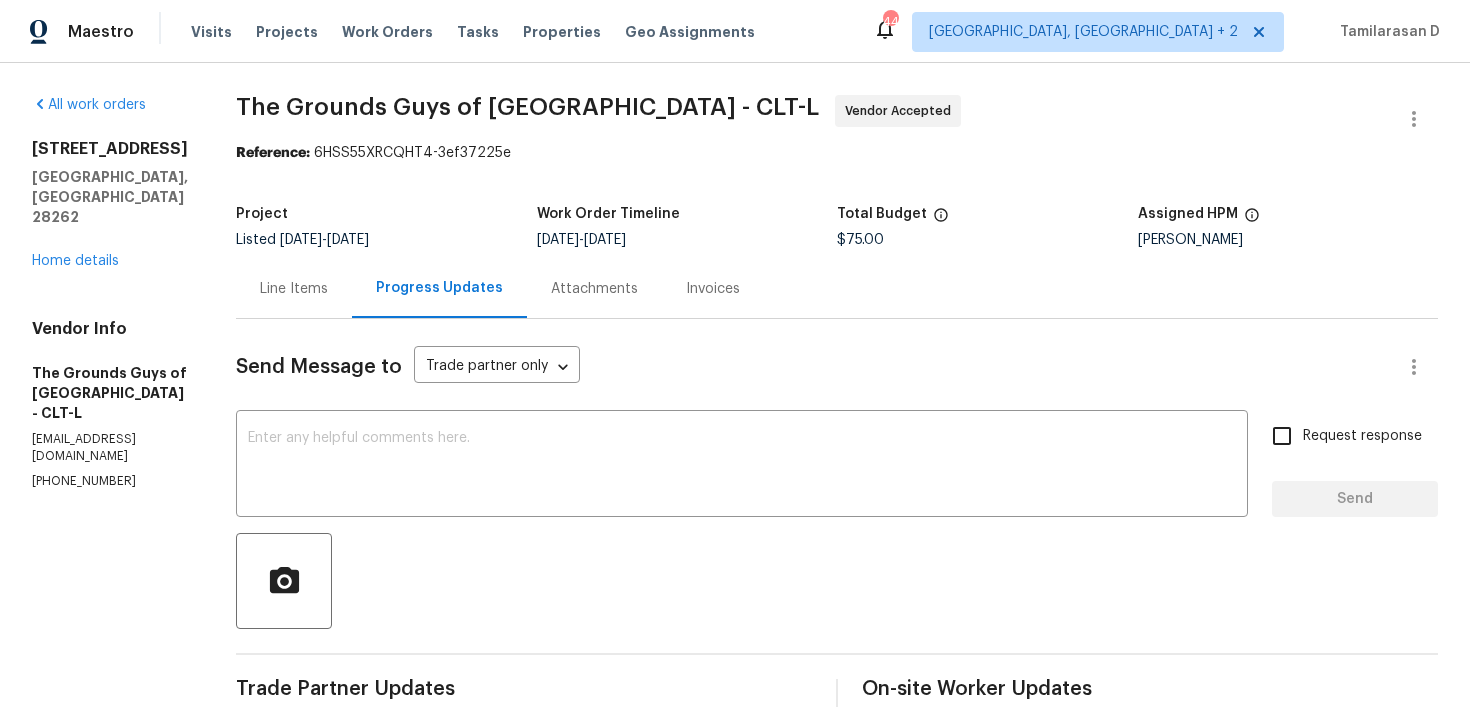 scroll, scrollTop: 0, scrollLeft: 0, axis: both 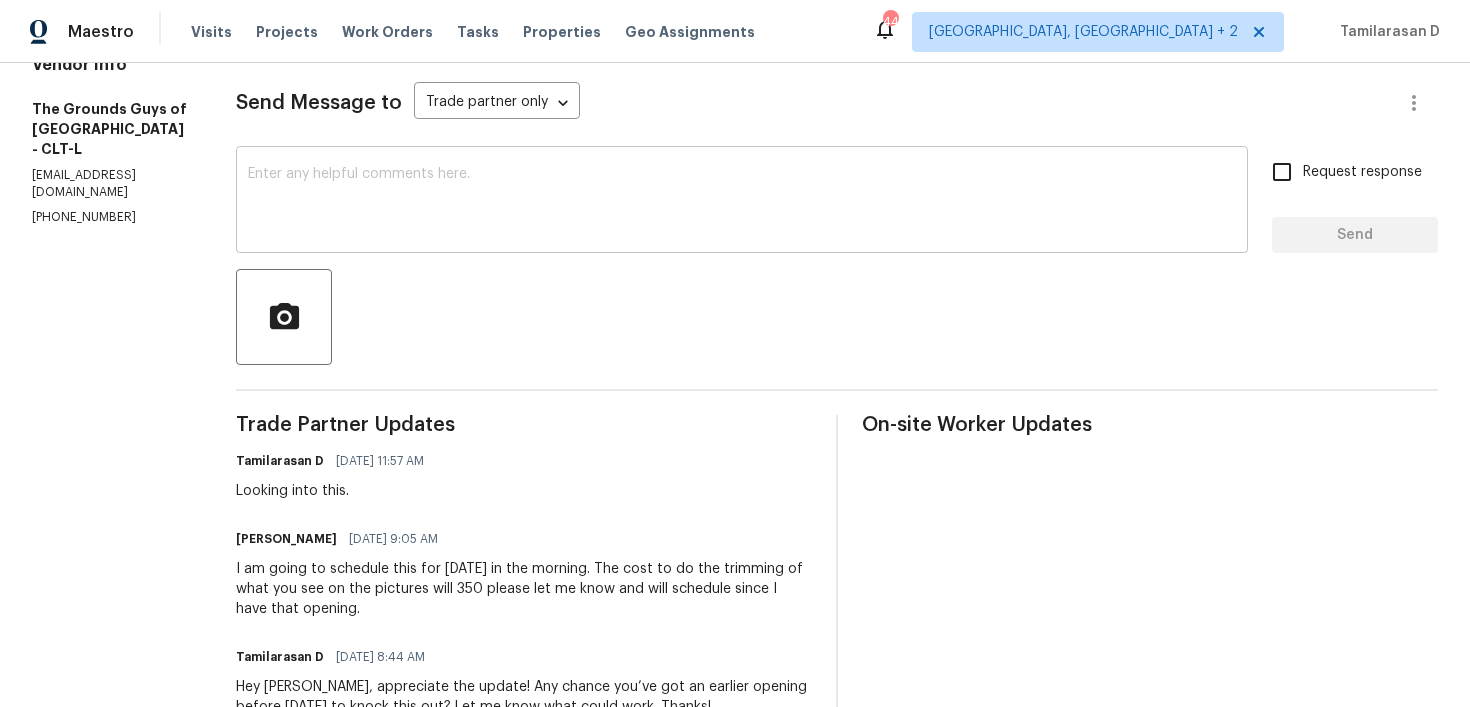 click at bounding box center (742, 202) 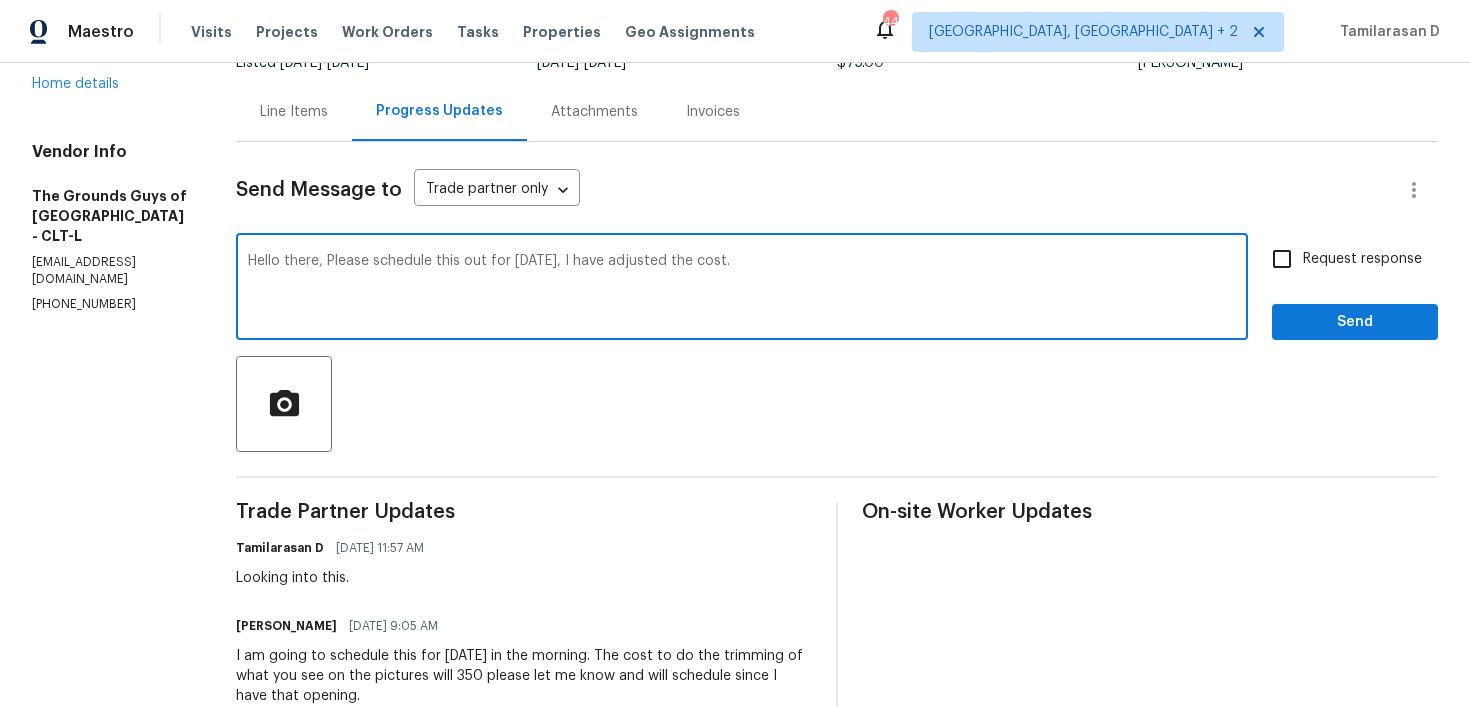 scroll, scrollTop: 131, scrollLeft: 0, axis: vertical 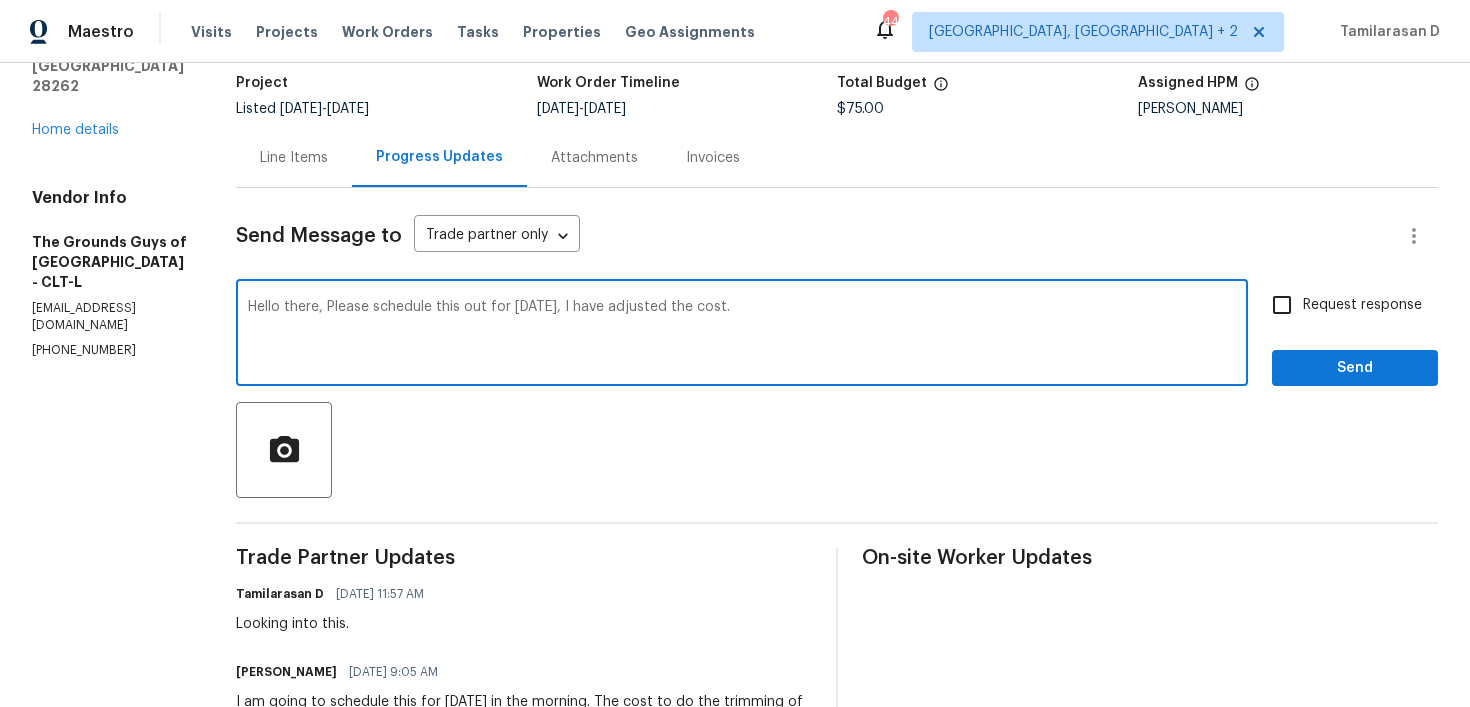 type on "Hello there, Please schedule this out for tomorrow, I have adjusted the cost." 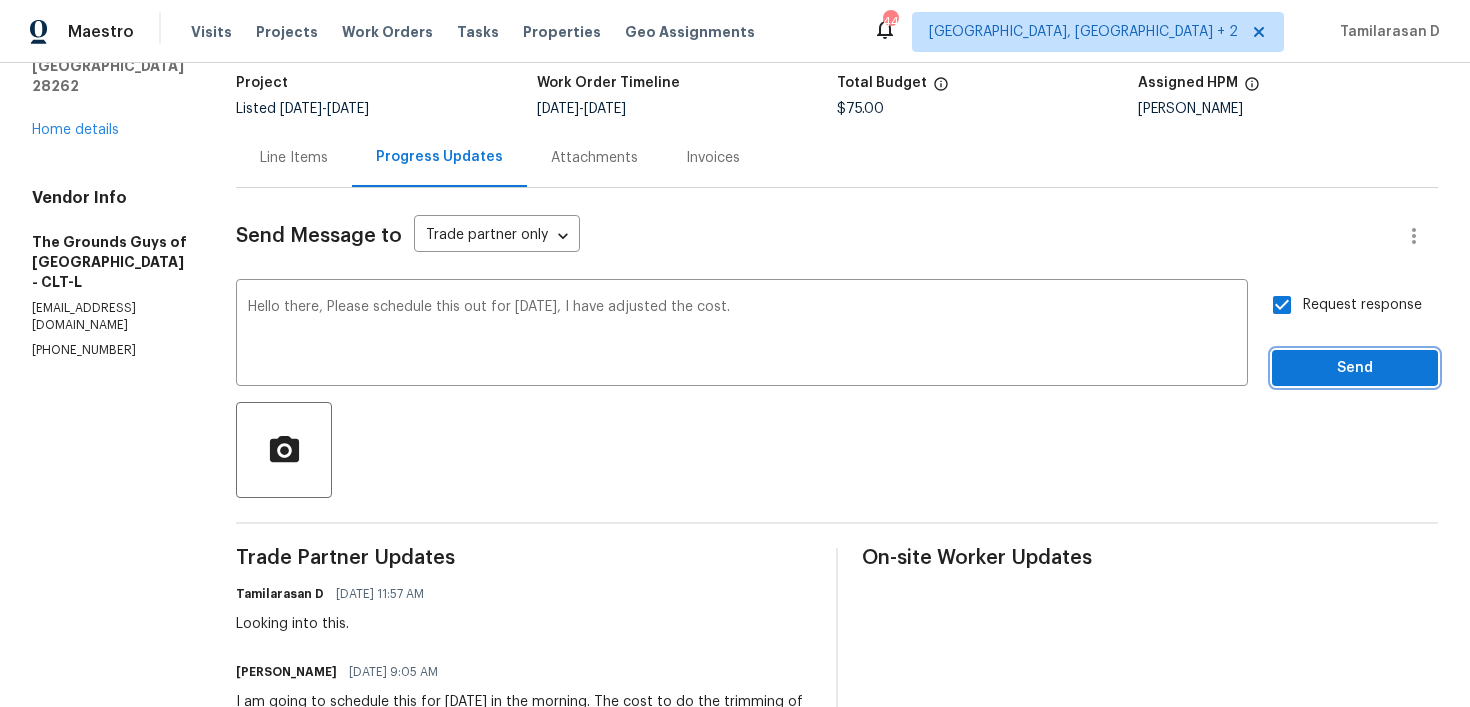 click on "Send" at bounding box center [1355, 368] 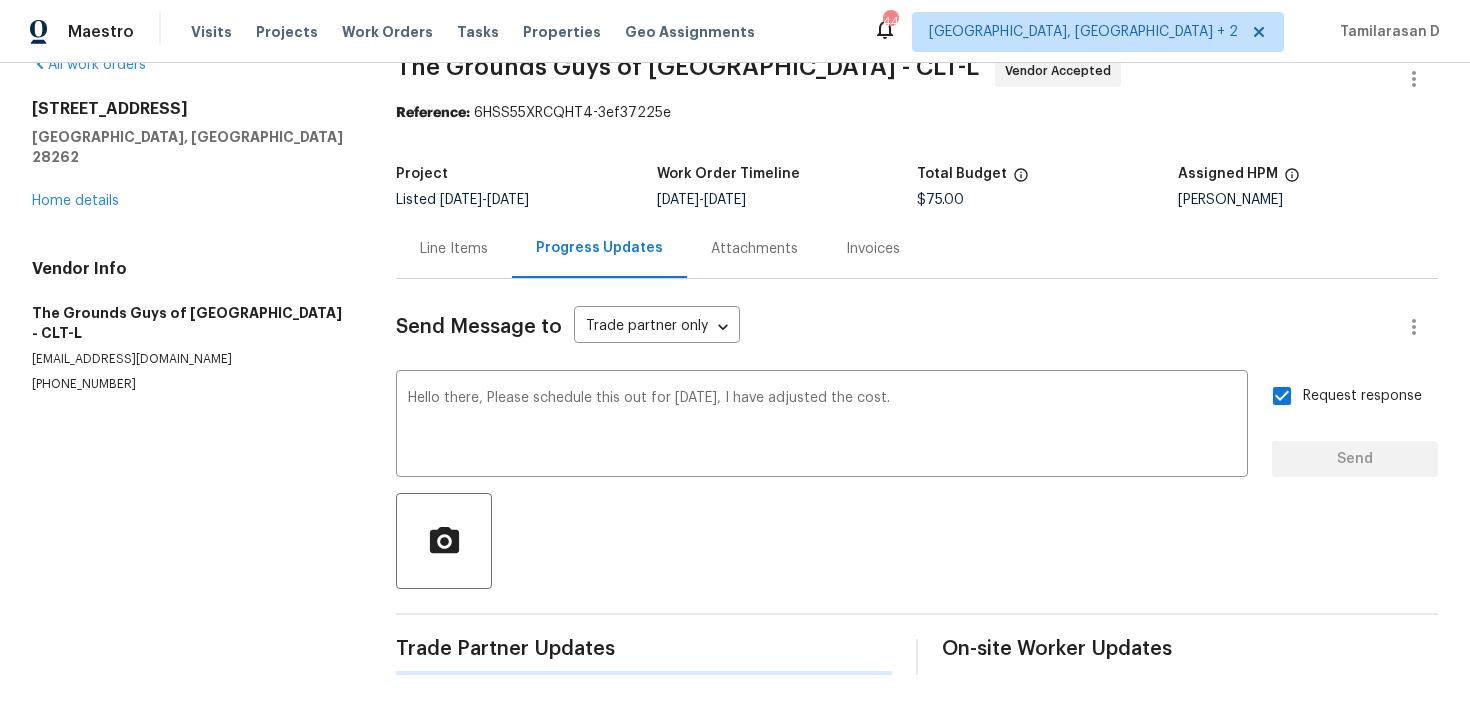 type 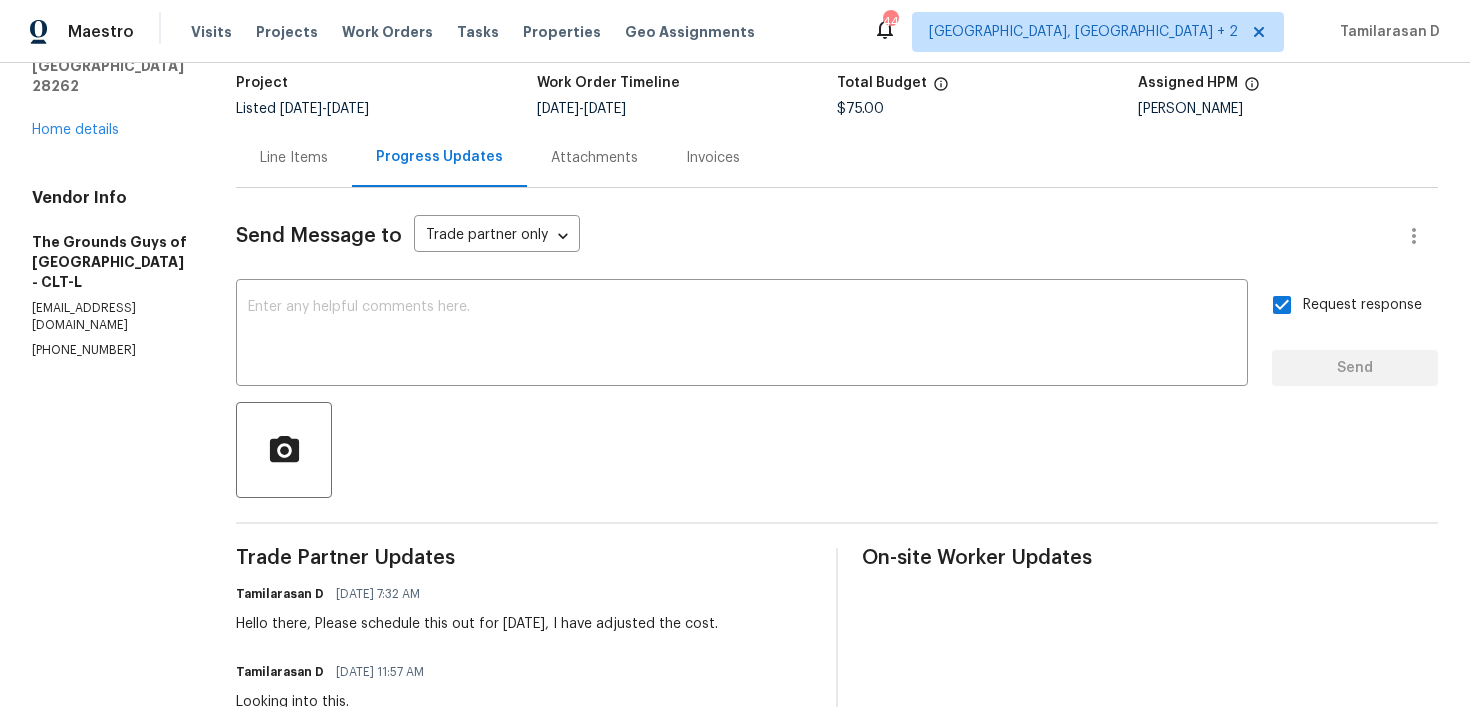 scroll, scrollTop: 0, scrollLeft: 0, axis: both 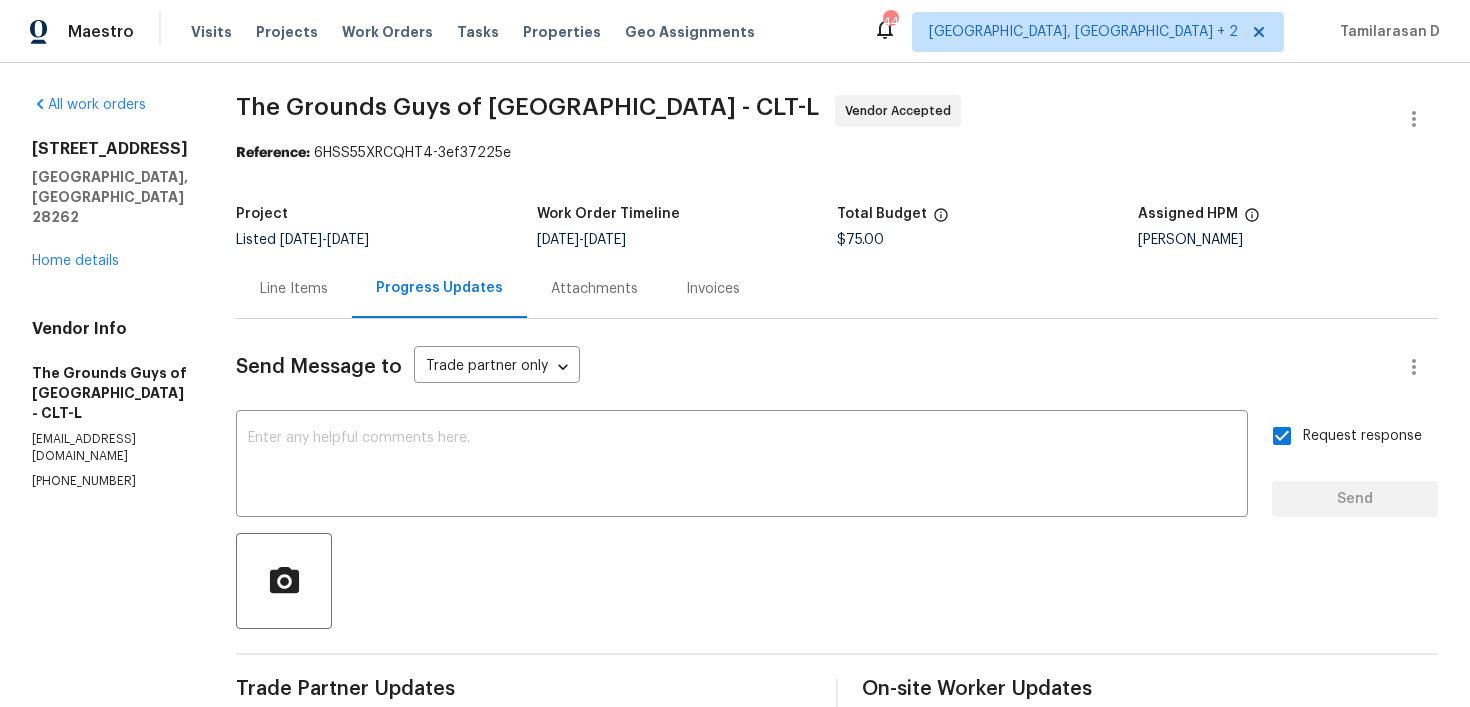 click on "Line Items" at bounding box center (294, 288) 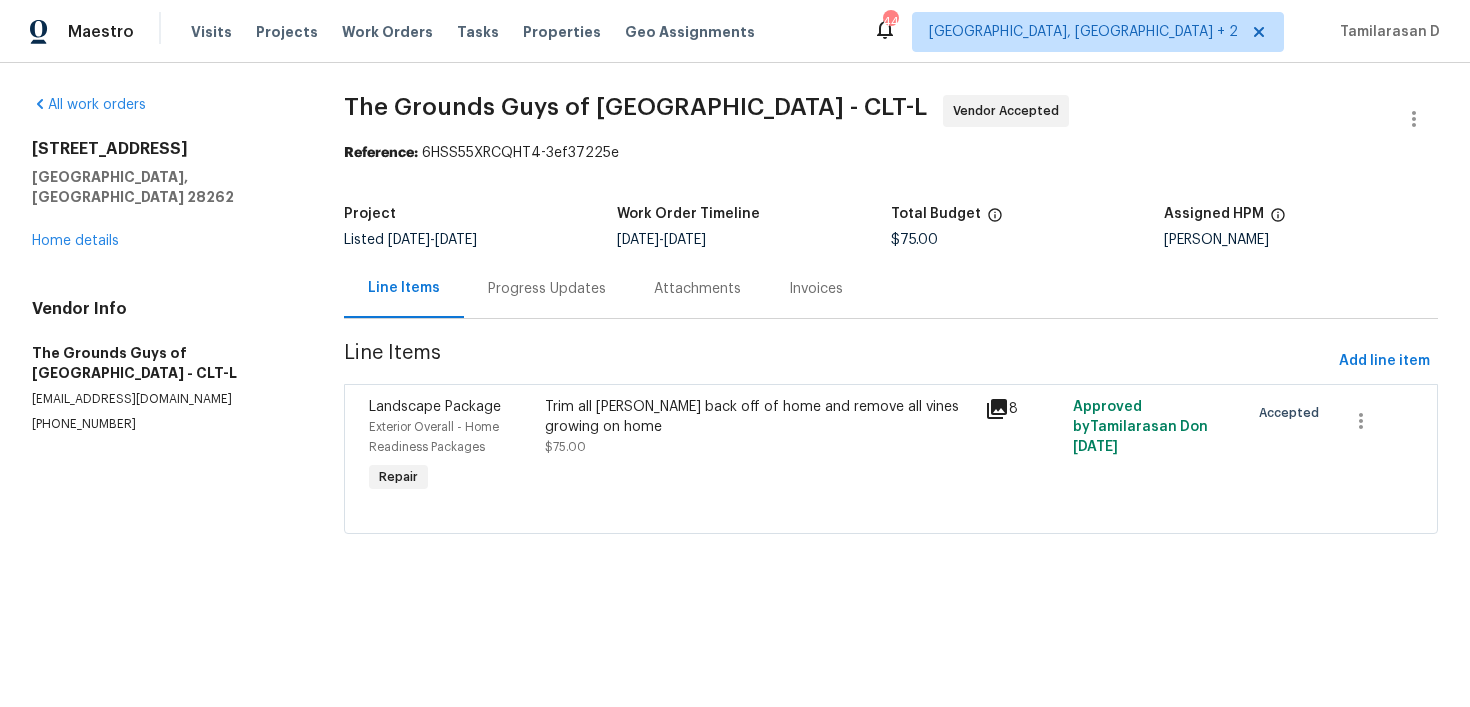 click on "Trim all hedges back off of home and remove all vines growing on home $75.00" at bounding box center (759, 427) 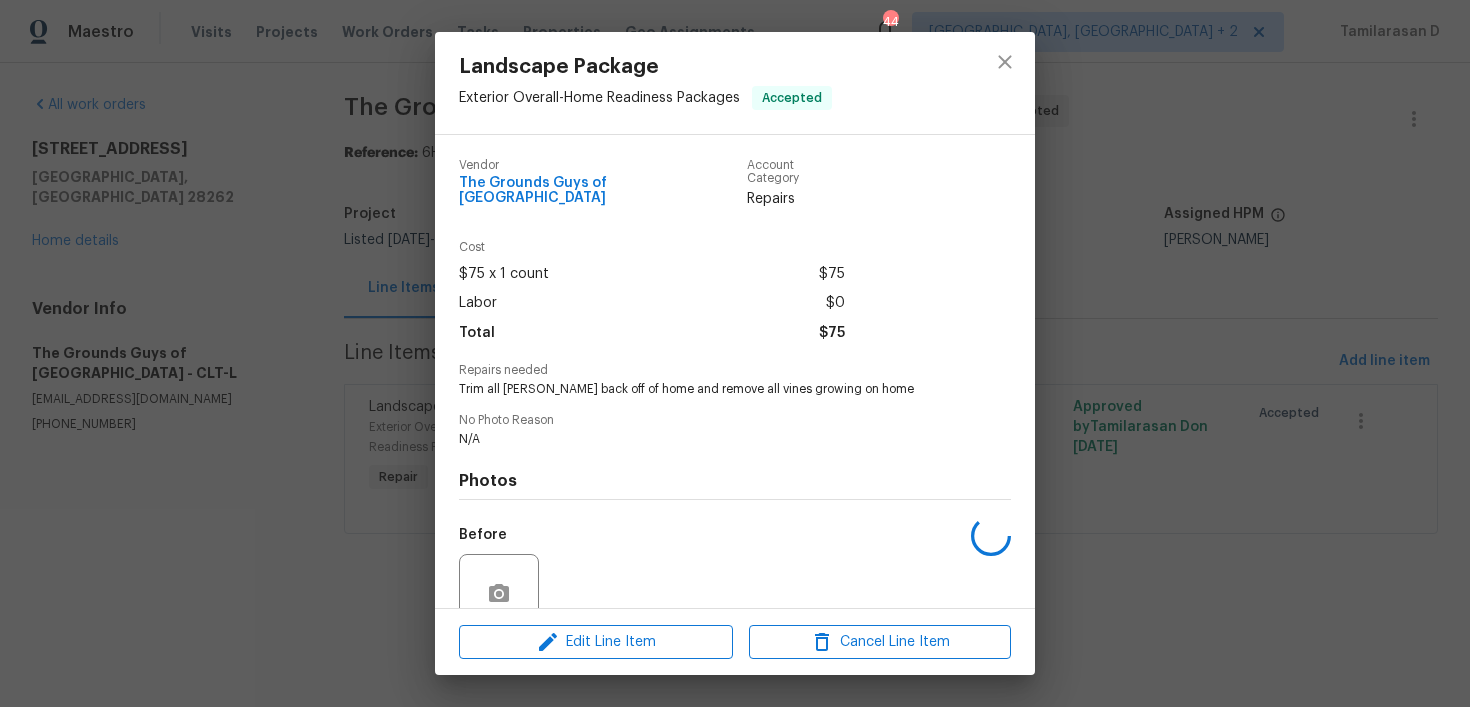 scroll, scrollTop: 163, scrollLeft: 0, axis: vertical 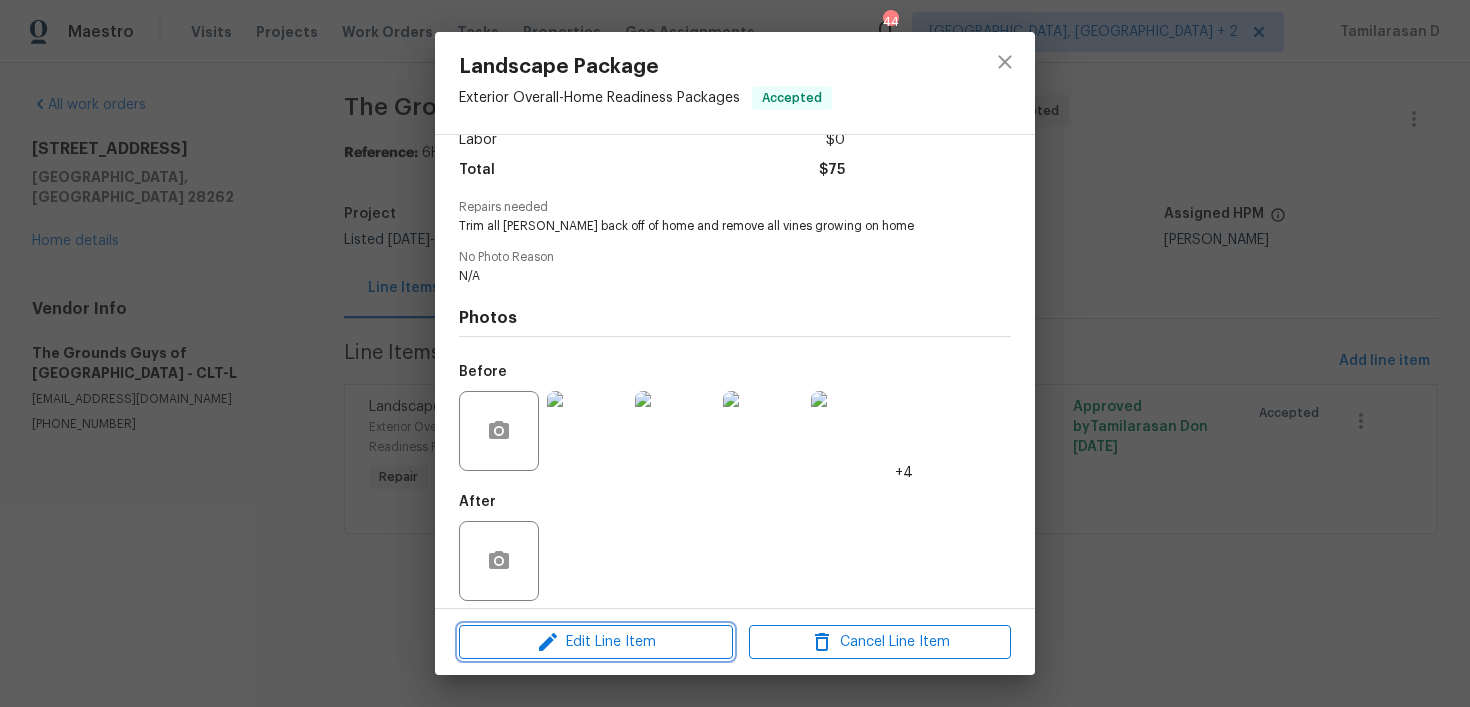 click on "Edit Line Item" at bounding box center (596, 642) 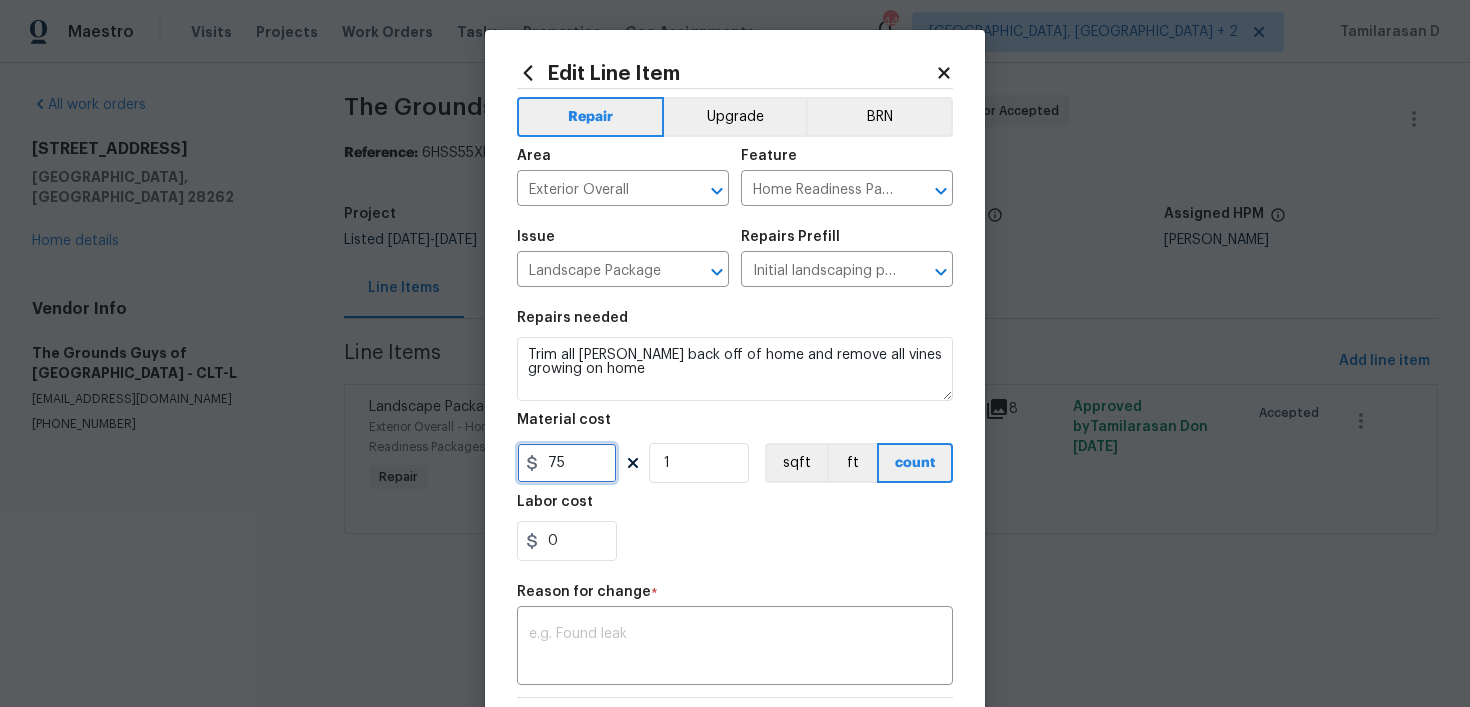 click on "75" at bounding box center [567, 463] 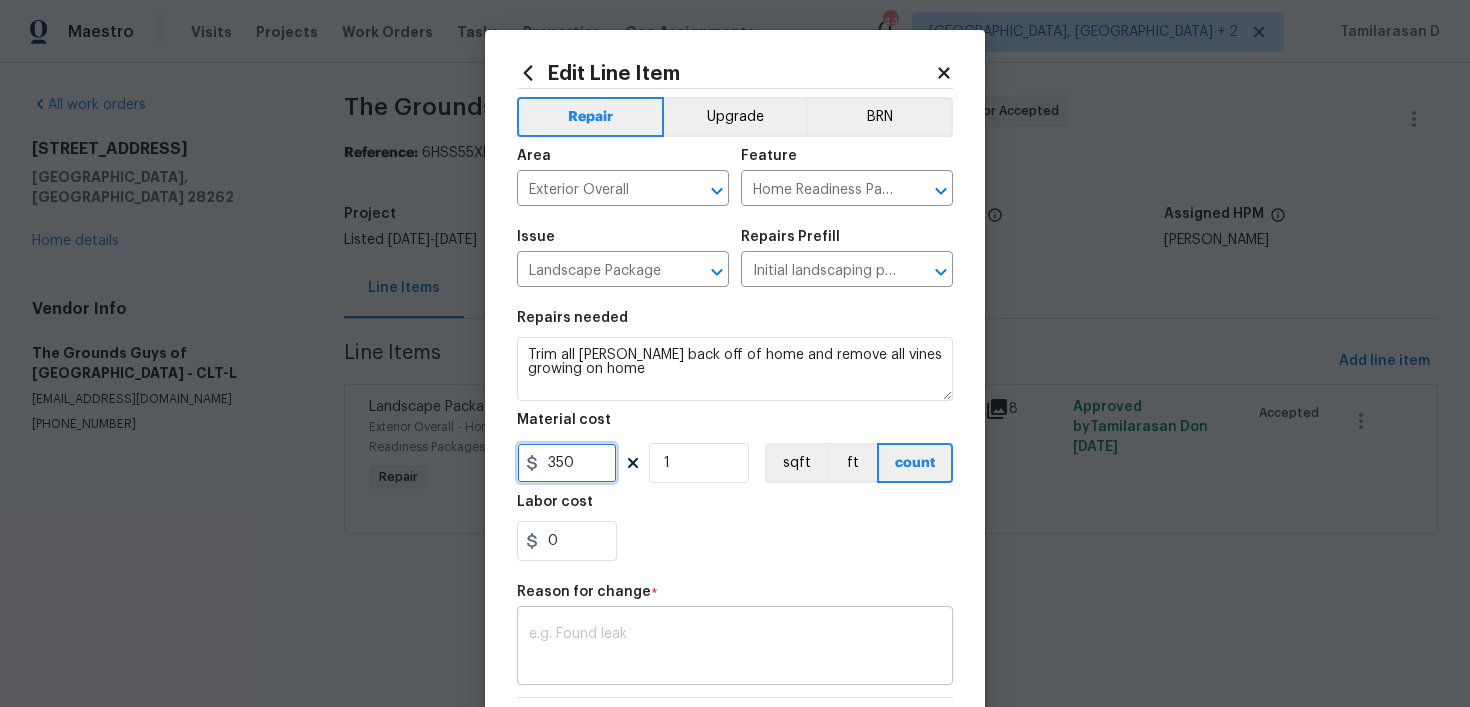 type on "350" 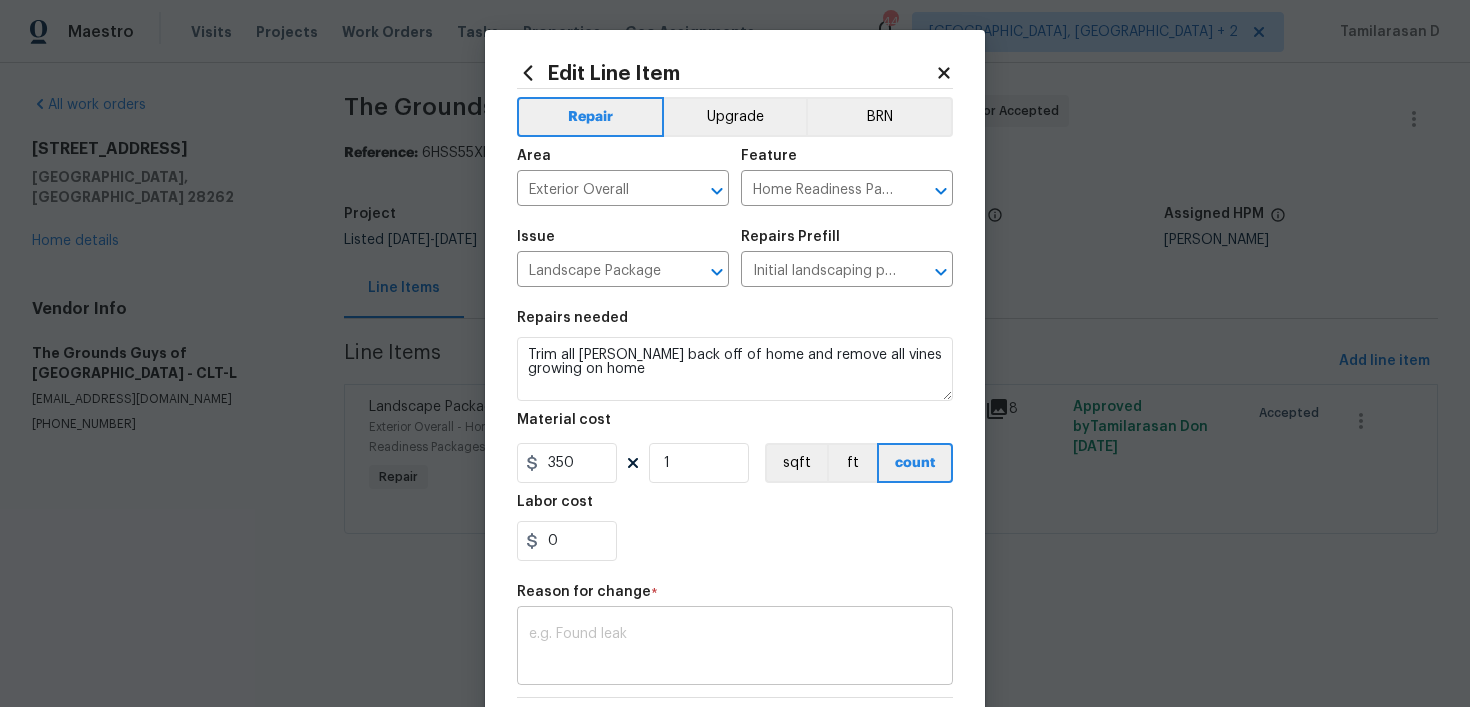 click at bounding box center [735, 648] 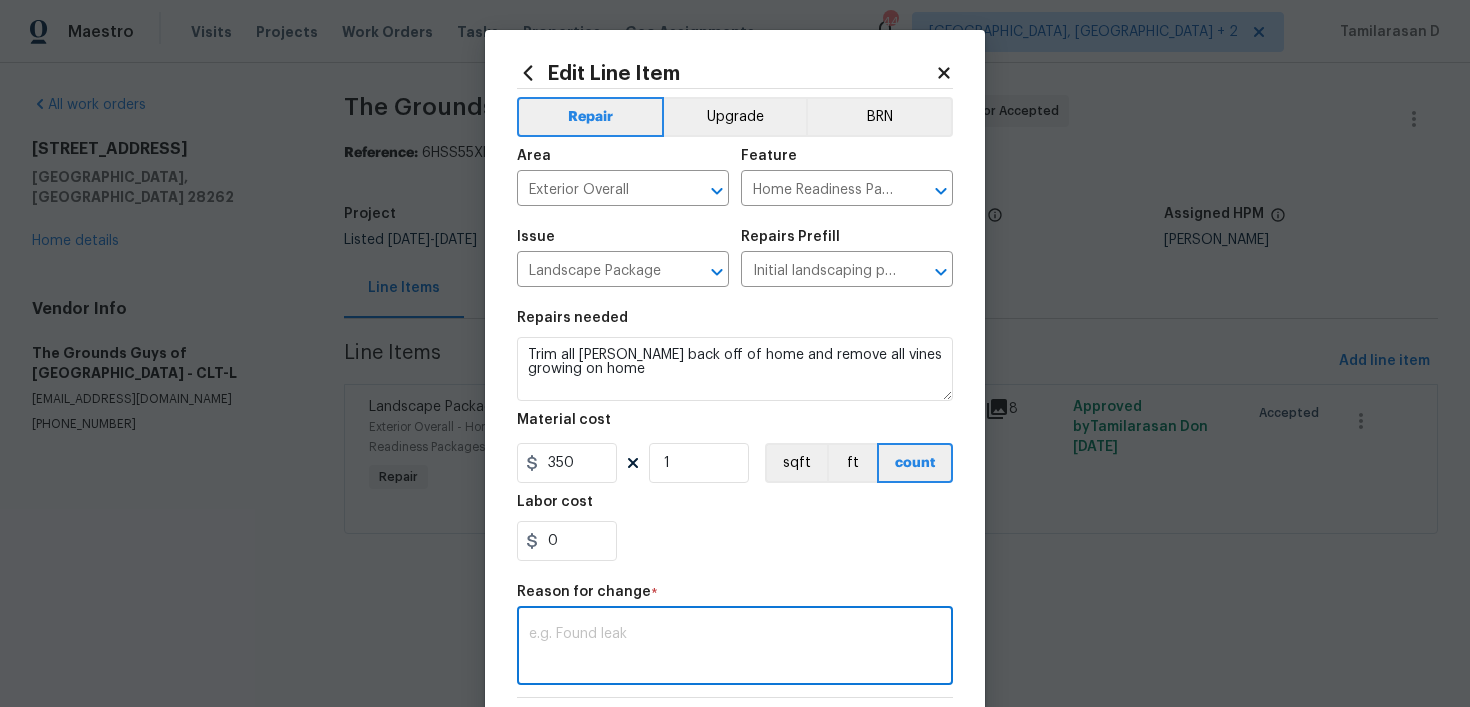 paste on "(TD) Updated cost per BR team approval." 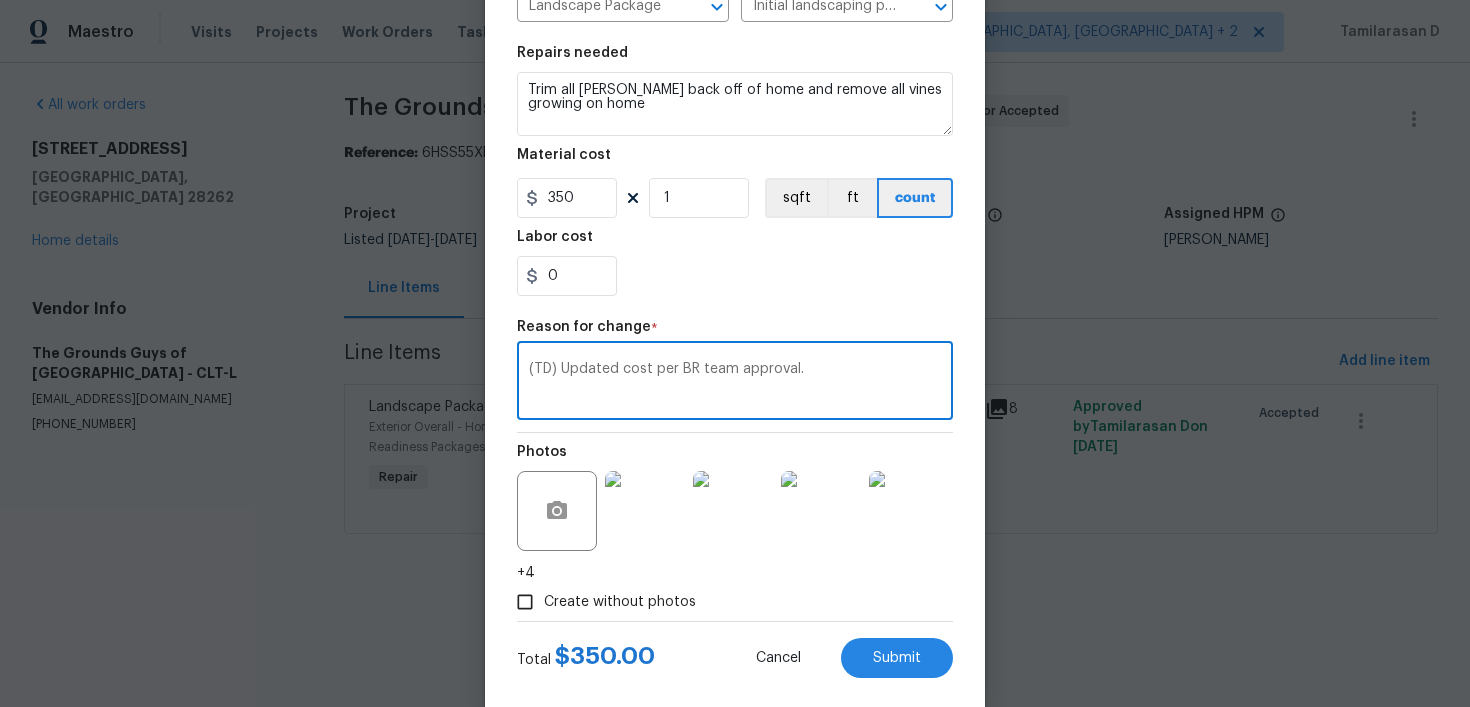 scroll, scrollTop: 299, scrollLeft: 0, axis: vertical 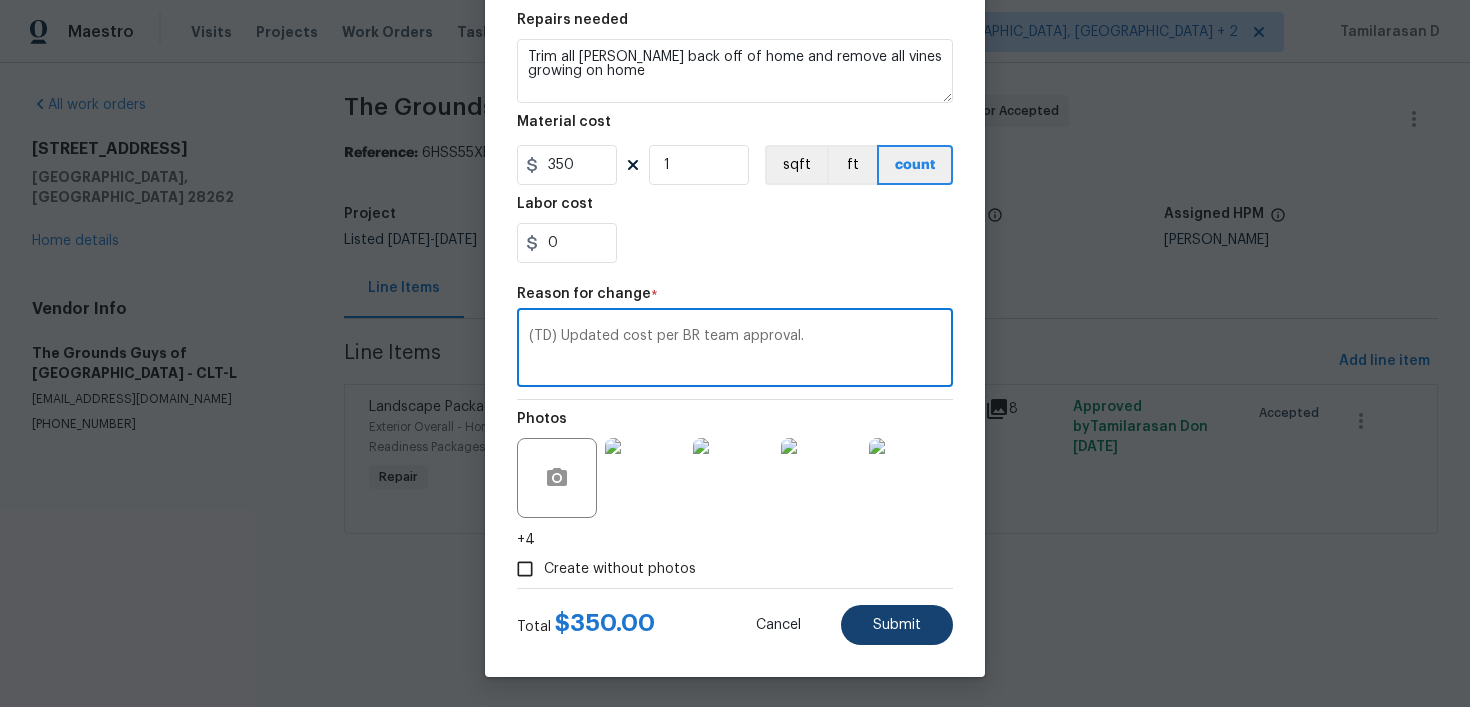 type on "(TD) Updated cost per BR team approval." 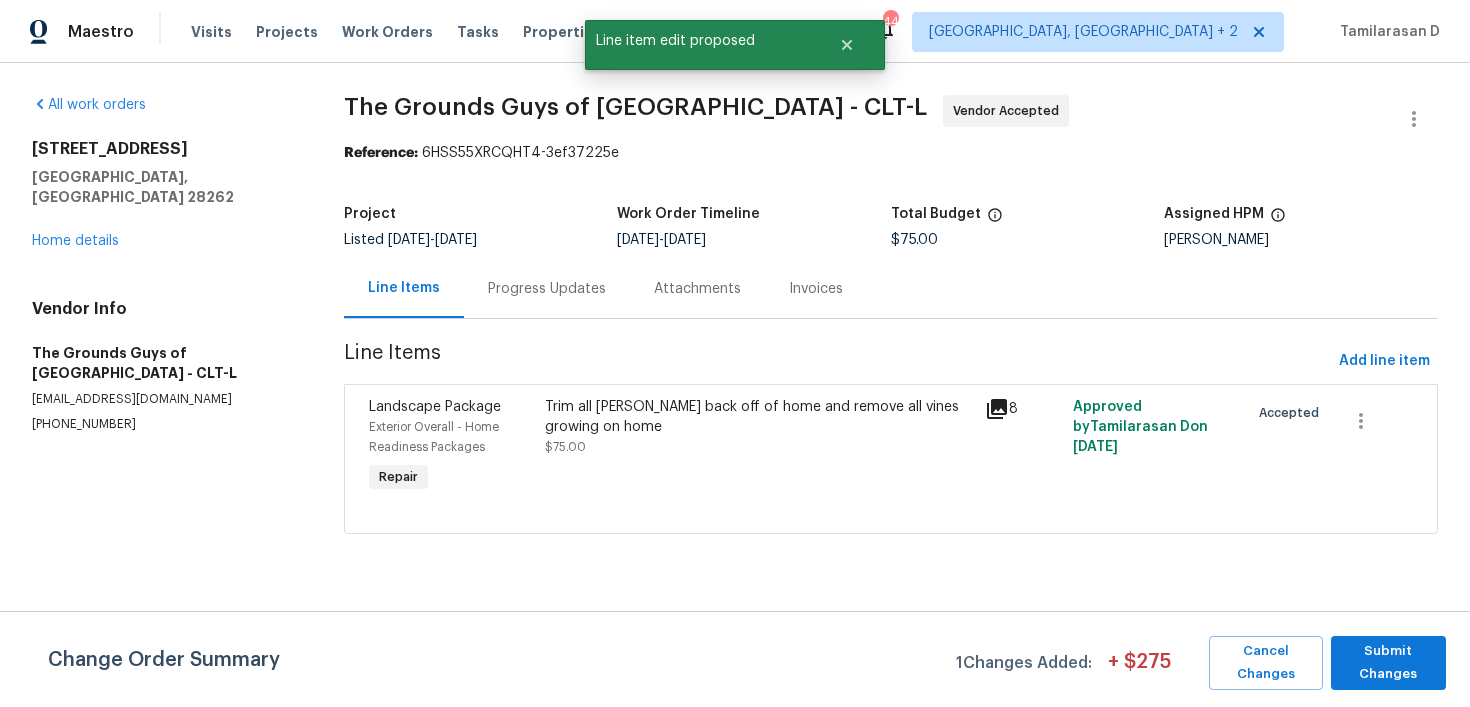scroll, scrollTop: 0, scrollLeft: 0, axis: both 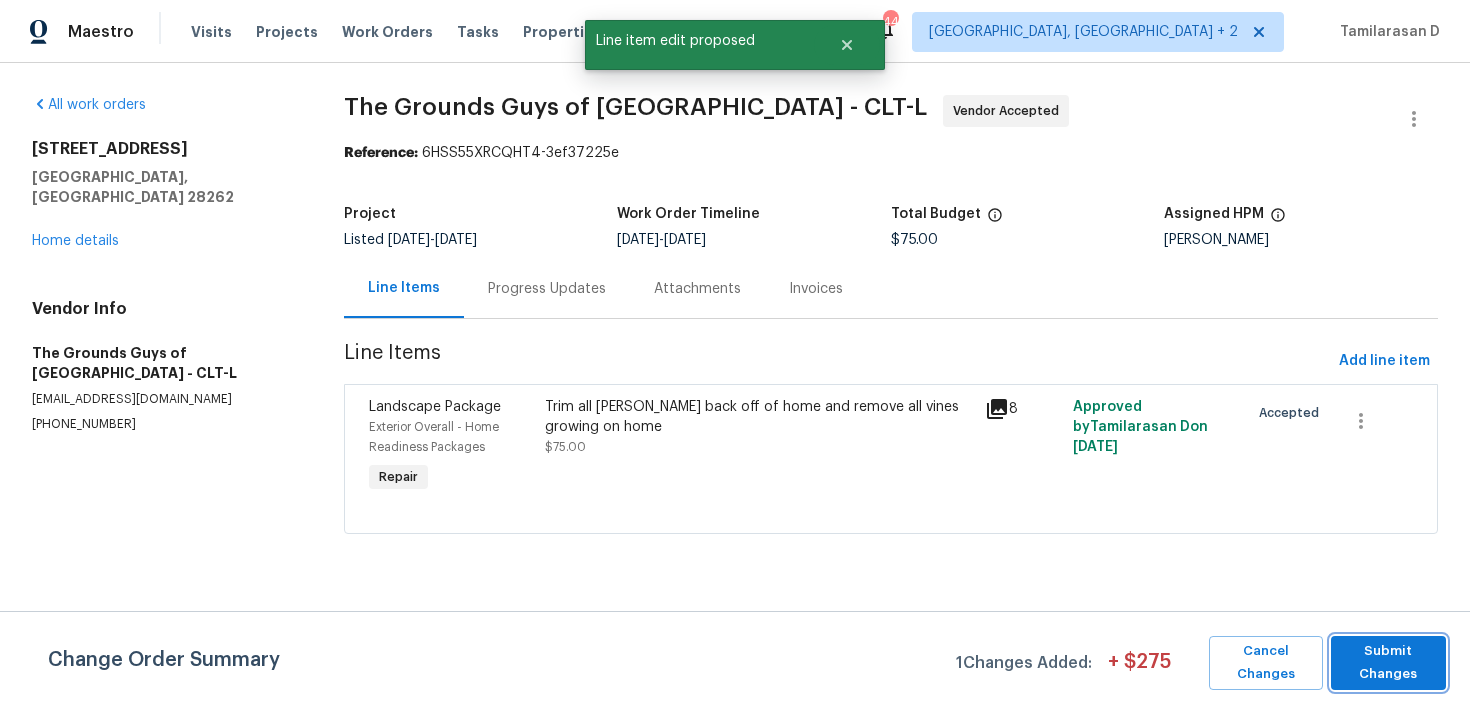 click on "Submit Changes" at bounding box center [1388, 663] 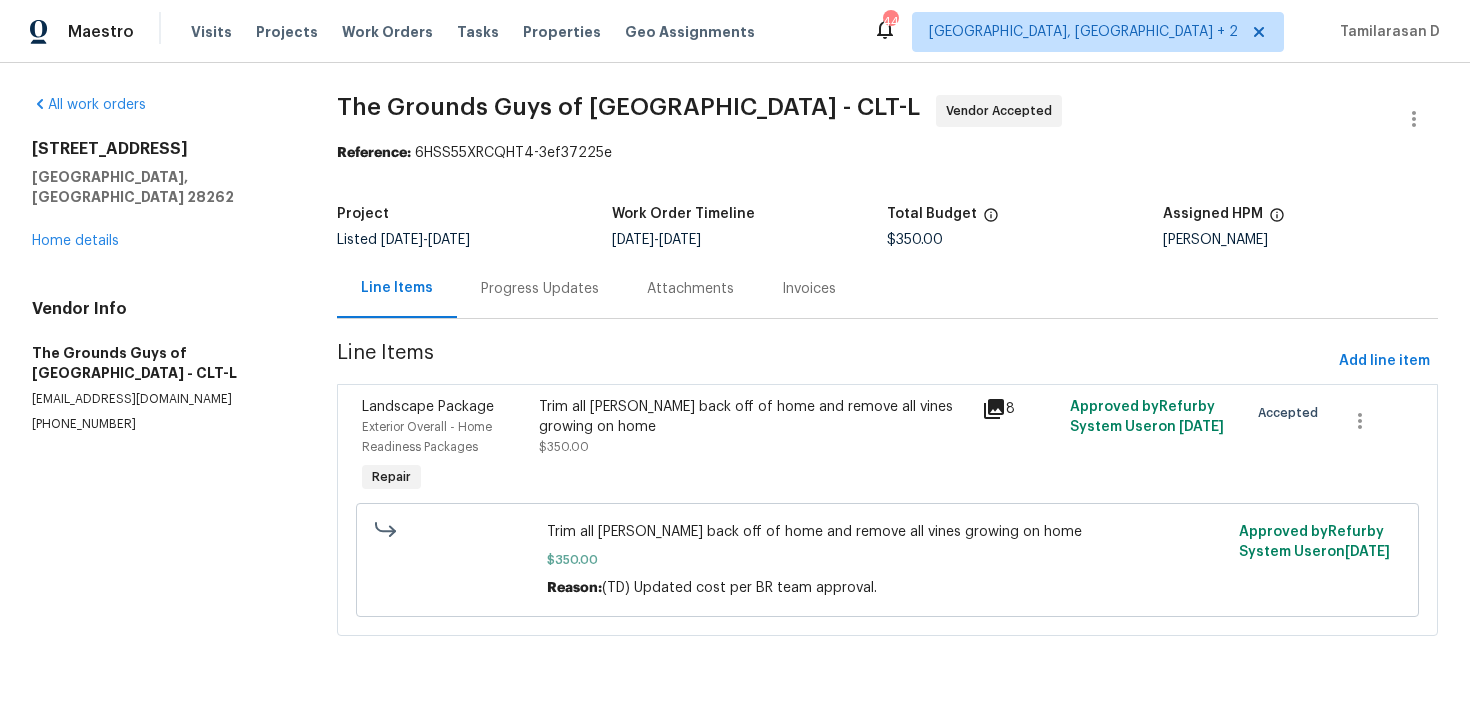 click on "Progress Updates" at bounding box center [540, 288] 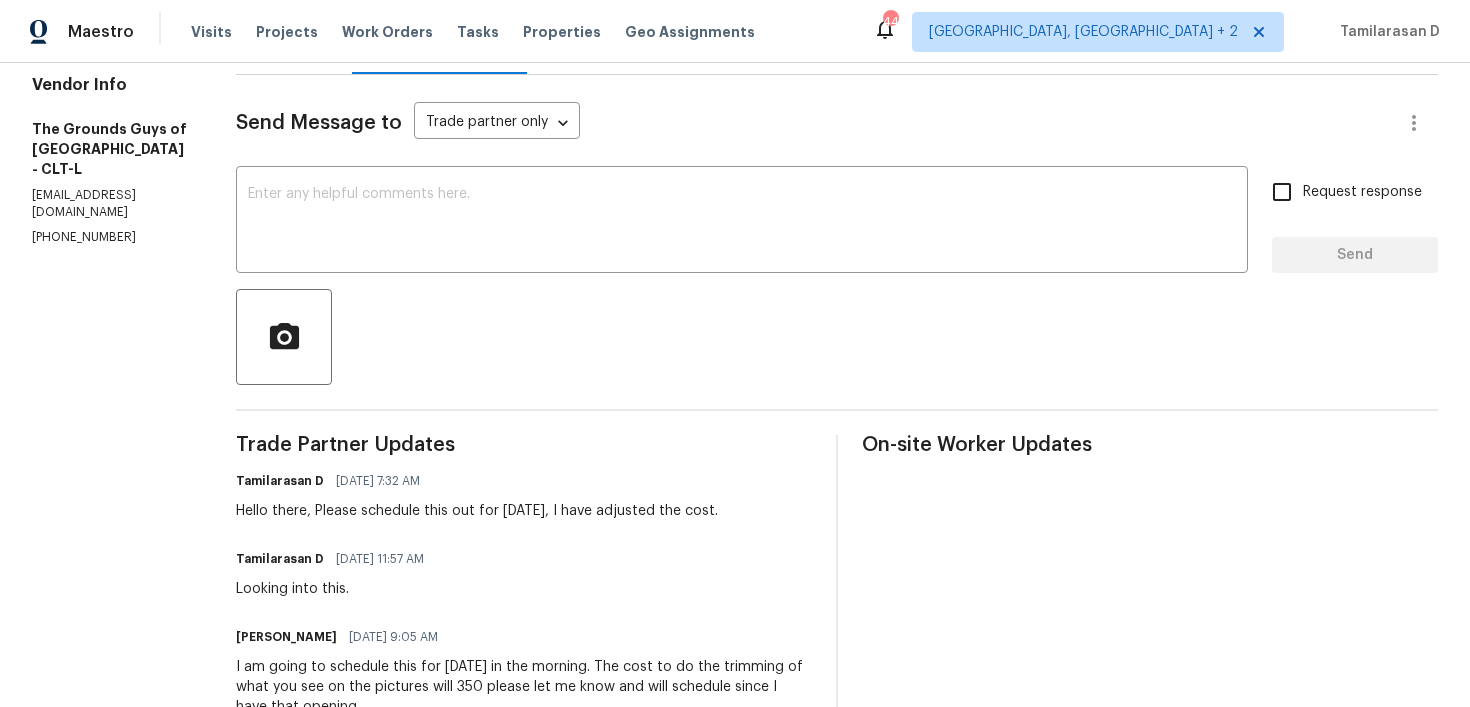 scroll, scrollTop: 450, scrollLeft: 0, axis: vertical 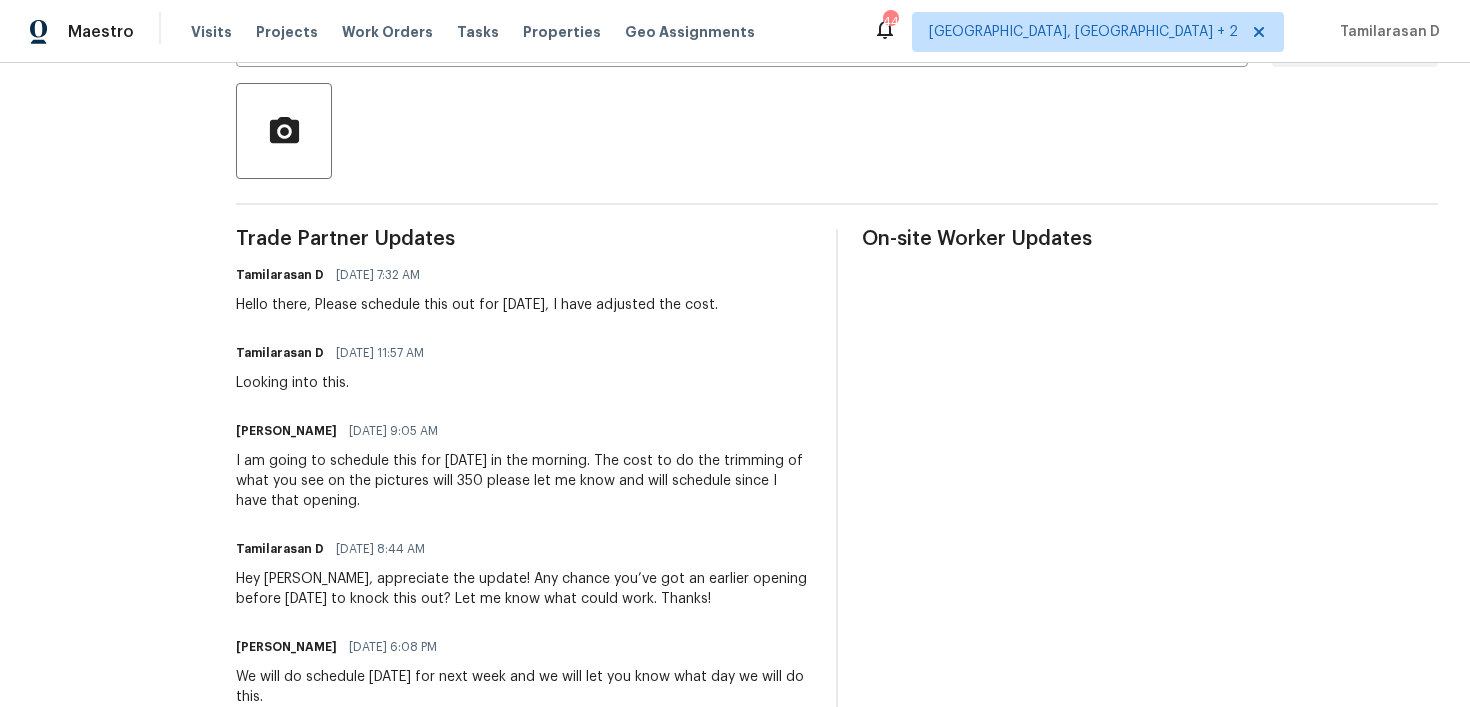 click on "Hello there, Please schedule this out for tomorrow, I have adjusted the cost." at bounding box center [477, 305] 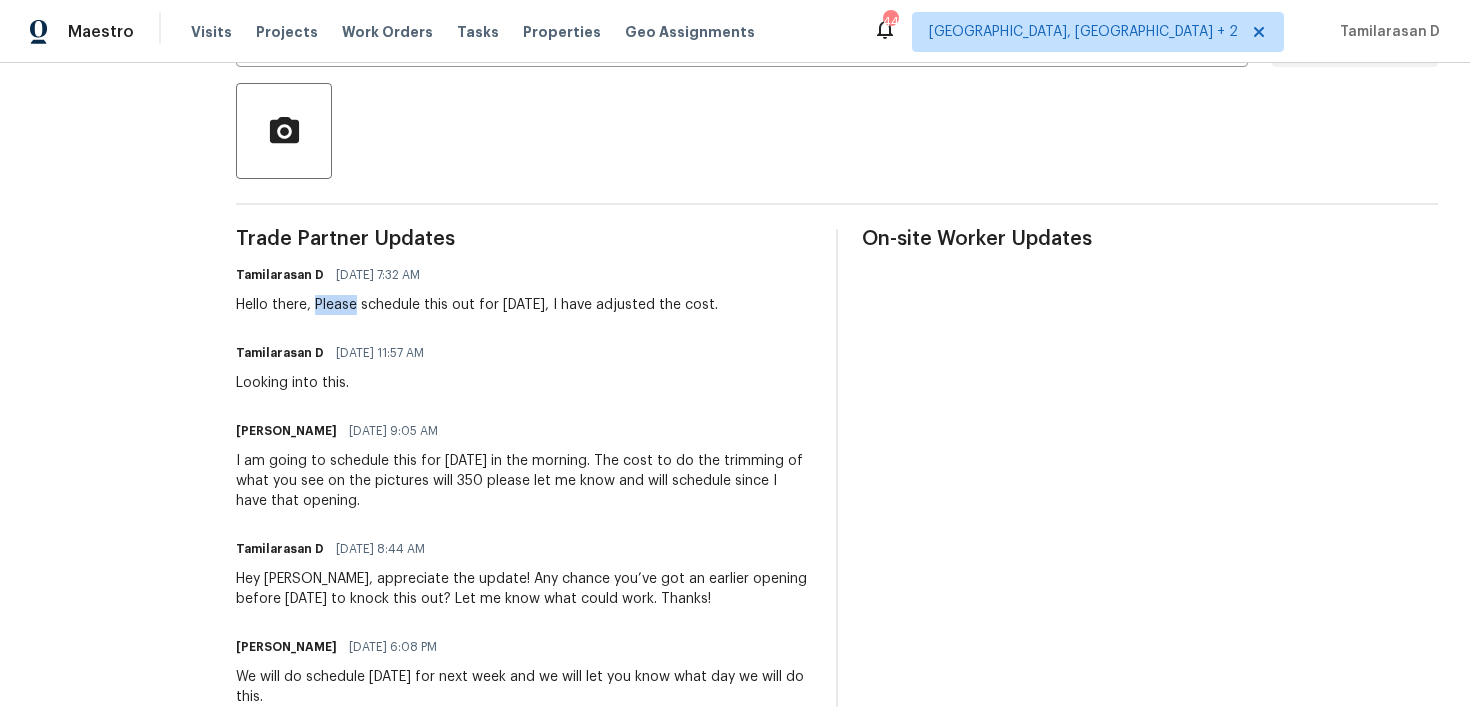 click on "Hello there, Please schedule this out for tomorrow, I have adjusted the cost." at bounding box center [477, 305] 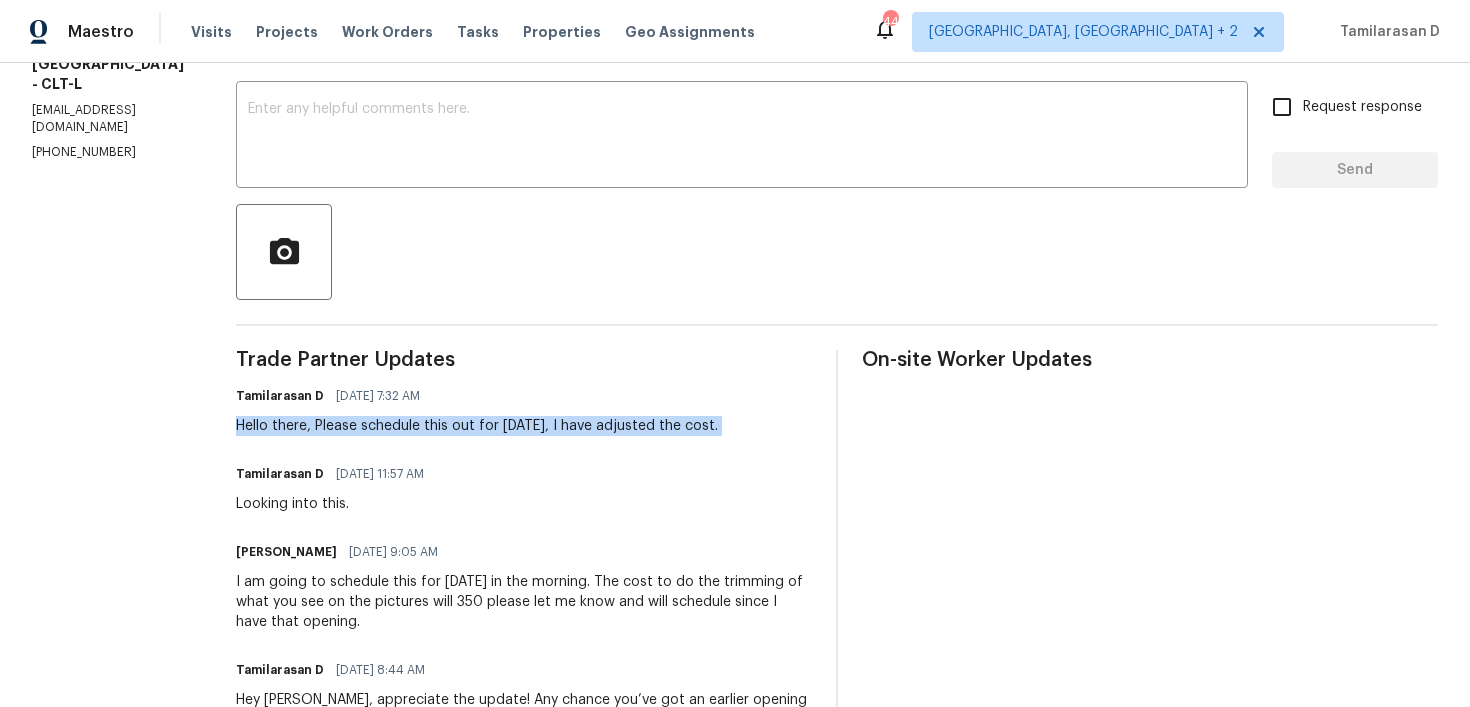 scroll, scrollTop: 0, scrollLeft: 0, axis: both 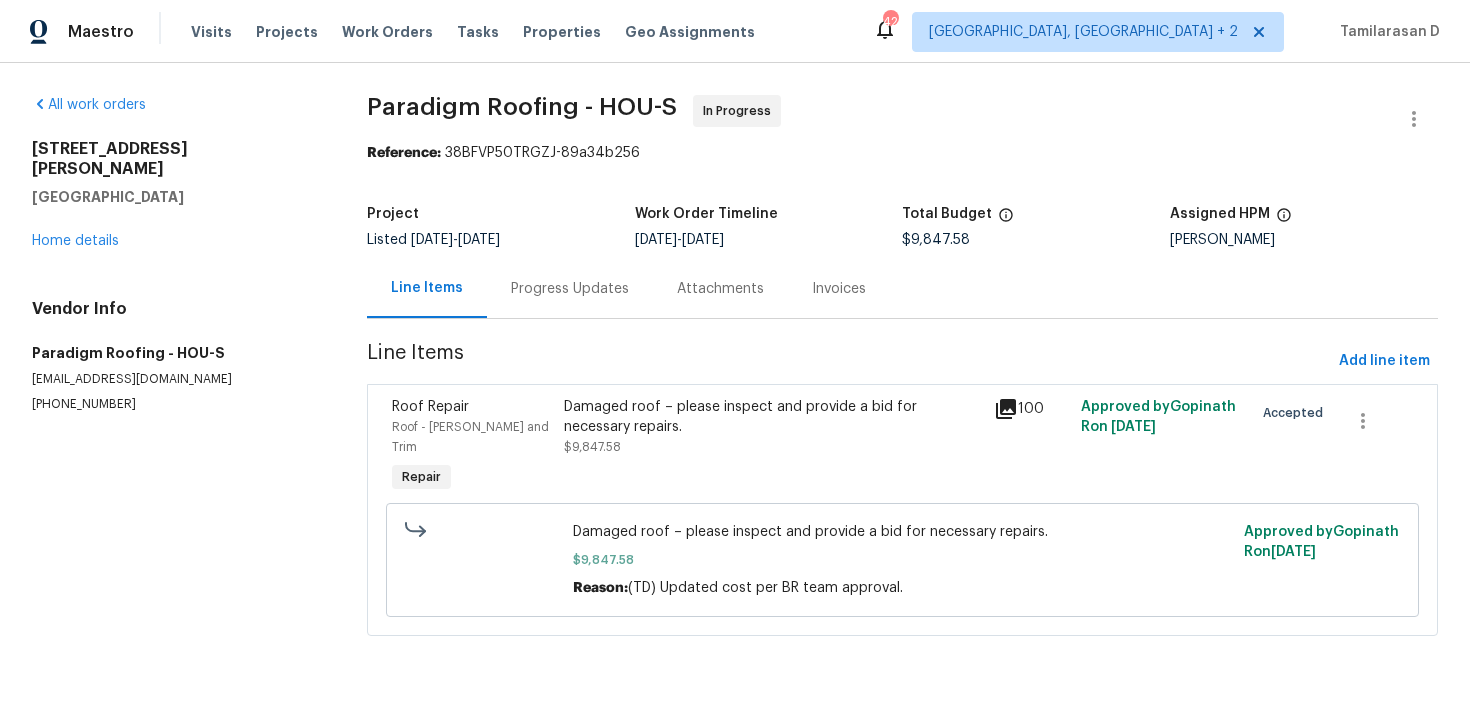 click on "Progress Updates" at bounding box center [570, 289] 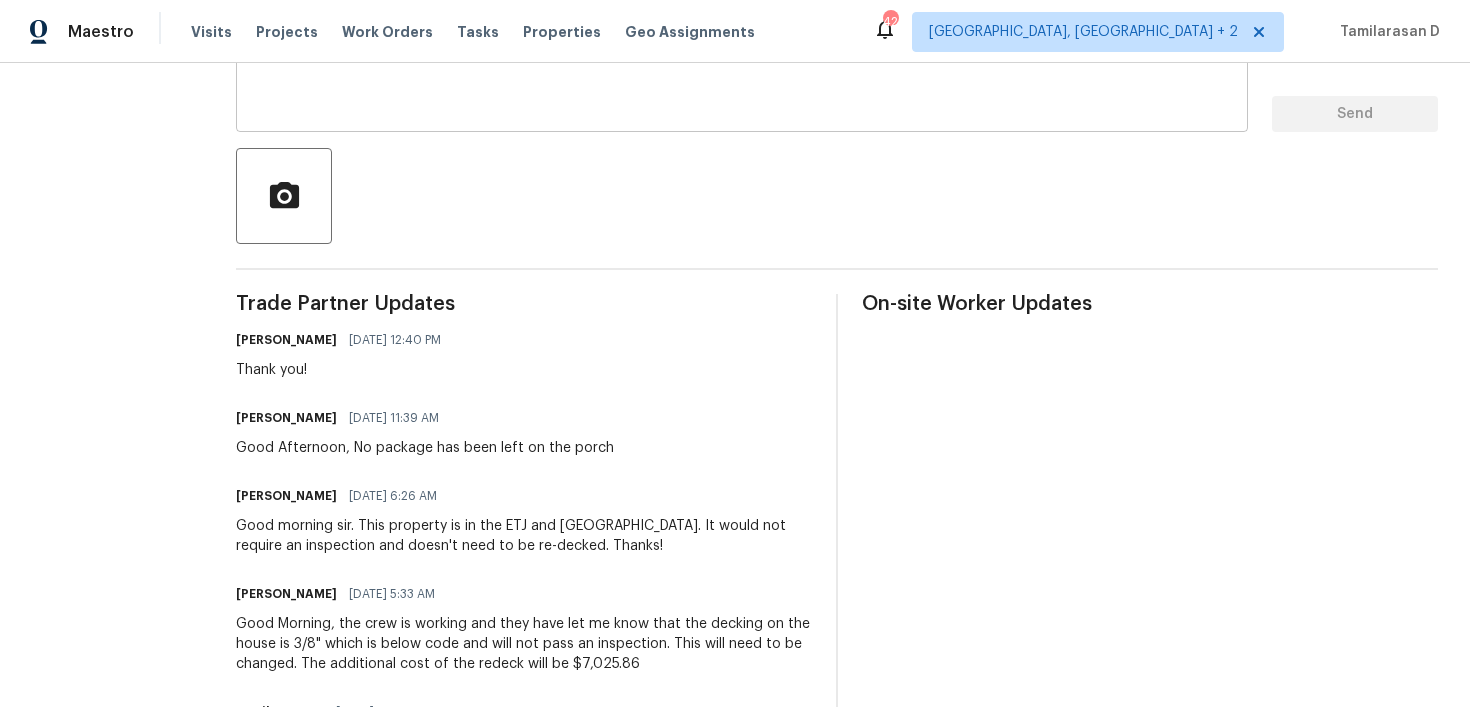 scroll, scrollTop: 210, scrollLeft: 0, axis: vertical 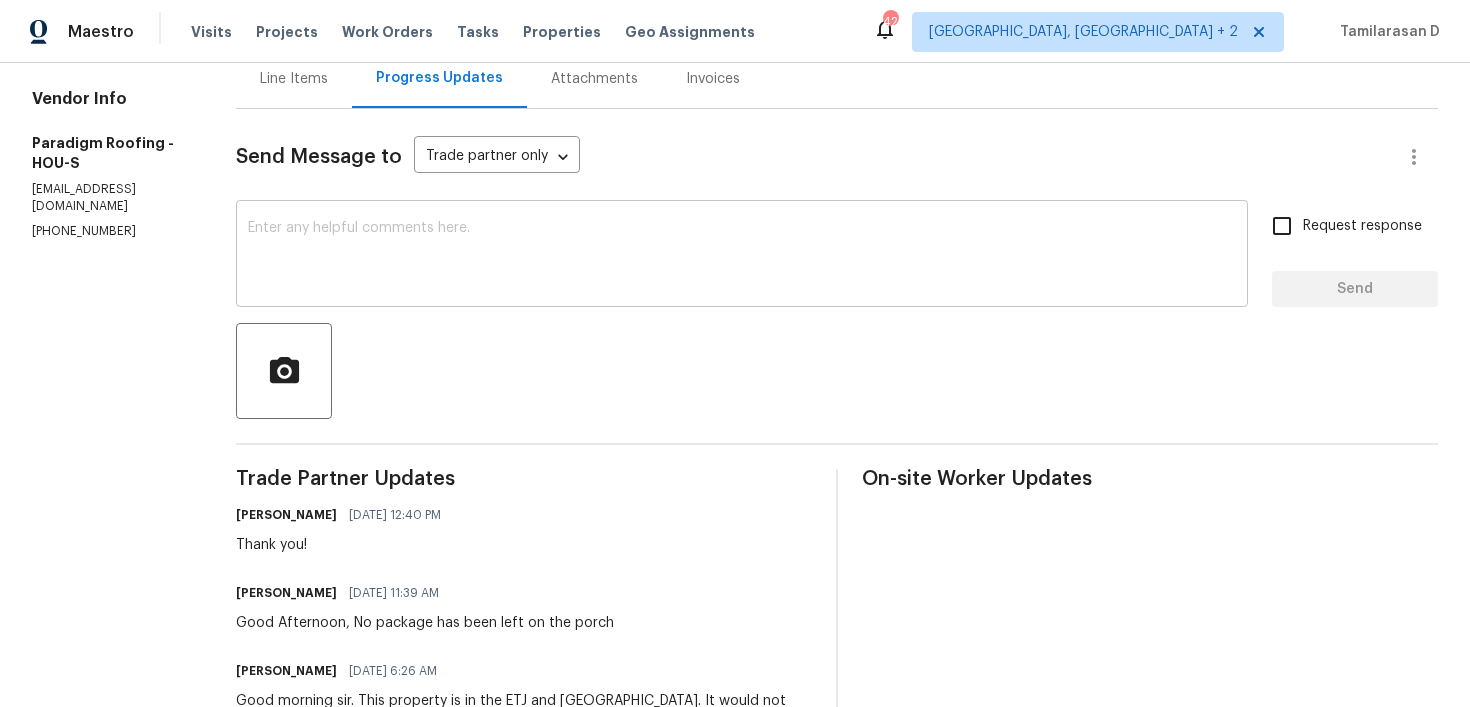 click at bounding box center [742, 256] 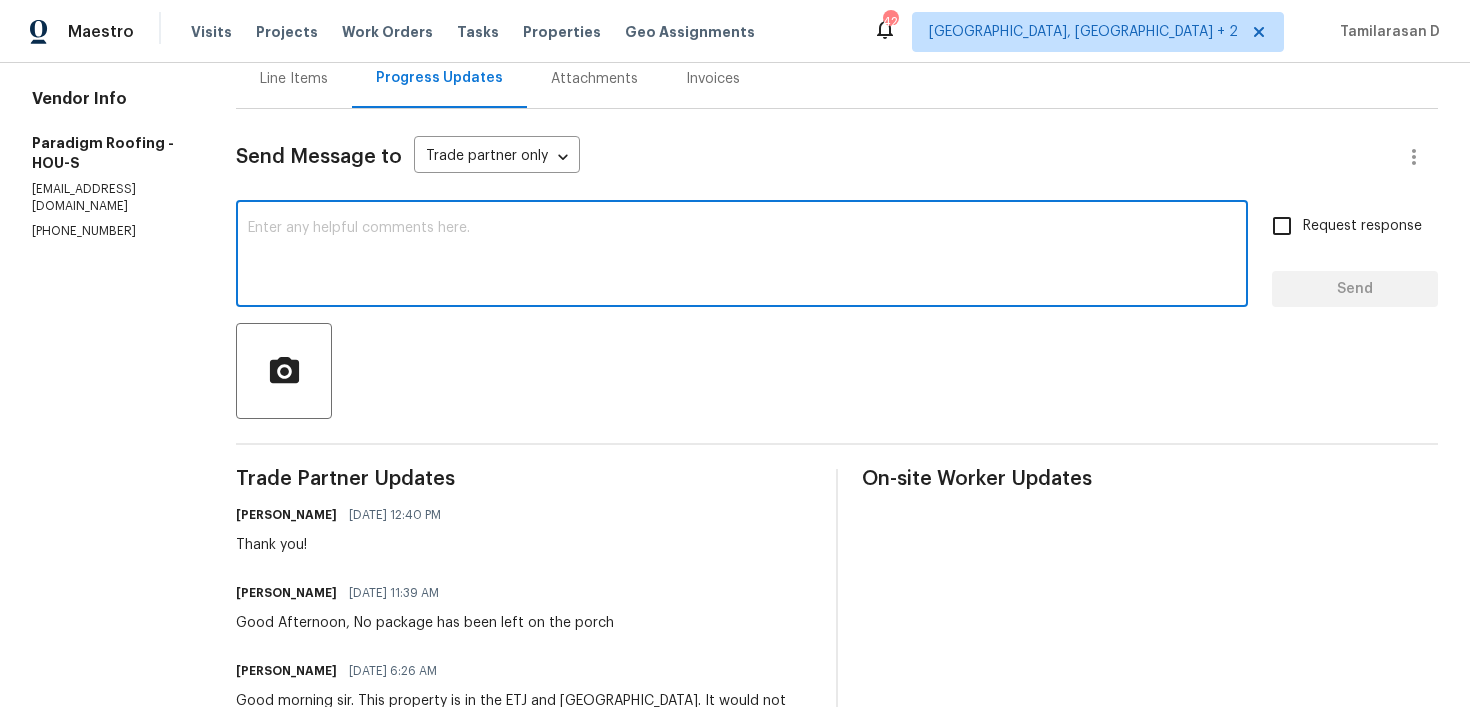scroll, scrollTop: 201, scrollLeft: 0, axis: vertical 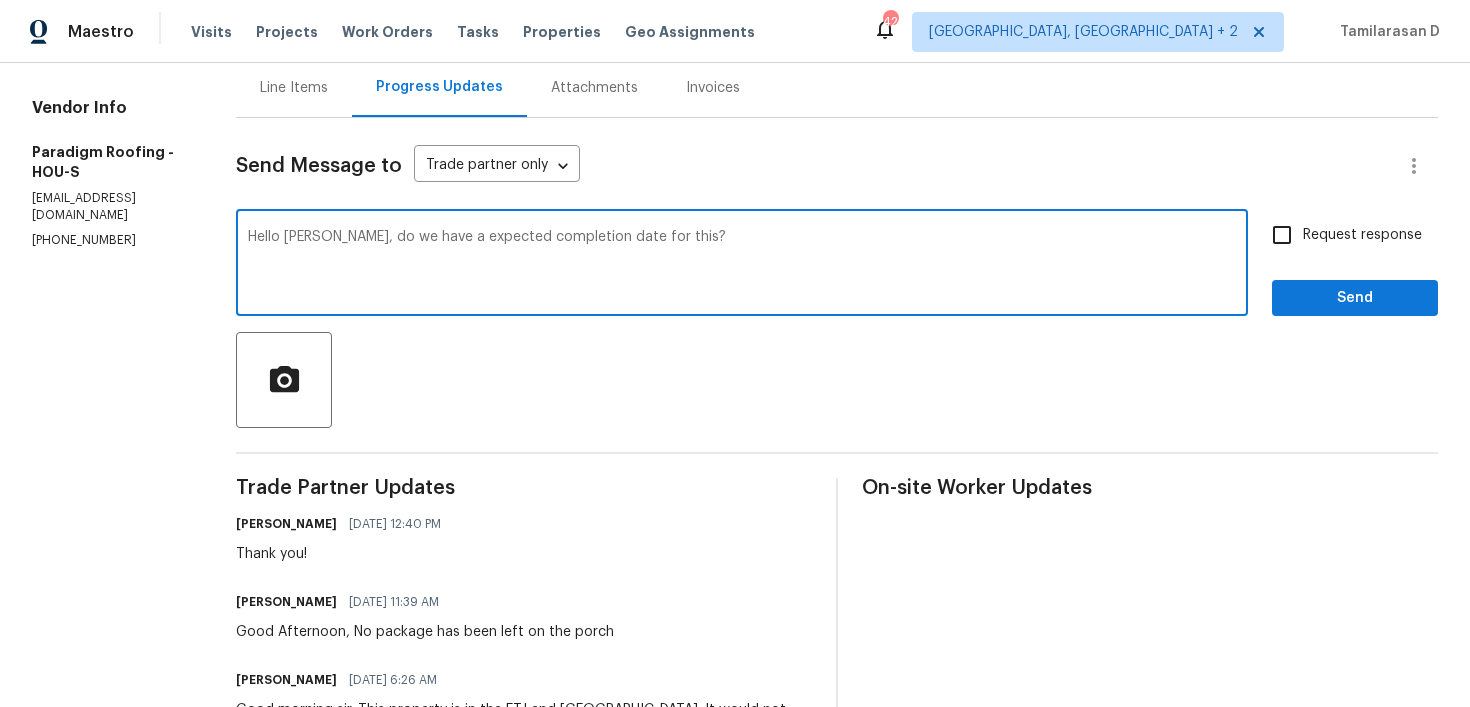 click on "Hello Ryan, do we have a expected completion date for this?" at bounding box center [742, 265] 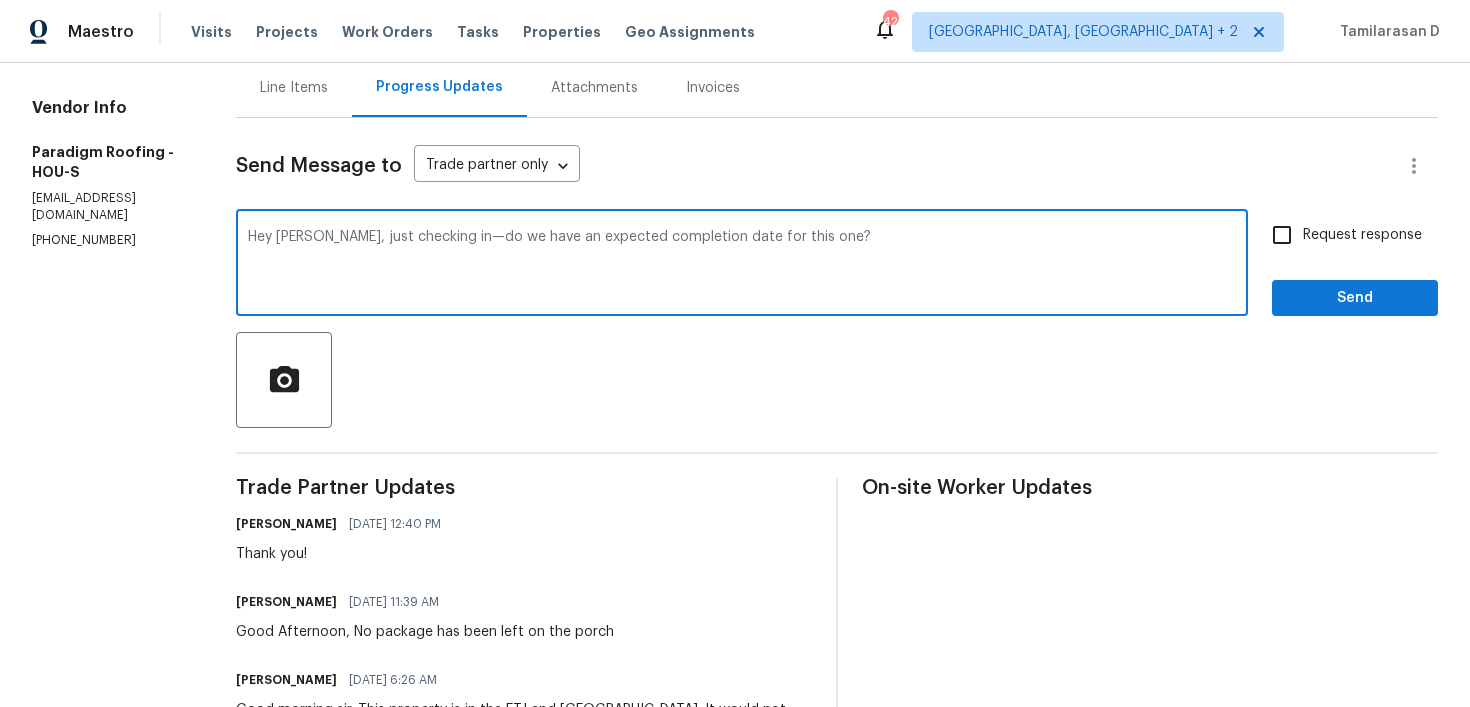 click on "Hey Ryan, just checking in—do we have an expected completion date for this one?" at bounding box center [742, 265] 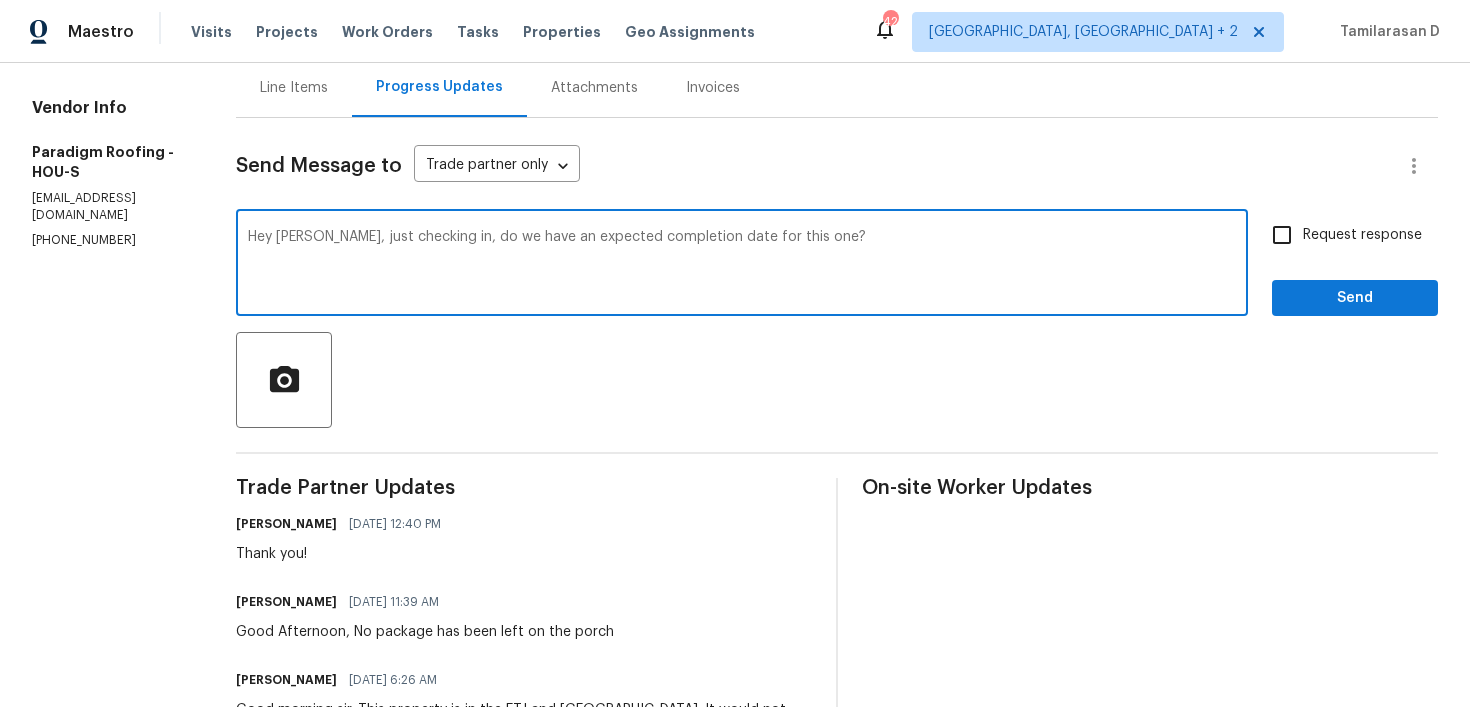 type on "Hey Ryan, just checking in, do we have an expected completion date for this one?" 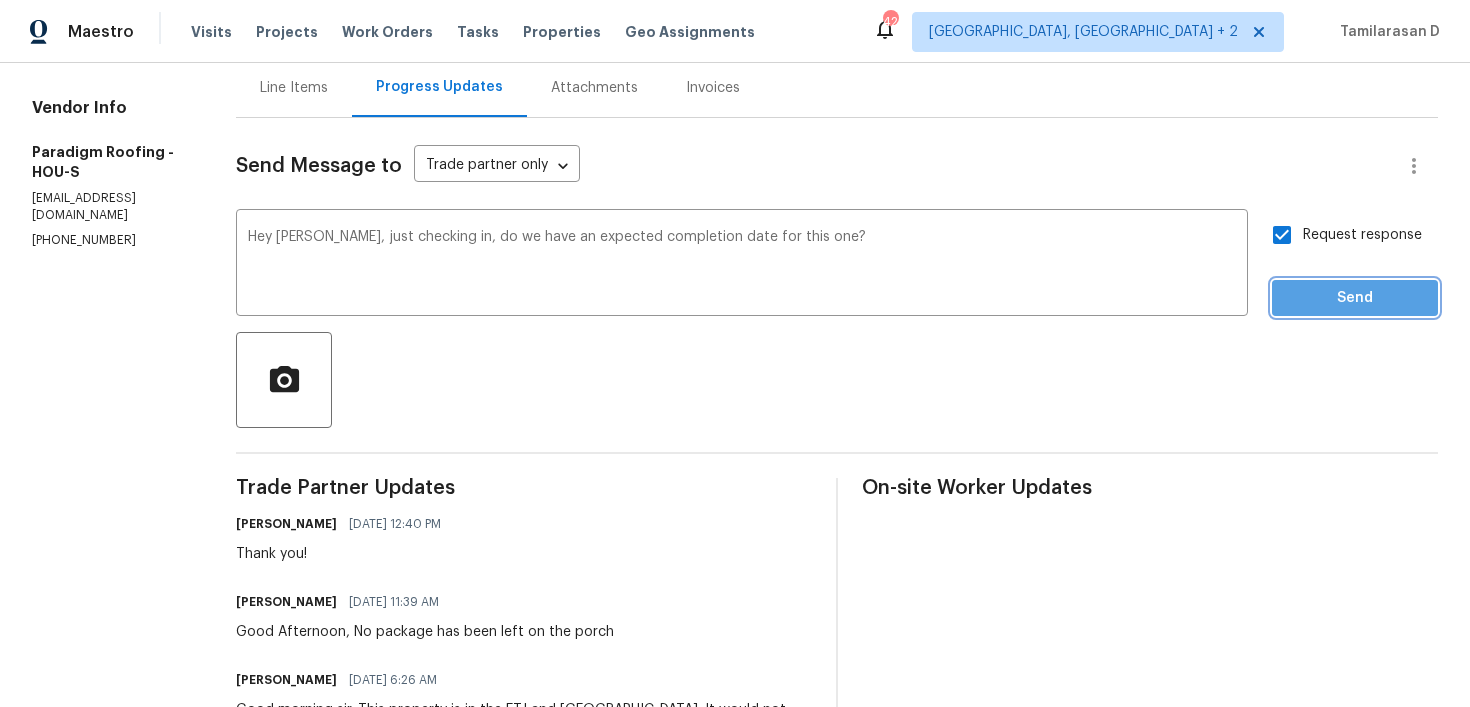 click on "Send" at bounding box center [1355, 298] 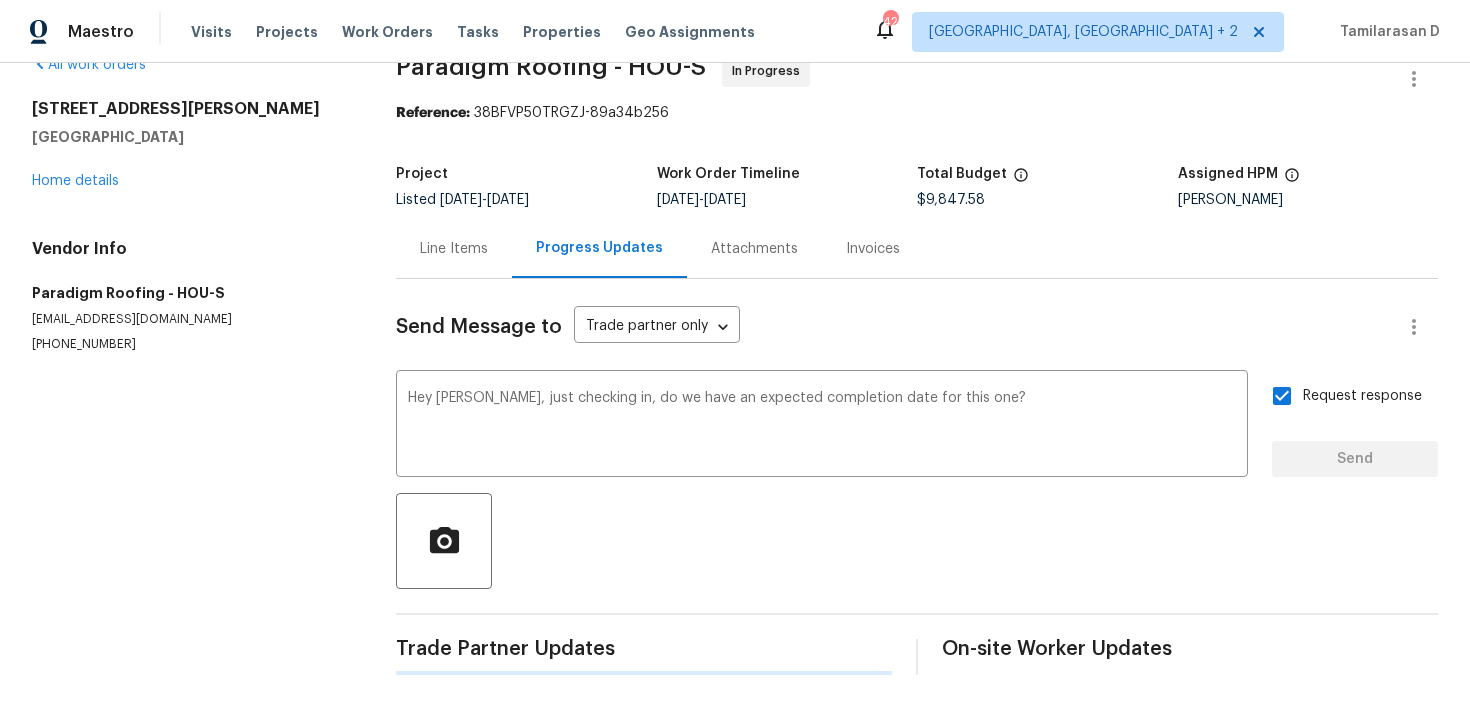 scroll, scrollTop: 0, scrollLeft: 0, axis: both 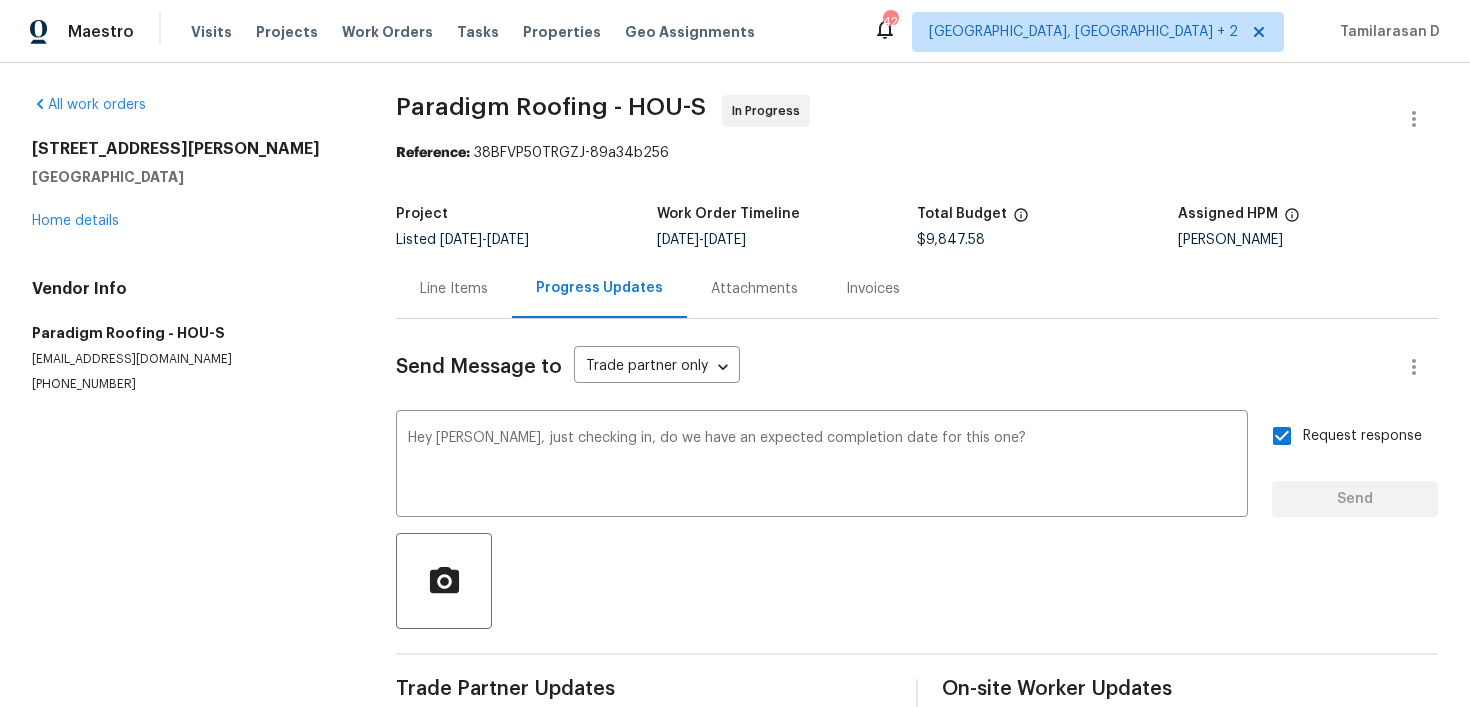 type 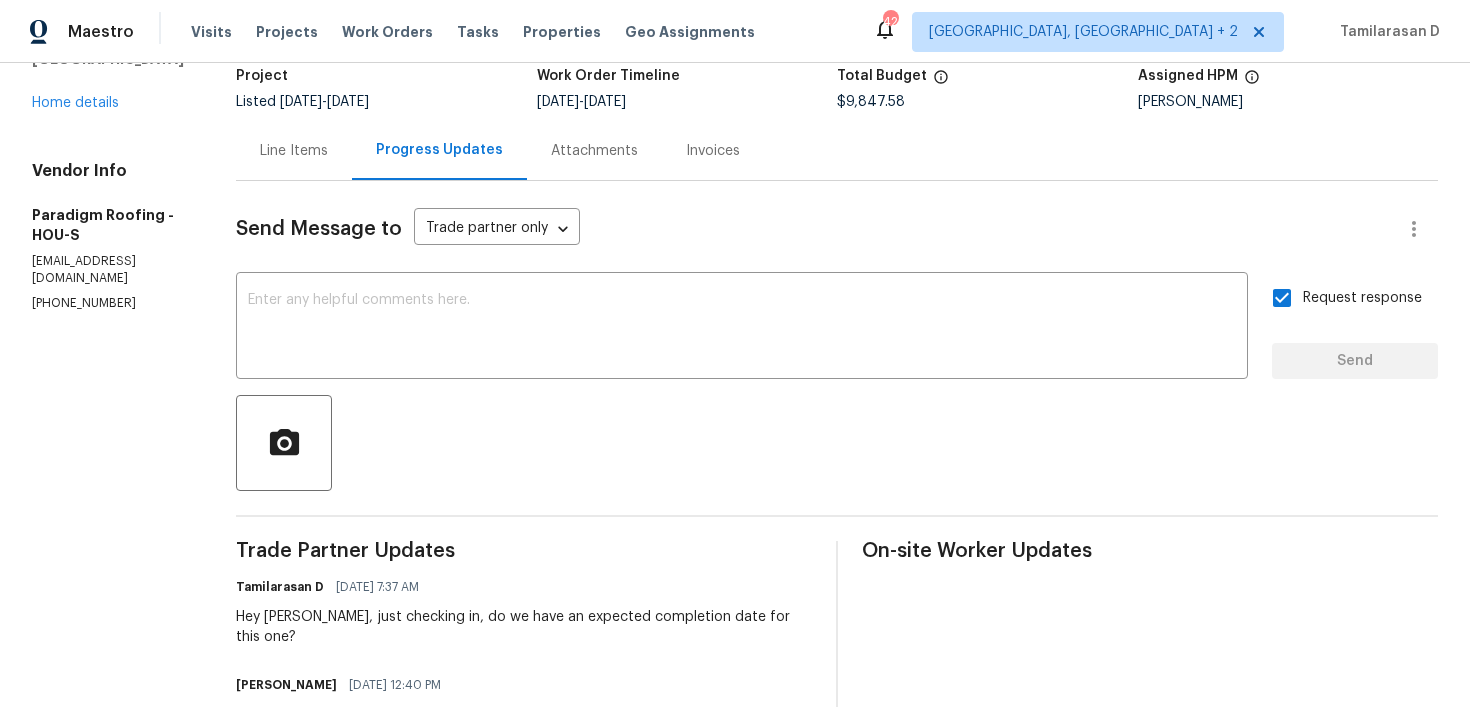 scroll, scrollTop: 40, scrollLeft: 0, axis: vertical 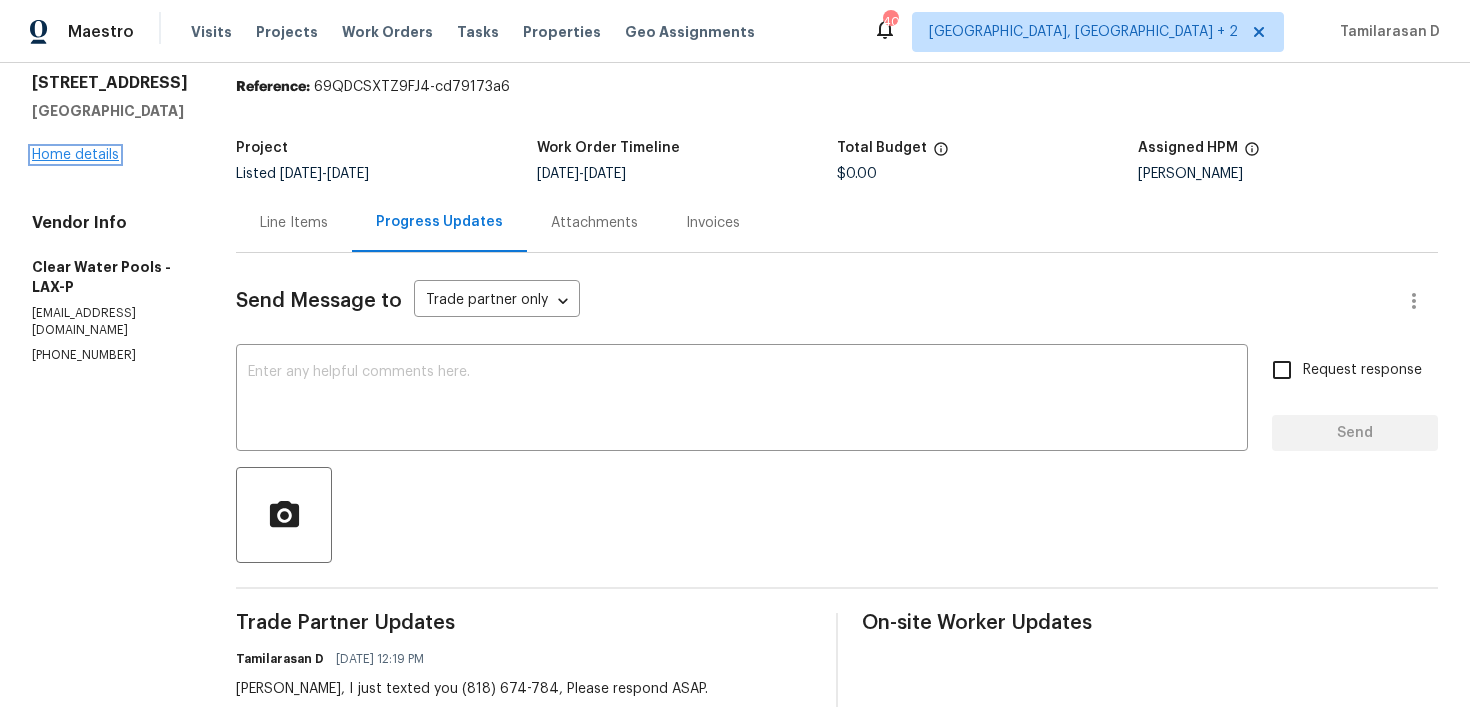 click on "Home details" at bounding box center [75, 155] 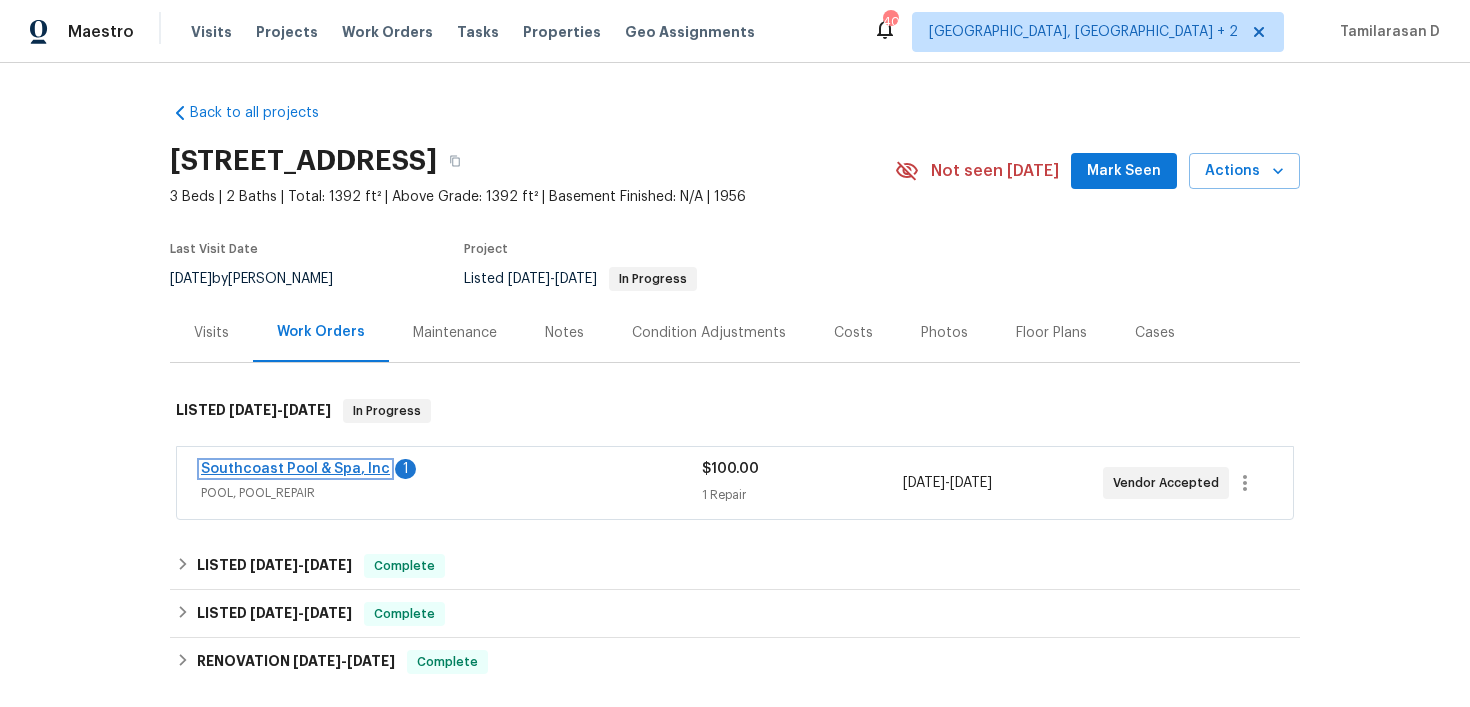click on "Southcoast Pool & Spa, Inc" at bounding box center (295, 469) 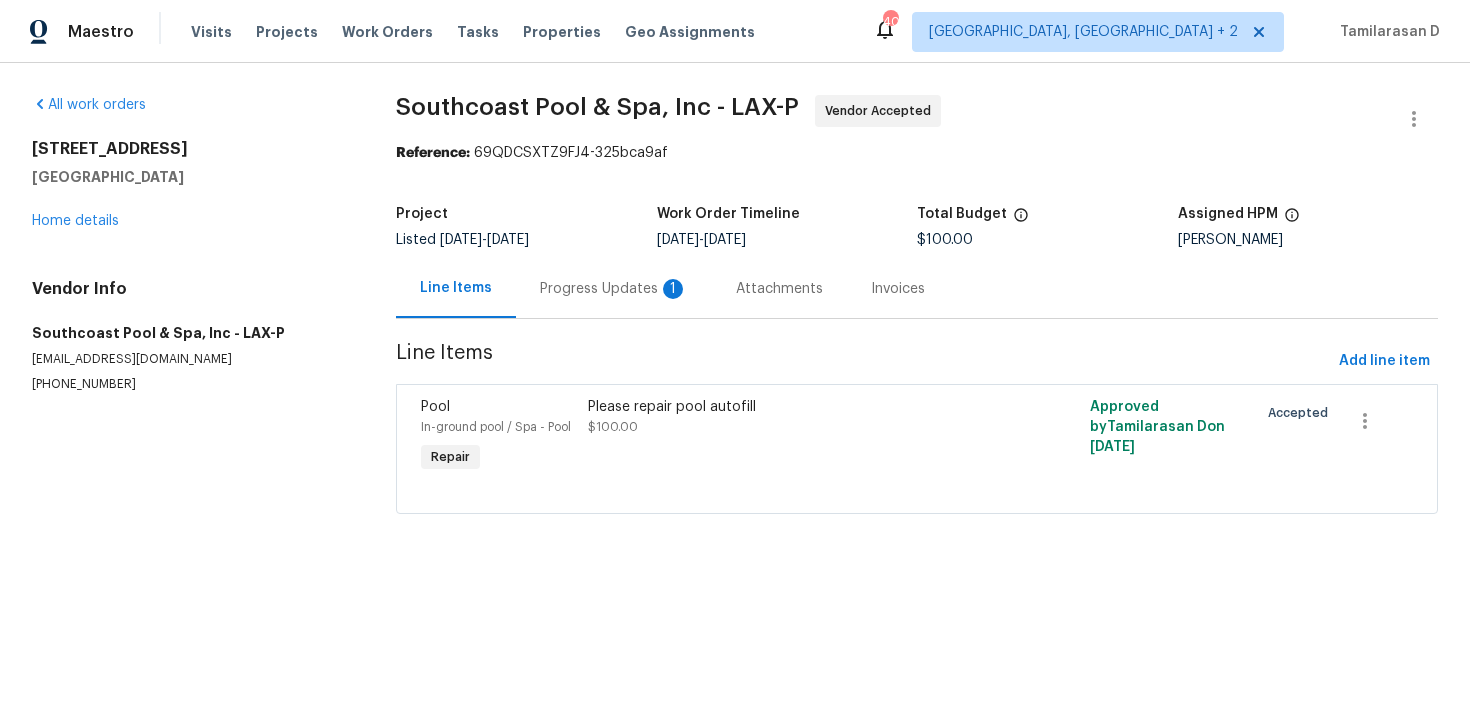 click on "Progress Updates 1" at bounding box center [614, 289] 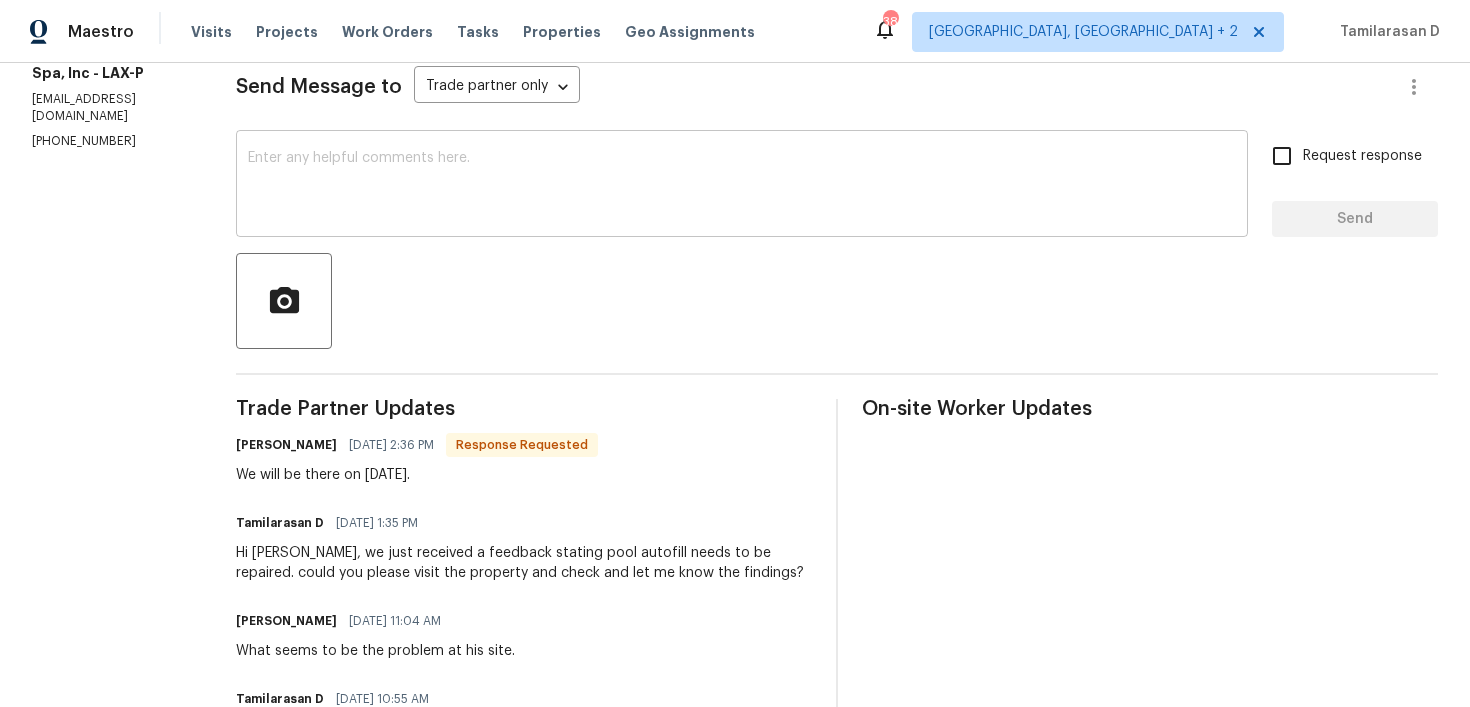 scroll, scrollTop: 301, scrollLeft: 0, axis: vertical 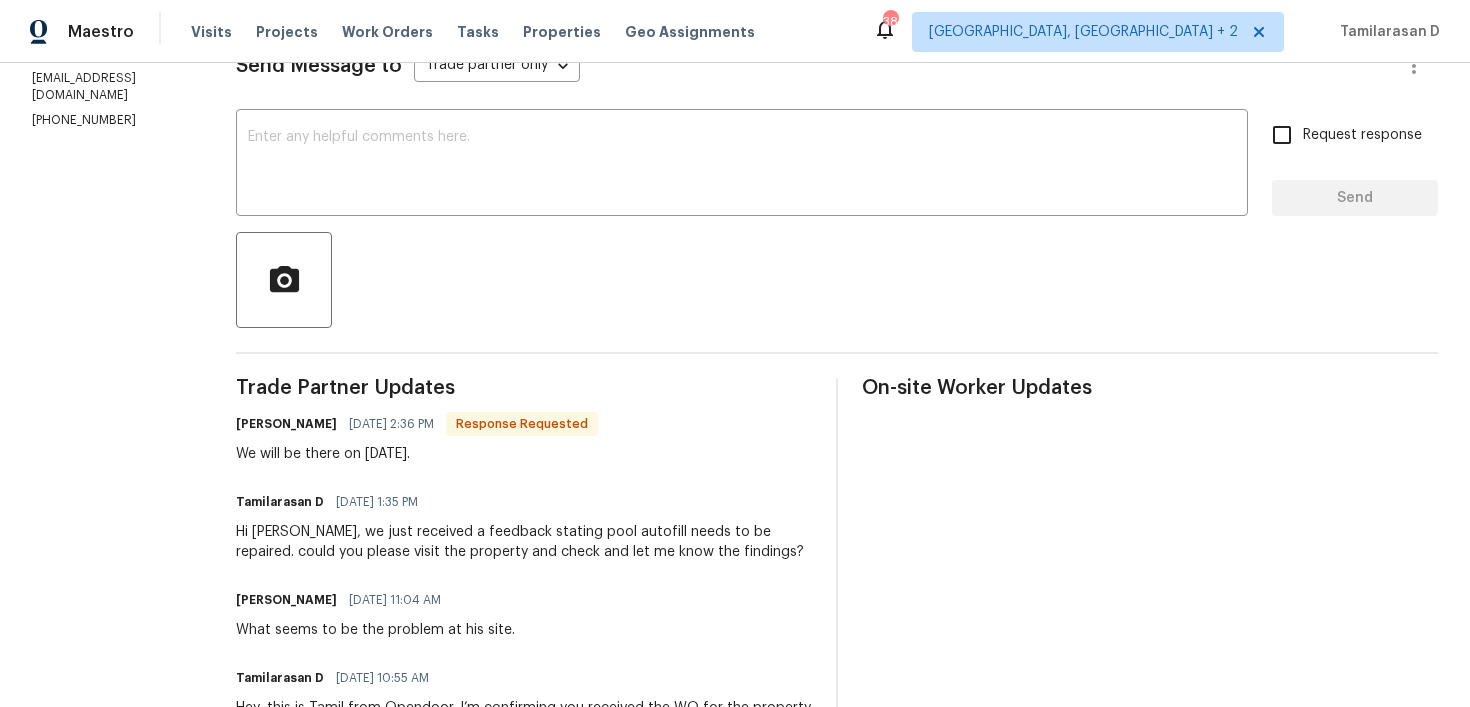 click on "We will be there on 07/16/25." at bounding box center [417, 454] 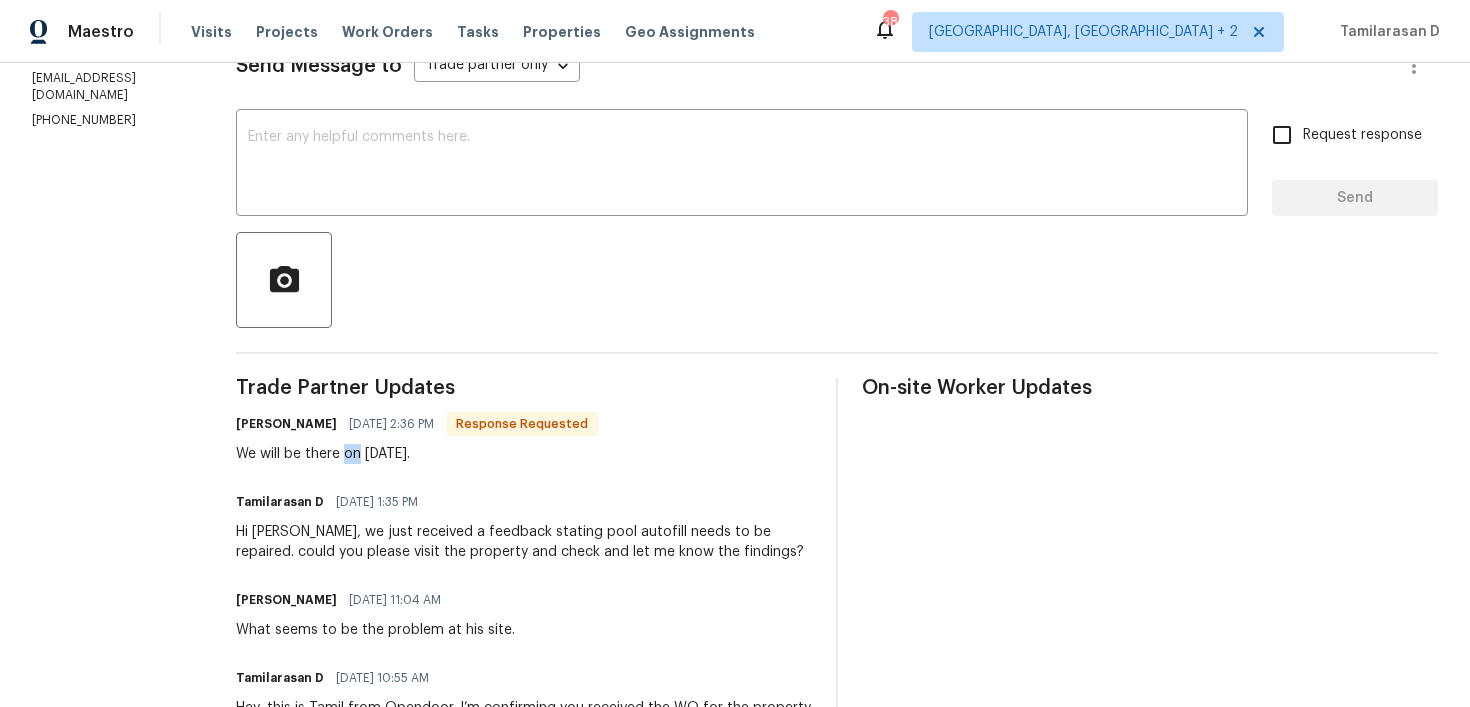click on "We will be there on 07/16/25." at bounding box center [417, 454] 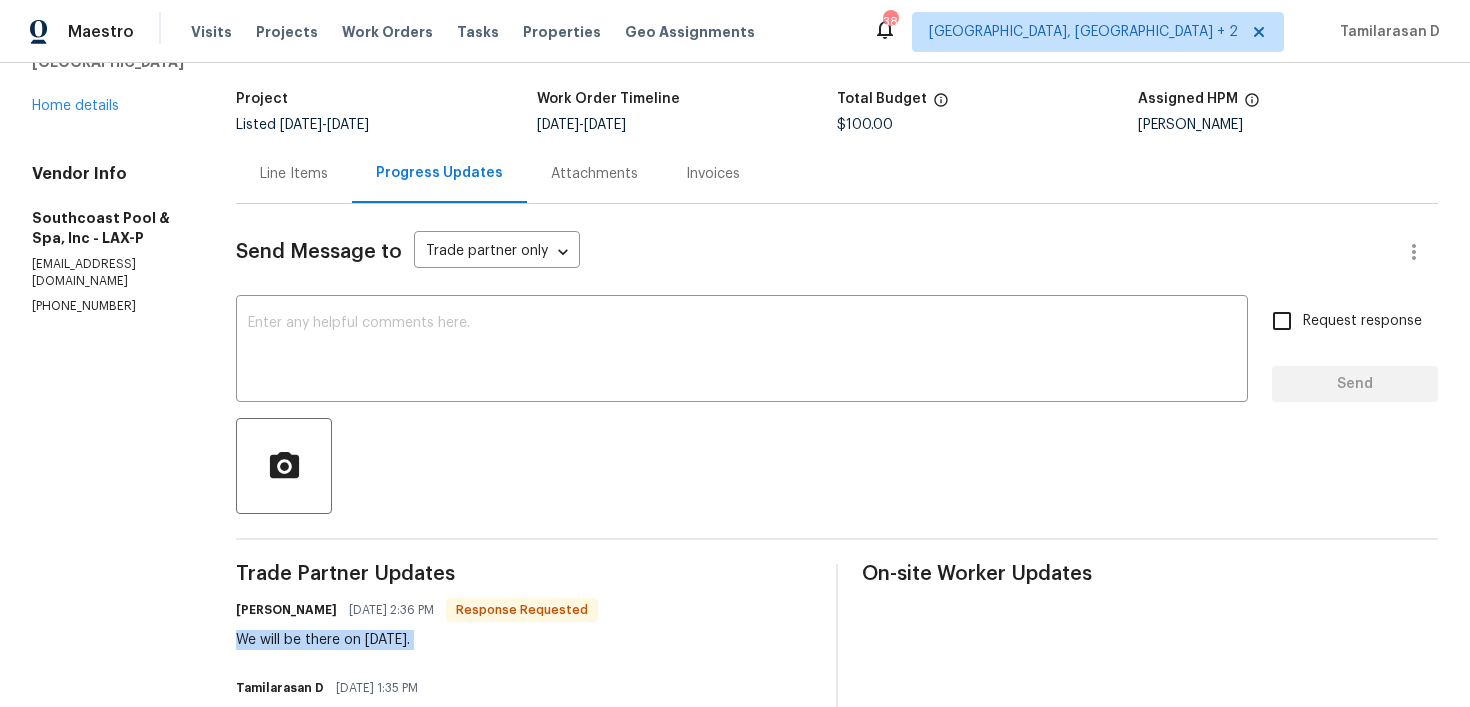 scroll, scrollTop: 0, scrollLeft: 0, axis: both 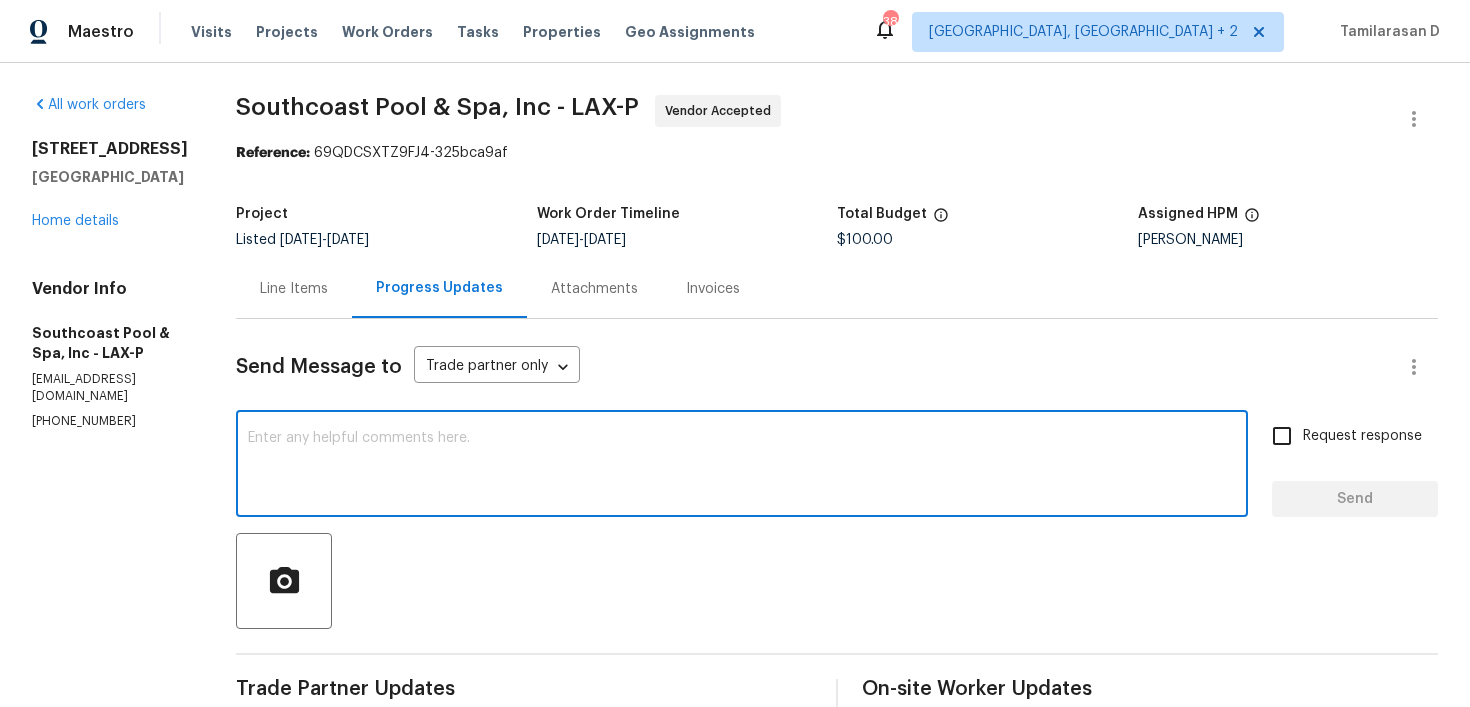 click at bounding box center (742, 466) 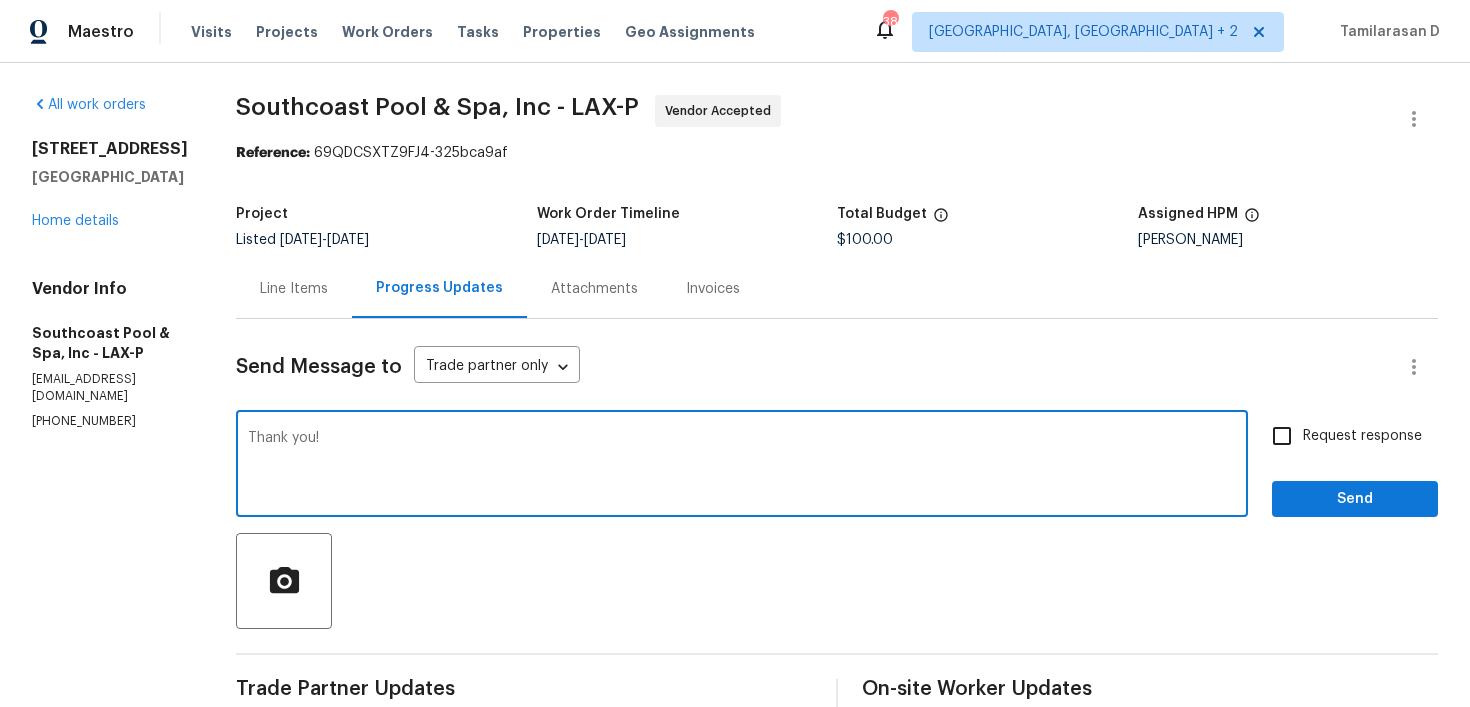 type on "Thank you!" 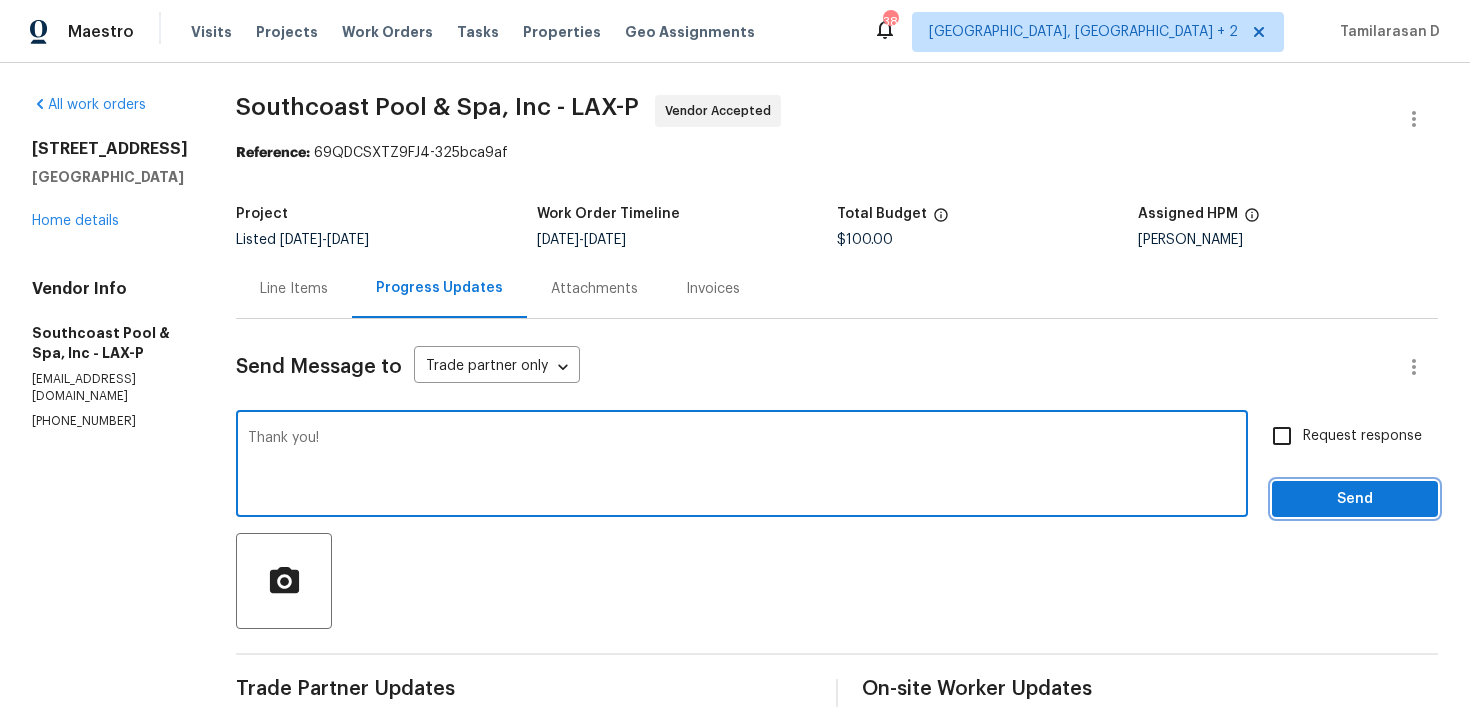 click on "Send" at bounding box center [1355, 499] 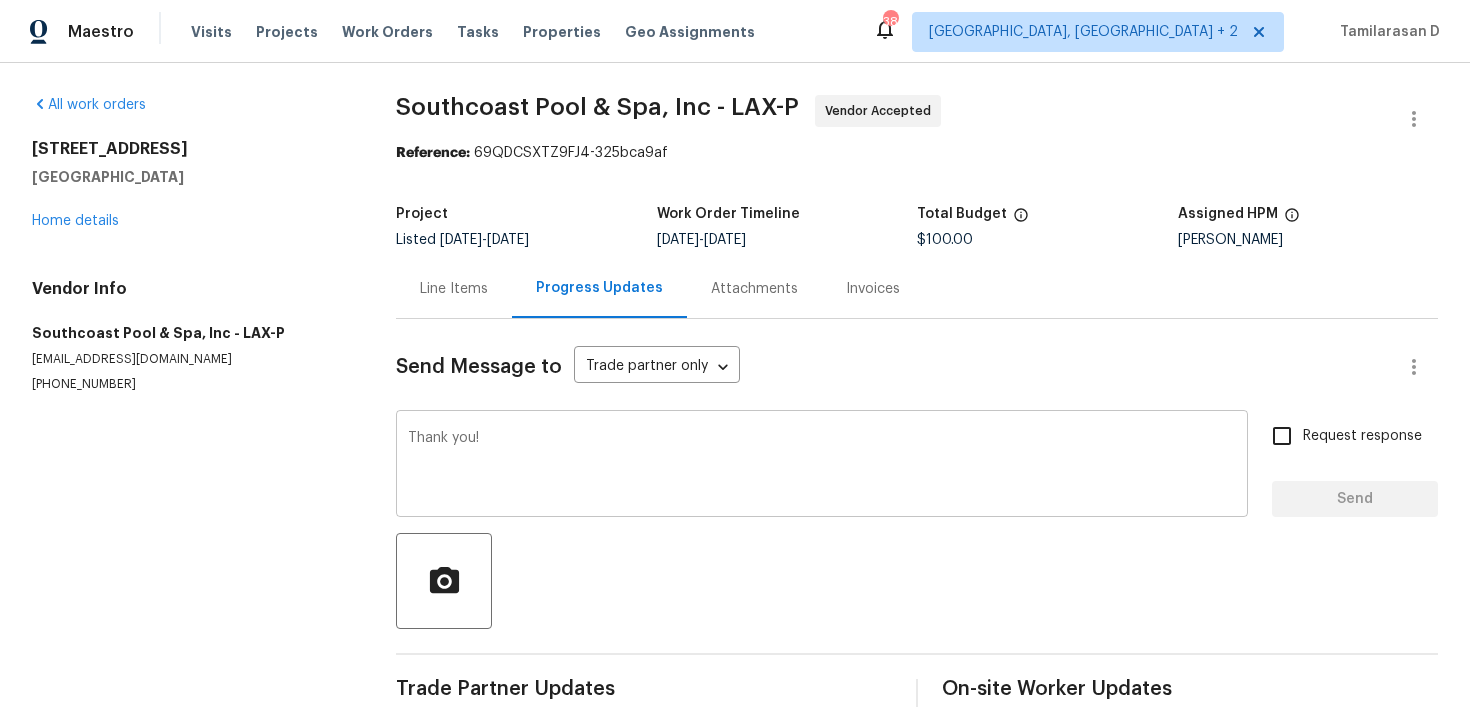 type 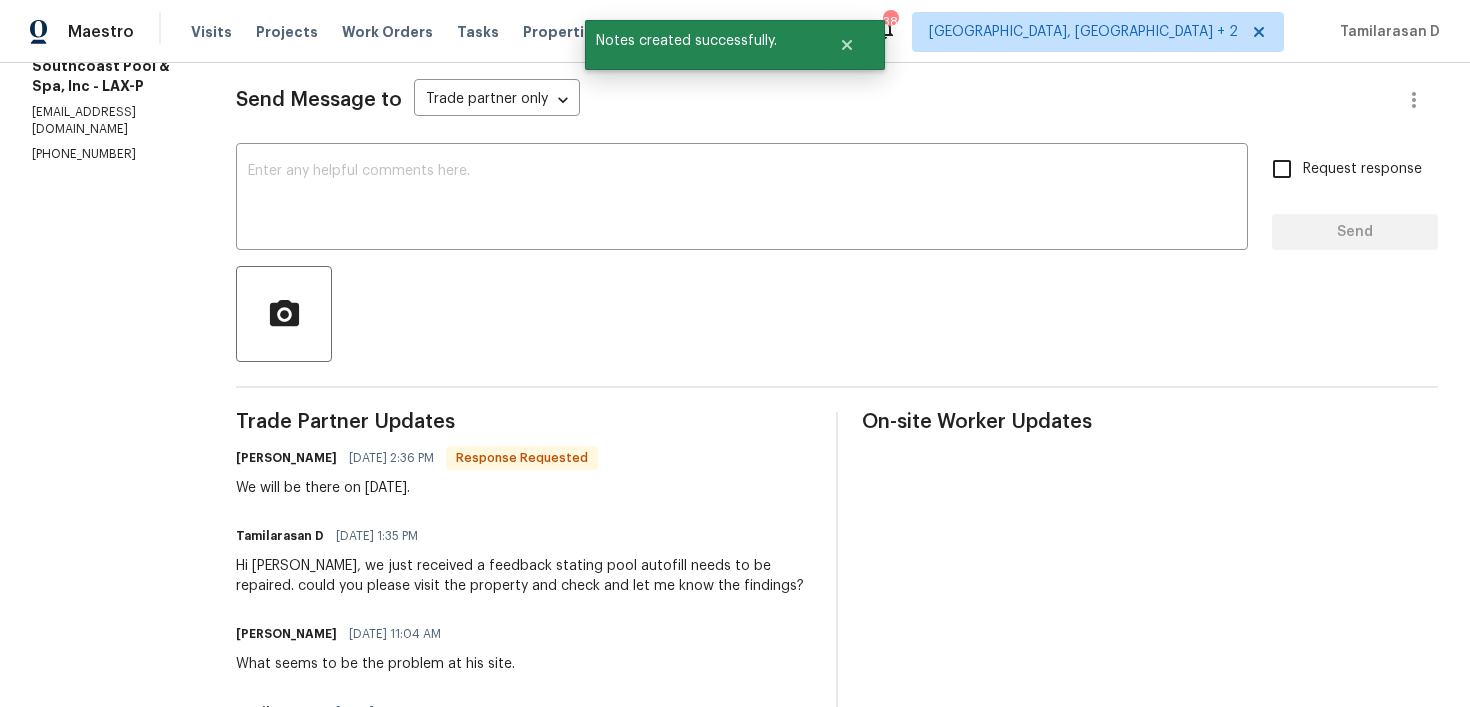 scroll, scrollTop: 286, scrollLeft: 0, axis: vertical 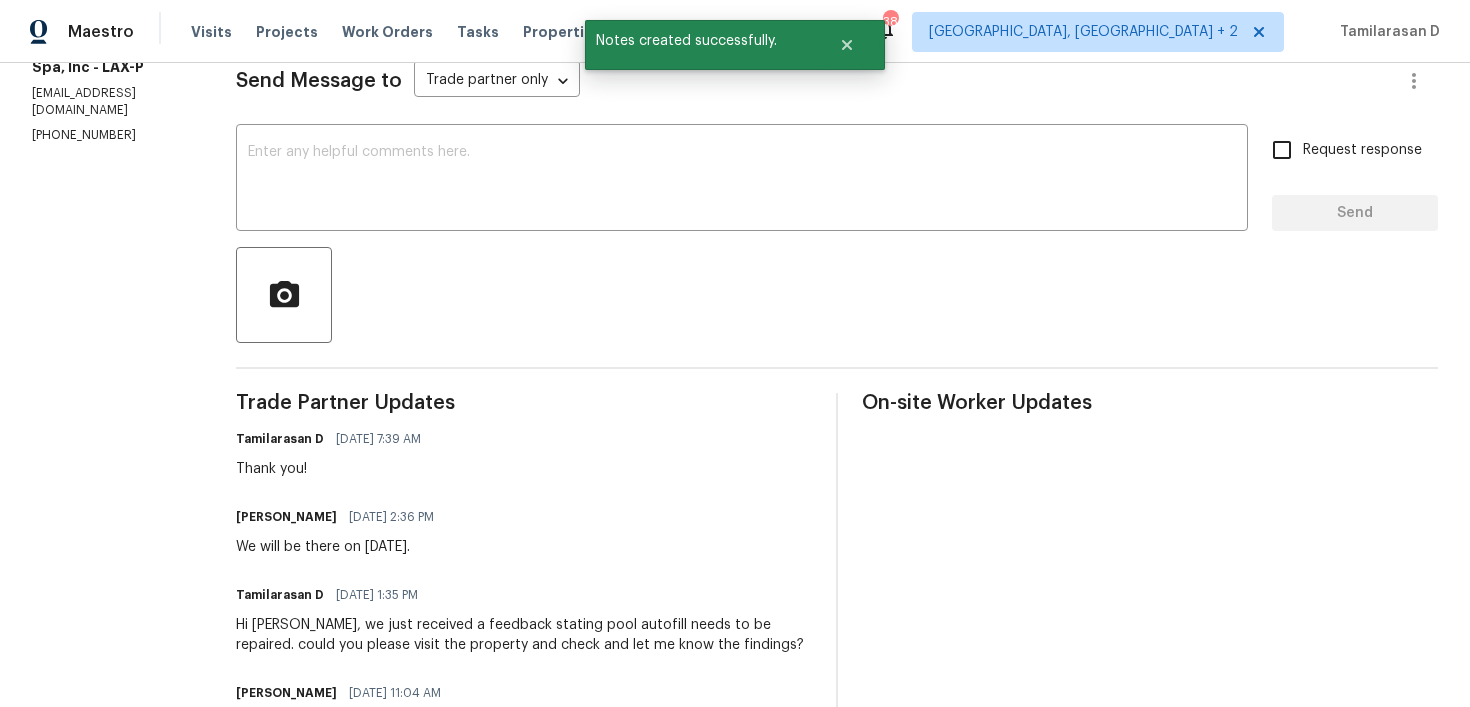 click on "Trade Partner Updates Tamilarasan D 07/15/2025 7:39 AM Thank you! Jackie Guerrero 07/14/2025 2:36 PM We will be there on 07/16/25. Tamilarasan D 07/14/2025 1:35 PM Hi Jackie, we just received a feedback stating pool autofill needs to be repaired. could you please visit the property and check and let me know the findings? Jackie Guerrero 07/14/2025 11:04 AM What seems to be the problem at his site. Tamilarasan D 07/14/2025 10:55 AM Hey, this is Tamil from Opendoor. I’m confirming you received the WO for the property at (8755 Penfield Ave, Northridge, CA 91324). Please review and accept the WO within 24 hours and provide a scheduled date. Please disregard the contact information for the HPM included in the WO. Our Centralised LWO Team is responsible for Listed WOs." at bounding box center [524, 644] 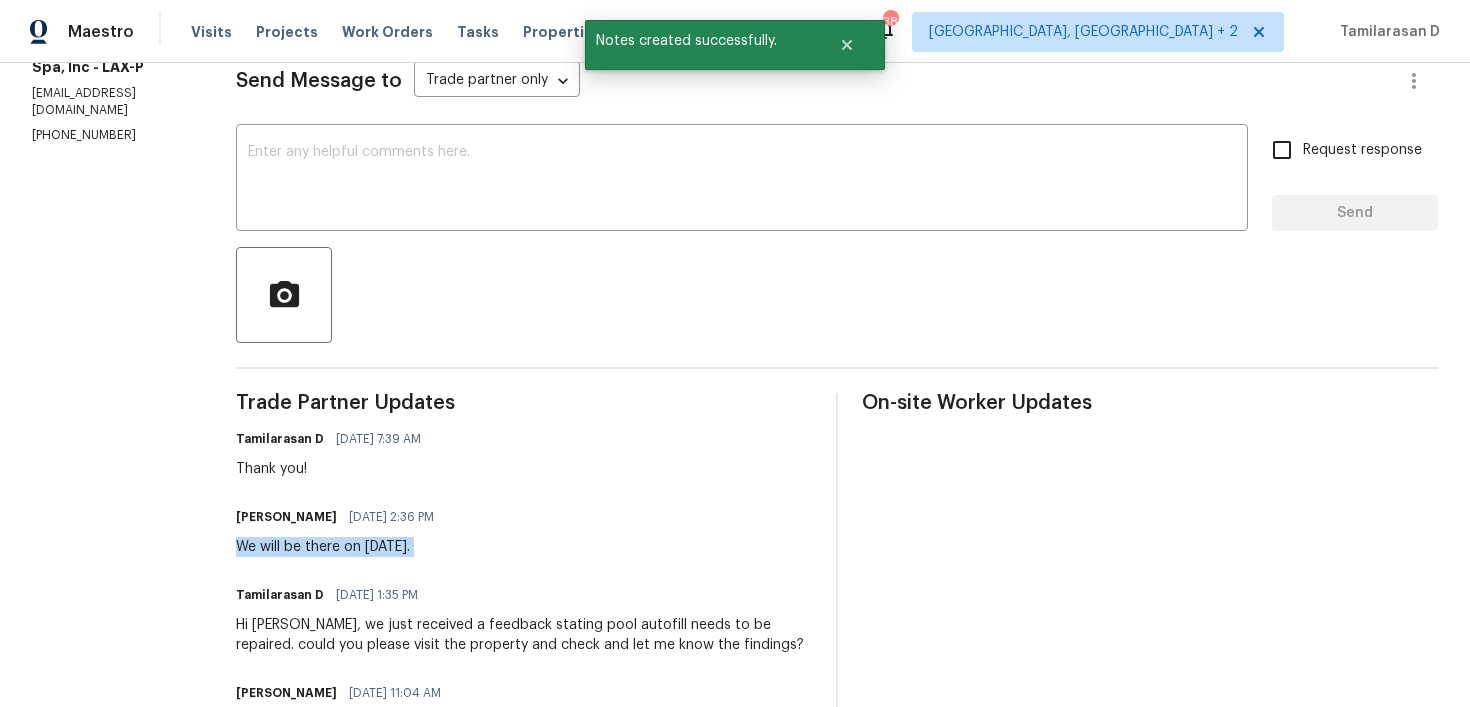 copy on "We will be there on 07/16/25." 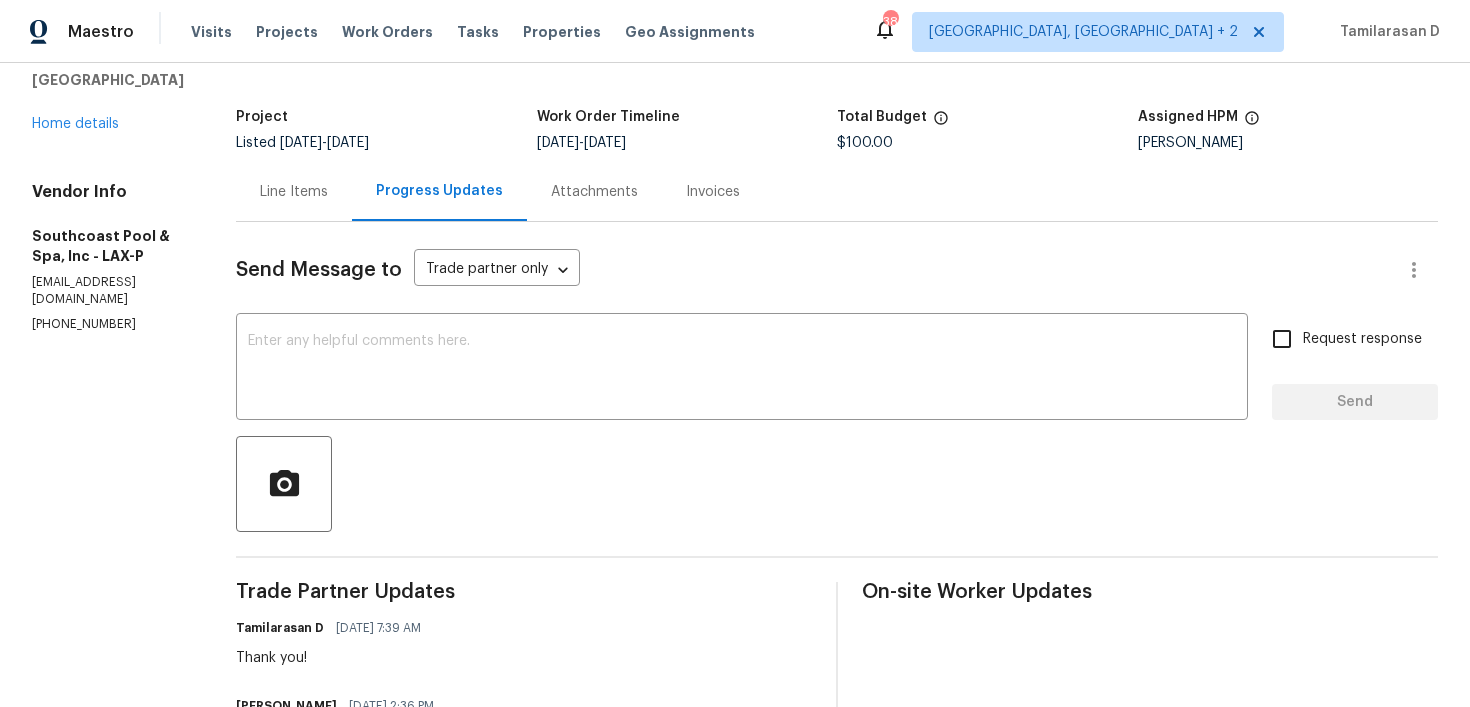 scroll, scrollTop: 0, scrollLeft: 0, axis: both 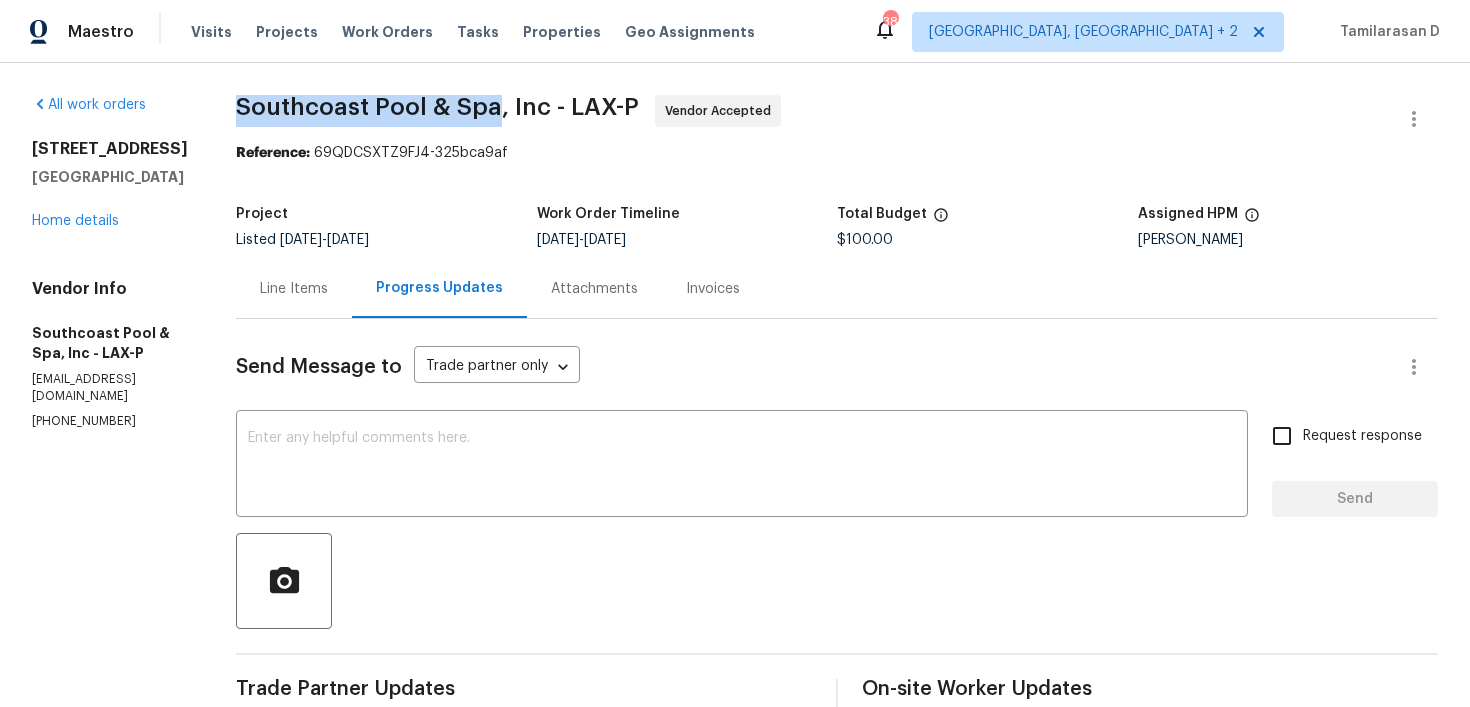 drag, startPoint x: 238, startPoint y: 113, endPoint x: 491, endPoint y: 104, distance: 253.16003 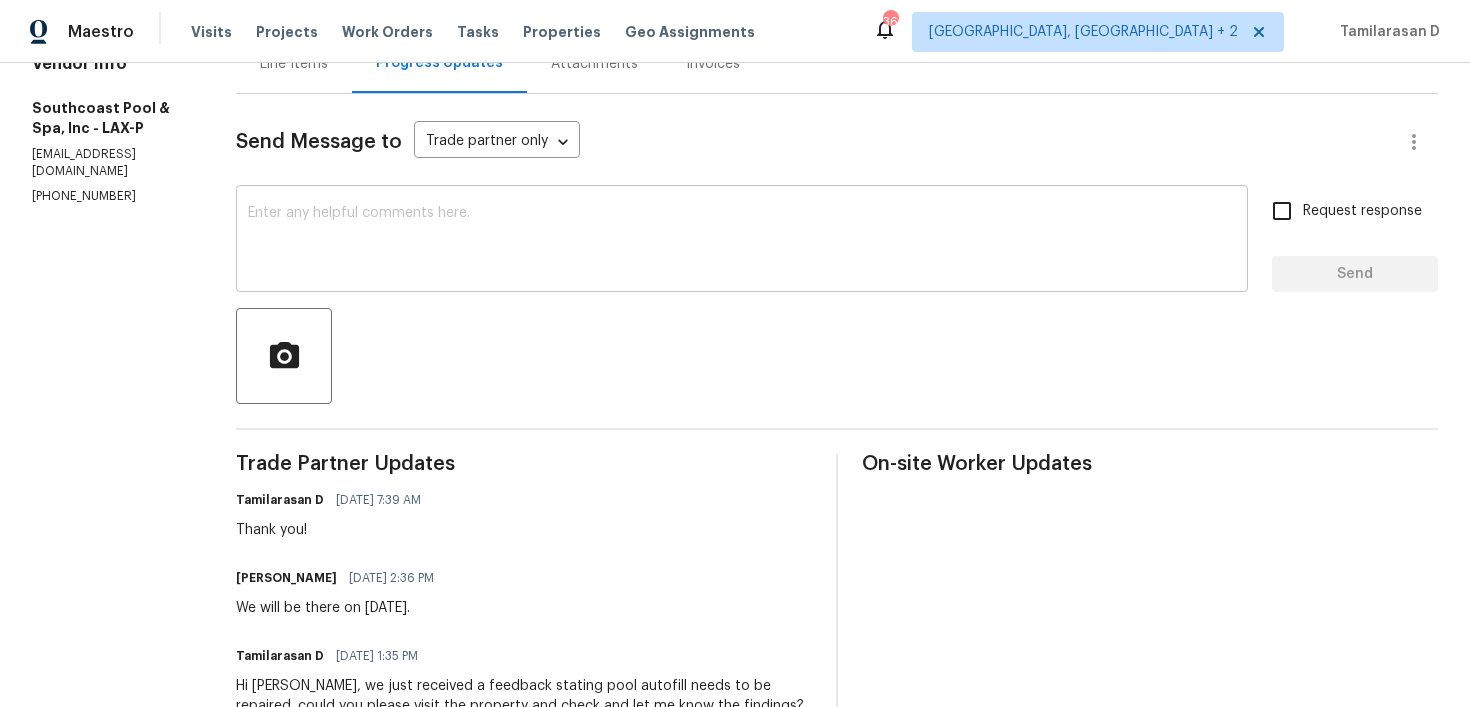 scroll, scrollTop: 506, scrollLeft: 0, axis: vertical 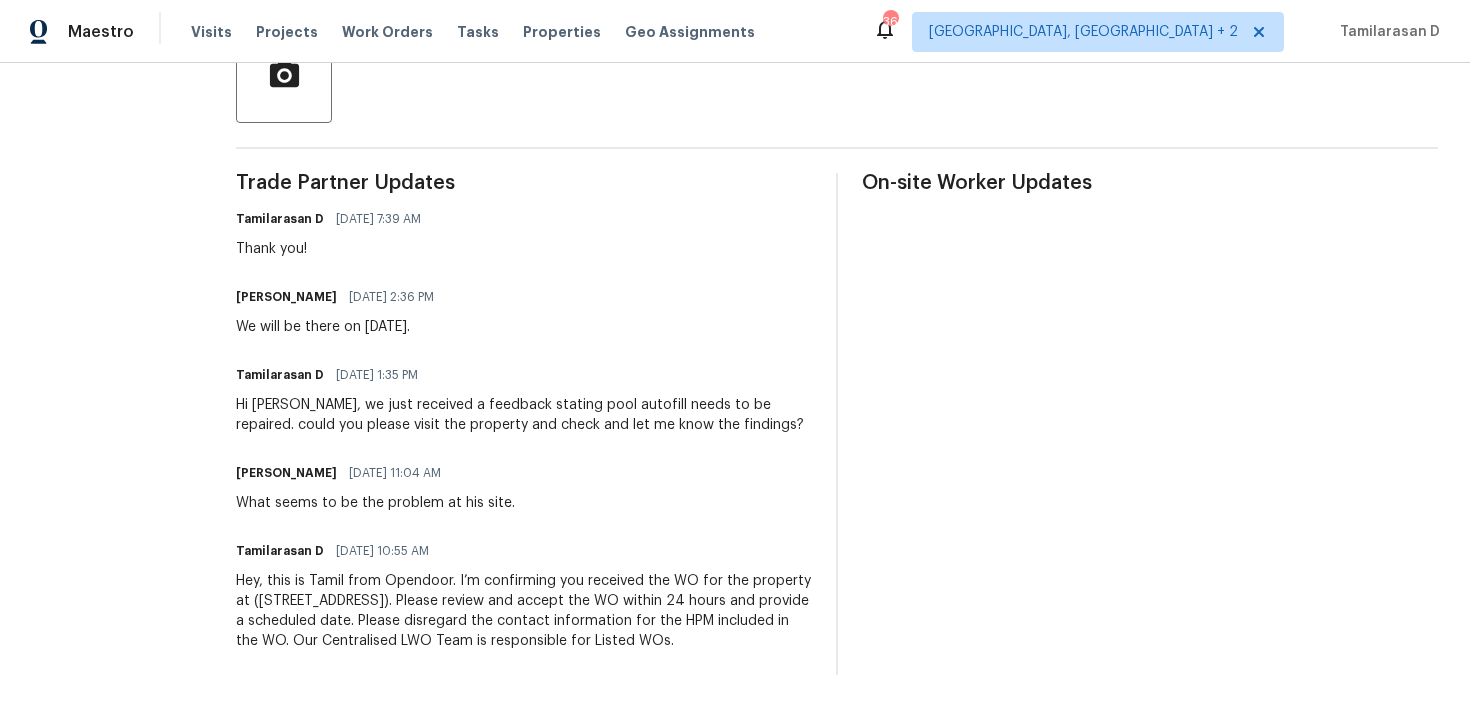 click on "Trade Partner Updates Tamilarasan D 07/15/2025 7:39 AM Thank you! Jackie Guerrero 07/14/2025 2:36 PM We will be there on 07/16/25. Tamilarasan D 07/14/2025 1:35 PM Hi Jackie, we just received a feedback stating pool autofill needs to be repaired. could you please visit the property and check and let me know the findings? Jackie Guerrero 07/14/2025 11:04 AM What seems to be the problem at his site. Tamilarasan D 07/14/2025 10:55 AM Hey, this is Tamil from Opendoor. I’m confirming you received the WO for the property at (8755 Penfield Ave, Northridge, CA 91324). Please review and accept the WO within 24 hours and provide a scheduled date. Please disregard the contact information for the HPM included in the WO. Our Centralised LWO Team is responsible for Listed WOs." at bounding box center [524, 424] 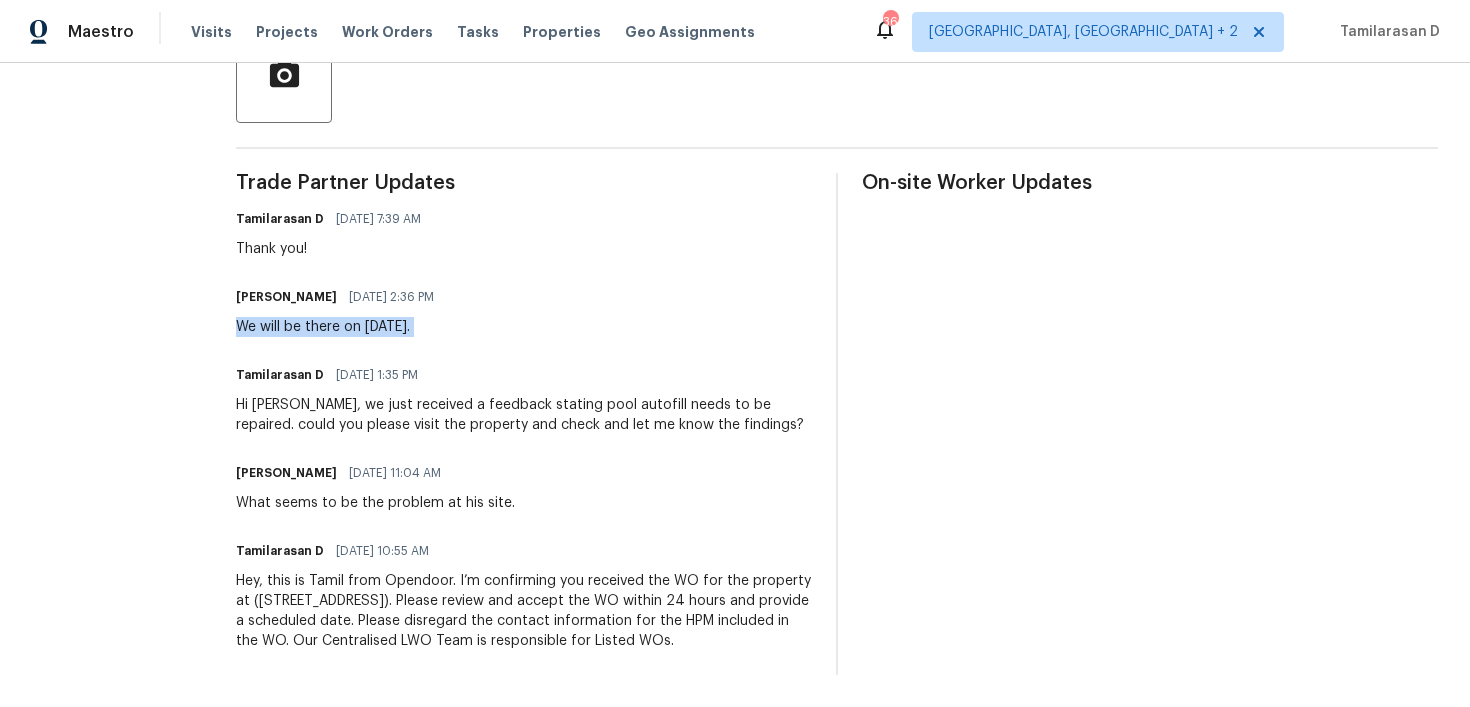 copy on "We will be there on 07/16/25." 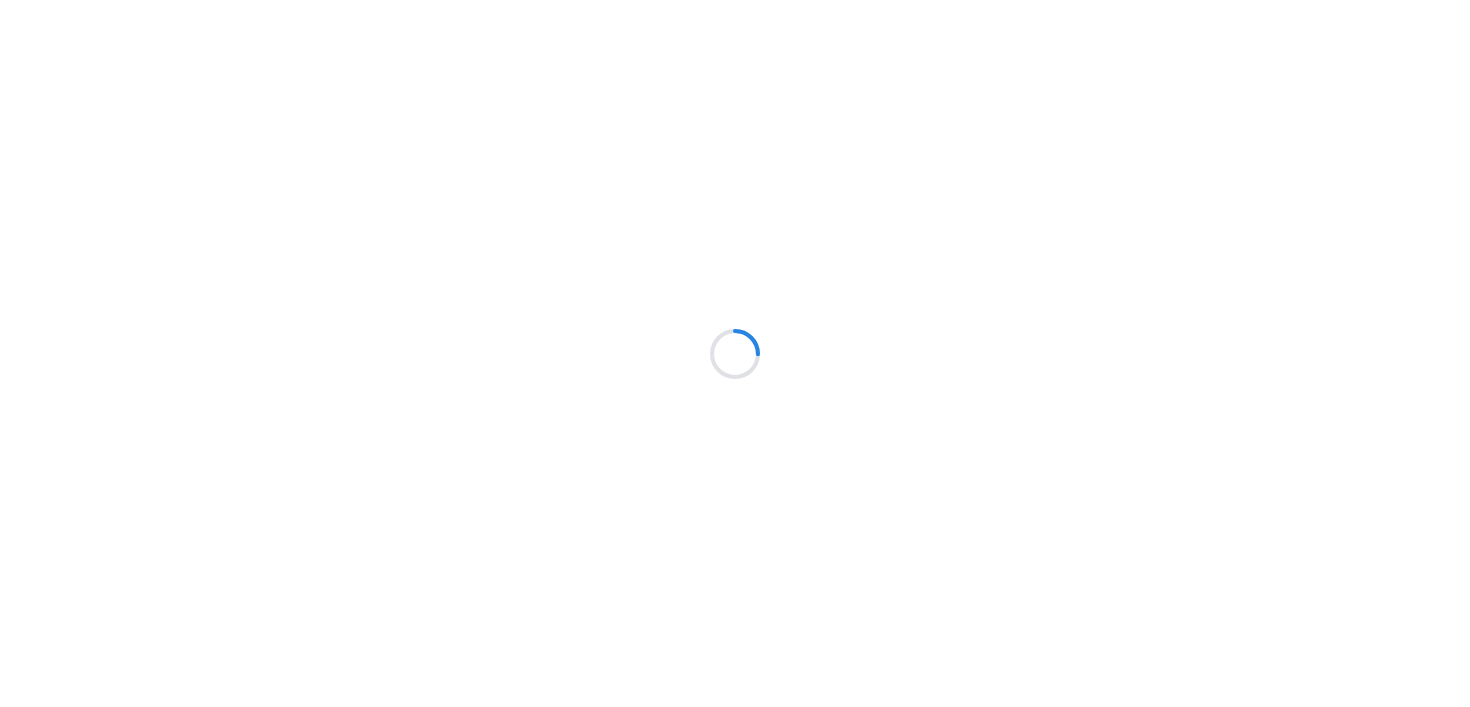 scroll, scrollTop: 0, scrollLeft: 0, axis: both 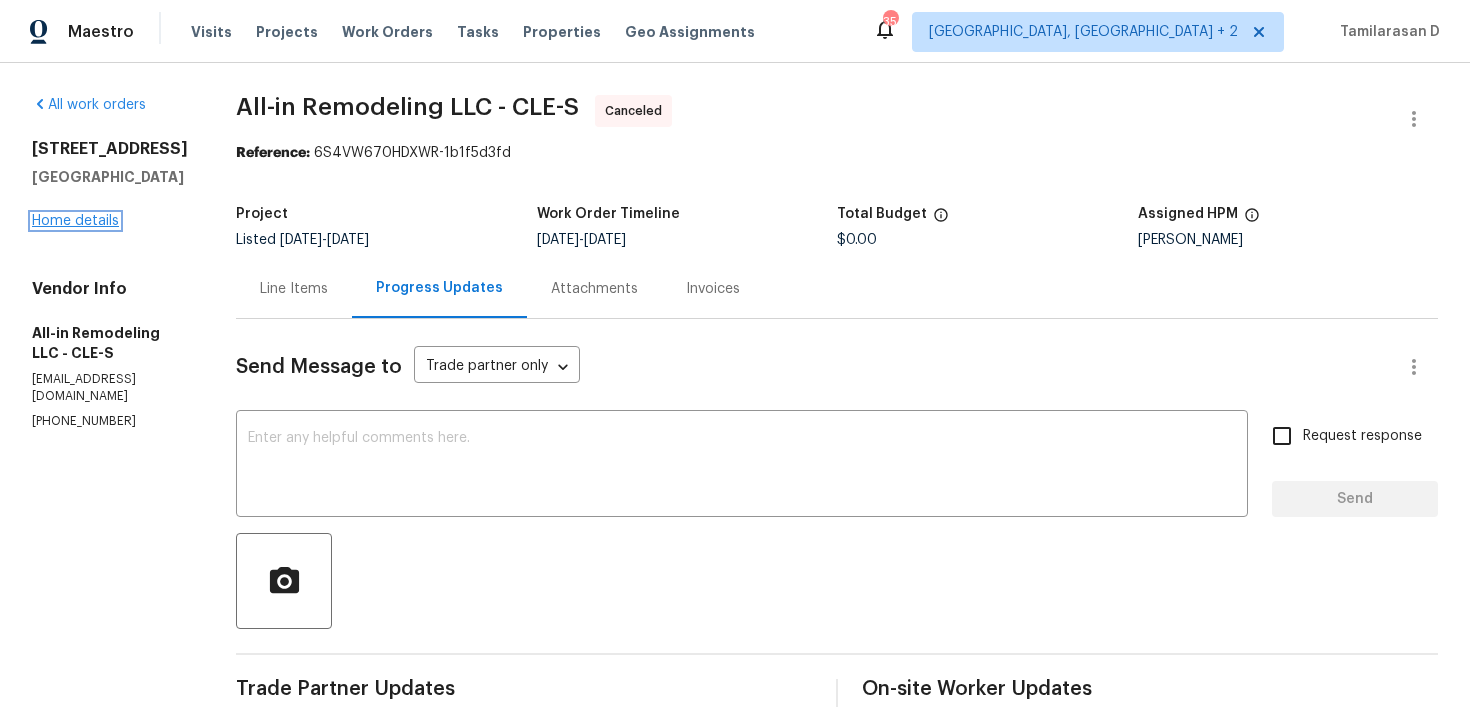 click on "Home details" at bounding box center (75, 221) 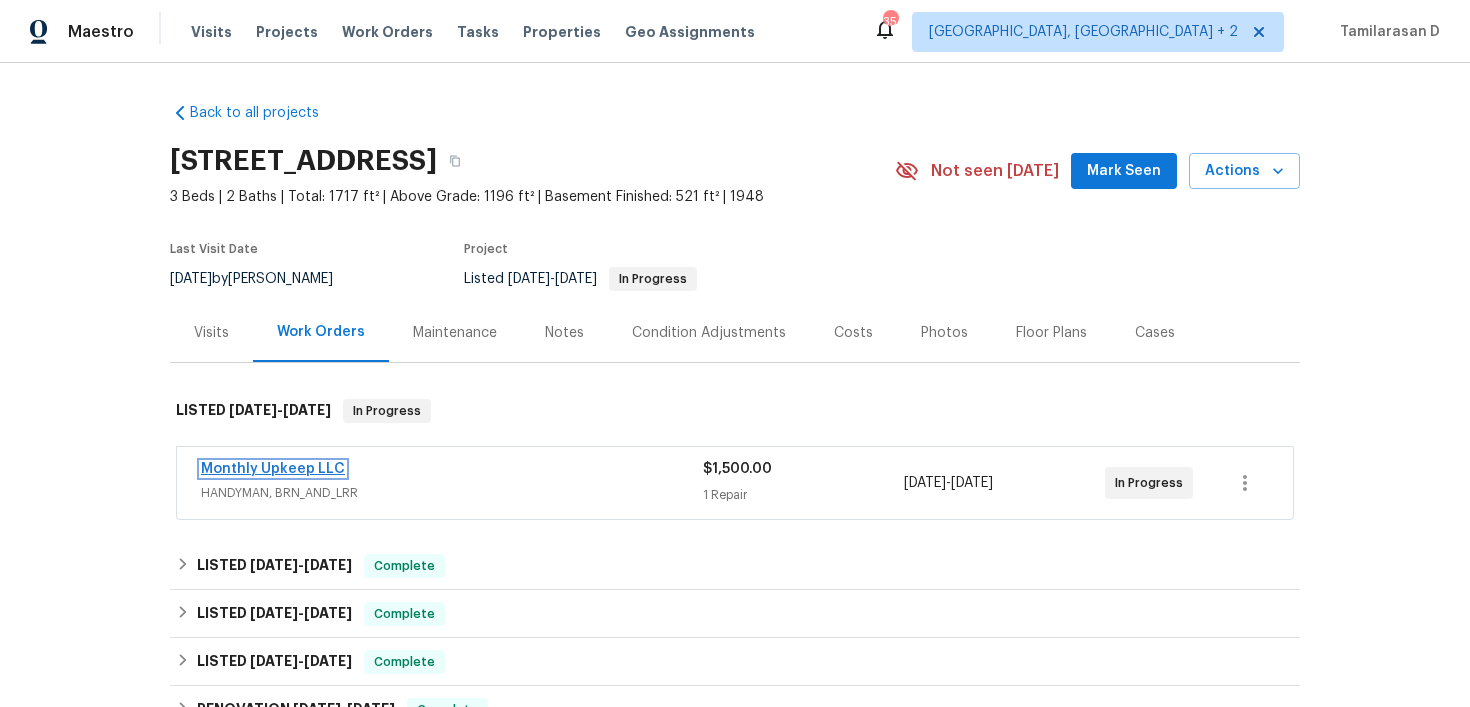 click on "Monthly Upkeep LLC" at bounding box center [273, 469] 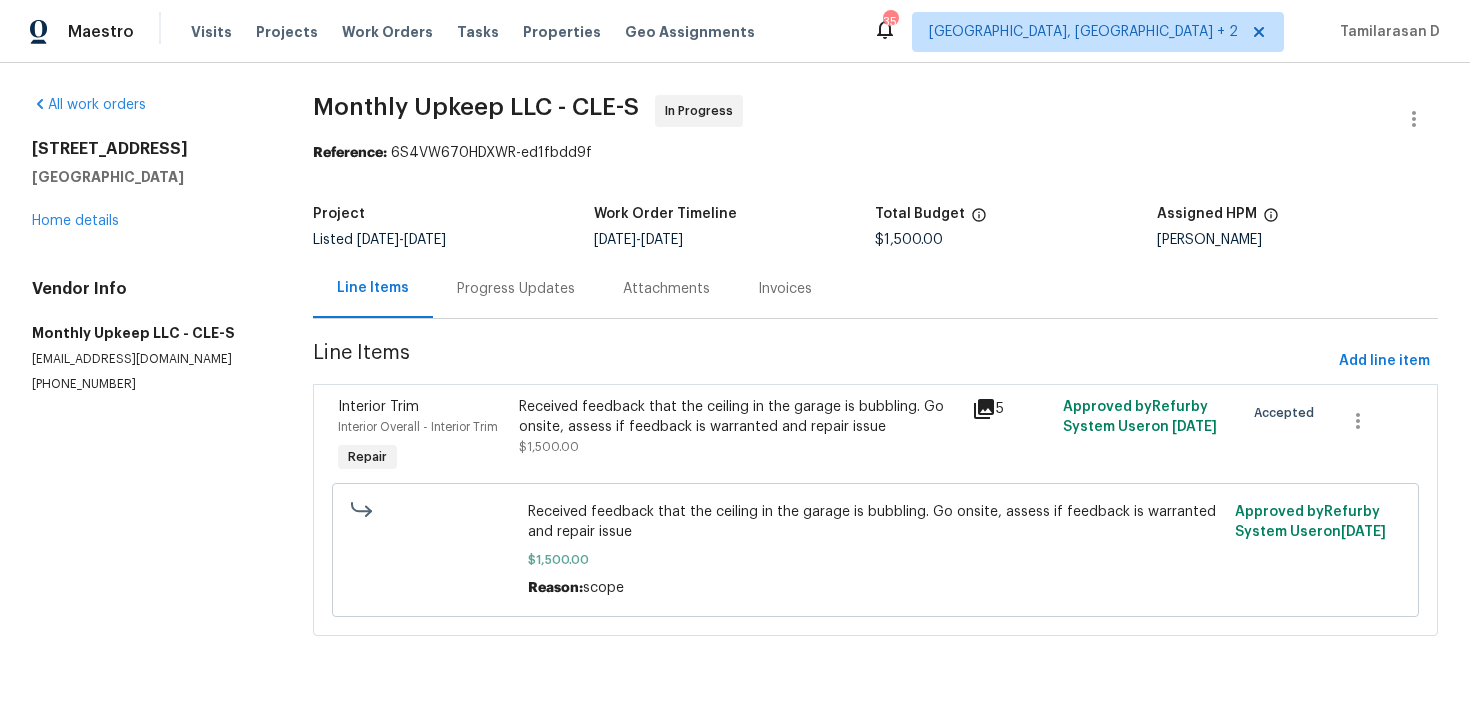 click on "Progress Updates" at bounding box center [516, 289] 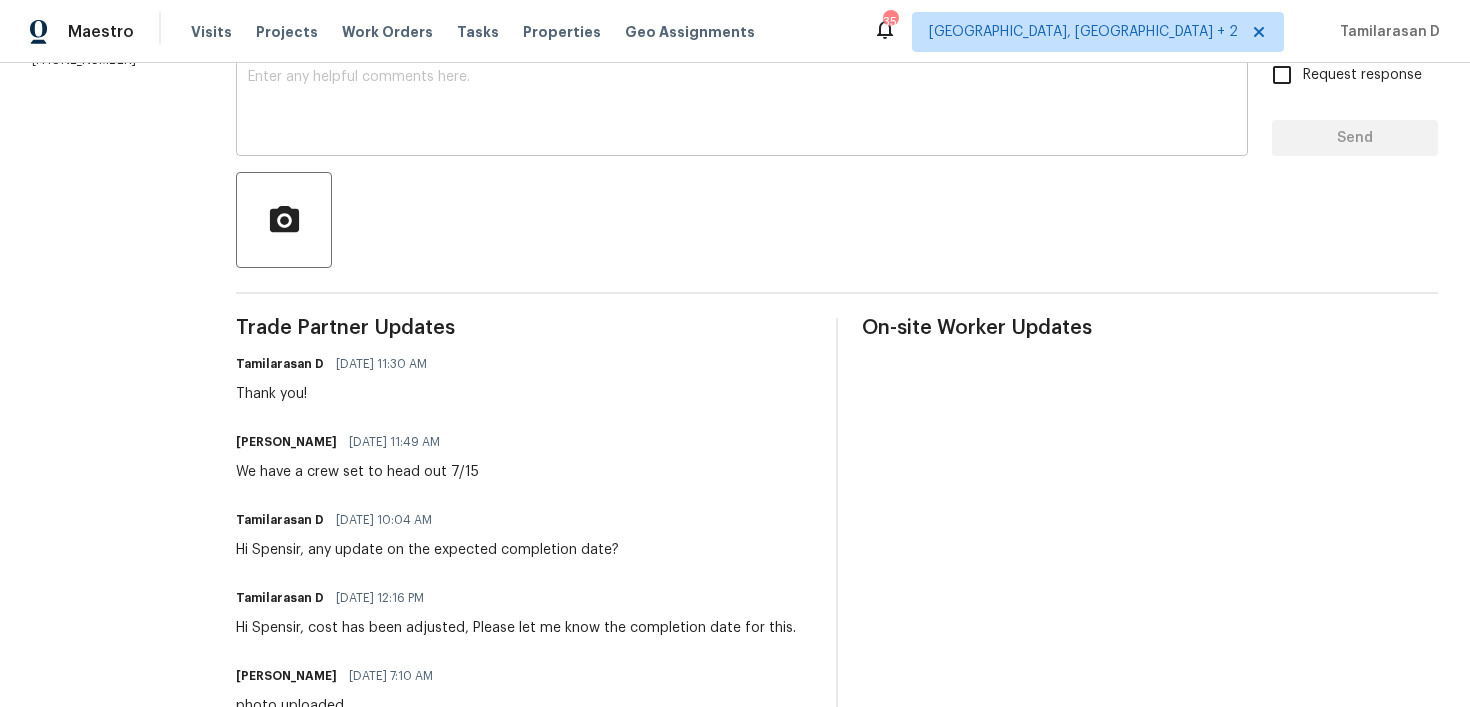 scroll, scrollTop: 383, scrollLeft: 0, axis: vertical 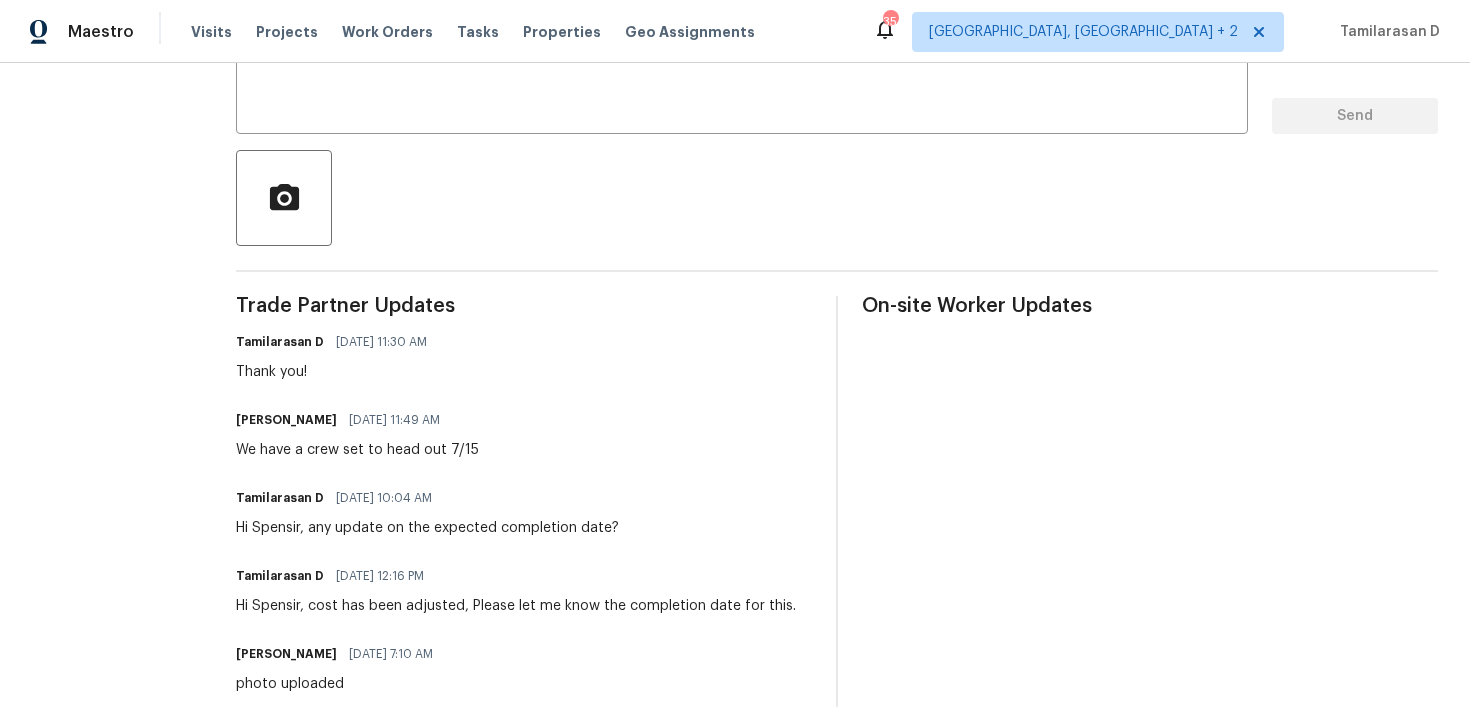 click on "Trade Partner Updates Tamilarasan D 07/14/2025 11:30 AM Thank you! Spensir Chappell 07/11/2025 11:49 AM We have a crew set to head out 7/15 Tamilarasan D 07/11/2025 10:04 AM Hi Spensir, any update on the expected completion date? Tamilarasan D 07/10/2025 12:16 PM Hi Spensir, cost has been adjusted, Please let me know the completion date for this. Spensir Chappell 07/10/2025 7:10 AM photo uploaded Spensir Chappell 07/10/2025 7:10 AM Suspected damaged ridge vent Rebecca McMillen 07/09/2025 7:57 PM Spencer can you upload the photos of the roof issue that is causing the paint to bubble Tamilarasan D 07/09/2025 7:55 AM can you upload the pictures of roofing issue? Spensir Chappell 07/08/2025 1:55 PM The original photos from the portal are accurate and it was low lighting and very high ceiling. This is whats required to get it done correctly. Tamilarasan D 07/08/2025 1:50 PM Can you upload some photos? Spensir Chappell 07/08/2025 12:16 PM Tamilarasan D 07/07/2025 8:28 AM Thank you, Please keep me updated." at bounding box center (524, 977) 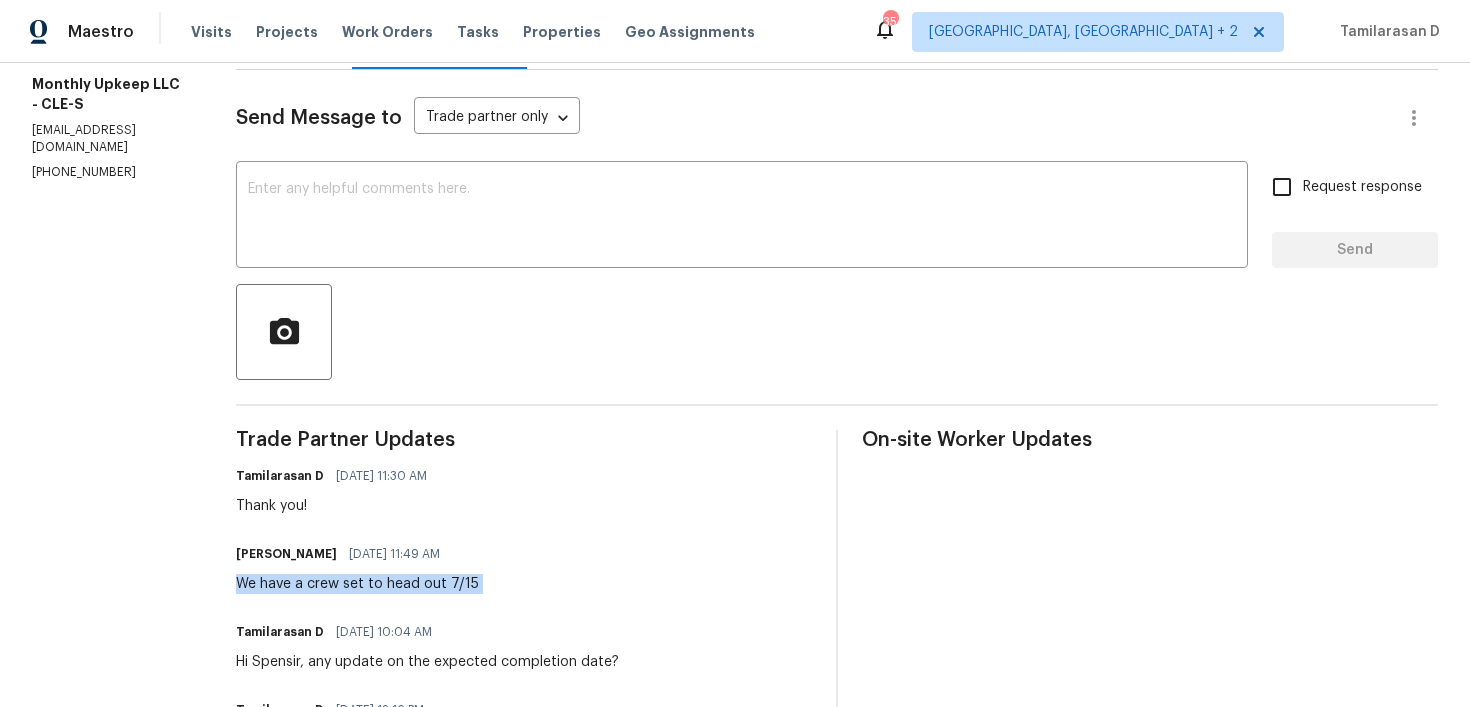 scroll, scrollTop: 224, scrollLeft: 0, axis: vertical 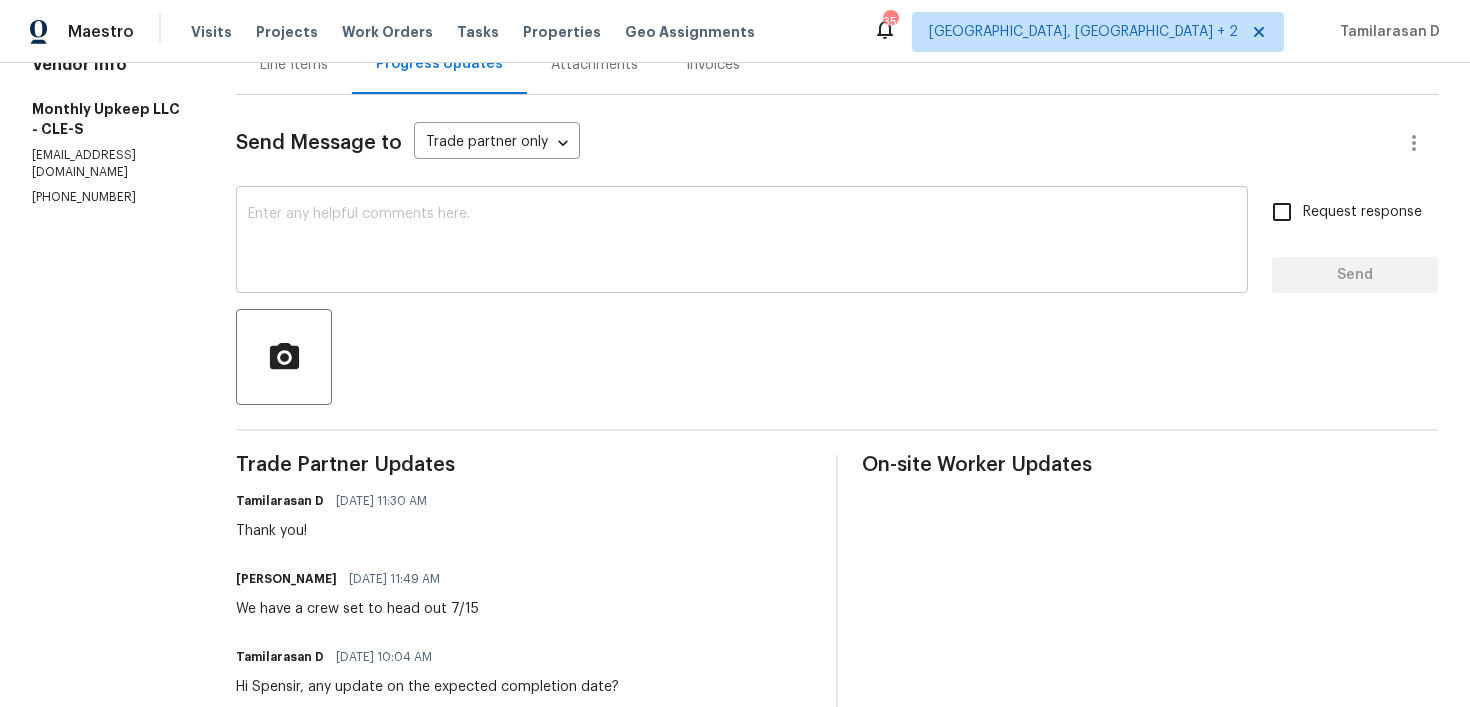 click at bounding box center [742, 242] 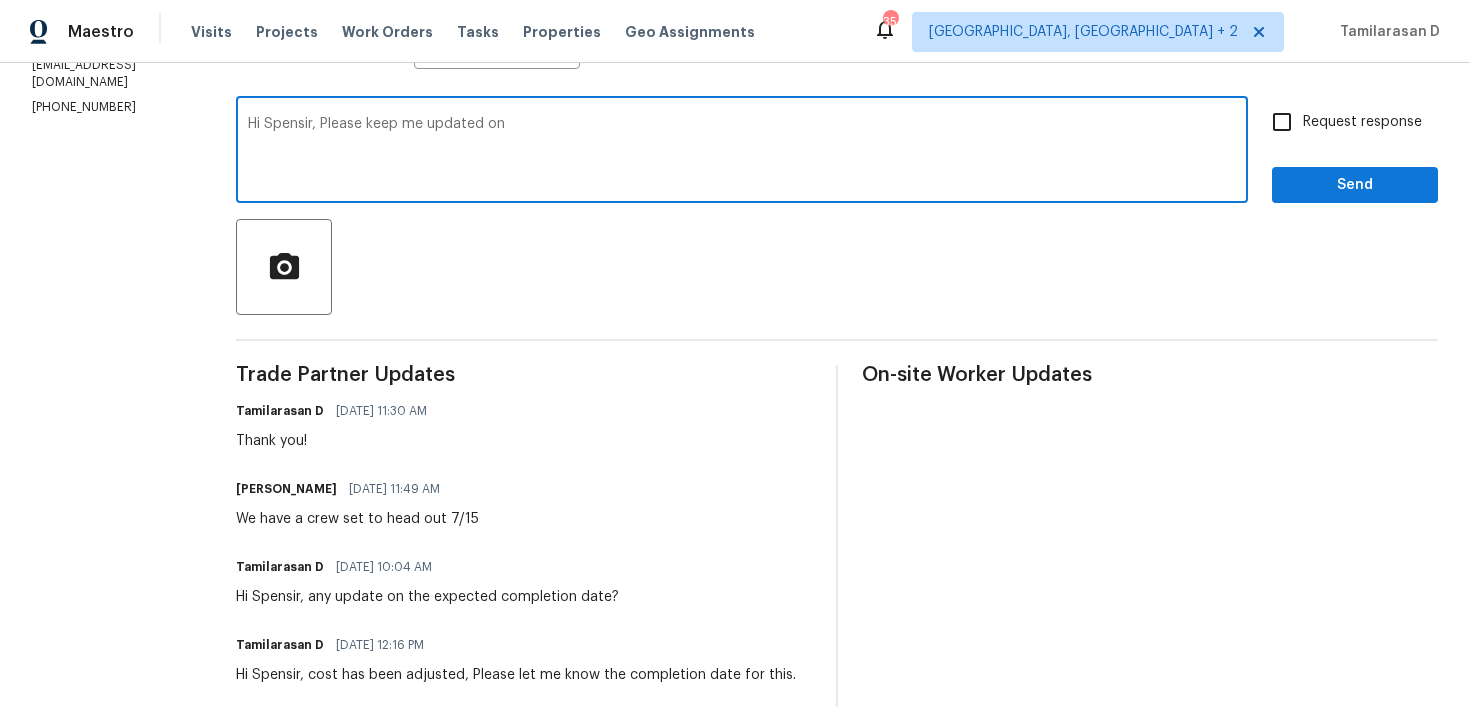 scroll, scrollTop: 316, scrollLeft: 0, axis: vertical 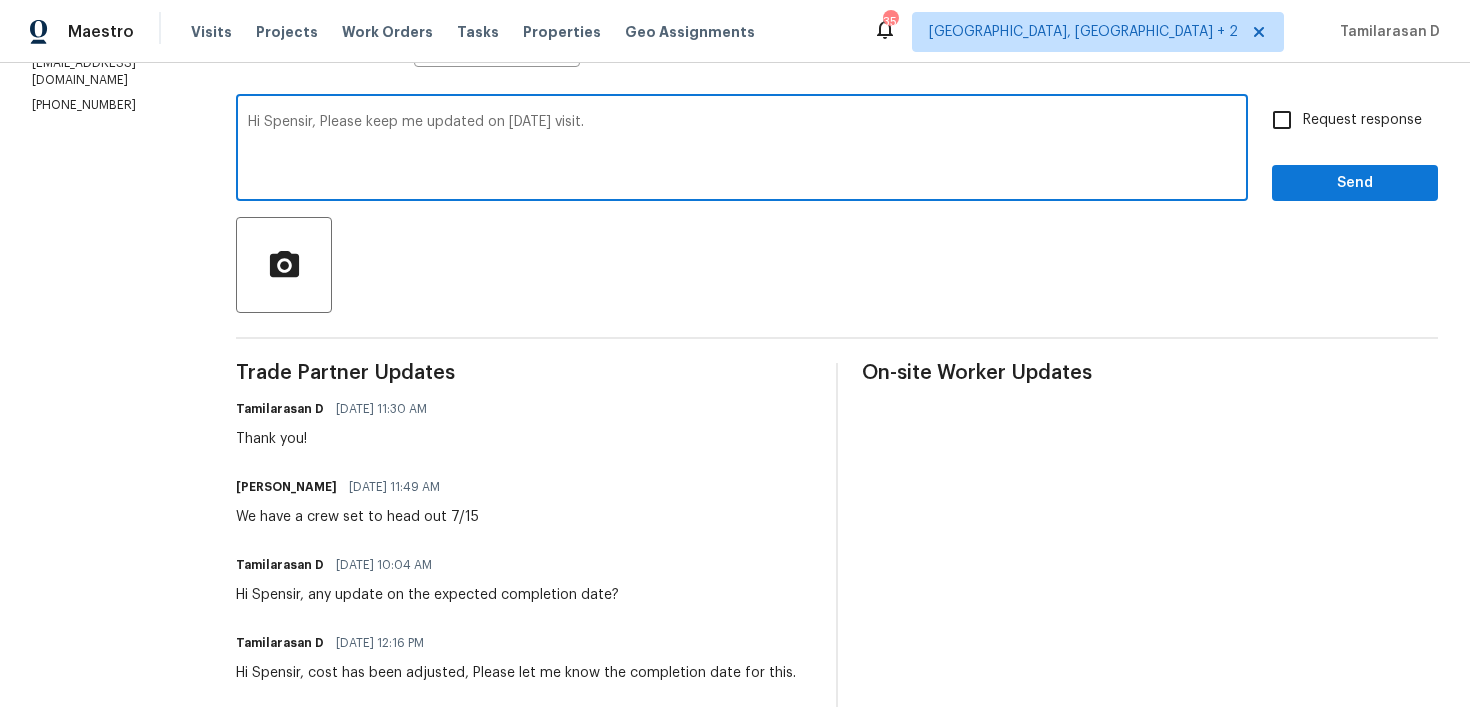 type on "Hi Spensir, Please keep me updated on today's visit." 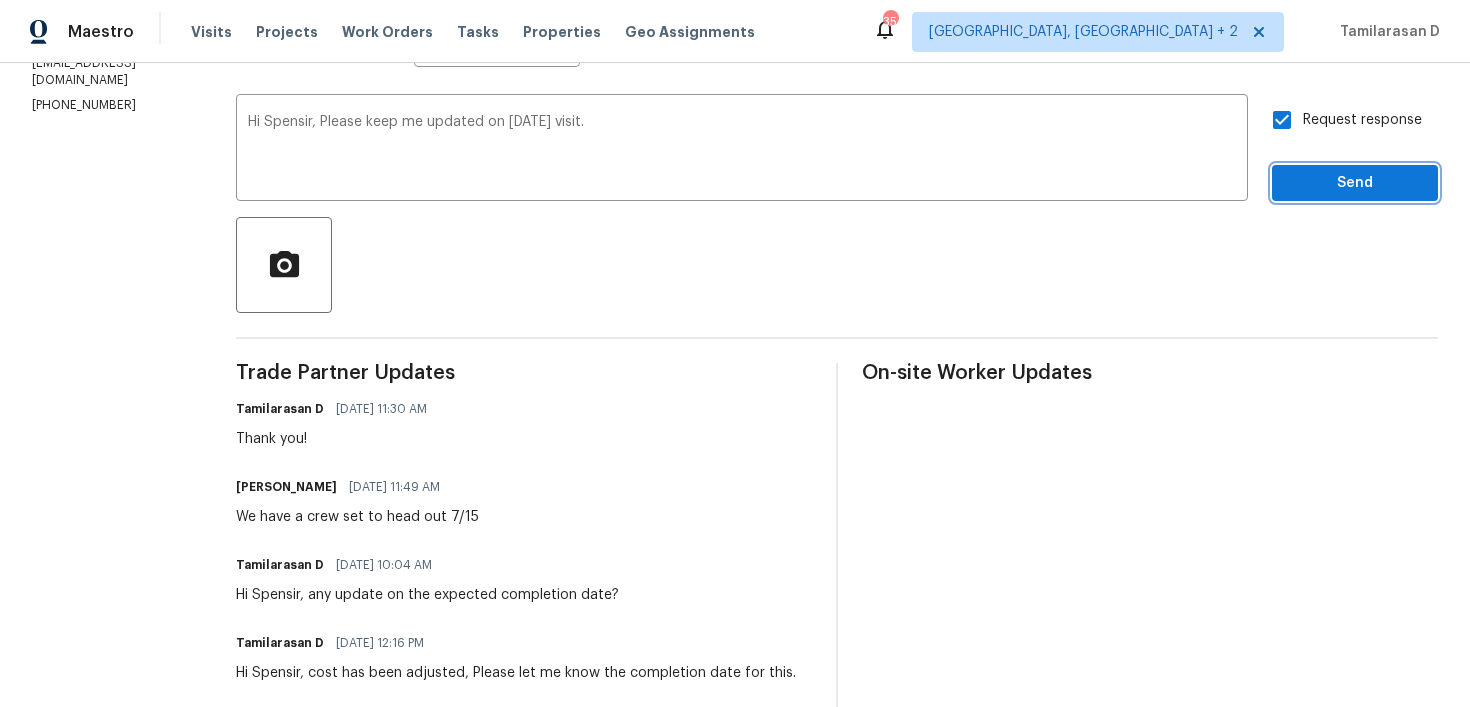 click on "Send" at bounding box center (1355, 183) 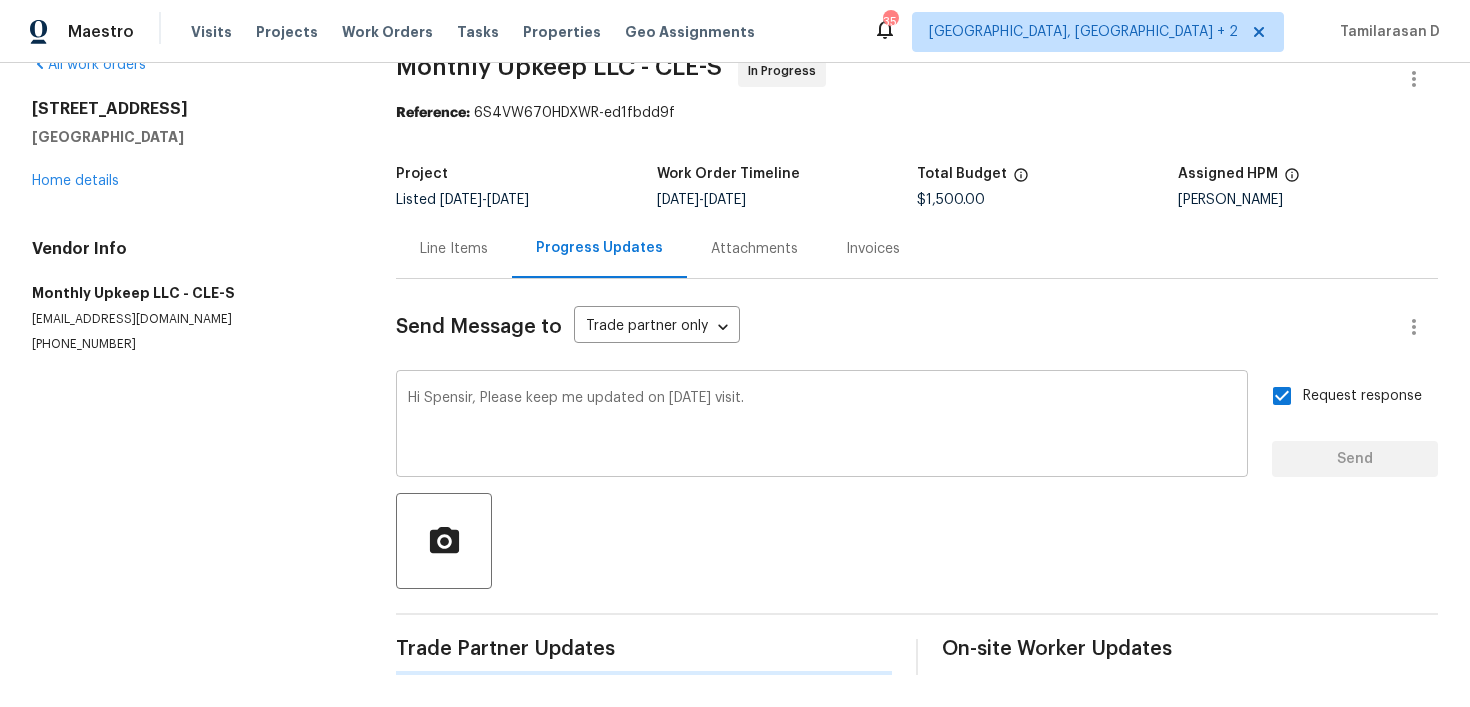type 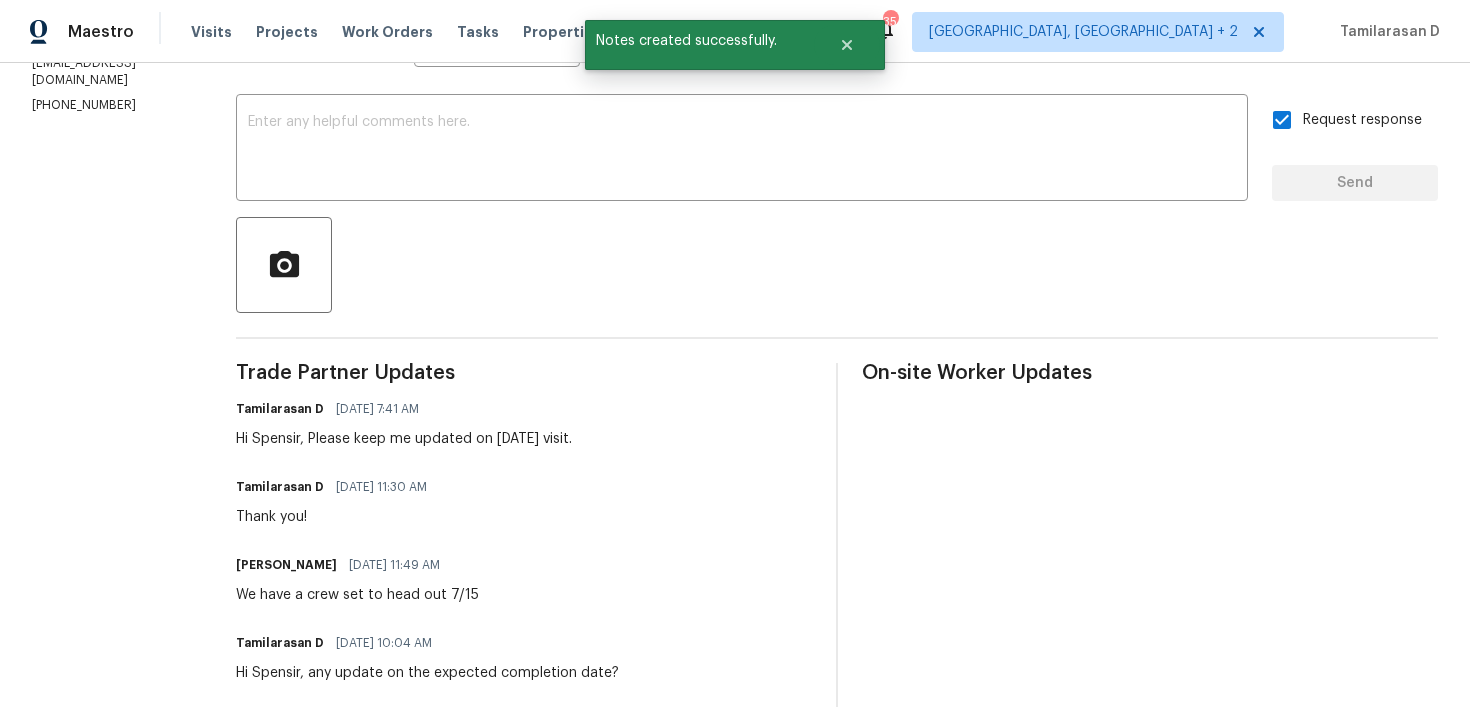 scroll, scrollTop: 317, scrollLeft: 0, axis: vertical 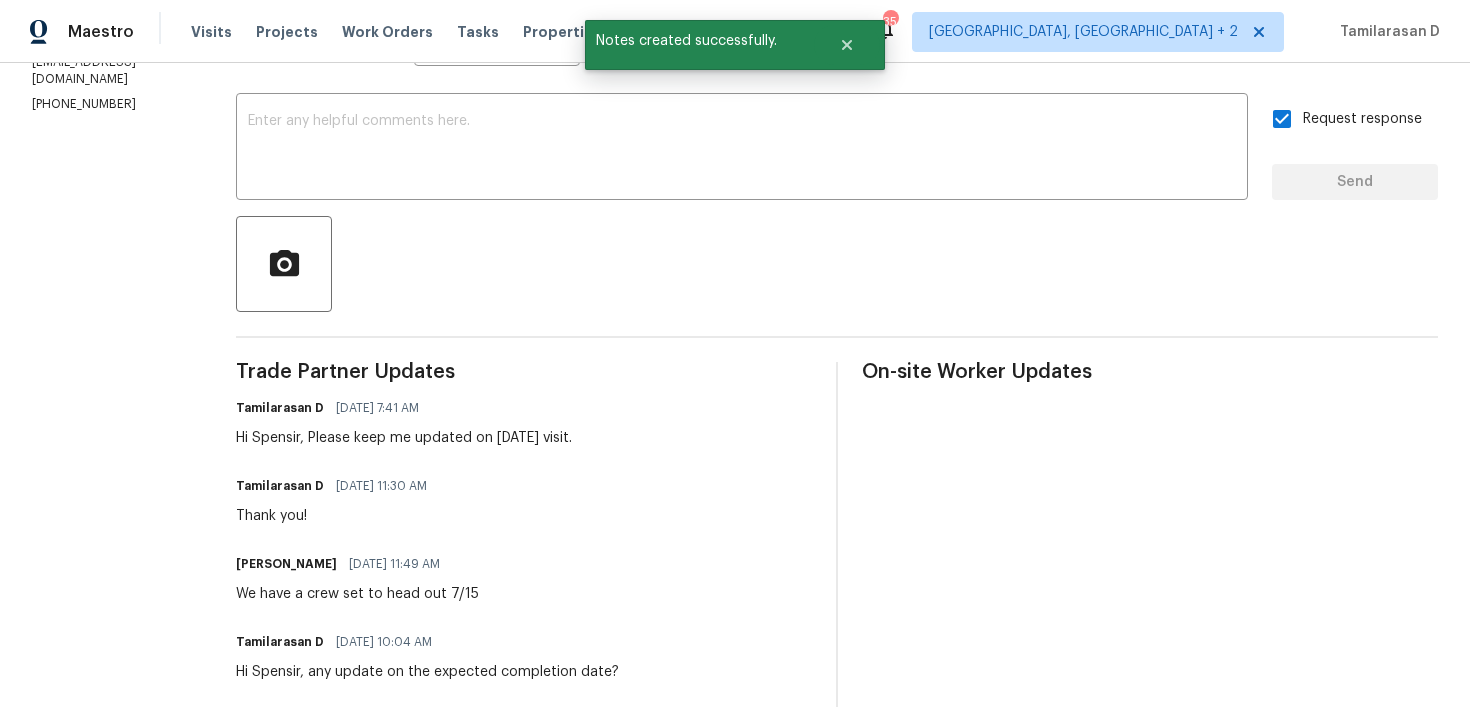 click on "We have a crew set to head out 7/15" at bounding box center (357, 594) 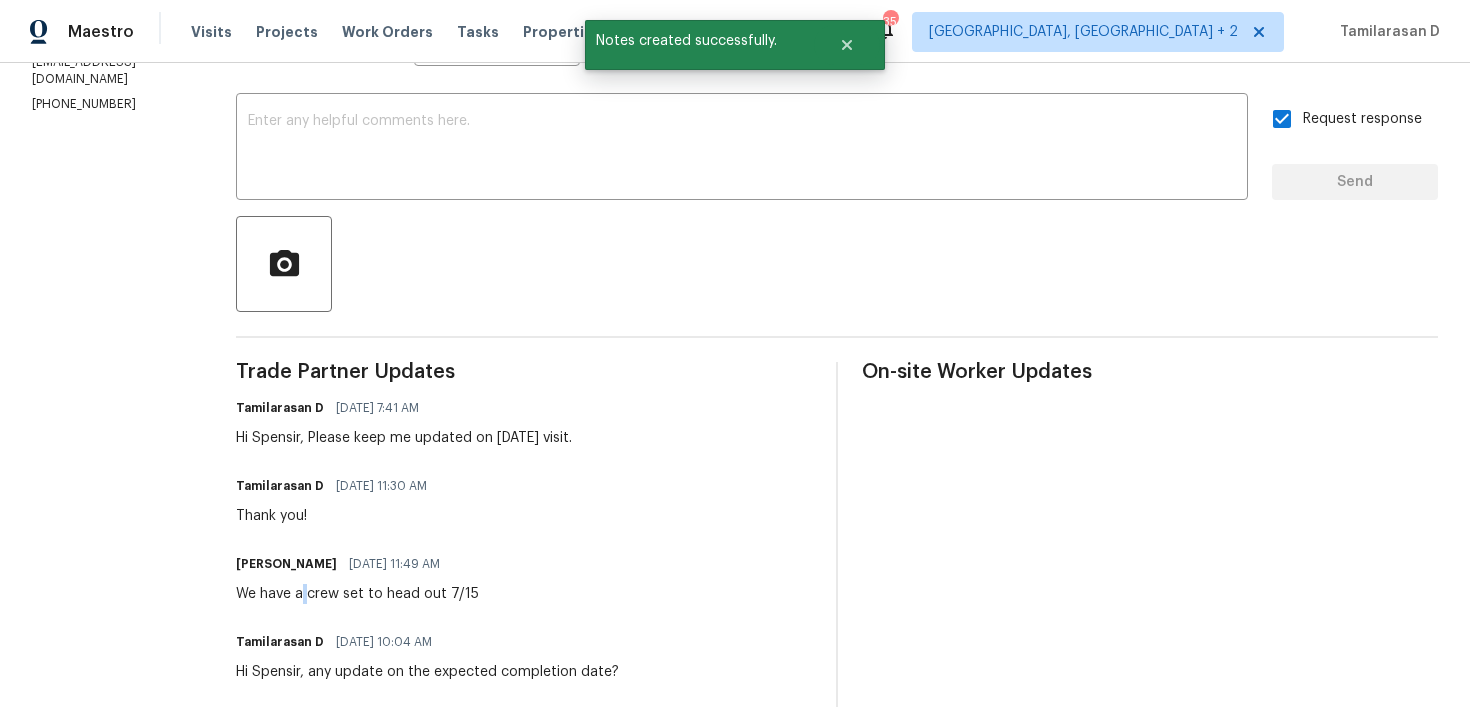 click on "We have a crew set to head out 7/15" at bounding box center [357, 594] 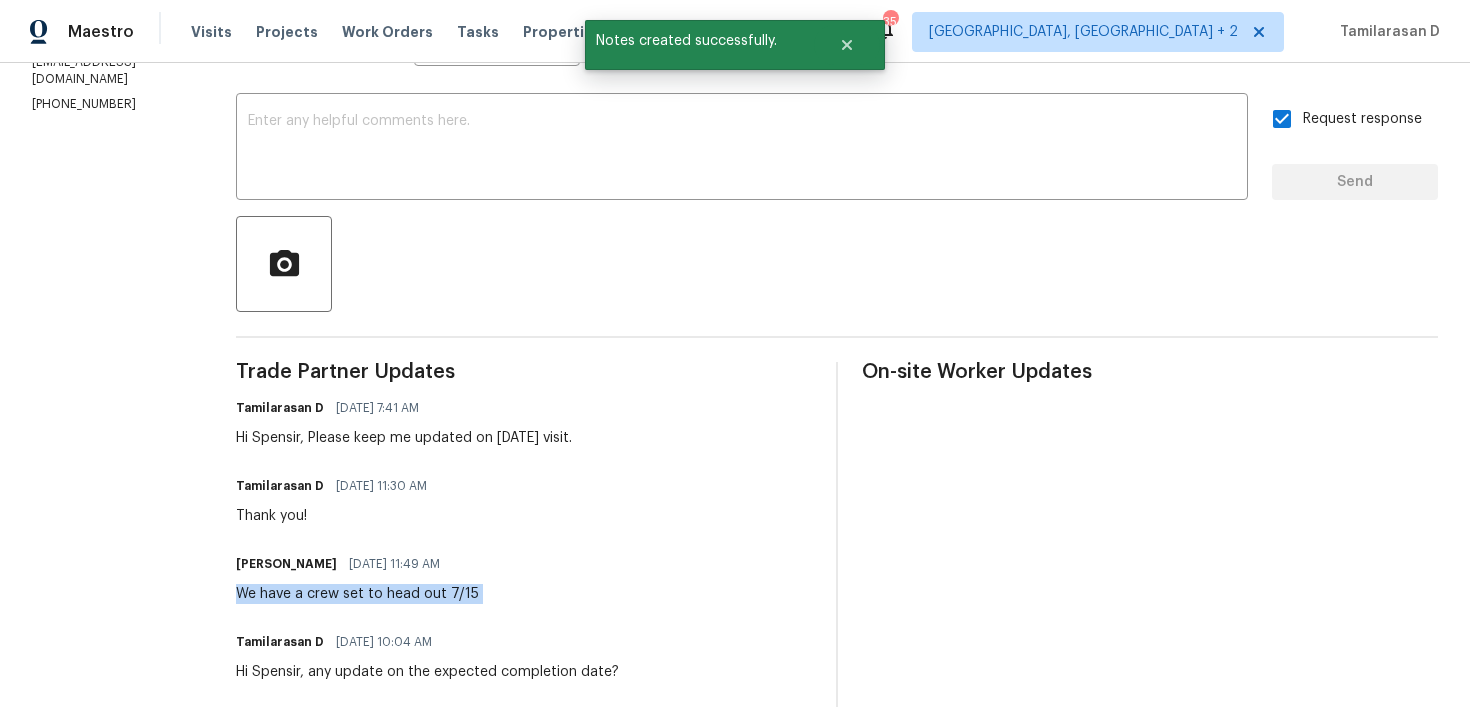 copy on "We have a crew set to head out 7/15" 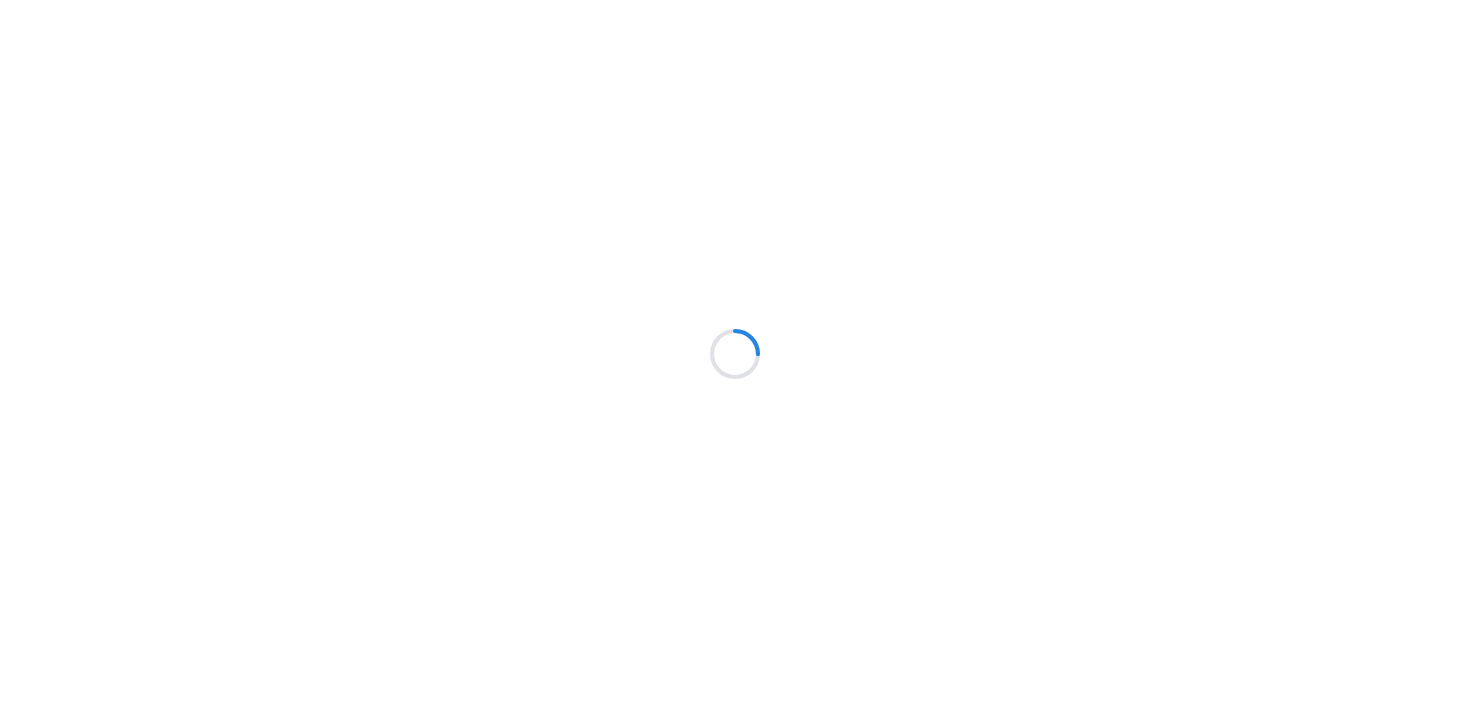 scroll, scrollTop: 0, scrollLeft: 0, axis: both 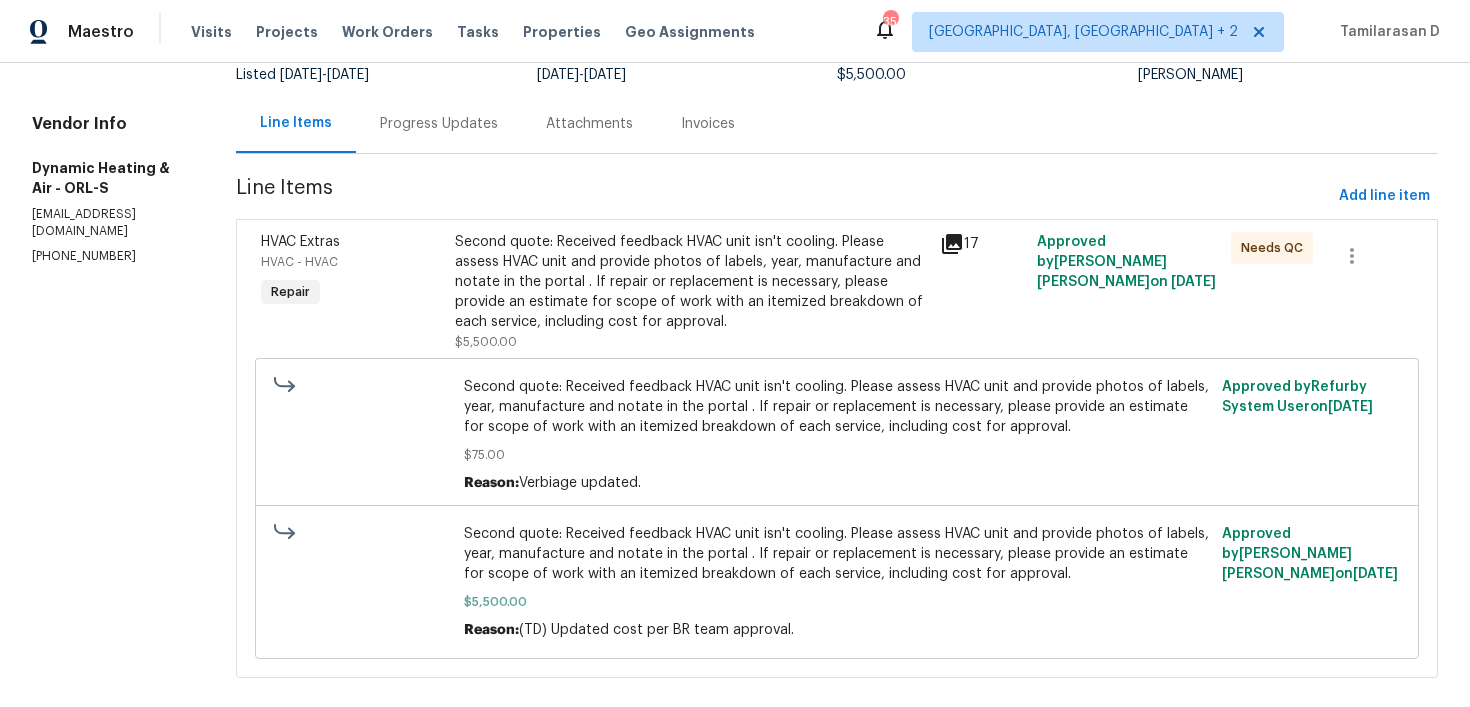 click on "Progress Updates" at bounding box center (439, 124) 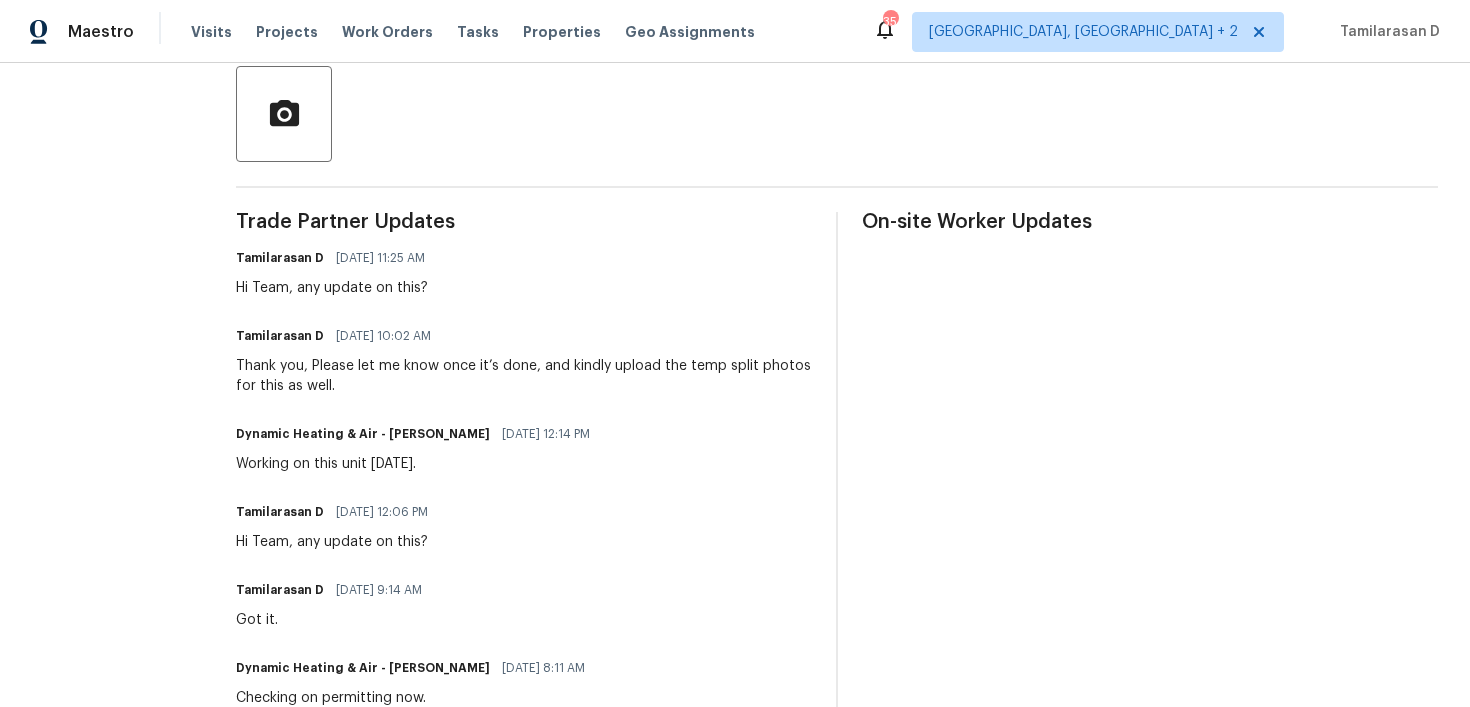 scroll, scrollTop: 0, scrollLeft: 0, axis: both 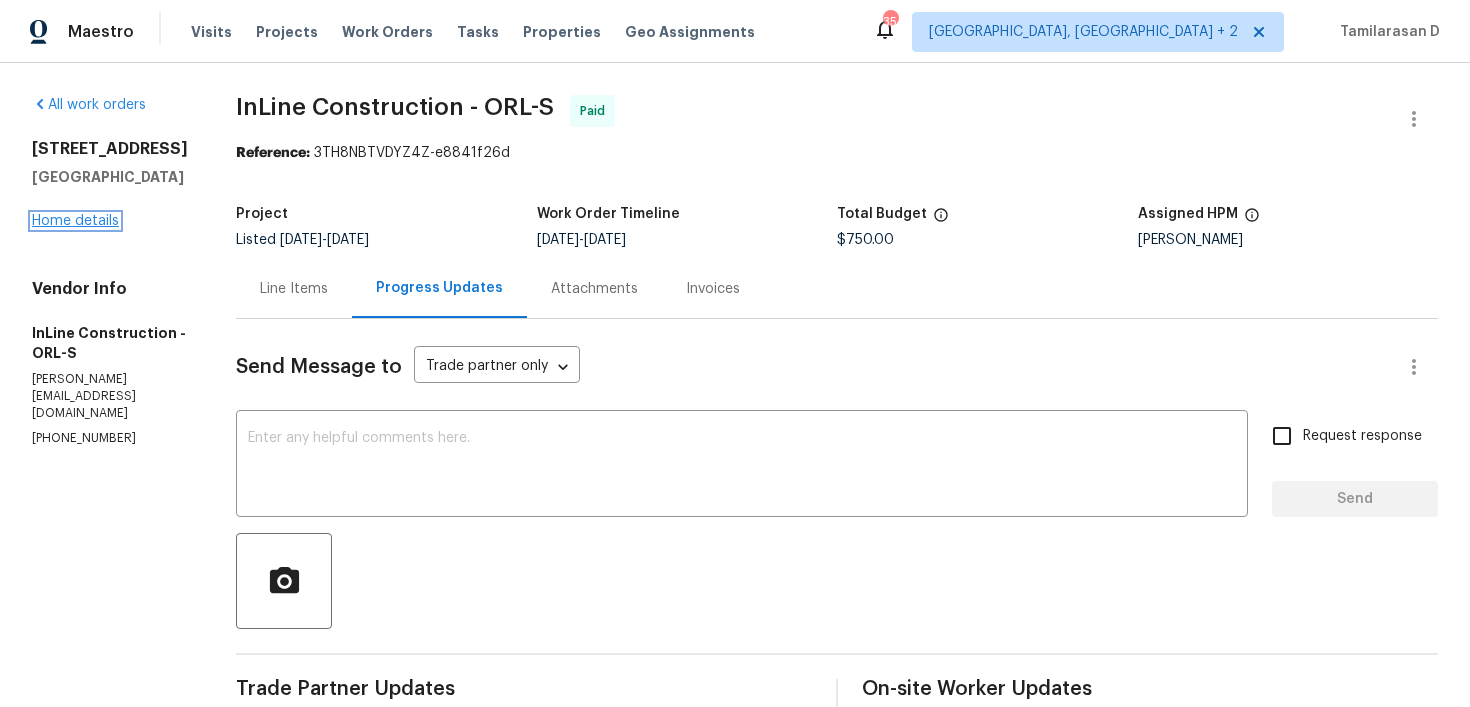 click on "Home details" at bounding box center [75, 221] 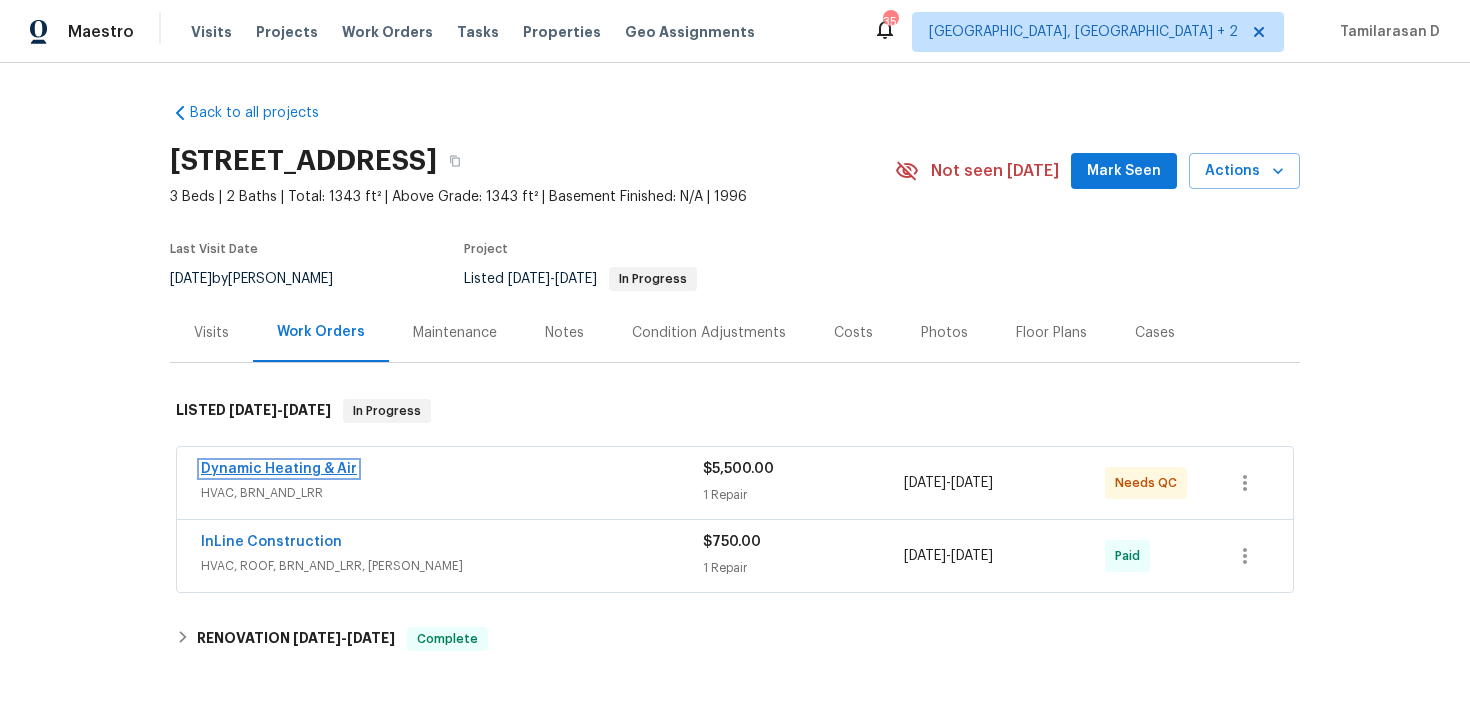 click on "Dynamic Heating & Air" at bounding box center (279, 469) 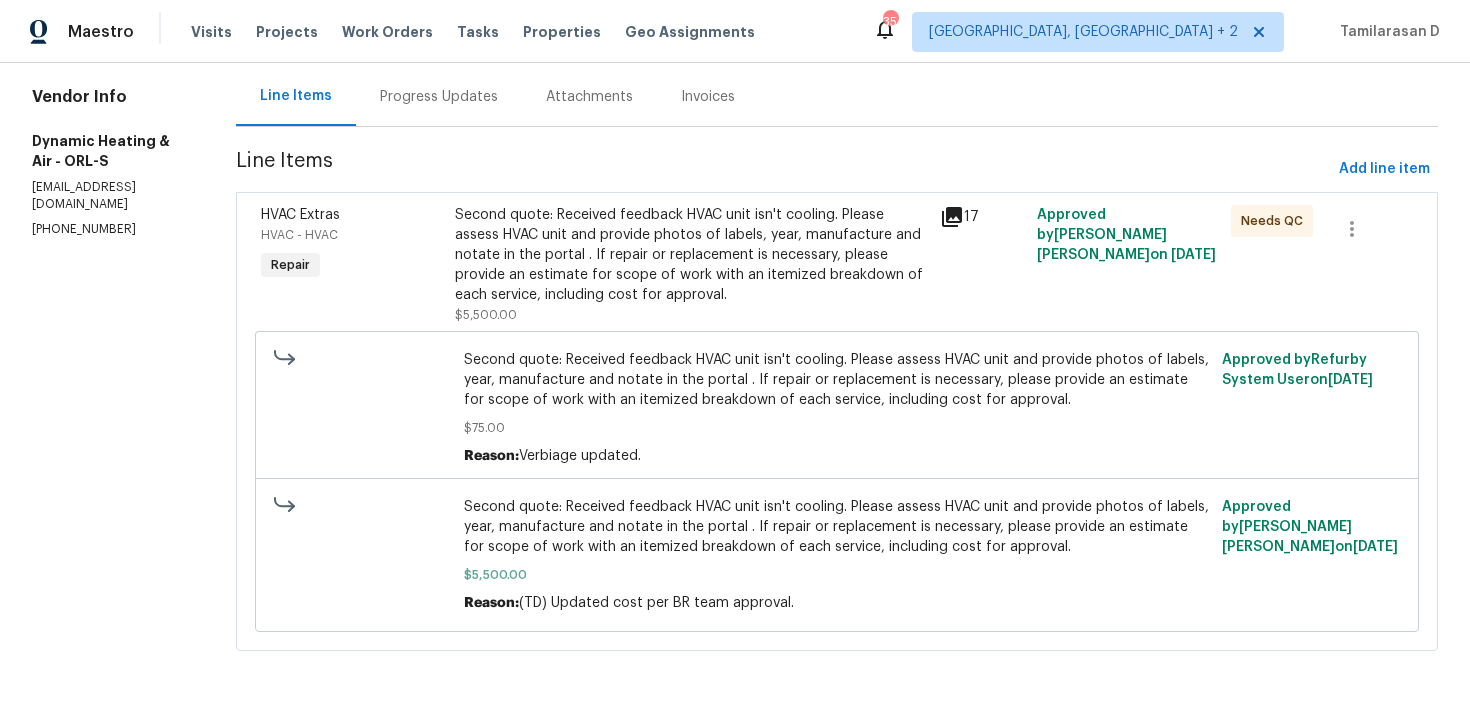 scroll, scrollTop: 113, scrollLeft: 0, axis: vertical 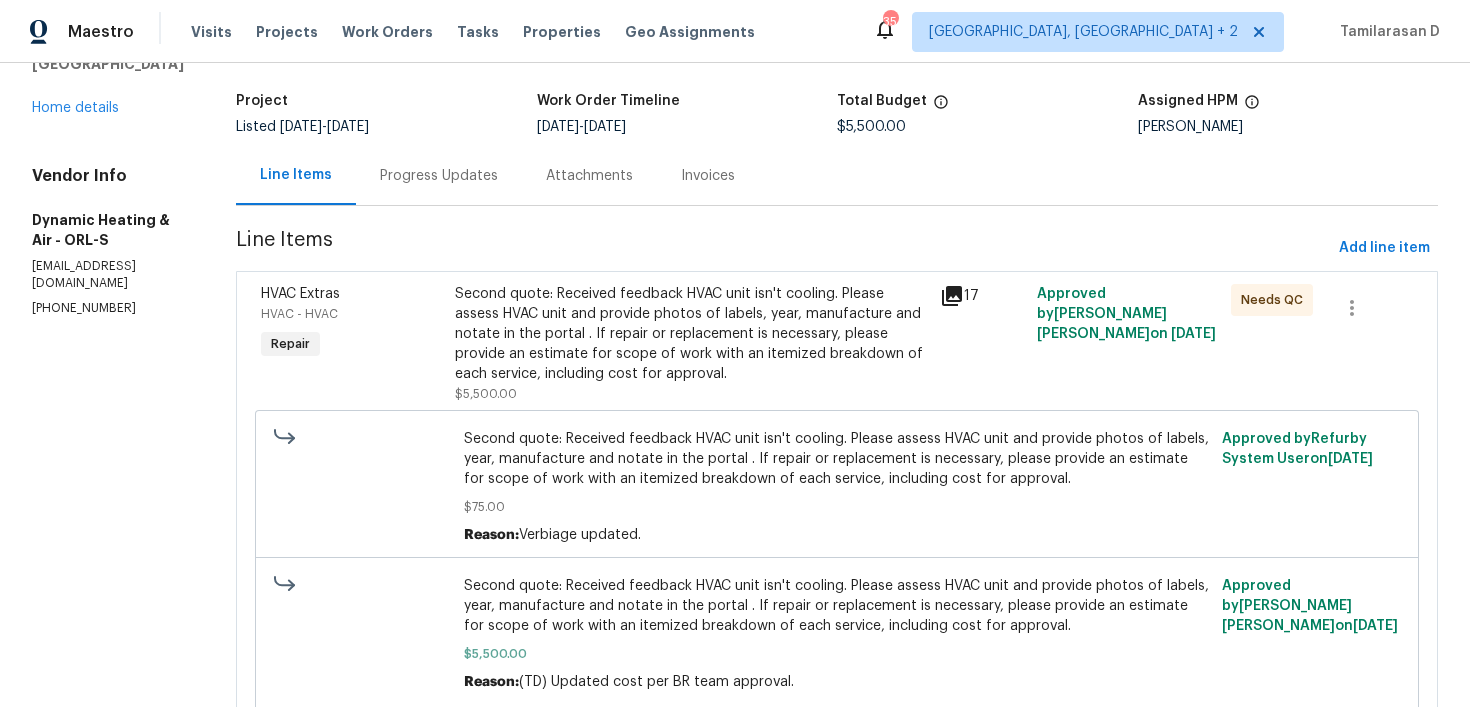 click on "Progress Updates" at bounding box center (439, 176) 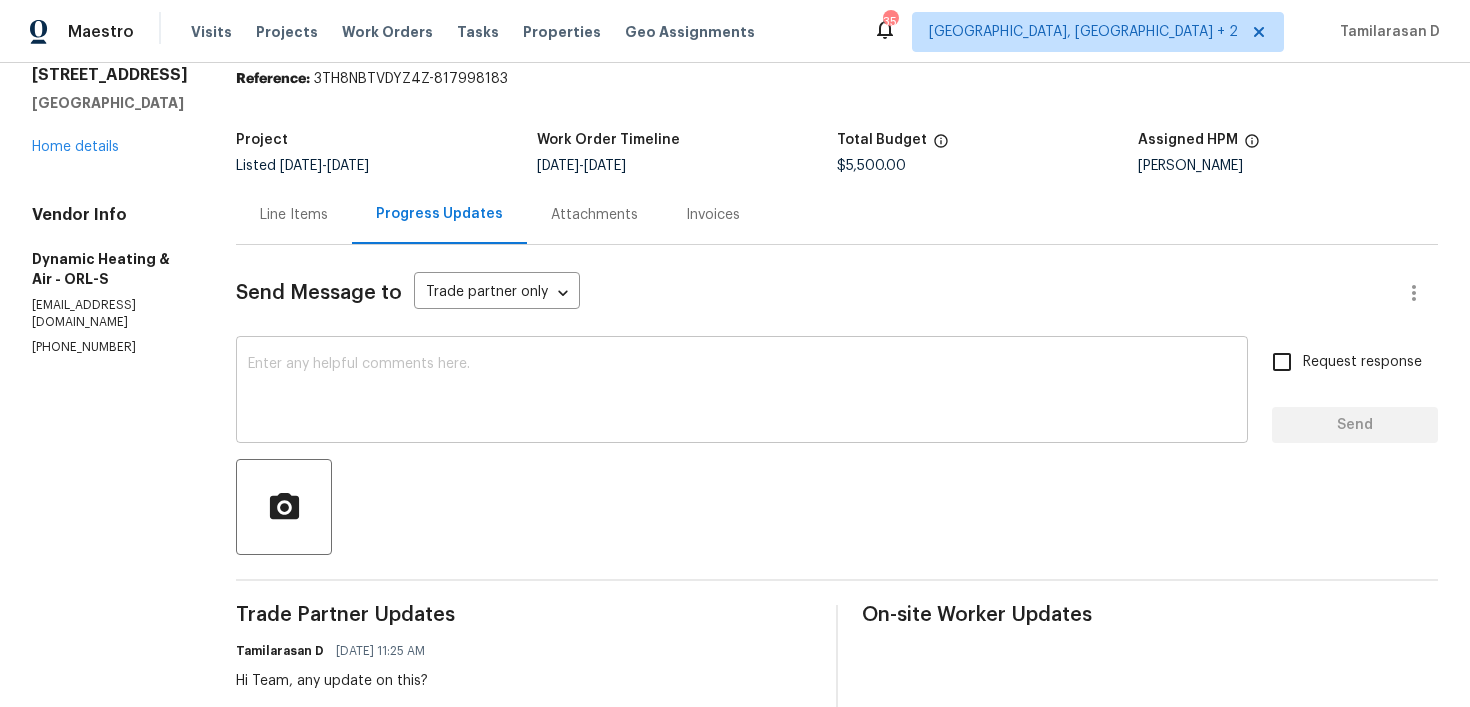 scroll, scrollTop: 0, scrollLeft: 0, axis: both 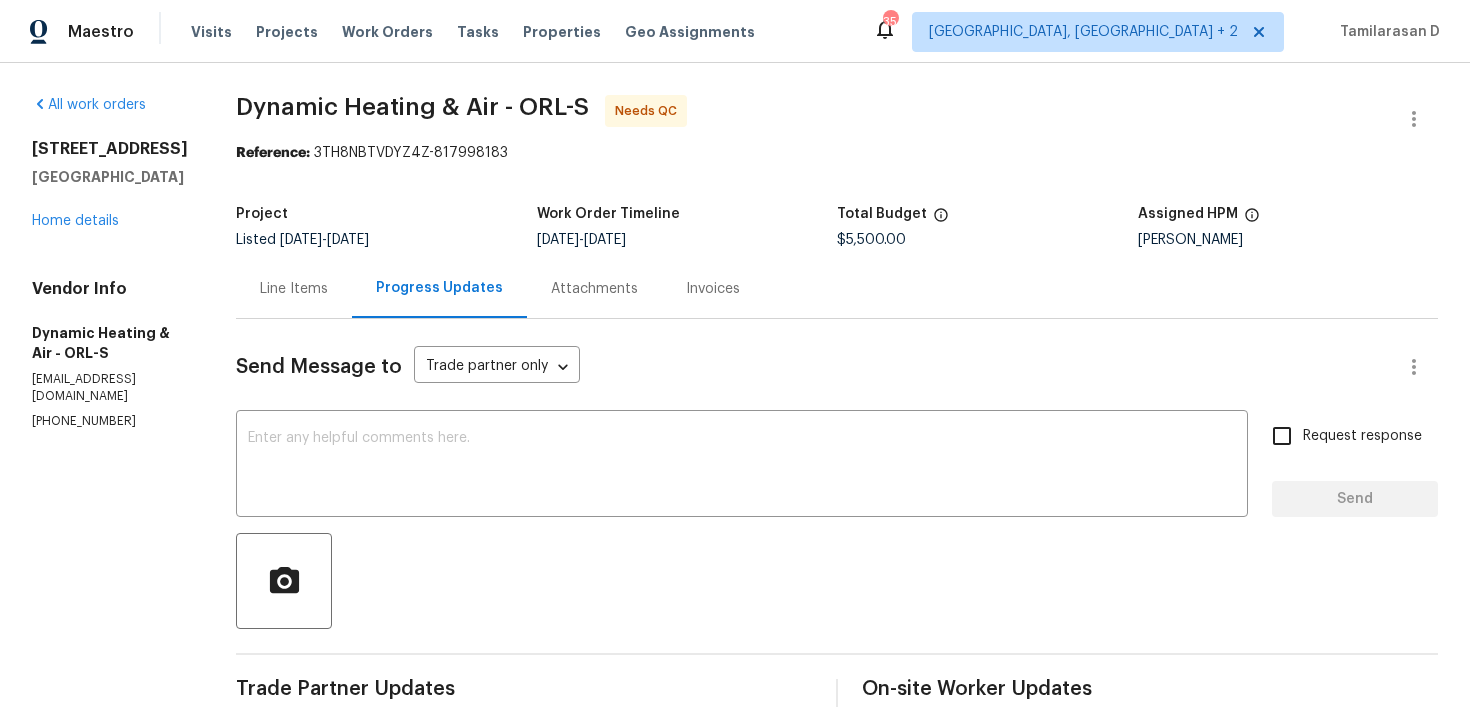 click on "Line Items" at bounding box center [294, 288] 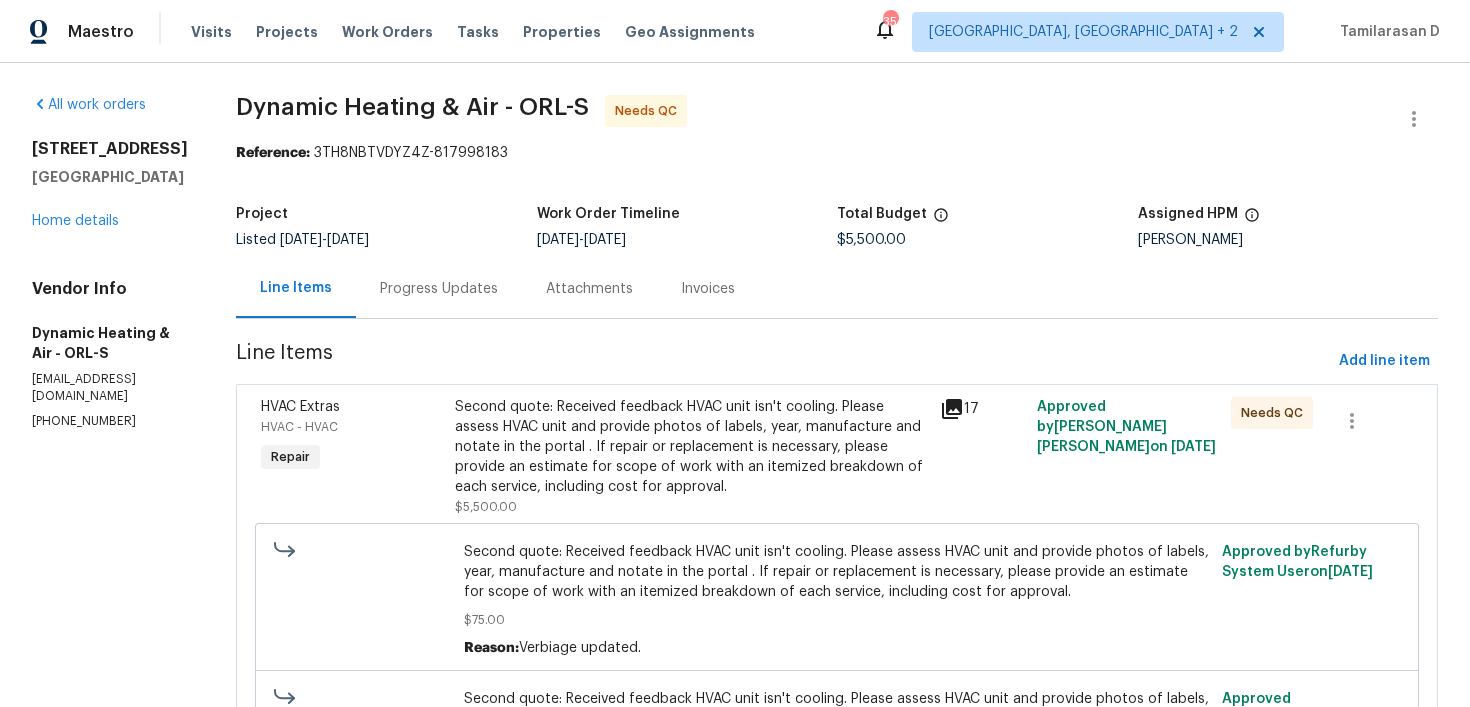 click on "Second quote: Received feedback HVAC unit isn't cooling.  Please assess HVAC unit and provide photos of labels, year, manufacture and notate in the portal . If repair or replacement is necessary, please provide an estimate for scope of work with an itemized breakdown of each service, including cost for approval." at bounding box center (691, 447) 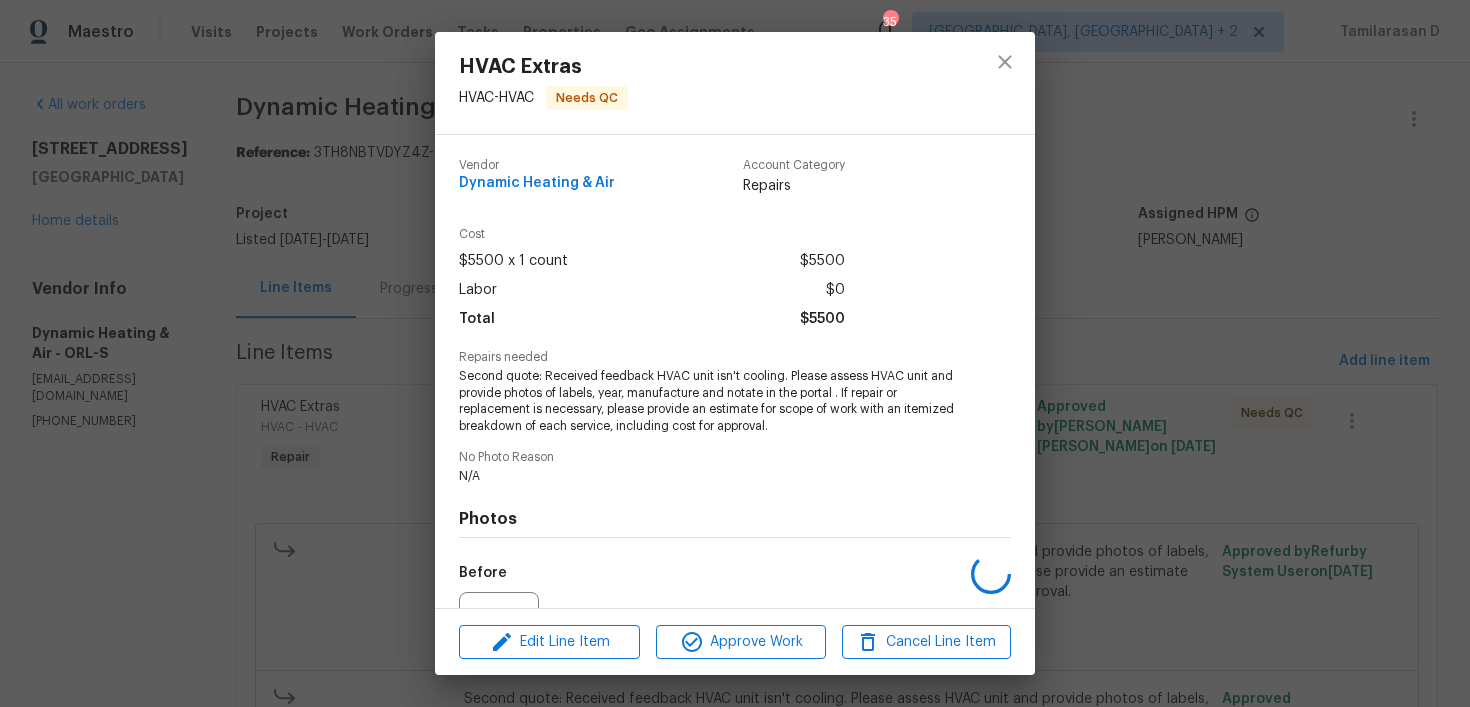 scroll, scrollTop: 214, scrollLeft: 0, axis: vertical 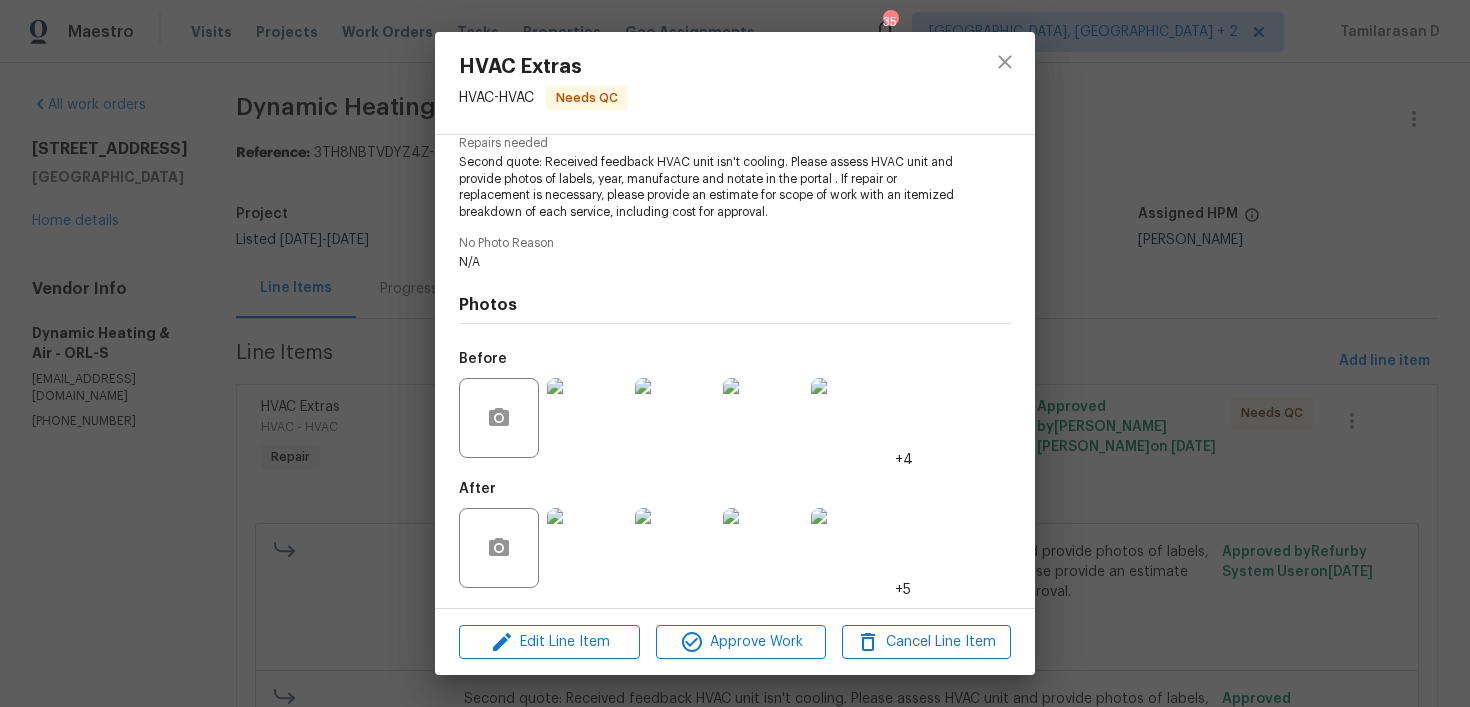 click at bounding box center (587, 418) 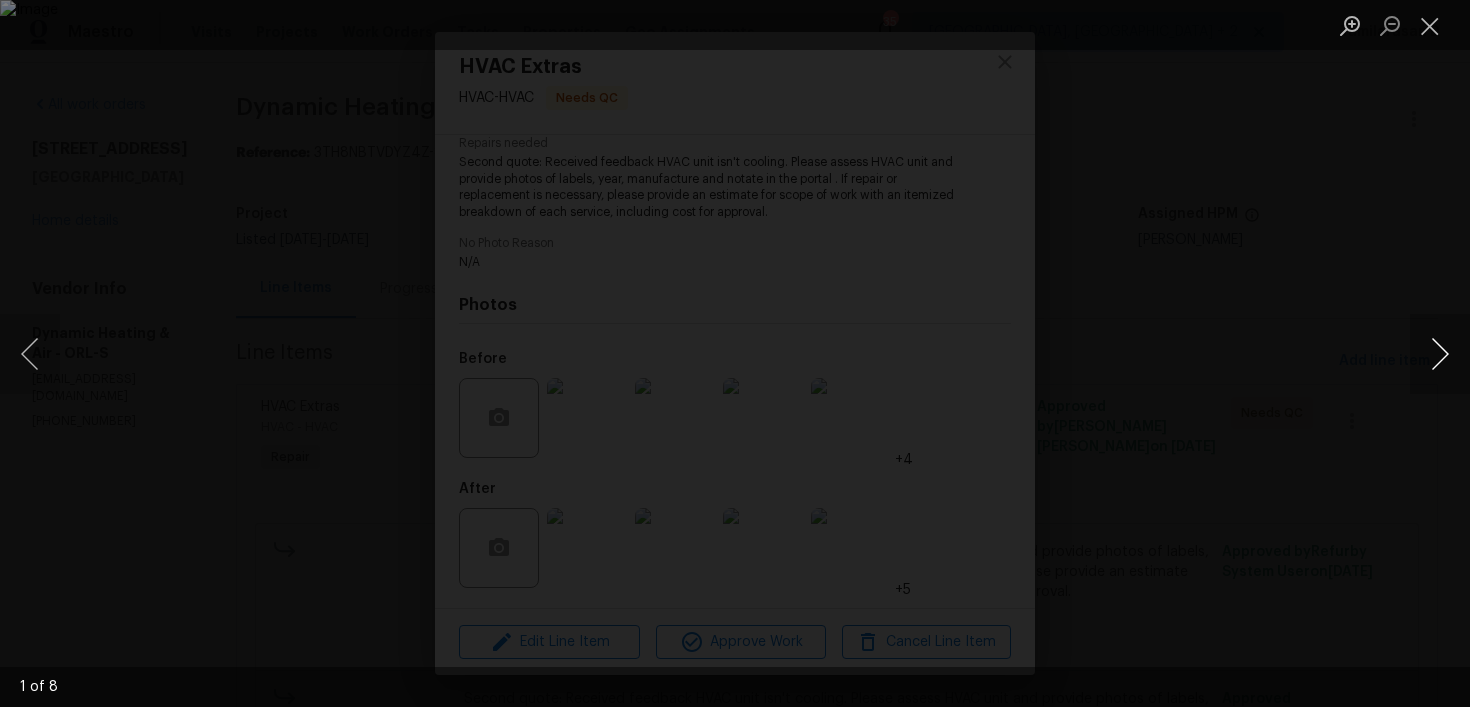click at bounding box center [1440, 354] 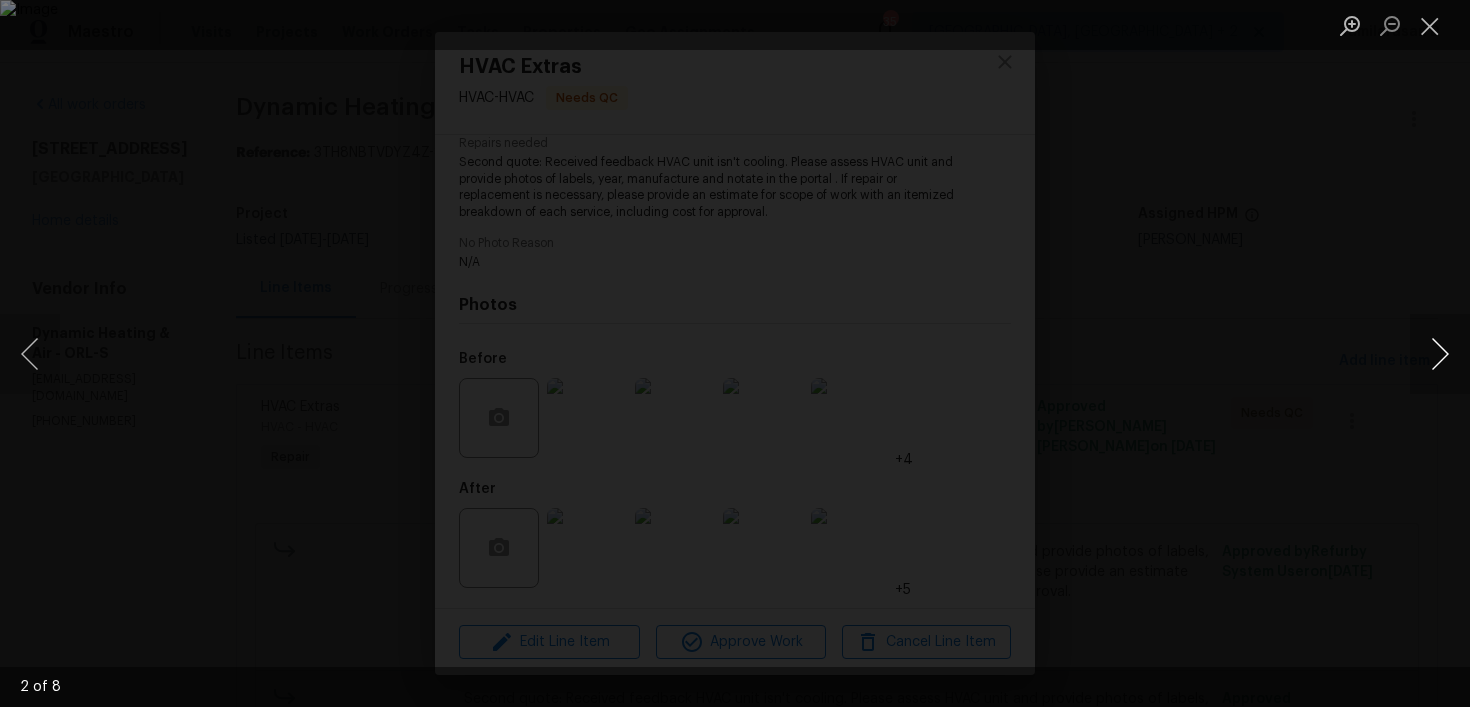 click at bounding box center [1440, 354] 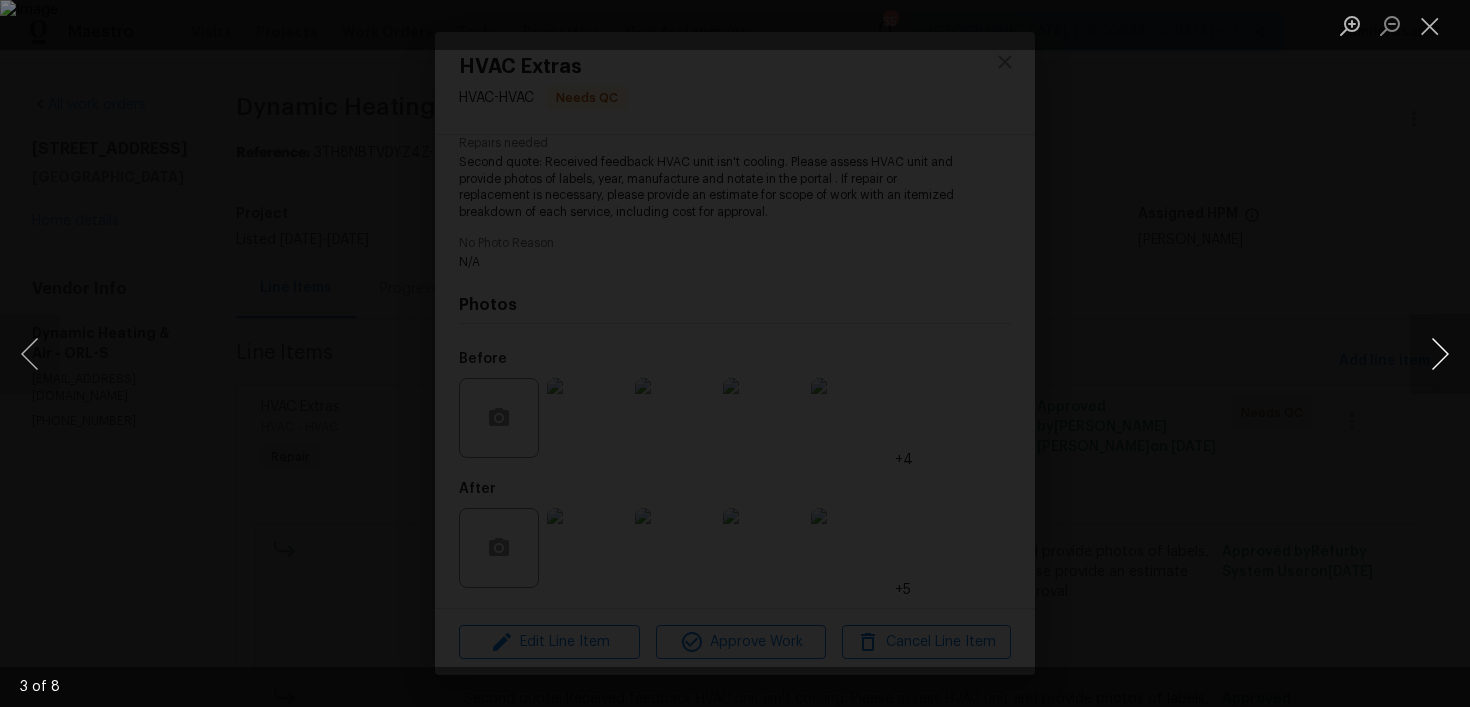 click at bounding box center (1440, 354) 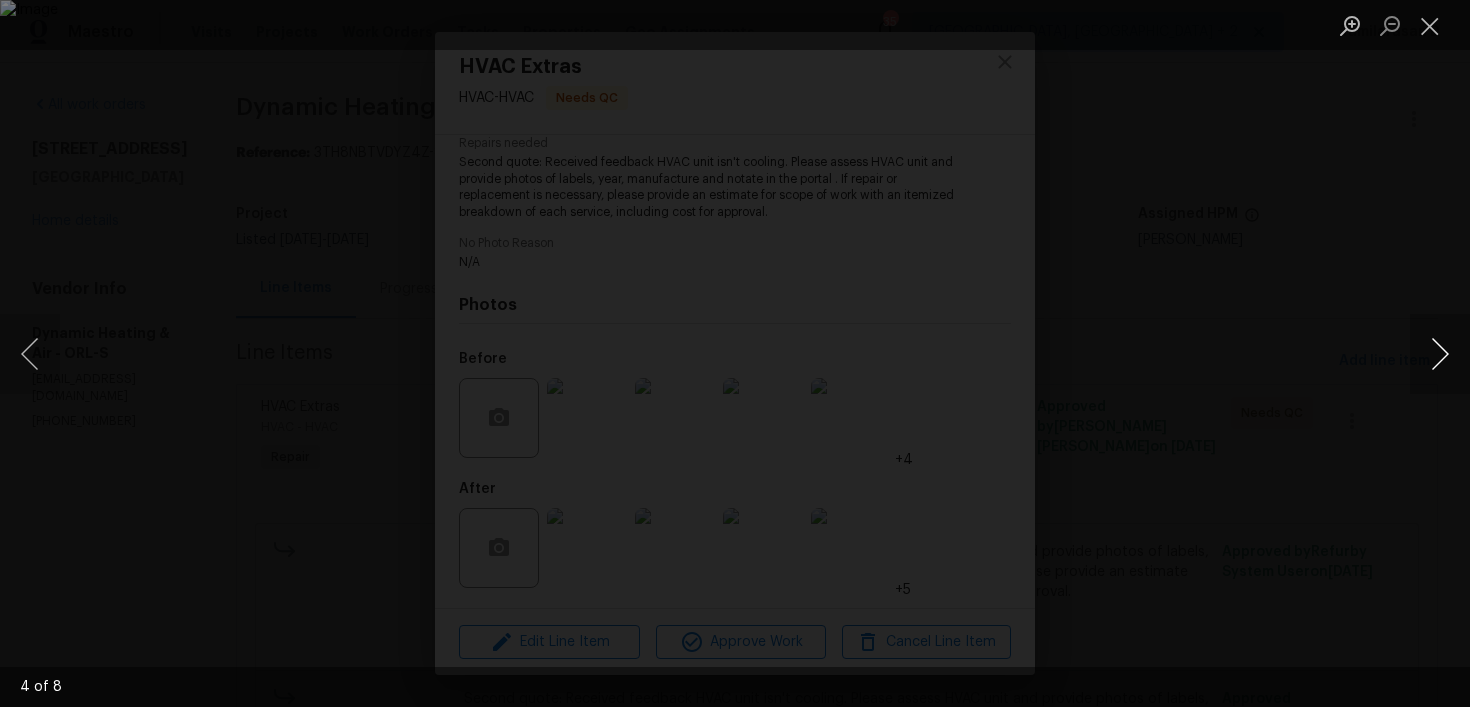 click at bounding box center (1440, 354) 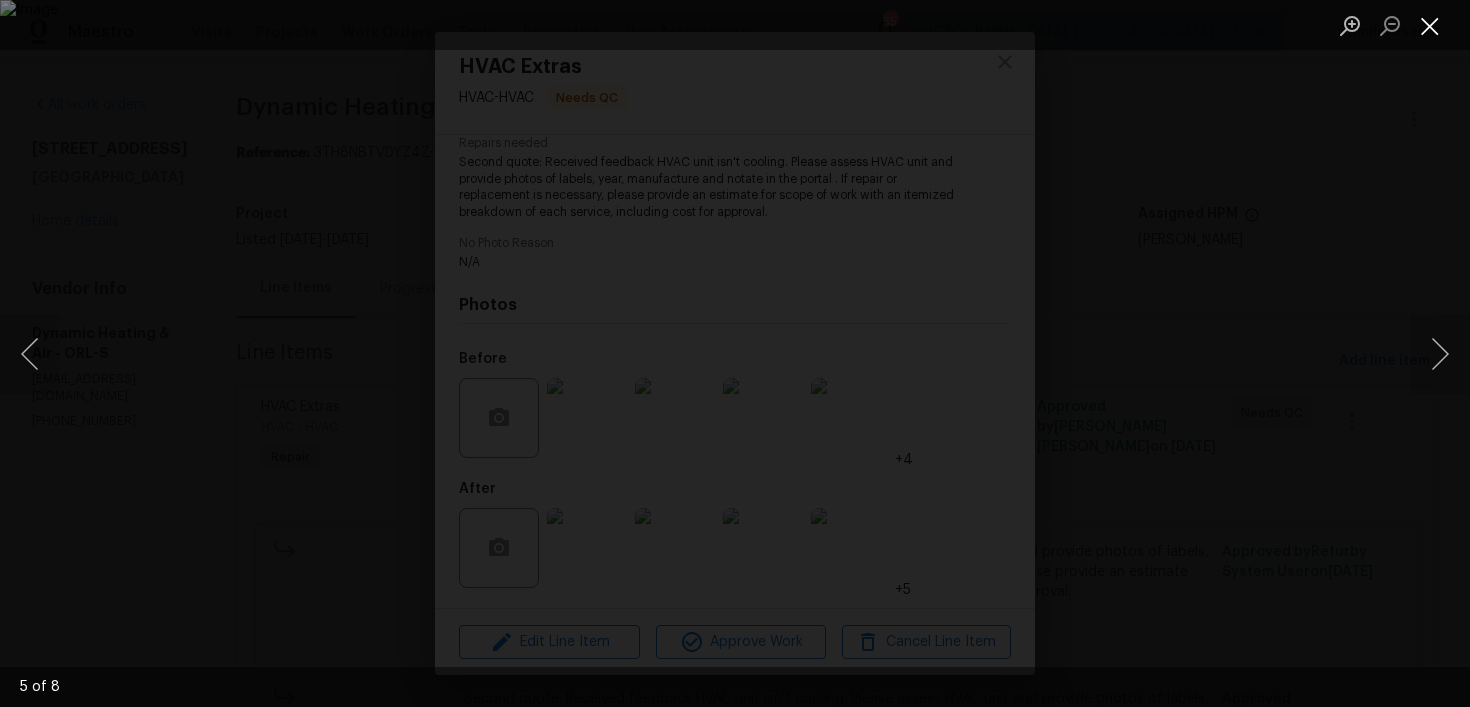 click at bounding box center (1430, 25) 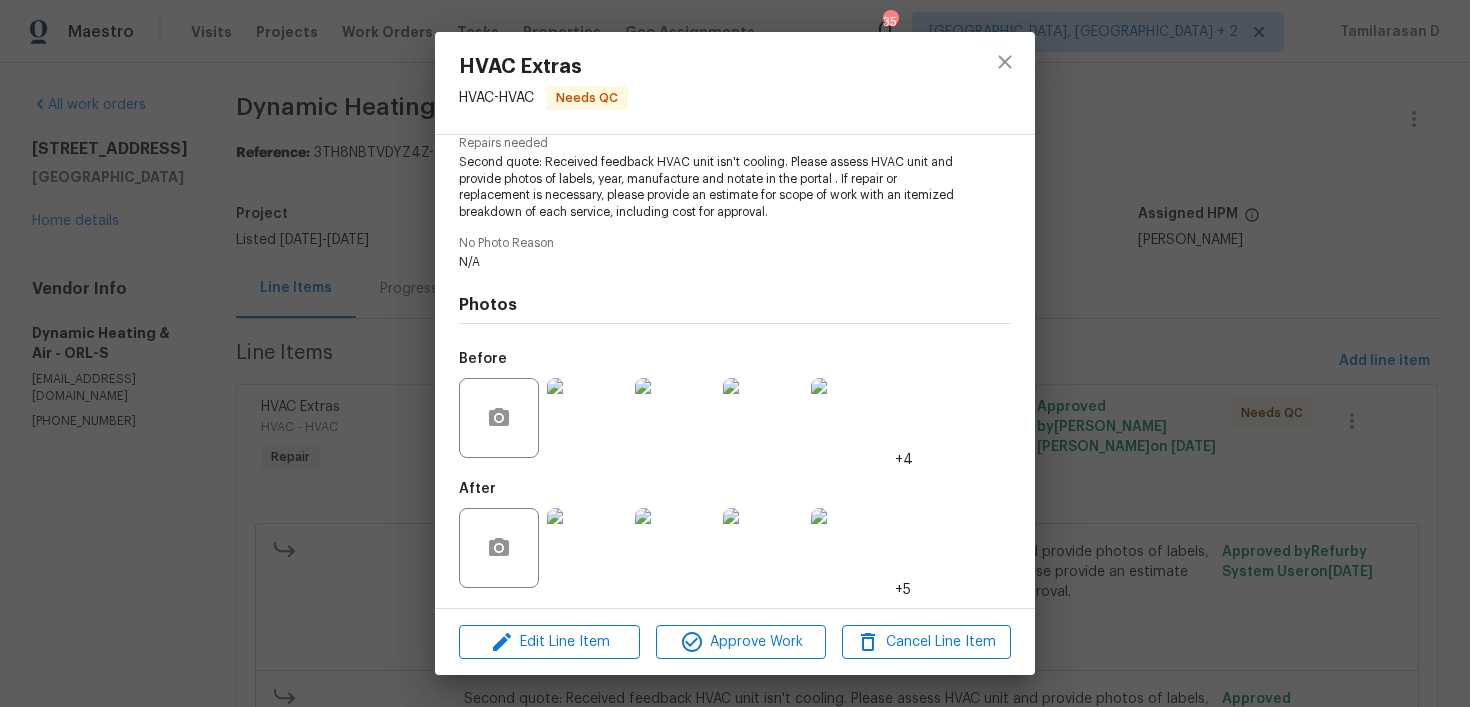 click at bounding box center [587, 548] 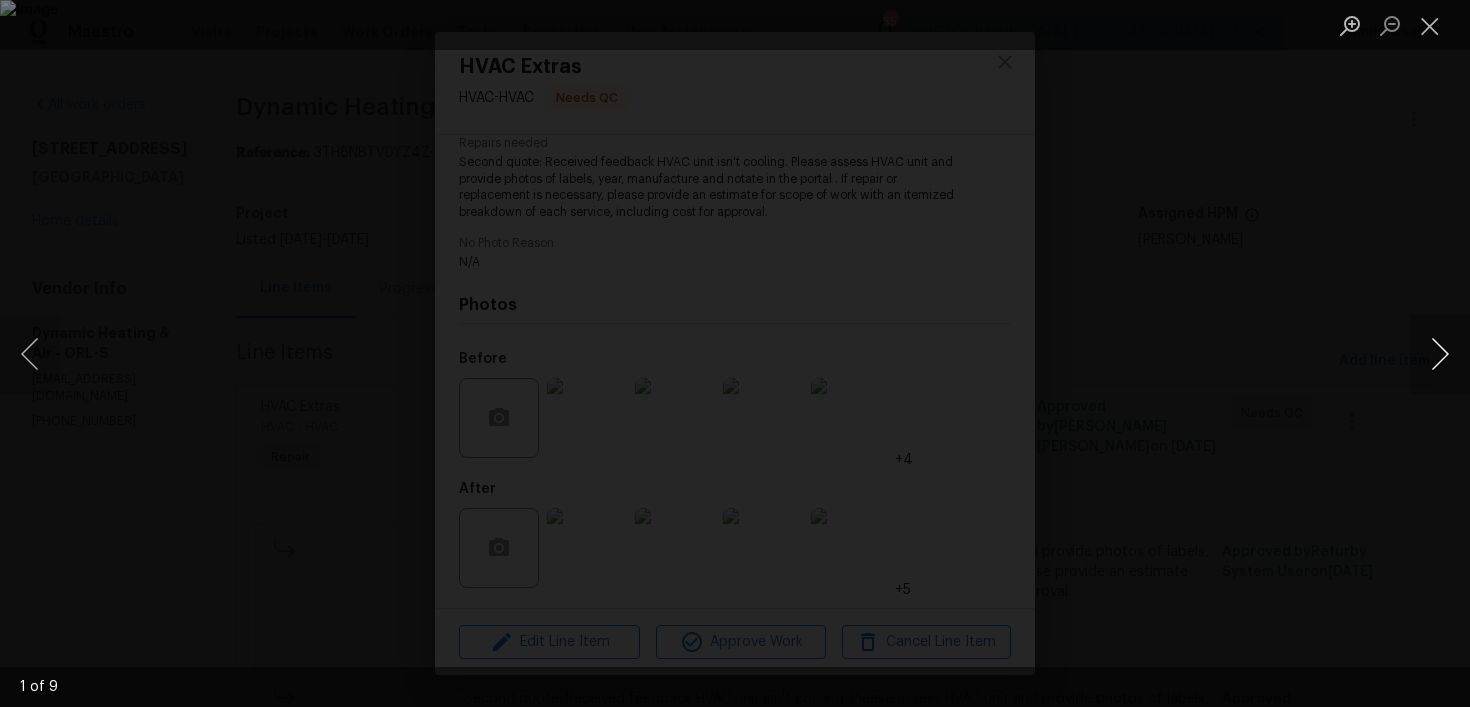 click at bounding box center [1440, 354] 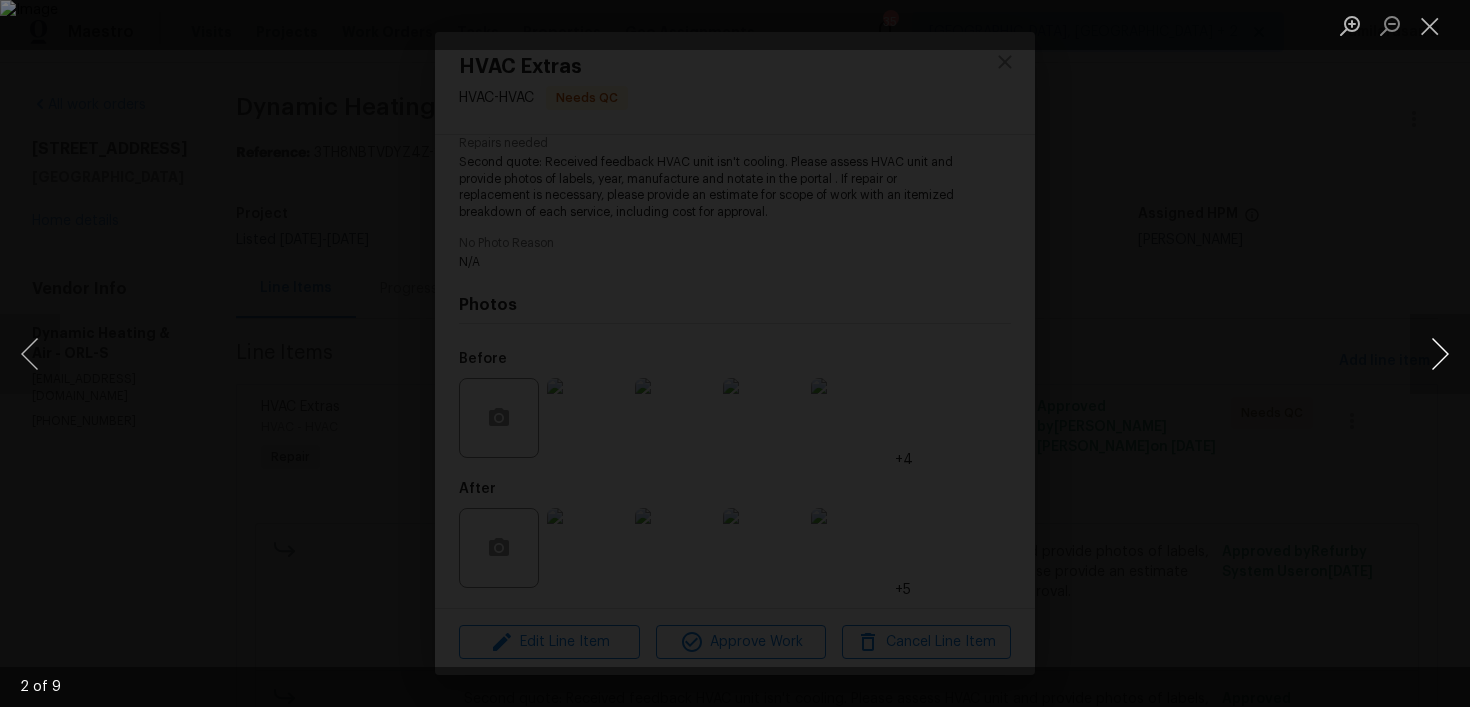 click at bounding box center (1440, 354) 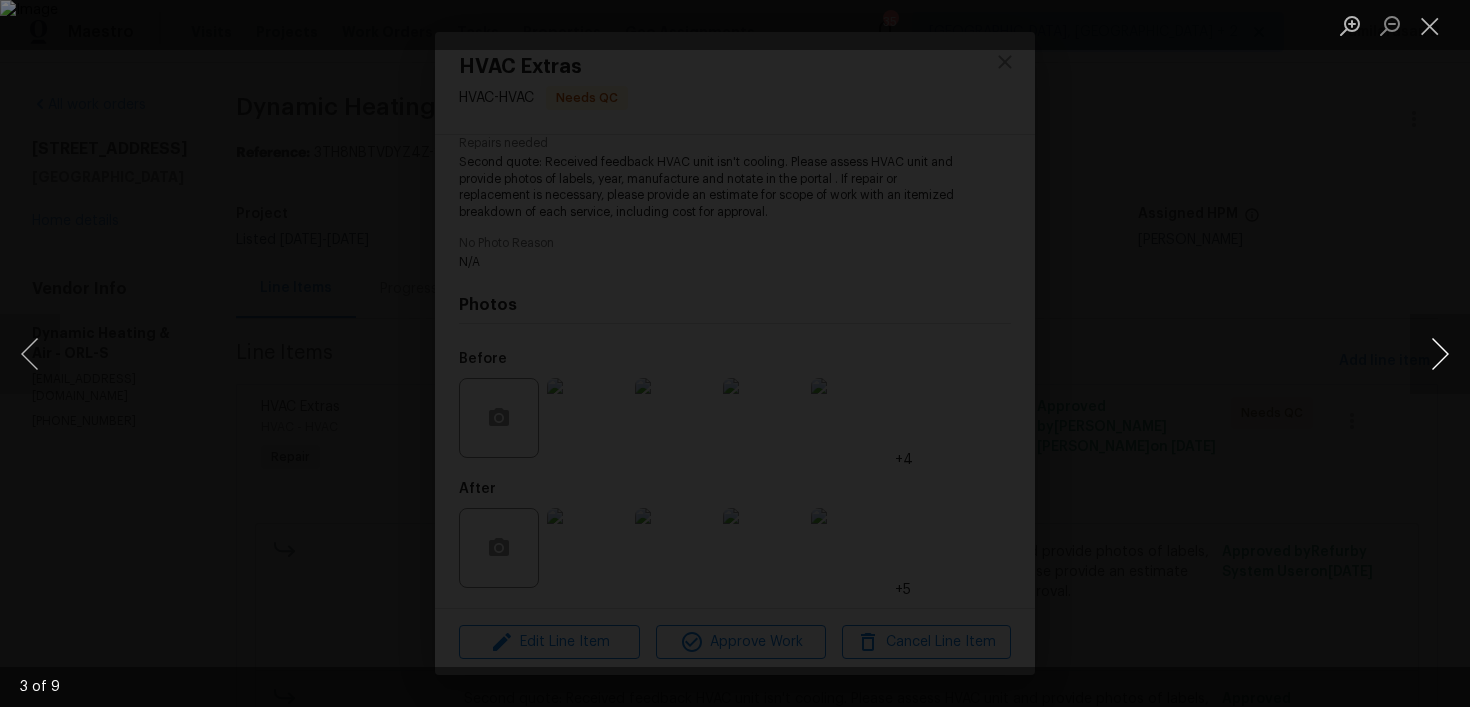 click at bounding box center (1440, 354) 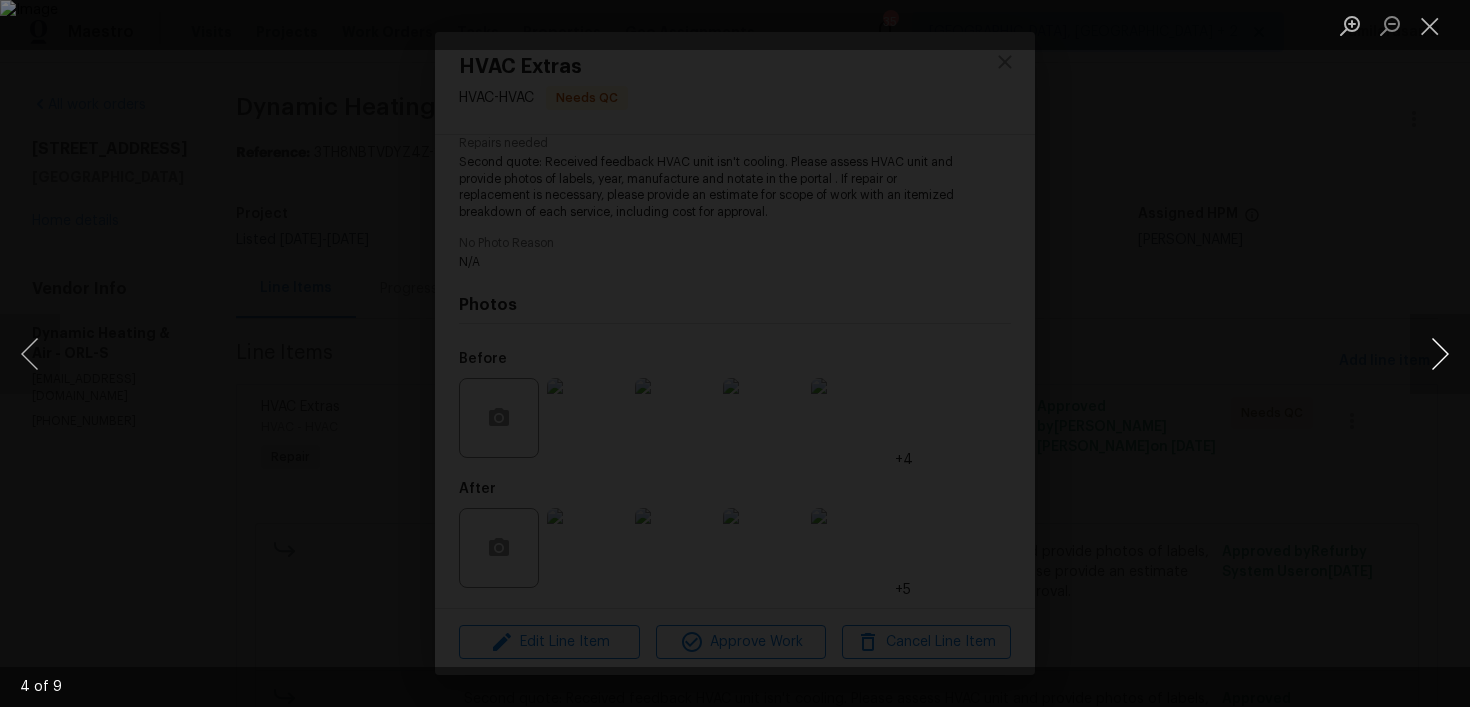 click at bounding box center [1440, 354] 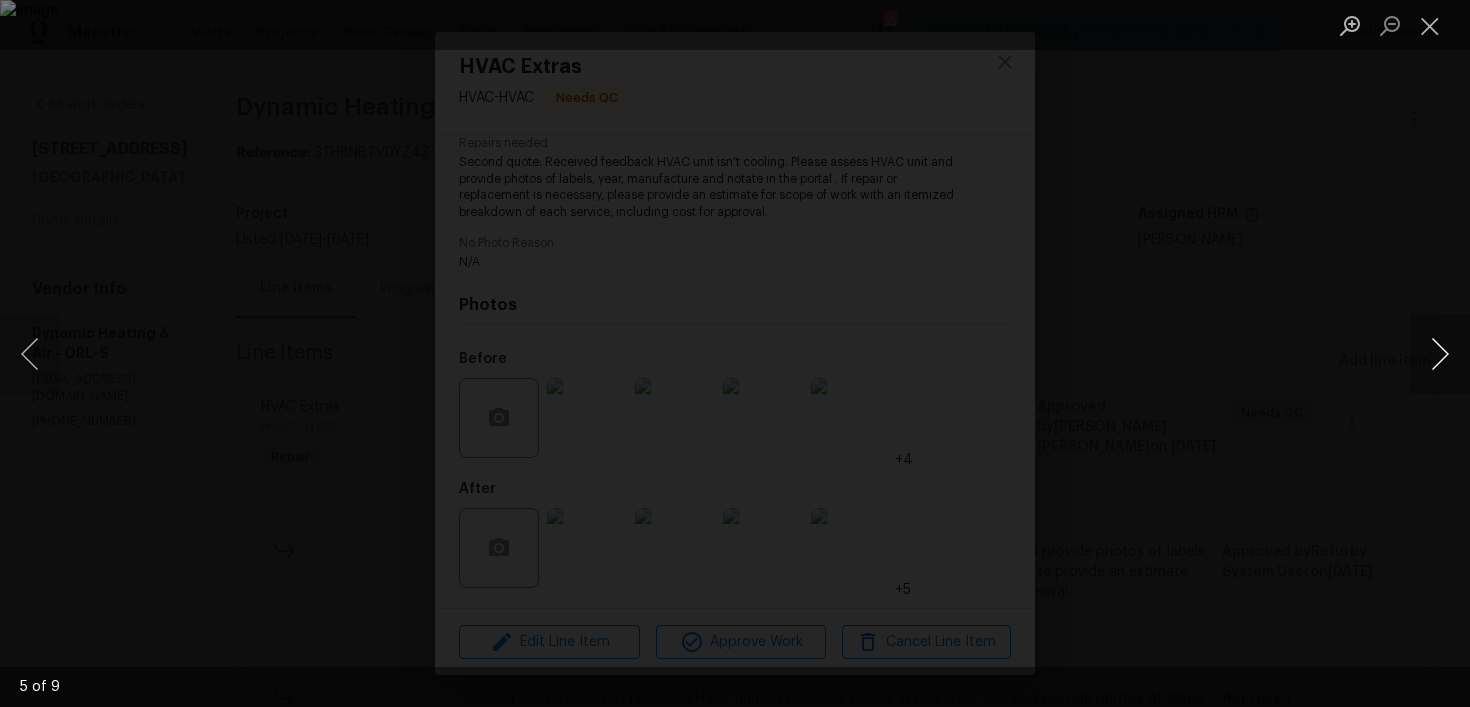 click at bounding box center [1440, 354] 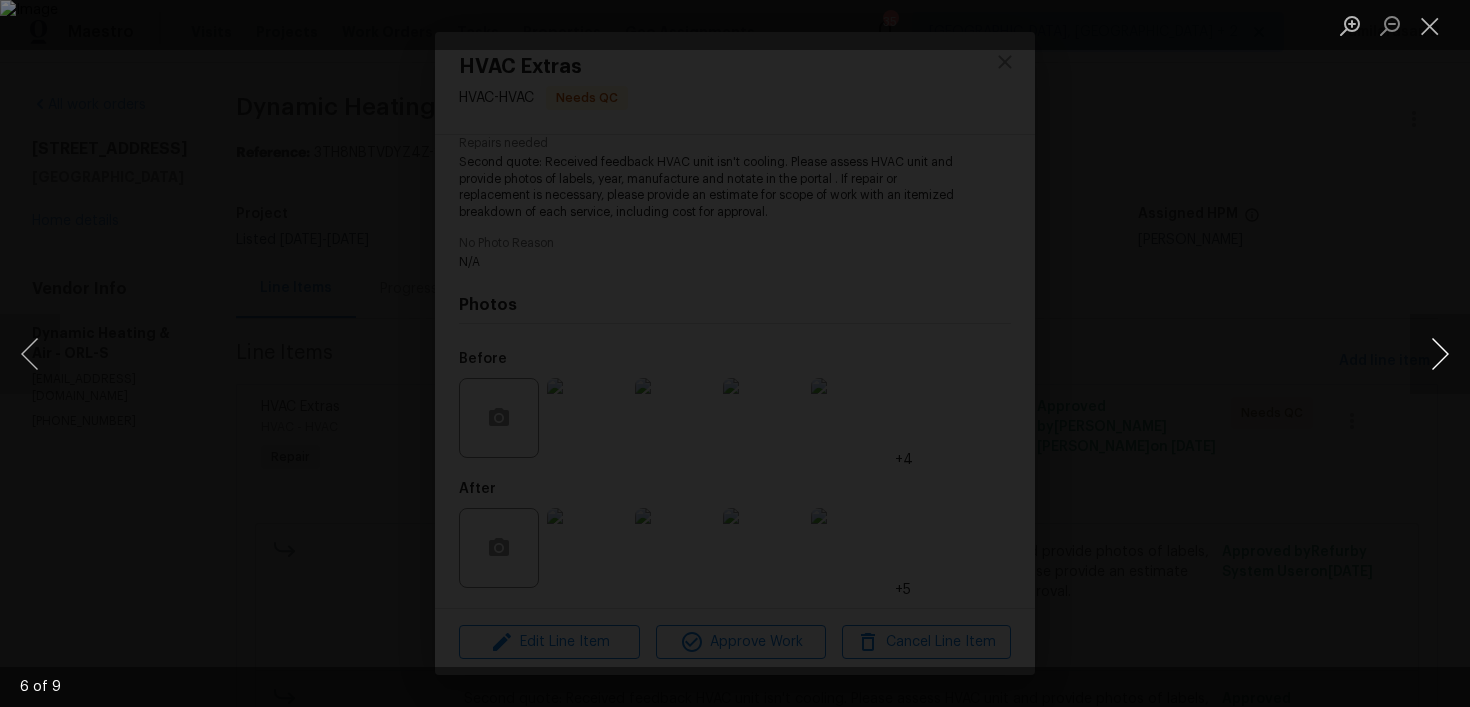 click at bounding box center [1440, 354] 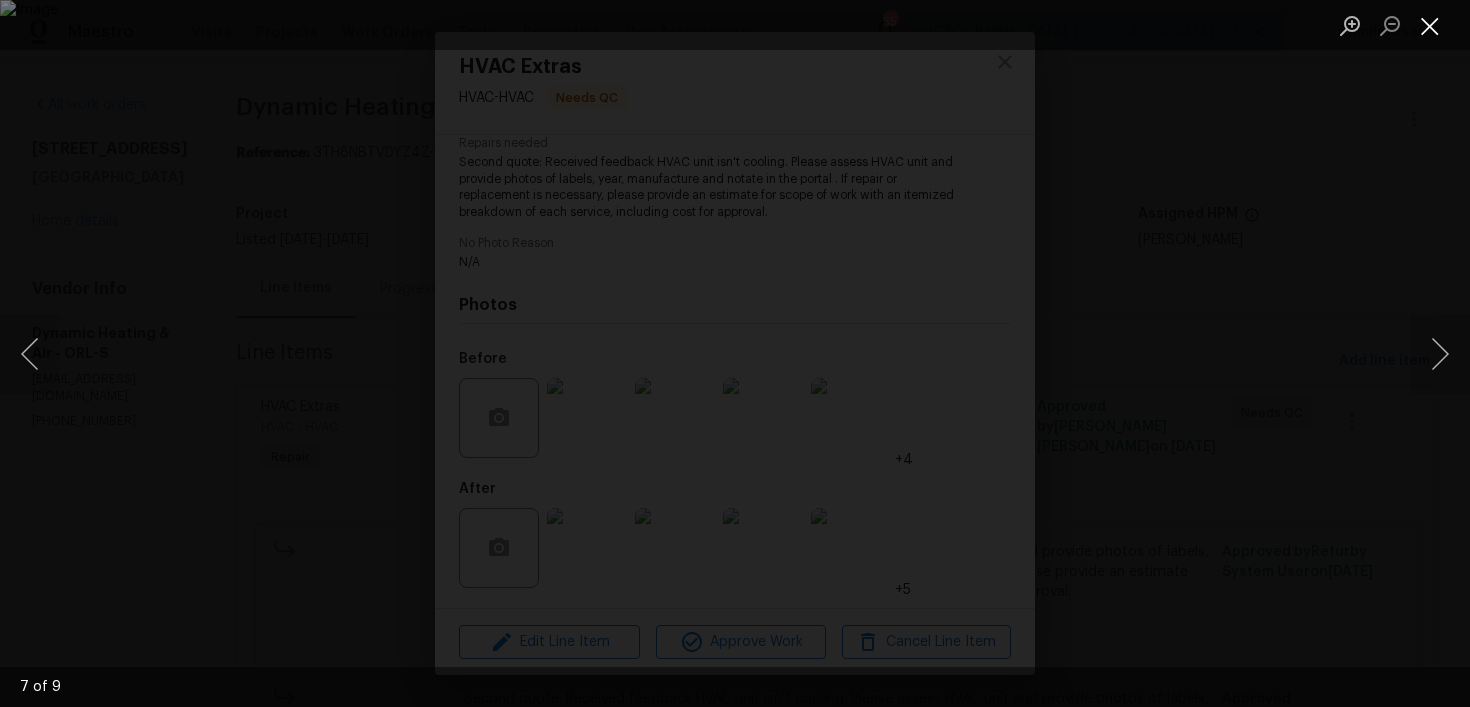 click at bounding box center [1430, 25] 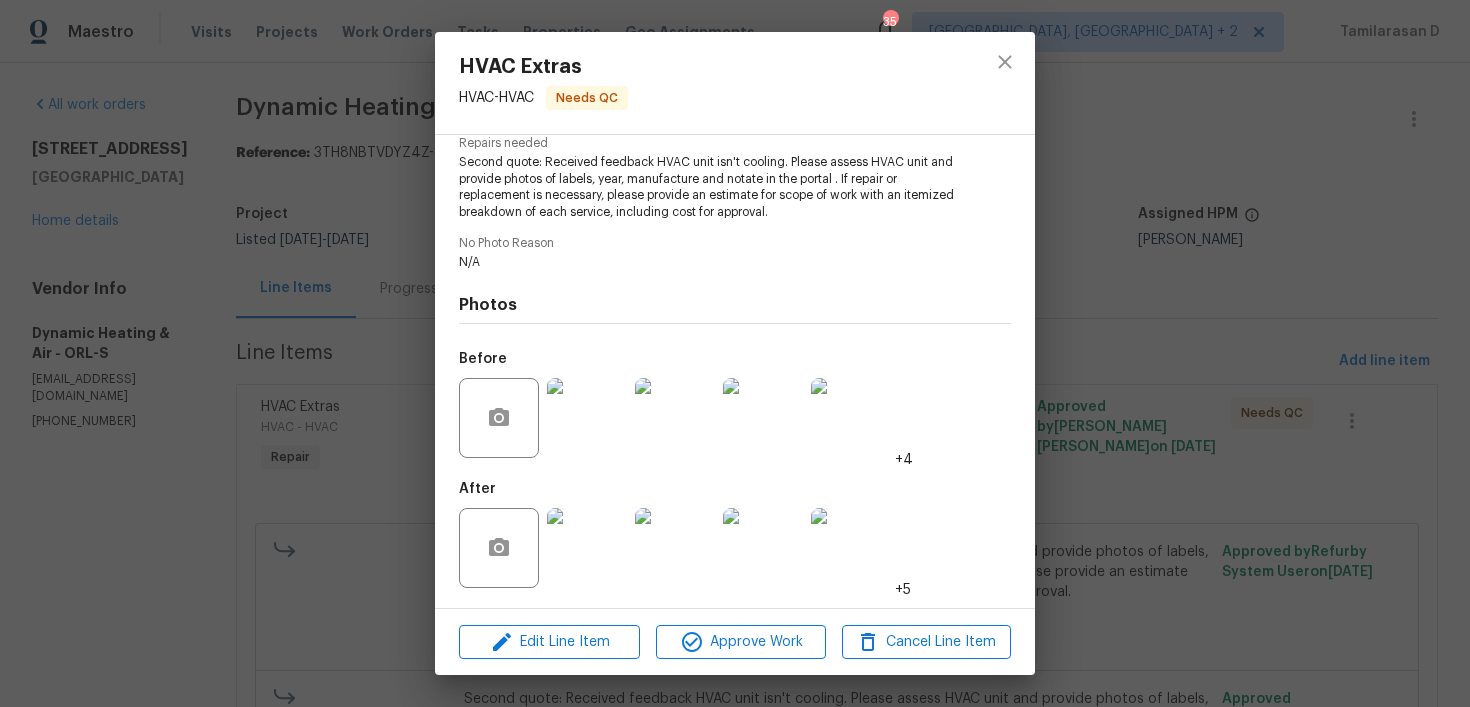 click at bounding box center (587, 418) 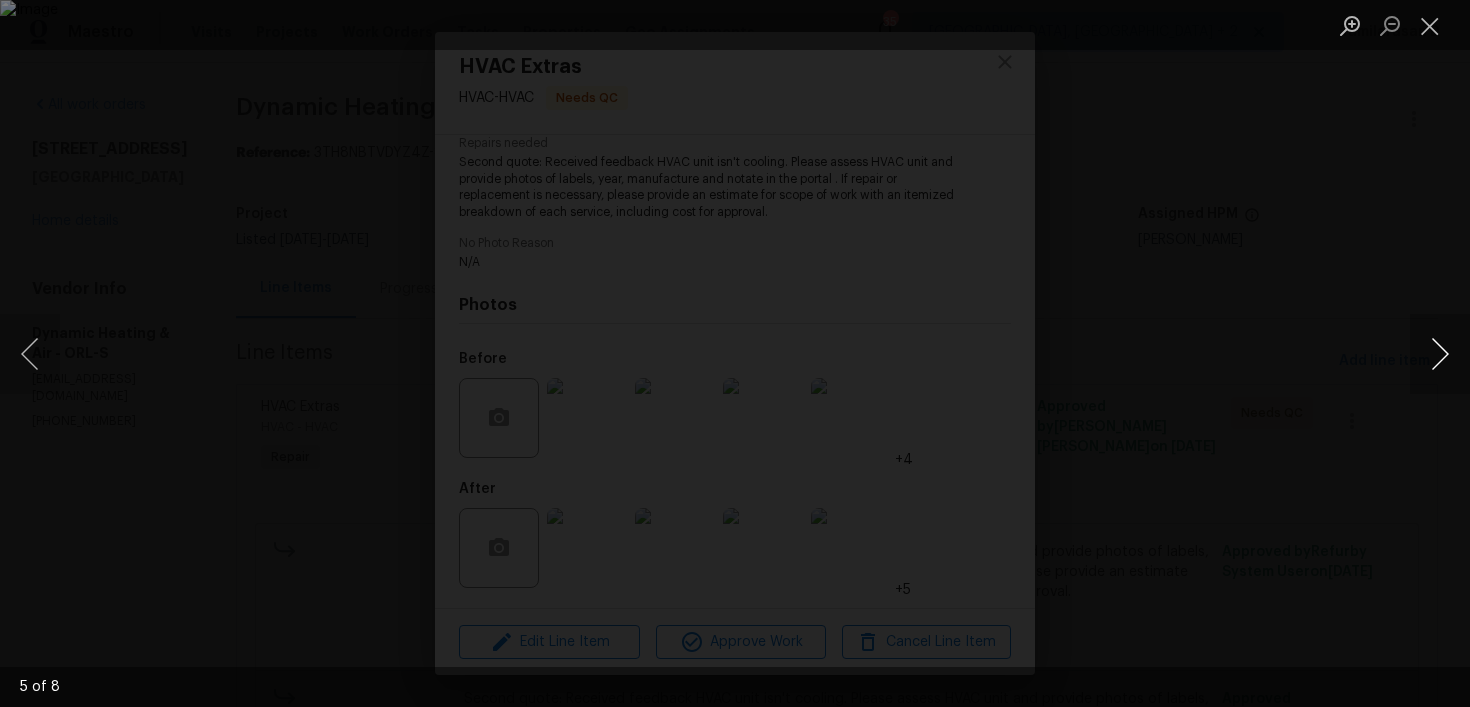 click at bounding box center [1440, 354] 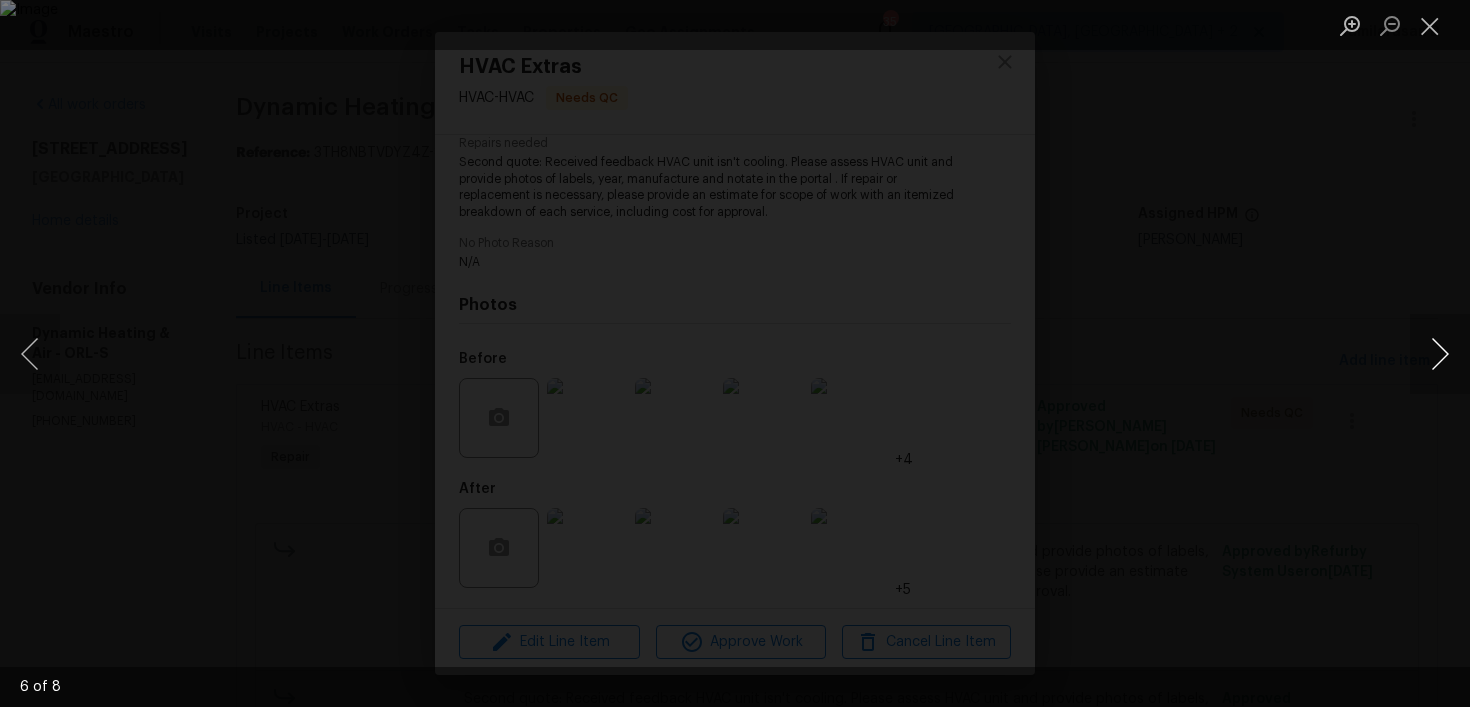 click at bounding box center [1440, 354] 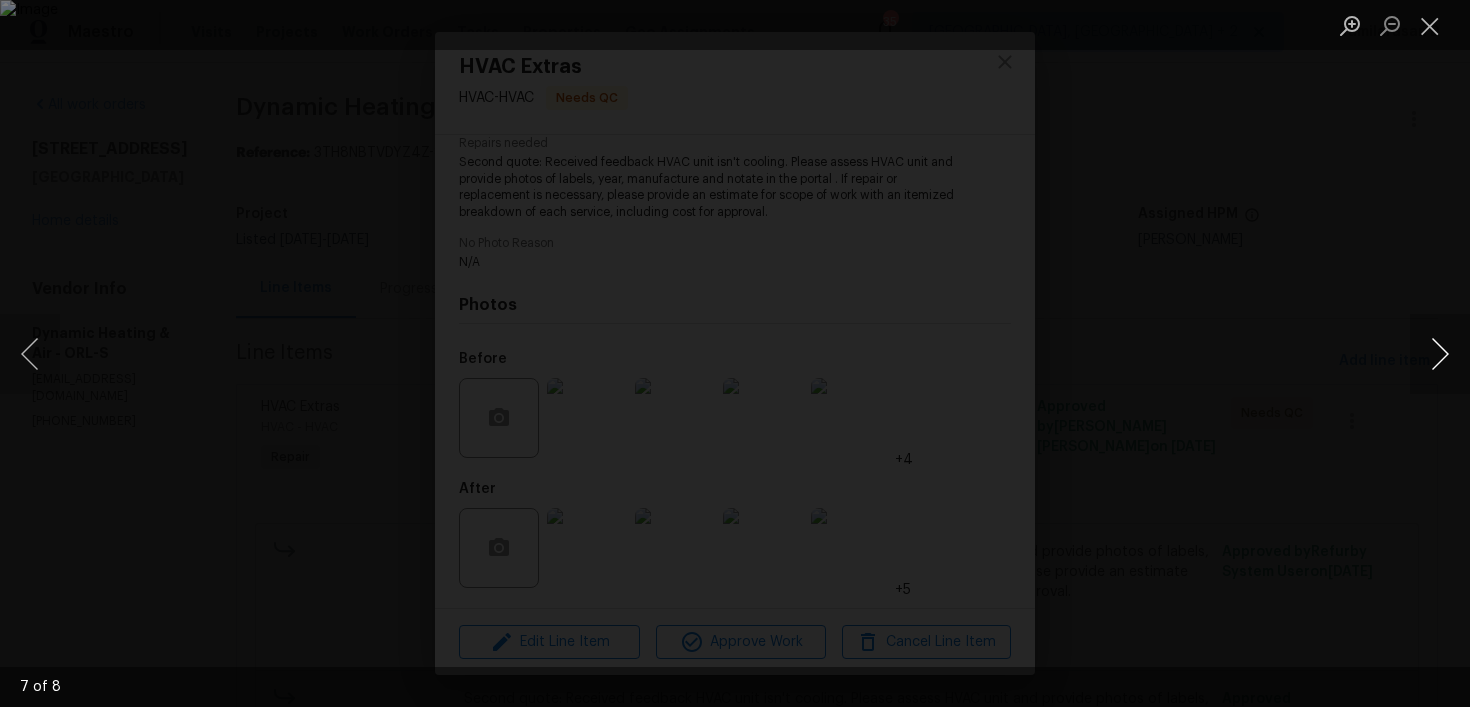 click at bounding box center (1440, 354) 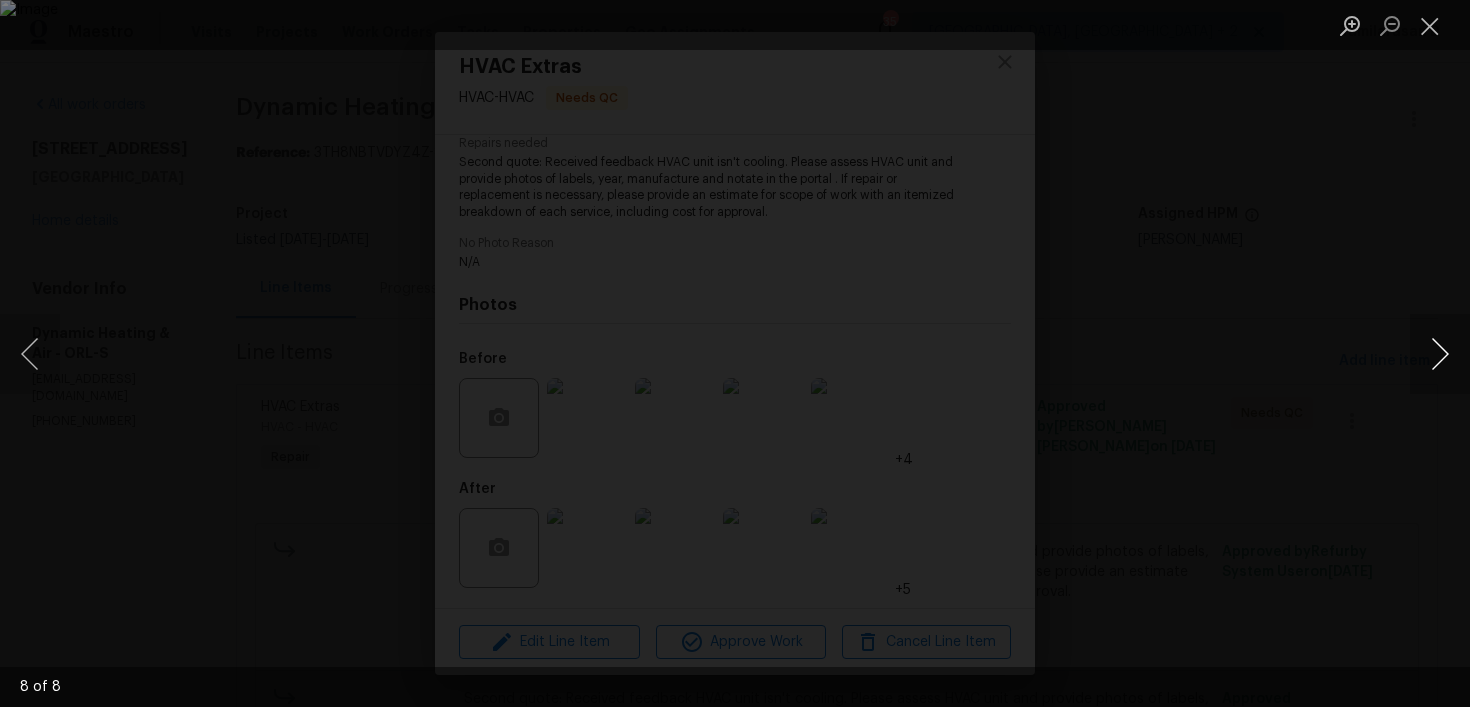 click at bounding box center (1440, 354) 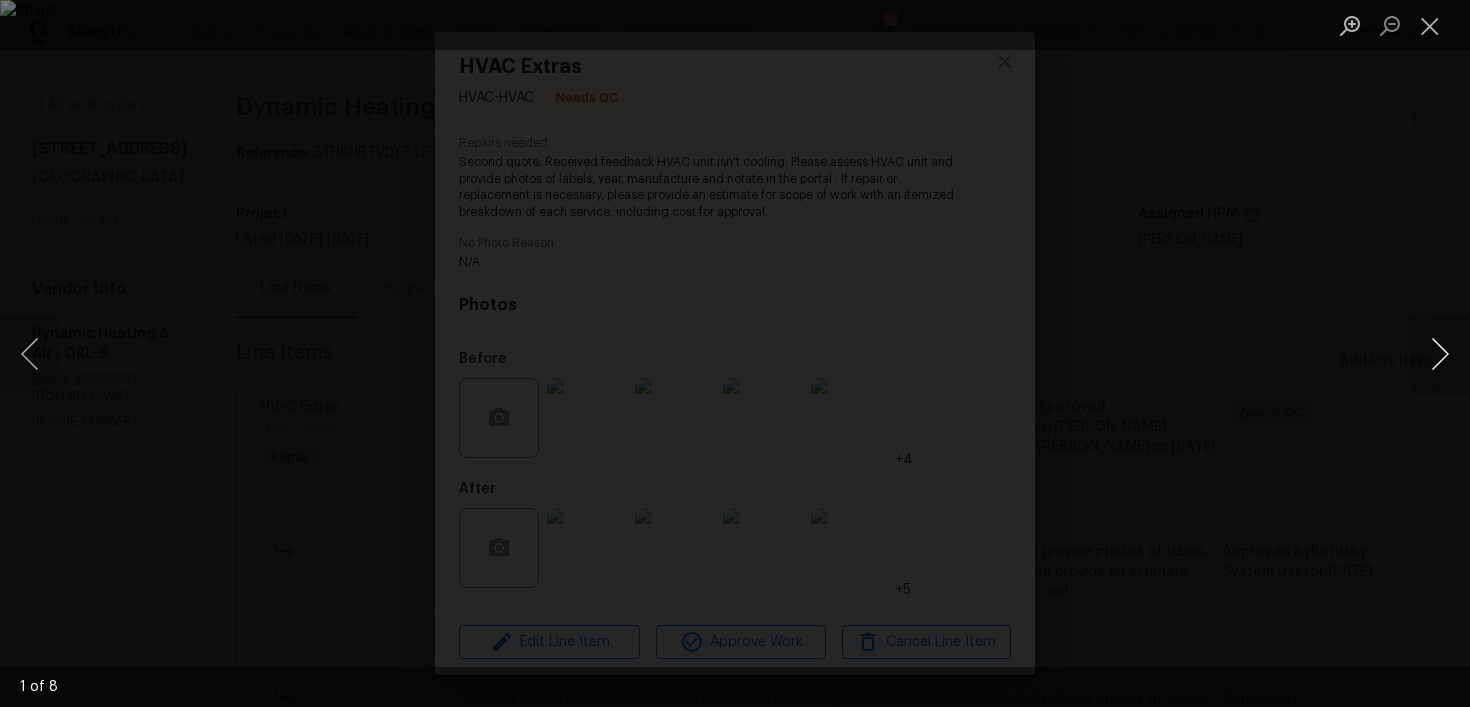 click at bounding box center (1440, 354) 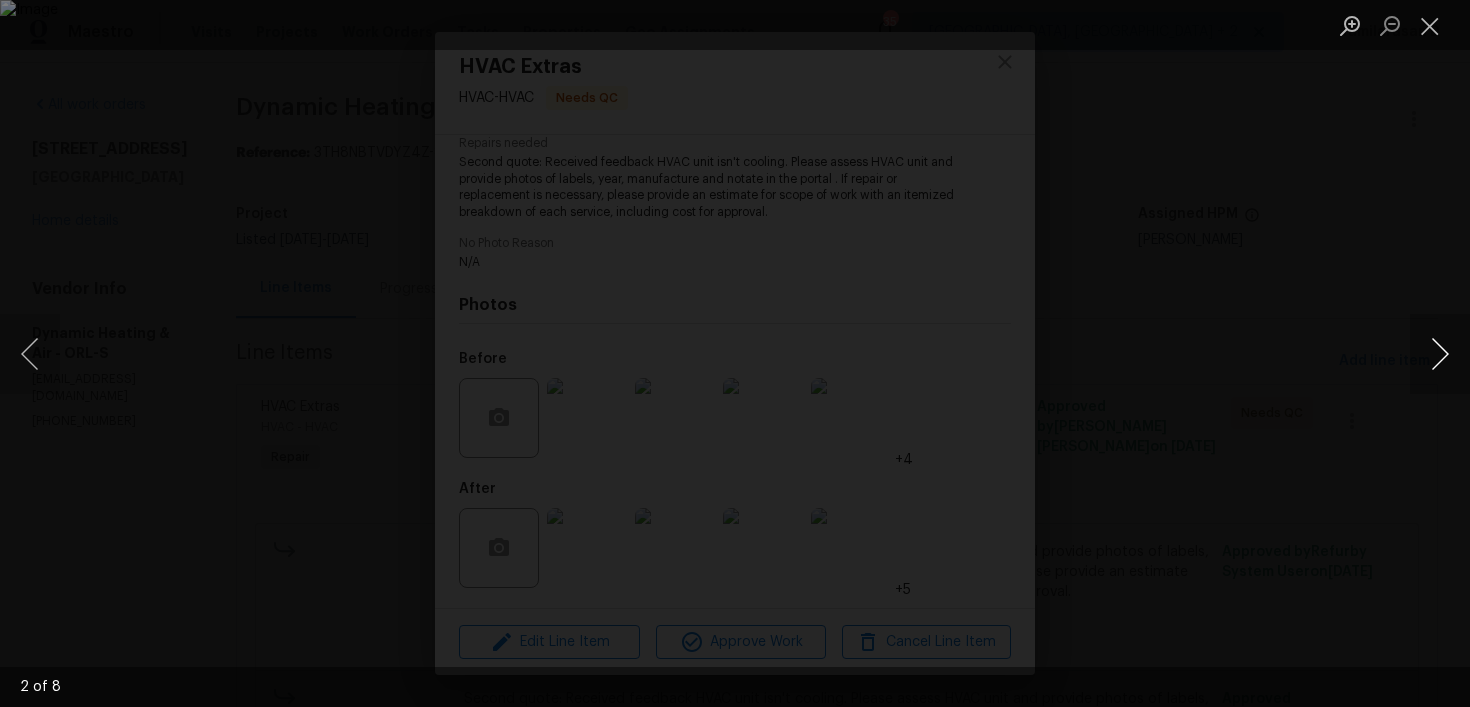 click at bounding box center (1440, 354) 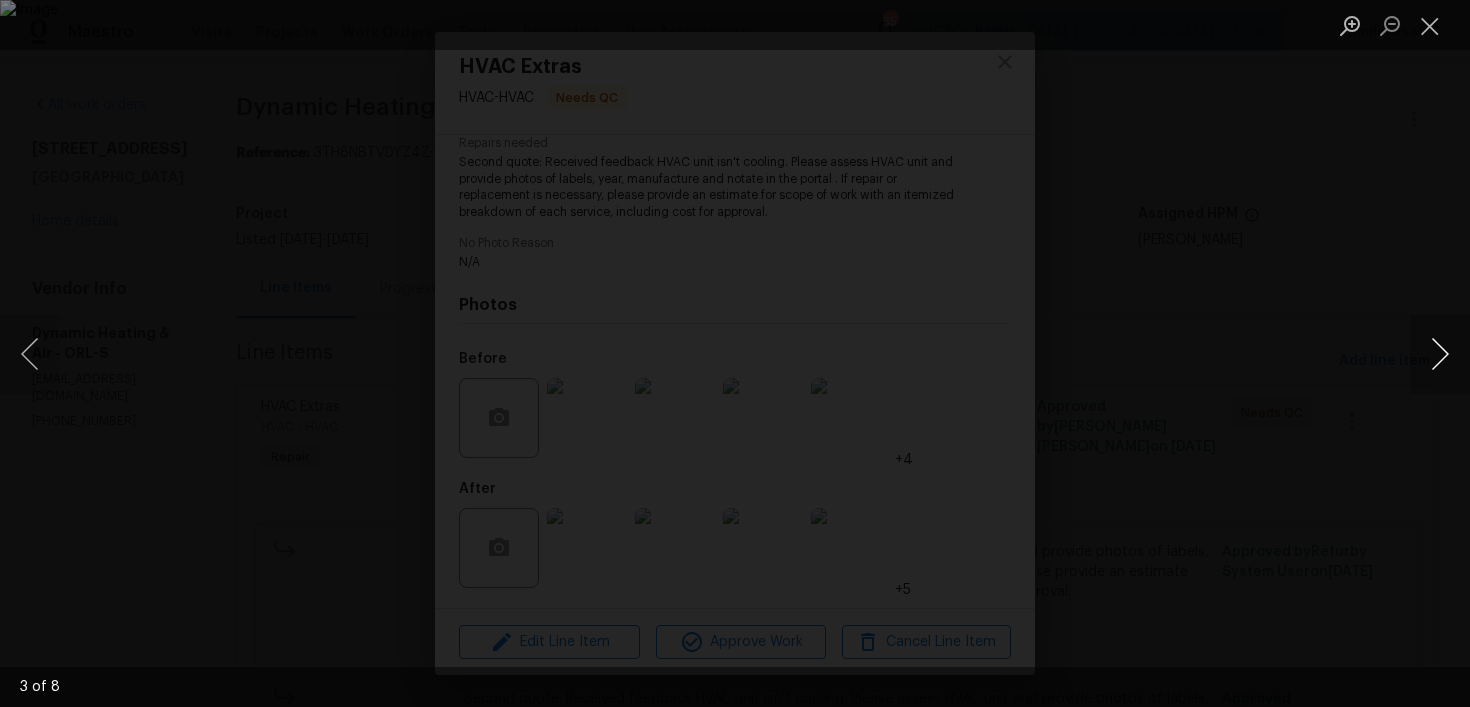 click at bounding box center [1440, 354] 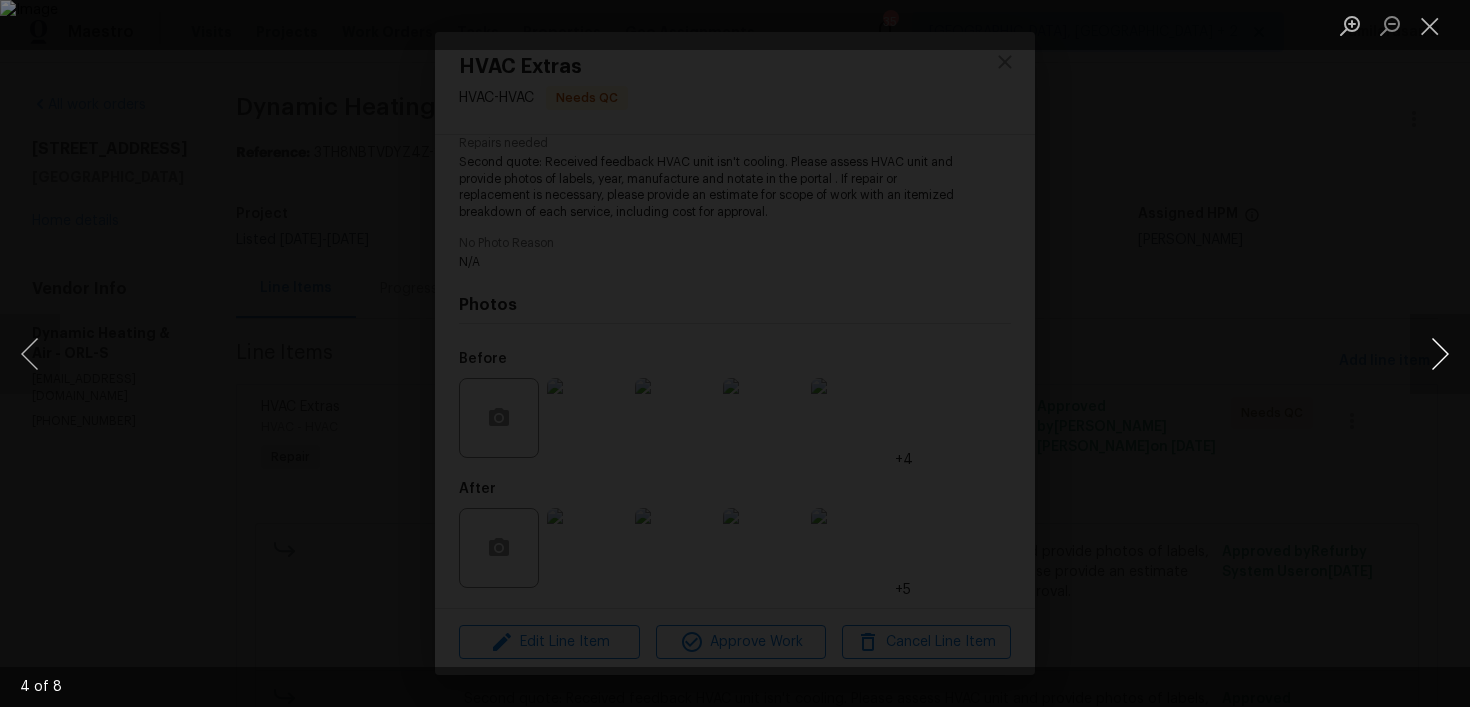 click at bounding box center [1440, 354] 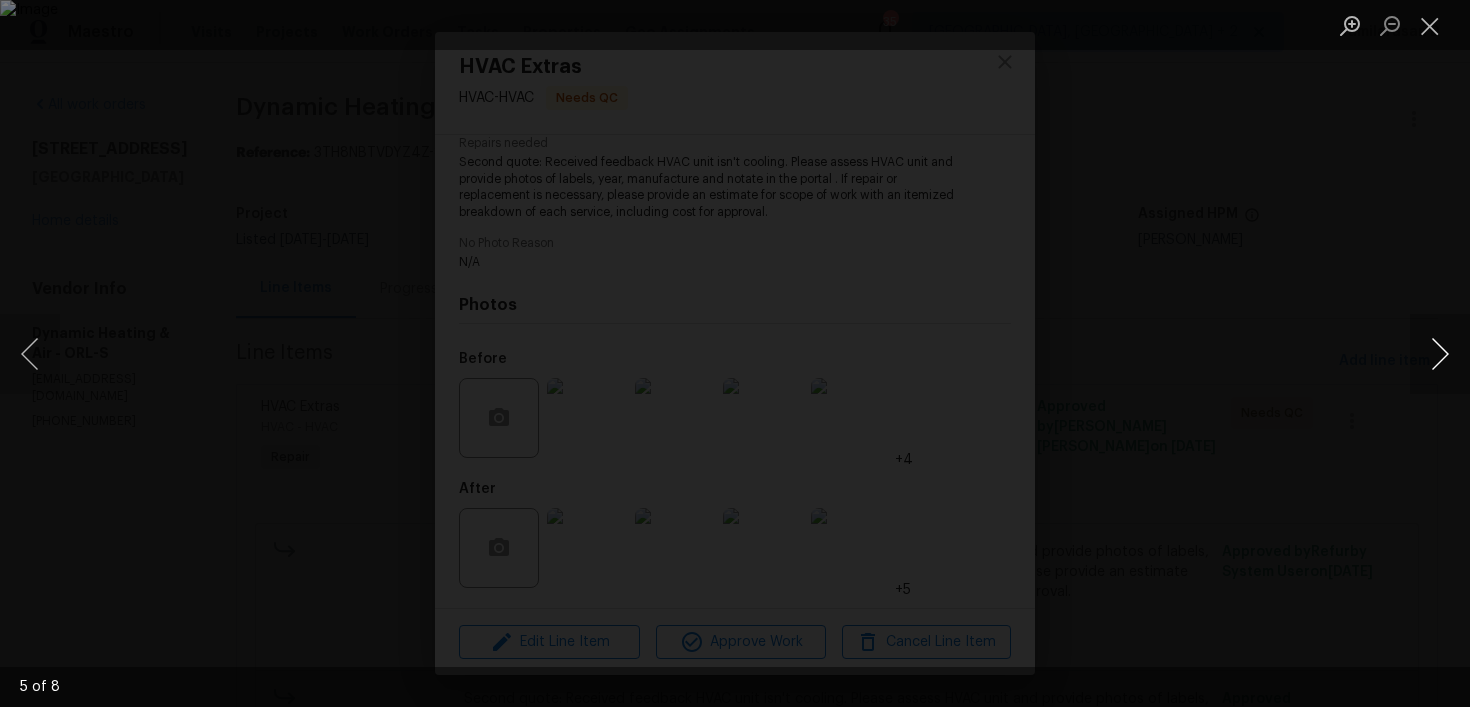 click at bounding box center [1440, 354] 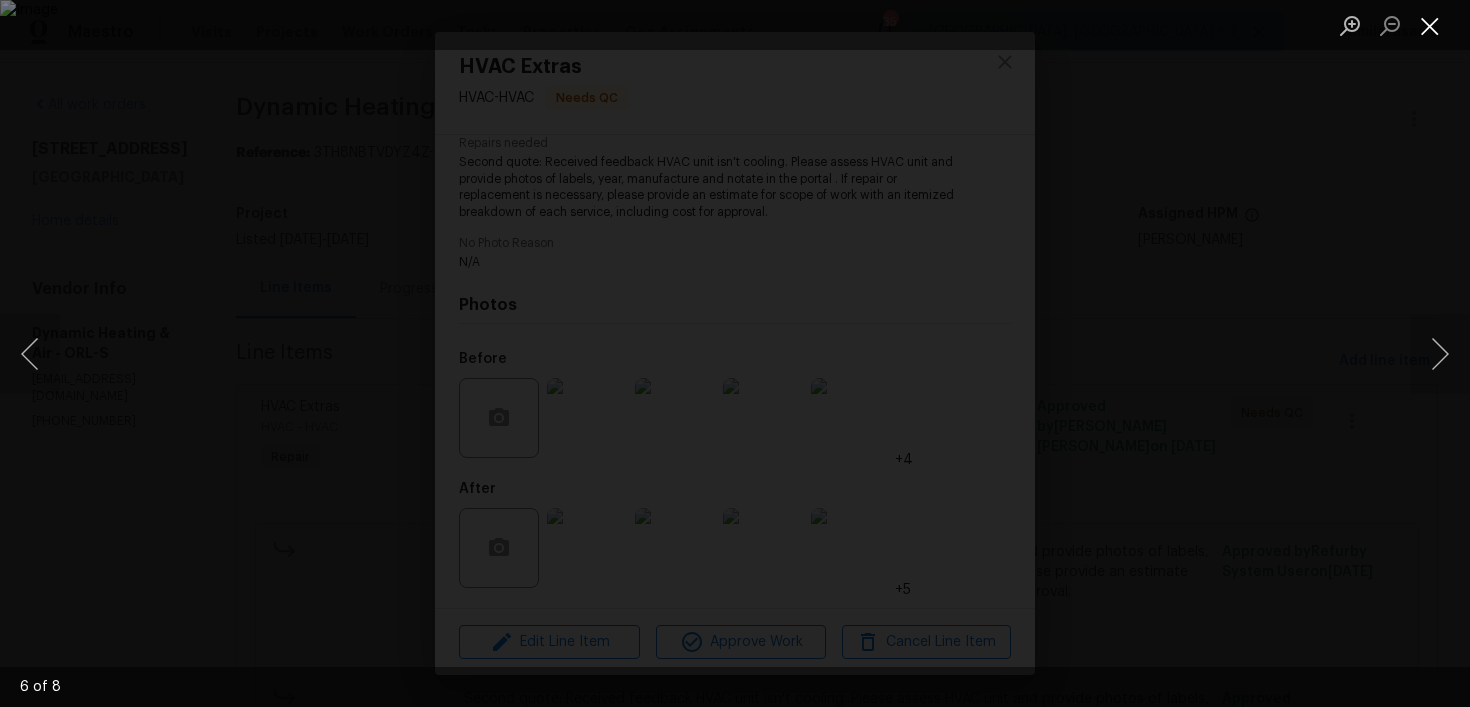 click at bounding box center (1430, 25) 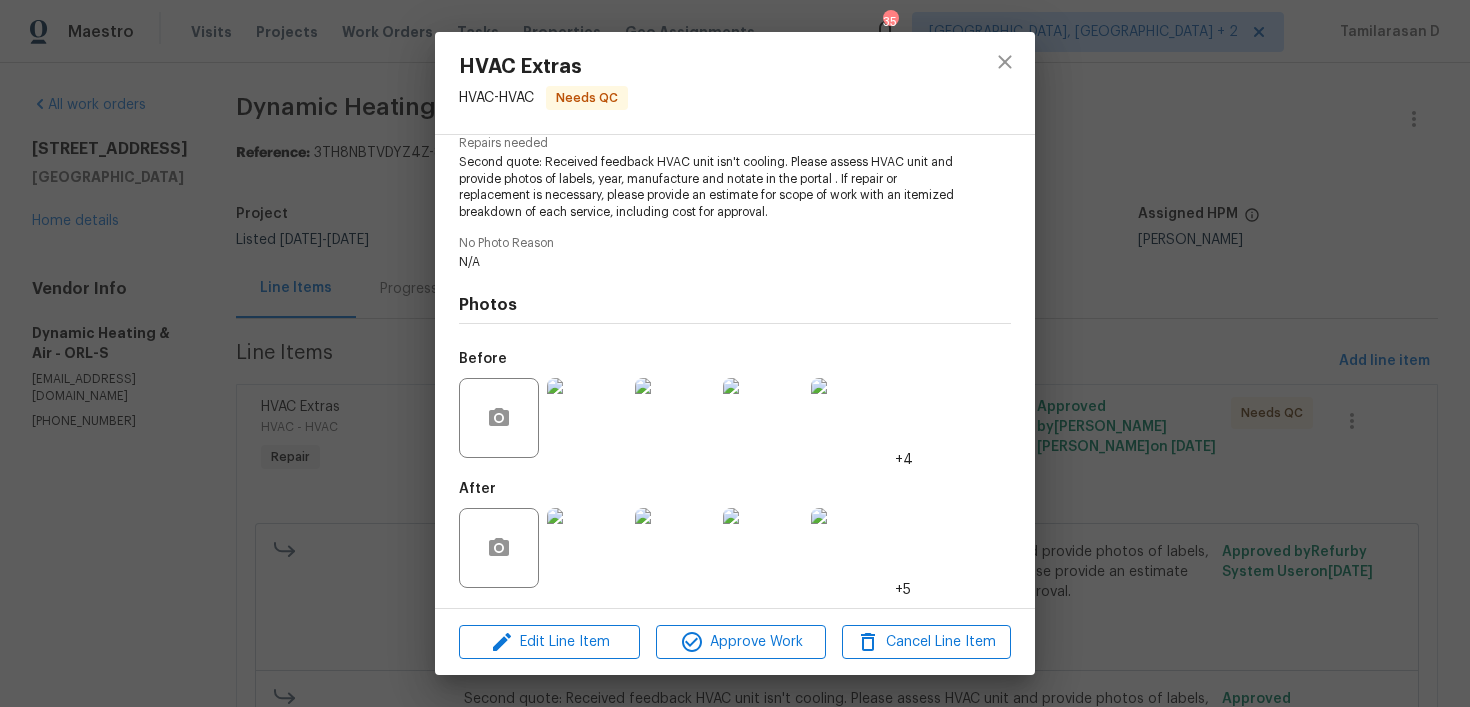 click on "HVAC Extras HVAC  -  HVAC Needs QC Vendor Dynamic Heating & Air Account Category Repairs Cost $5500 x 1 count $5500 Labor $0 Total $5500 Repairs needed Second quote: Received feedback HVAC unit isn't cooling.  Please assess HVAC unit and provide photos of labels, year, manufacture and notate in the portal . If repair or replacement is necessary, please provide an estimate for scope of work with an itemized breakdown of each service, including cost for approval. No Photo Reason N/A Photos Before  +4 After  +5  Edit Line Item  Approve Work  Cancel Line Item" at bounding box center (735, 353) 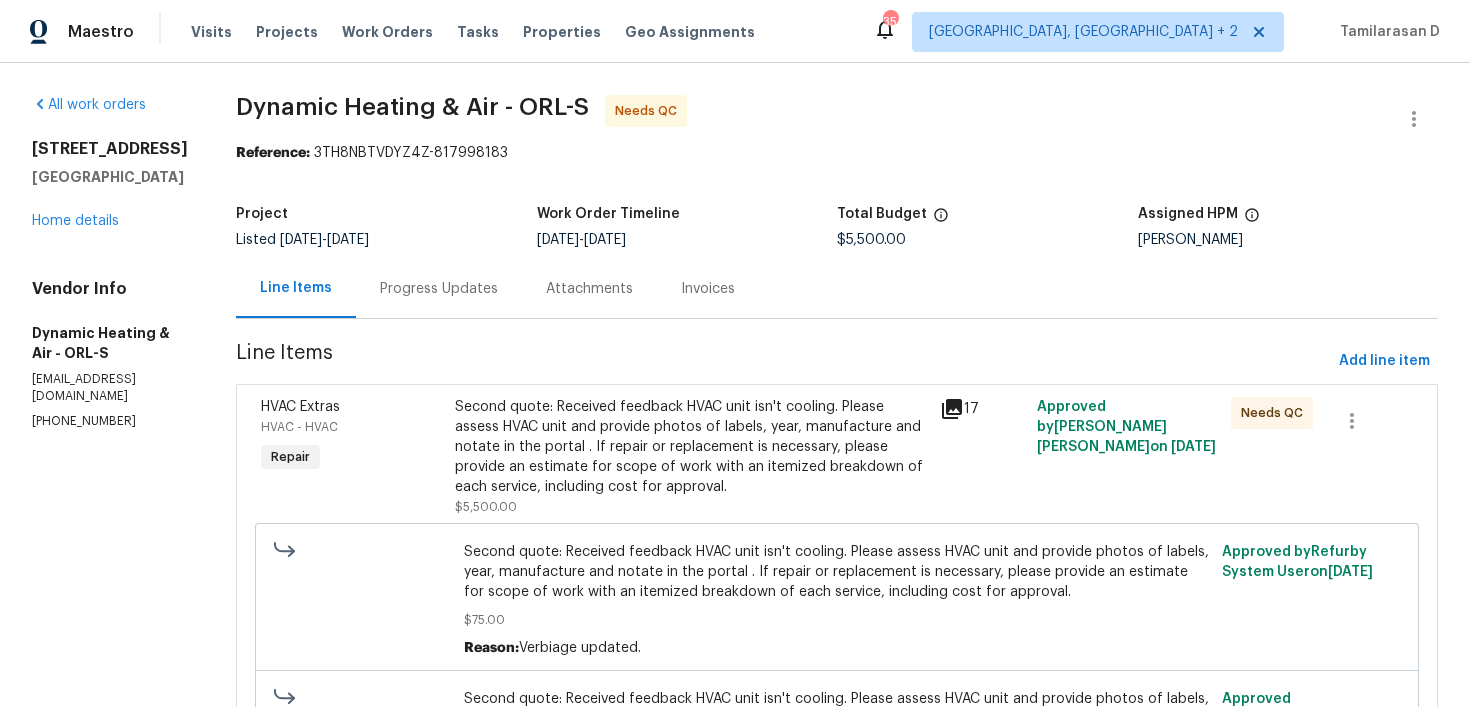 click on "Progress Updates" at bounding box center [439, 288] 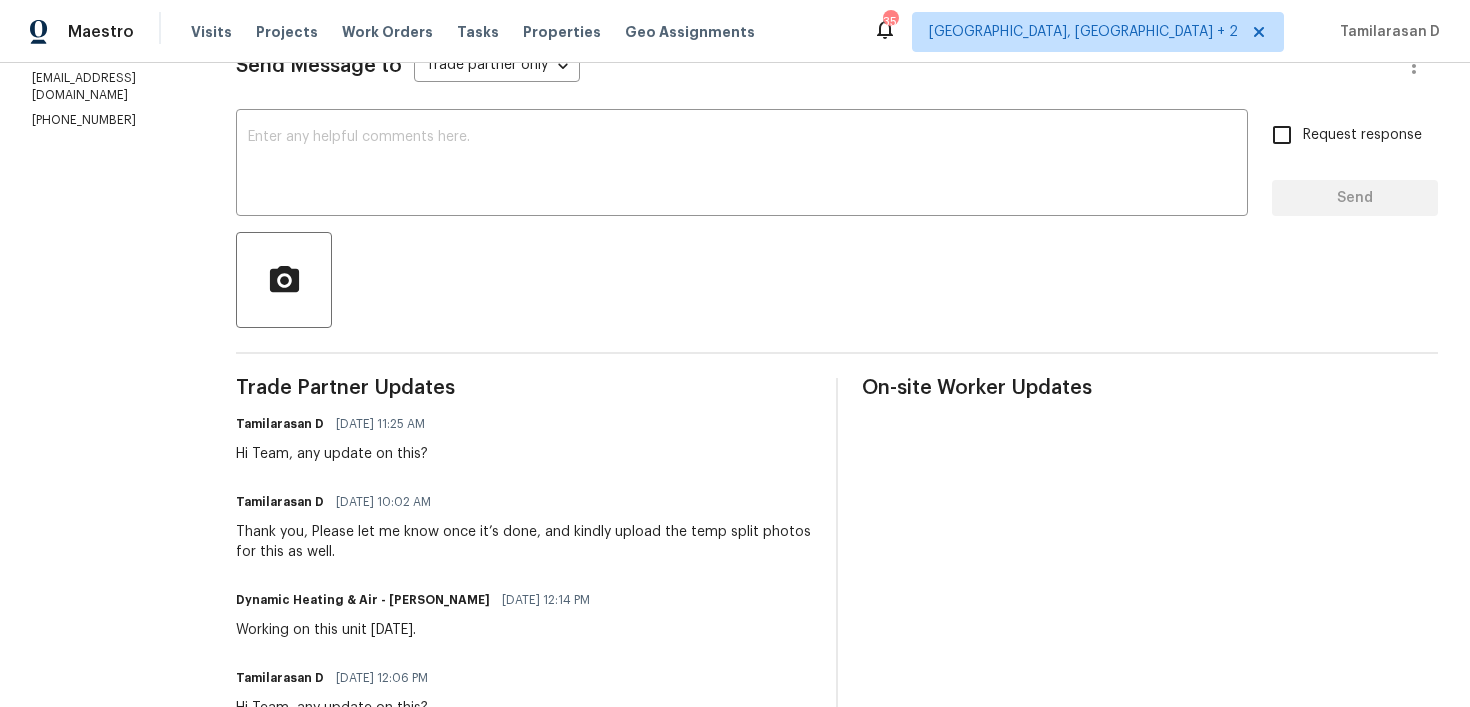 scroll, scrollTop: 0, scrollLeft: 0, axis: both 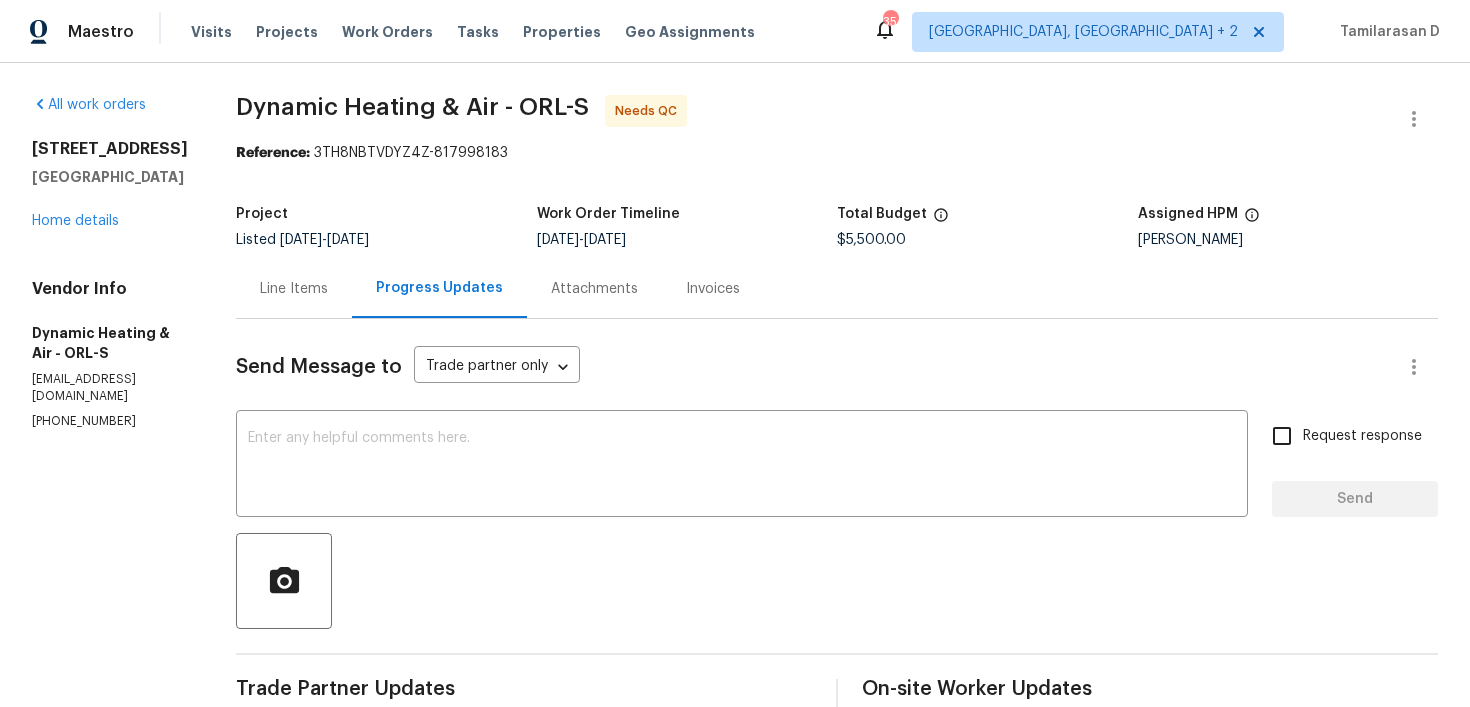 click on "Line Items" at bounding box center (294, 289) 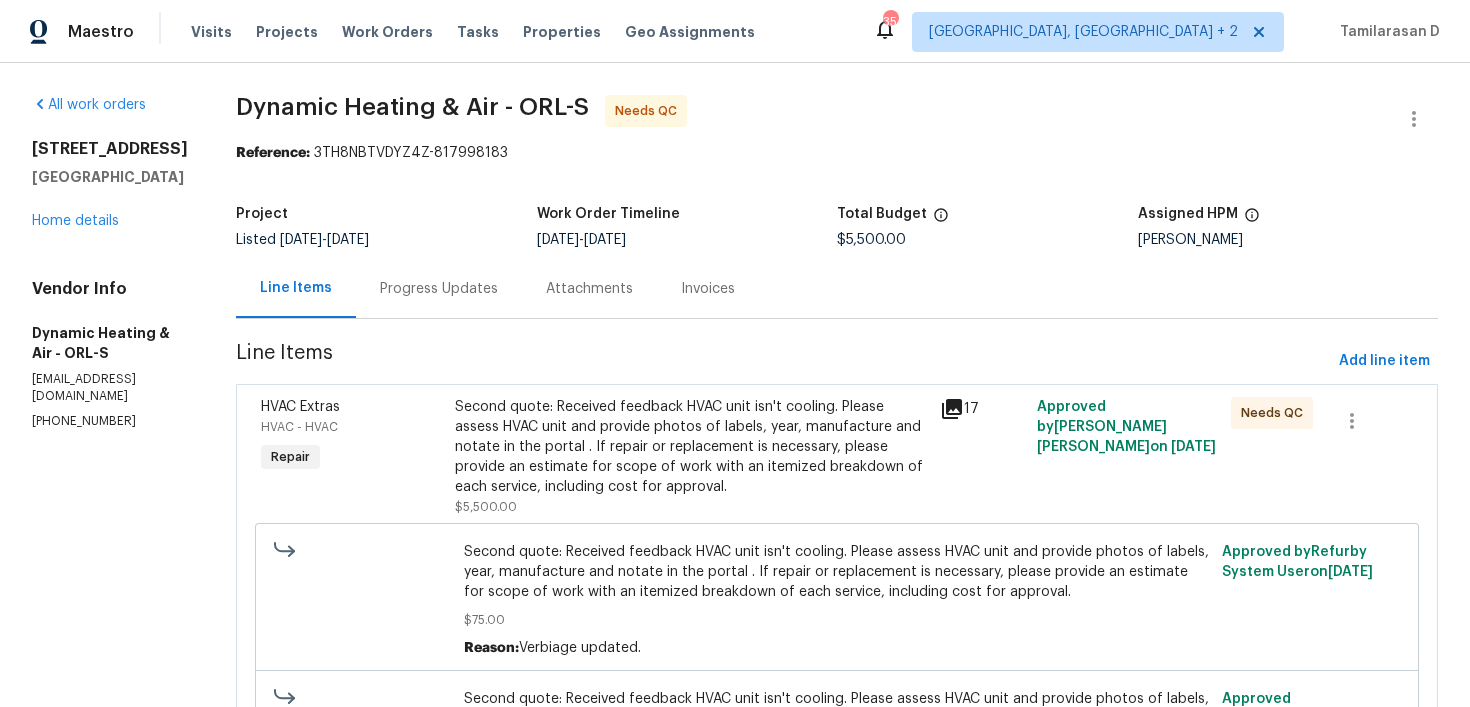 click on "Second quote: Received feedback HVAC unit isn't cooling.  Please assess HVAC unit and provide photos of labels, year, manufacture and notate in the portal . If repair or replacement is necessary, please provide an estimate for scope of work with an itemized breakdown of each service, including cost for approval." at bounding box center [691, 447] 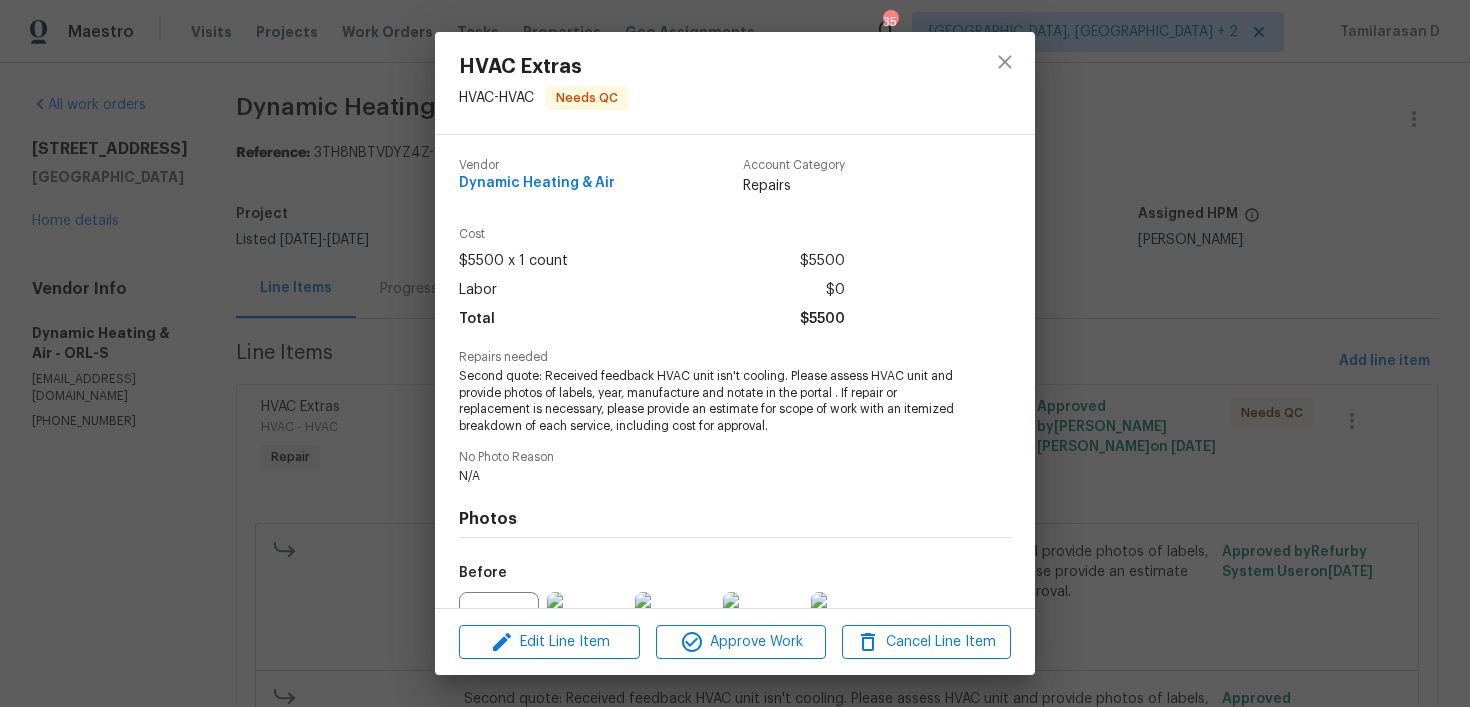 scroll, scrollTop: 214, scrollLeft: 0, axis: vertical 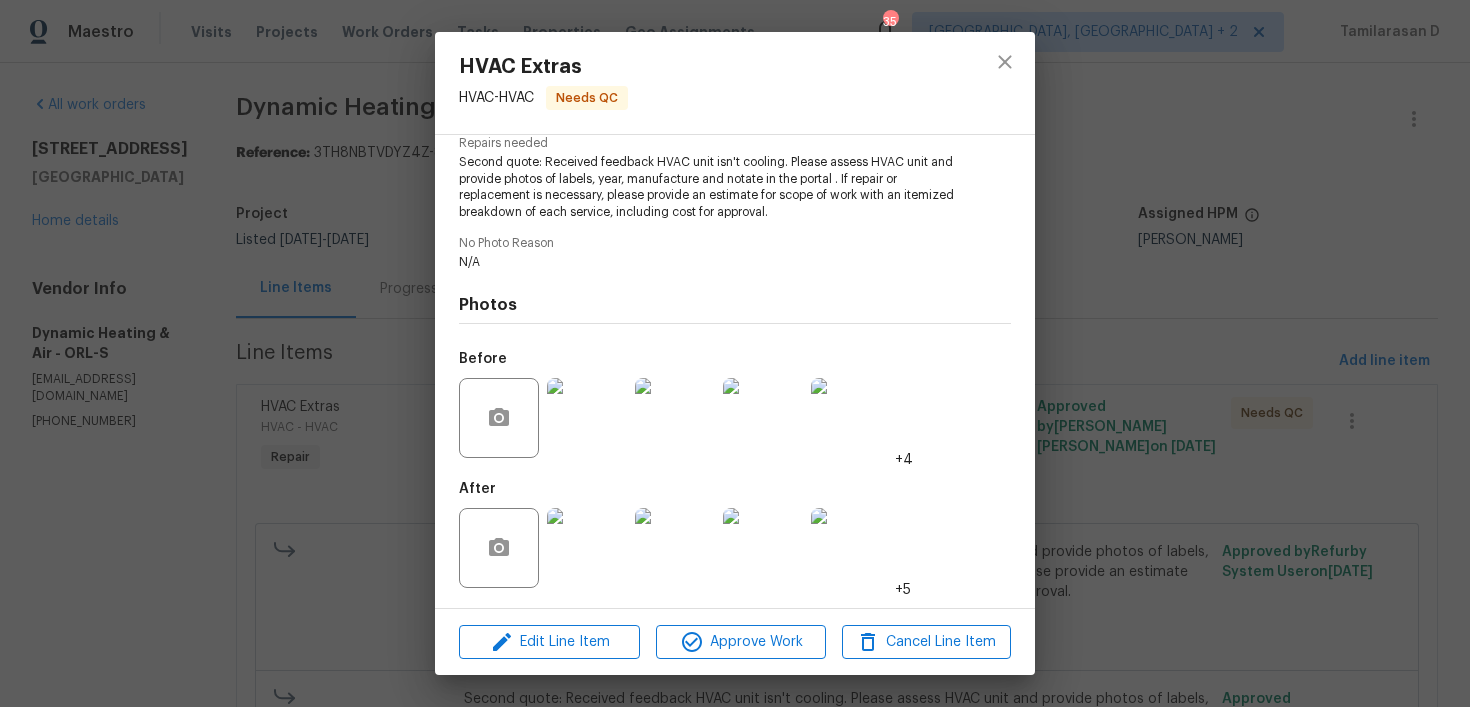 click at bounding box center [851, 548] 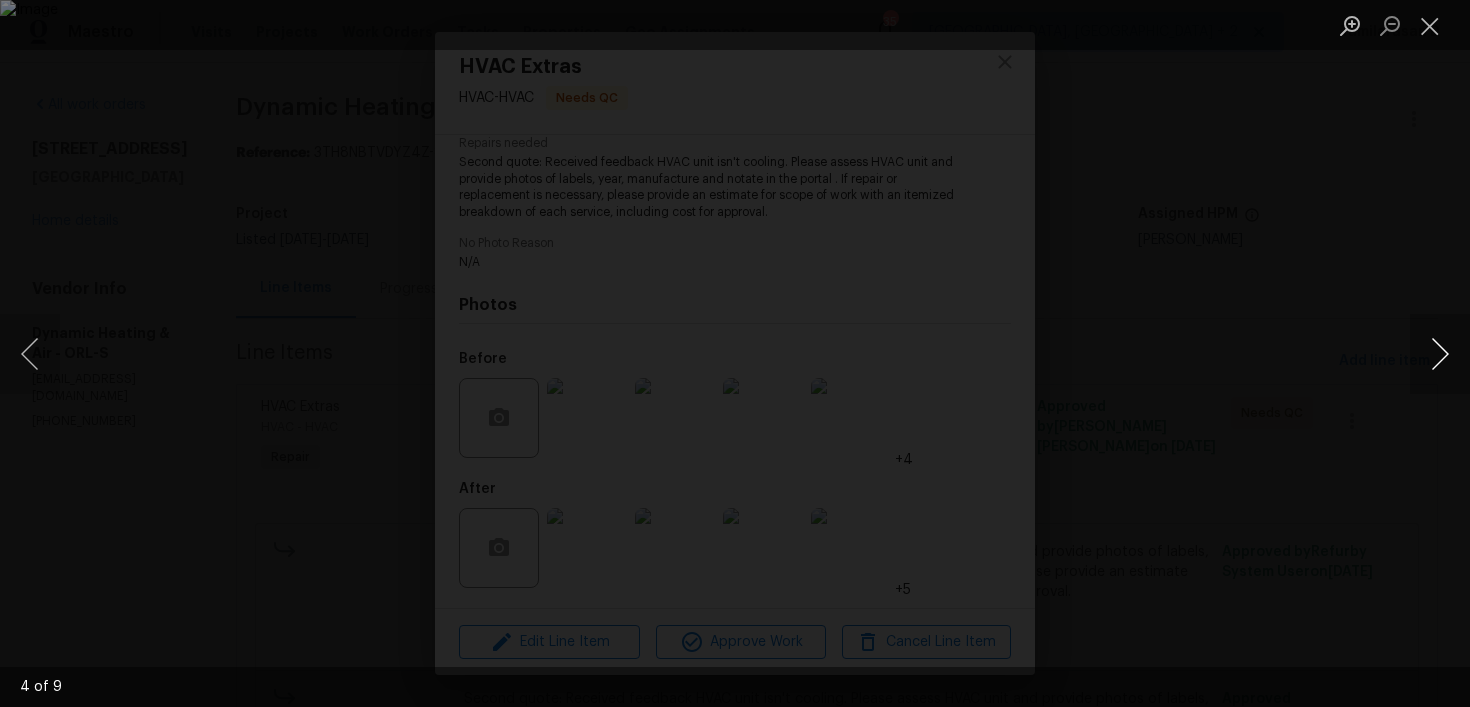 click at bounding box center [1440, 354] 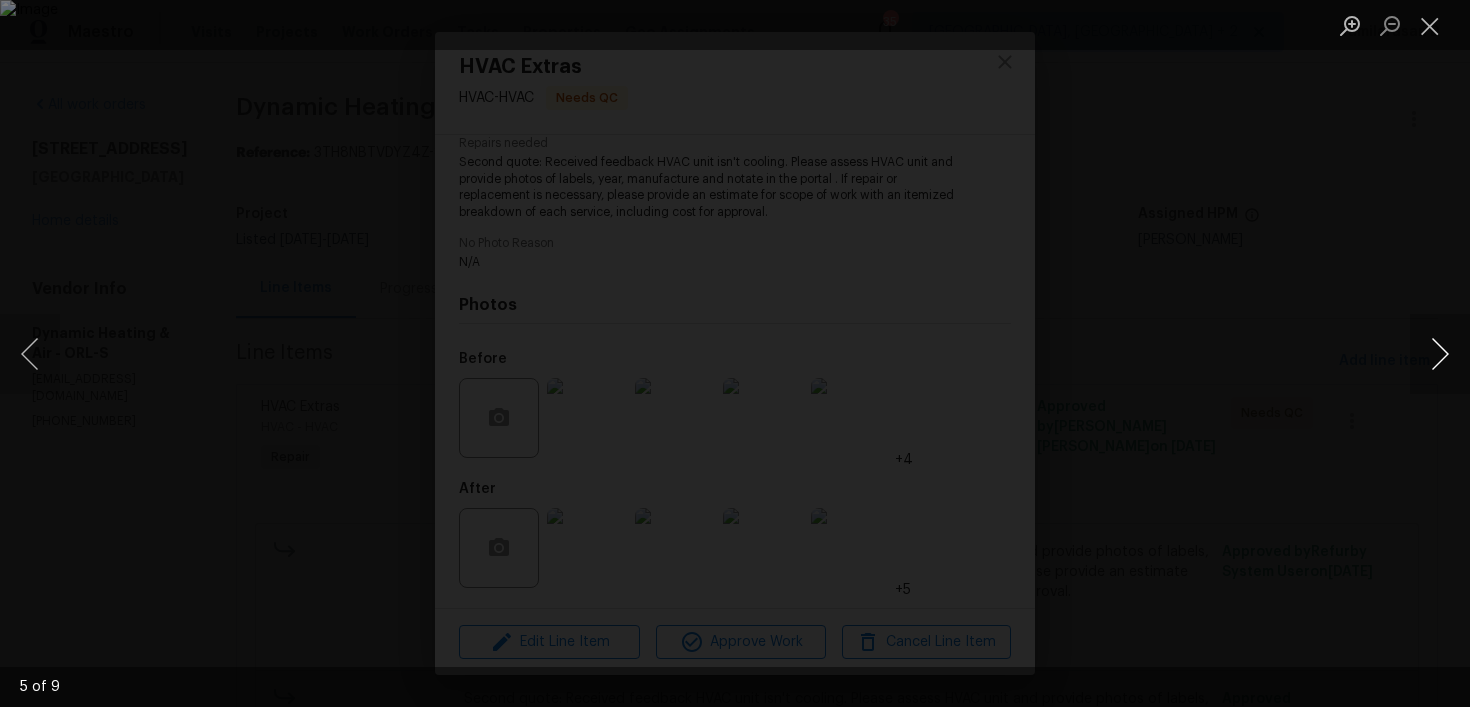 click at bounding box center [1440, 354] 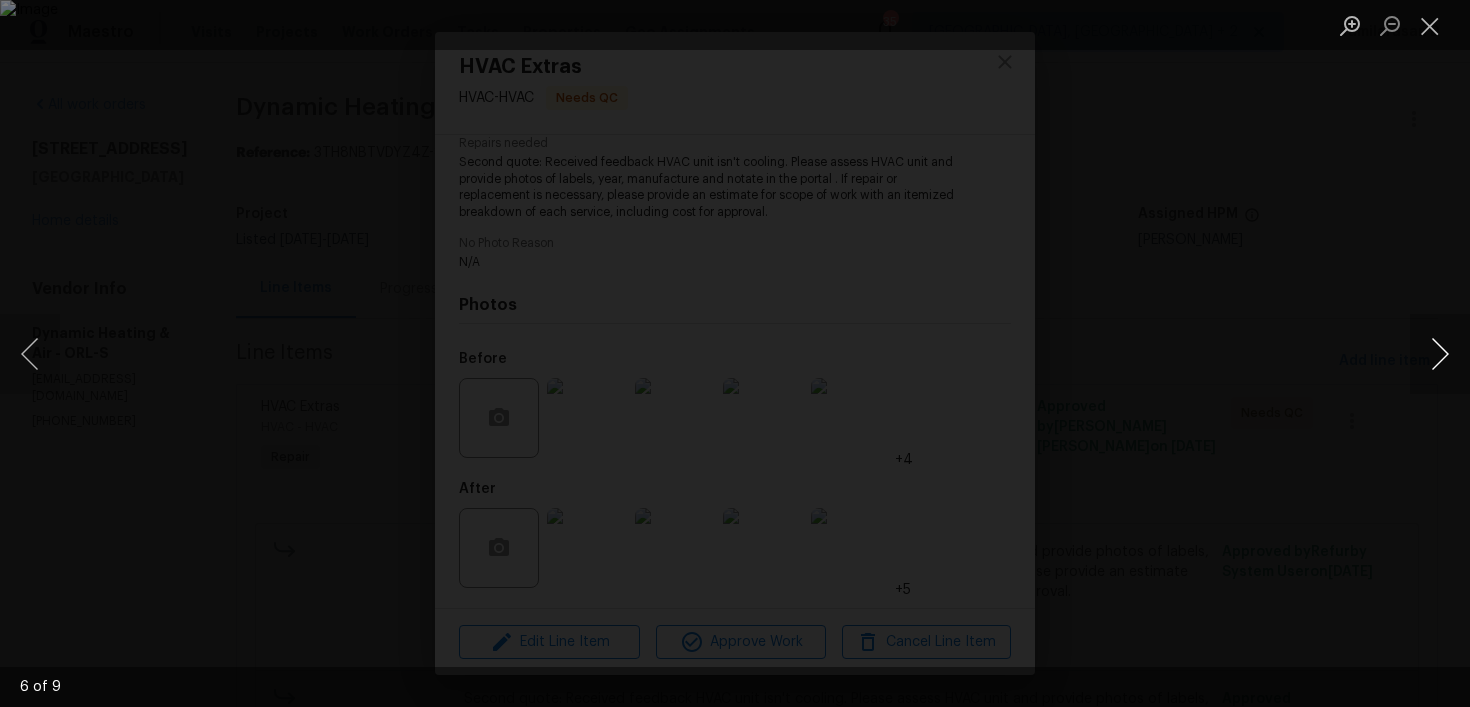 click at bounding box center [1440, 354] 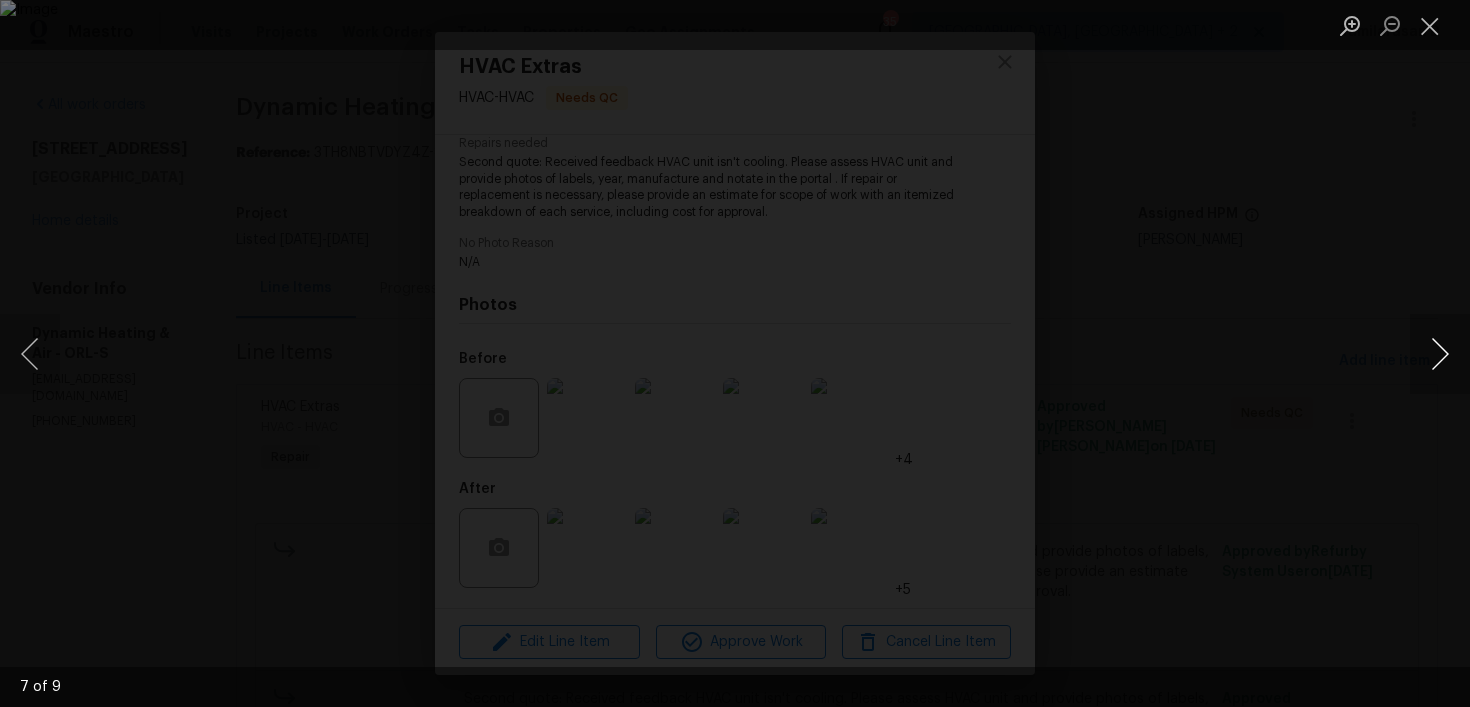 click at bounding box center [1440, 354] 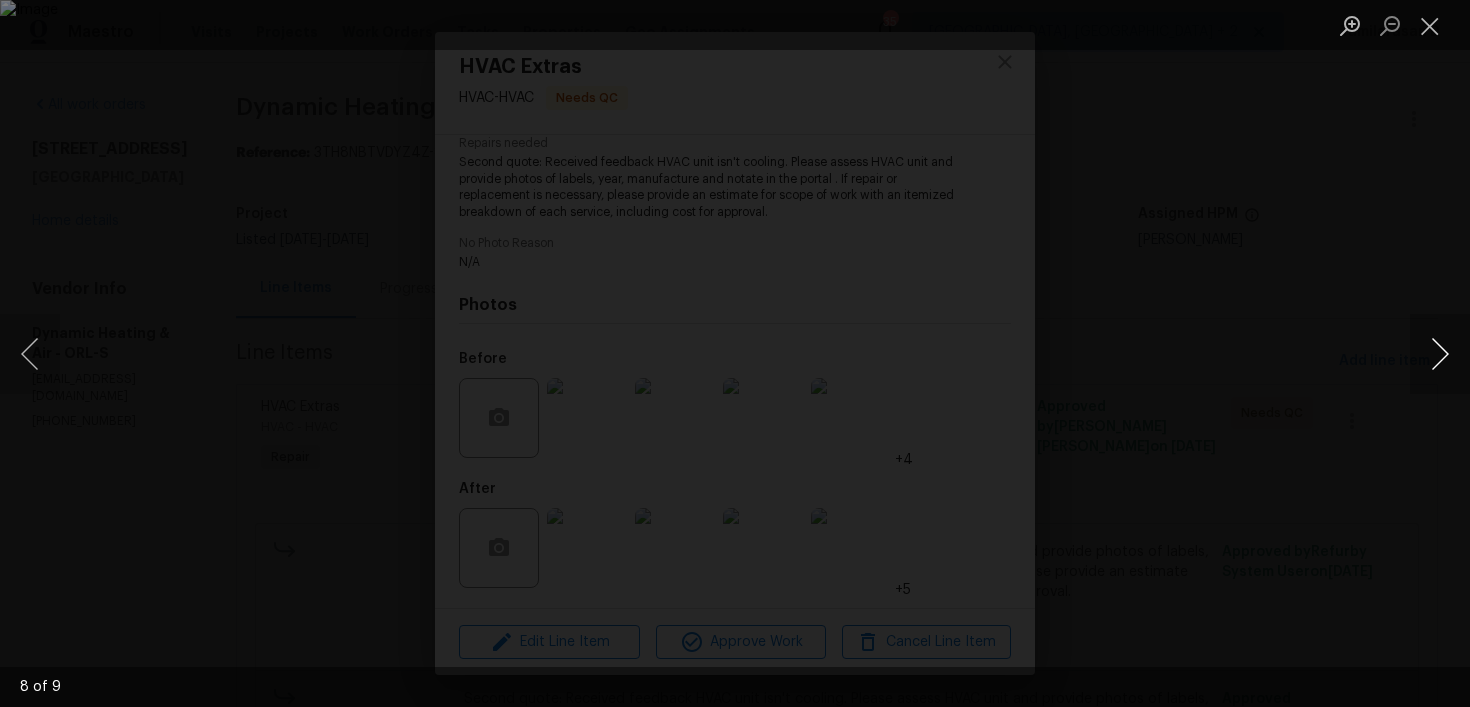 click at bounding box center [1440, 354] 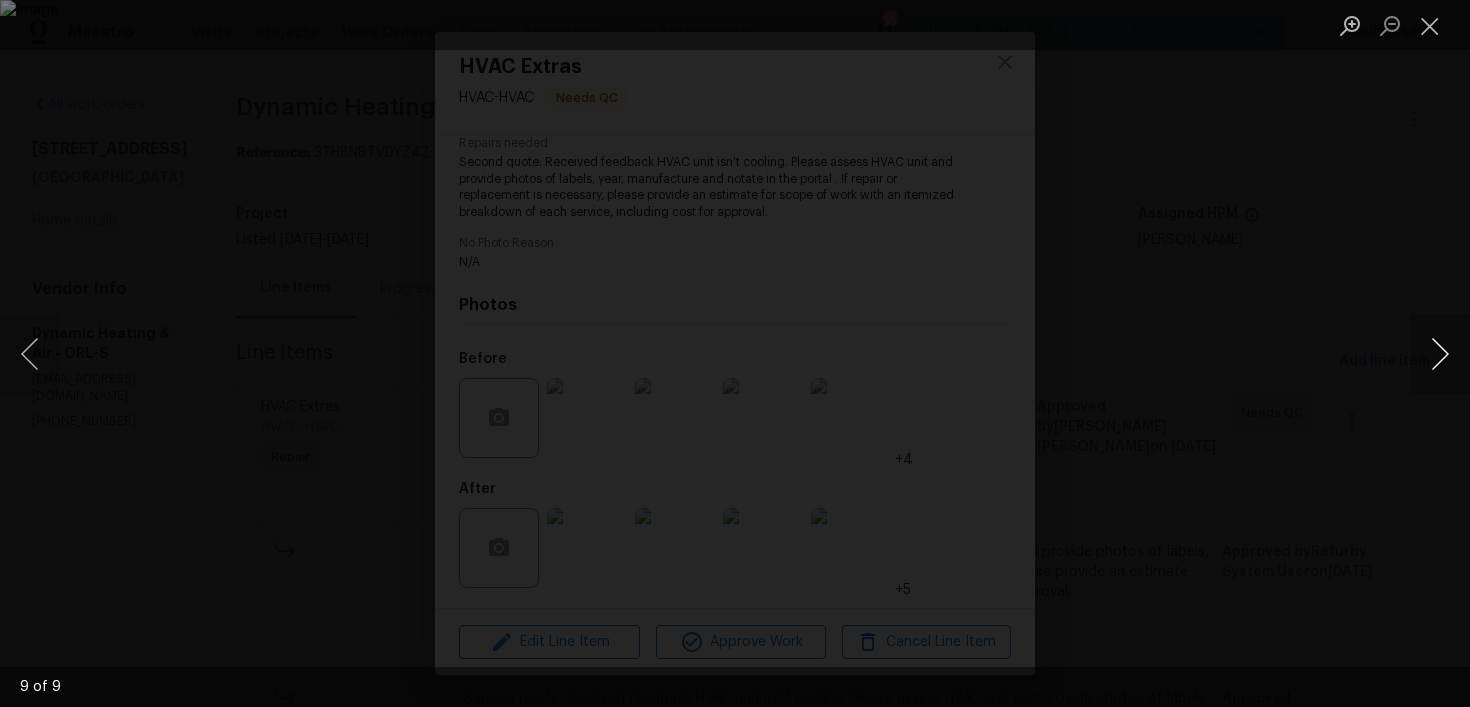 click at bounding box center (1440, 354) 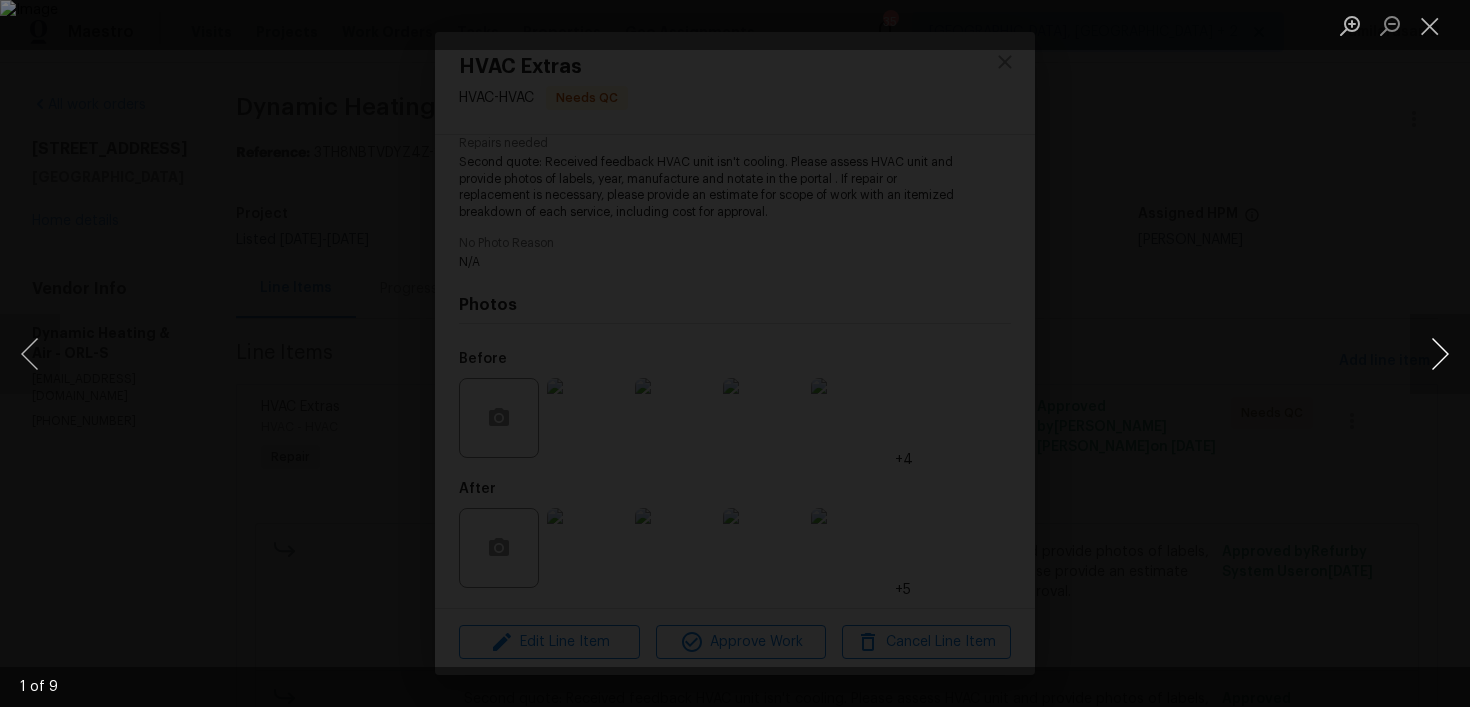 click at bounding box center (1440, 354) 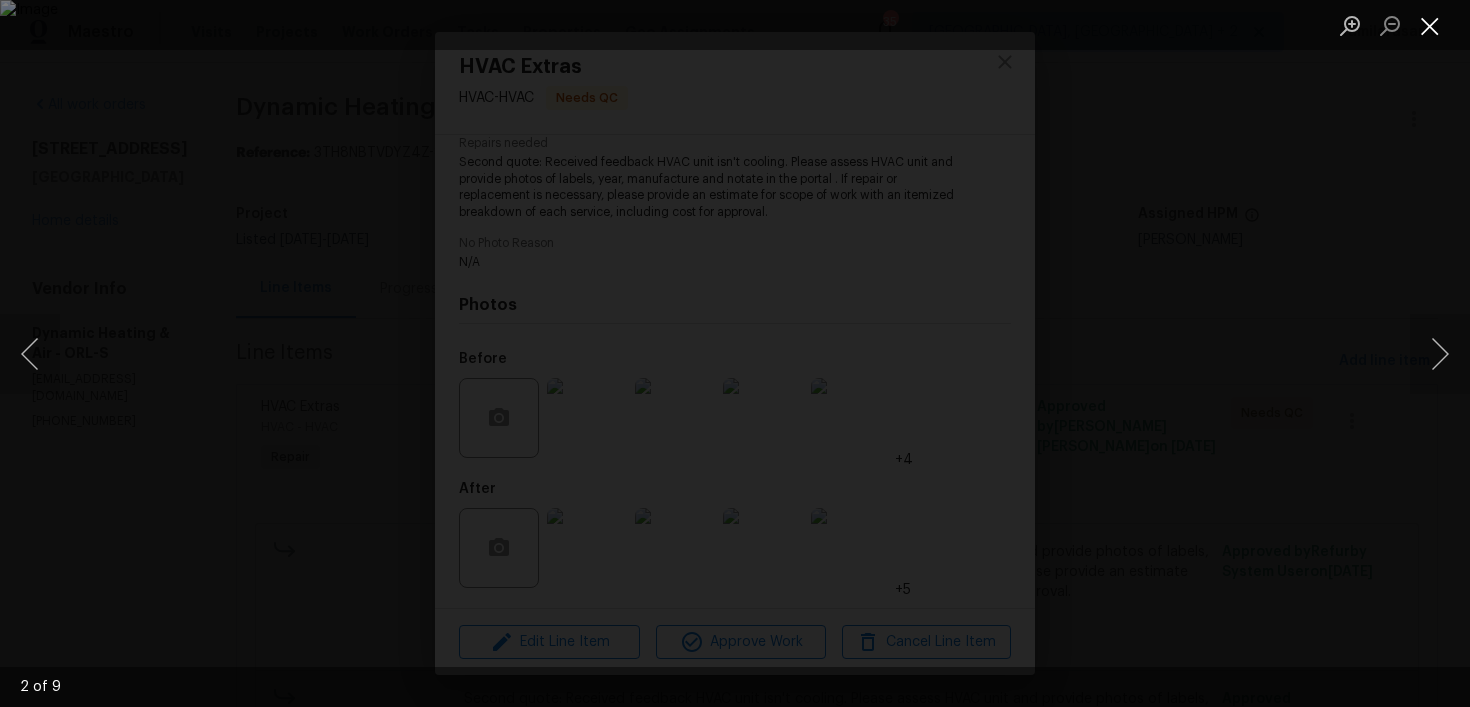 click at bounding box center [1430, 25] 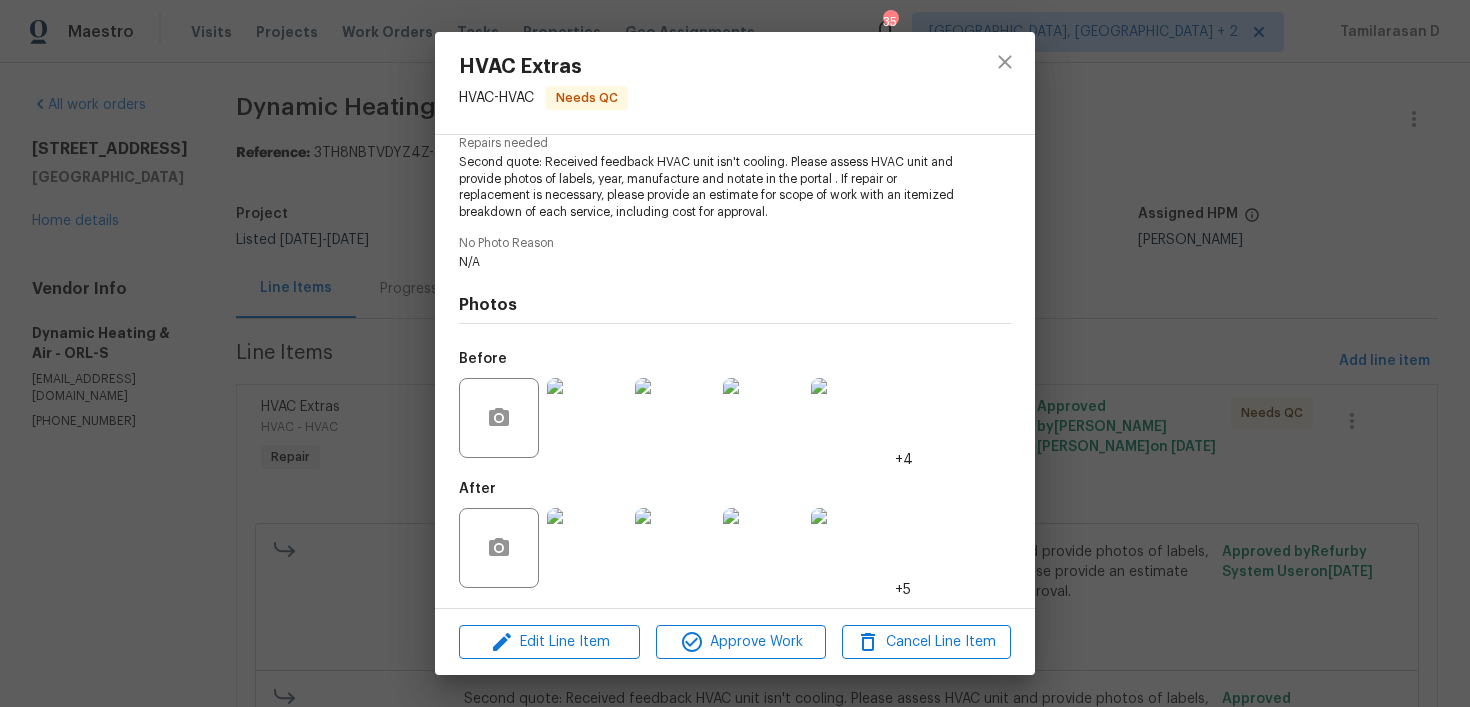 click at bounding box center [587, 418] 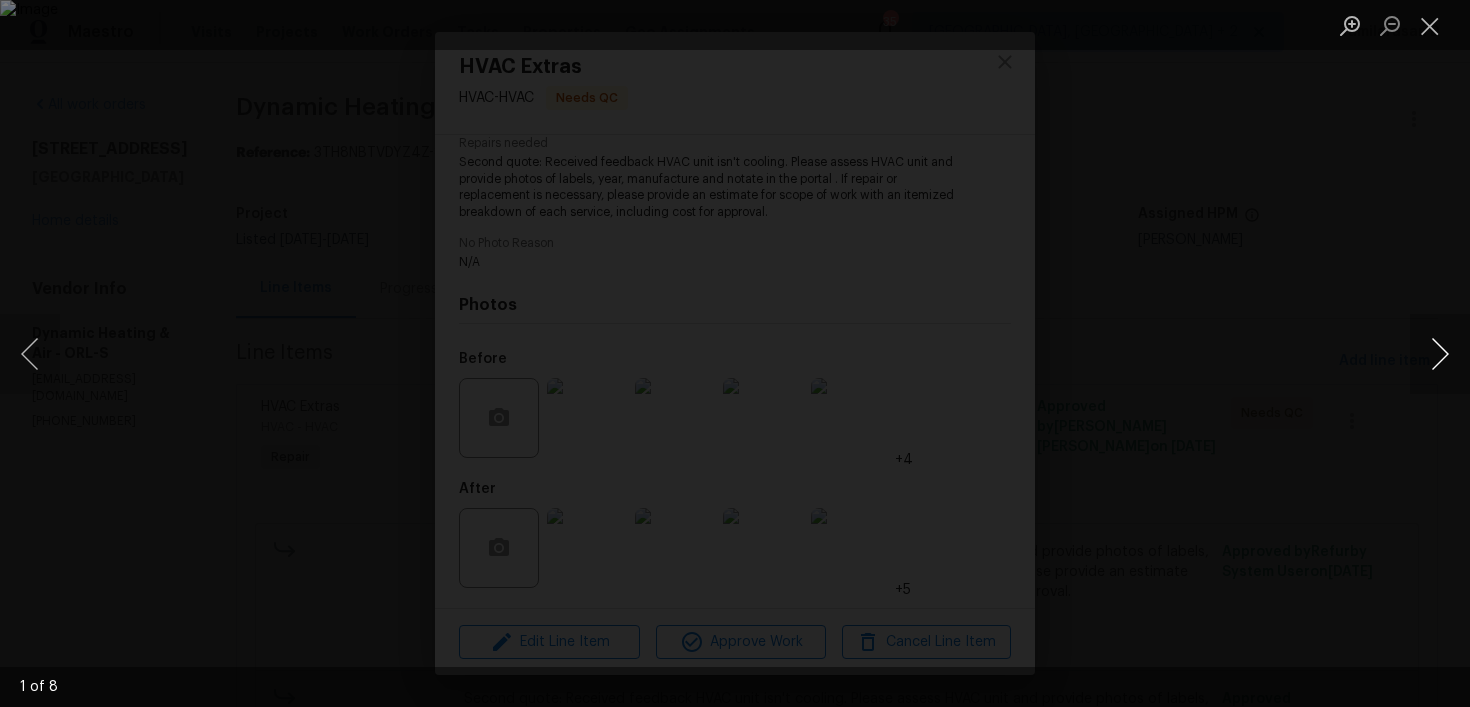 click at bounding box center (1440, 354) 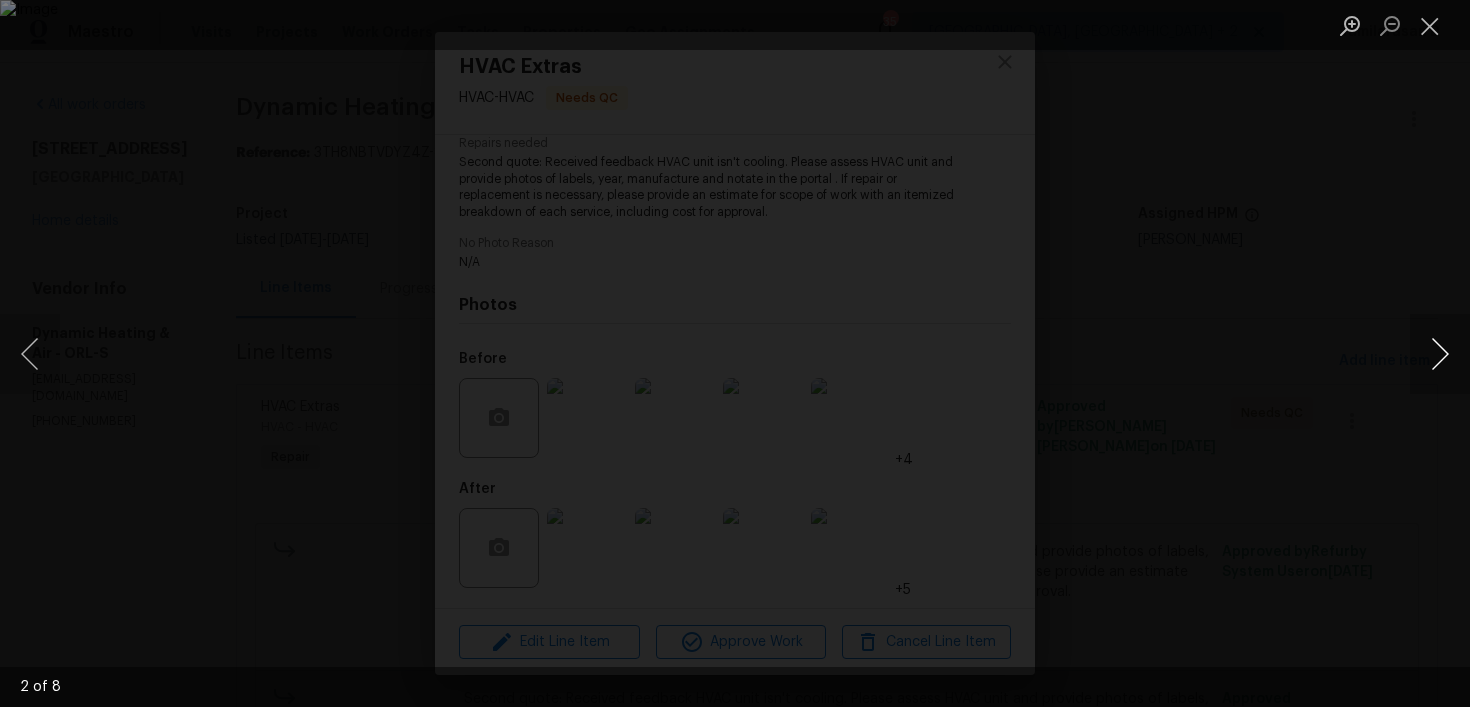 click at bounding box center [1440, 354] 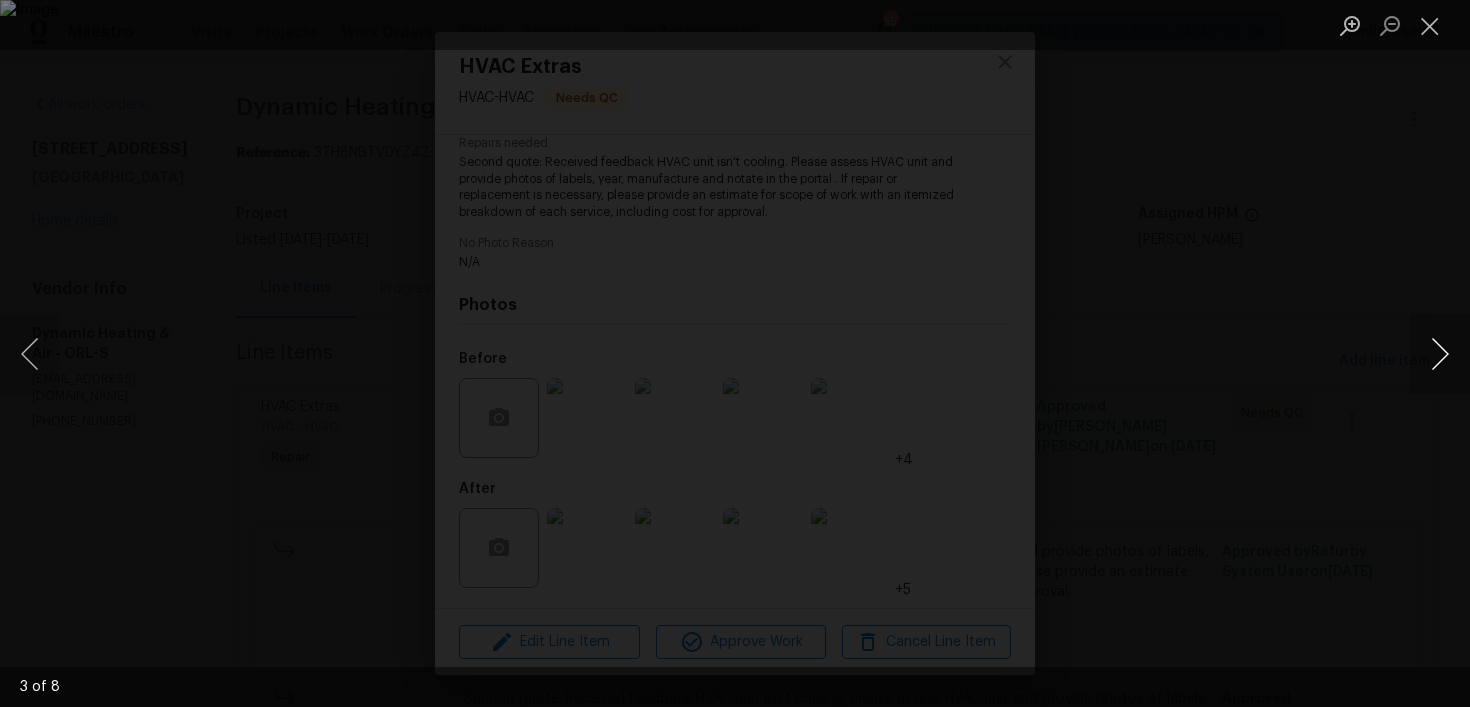 click at bounding box center [1440, 354] 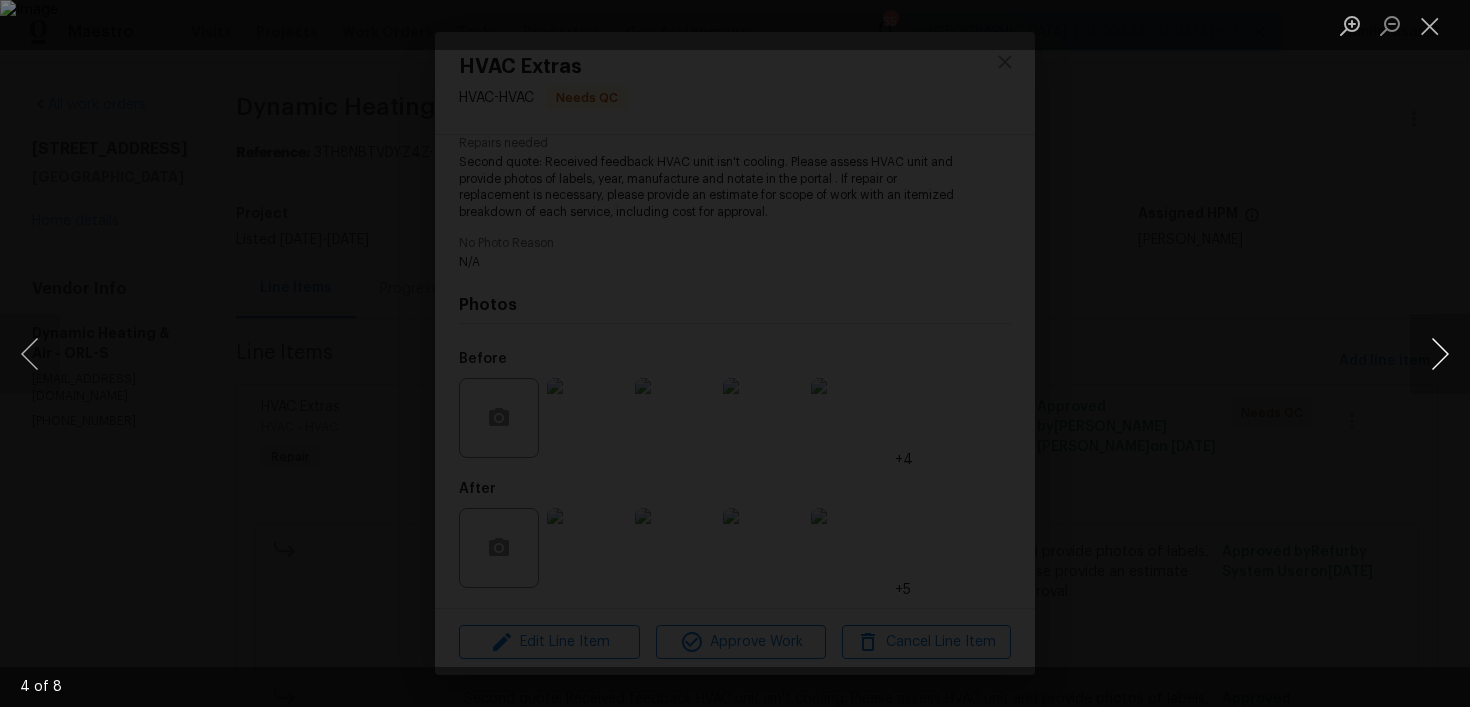 click at bounding box center (1440, 354) 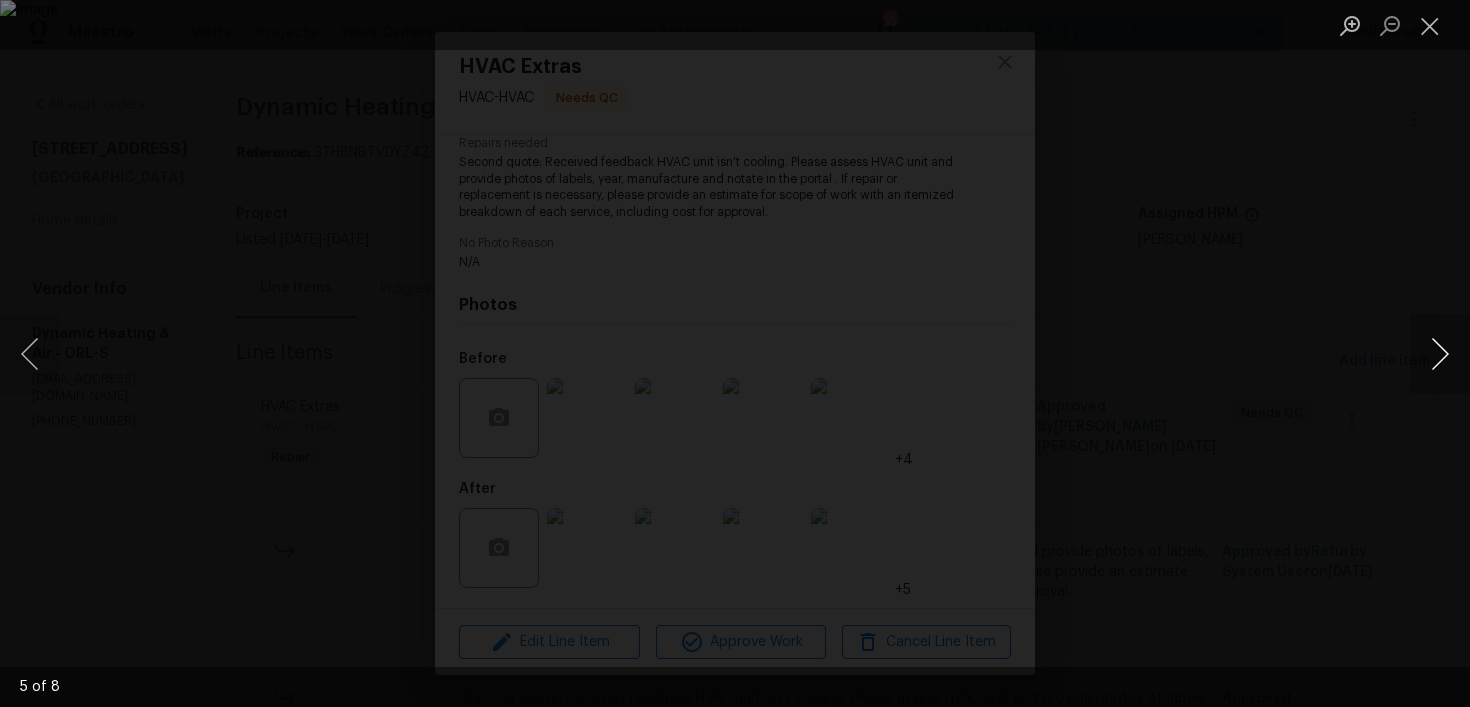 click at bounding box center [1440, 354] 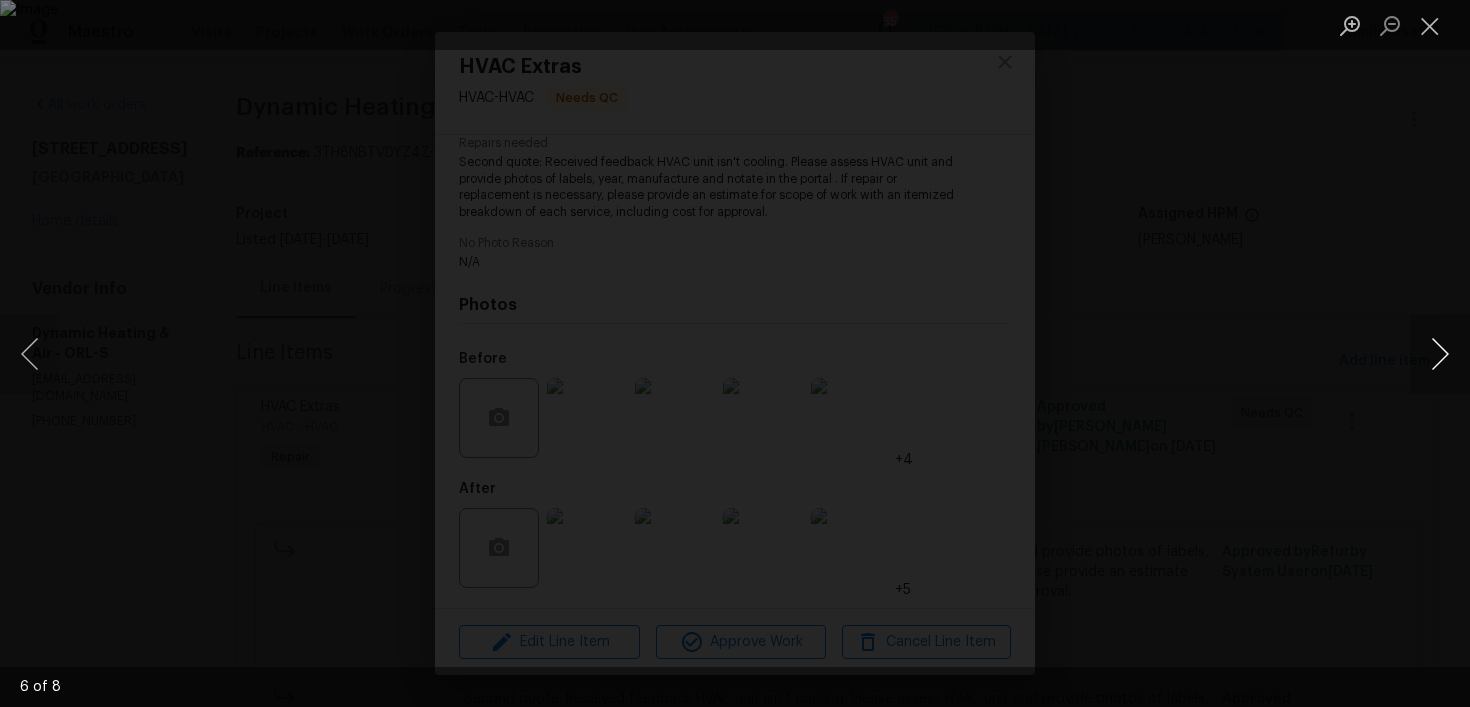 click at bounding box center (1440, 354) 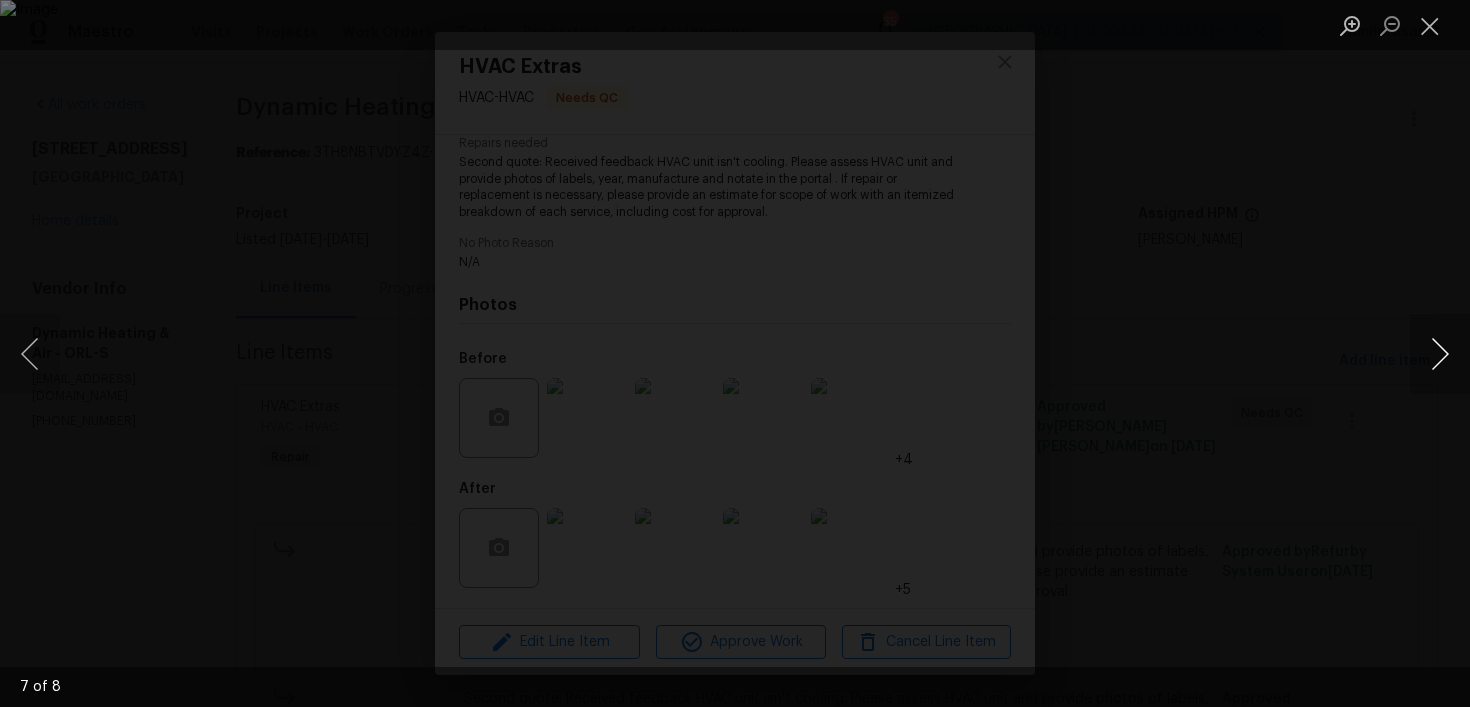 click at bounding box center (1440, 354) 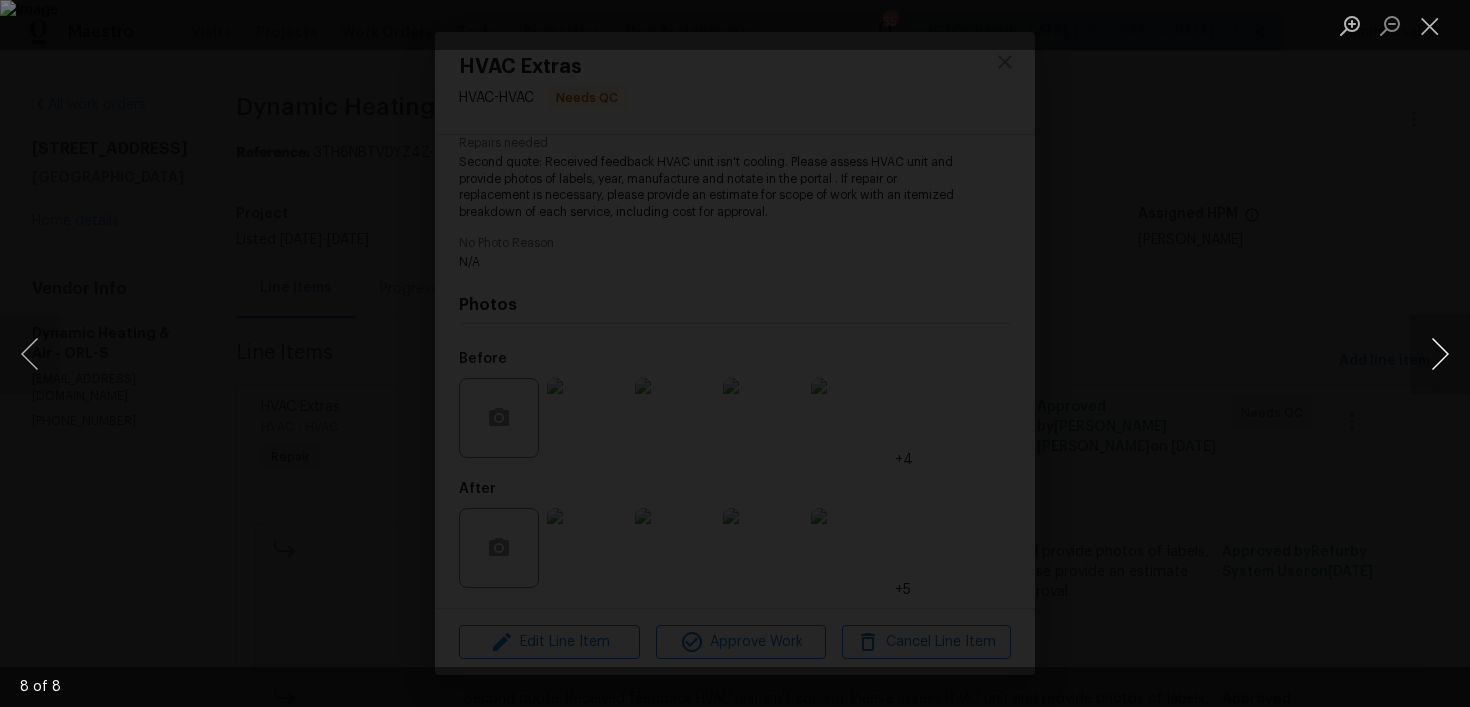 click at bounding box center [1440, 354] 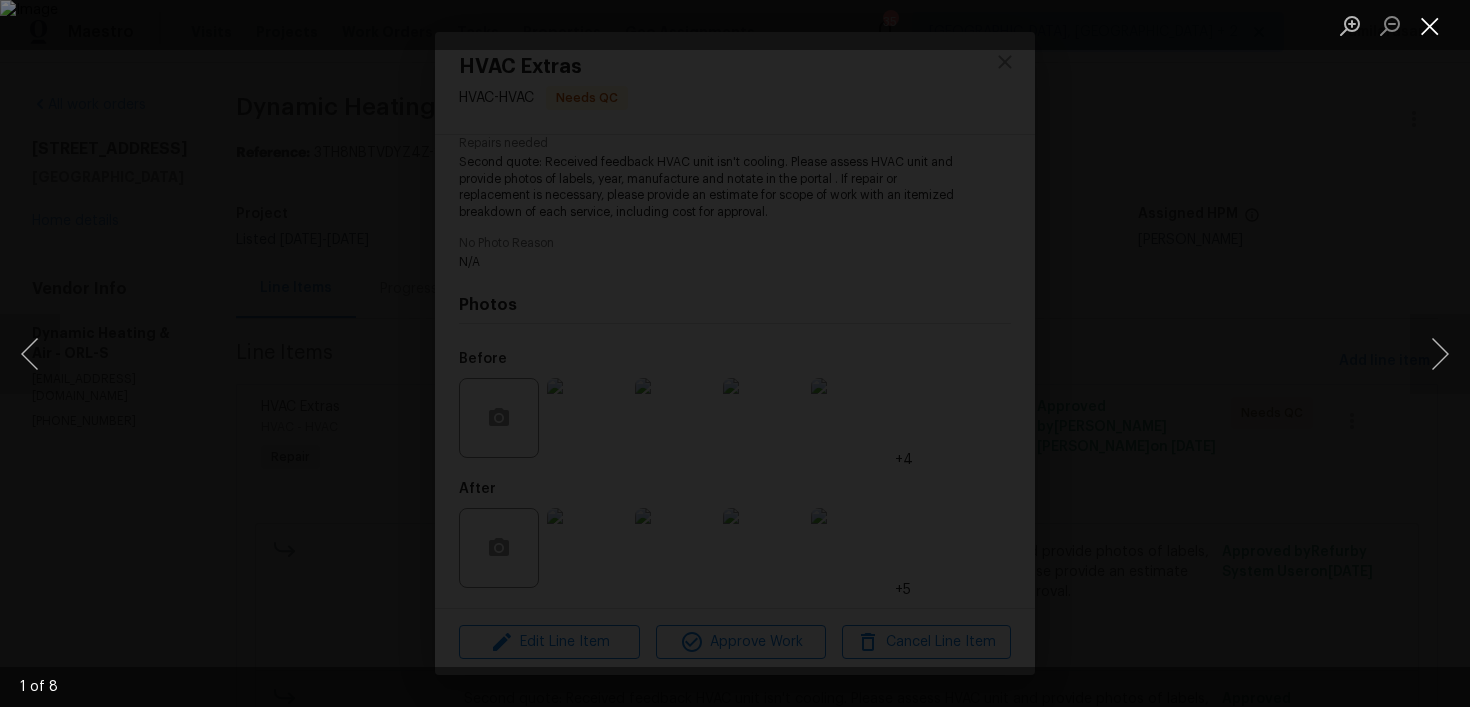 click at bounding box center [1430, 25] 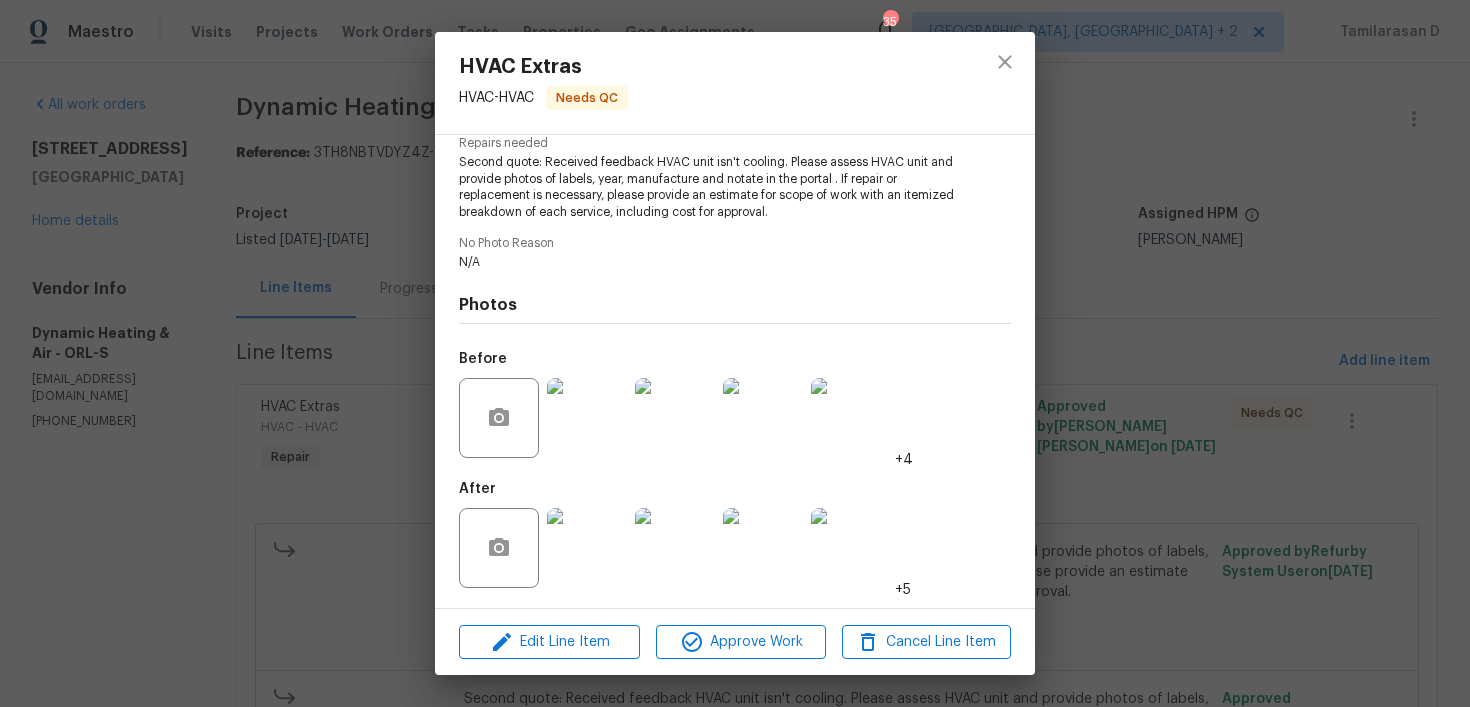 click at bounding box center [763, 548] 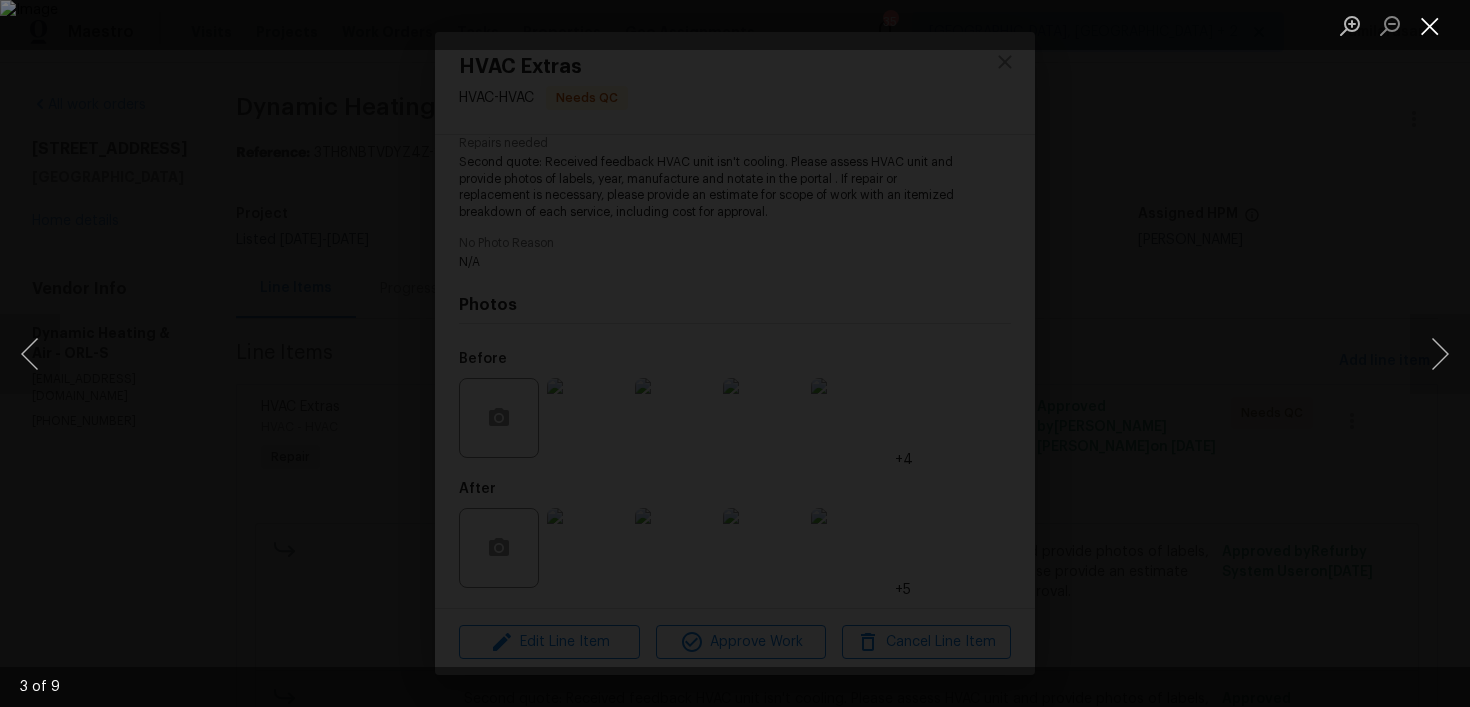 click at bounding box center (1430, 25) 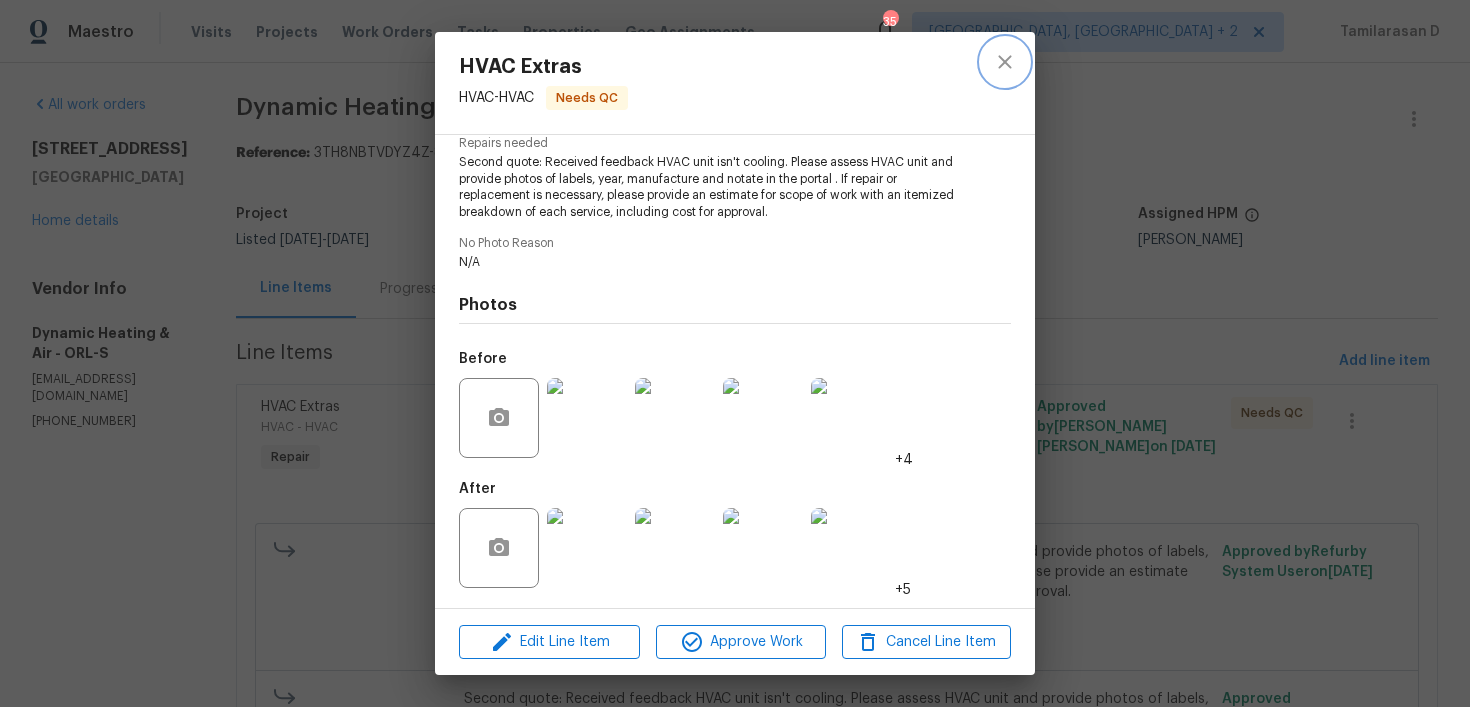 click 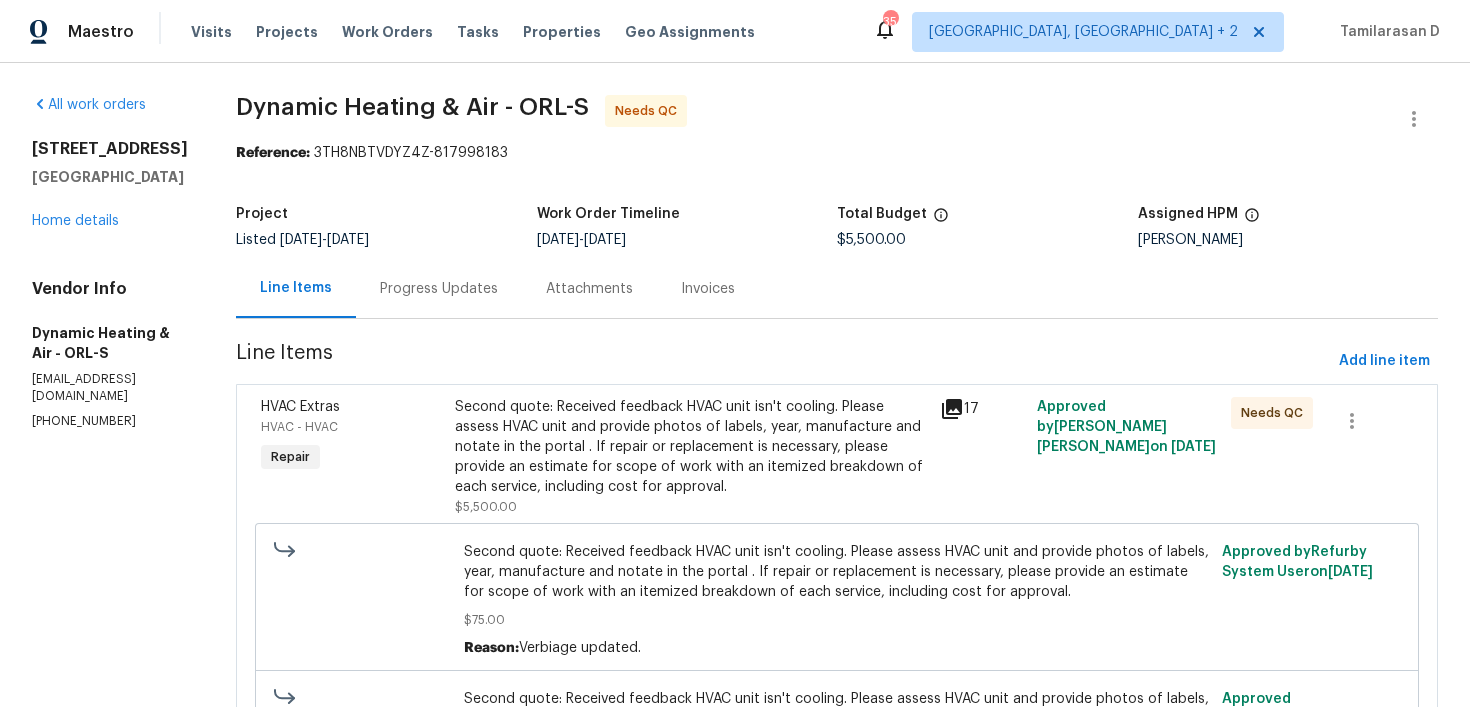 click on "Progress Updates" at bounding box center [439, 289] 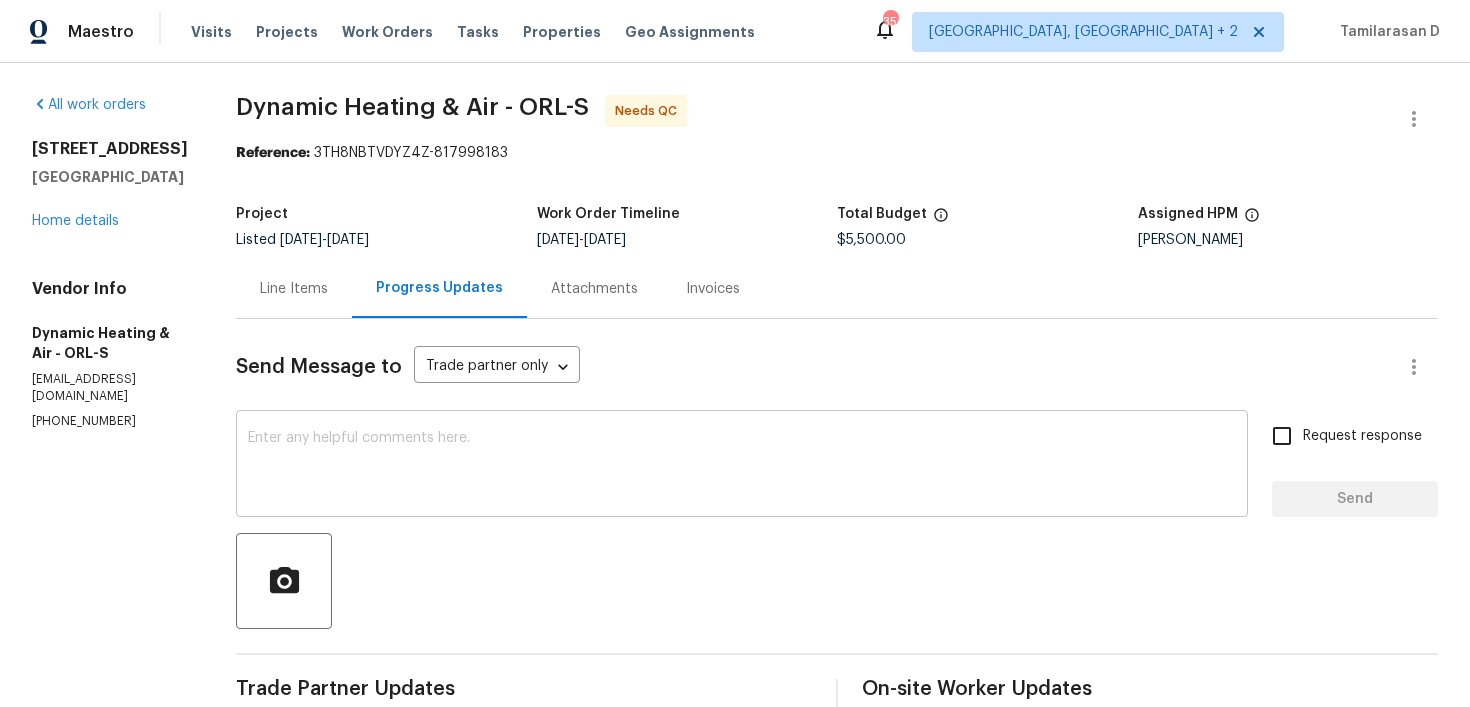 click at bounding box center (742, 466) 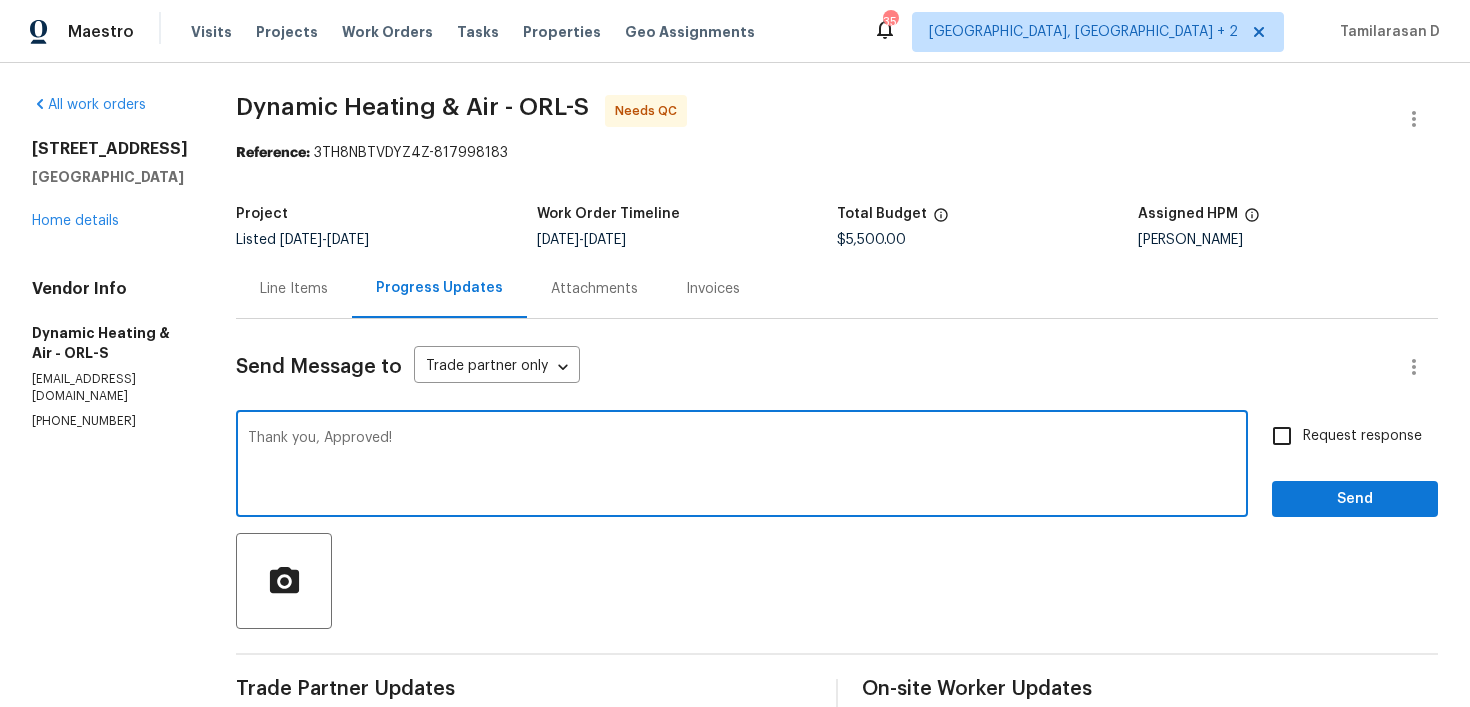 type on "Thank you, Approved!" 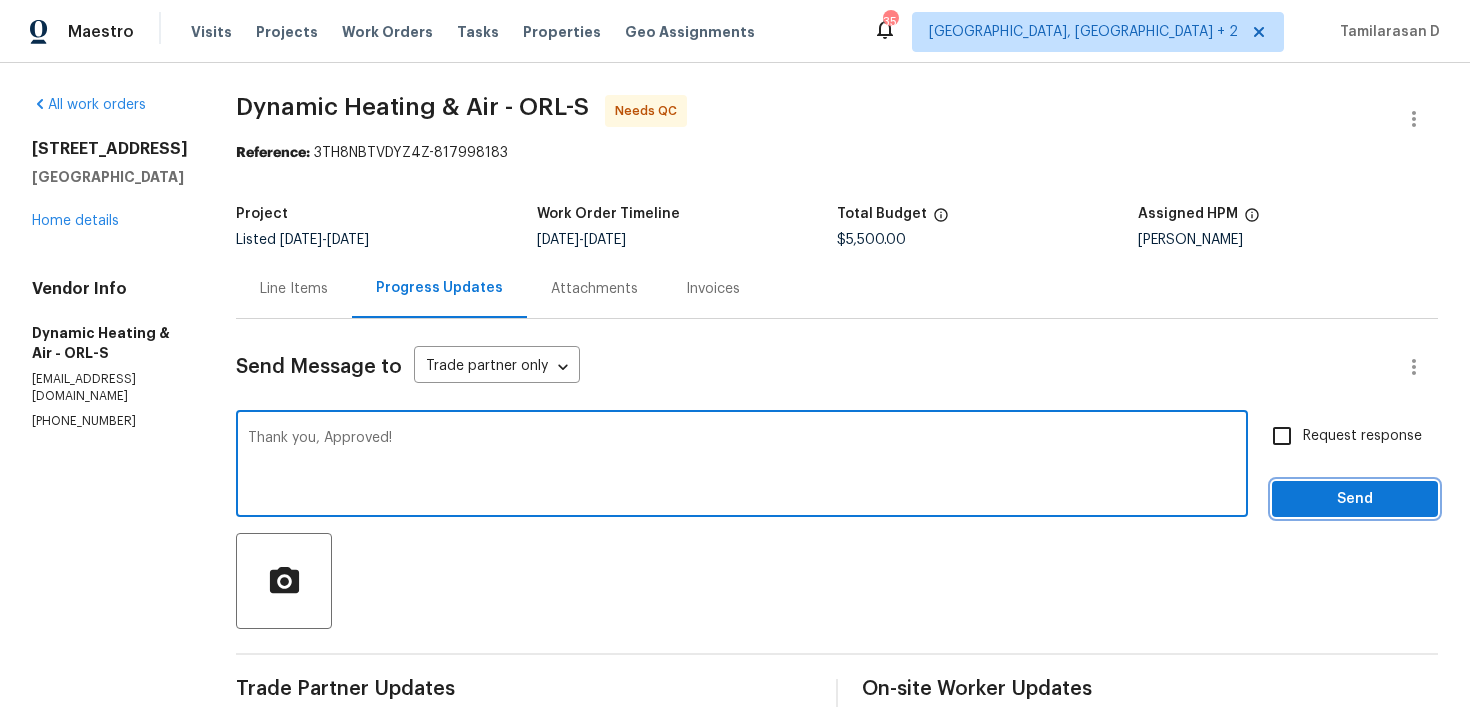 click on "Send" at bounding box center (1355, 499) 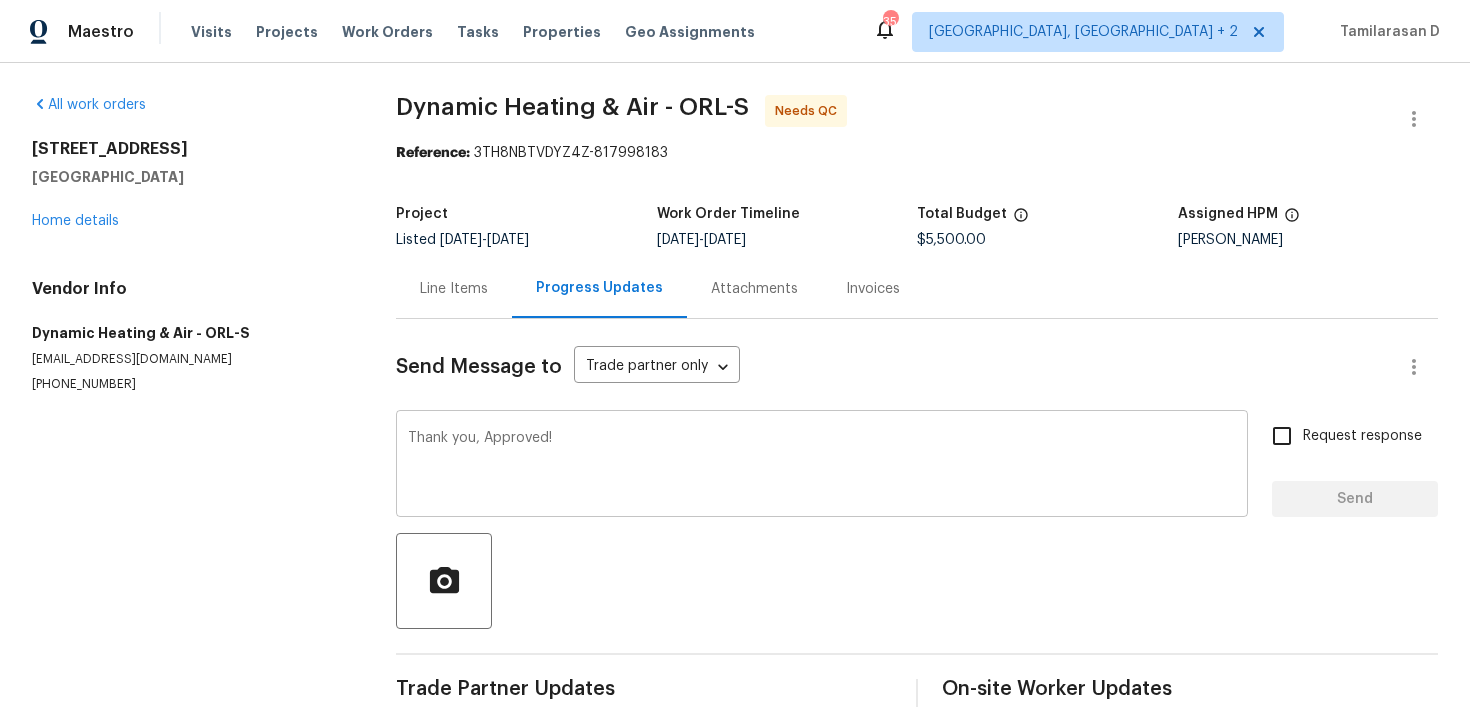 type 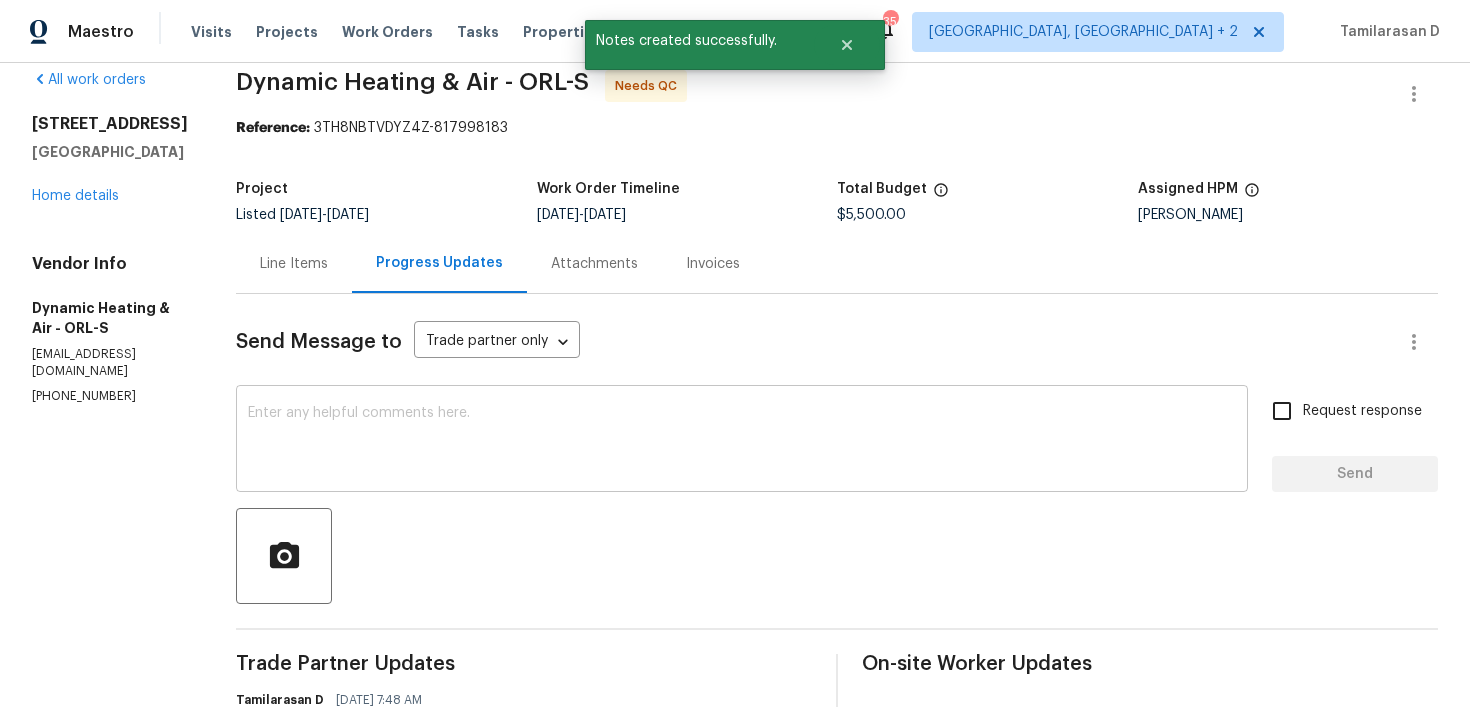 scroll, scrollTop: 13, scrollLeft: 0, axis: vertical 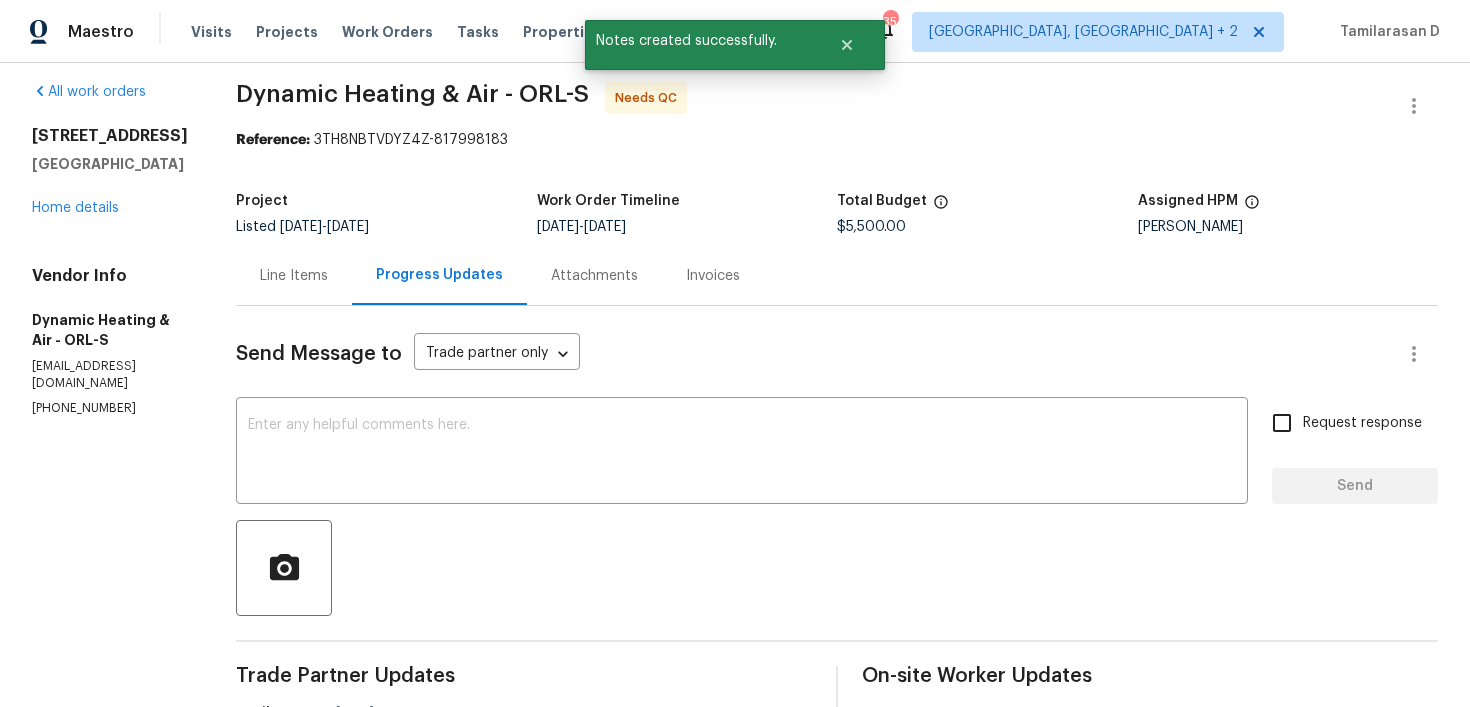 click on "Line Items" at bounding box center (294, 275) 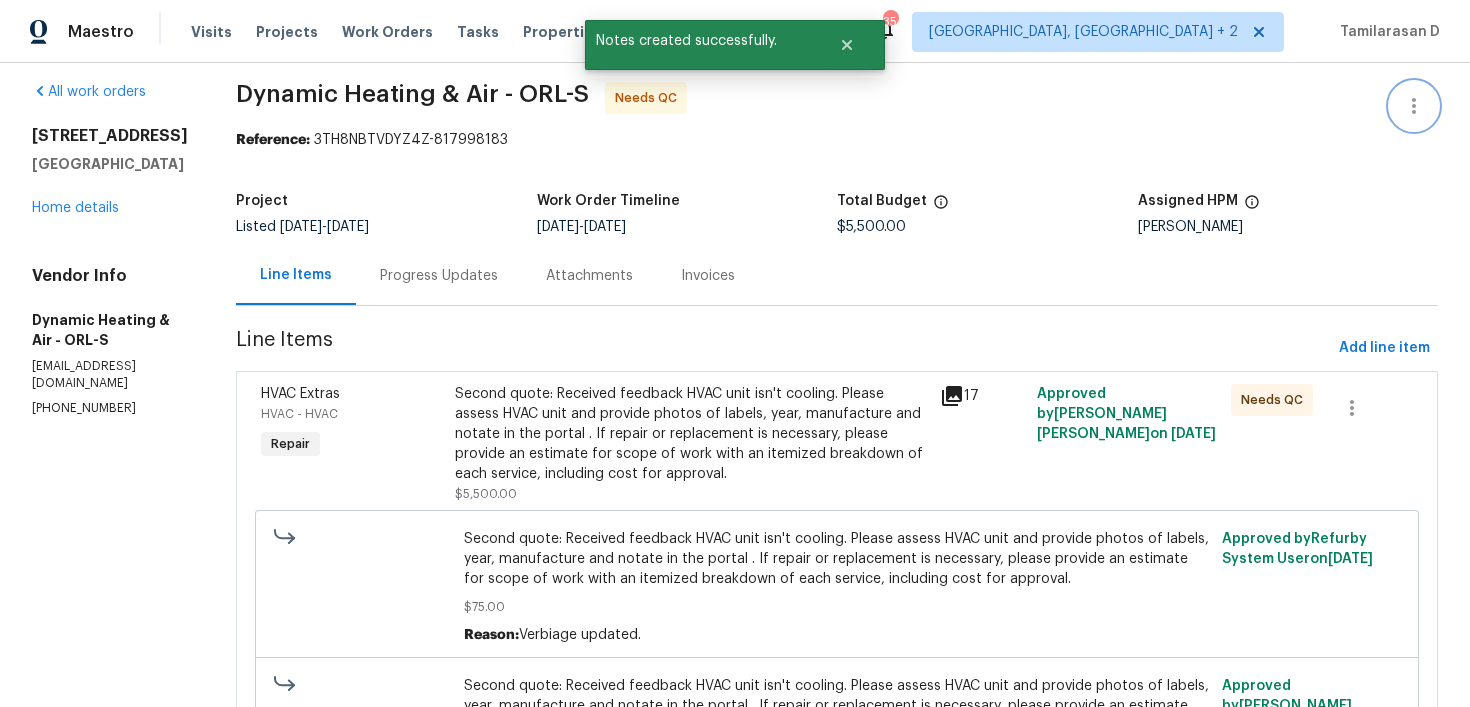 click at bounding box center [1414, 106] 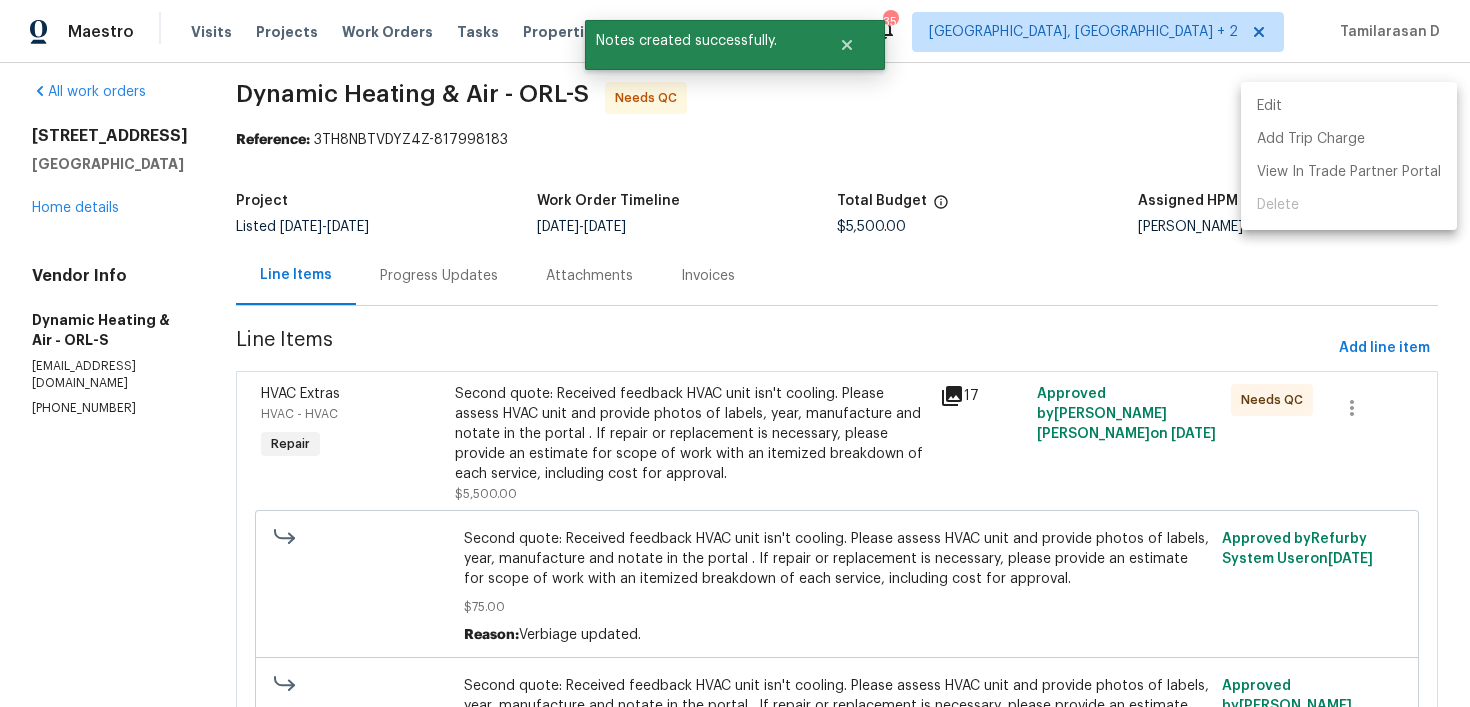 click on "Edit" at bounding box center (1349, 106) 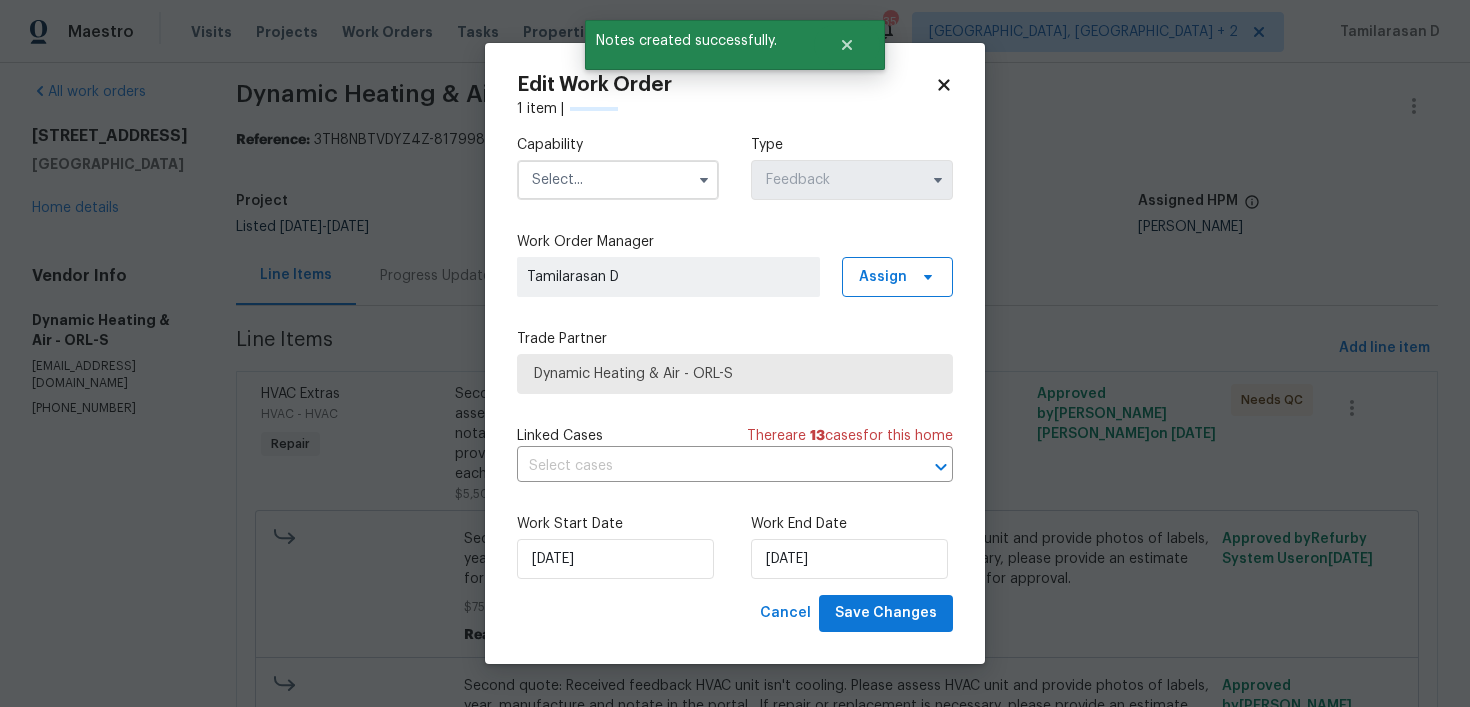 click at bounding box center (618, 180) 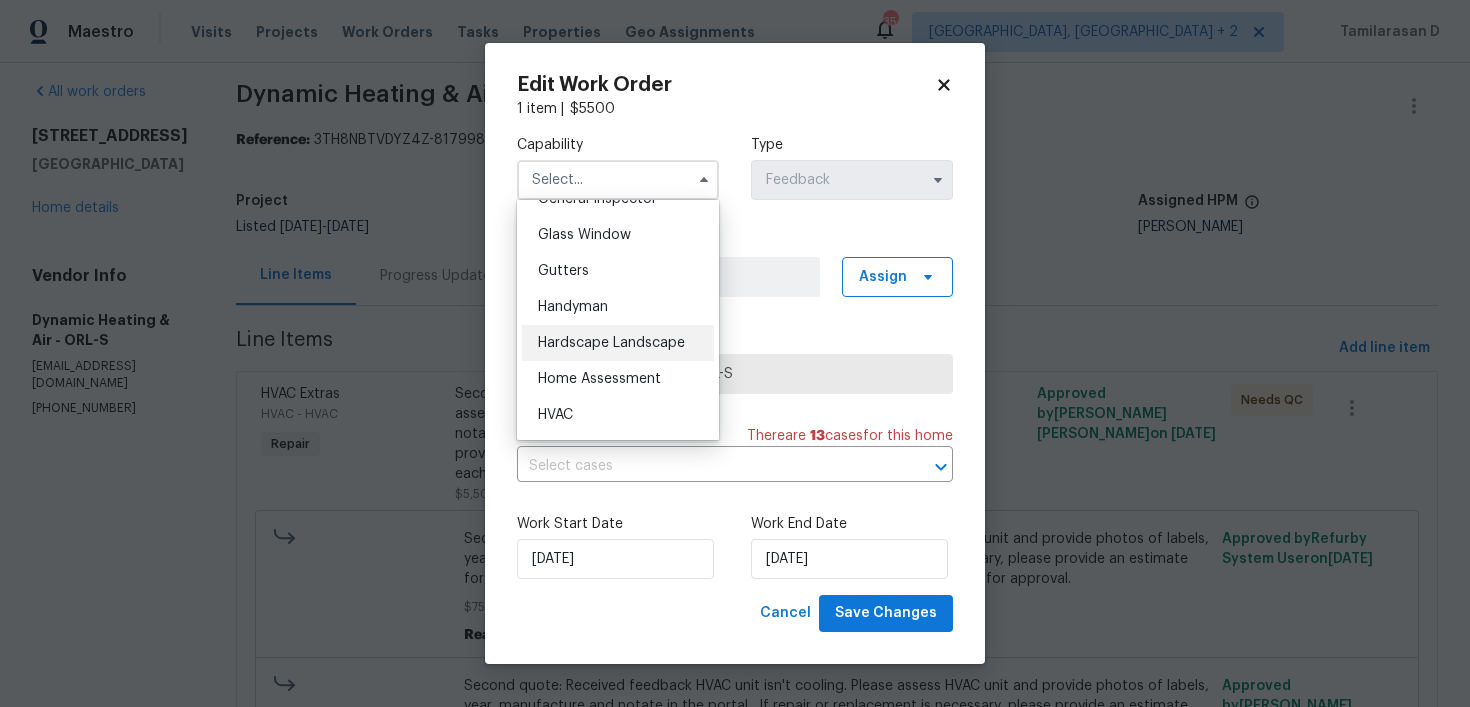 scroll, scrollTop: 1085, scrollLeft: 0, axis: vertical 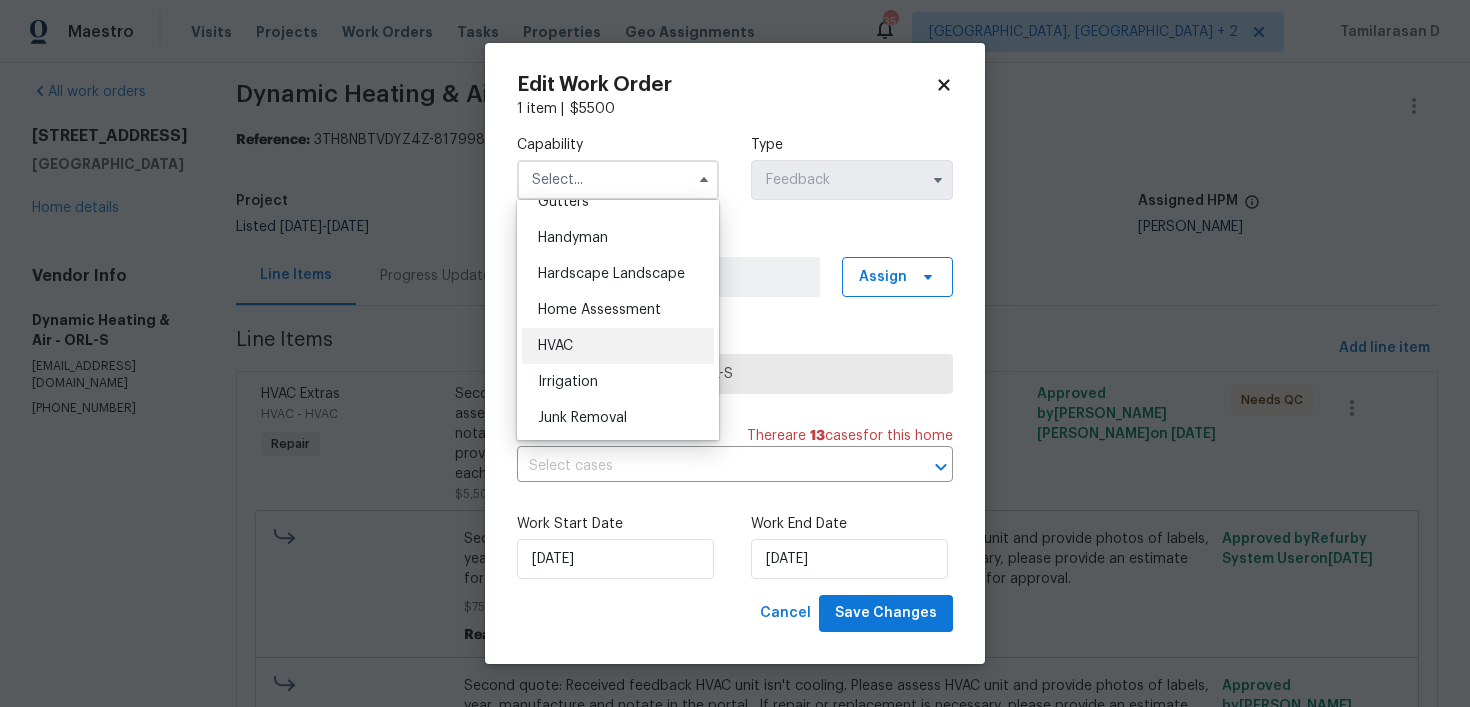 click on "HVAC" at bounding box center (555, 346) 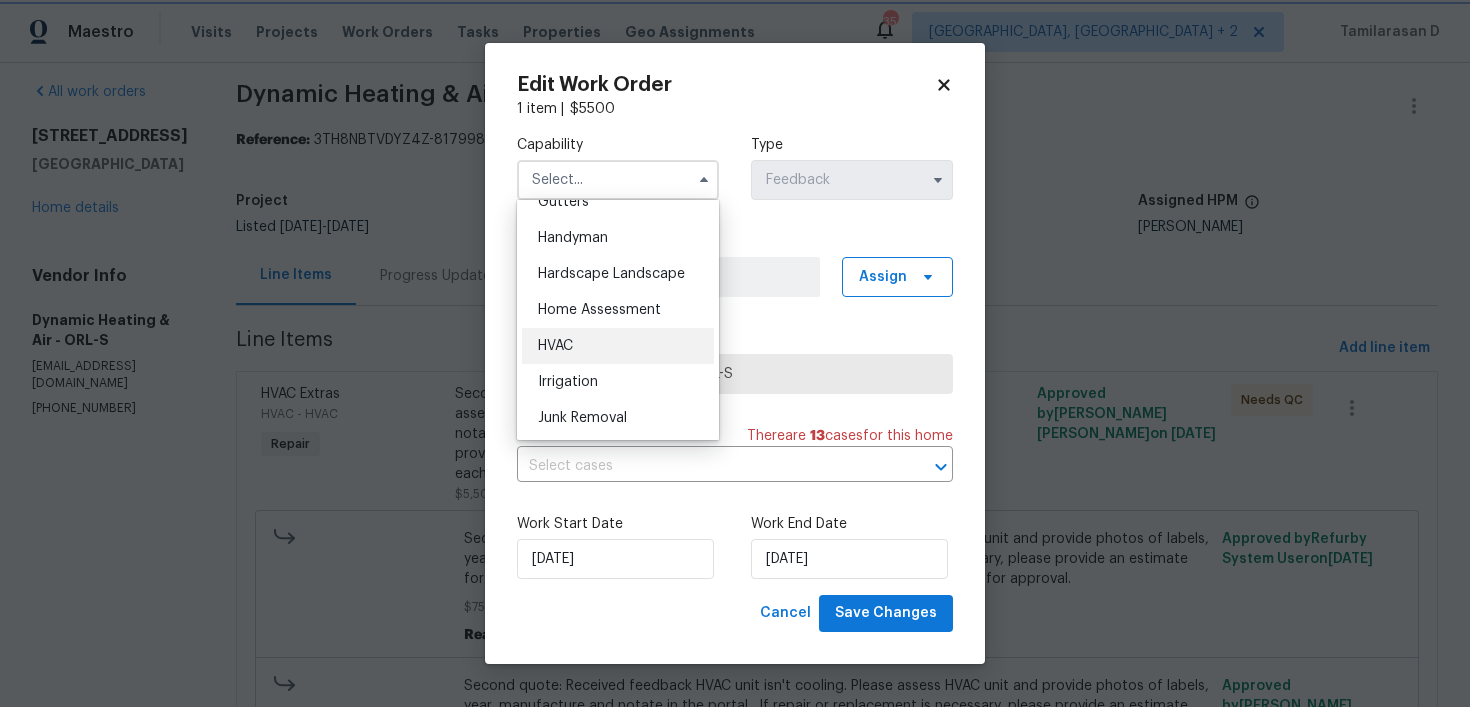 type on "HVAC" 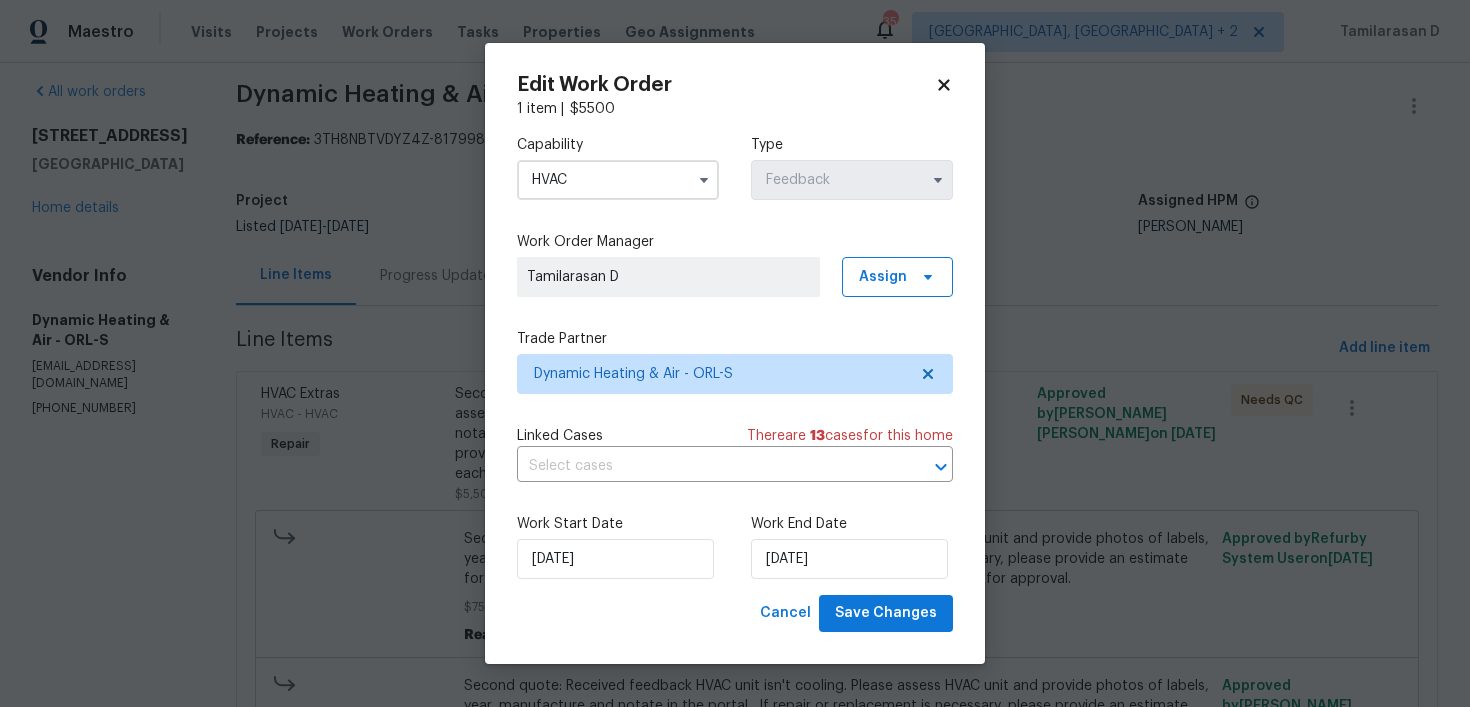 click on "Work End Date" at bounding box center [852, 524] 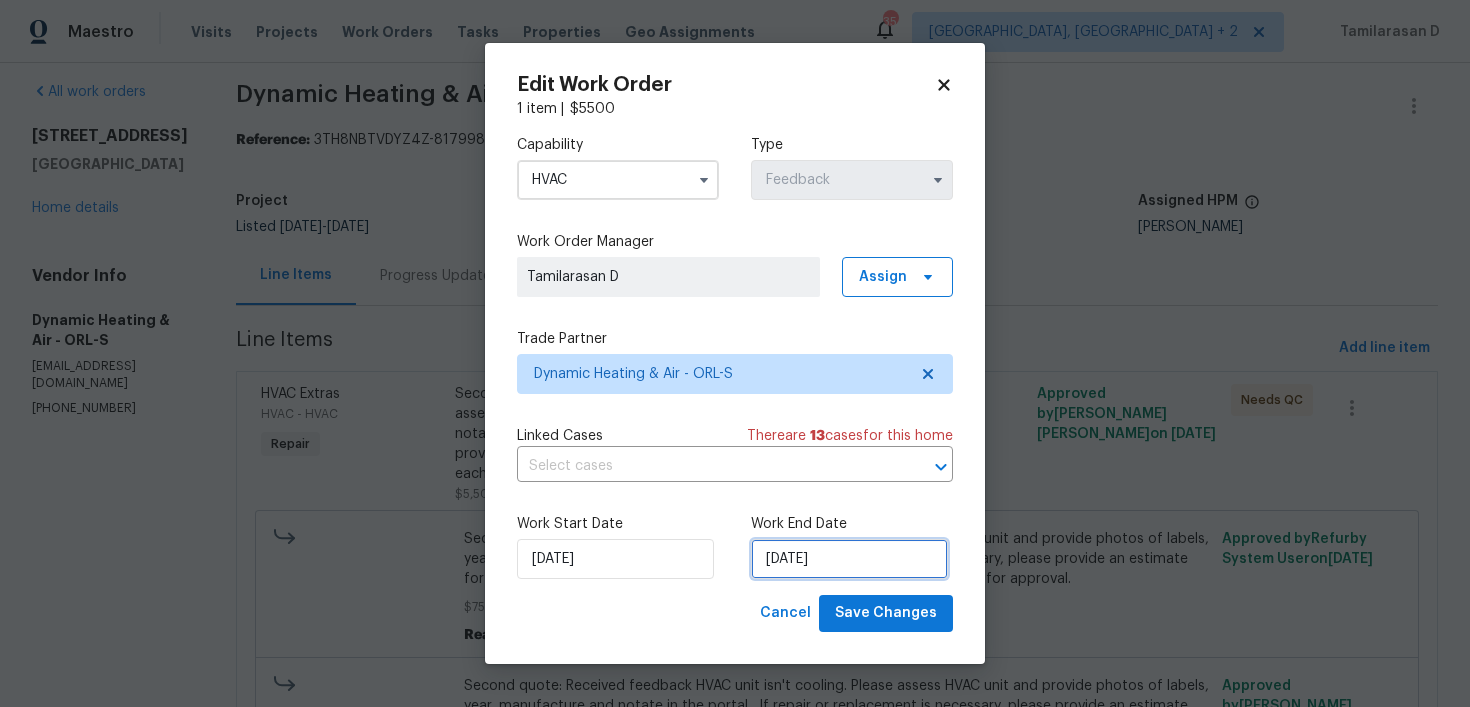 click on "30/06/2025" at bounding box center (849, 559) 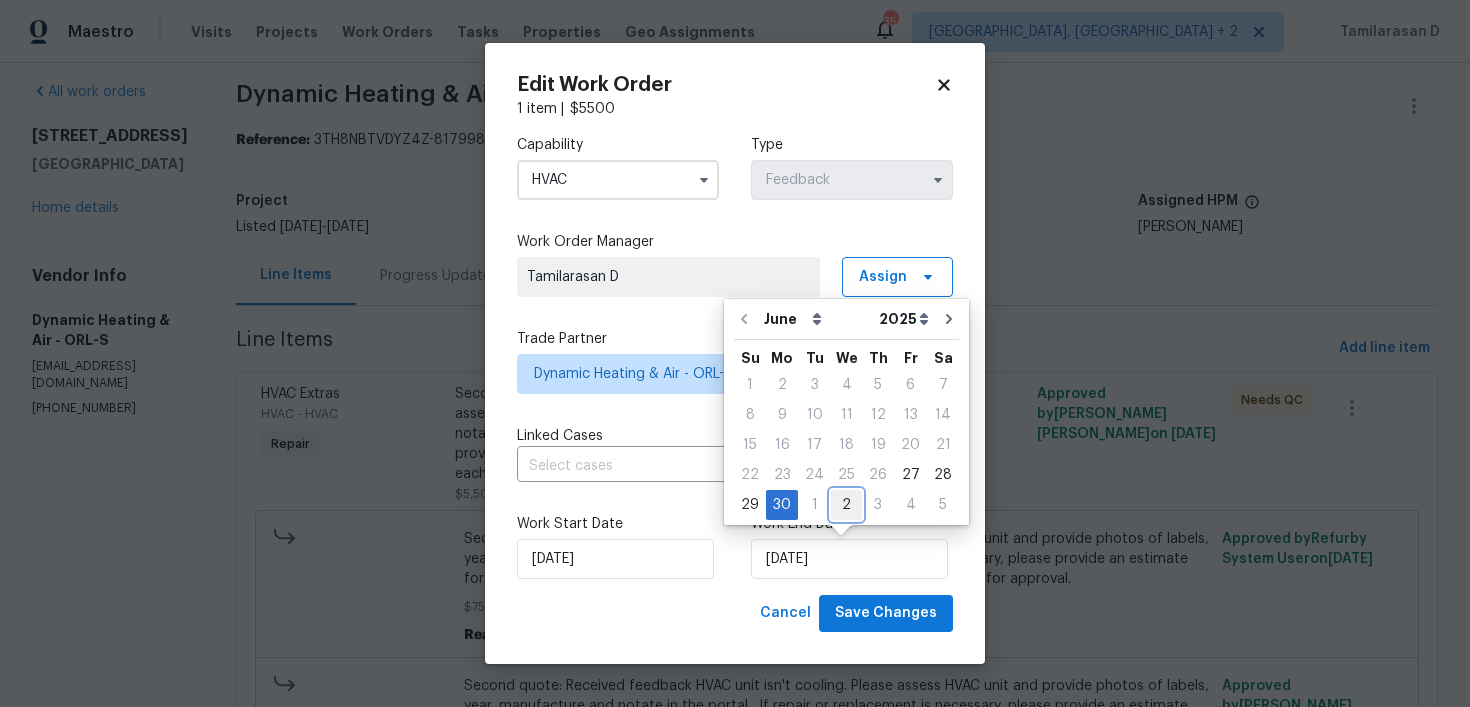 click on "2" at bounding box center [846, 505] 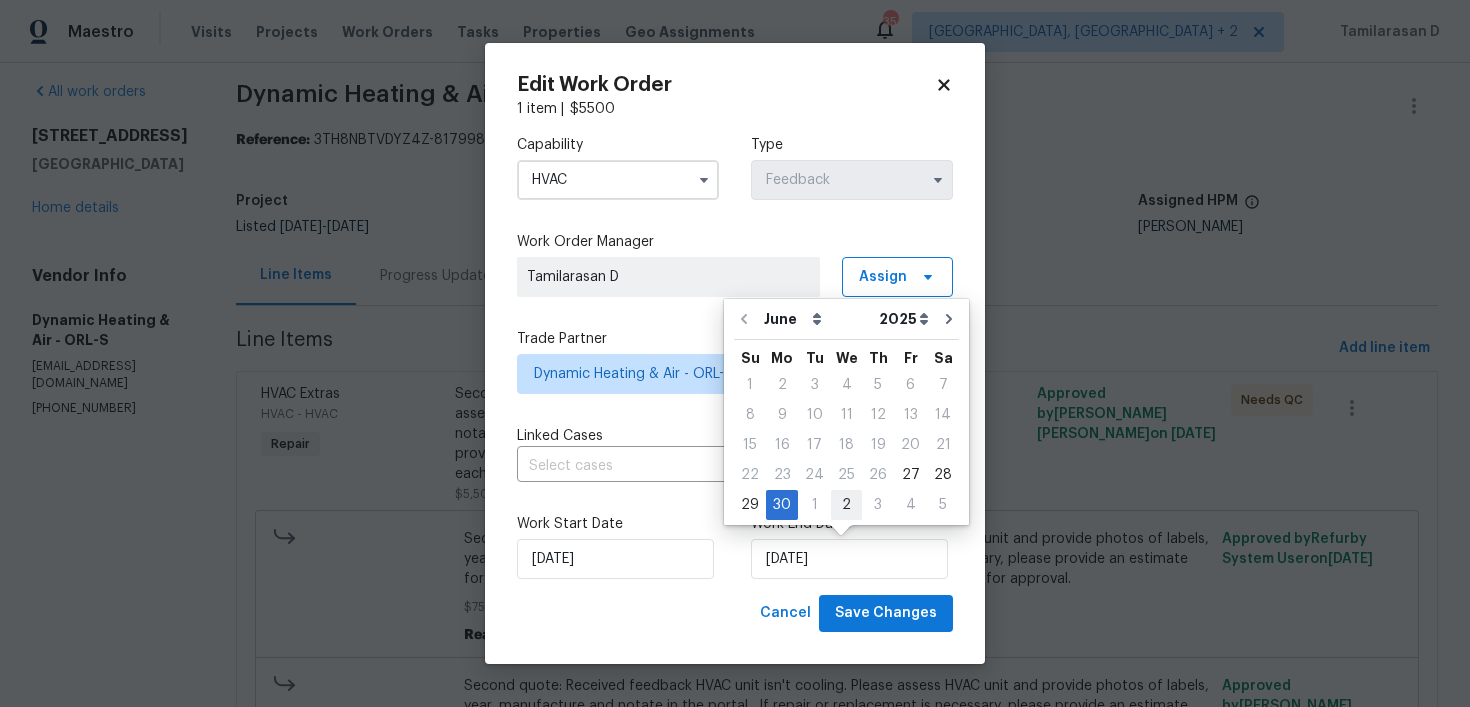 type on "02/07/2025" 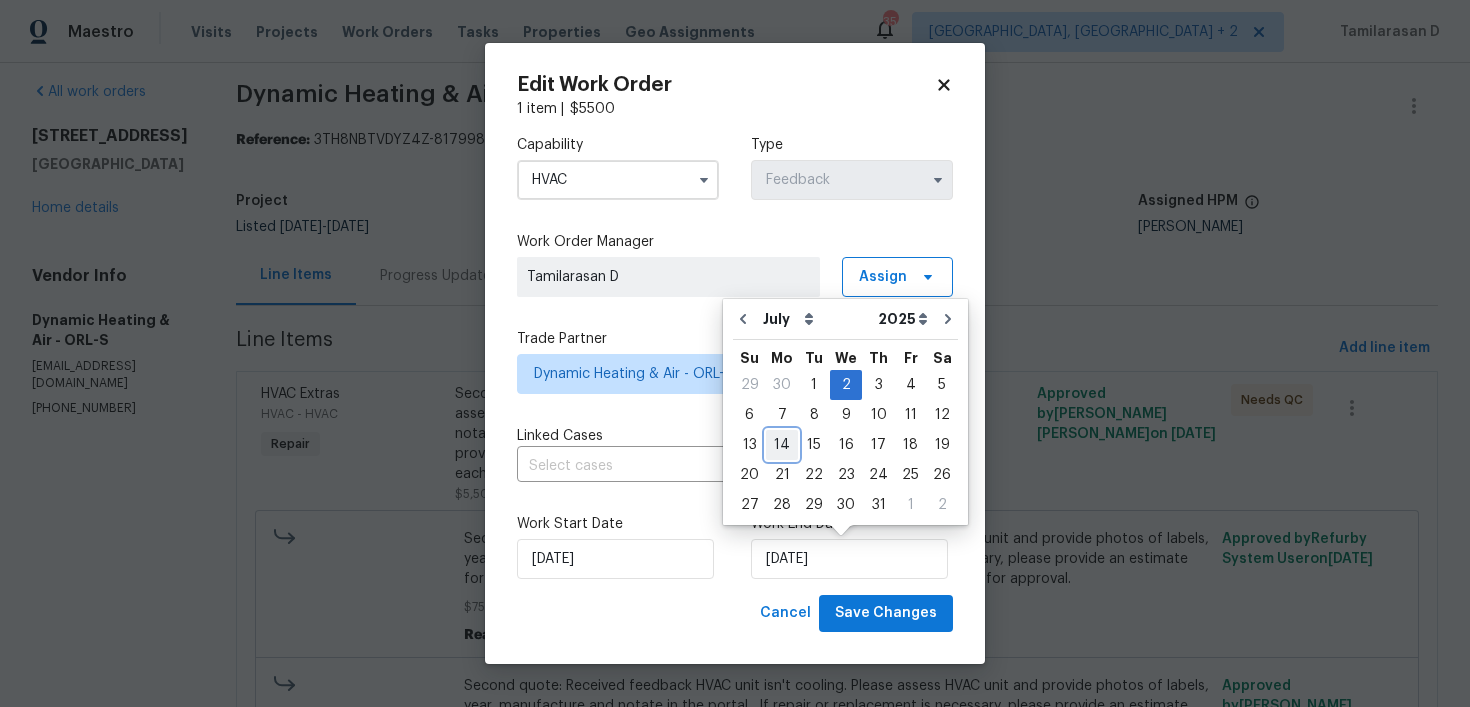 click on "14" at bounding box center [782, 445] 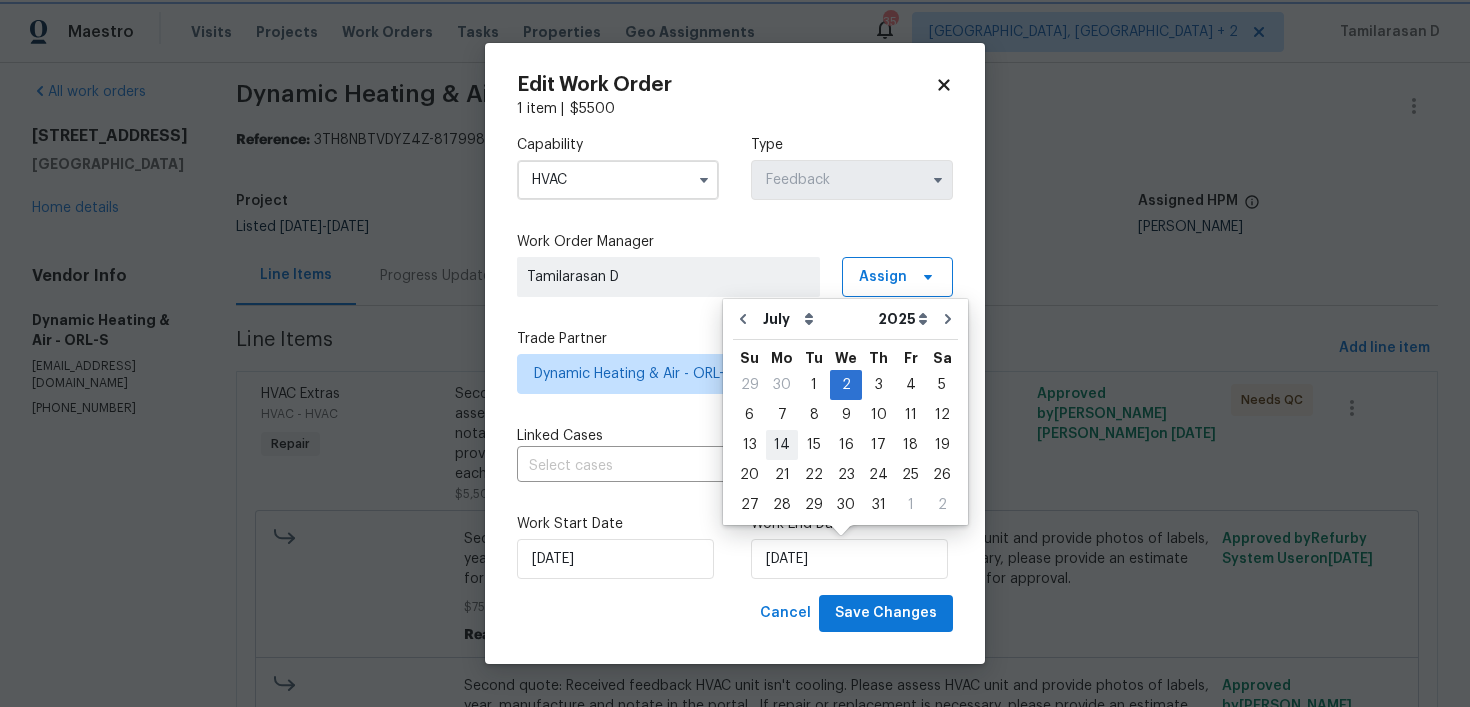 type on "14/07/2025" 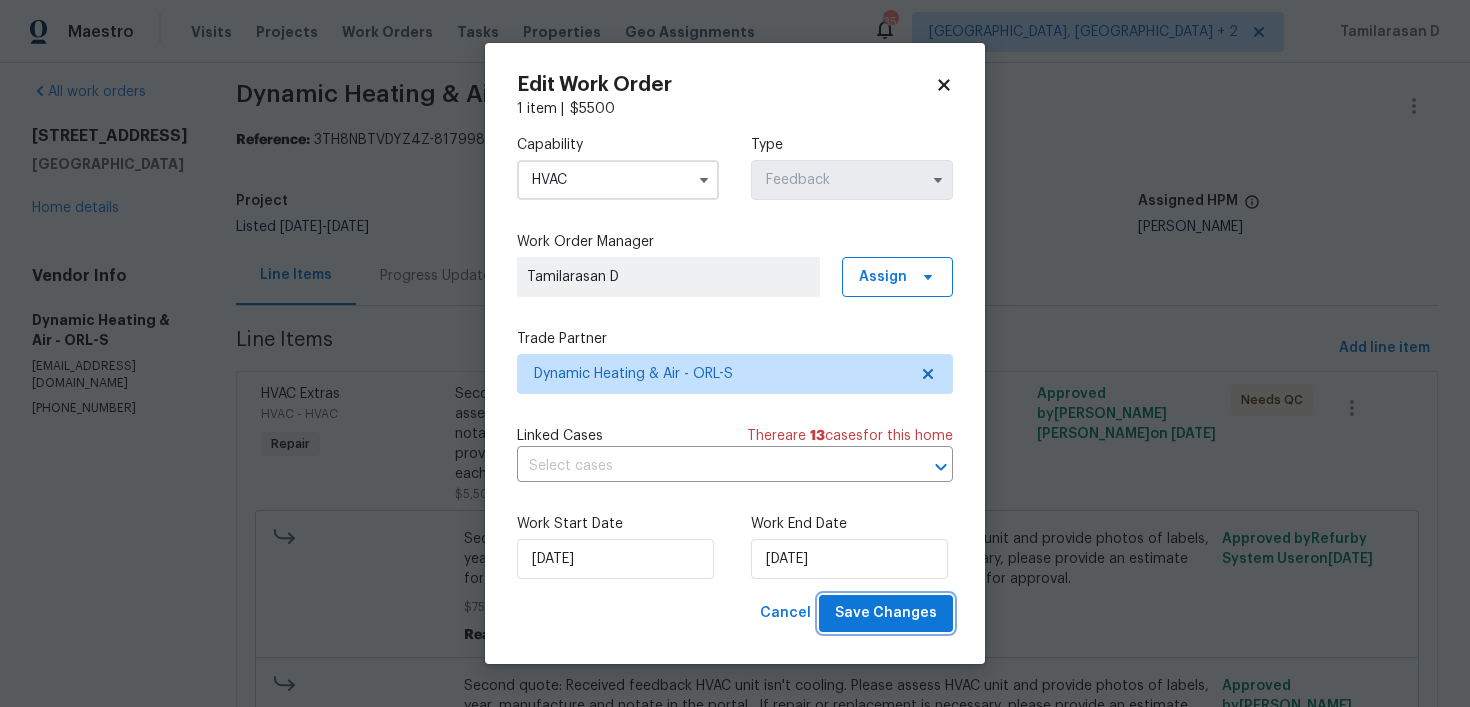 click on "Save Changes" at bounding box center [886, 613] 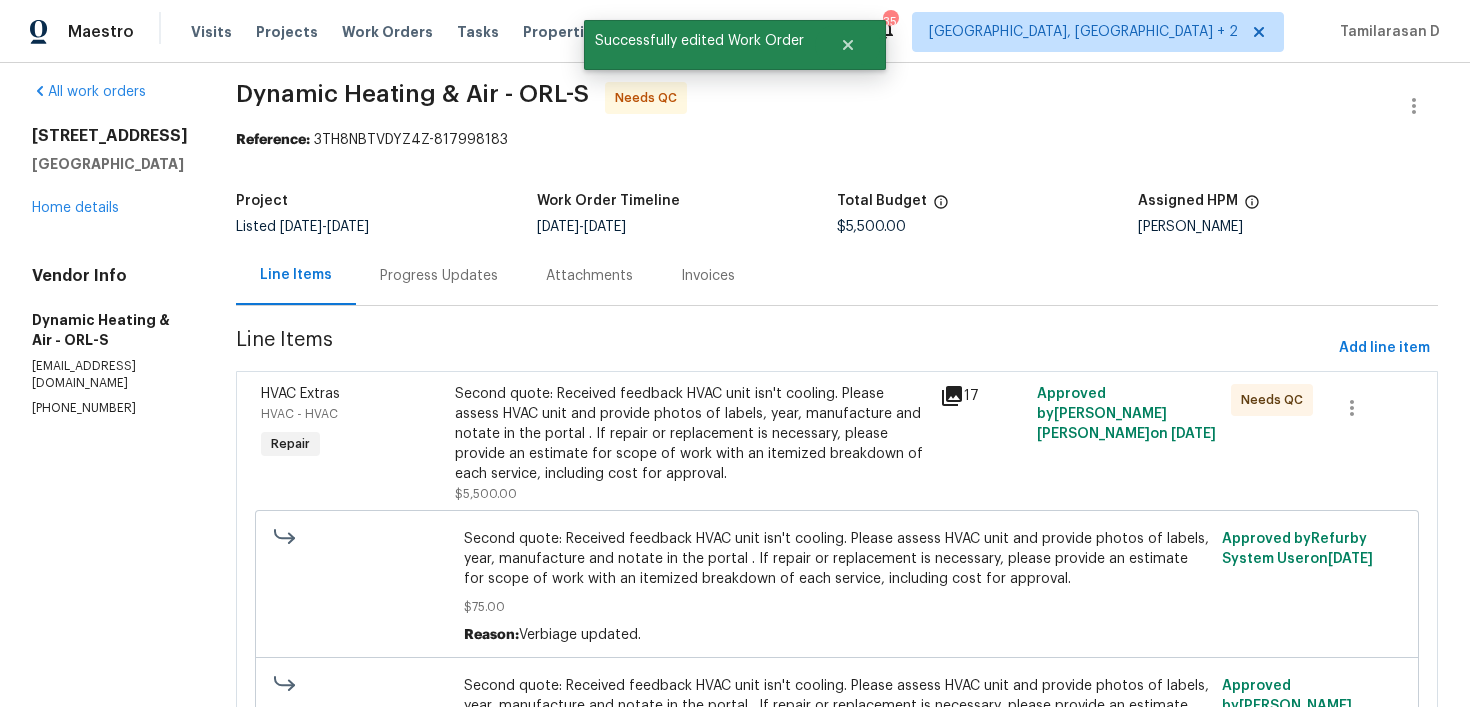 click on "Second quote: Received feedback HVAC unit isn't cooling.  Please assess HVAC unit and provide photos of labels, year, manufacture and notate in the portal . If repair or replacement is necessary, please provide an estimate for scope of work with an itemized breakdown of each service, including cost for approval." at bounding box center [691, 434] 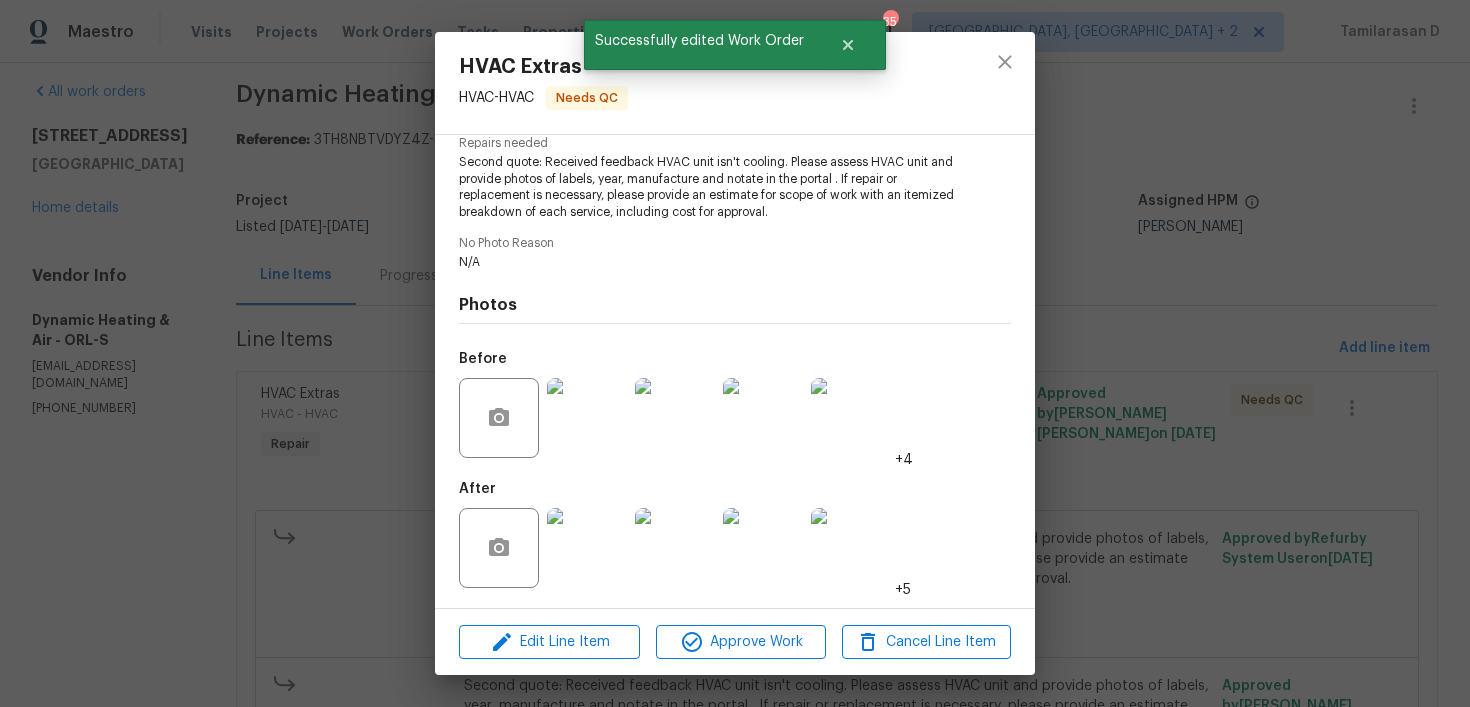 scroll, scrollTop: 0, scrollLeft: 0, axis: both 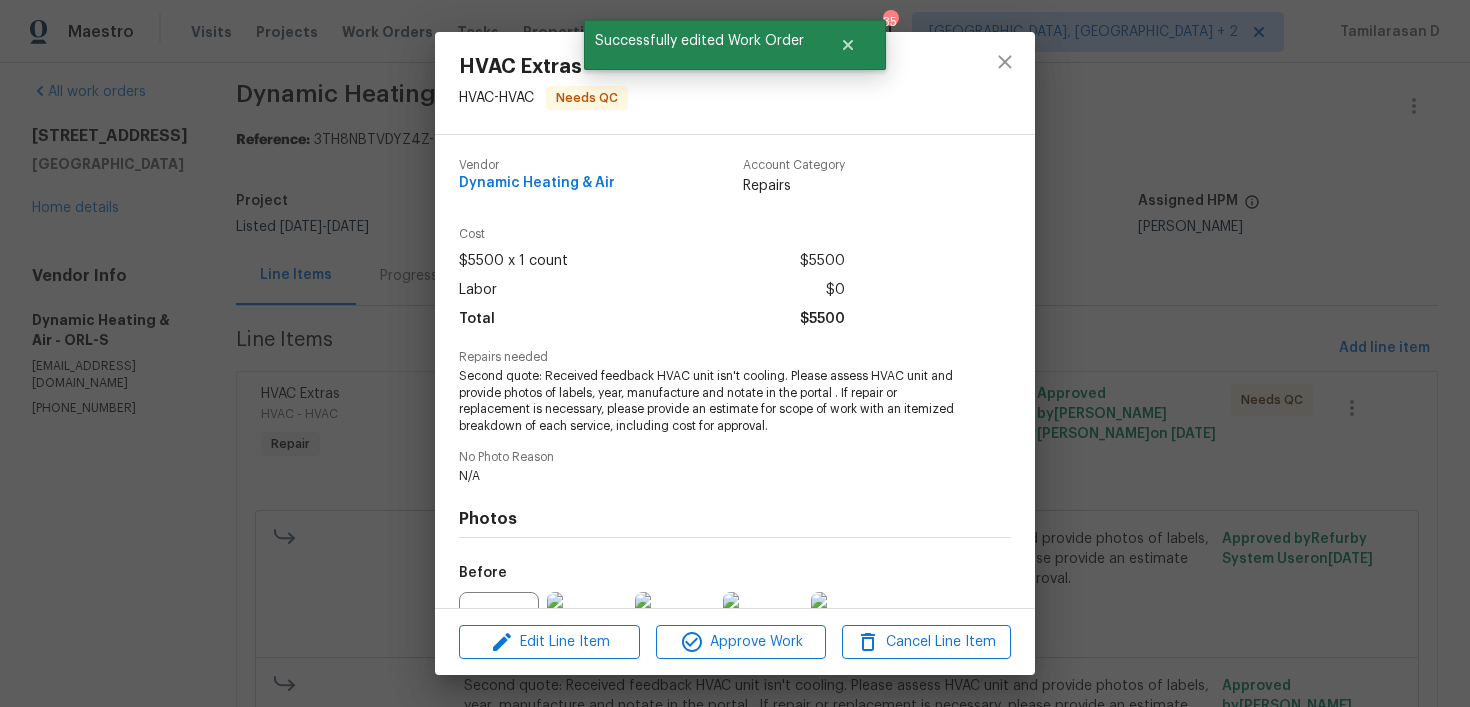 click on "HVAC Extras HVAC  -  HVAC Needs QC Vendor Dynamic Heating & Air Account Category Repairs Cost $5500 x 1 count $5500 Labor $0 Total $5500 Repairs needed Second quote: Received feedback HVAC unit isn't cooling.  Please assess HVAC unit and provide photos of labels, year, manufacture and notate in the portal . If repair or replacement is necessary, please provide an estimate for scope of work with an itemized breakdown of each service, including cost for approval. No Photo Reason N/A Photos Before  +4 After  +5  Edit Line Item  Approve Work  Cancel Line Item" at bounding box center (735, 353) 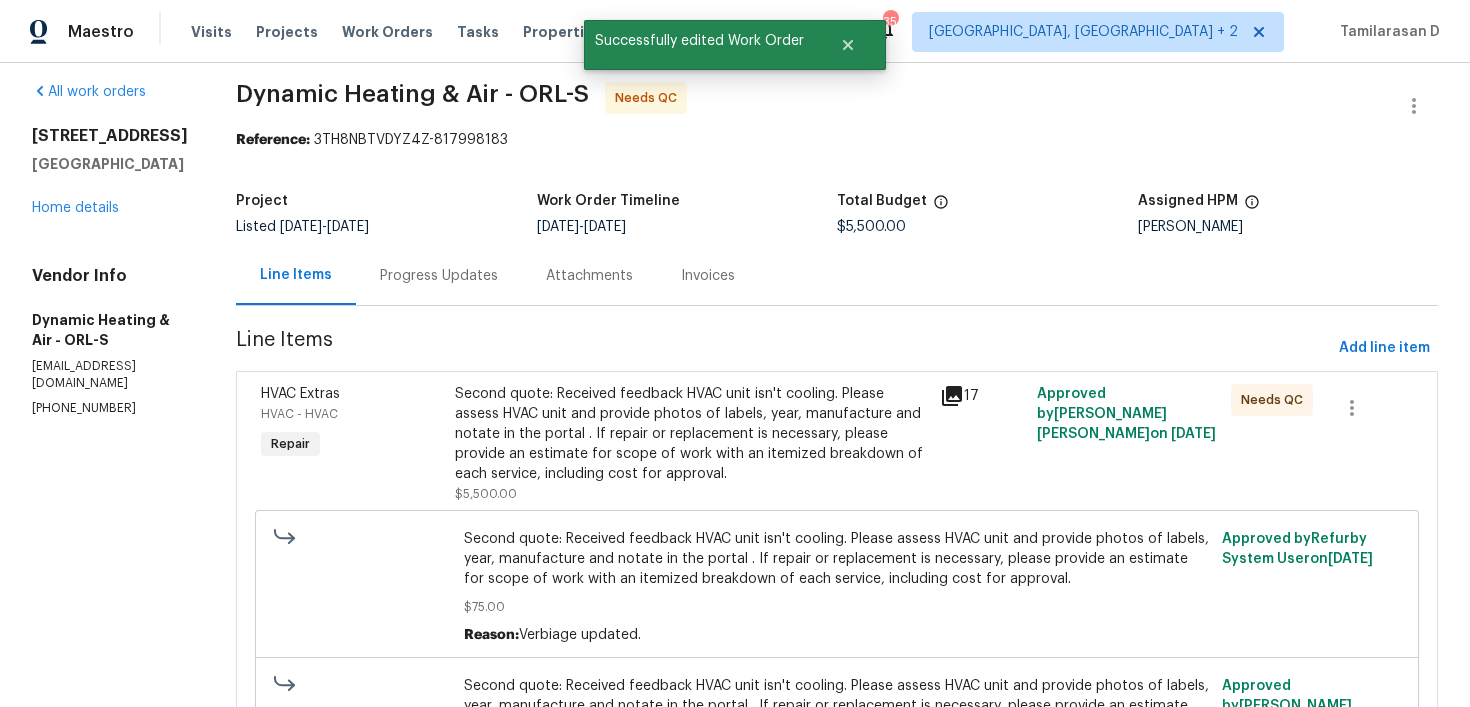 click on "Dynamic Heating & Air - ORL-S Needs QC Reference:   3TH8NBTVDYZ4Z-817998183 Project Listed   6/16/2025  -  7/1/2025 Work Order Timeline 6/27/2025  -  6/30/2025 Total Budget $5,500.00 Assigned HPM Carl Biederman Line Items Progress Updates Attachments Invoices Line Items Add line item HVAC Extras HVAC - HVAC Repair Second quote: Received feedback HVAC unit isn't cooling.  Please assess HVAC unit and provide photos of labels, year, manufacture and notate in the portal . If repair or replacement is necessary, please provide an estimate for scope of work with an itemized breakdown of each service, including cost for approval. $5,500.00   17 Approved by  Mohammed Yaser Hussain  on   7/1/2025 Needs QC Second quote: Received feedback HVAC unit isn't cooling.  Please assess HVAC unit and provide photos of labels, year, manufacture and notate in the portal . If repair or replacement is necessary, please provide an estimate for scope of work with an itemized breakdown of each service, including cost for approval.  on" at bounding box center [837, 468] 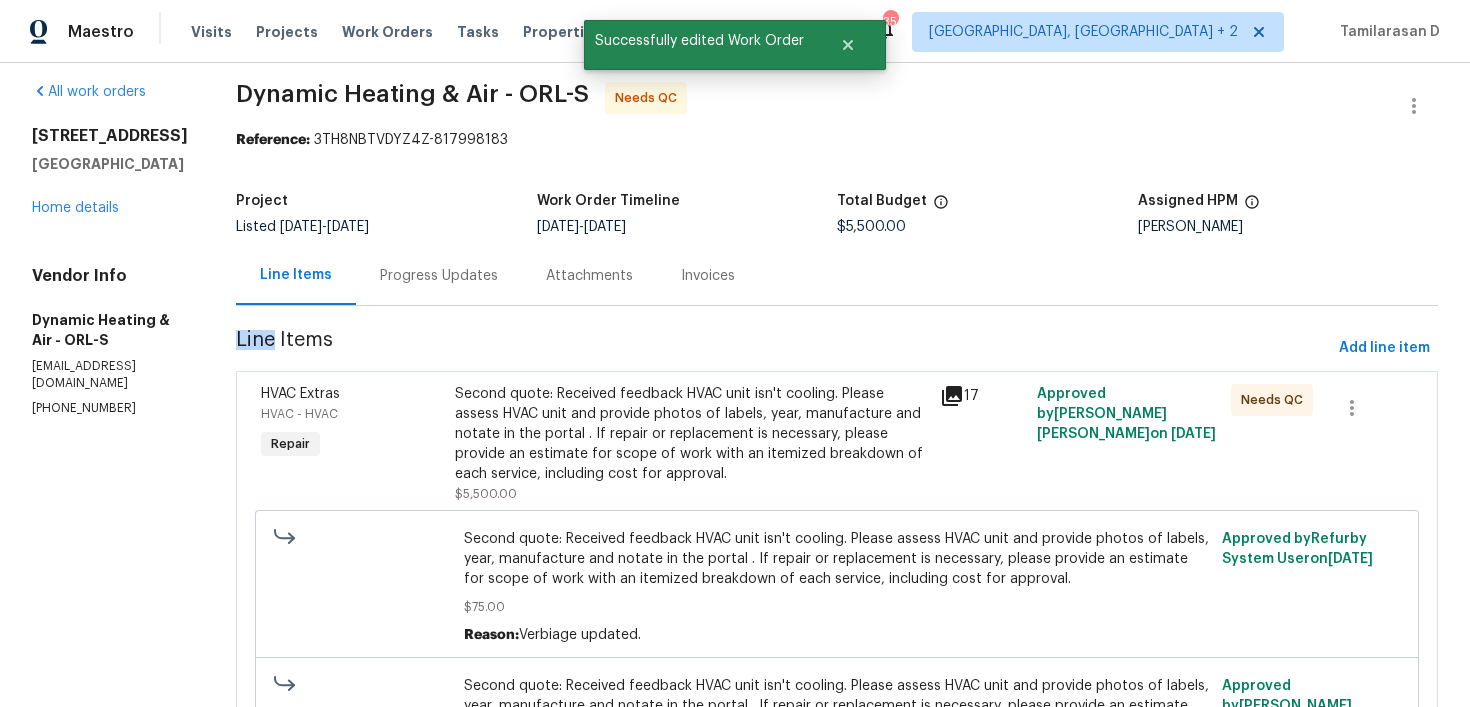 click on "Progress Updates" at bounding box center (439, 275) 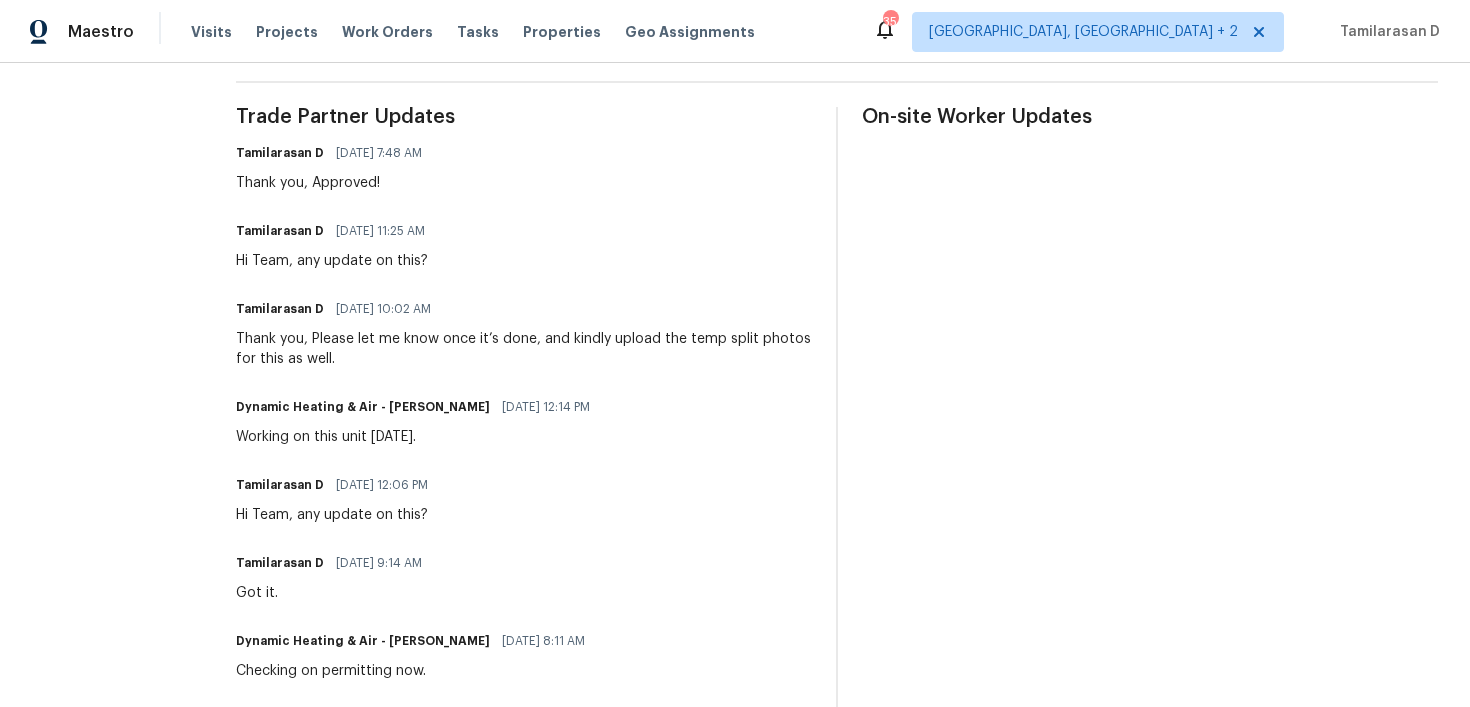 scroll, scrollTop: 0, scrollLeft: 0, axis: both 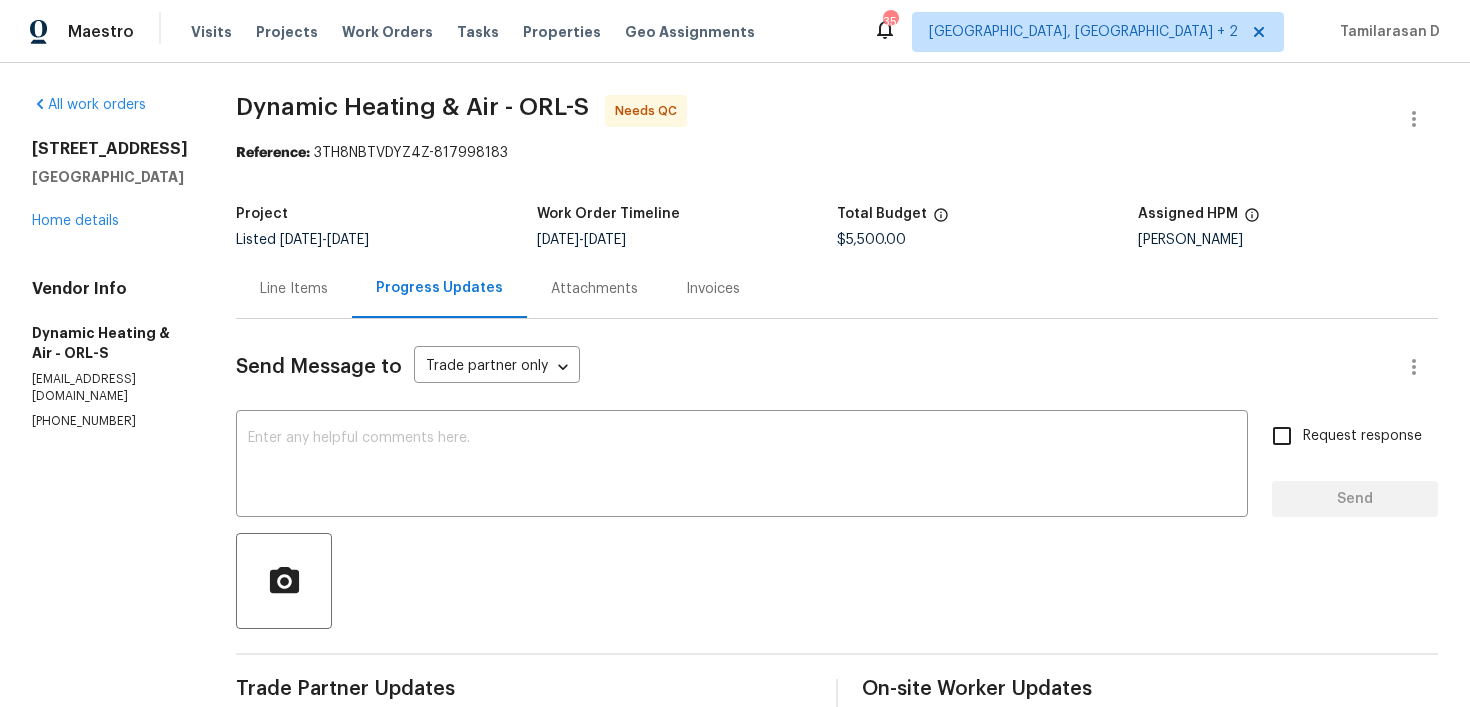 click on "Line Items" at bounding box center (294, 289) 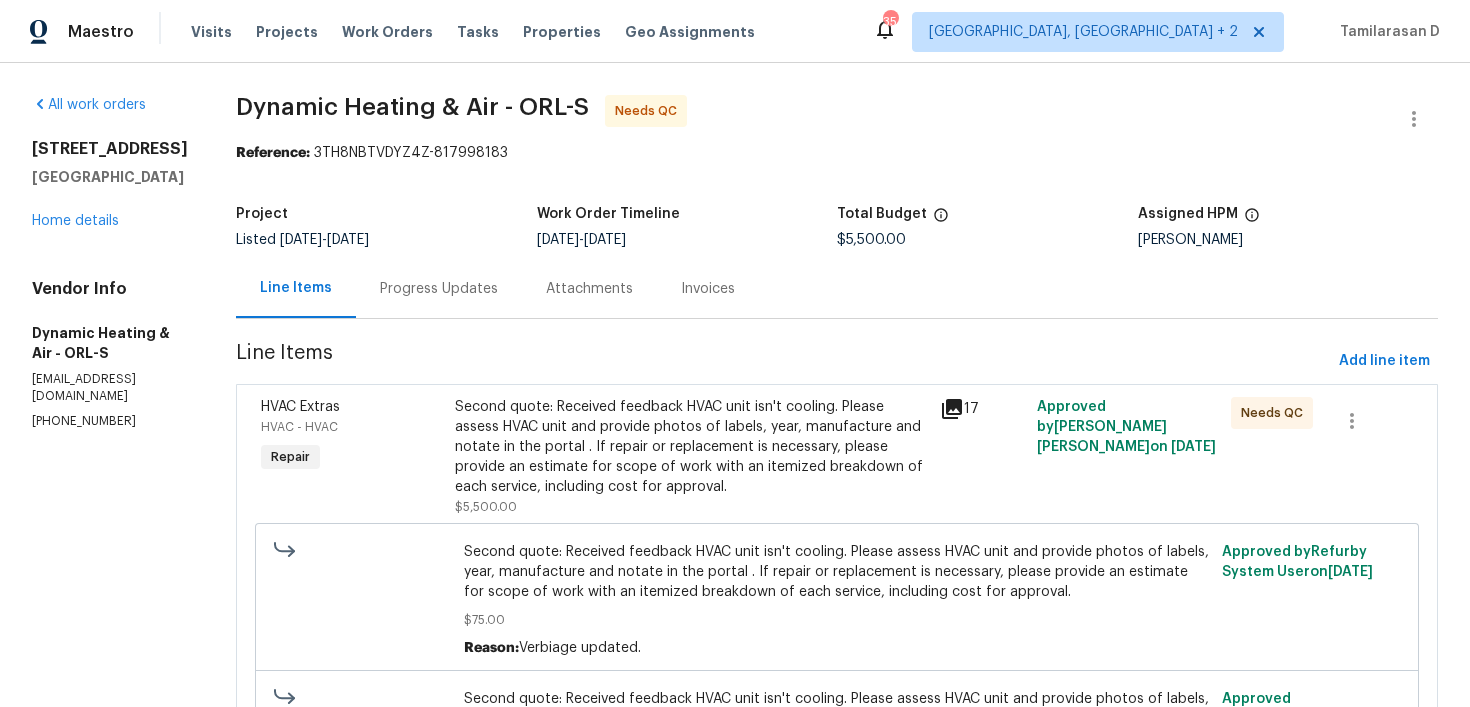 click on "Second quote: Received feedback HVAC unit isn't cooling.  Please assess HVAC unit and provide photos of labels, year, manufacture and notate in the portal . If repair or replacement is necessary, please provide an estimate for scope of work with an itemized breakdown of each service, including cost for approval." at bounding box center [691, 447] 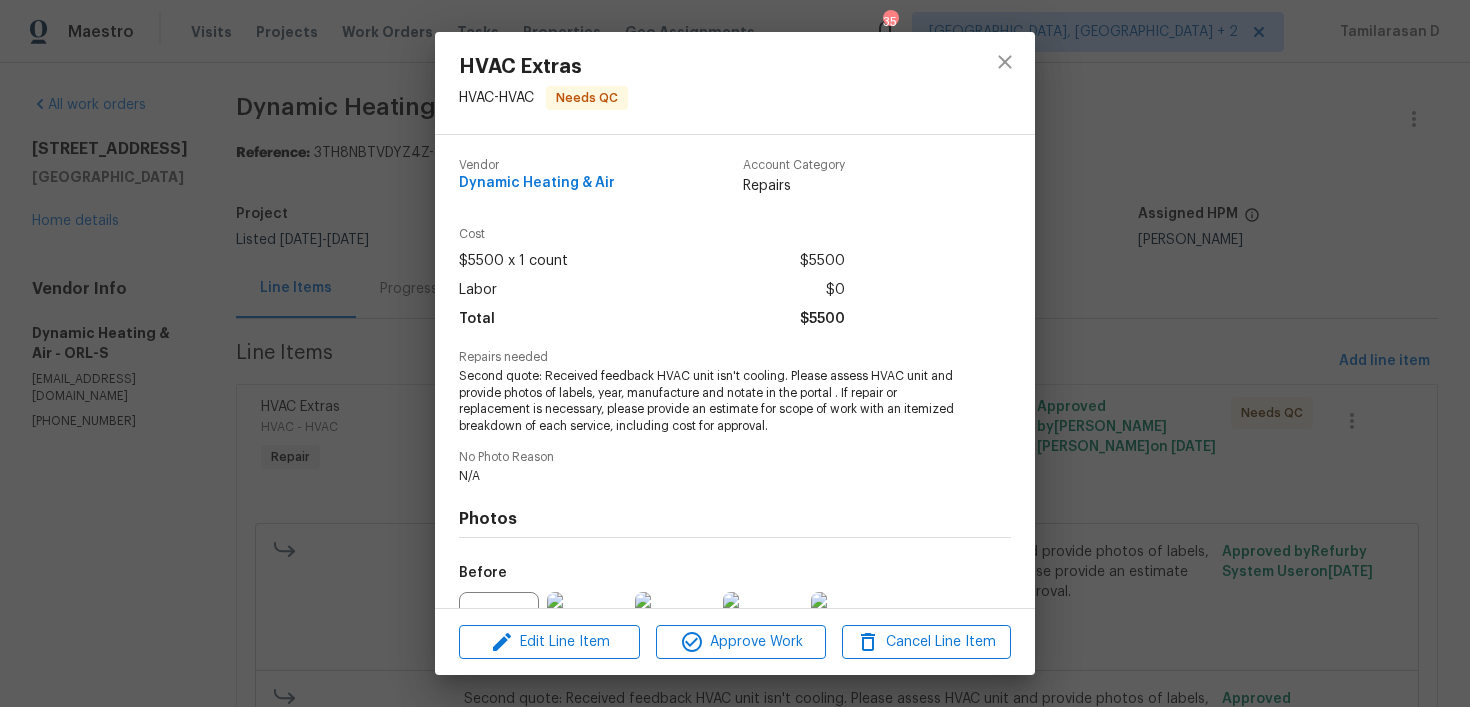 scroll, scrollTop: 214, scrollLeft: 0, axis: vertical 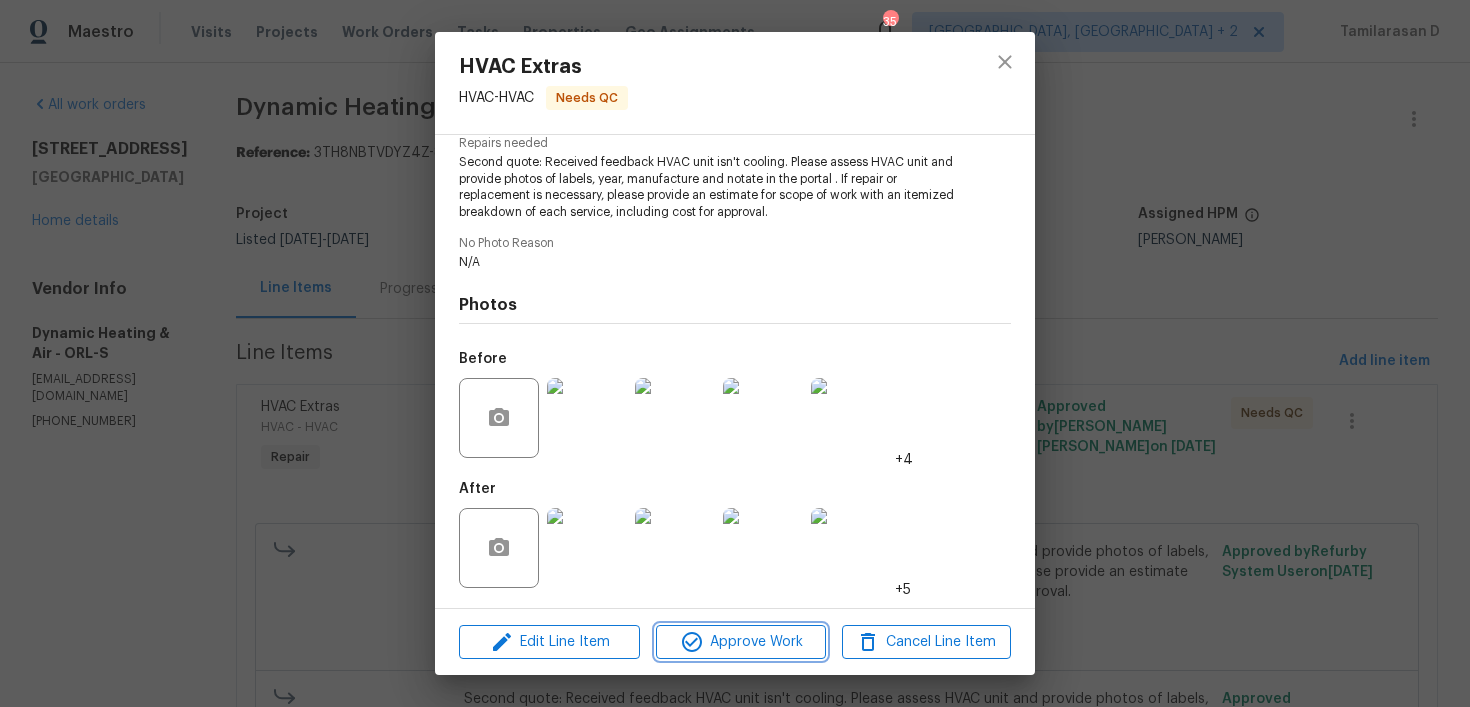 click on "Approve Work" at bounding box center (740, 642) 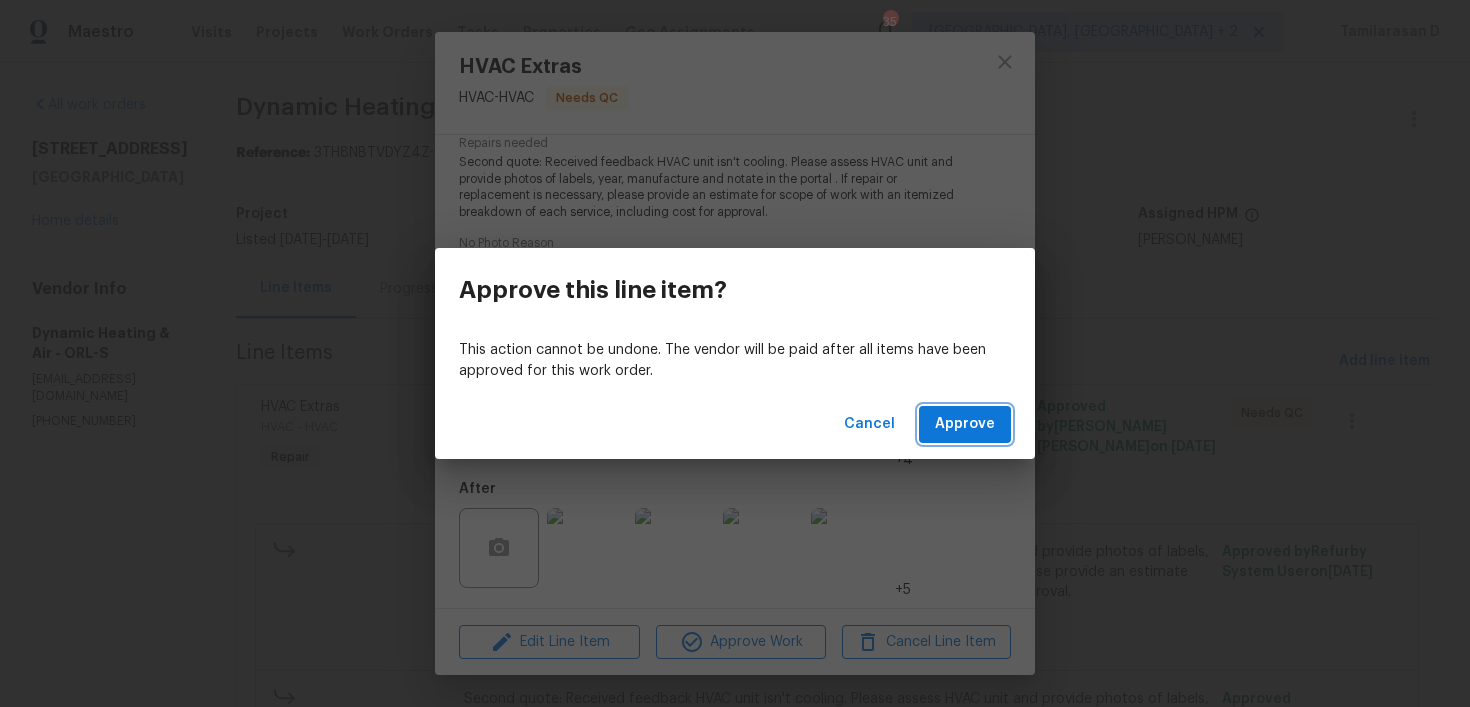 click on "Approve" at bounding box center [965, 424] 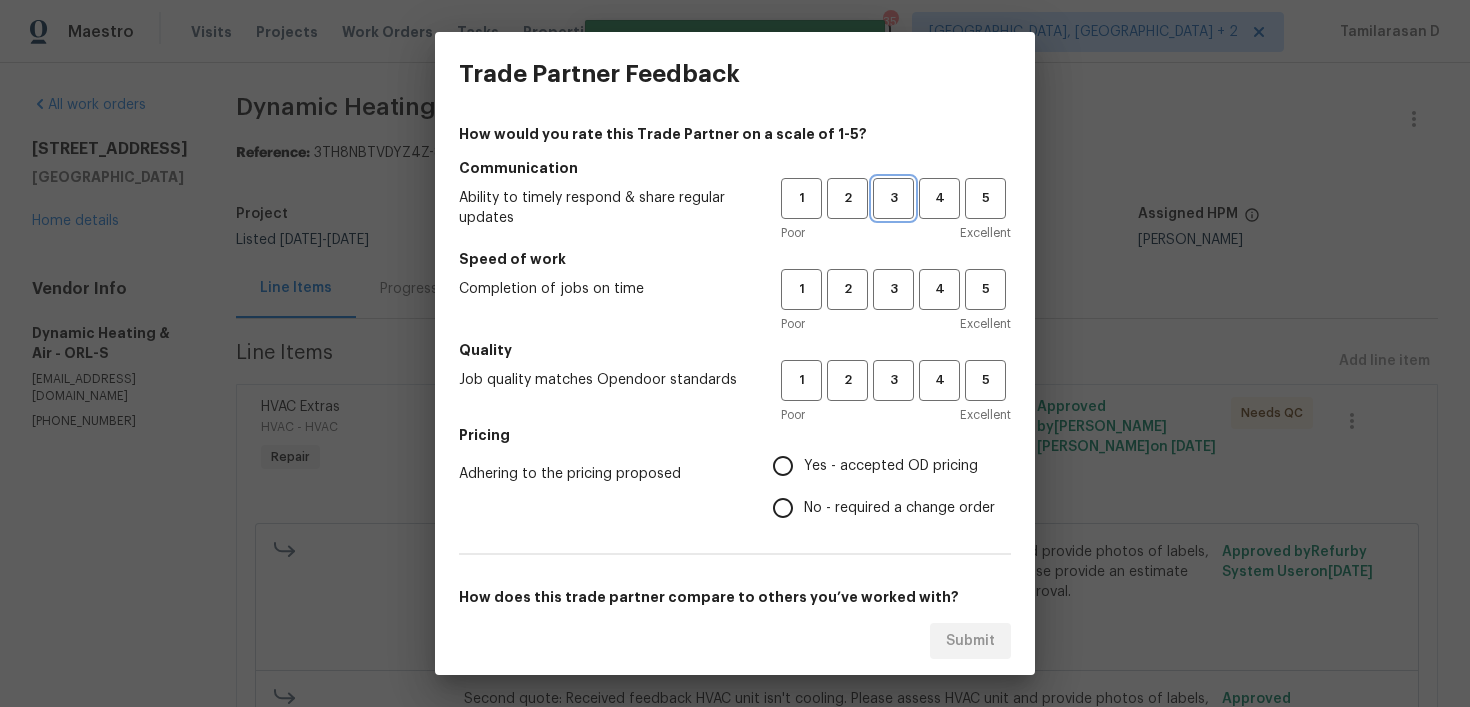 click on "3" at bounding box center (893, 198) 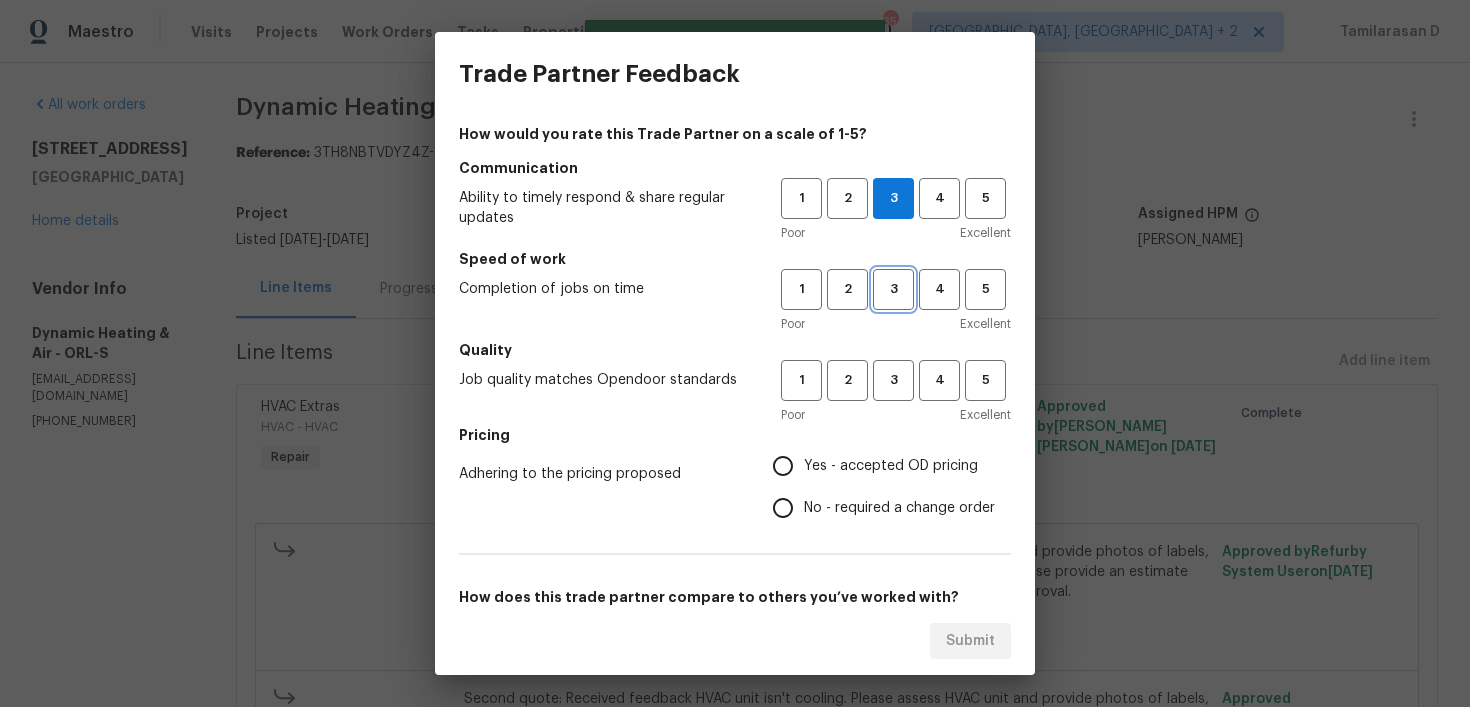 click on "3" at bounding box center (893, 289) 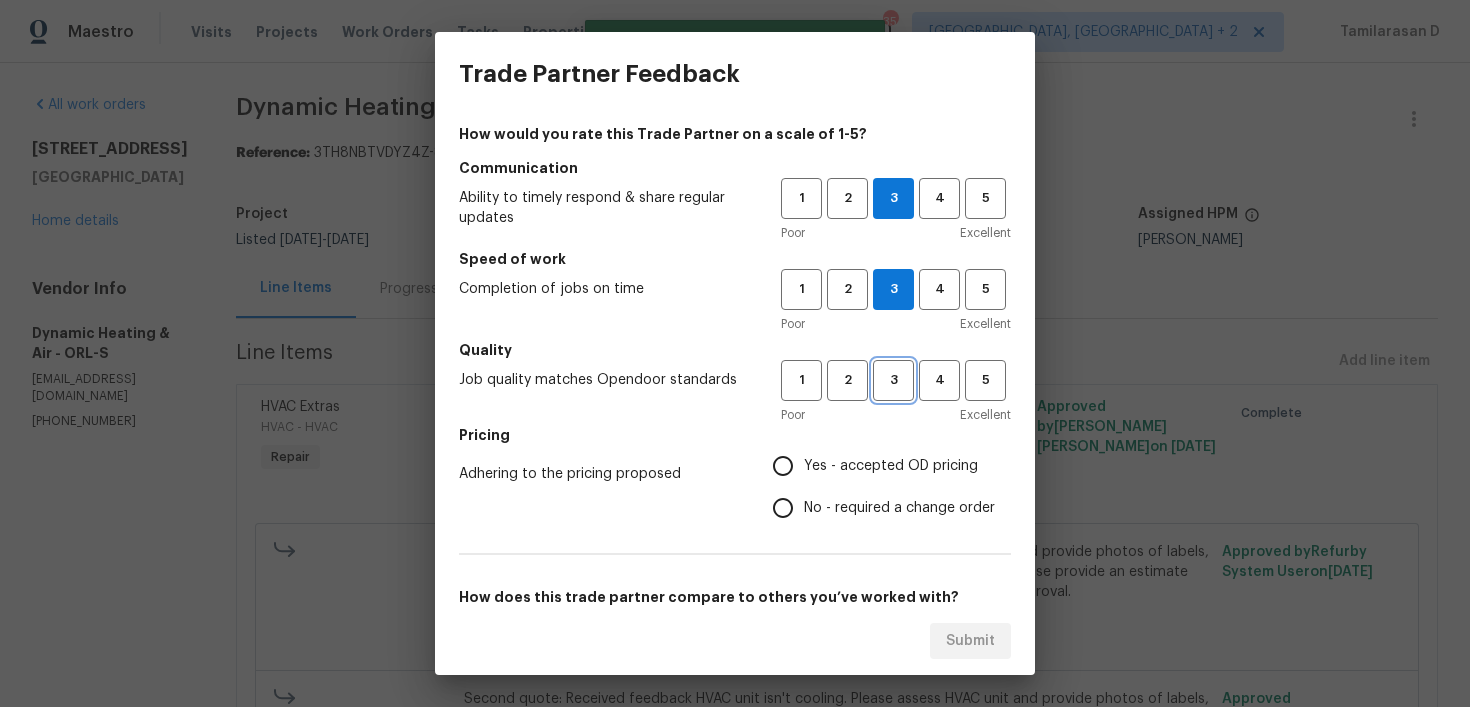 click on "3" at bounding box center (893, 380) 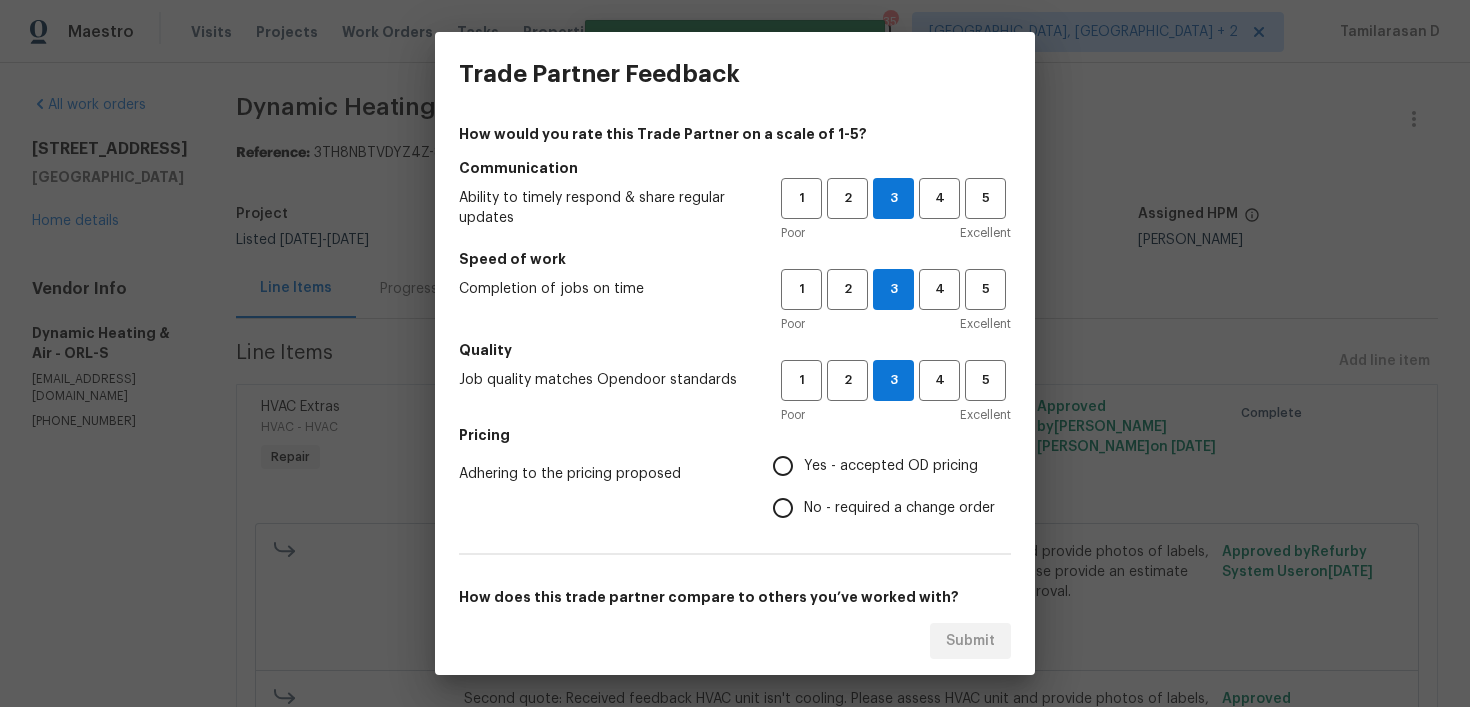 click on "Yes - accepted OD pricing" at bounding box center (891, 466) 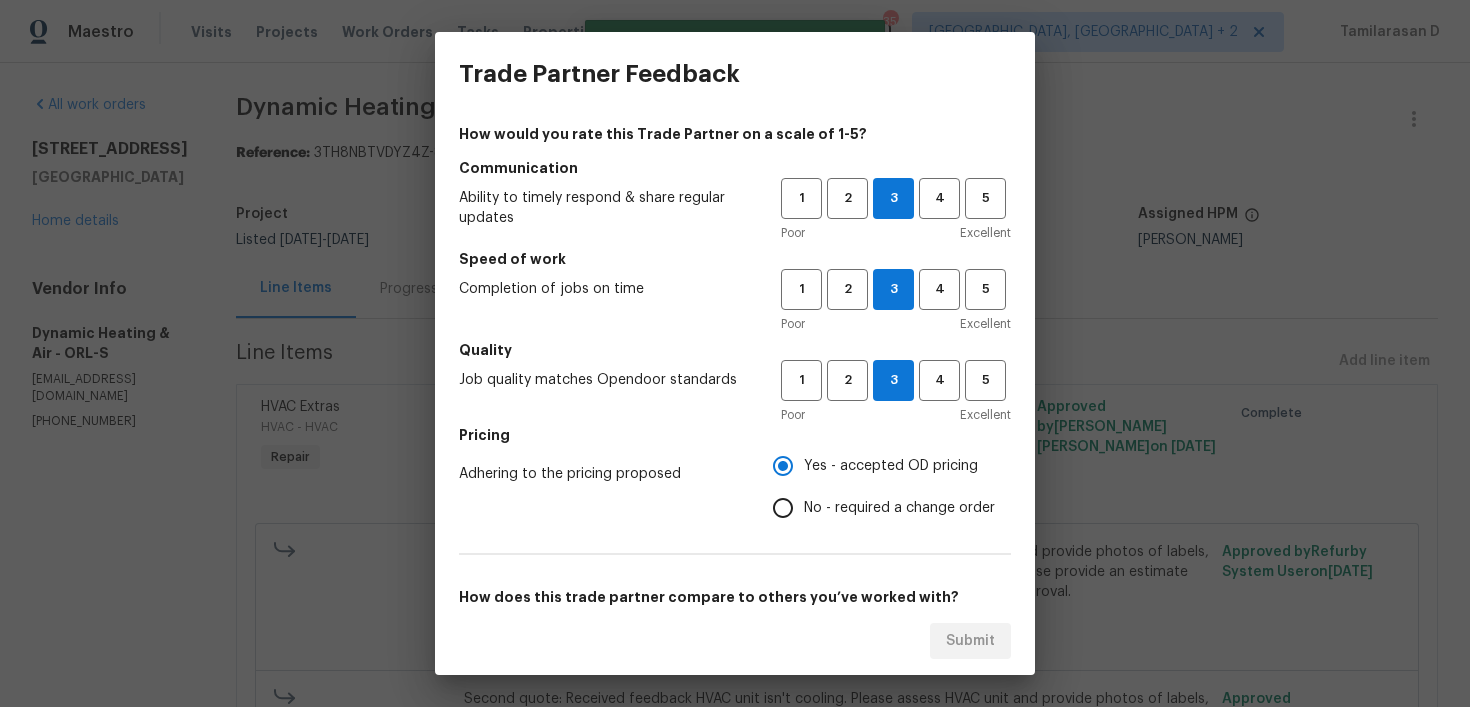 scroll, scrollTop: 308, scrollLeft: 0, axis: vertical 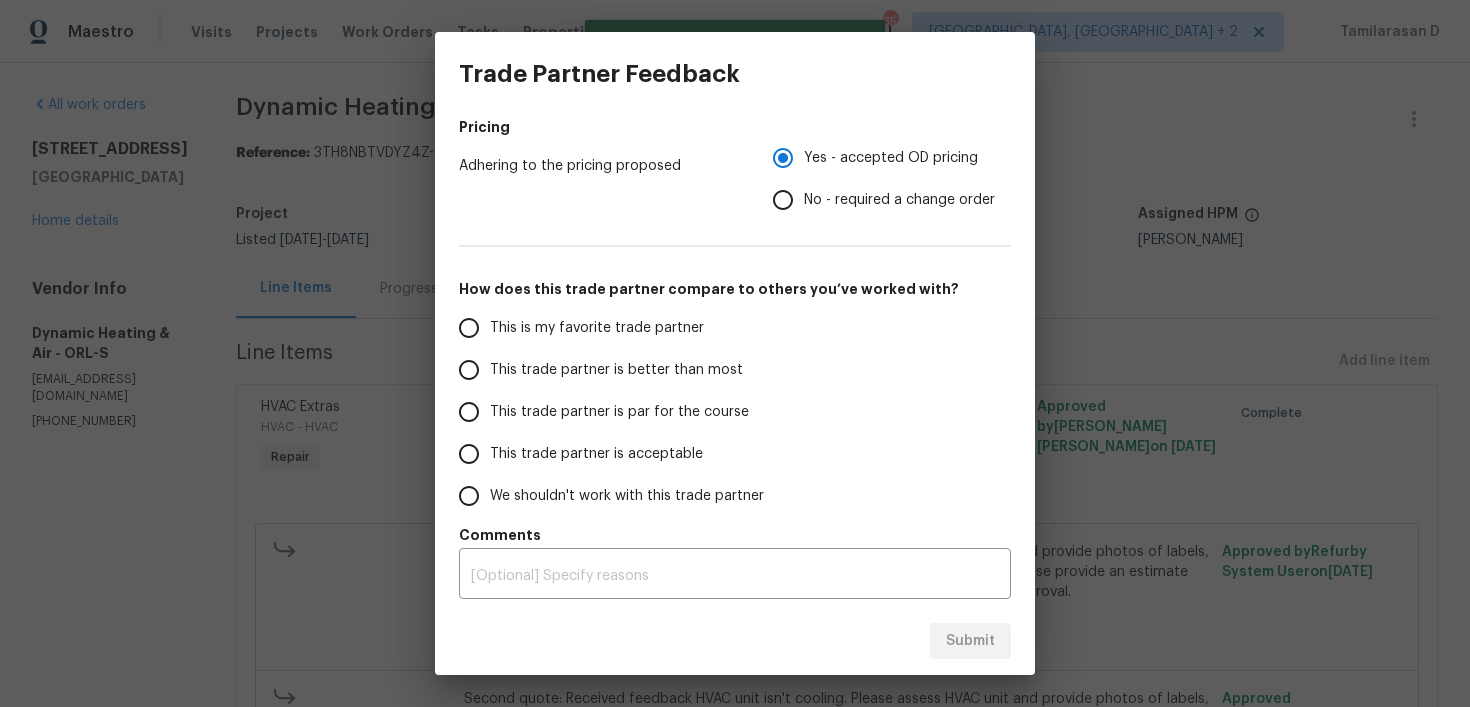 click on "This trade partner is par for the course" at bounding box center [469, 412] 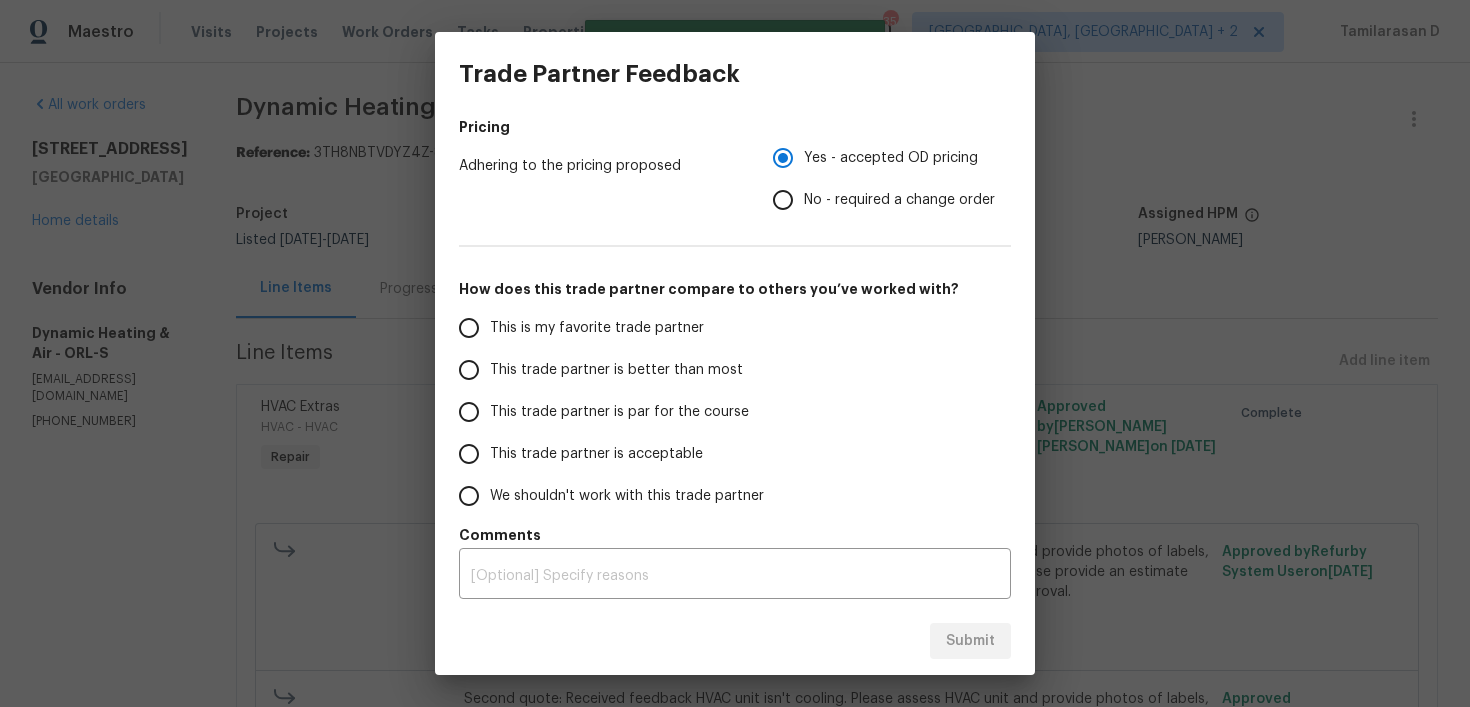 radio on "false" 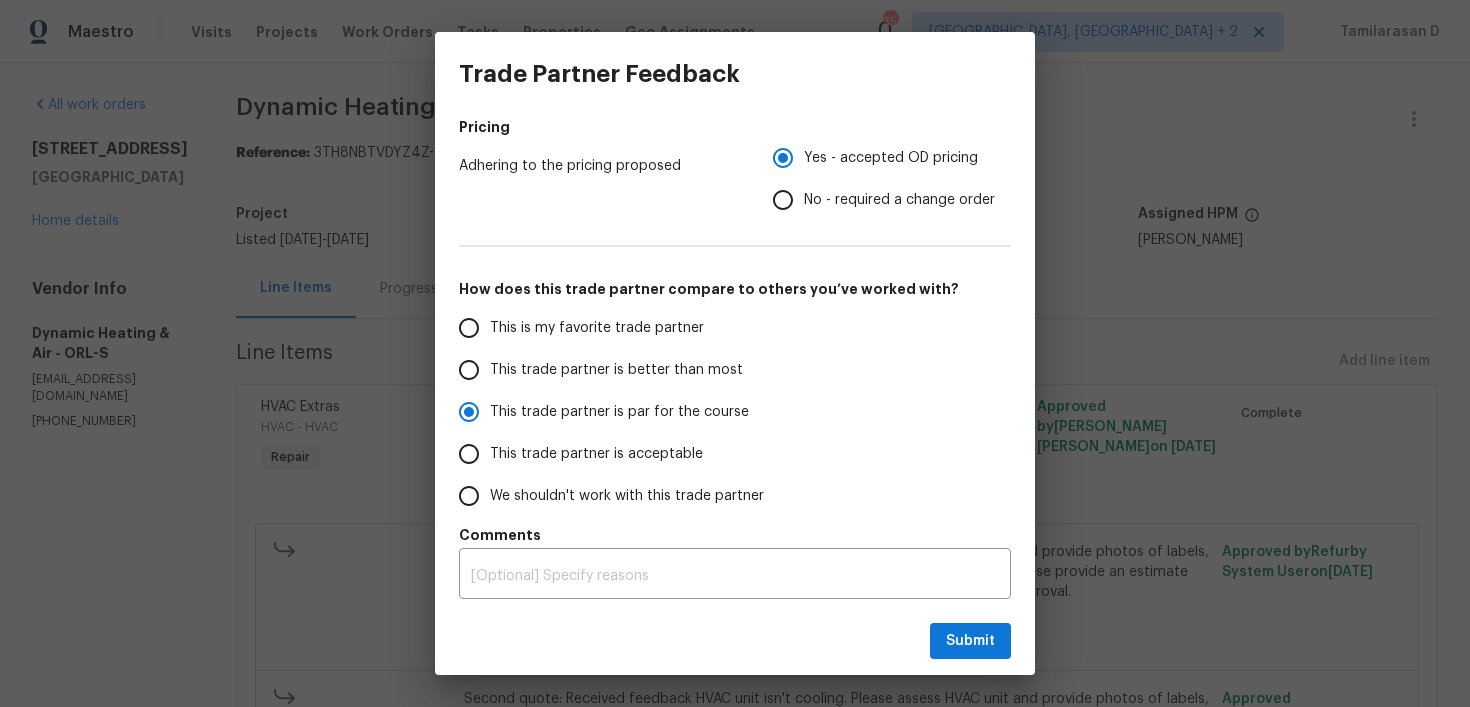 click on "No - required a change order" at bounding box center (783, 200) 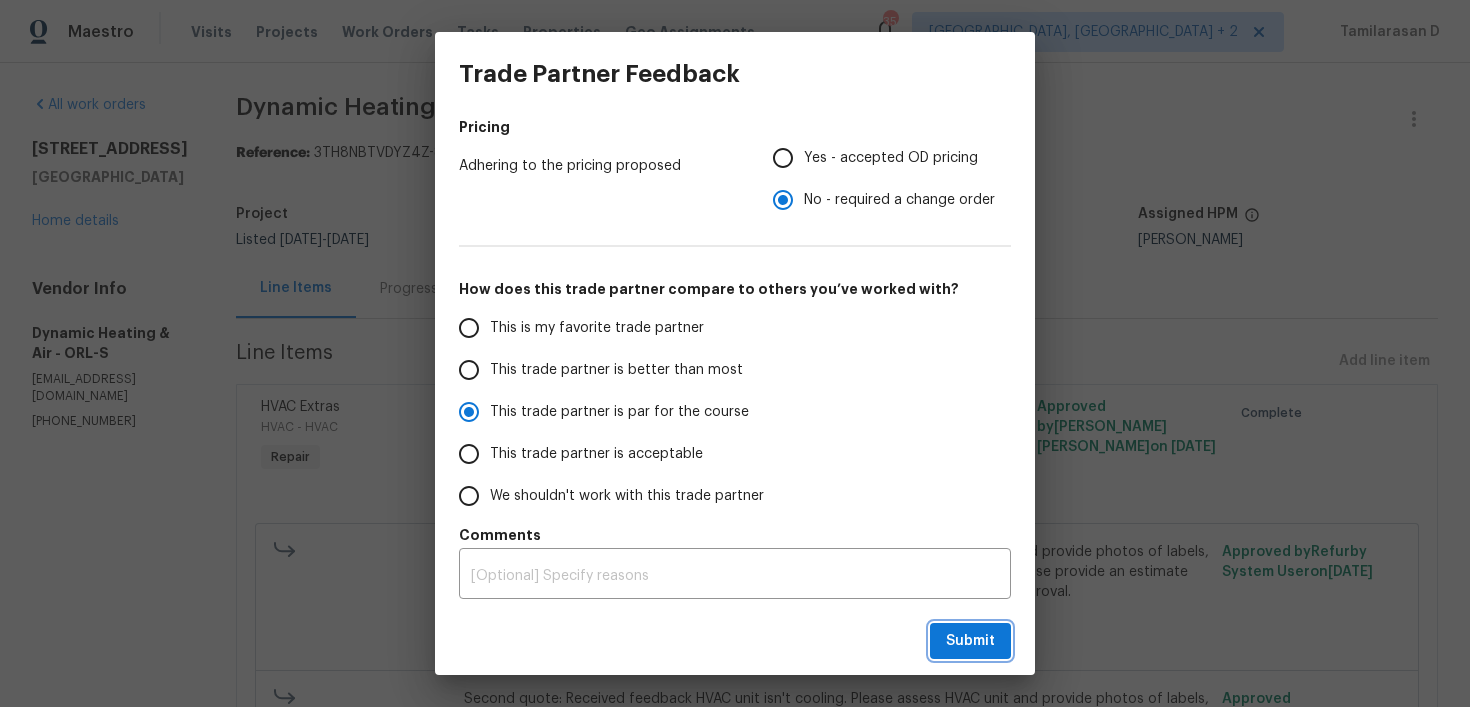 click on "Submit" at bounding box center (970, 641) 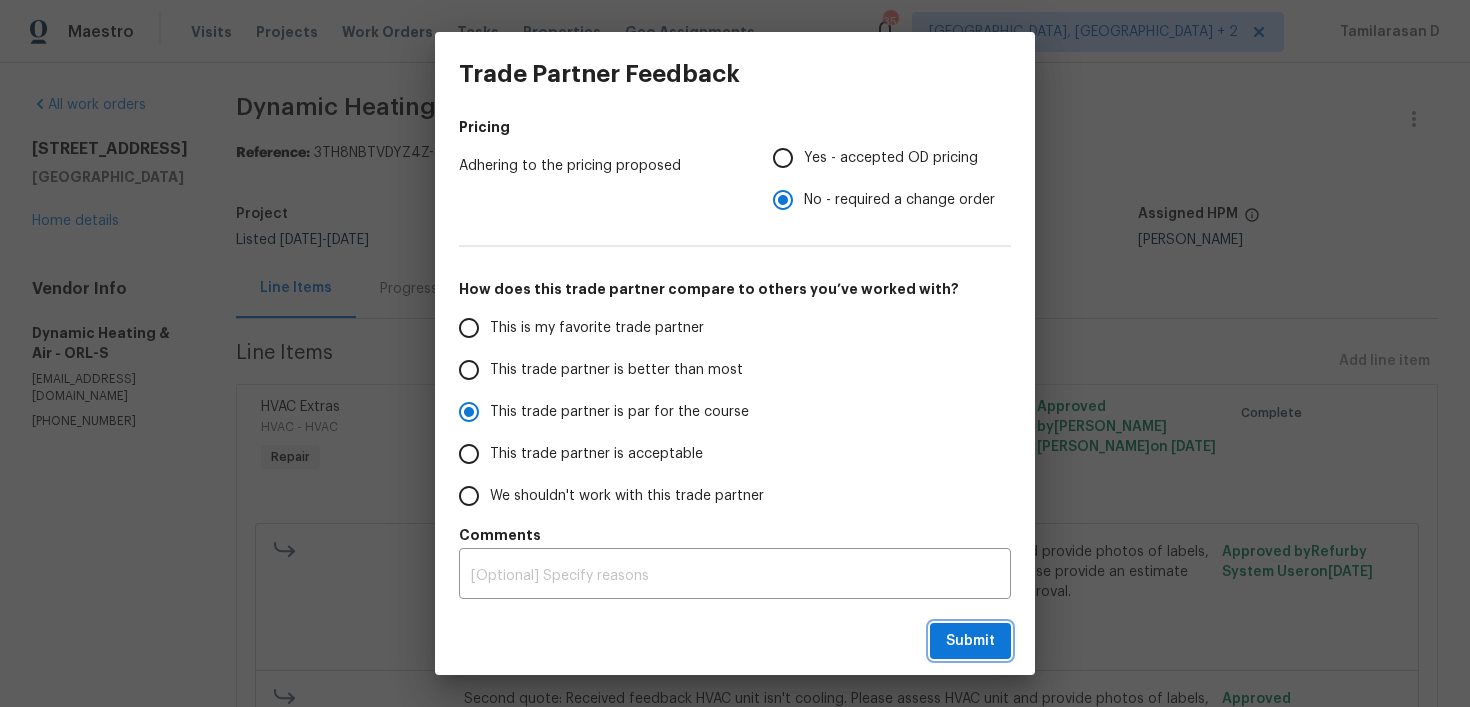 radio on "false" 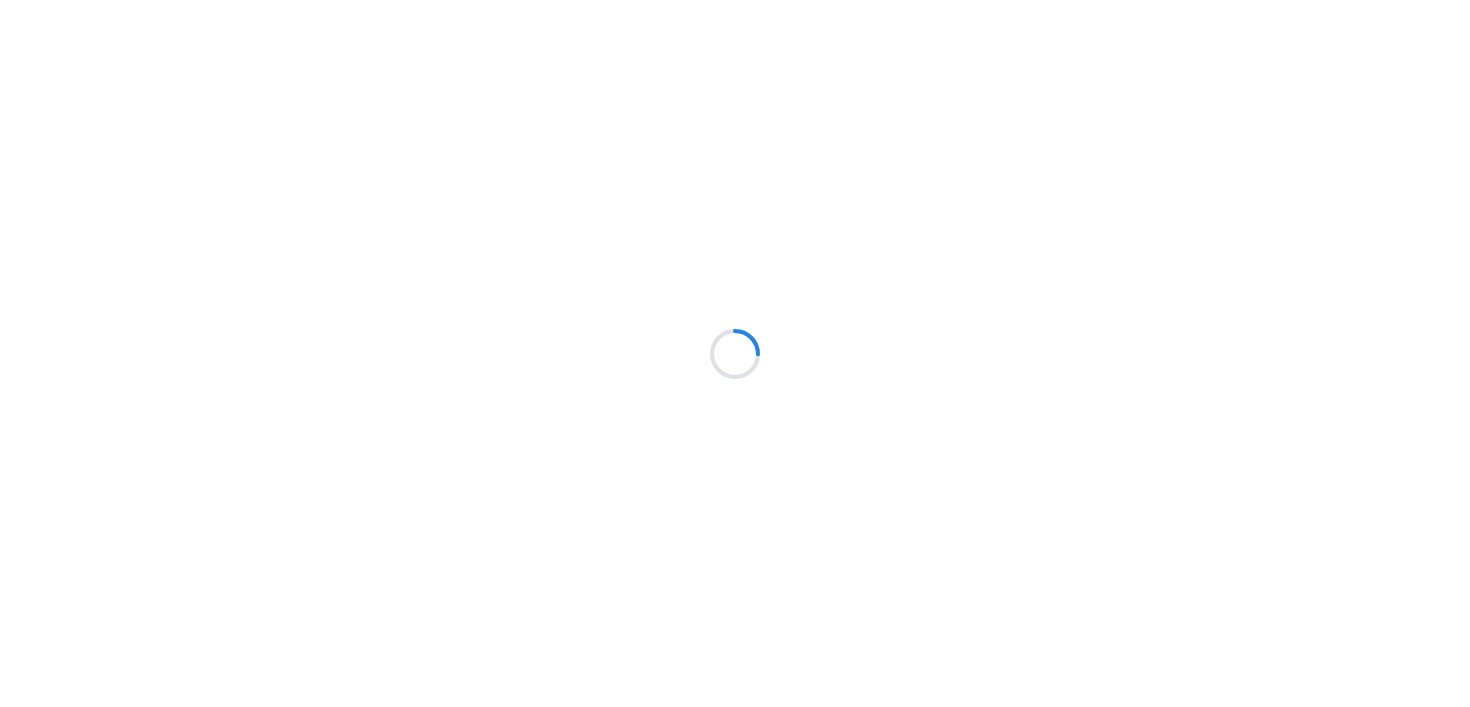 scroll, scrollTop: 0, scrollLeft: 0, axis: both 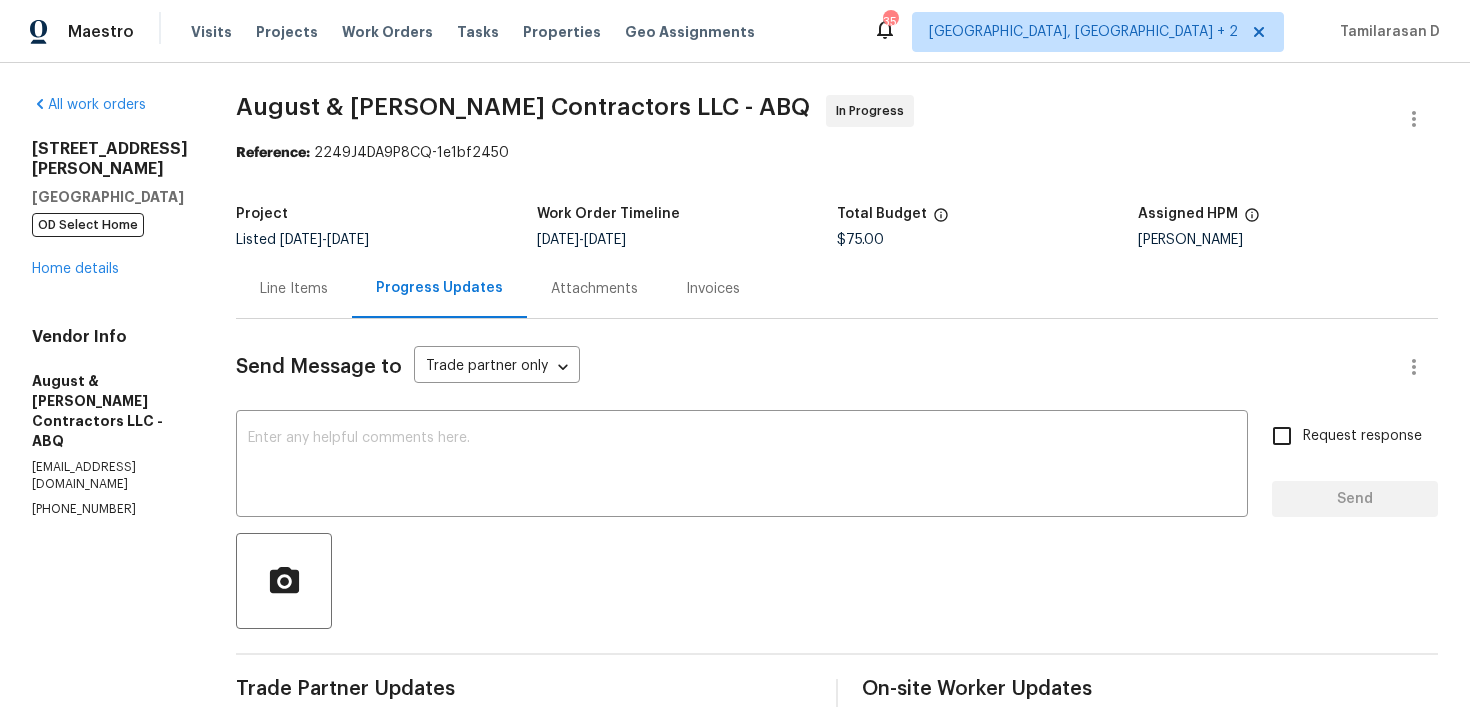click on "Line Items" at bounding box center (294, 289) 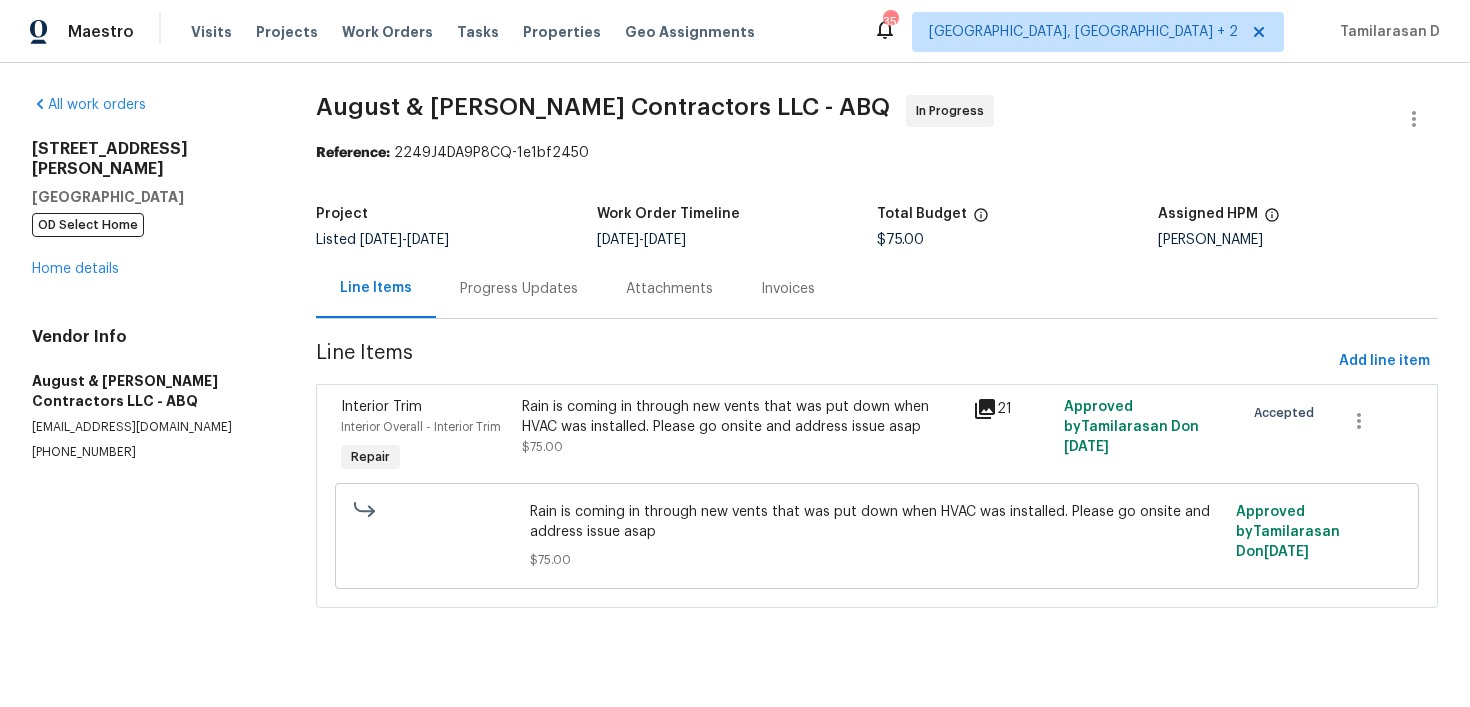 click on "Progress Updates" at bounding box center (519, 288) 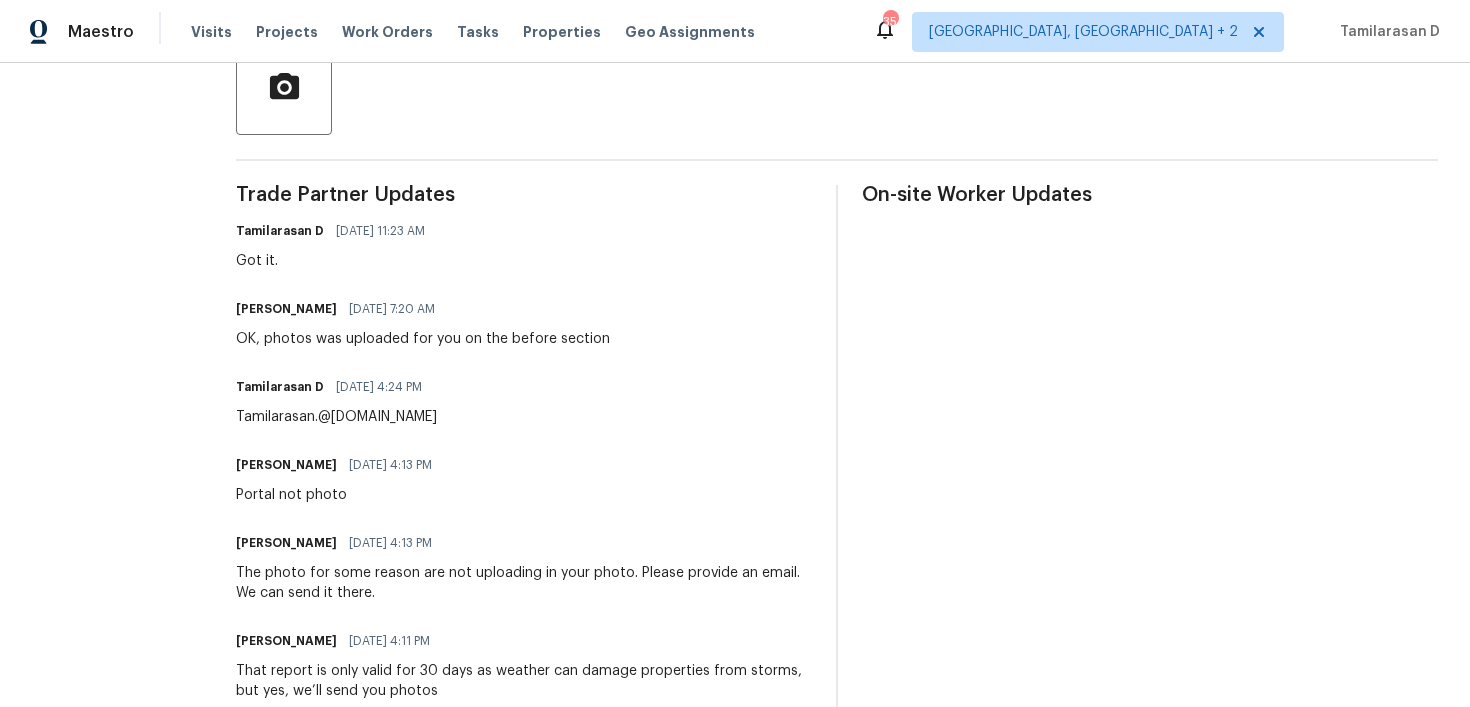 scroll, scrollTop: 506, scrollLeft: 0, axis: vertical 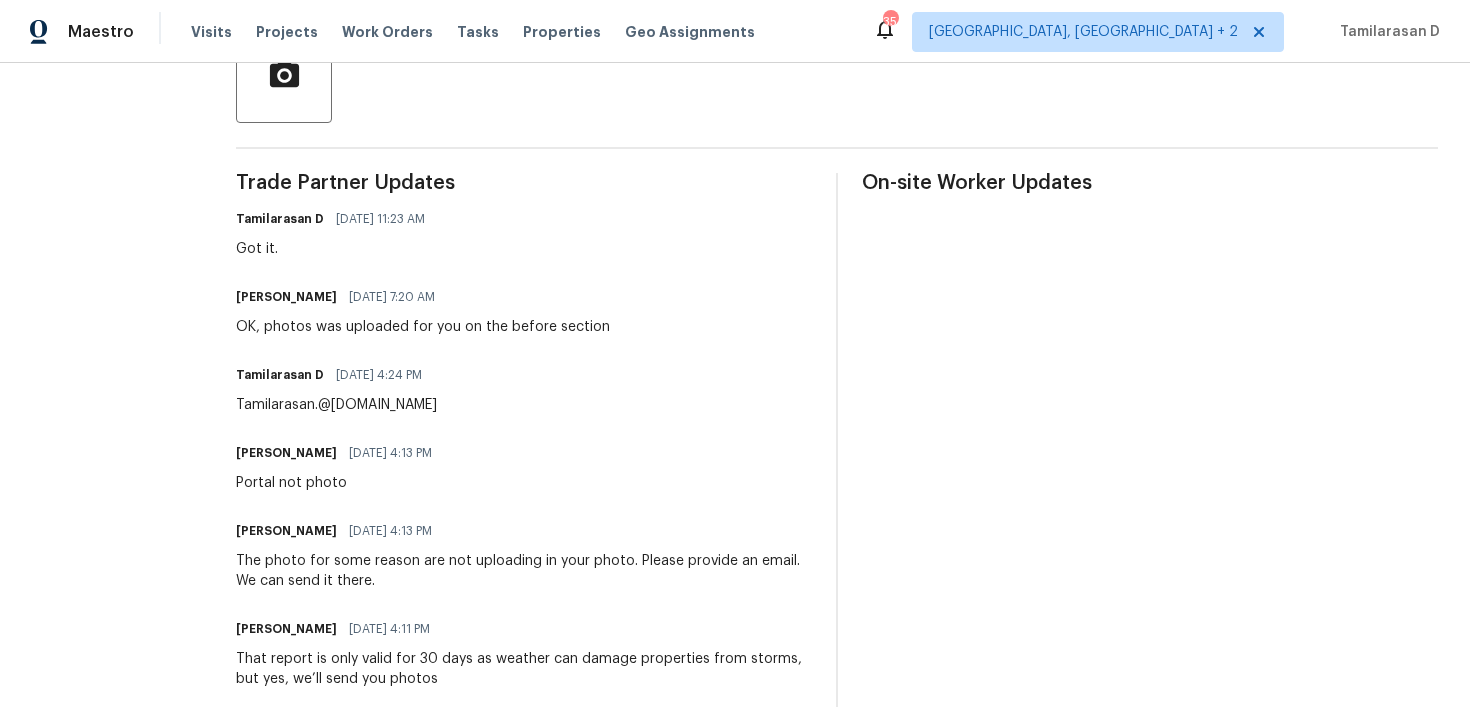click on "OK, photos was uploaded for you on the before section" at bounding box center [423, 327] 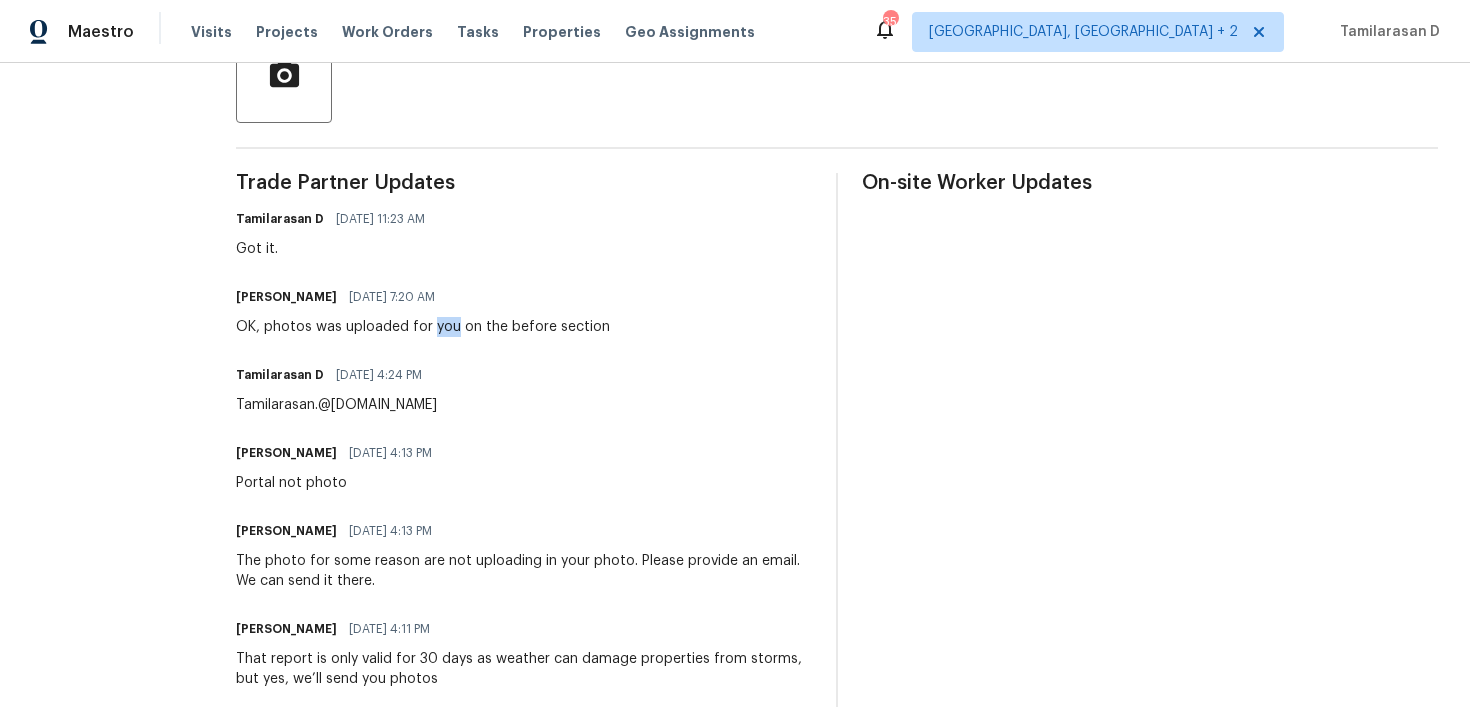 click on "OK, photos was uploaded for you on the before section" at bounding box center (423, 327) 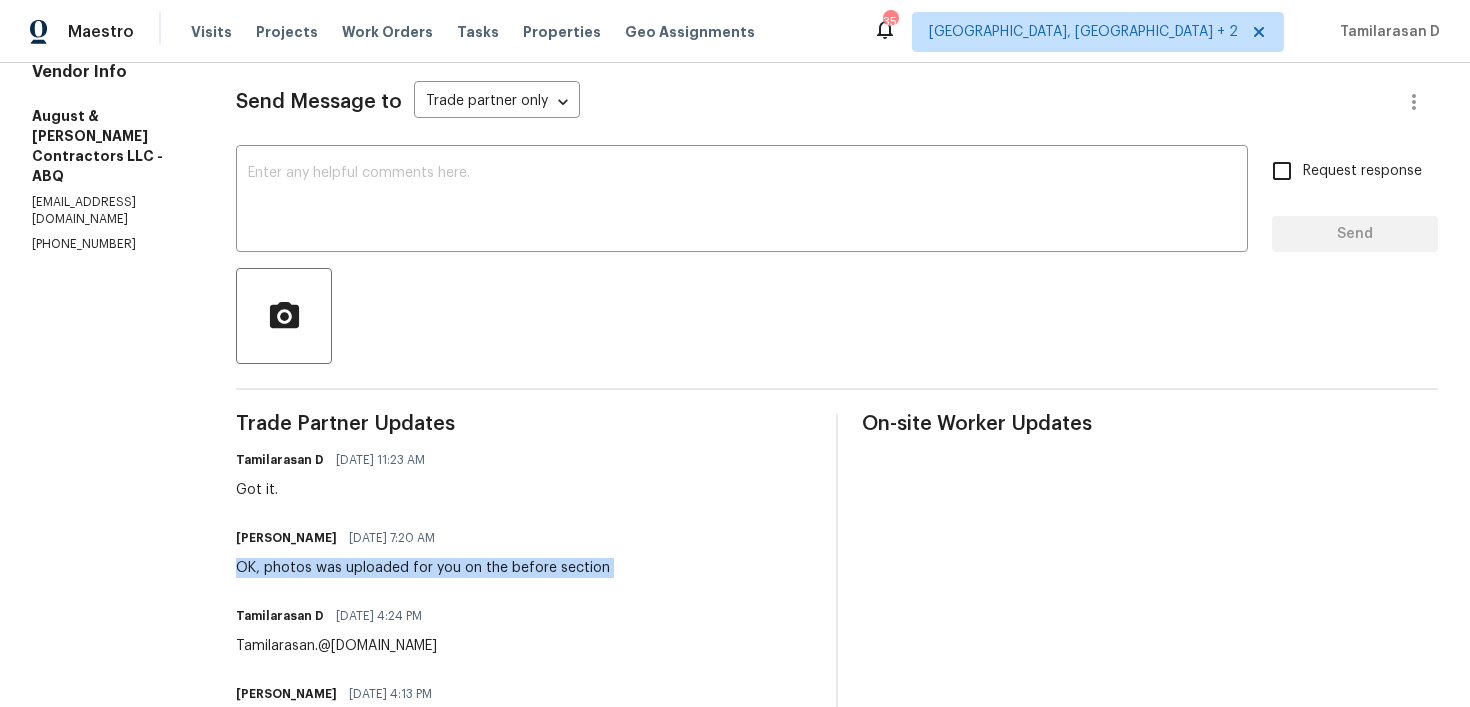 scroll, scrollTop: 269, scrollLeft: 0, axis: vertical 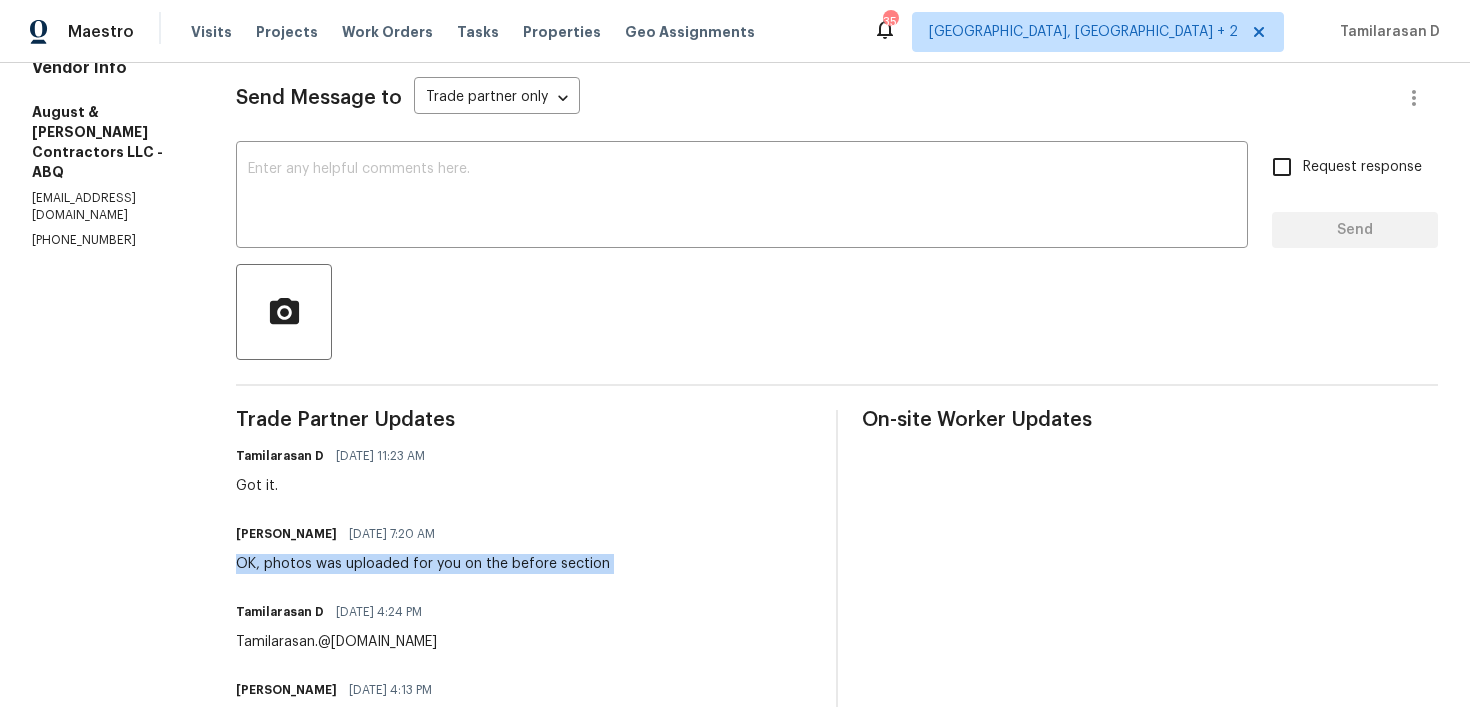 click on "Michelle Suttles 07/14/2025 7:20 AM" at bounding box center [423, 534] 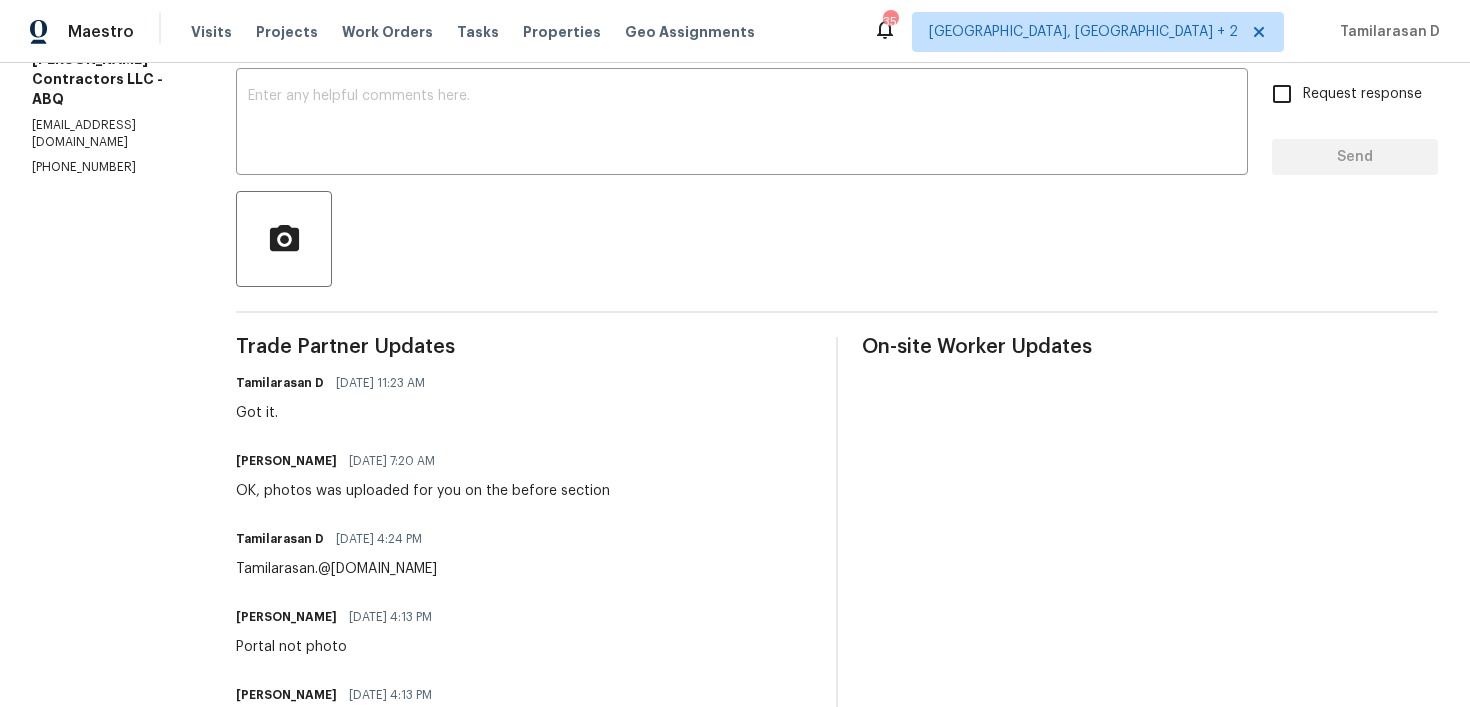 scroll, scrollTop: 0, scrollLeft: 0, axis: both 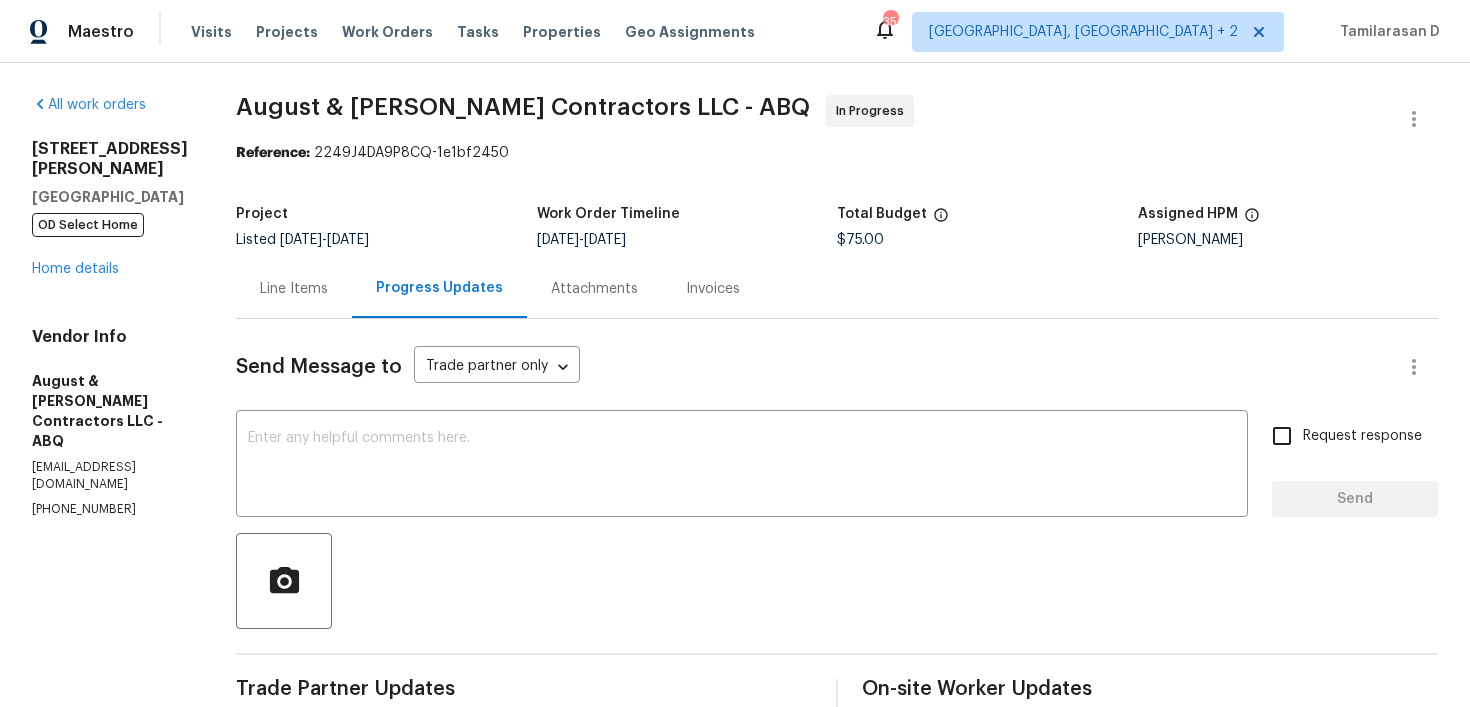 click on "Line Items" at bounding box center (294, 289) 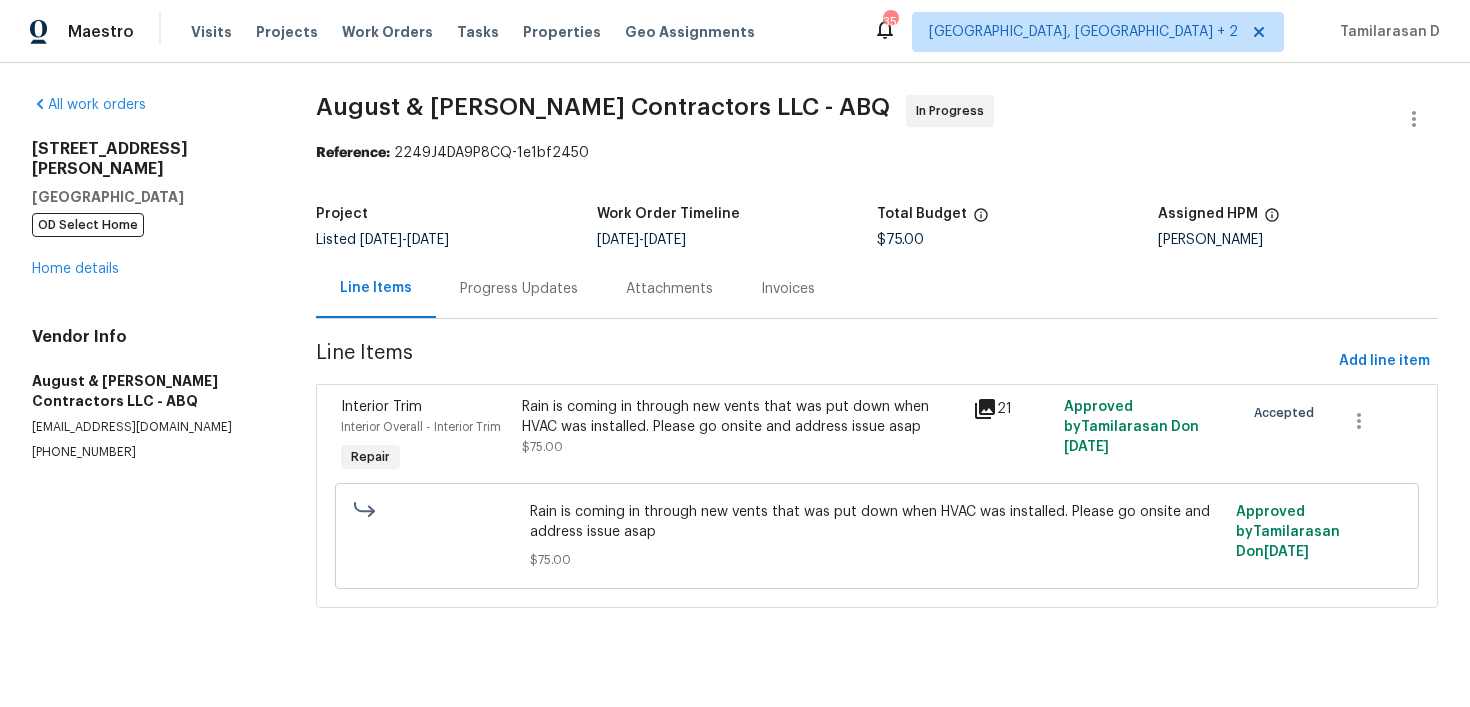click on "Progress Updates" at bounding box center (519, 289) 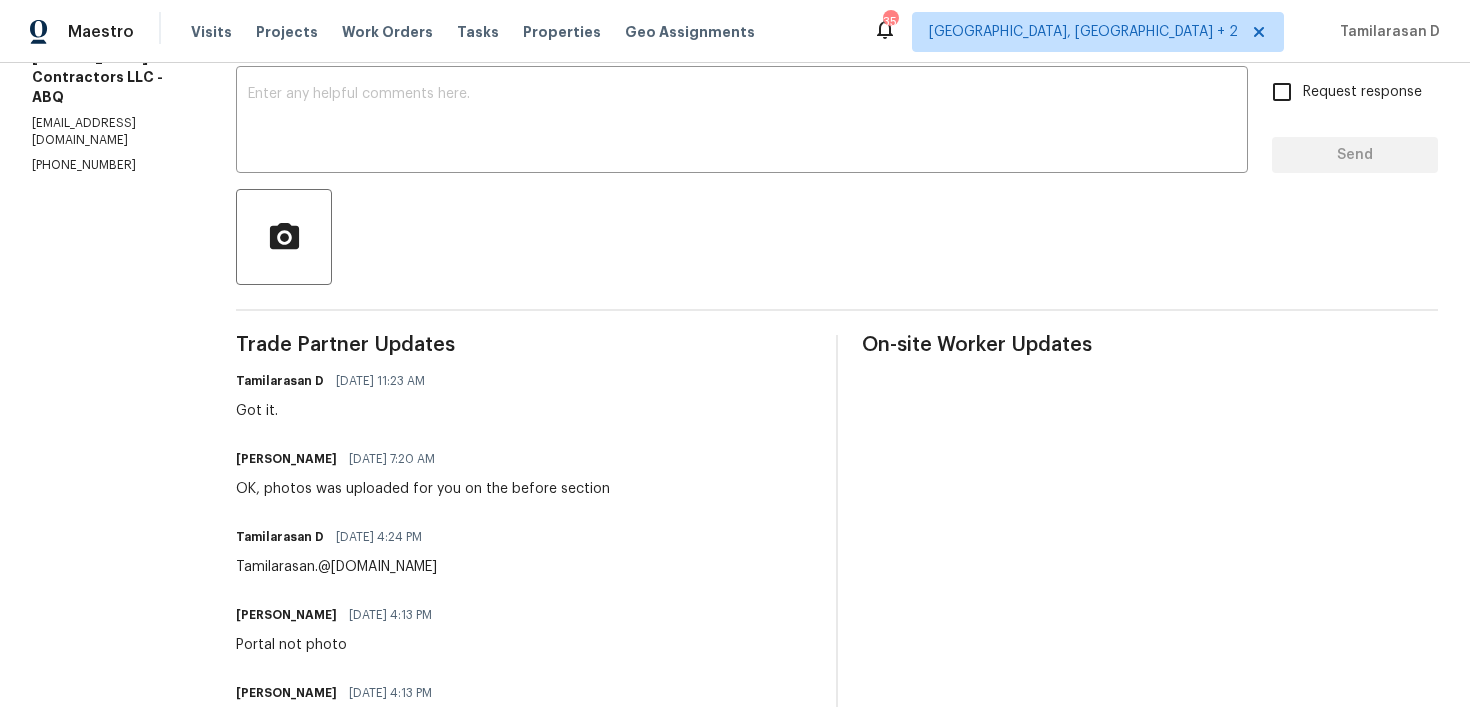 scroll, scrollTop: 0, scrollLeft: 0, axis: both 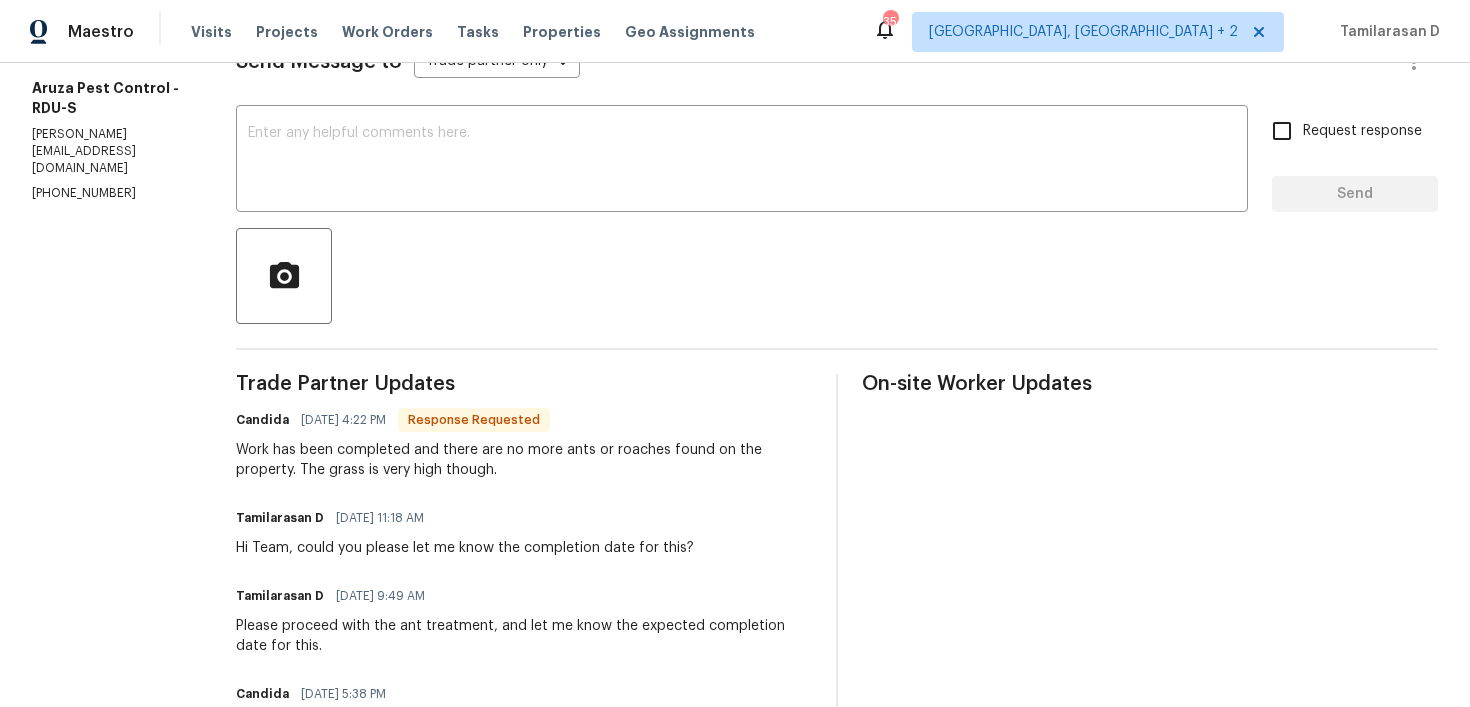 click on "Work has been completed and there are no more ants or roaches found on the property. The grass is very high though." at bounding box center [524, 460] 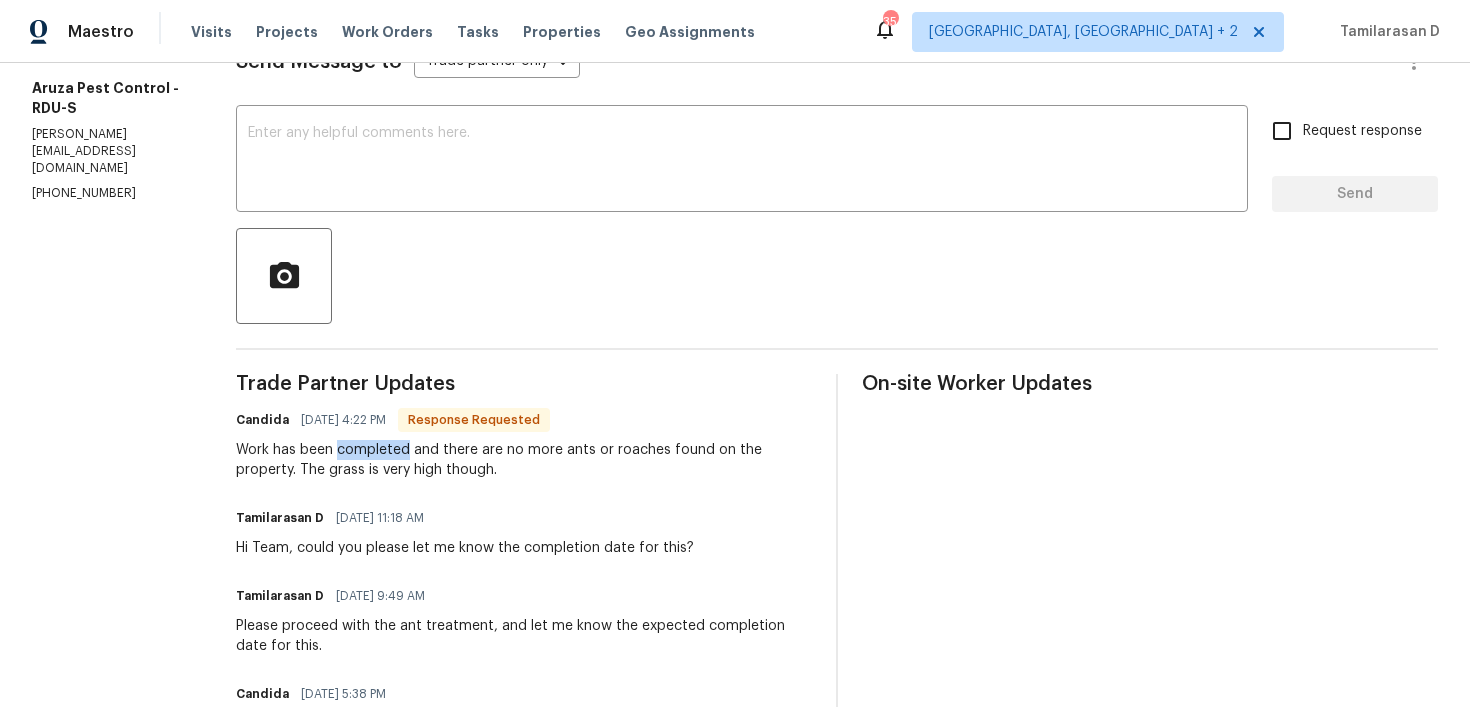 click on "Work has been completed and there are no more ants or roaches found on the property. The grass is very high though." at bounding box center (524, 460) 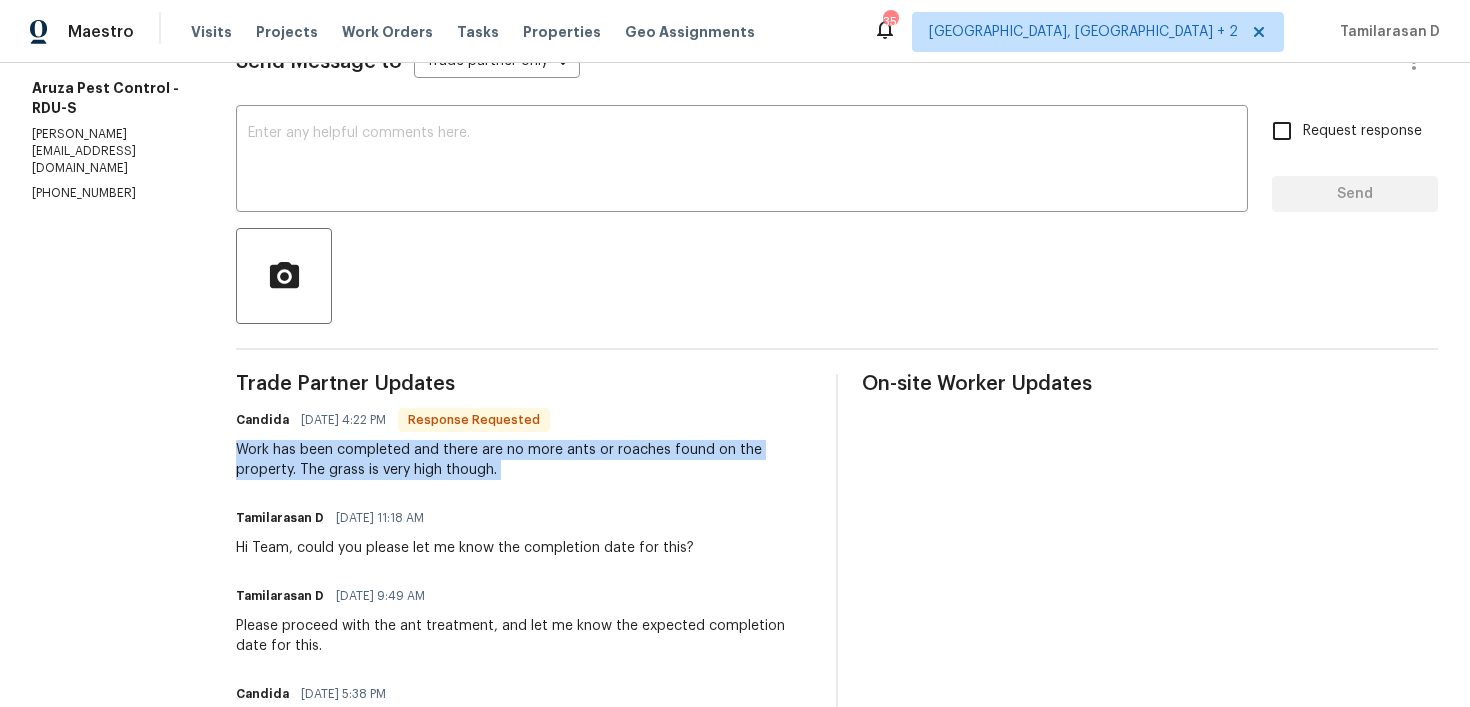 click on "Work has been completed and there are no more ants or roaches found on the property. The grass is very high though." at bounding box center [524, 460] 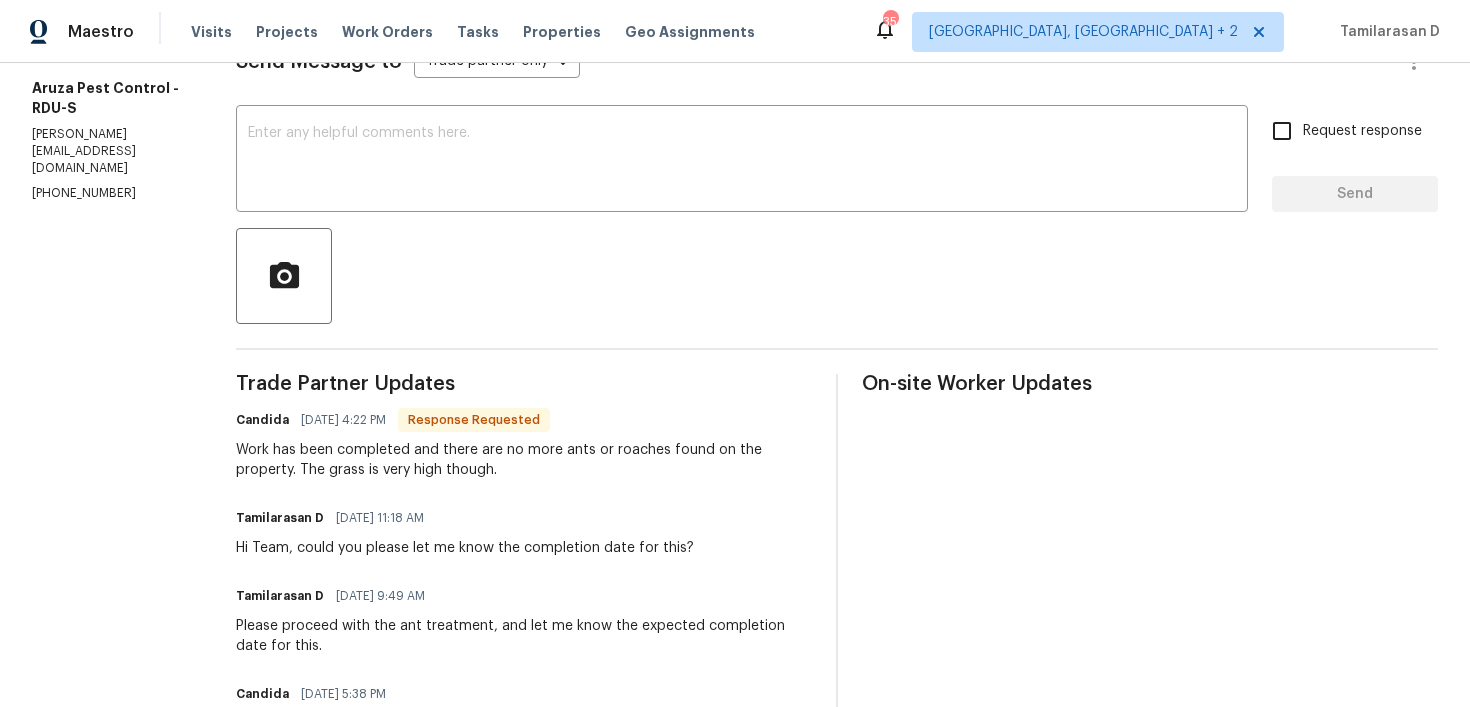 click on "Work has been completed and there are no more ants or roaches found on the property. The grass is very high though." at bounding box center [524, 460] 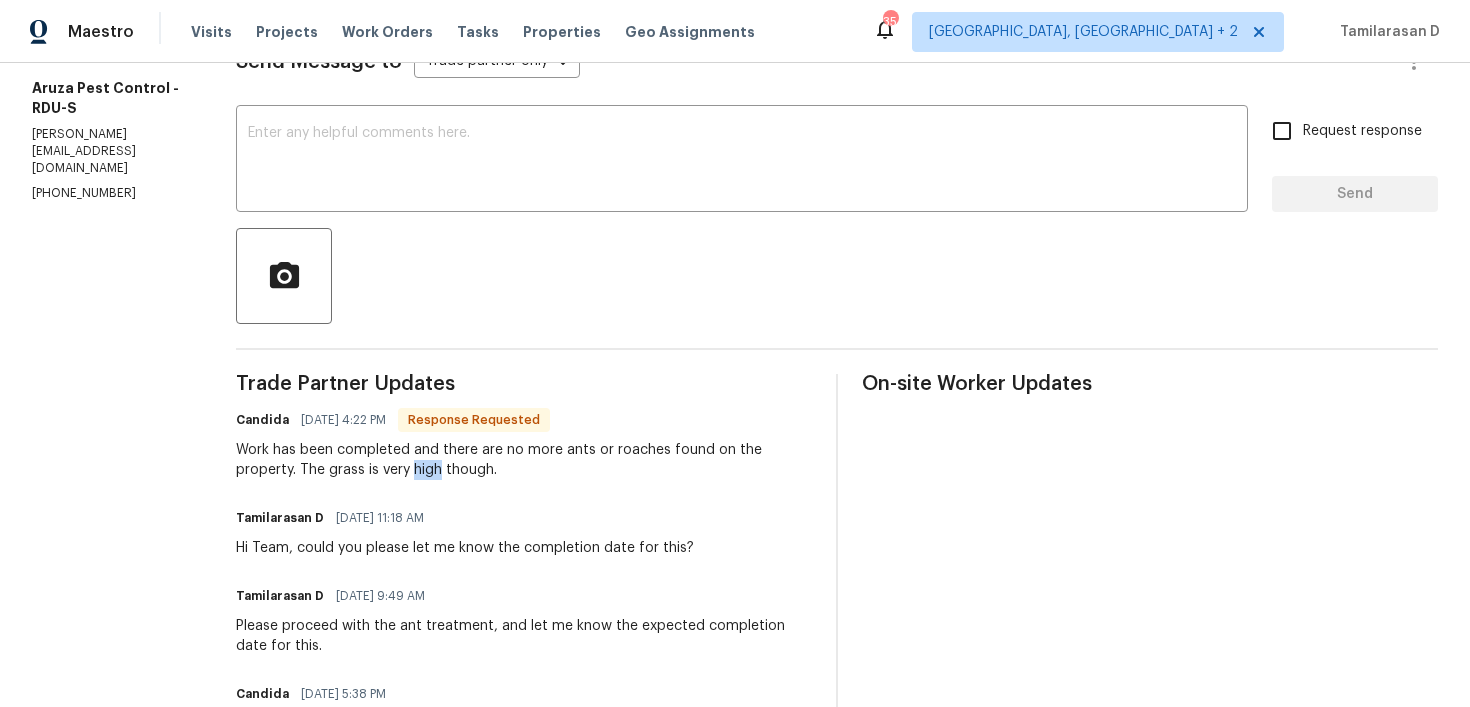 click on "Work has been completed and there are no more ants or roaches found on the property. The grass is very high though." at bounding box center [524, 460] 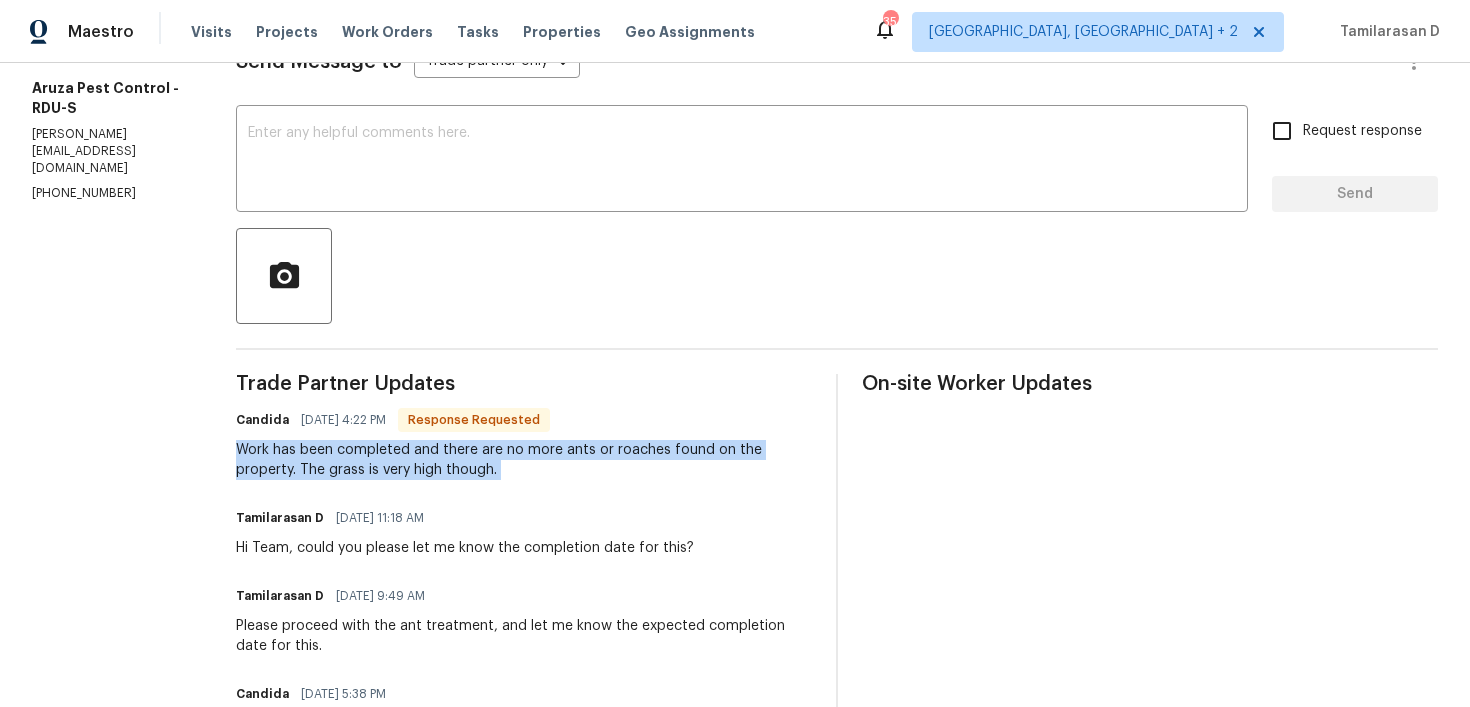 click on "Work has been completed and there are no more ants or roaches found on the property. The grass is very high though." at bounding box center (524, 460) 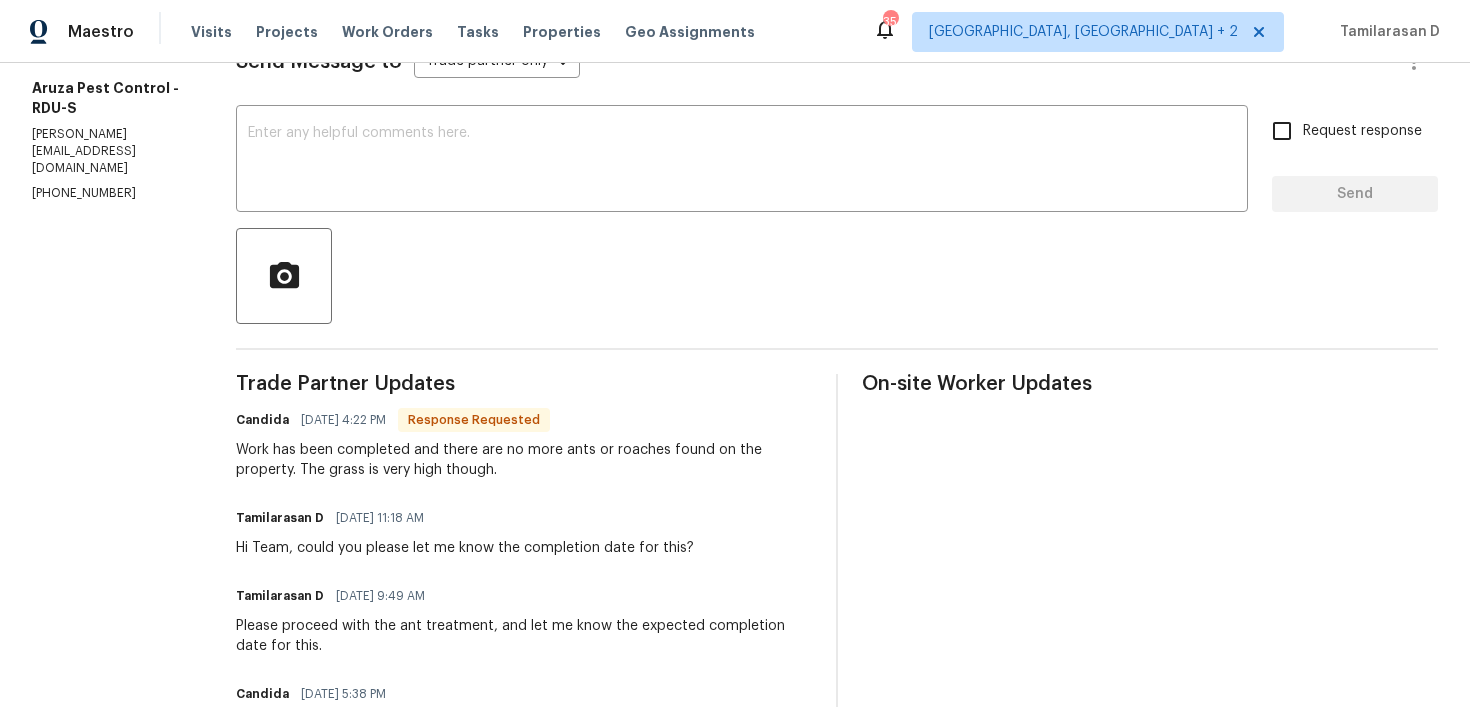 click on "Work has been completed and there are no more ants or roaches found on the property. The grass is very high though." at bounding box center (524, 460) 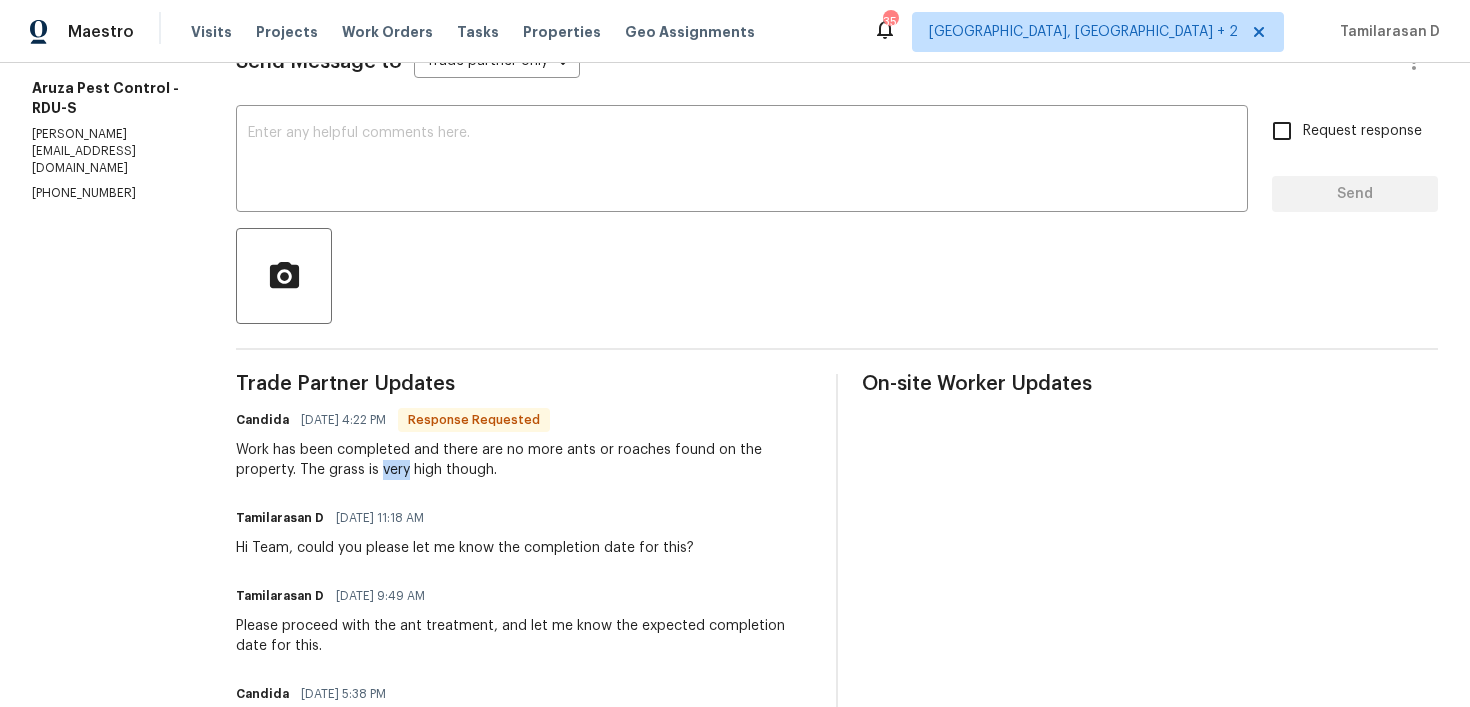click on "Work has been completed and there are no more ants or roaches found on the property. The grass is very high though." at bounding box center [524, 460] 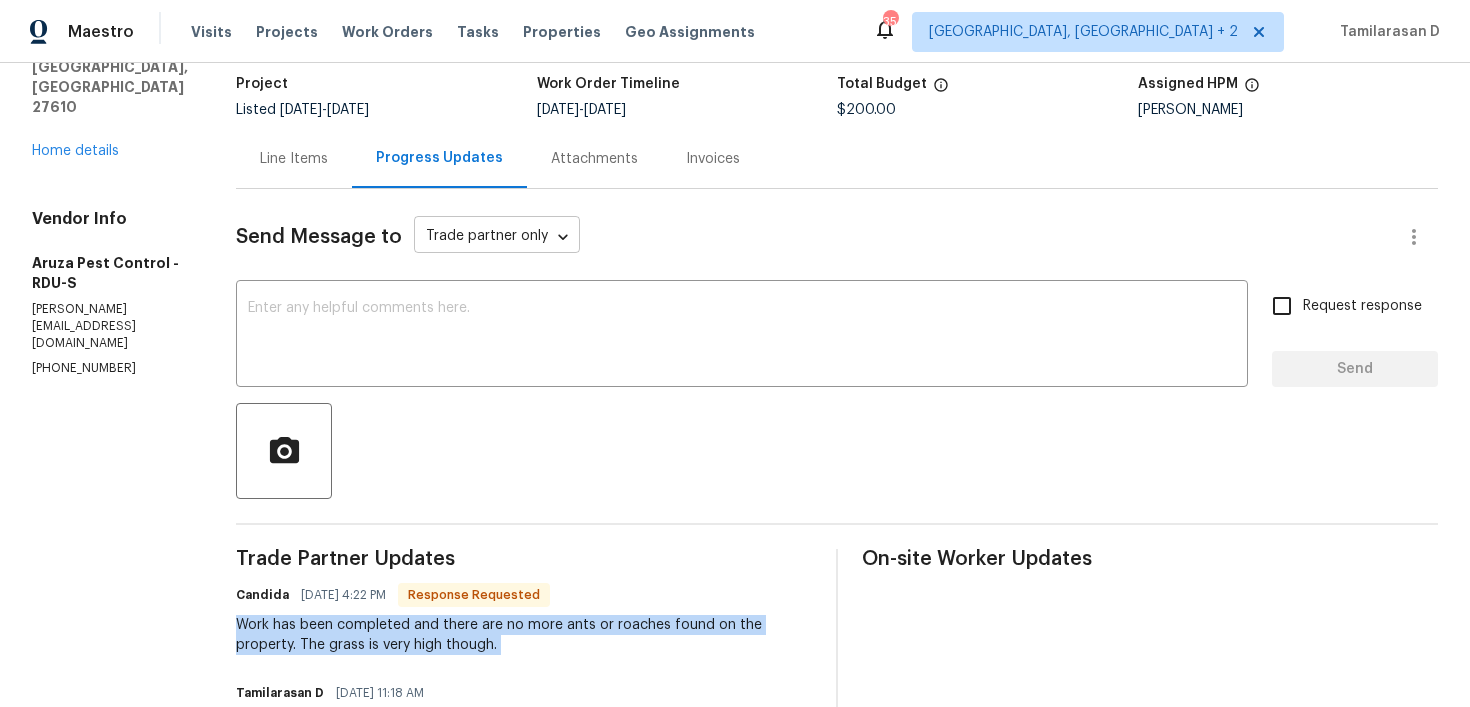 scroll, scrollTop: 0, scrollLeft: 0, axis: both 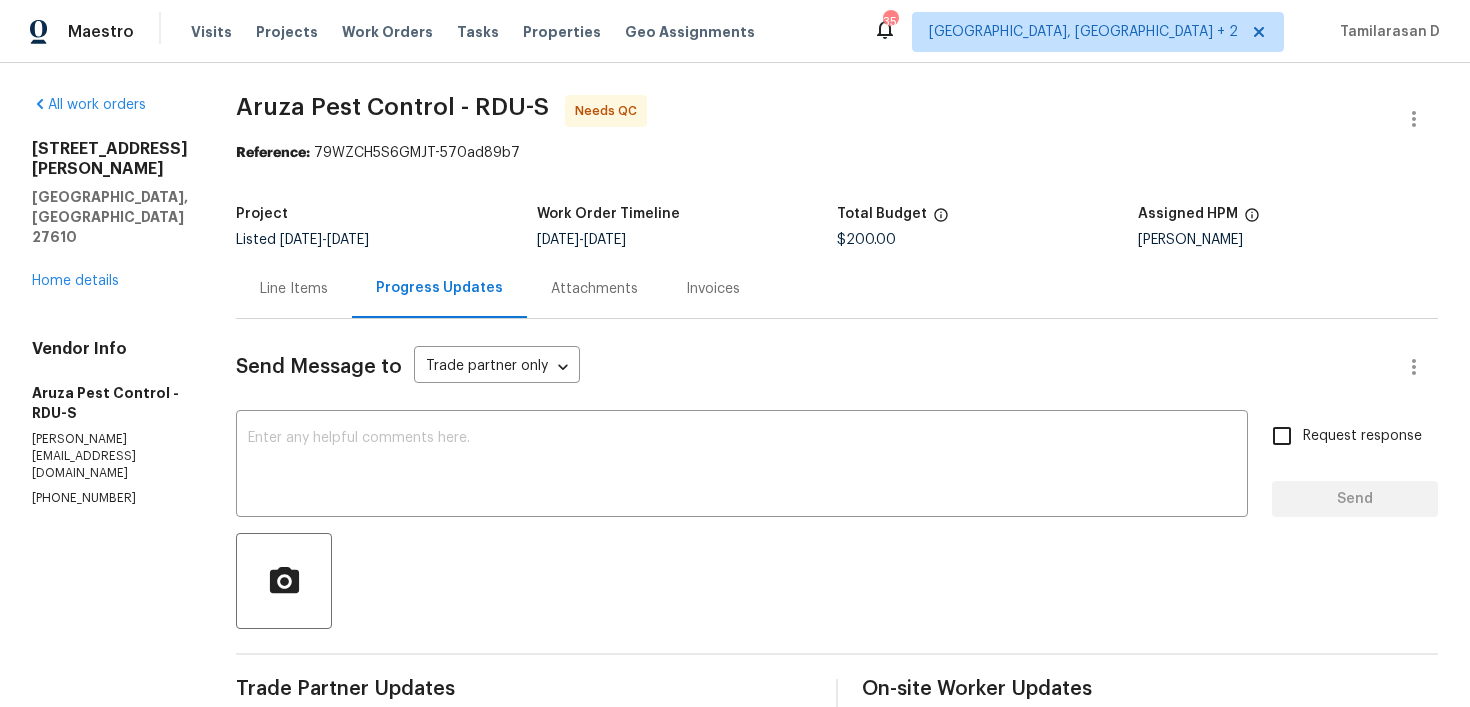 click on "Line Items" at bounding box center [294, 289] 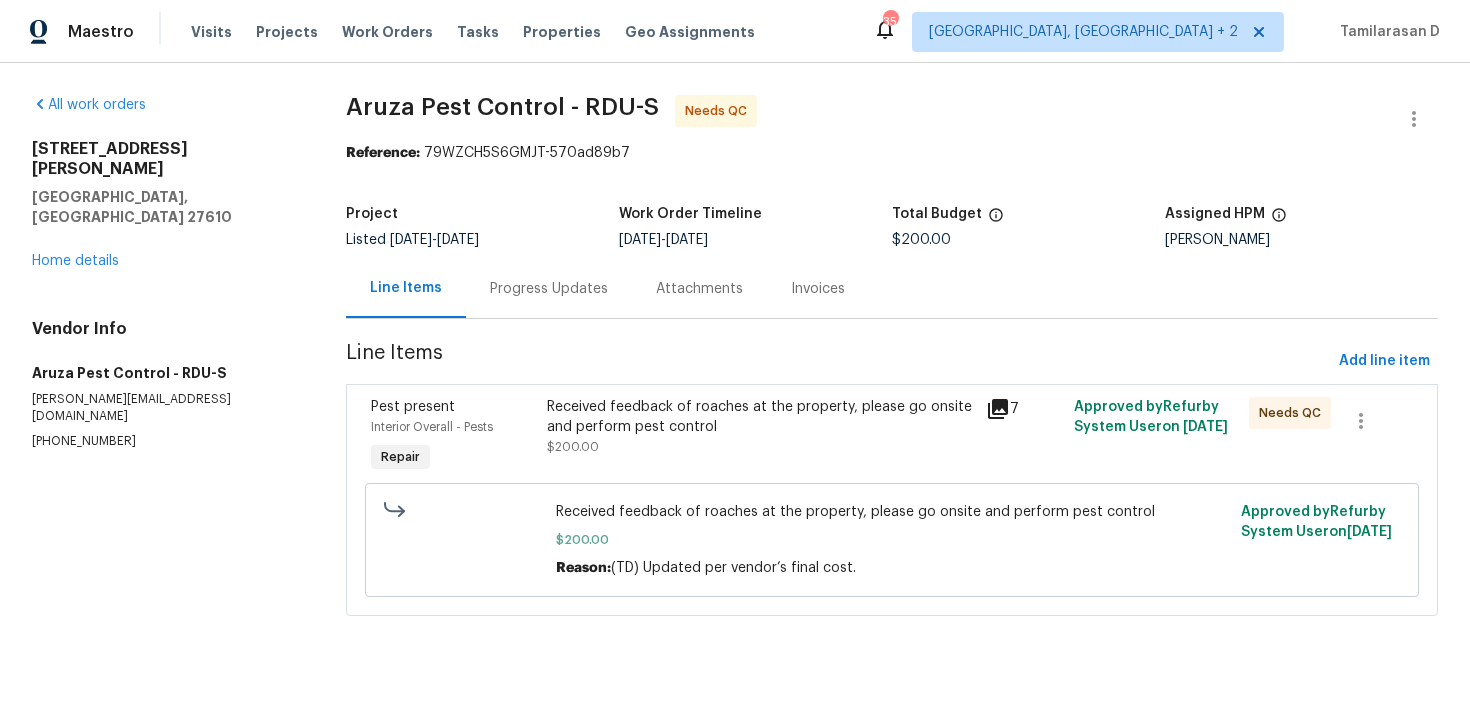 click on "Received feedback of roaches at the property, please go onsite and perform pest control $200.00" at bounding box center [760, 427] 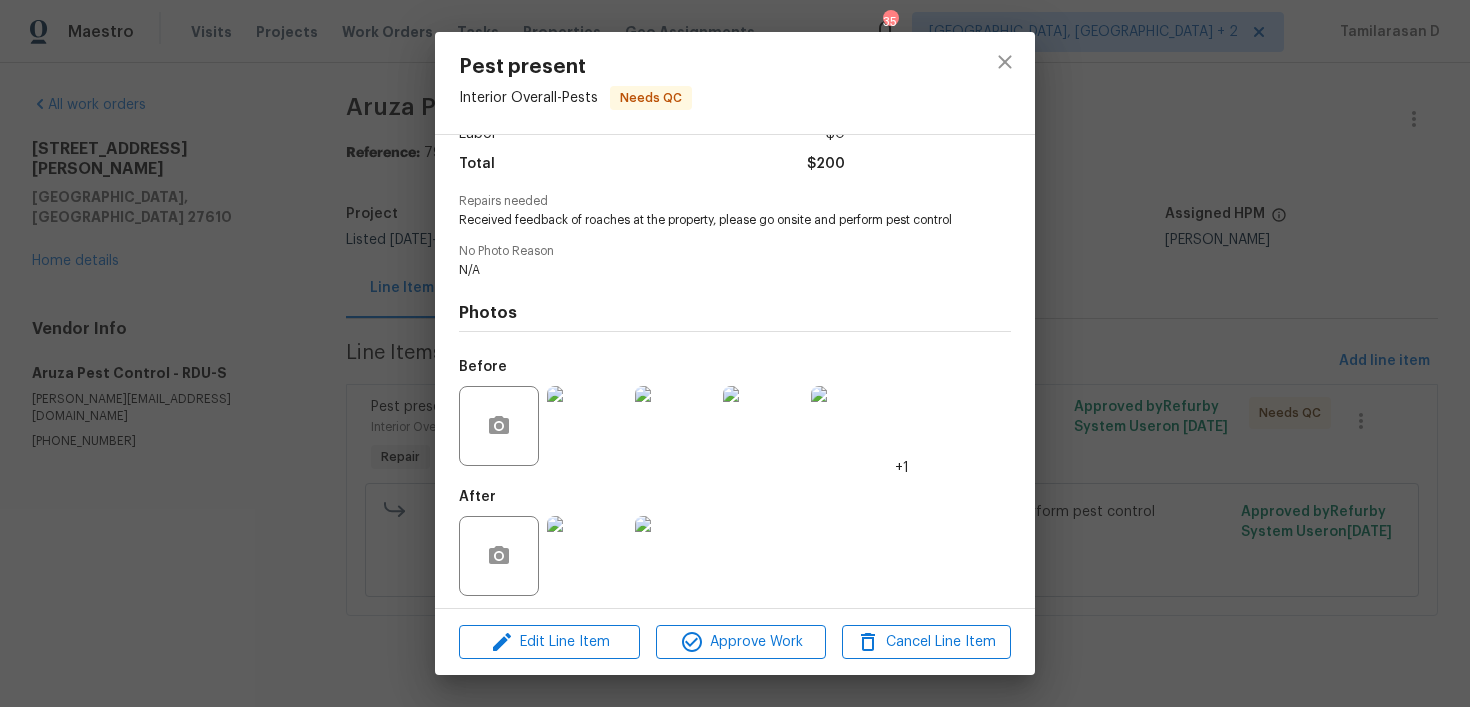 scroll, scrollTop: 180, scrollLeft: 0, axis: vertical 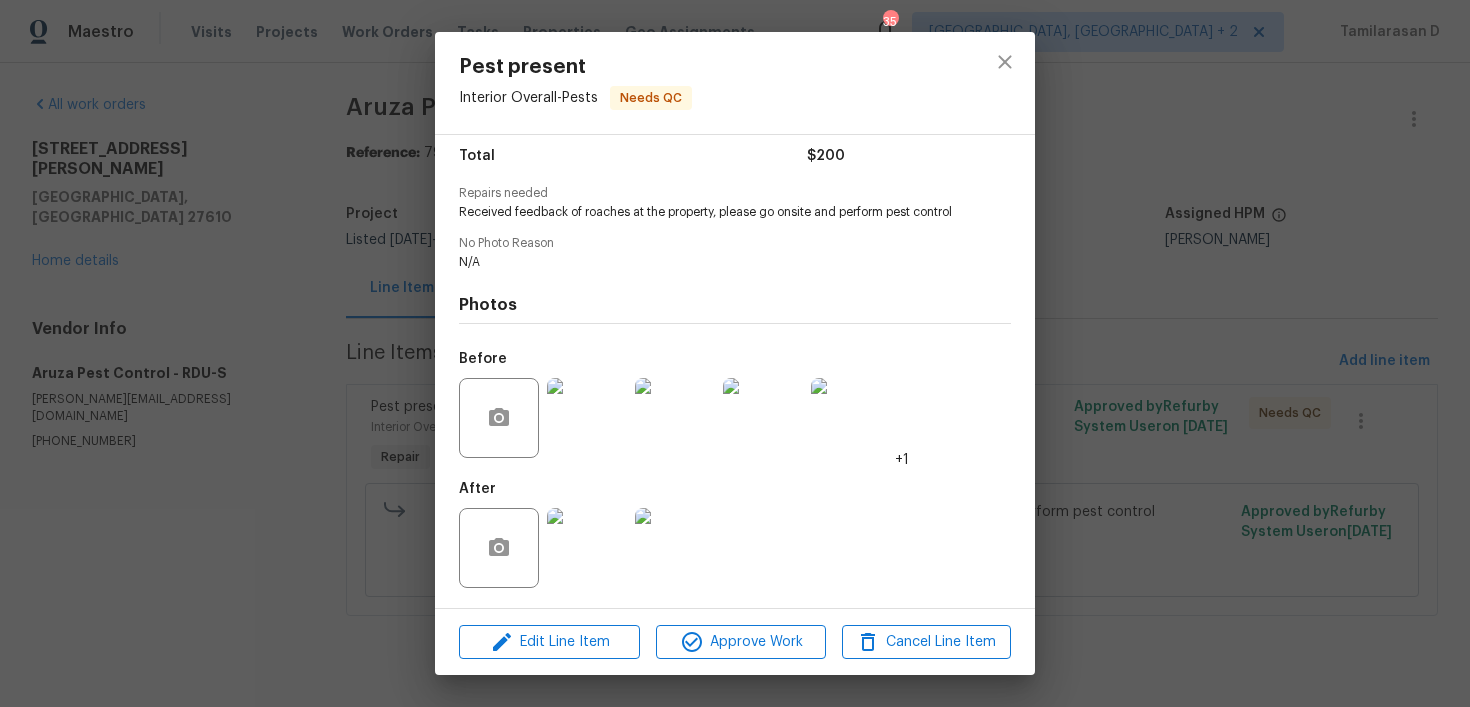click at bounding box center (587, 418) 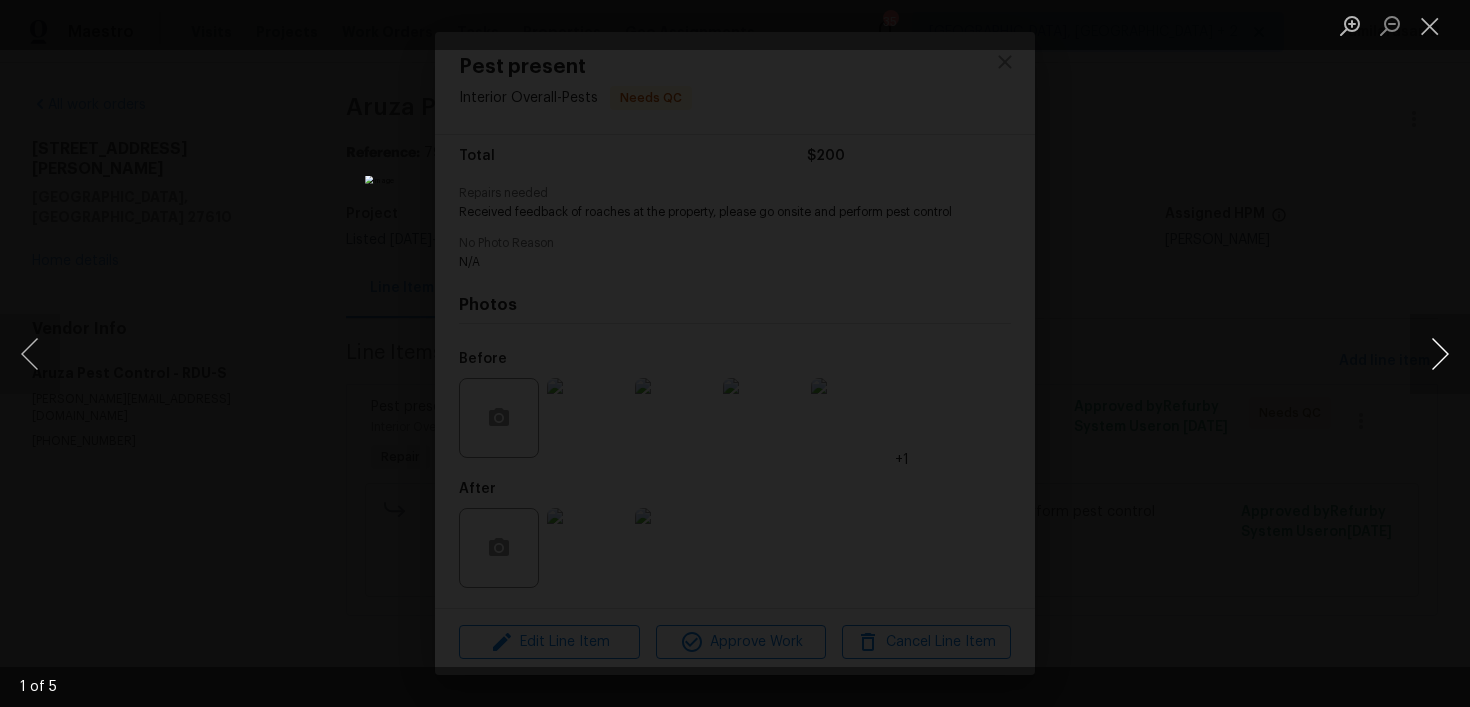 click at bounding box center (1440, 354) 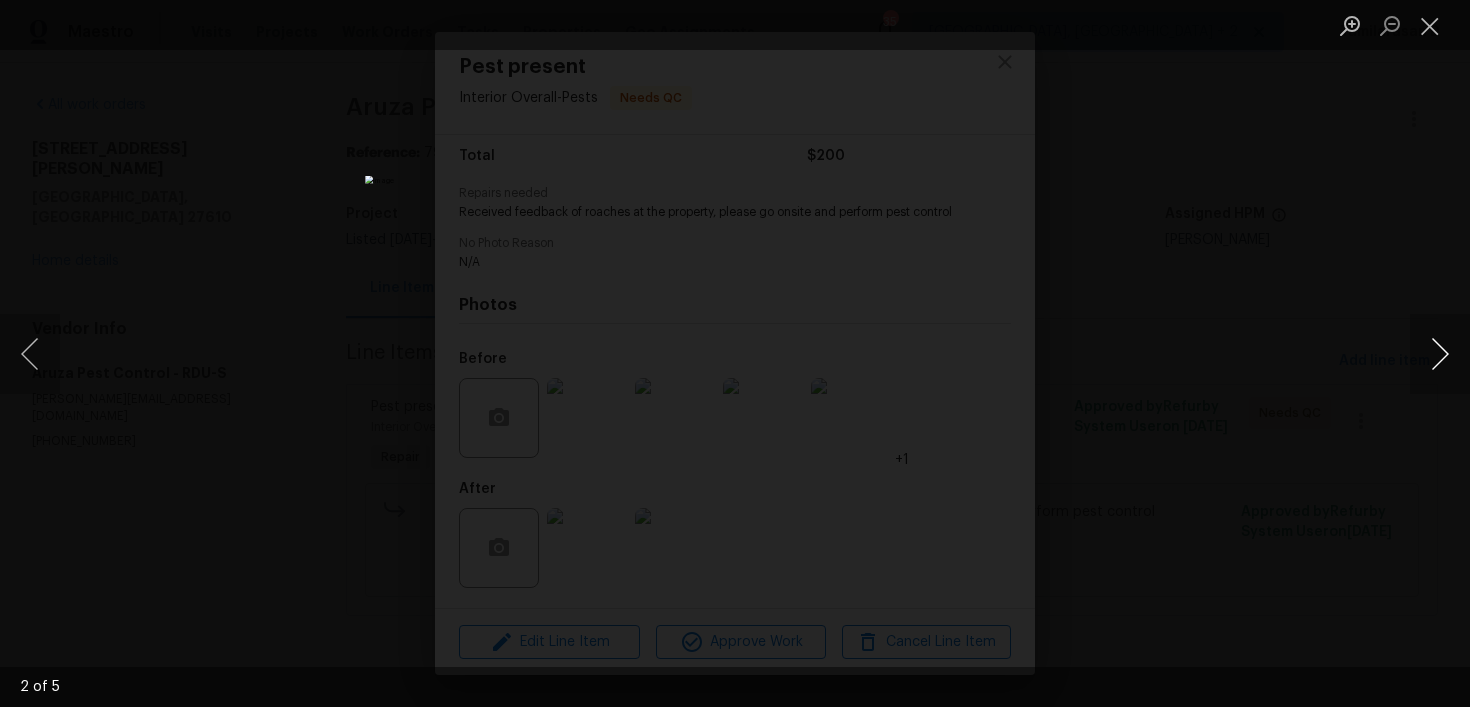 click at bounding box center [1440, 354] 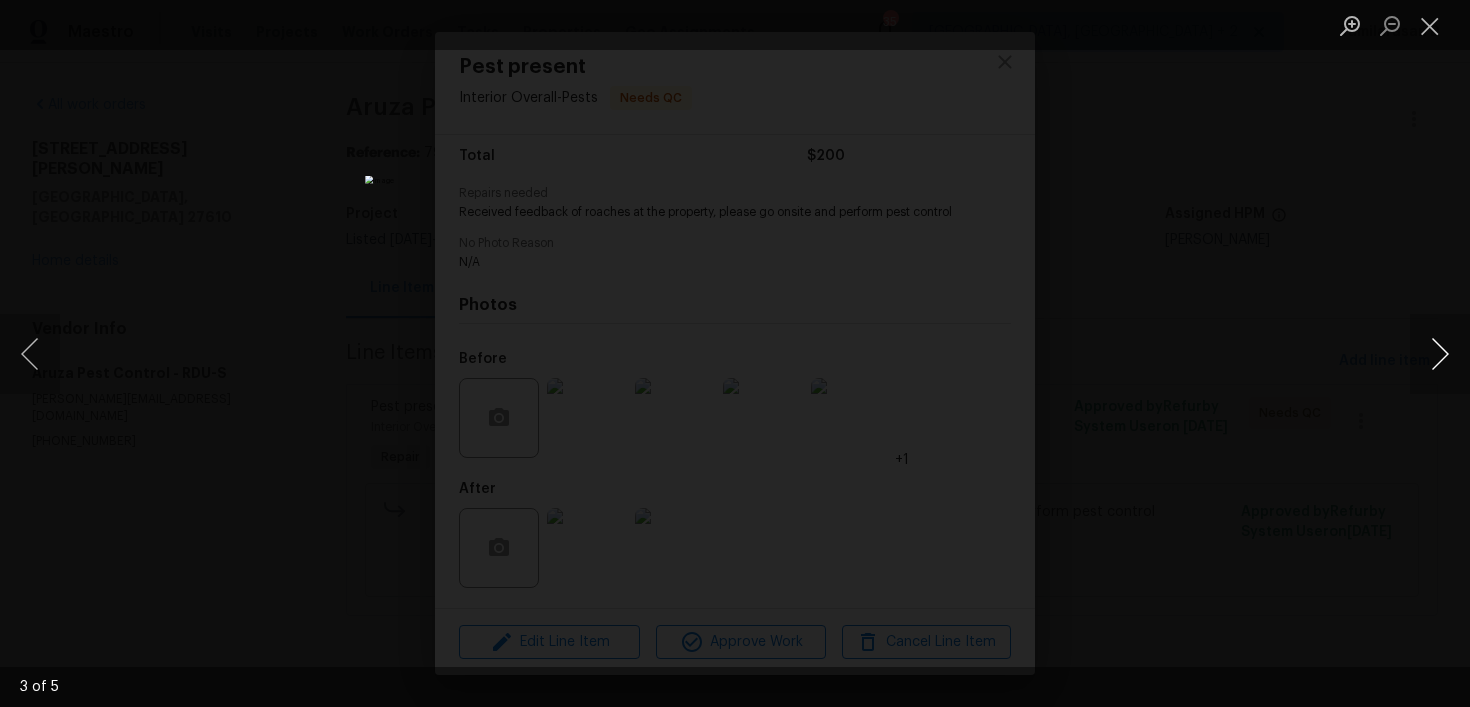 click at bounding box center (1440, 354) 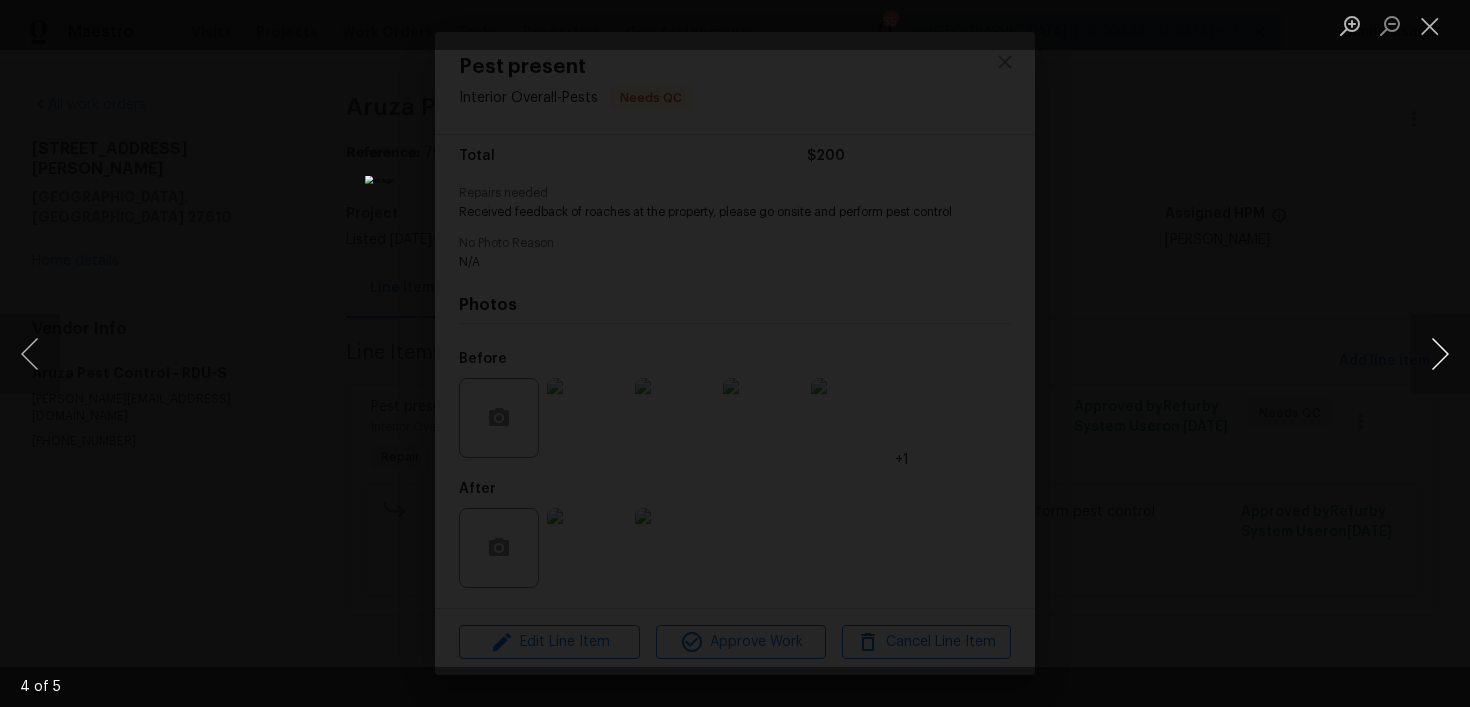 click at bounding box center (1440, 354) 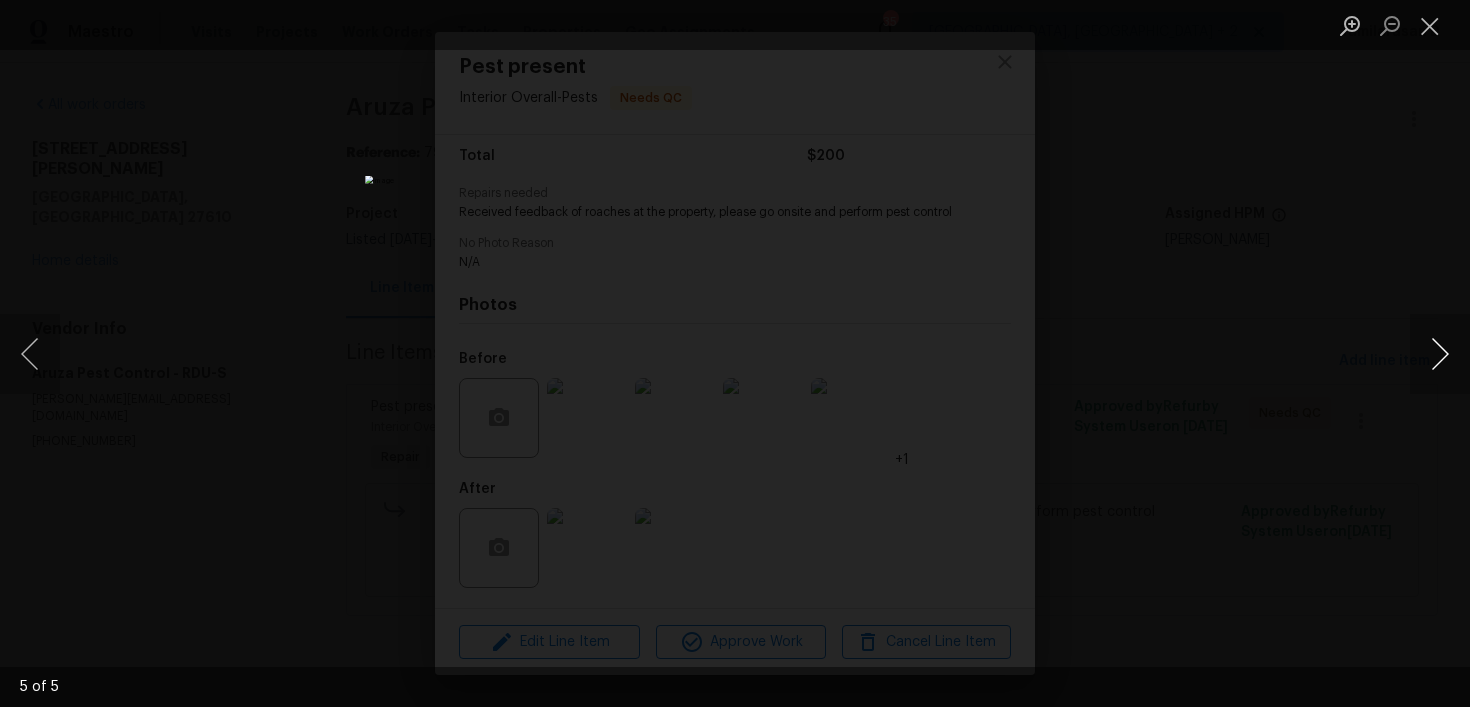 click at bounding box center [1440, 354] 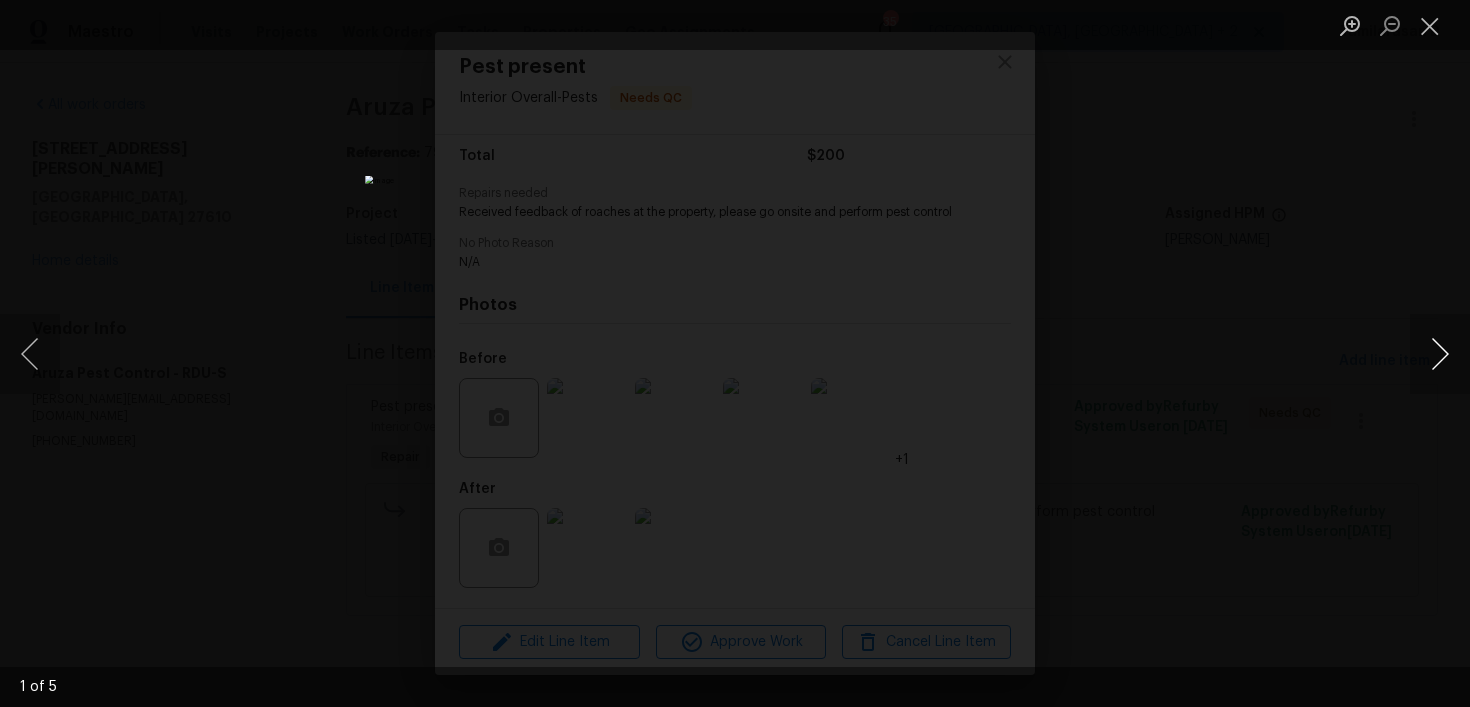 click at bounding box center [1440, 354] 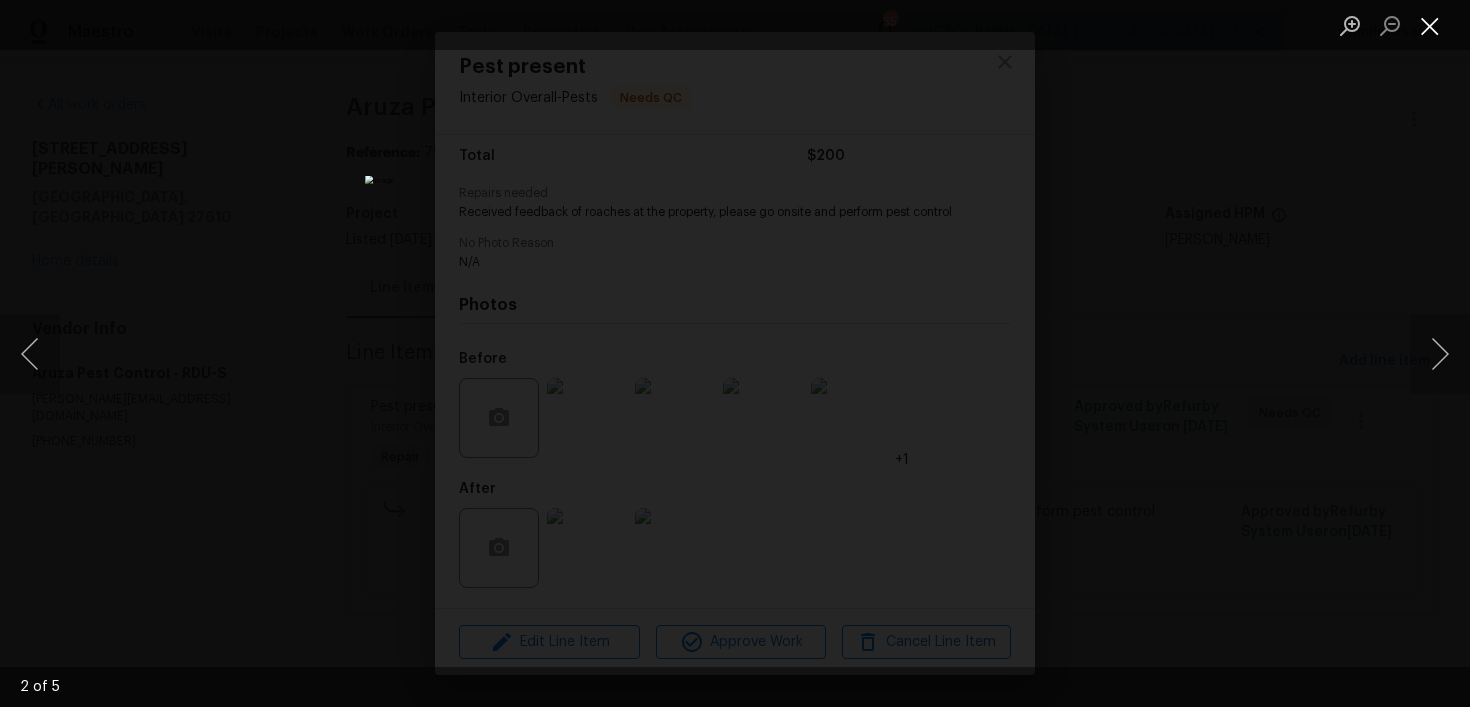 click at bounding box center (1430, 25) 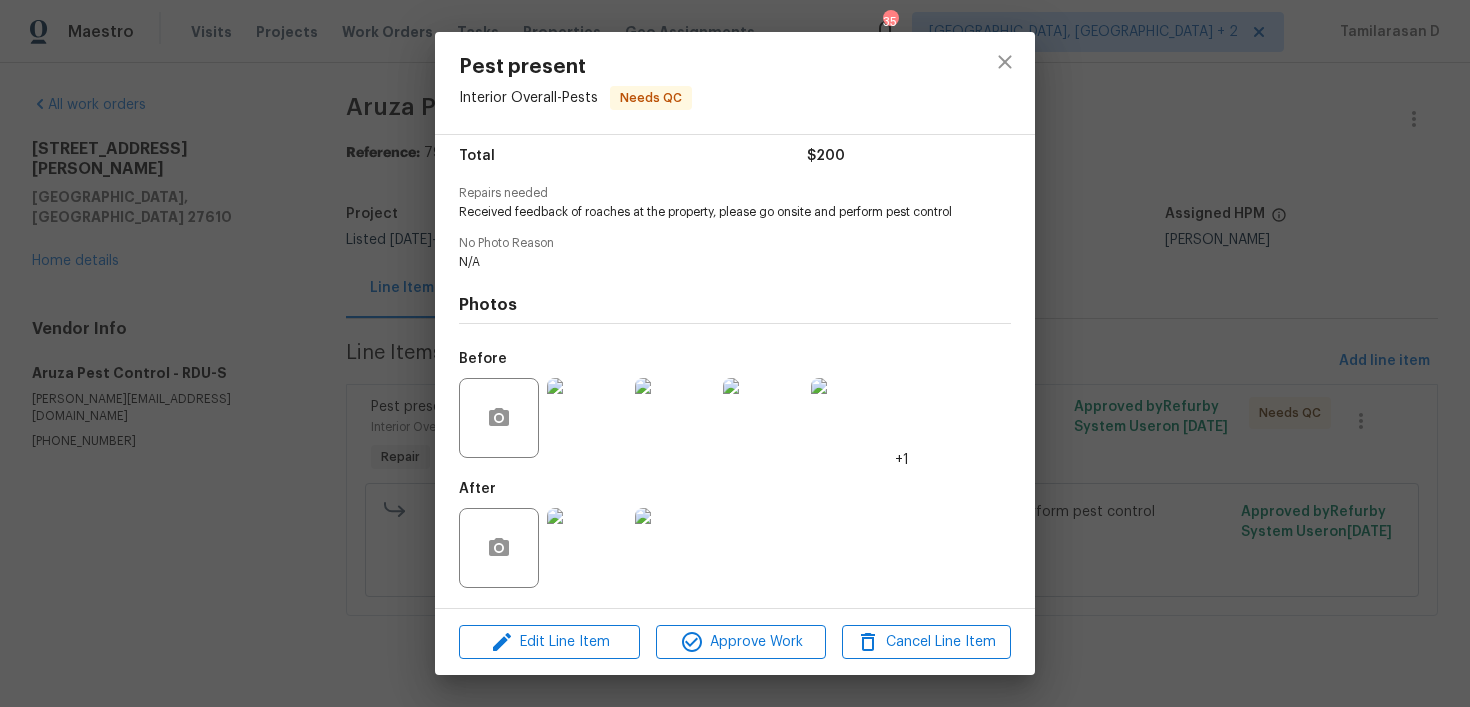 click at bounding box center [587, 548] 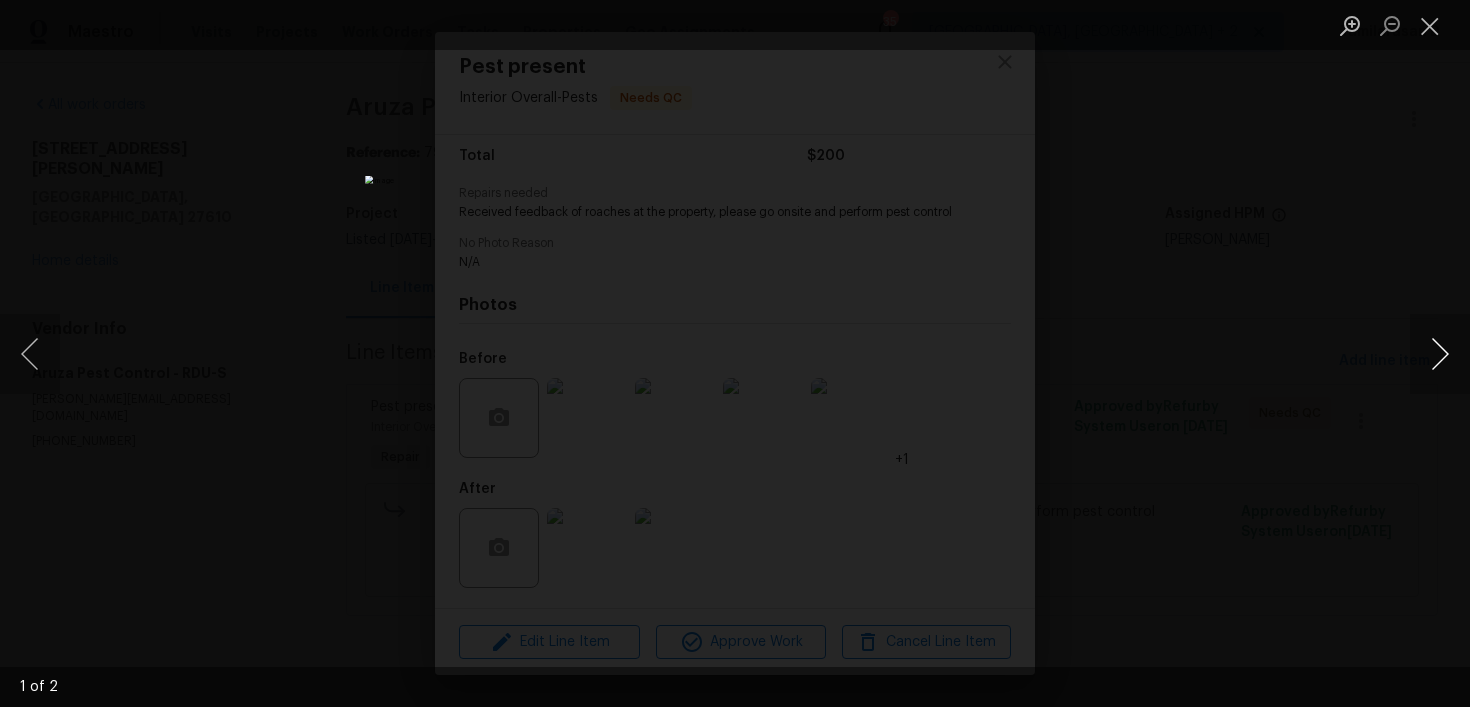 click at bounding box center [1440, 354] 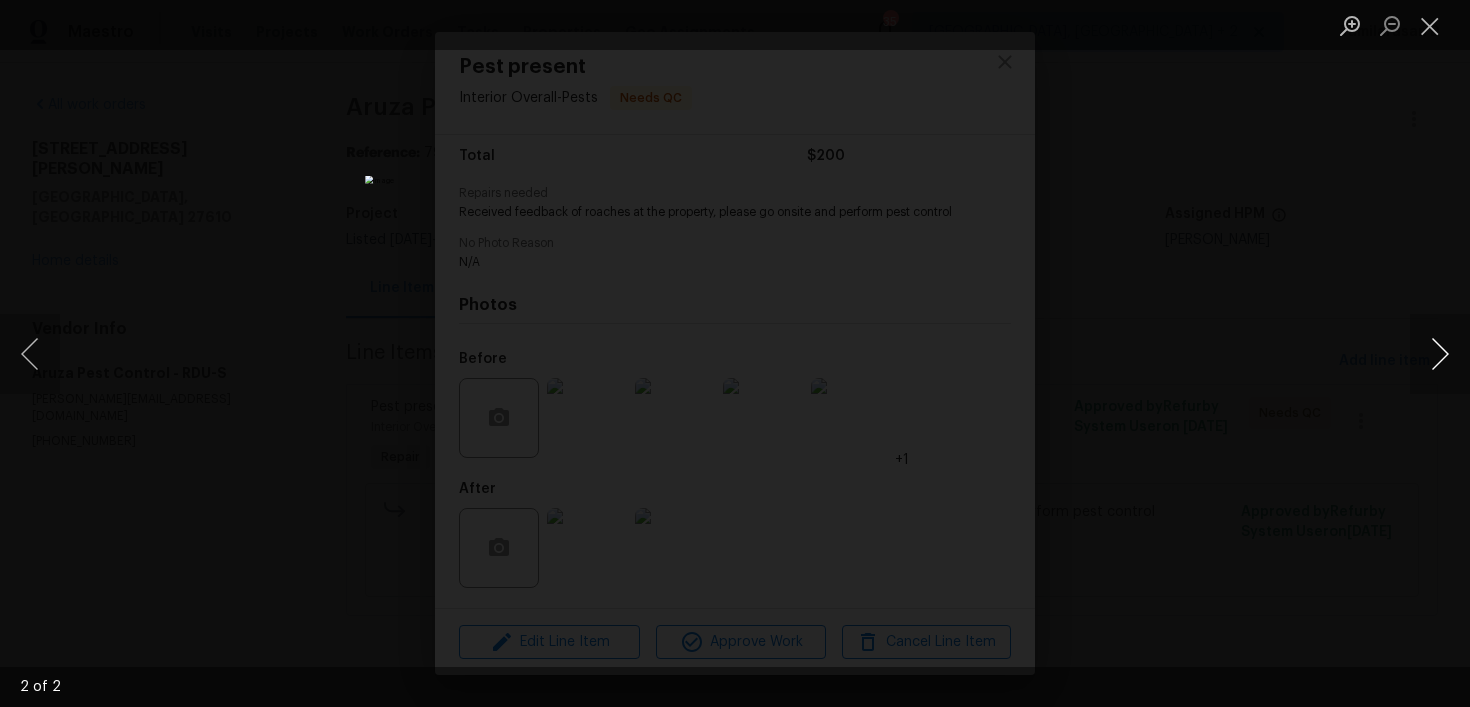 click at bounding box center (1440, 354) 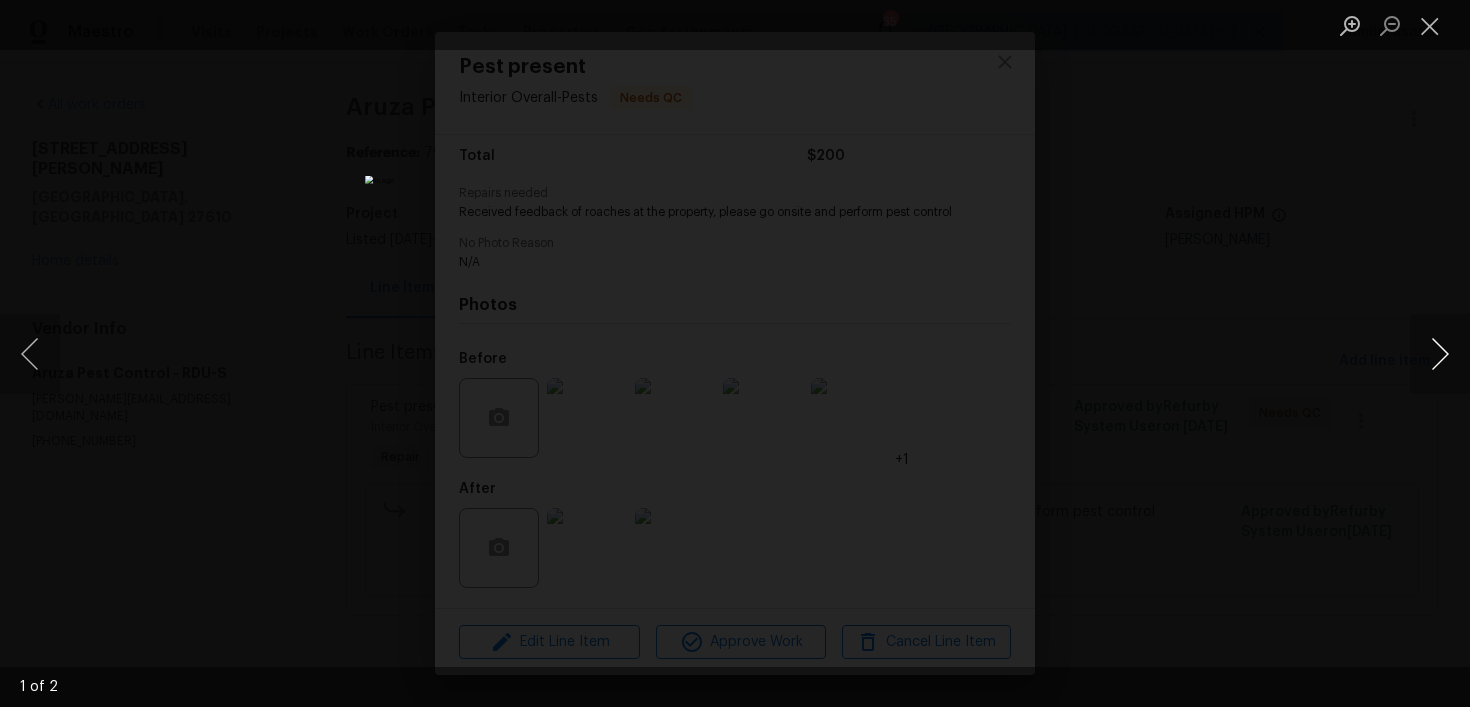 click at bounding box center [1440, 354] 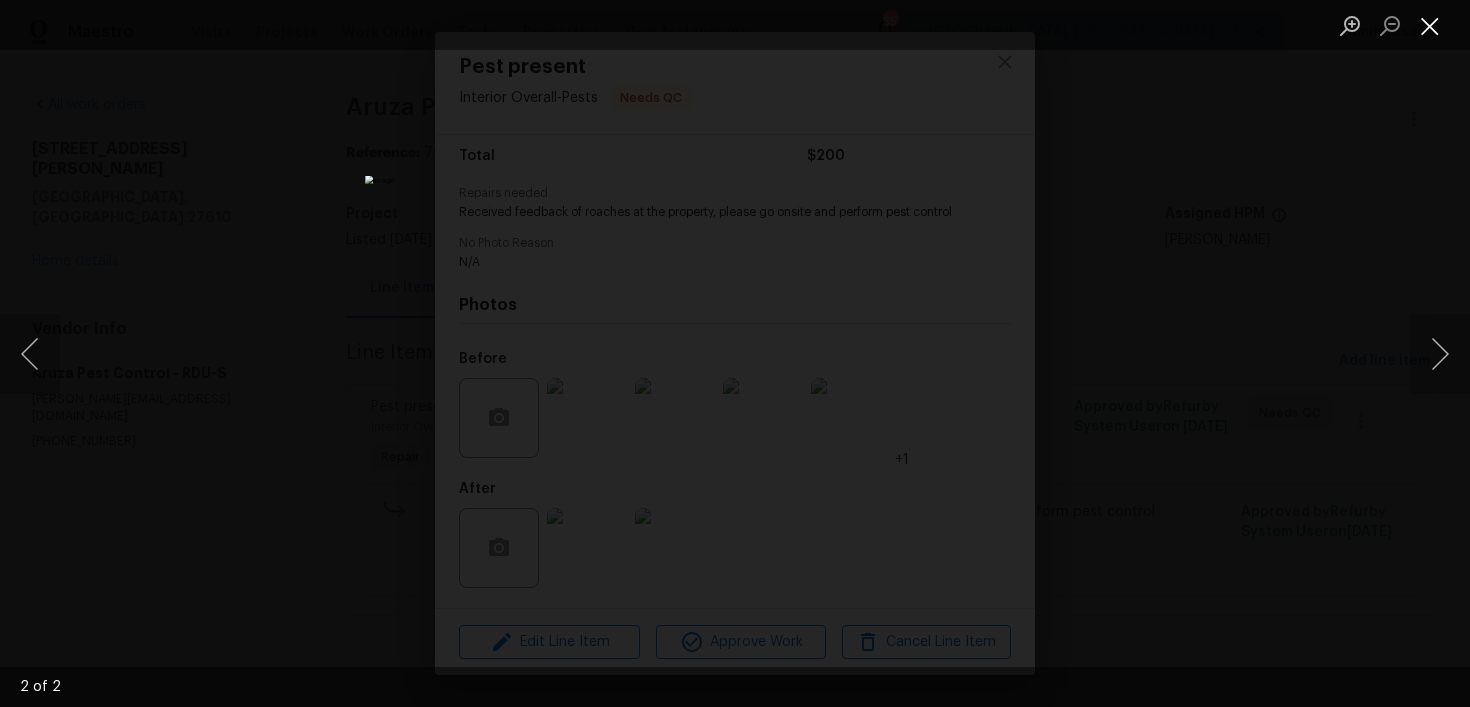 click at bounding box center (1430, 25) 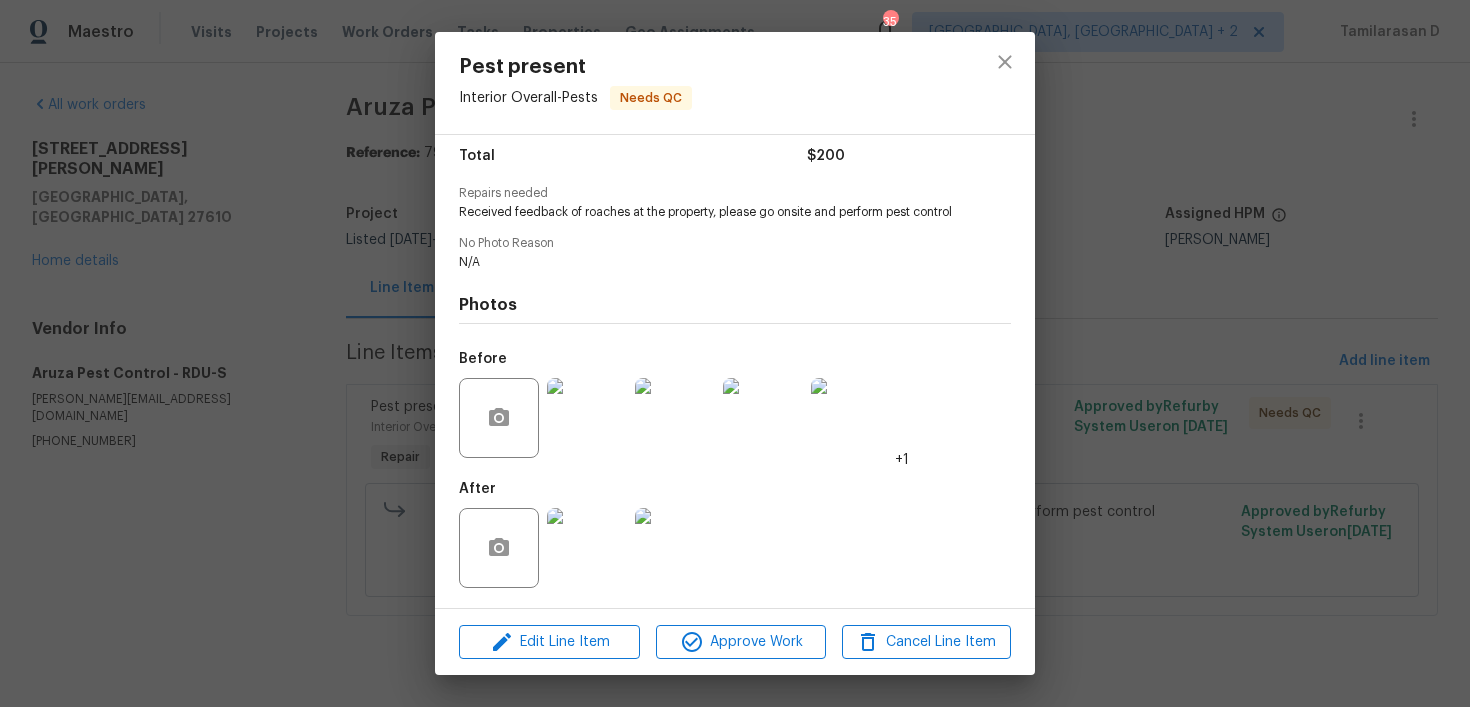 click on "Pest present Interior Overall  -  Pests Needs QC Vendor Aruza Pest Control Account Category Repairs Cost $200 x 1 count $200 Labor $0 Total $200 Repairs needed Received feedback of roaches at the property, please go onsite and perform pest control No Photo Reason N/A Photos Before  +1 After  Edit Line Item  Approve Work  Cancel Line Item" at bounding box center [735, 353] 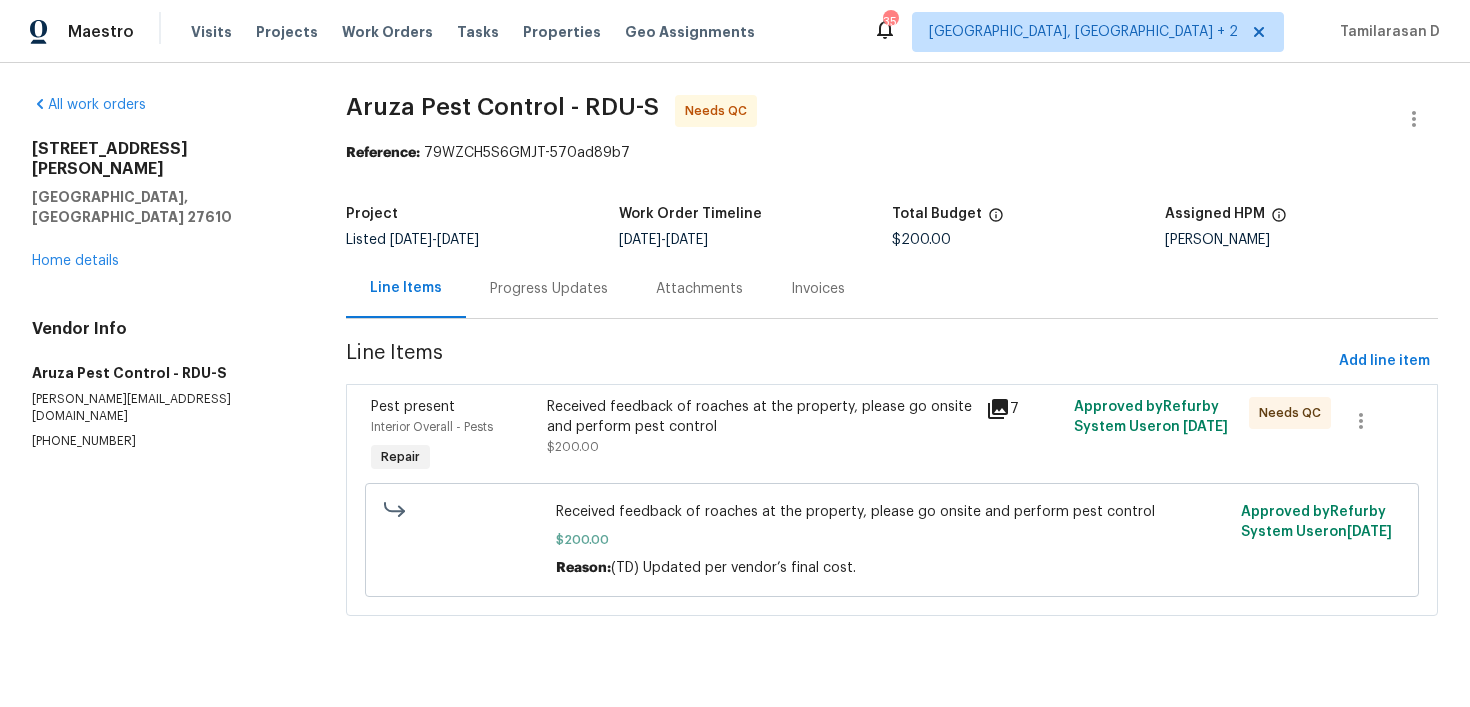 click on "Progress Updates" at bounding box center [549, 288] 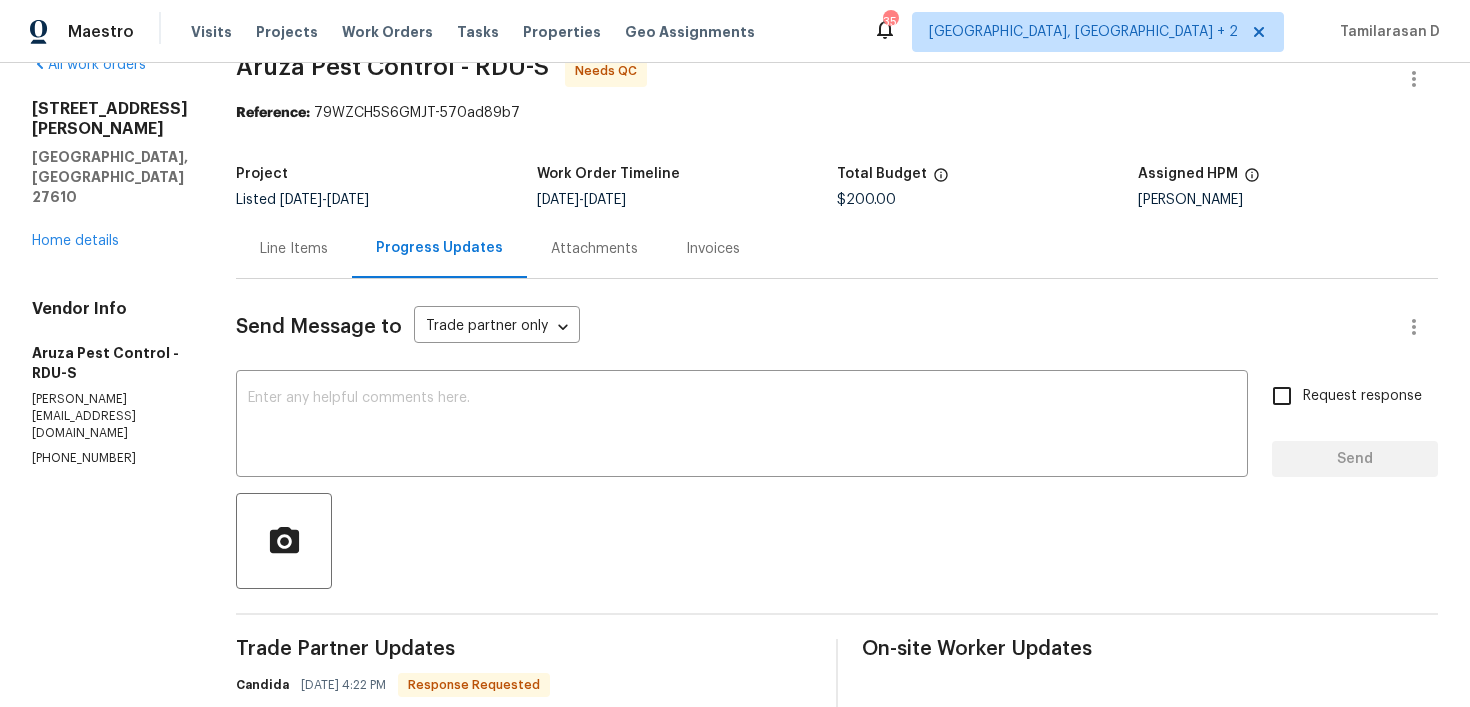 scroll, scrollTop: 208, scrollLeft: 0, axis: vertical 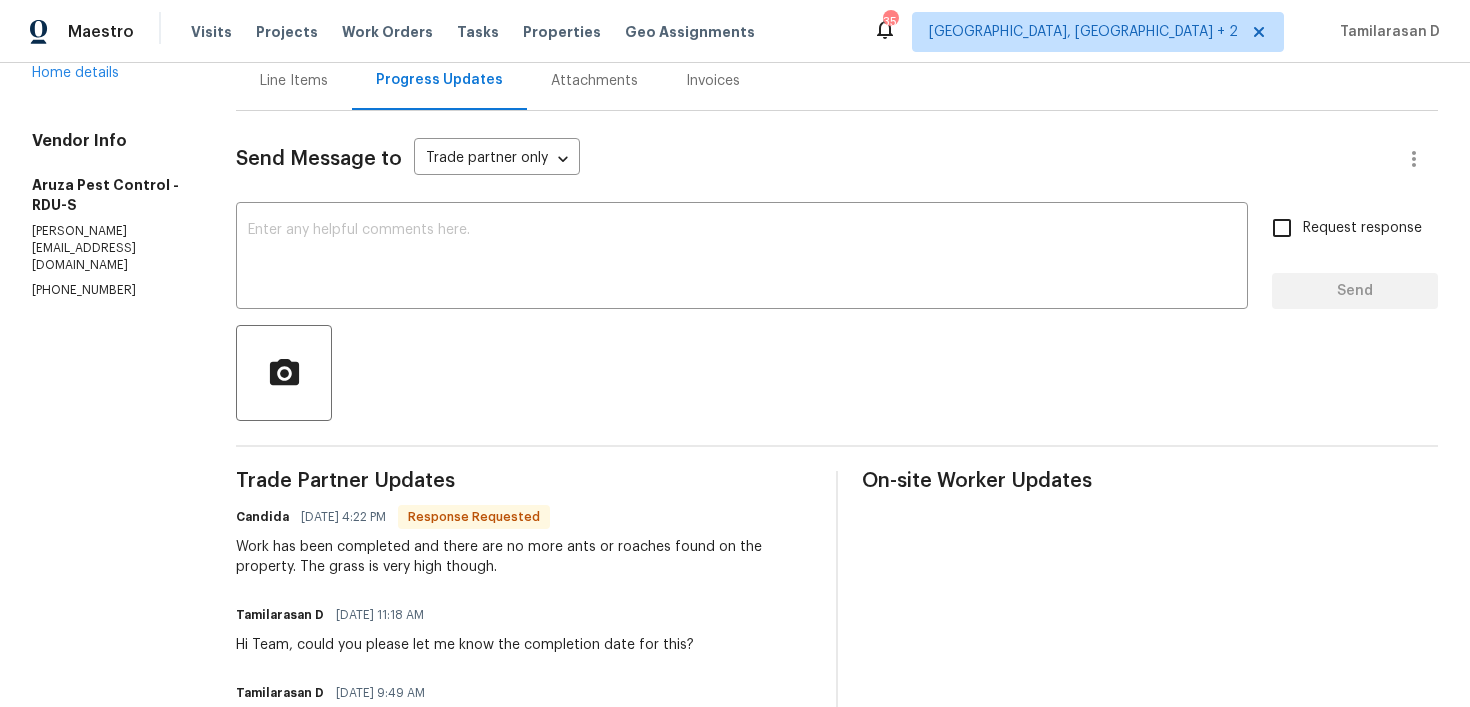 click on "Trade Partner Updates Candida 07/14/2025 4:22 PM Response Requested Work has been completed and there are no more ants or roaches found on the property. The grass is very high though. Tamilarasan D 07/14/2025 11:18 AM Hi Team, could you please let me know the completion date for this? Tamilarasan D 07/11/2025 9:49 AM Please proceed with the ant treatment, and let me know the expected completion date for this. Candida 07/10/2025 5:38 PM For the fire ants it would be $200. Tamilarasan D 07/10/2025 11:57 AM Hi Team, can i get an update on this? Tamilarasan D 07/09/2025 9:43 AM Hi Candida, any update on the estimate? Tamilarasan D 07/08/2025 1:23 PM Hi Candida, Please let me know the estimate for the ant treatment. Tamilarasan D 07/07/2025 10:13 AM Could you let me know the estimate for this? Candida 07/07/2025 7:37 AM Hello! There were only dead roaches found on the property, no other evidence of live activity, however fire ants were found in the mulch bed. Would you like us to treat for the ant activity?" at bounding box center (524, 1152) 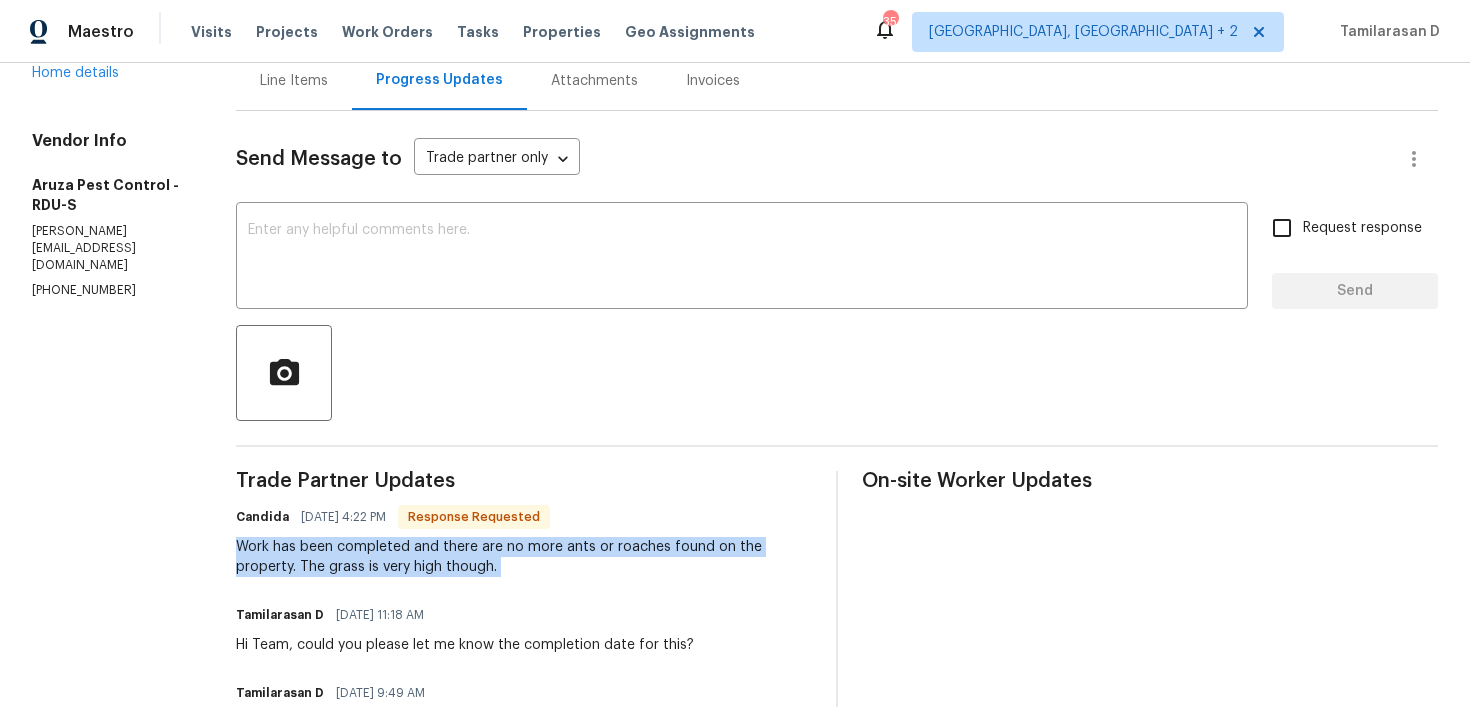 copy on "Work has been completed and there are no more ants or roaches found on the property. The grass is very high though." 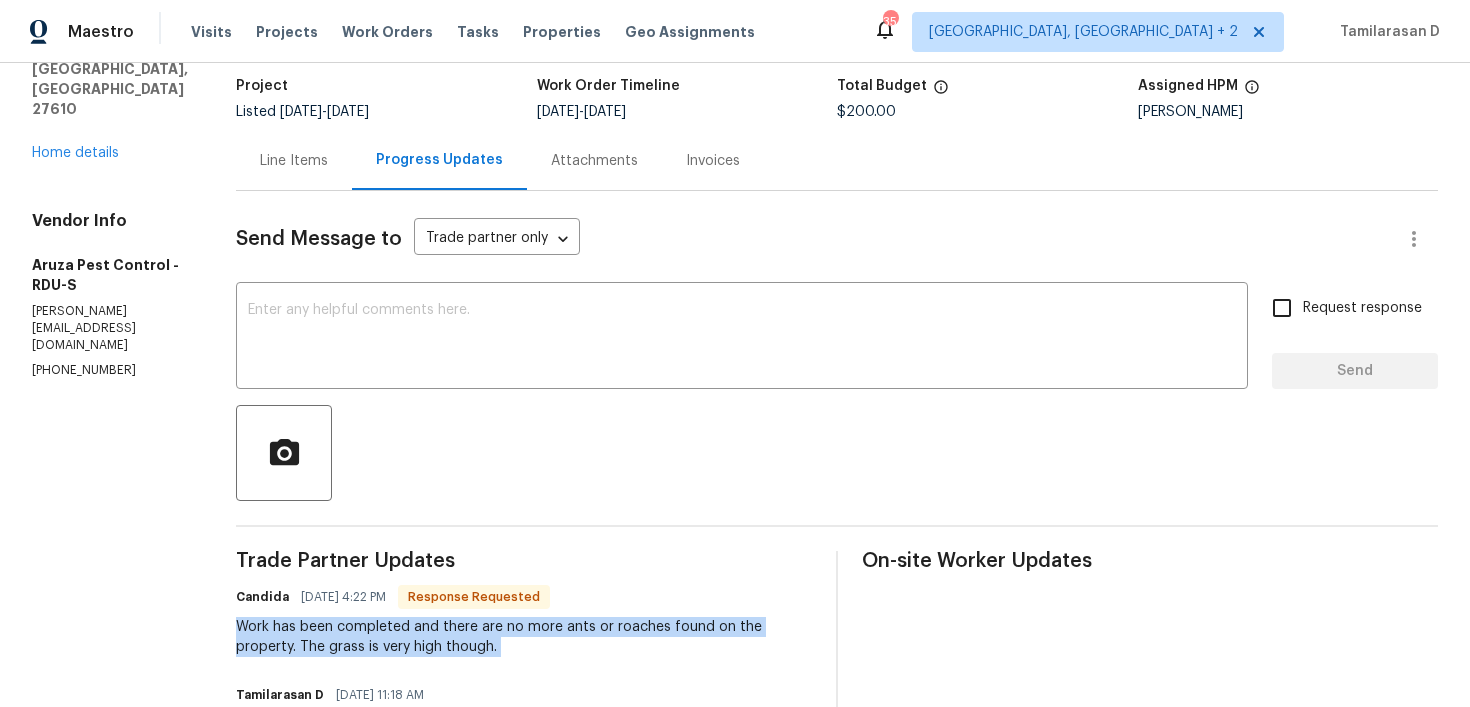 scroll, scrollTop: 109, scrollLeft: 0, axis: vertical 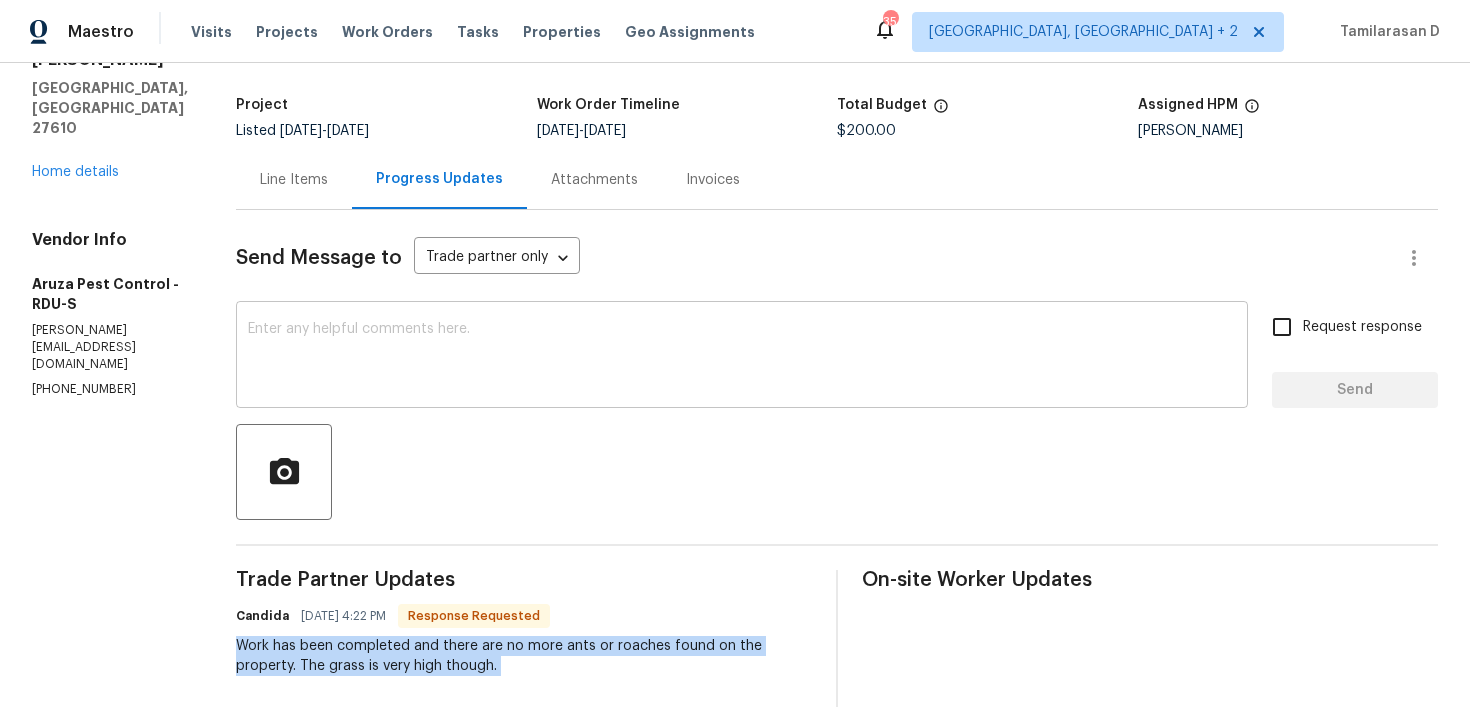 click at bounding box center [742, 357] 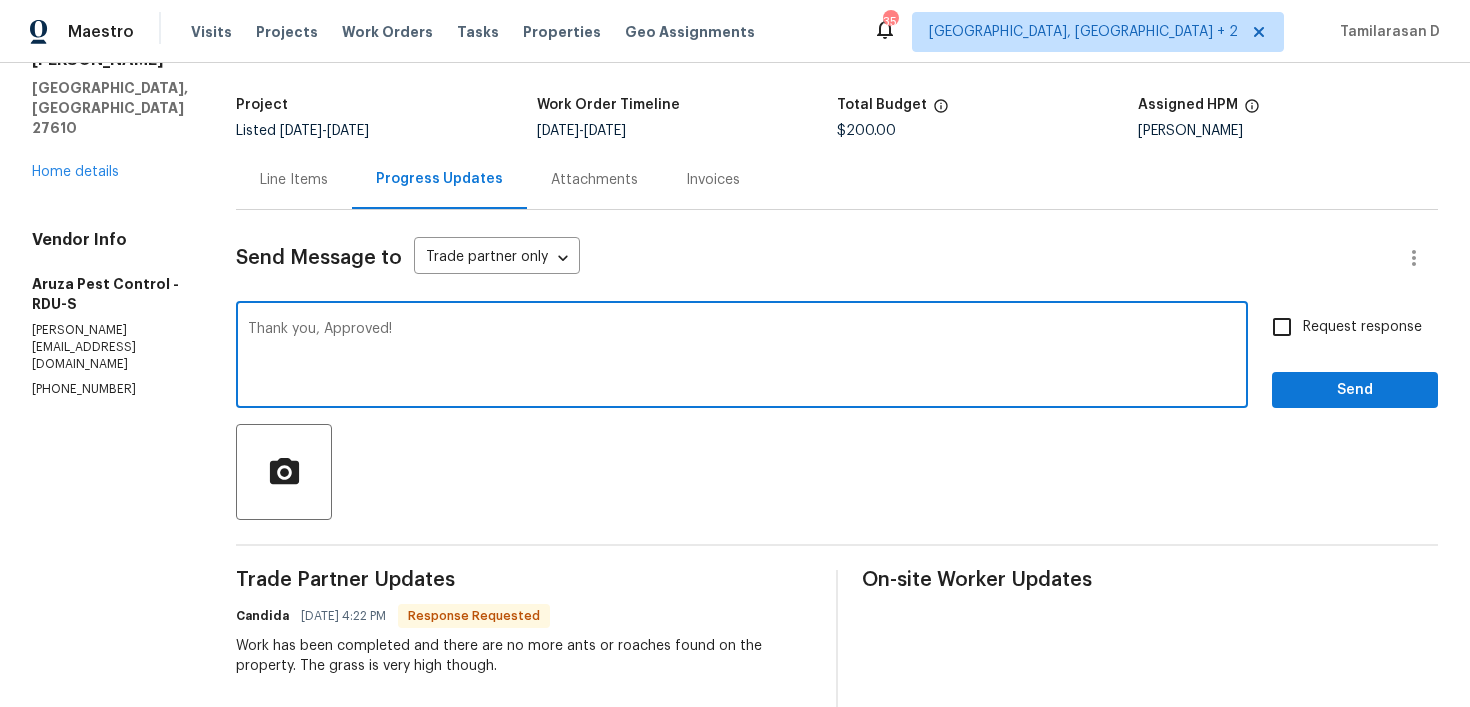 type on "Thank you, Approved!" 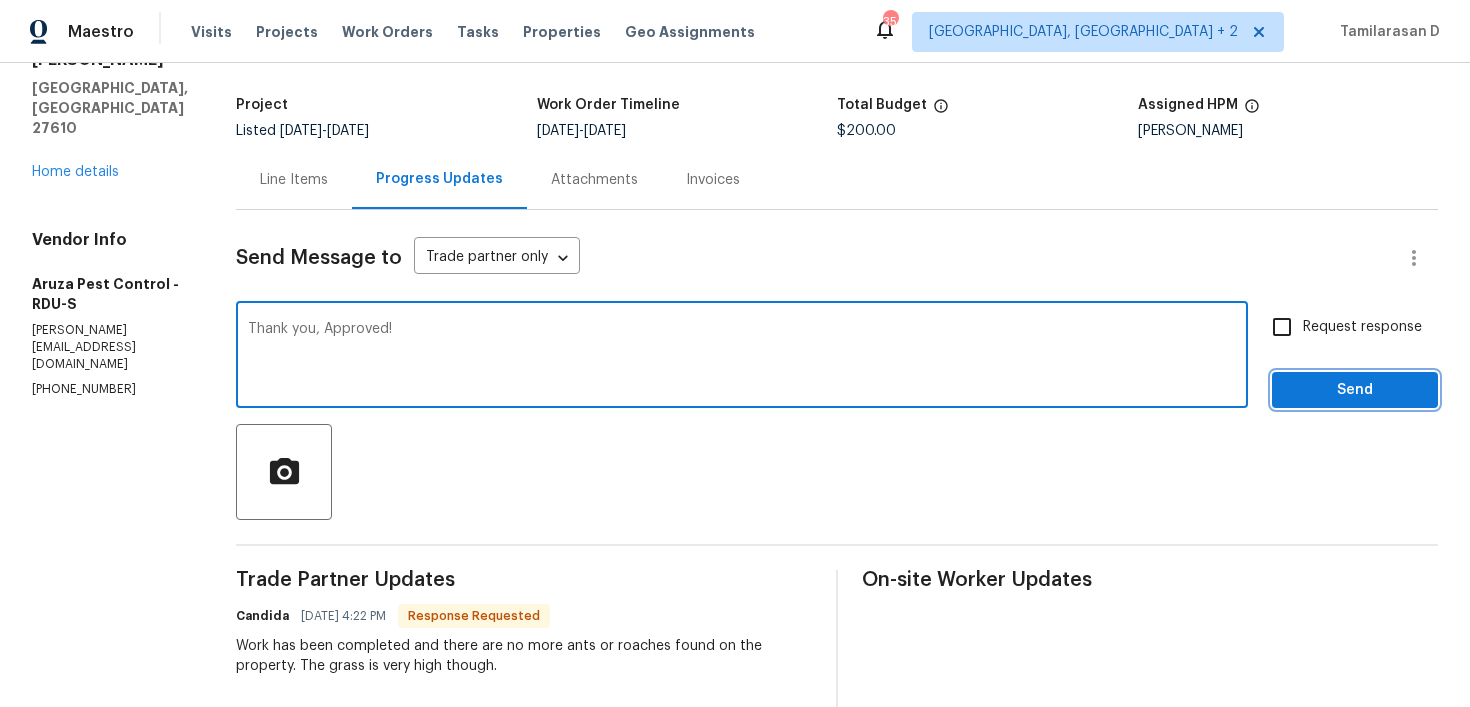 click on "Send" at bounding box center (1355, 390) 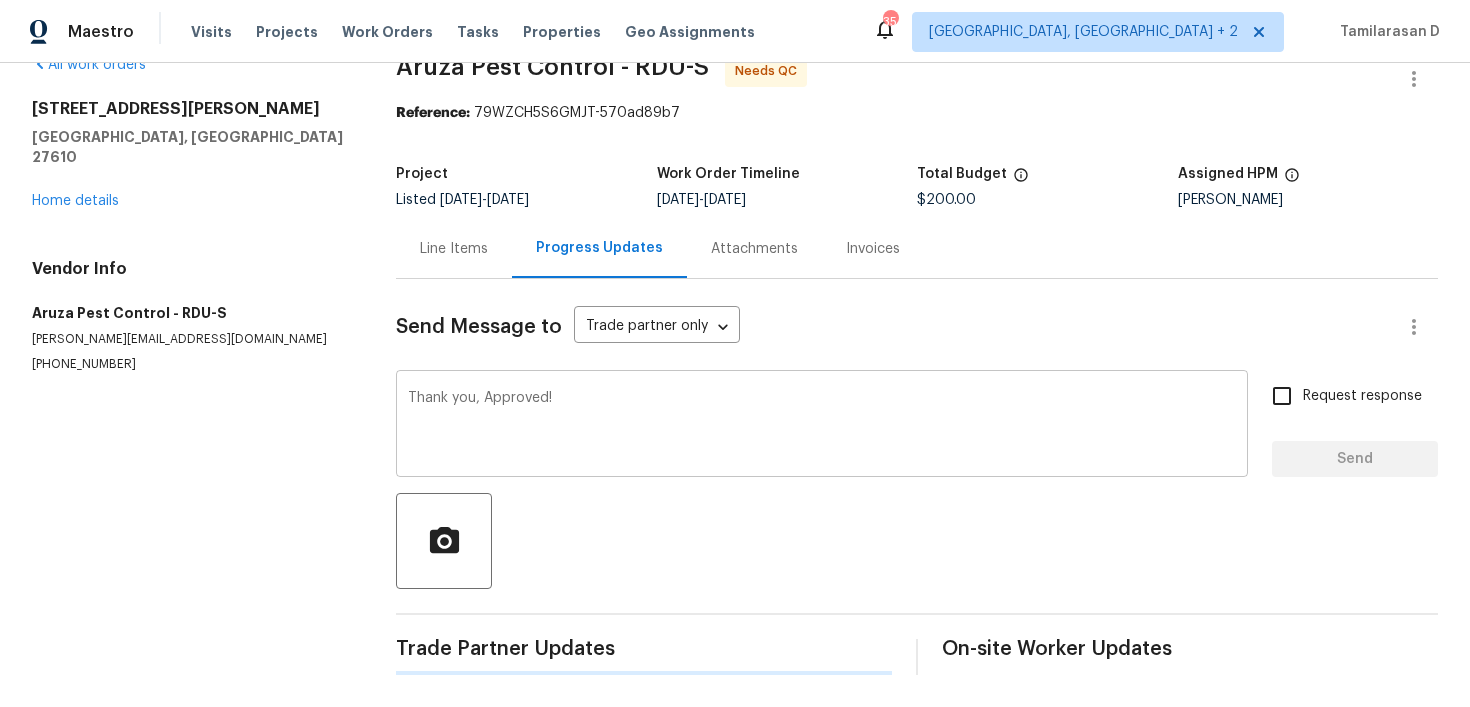 type 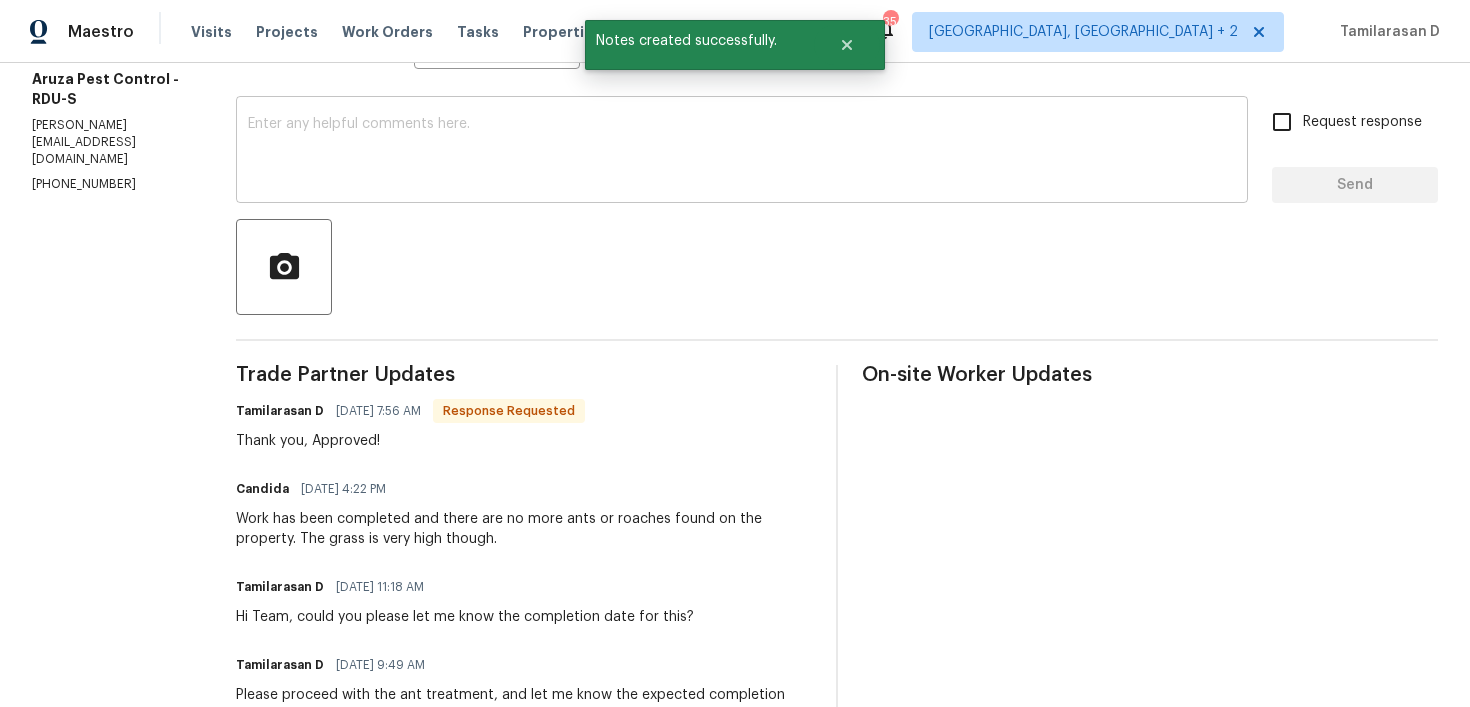 scroll, scrollTop: 318, scrollLeft: 0, axis: vertical 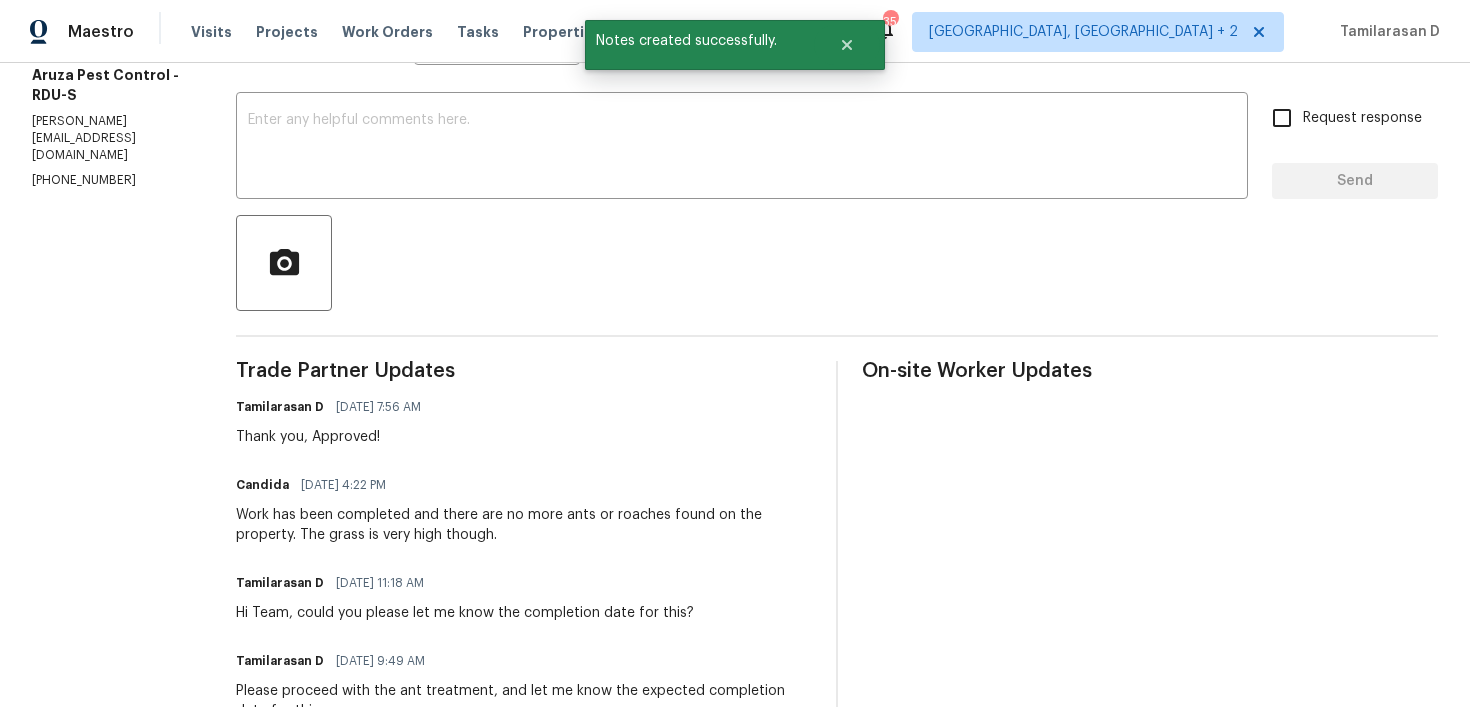 click on "Work has been completed and there are no more ants or roaches found on the property. The grass is very high though." at bounding box center [524, 525] 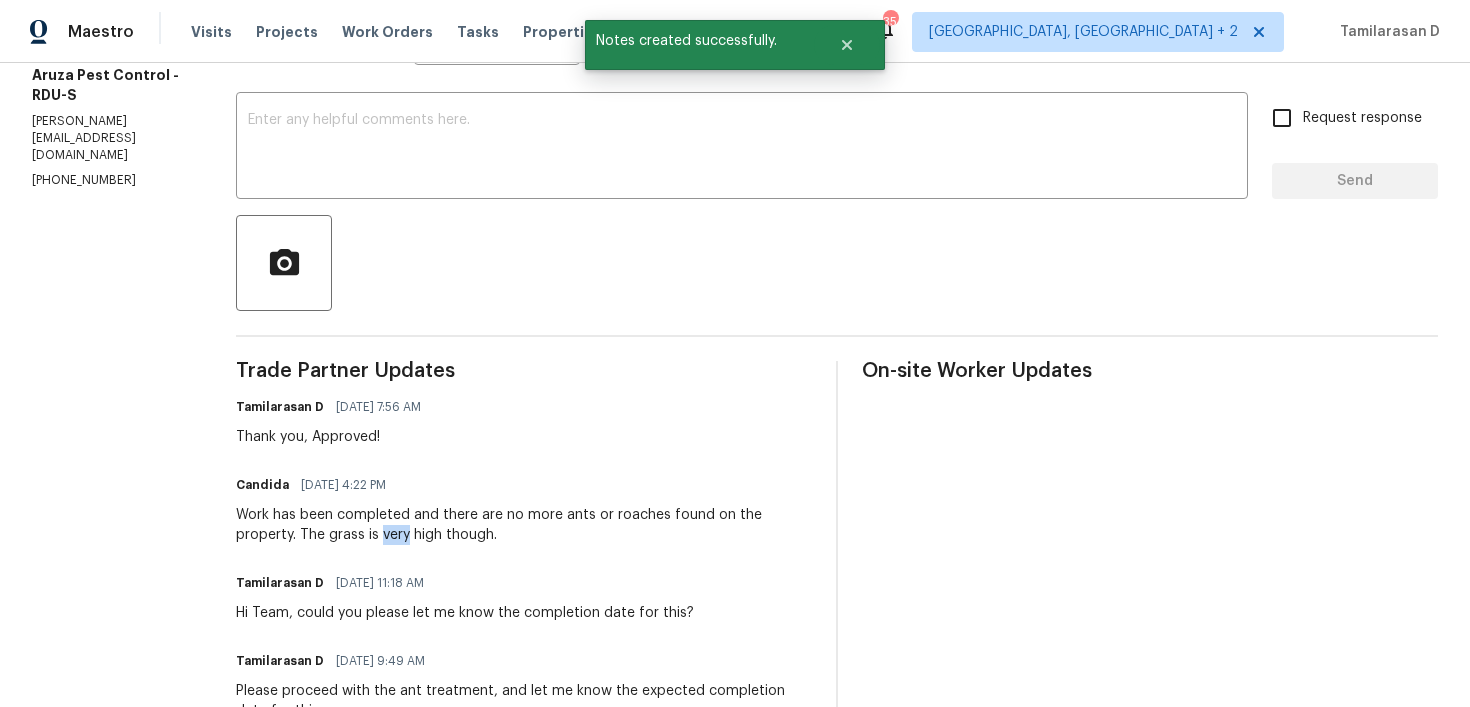 click on "Work has been completed and there are no more ants or roaches found on the property. The grass is very high though." at bounding box center (524, 525) 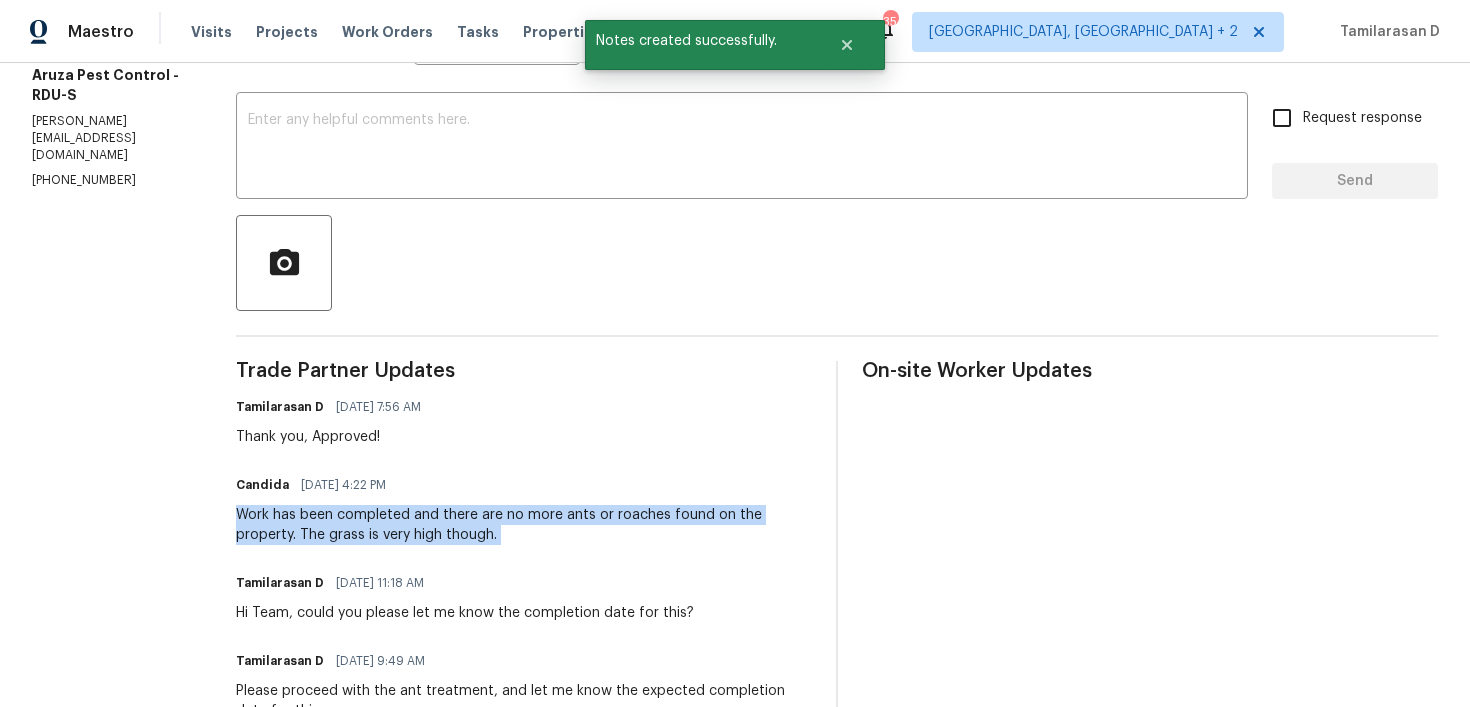 copy on "Work has been completed and there are no more ants or roaches found on the property. The grass is very high though." 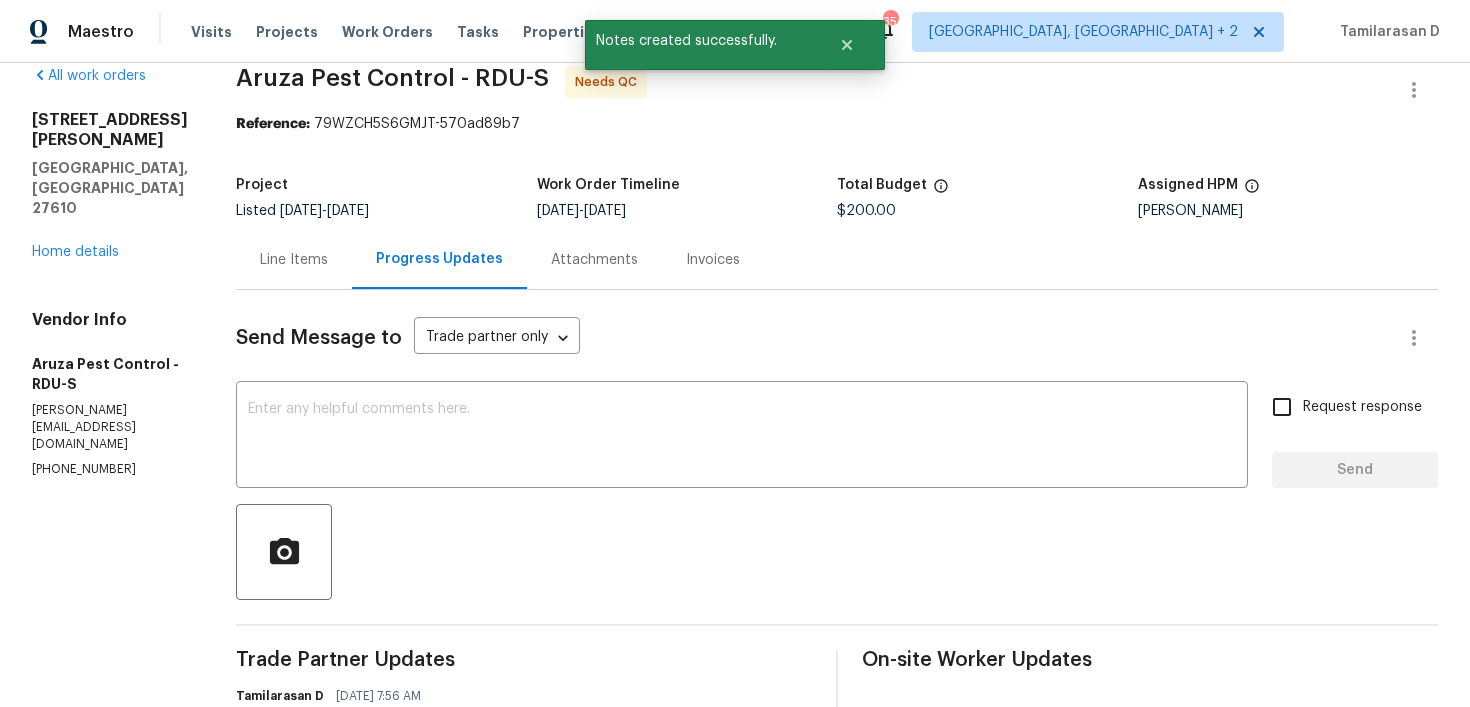 scroll, scrollTop: 0, scrollLeft: 0, axis: both 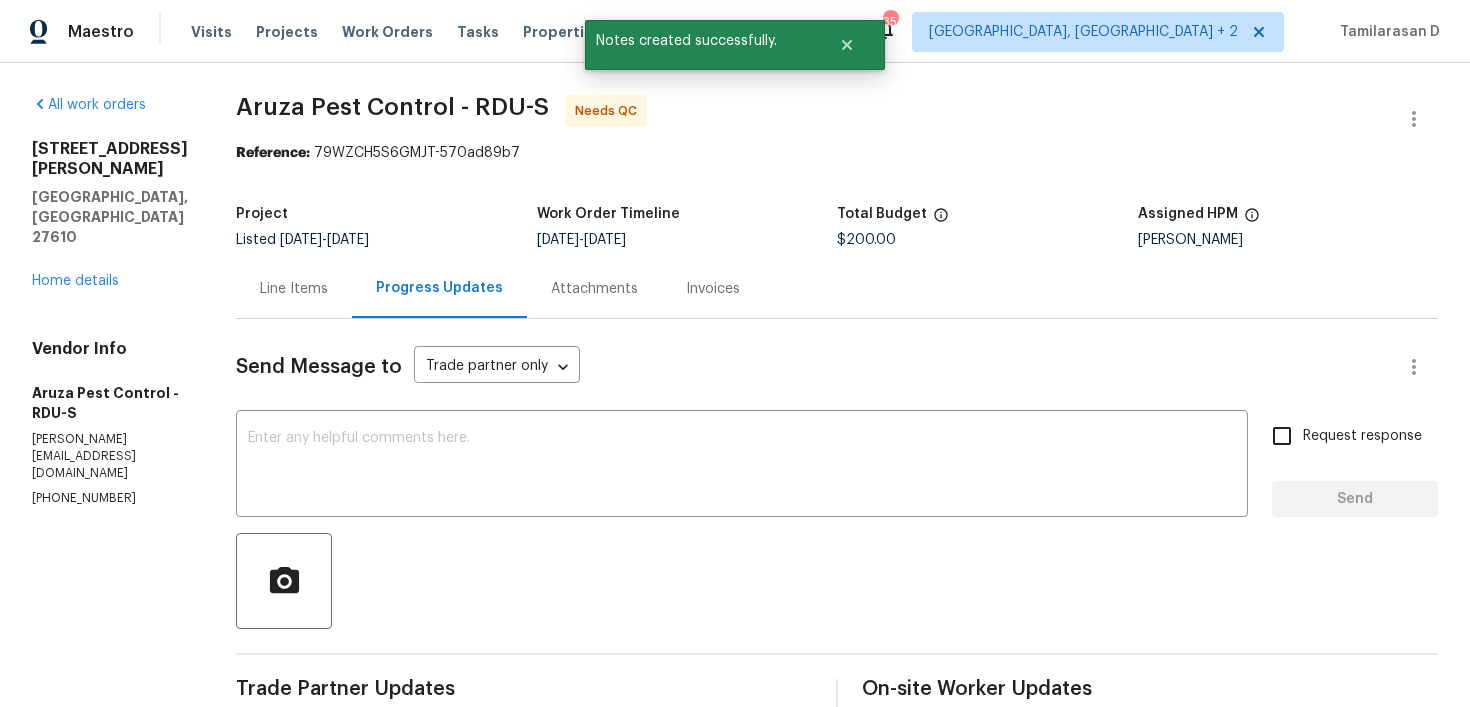 click on "Line Items" at bounding box center (294, 289) 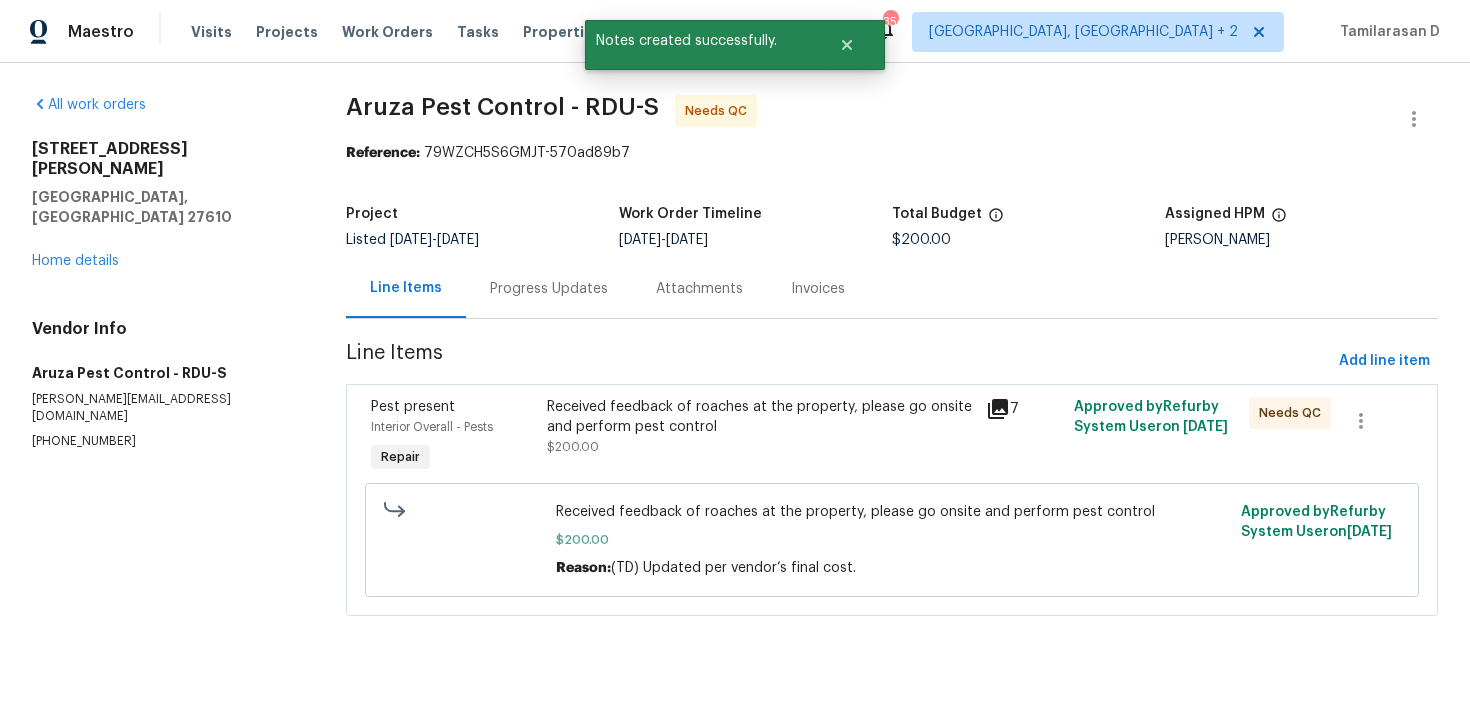 click on "Received feedback of roaches at the property, please go onsite and perform pest control" at bounding box center (760, 417) 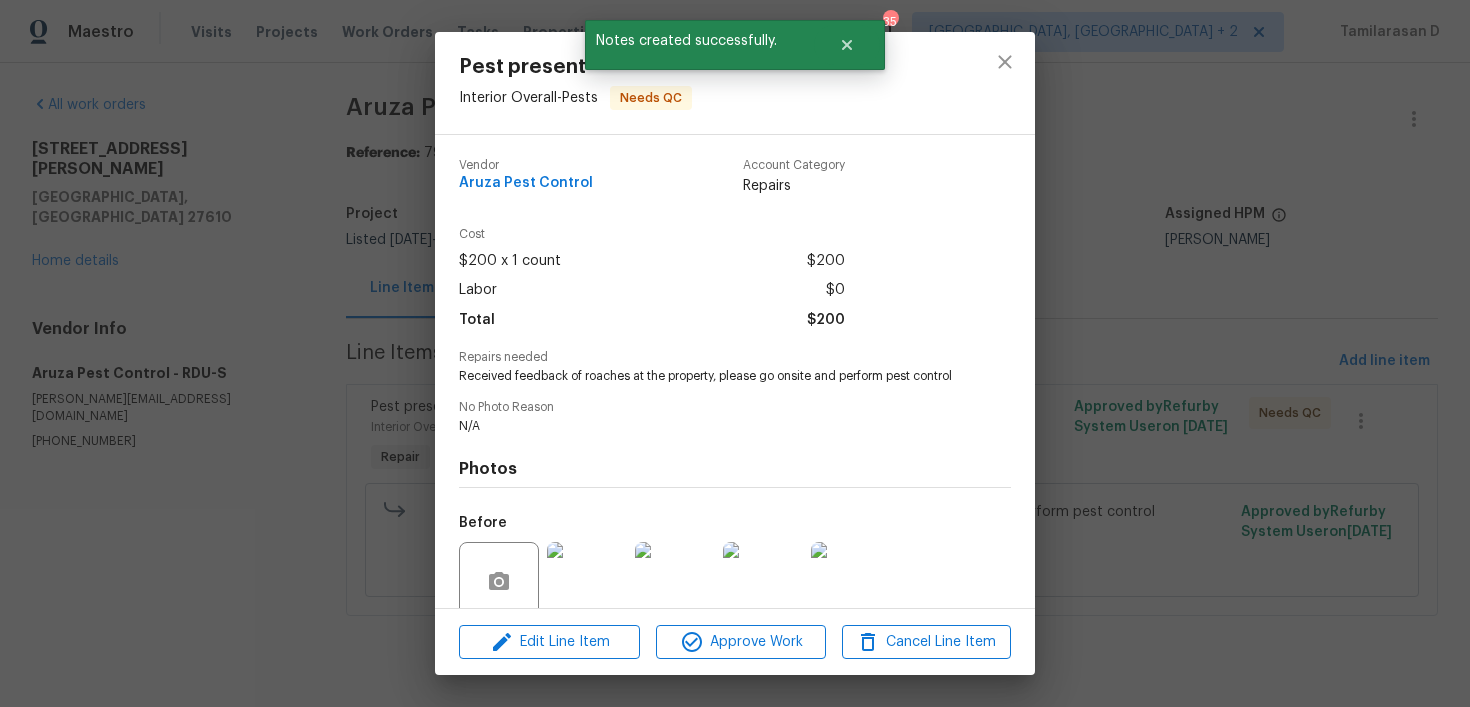 scroll, scrollTop: 180, scrollLeft: 0, axis: vertical 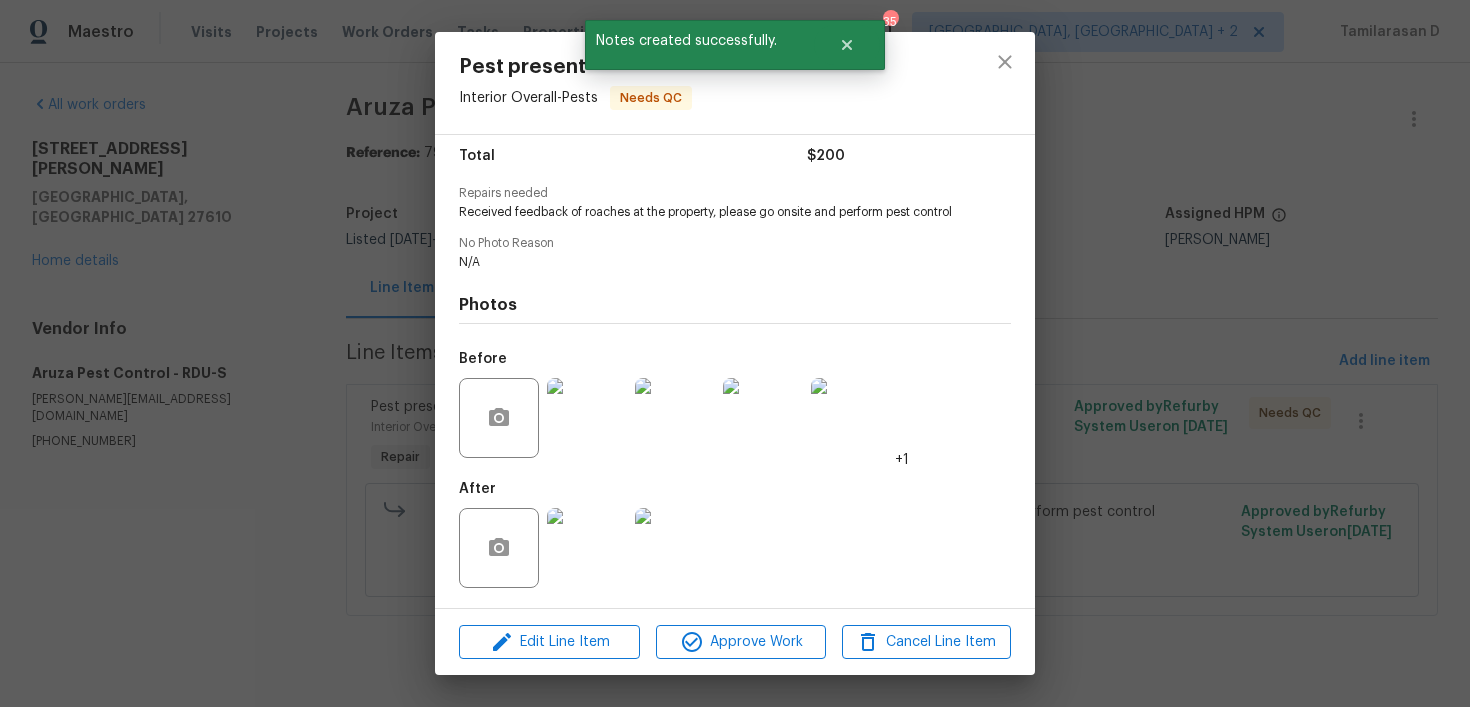 click at bounding box center [587, 418] 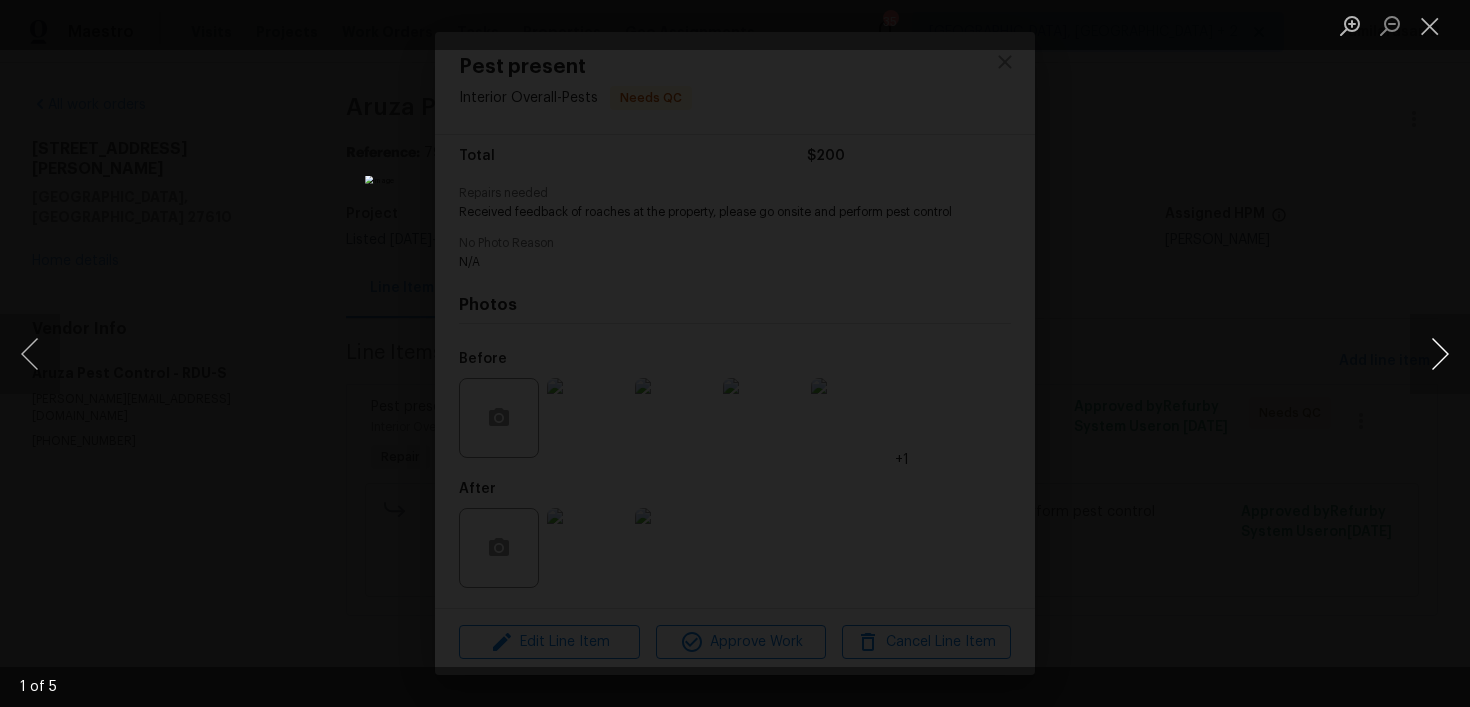 click at bounding box center (1440, 354) 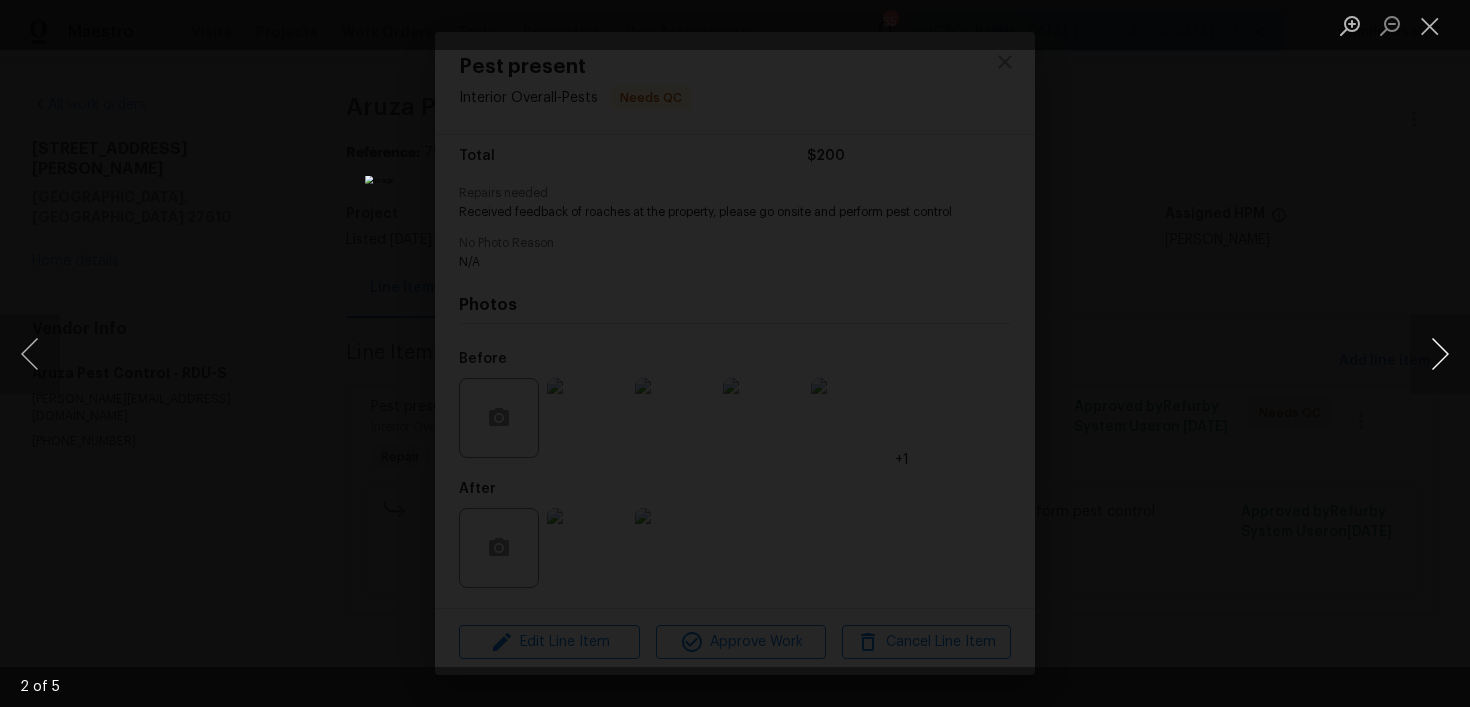 click at bounding box center (1440, 354) 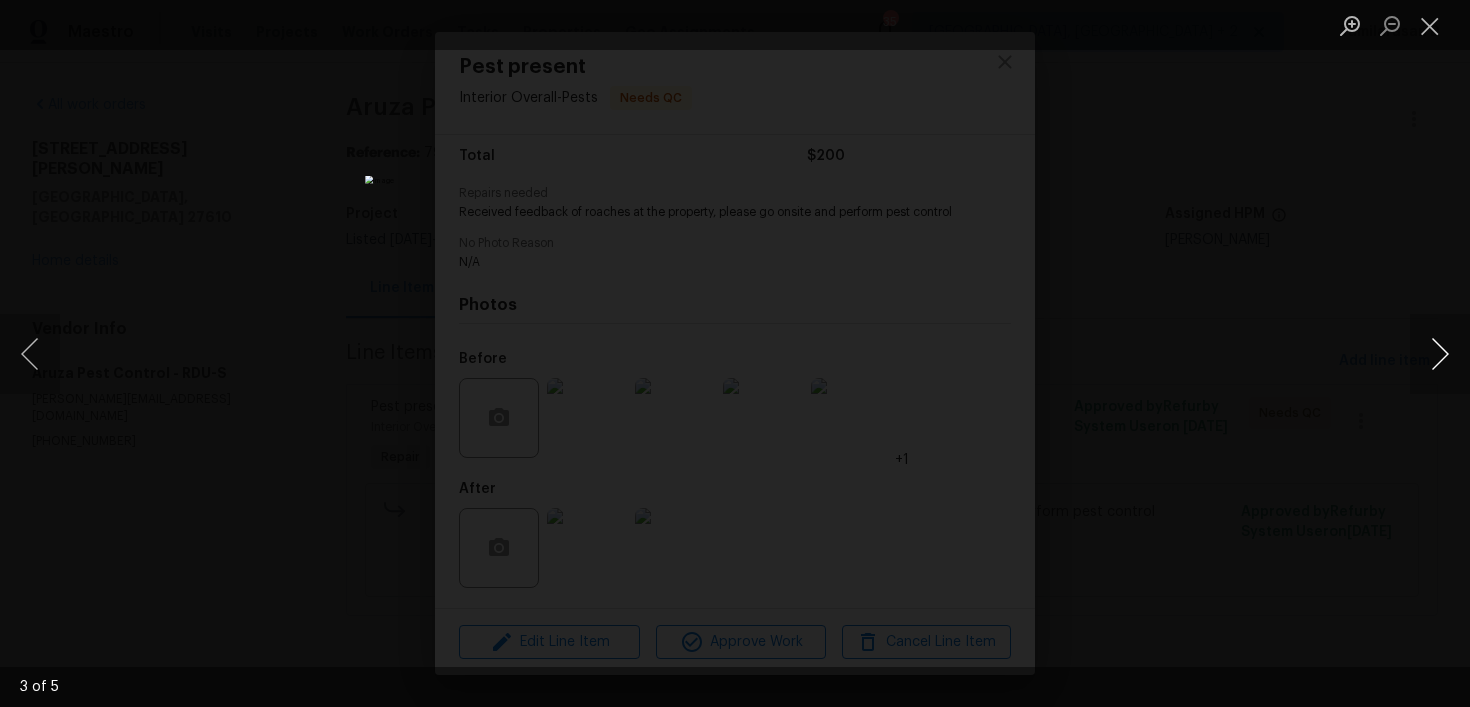 click at bounding box center (1440, 354) 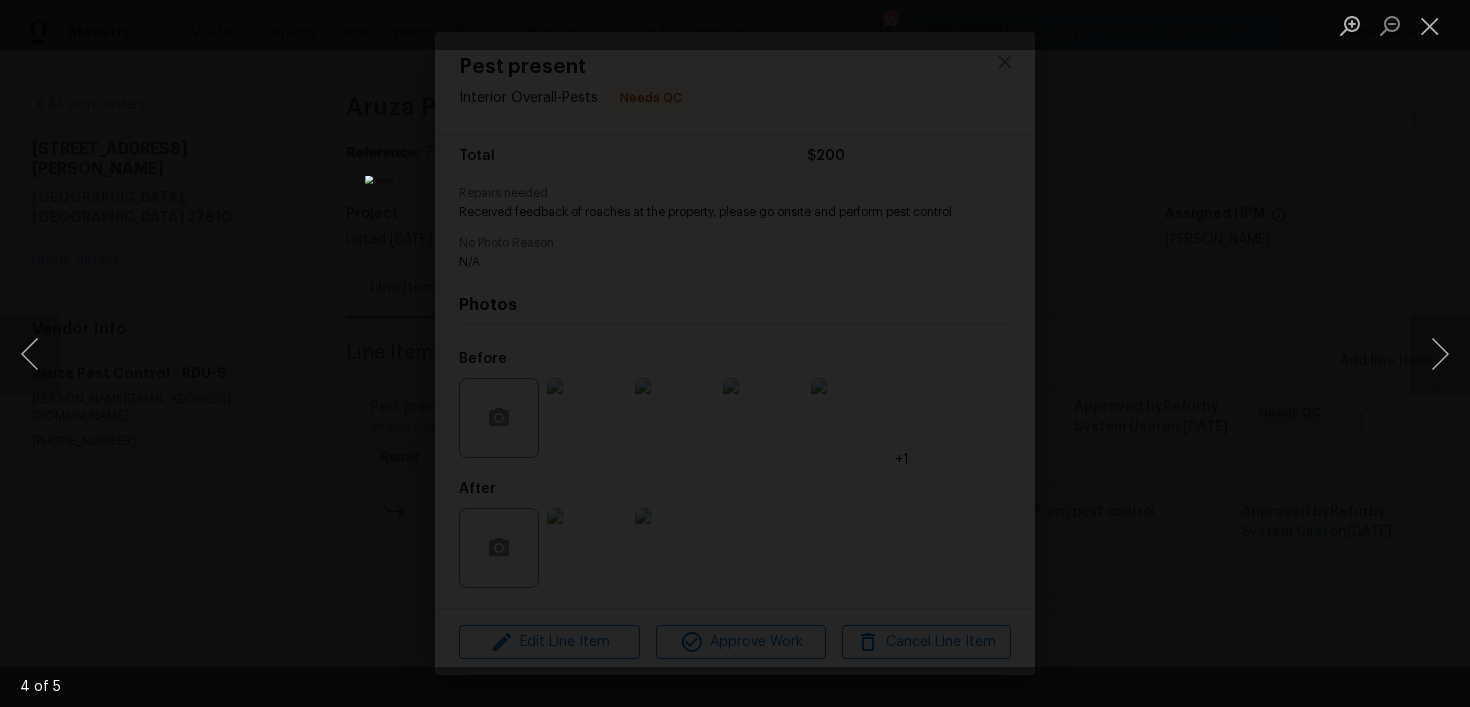 click at bounding box center [735, 353] 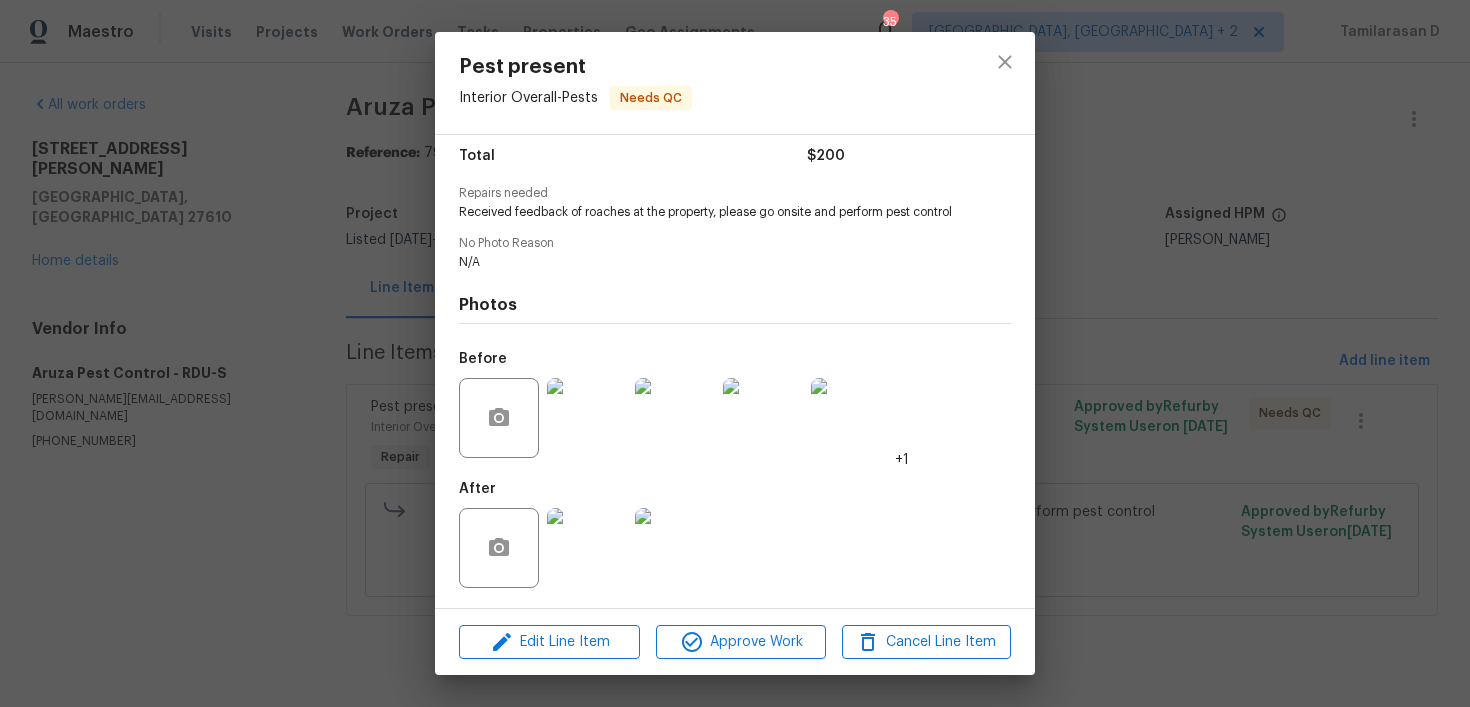 click at bounding box center [587, 548] 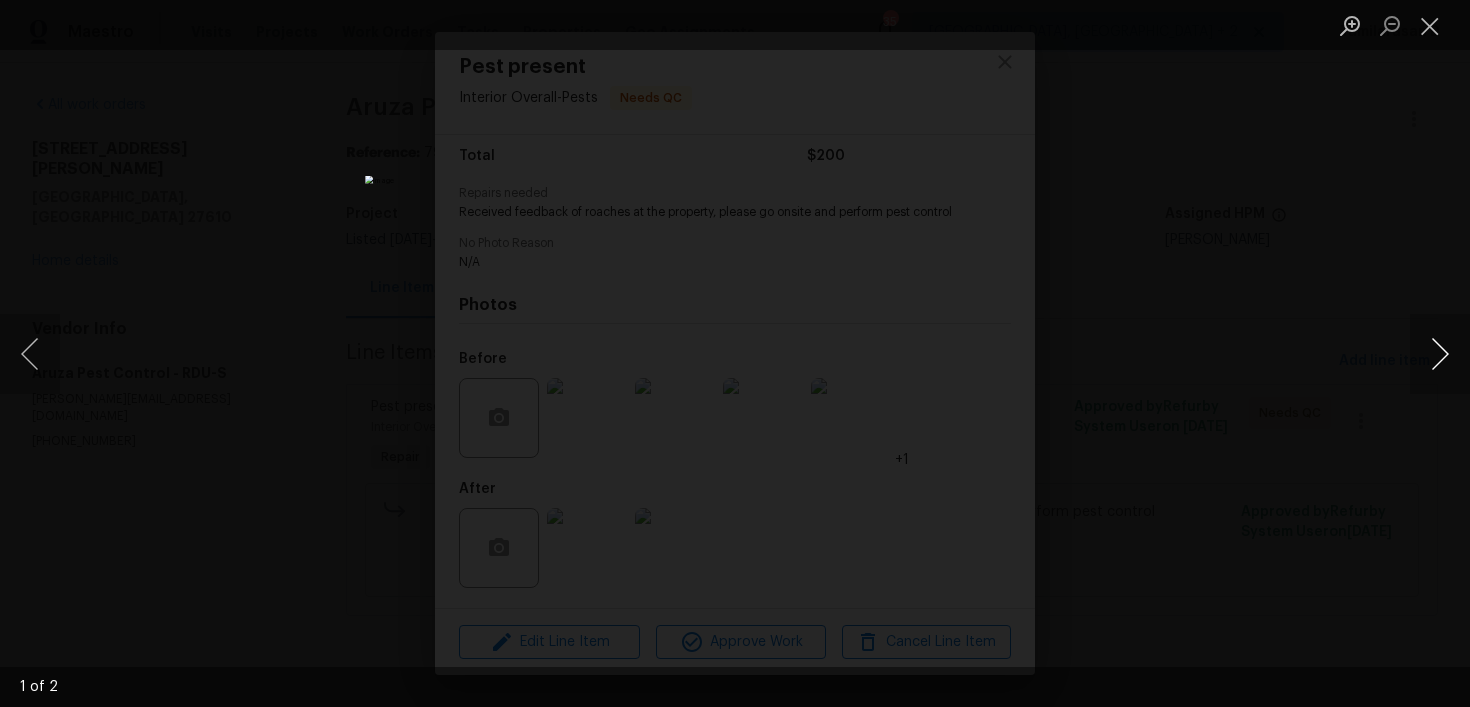 click at bounding box center (1440, 354) 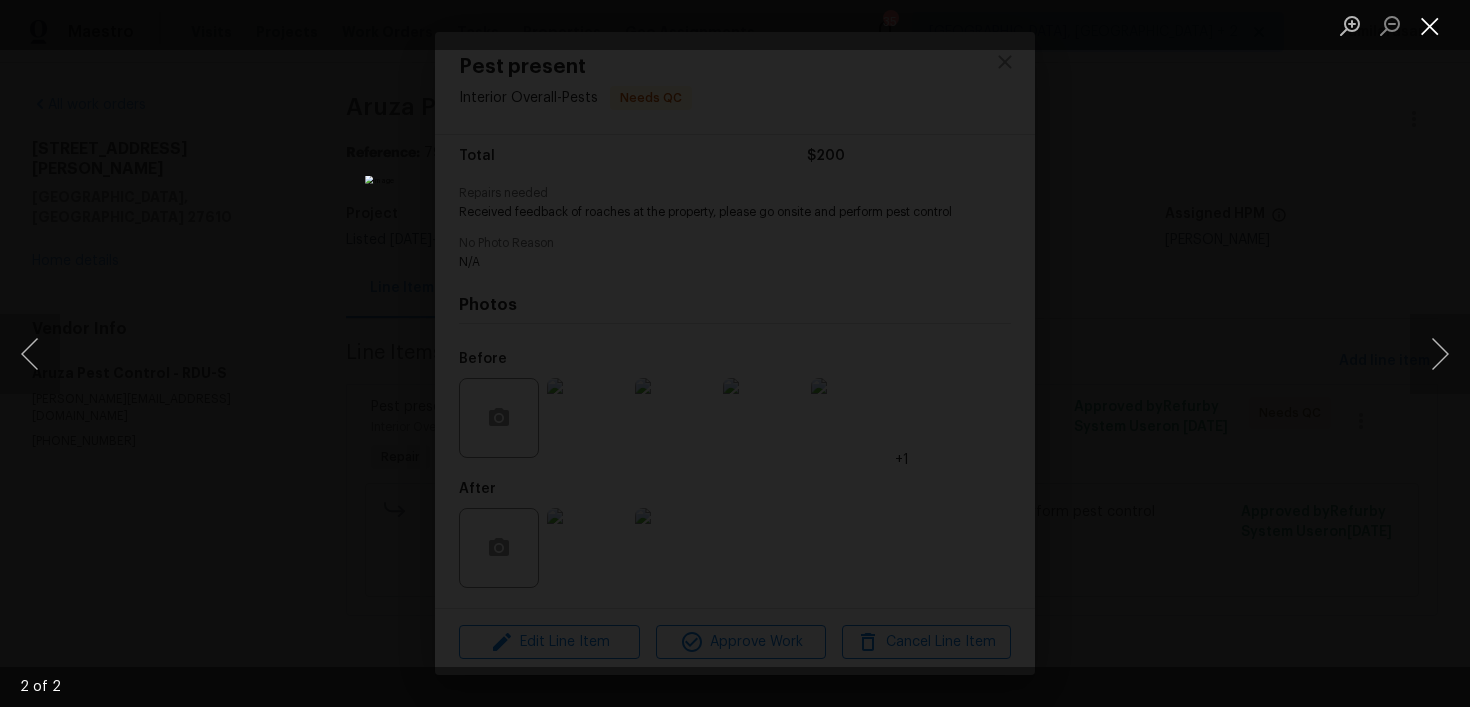 click at bounding box center (1430, 25) 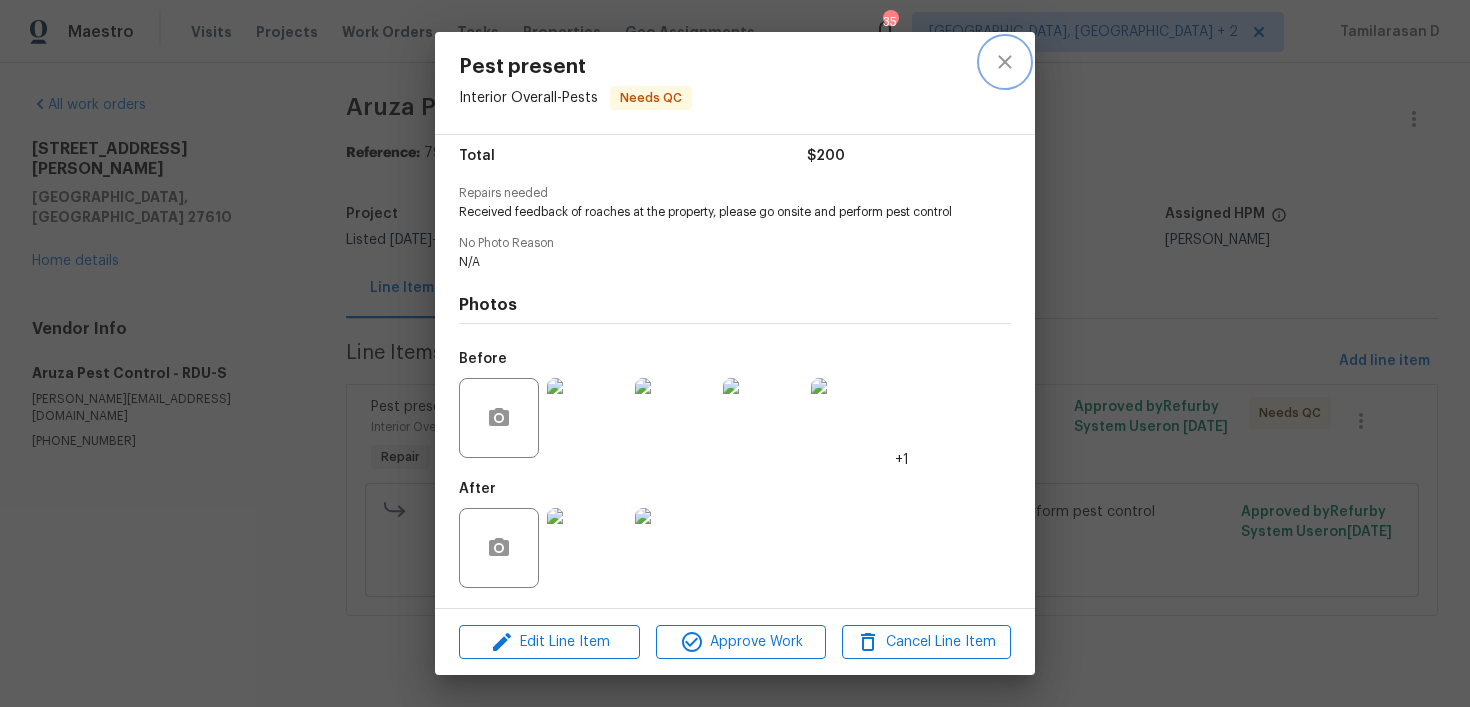 click 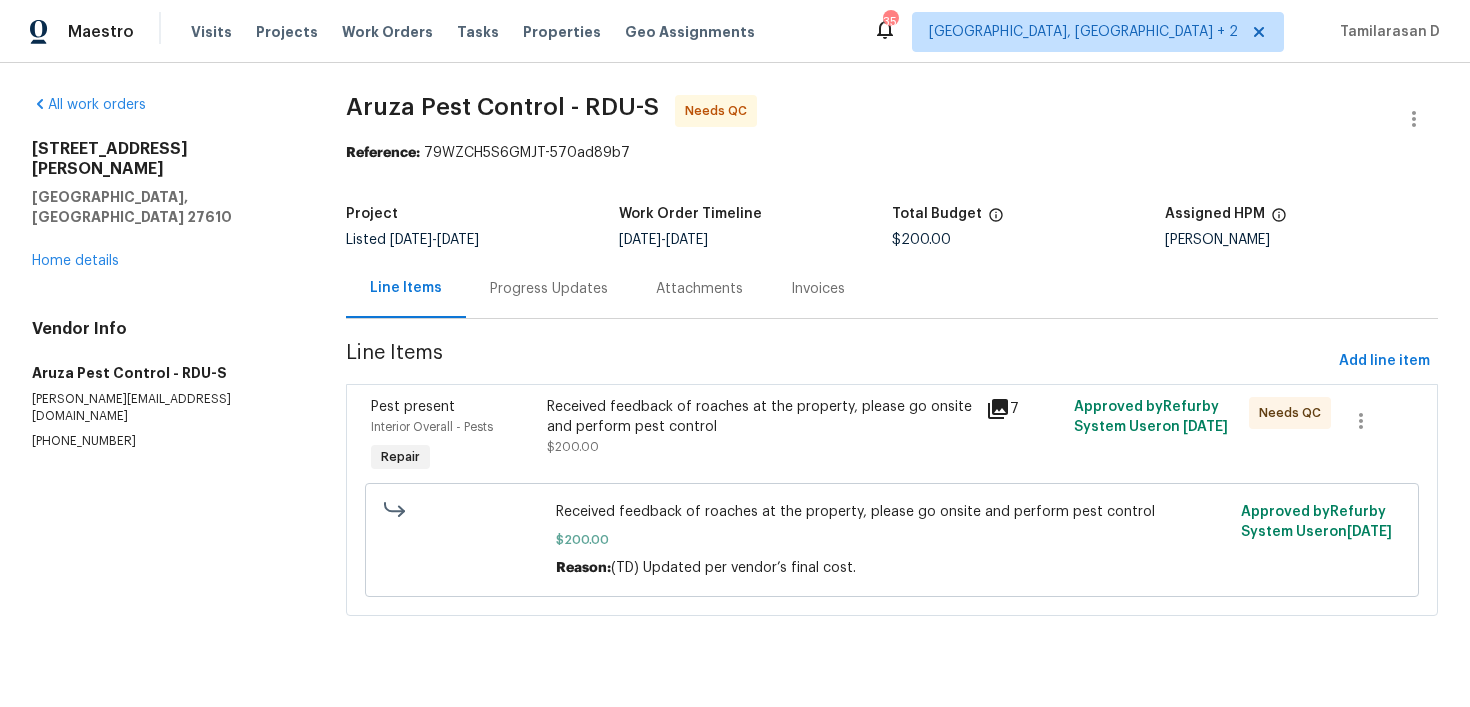 click on "Progress Updates" at bounding box center (549, 288) 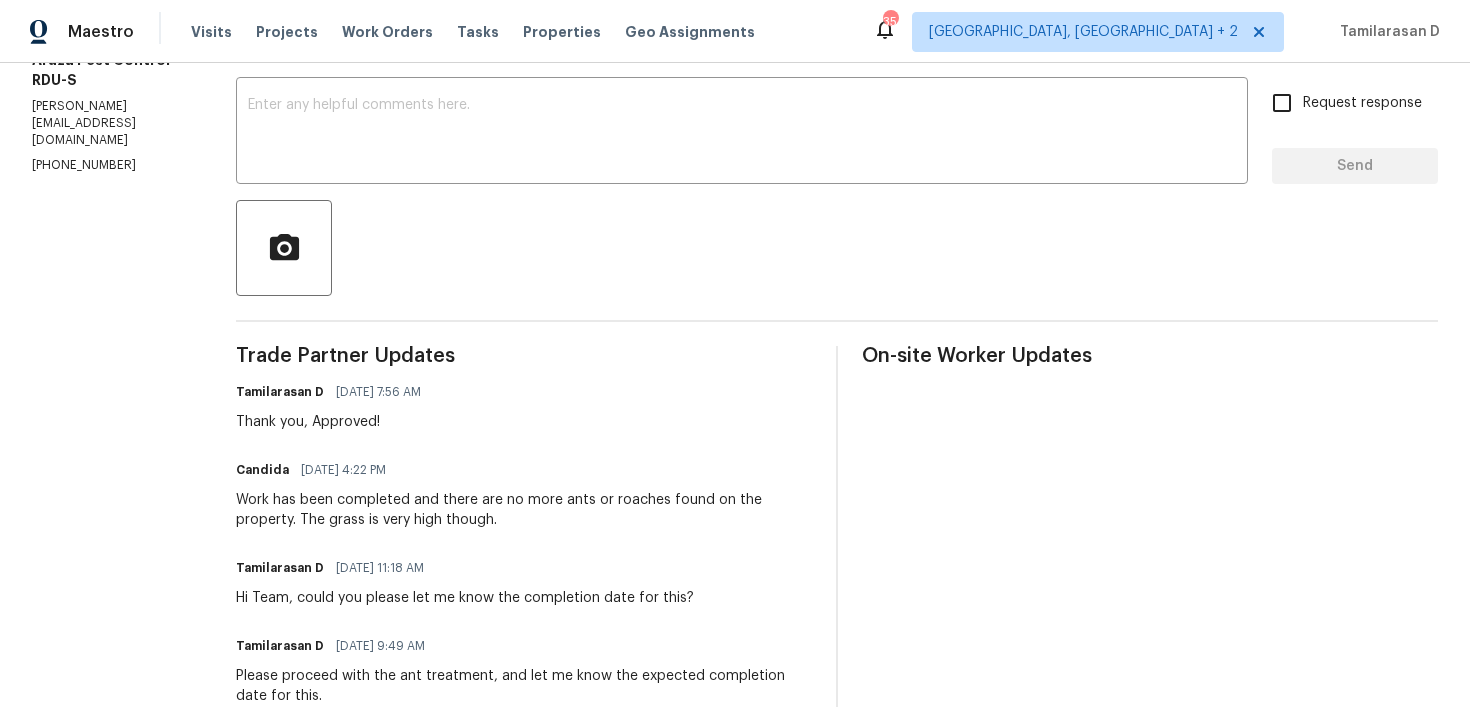 scroll, scrollTop: 365, scrollLeft: 0, axis: vertical 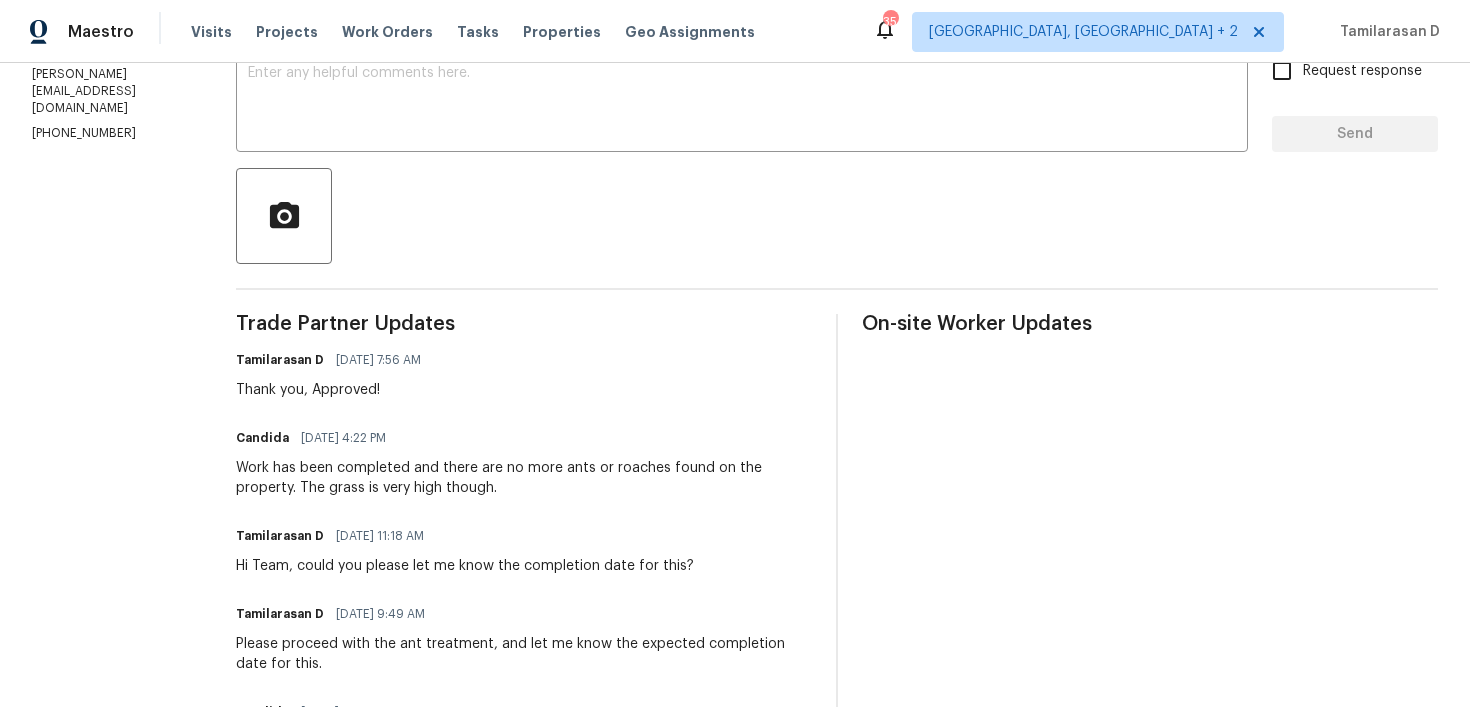 click on "Work has been completed and there are no more ants or roaches found on the property. The grass is very high though." at bounding box center (524, 478) 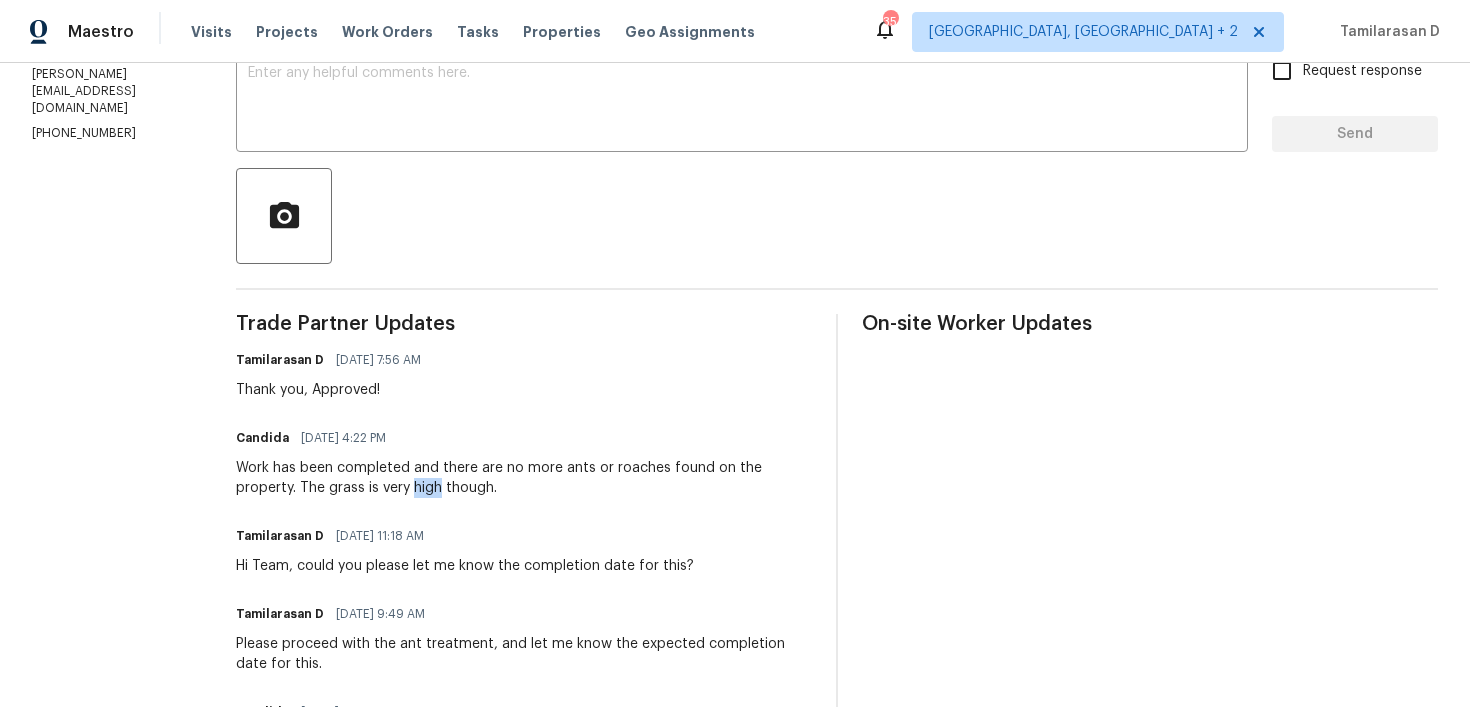 click on "Work has been completed and there are no more ants or roaches found on the property. The grass is very high though." at bounding box center [524, 478] 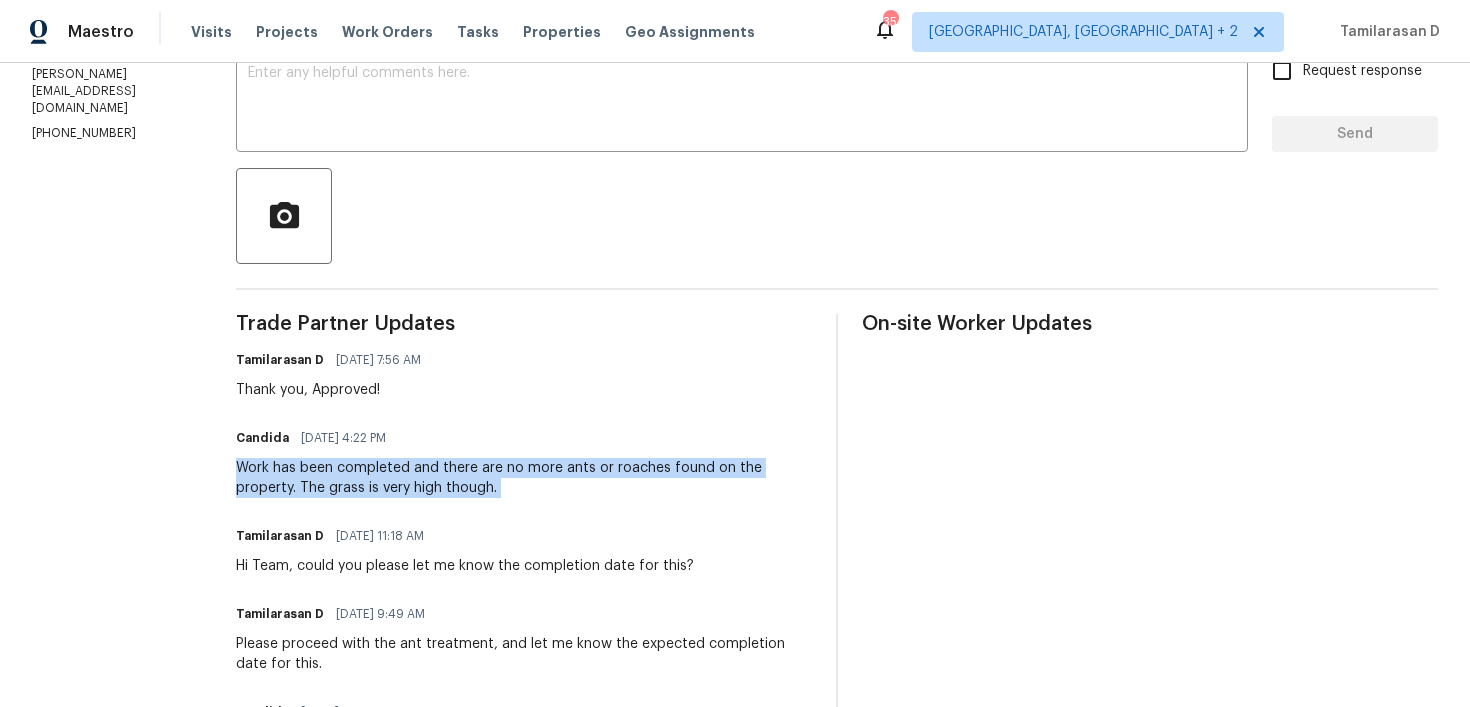 copy on "Work has been completed and there are no more ants or roaches found on the property. The grass is very high though." 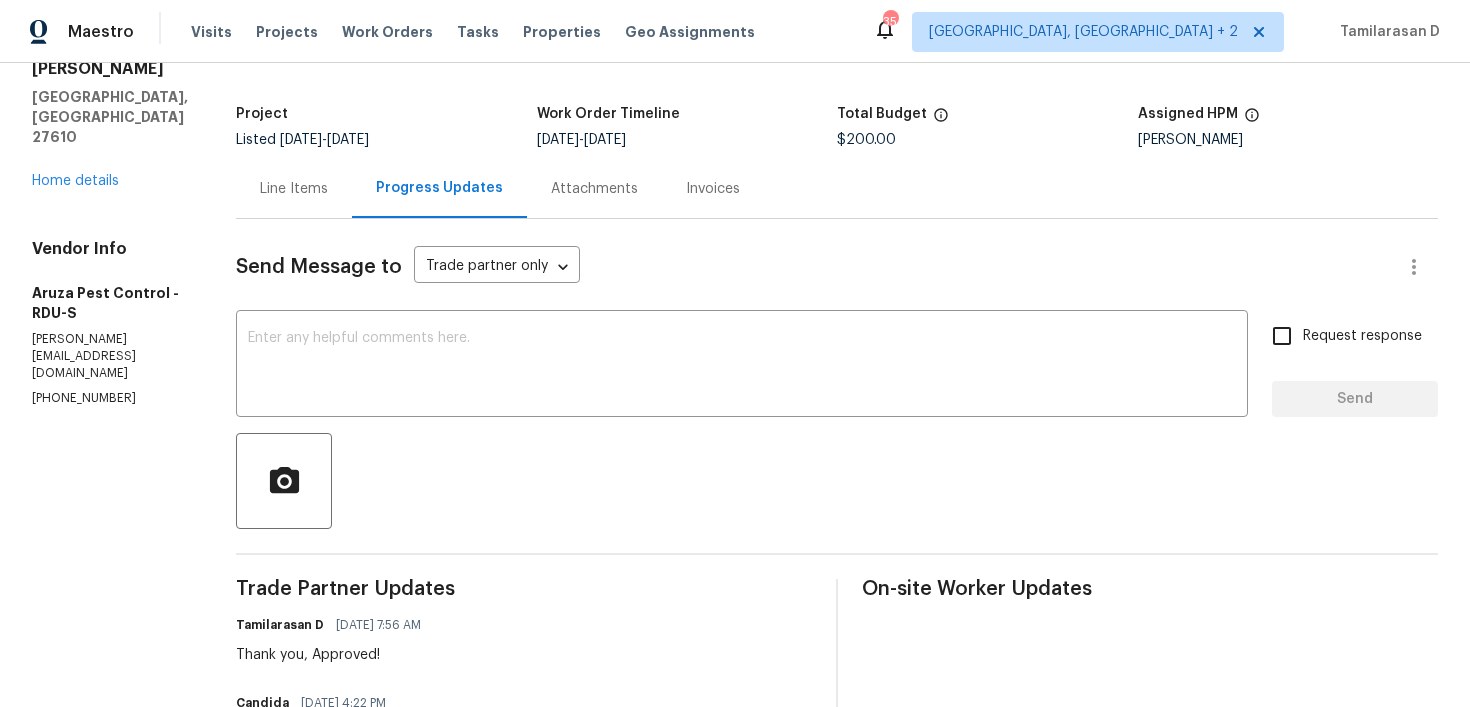 scroll, scrollTop: 28, scrollLeft: 0, axis: vertical 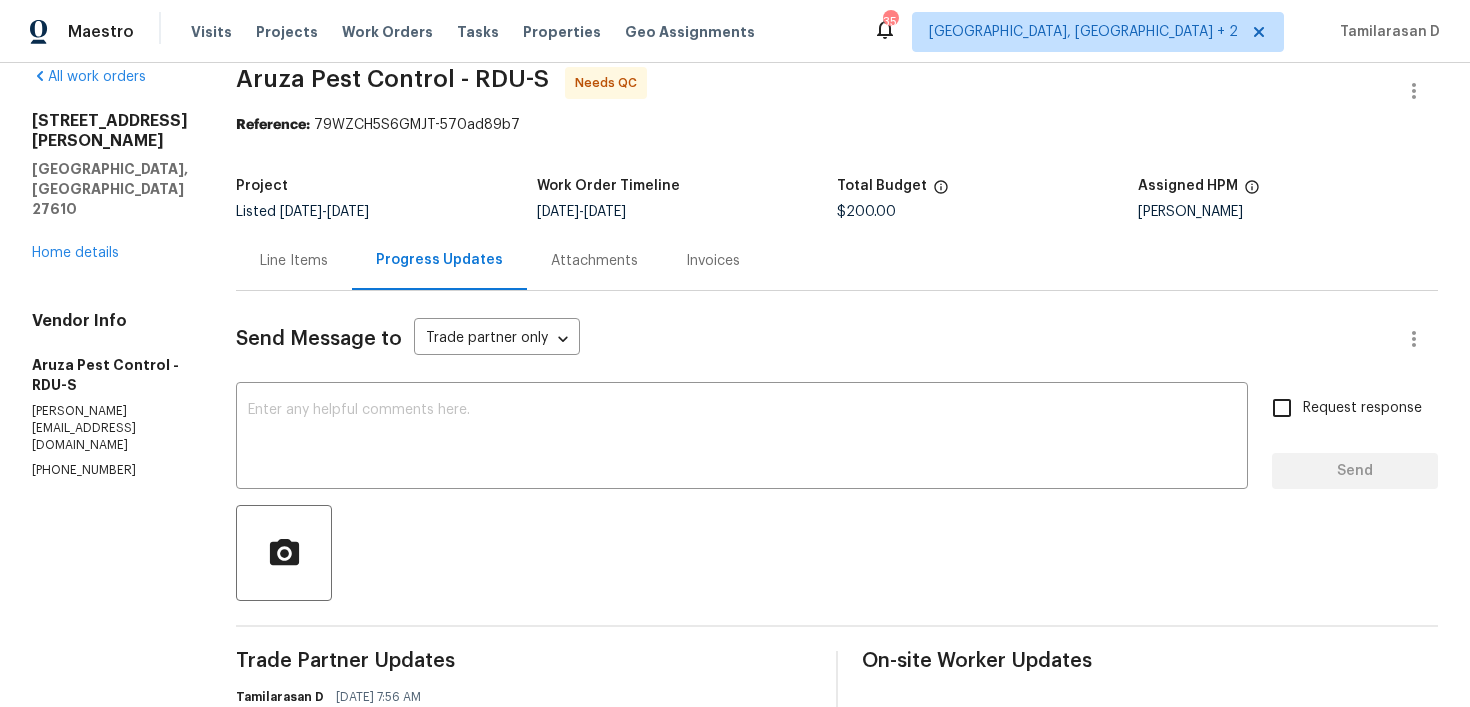 click on "Line Items" at bounding box center (294, 261) 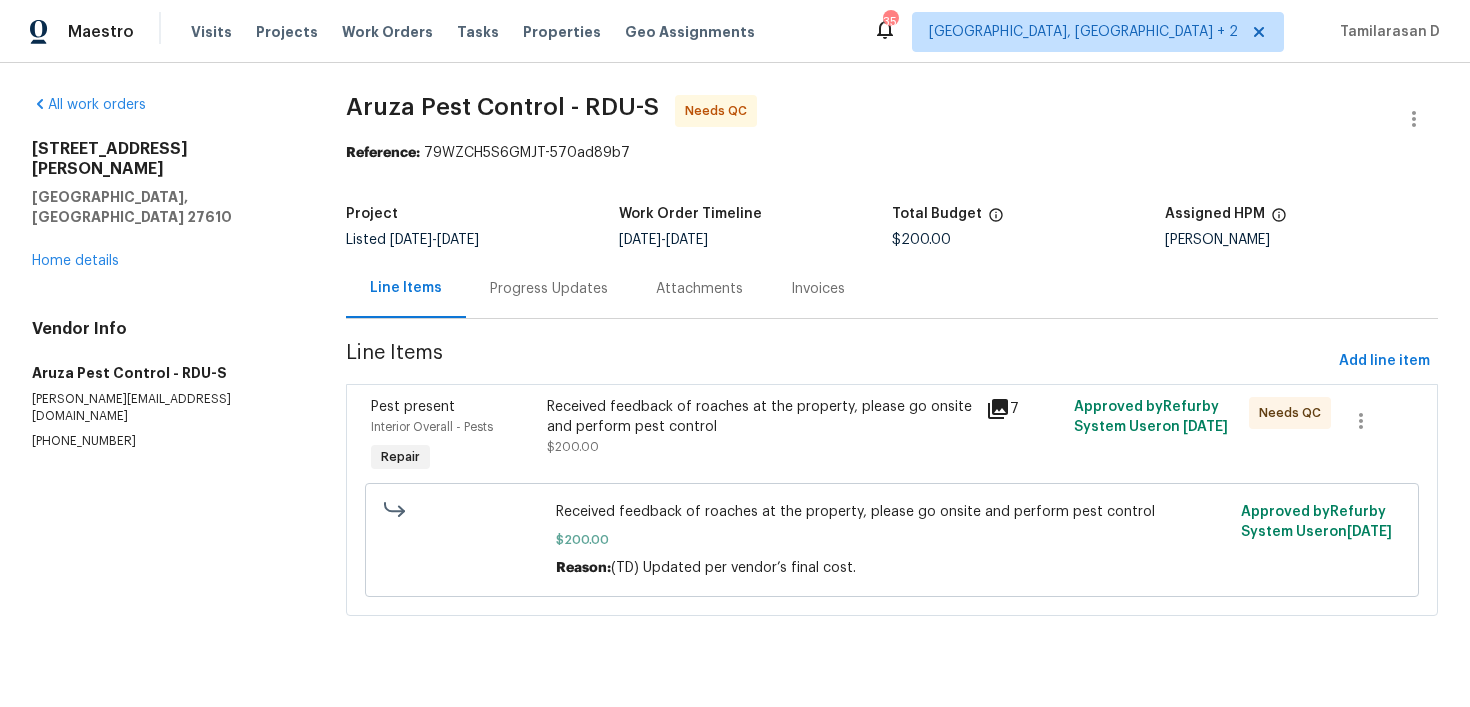 scroll, scrollTop: 0, scrollLeft: 0, axis: both 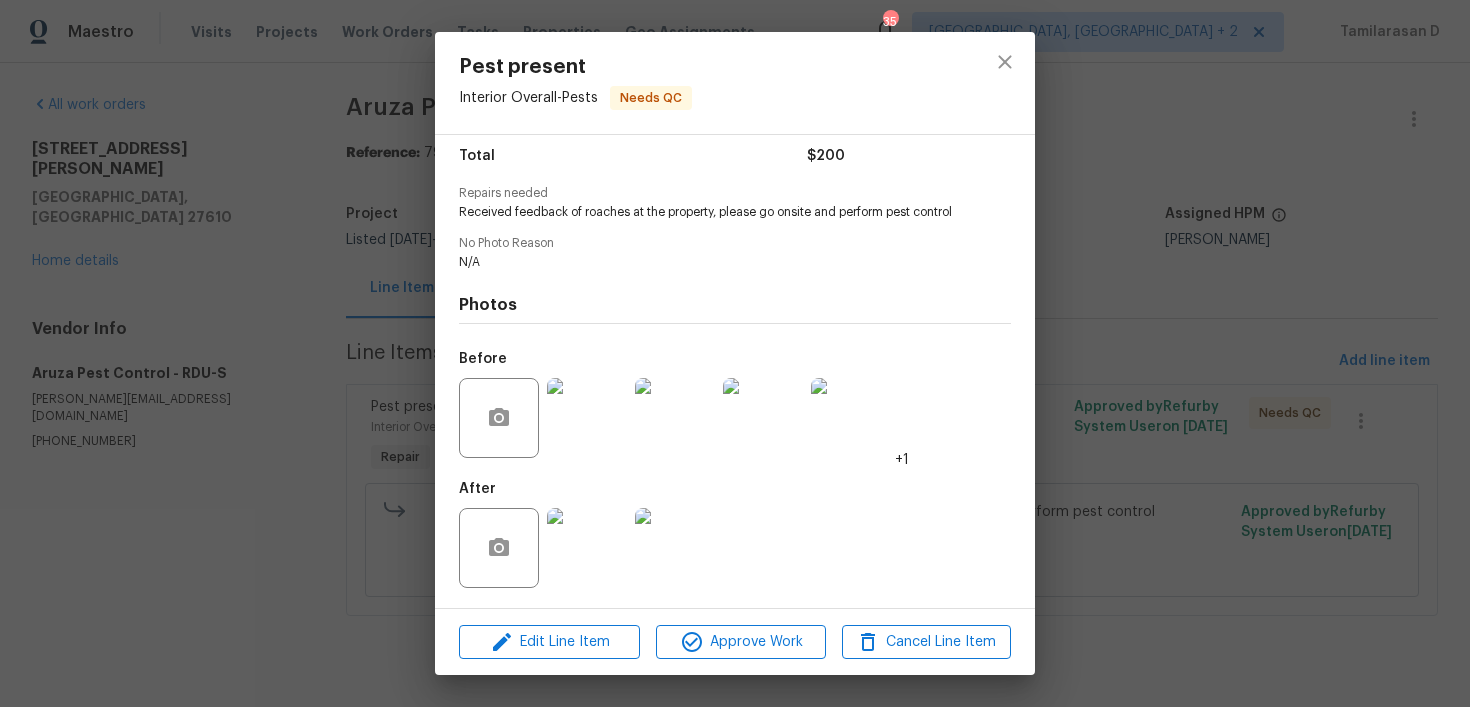 click at bounding box center (851, 418) 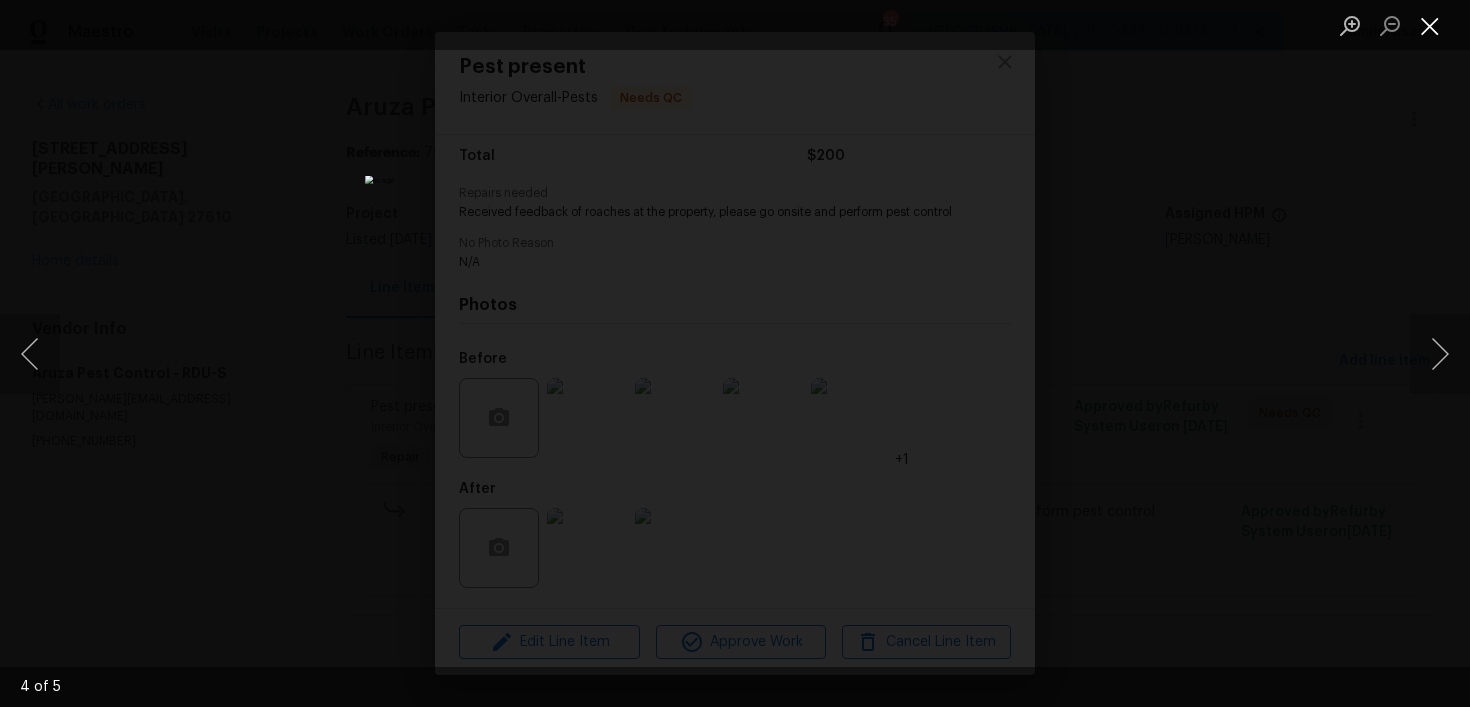 click at bounding box center (1430, 25) 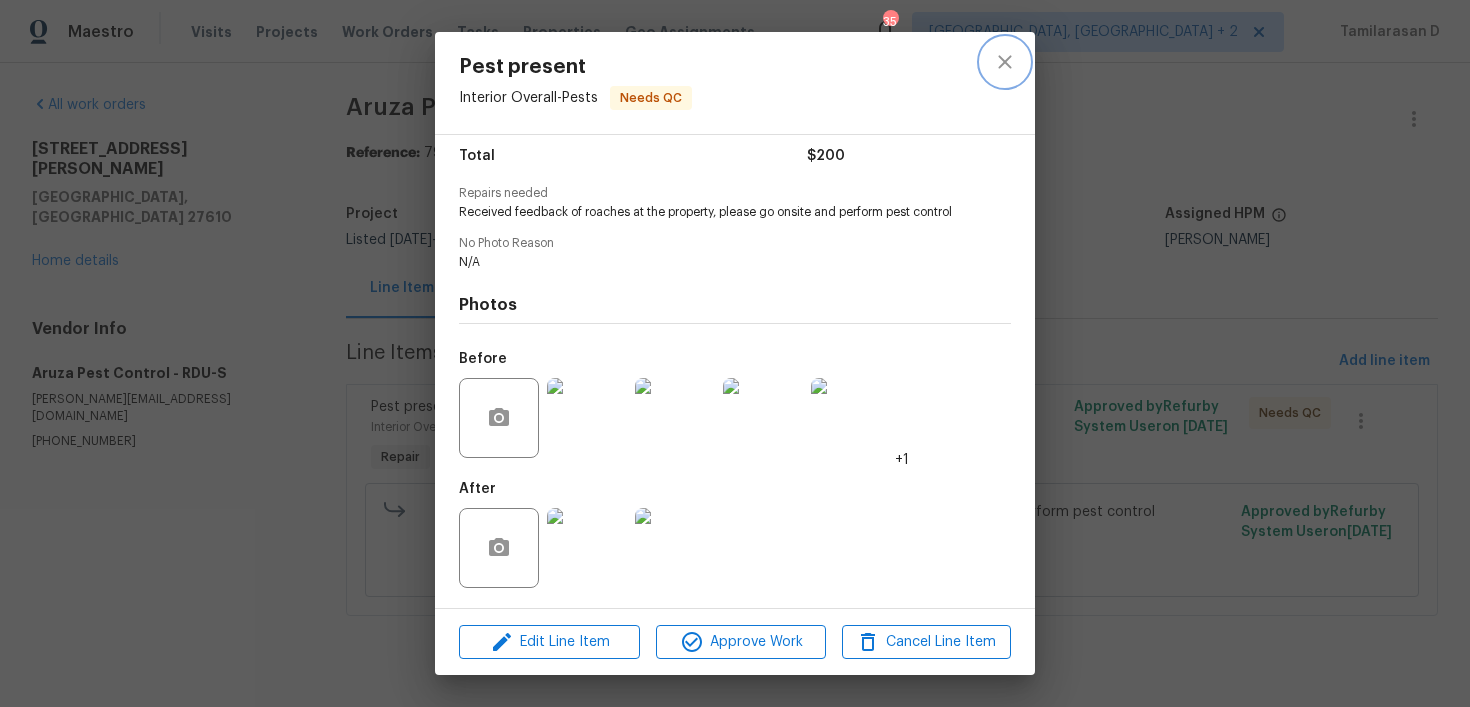 click 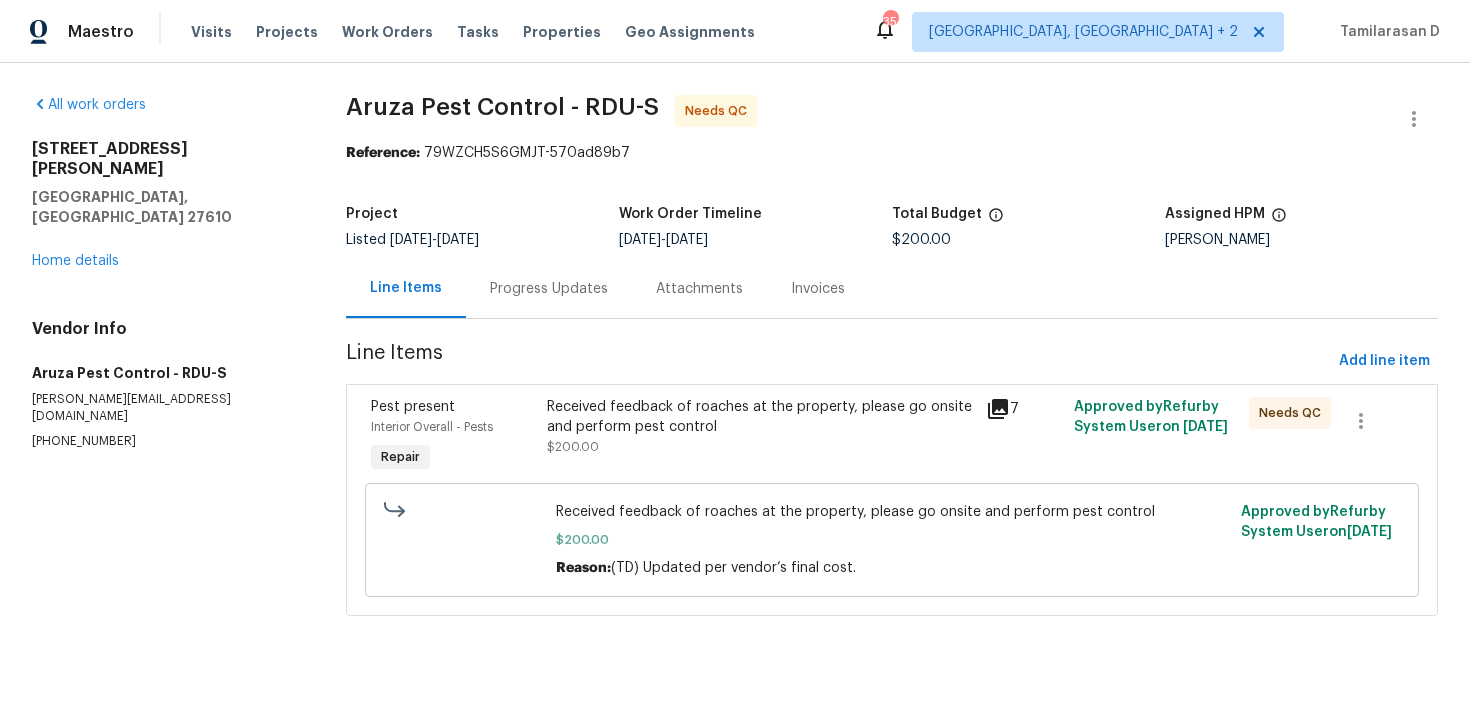 click on "Progress Updates" at bounding box center (549, 289) 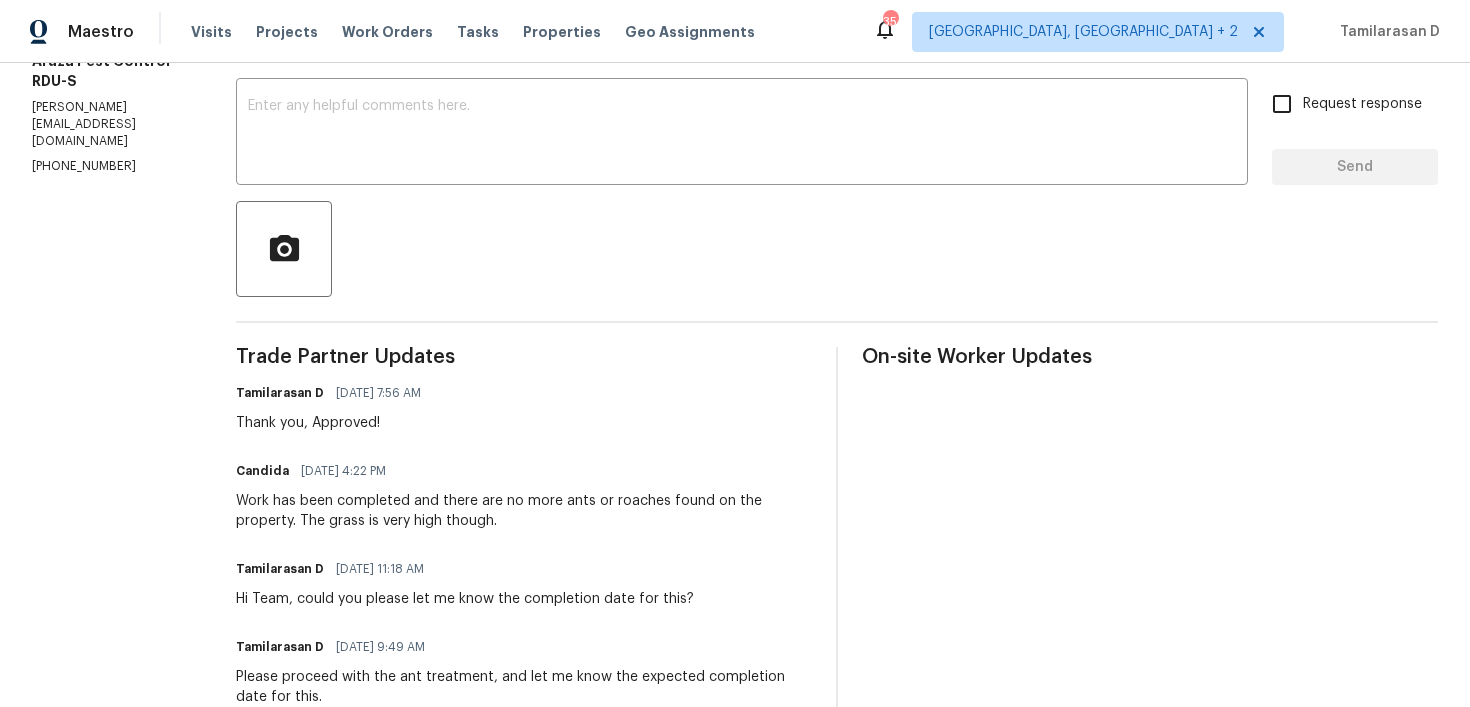 scroll, scrollTop: 340, scrollLeft: 0, axis: vertical 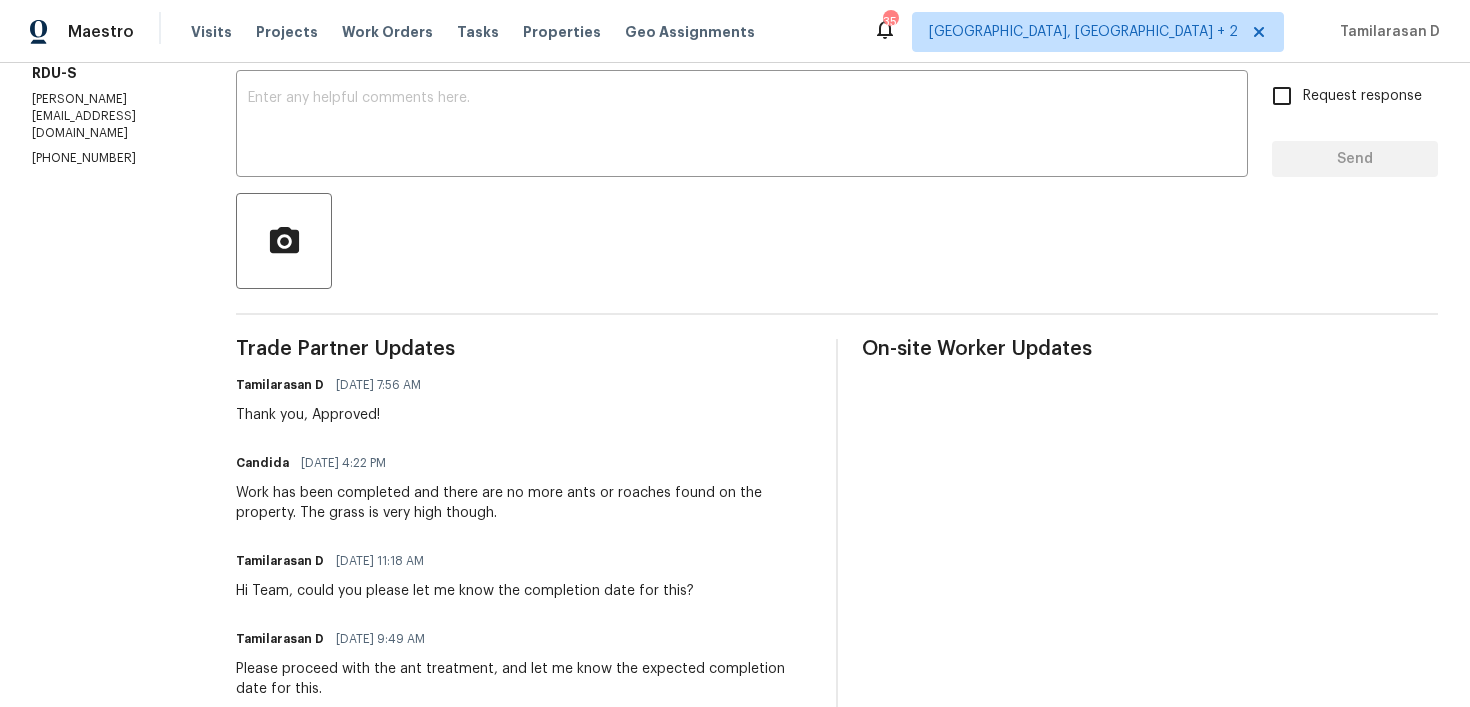 click on "07/14/2025 4:22 PM" at bounding box center (343, 463) 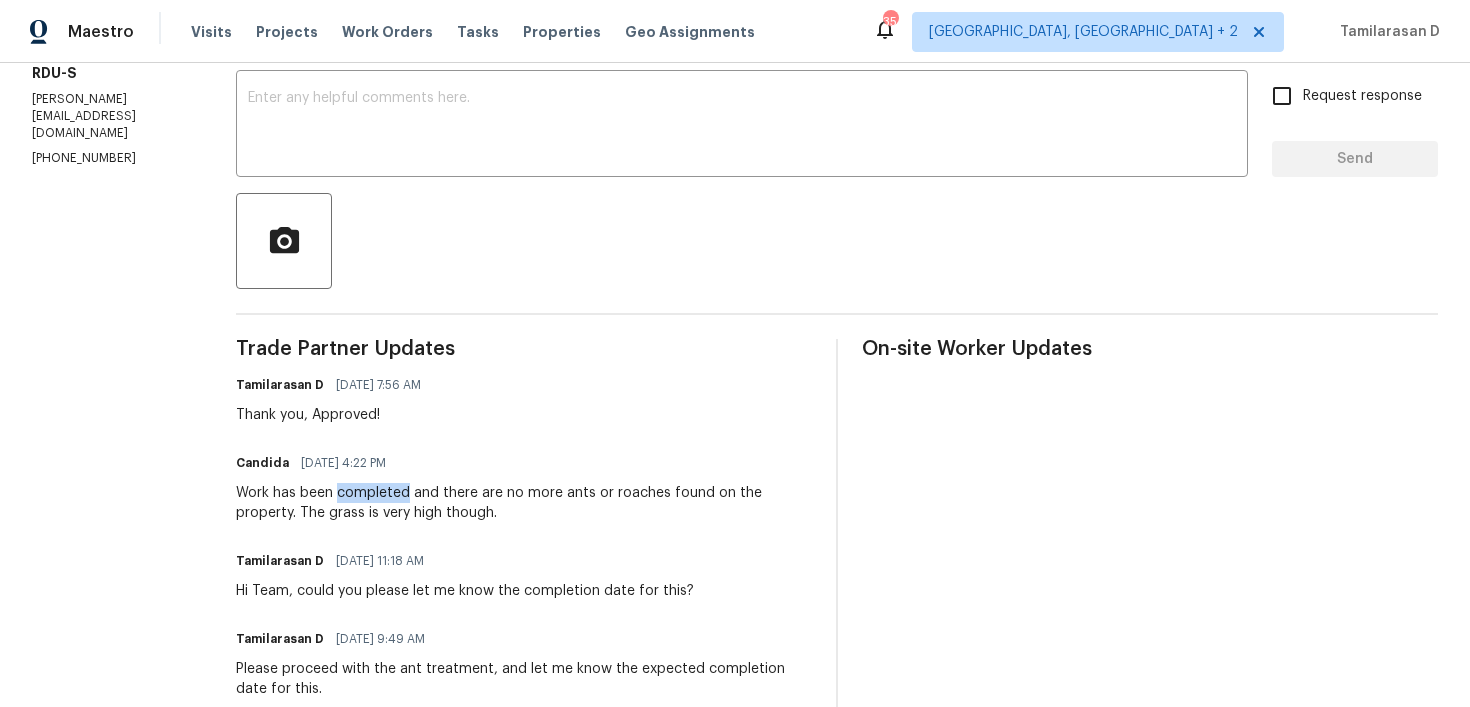 click on "Work has been completed and there are no more ants or roaches found on the property. The grass is very high though." at bounding box center (524, 503) 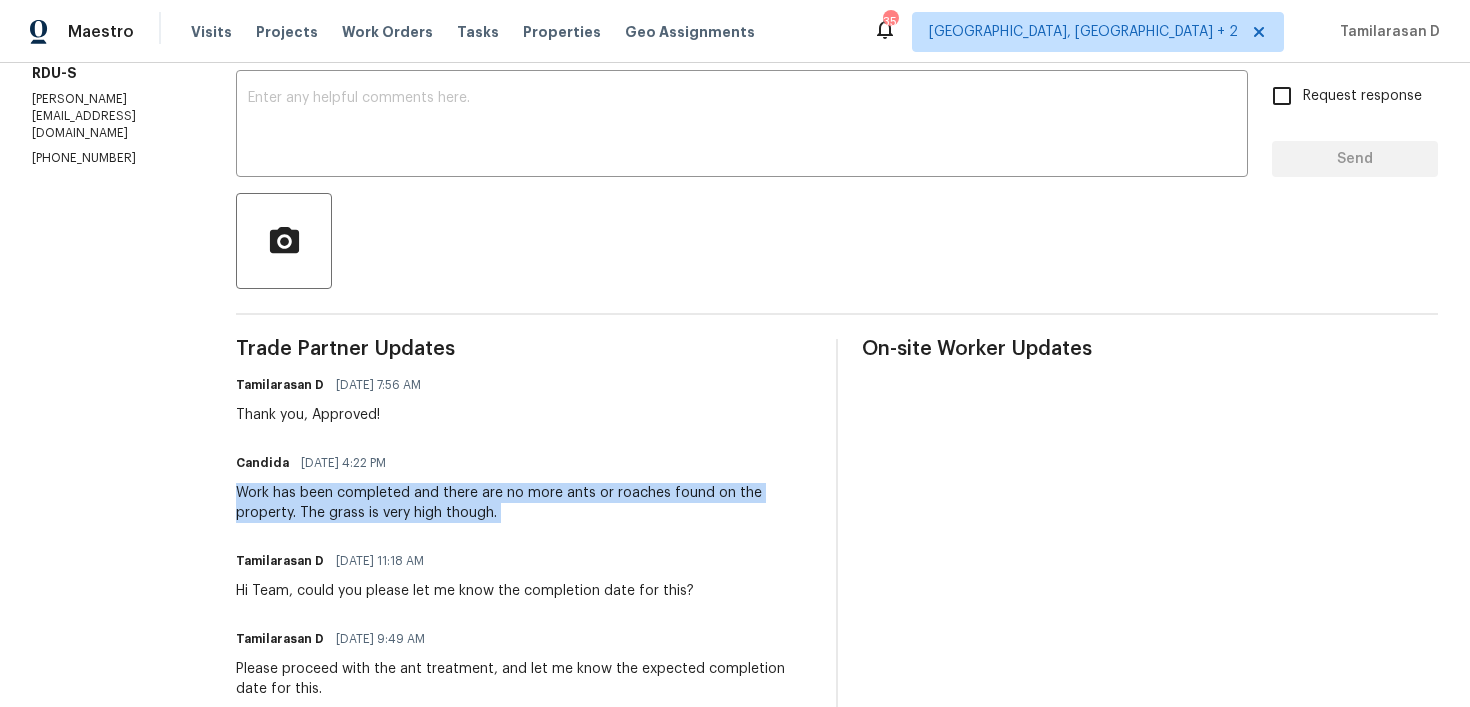 copy on "Work has been completed and there are no more ants or roaches found on the property. The grass is very high though." 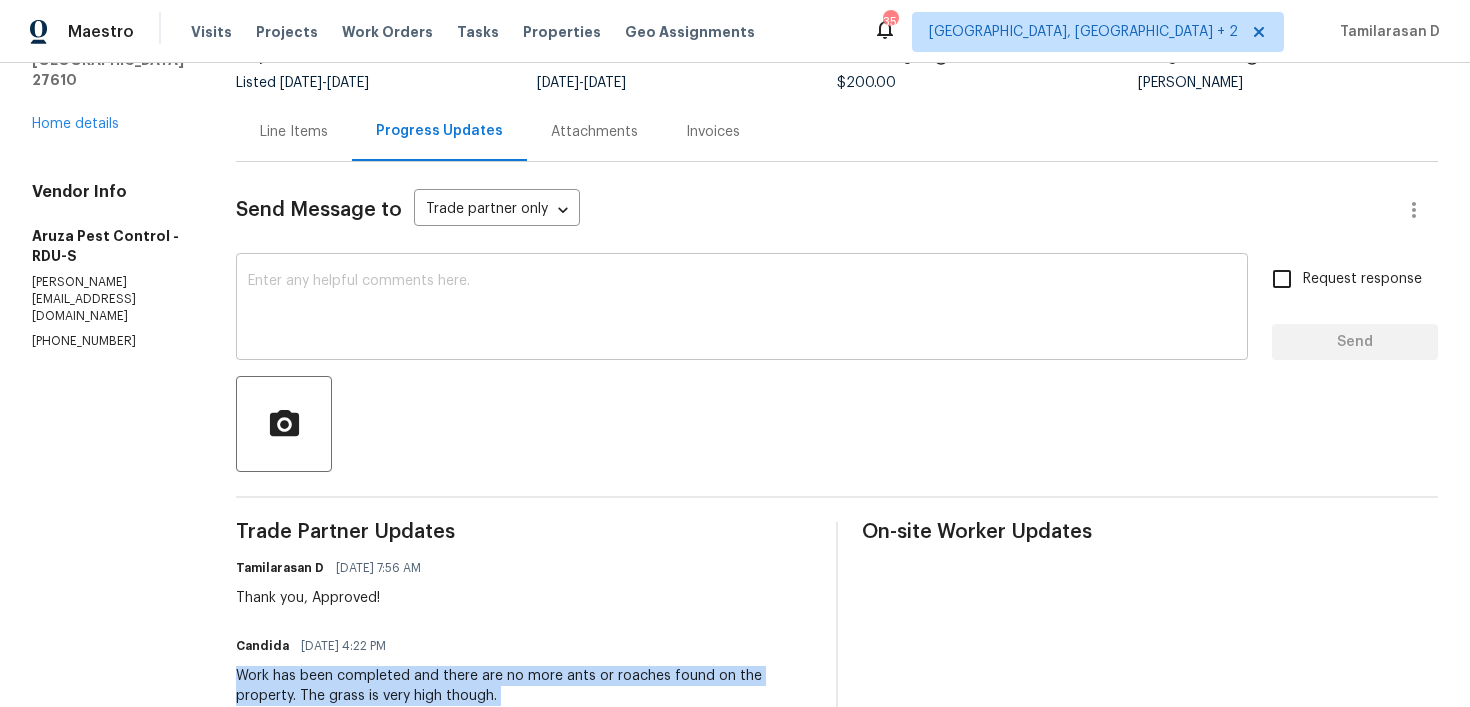 scroll, scrollTop: 0, scrollLeft: 0, axis: both 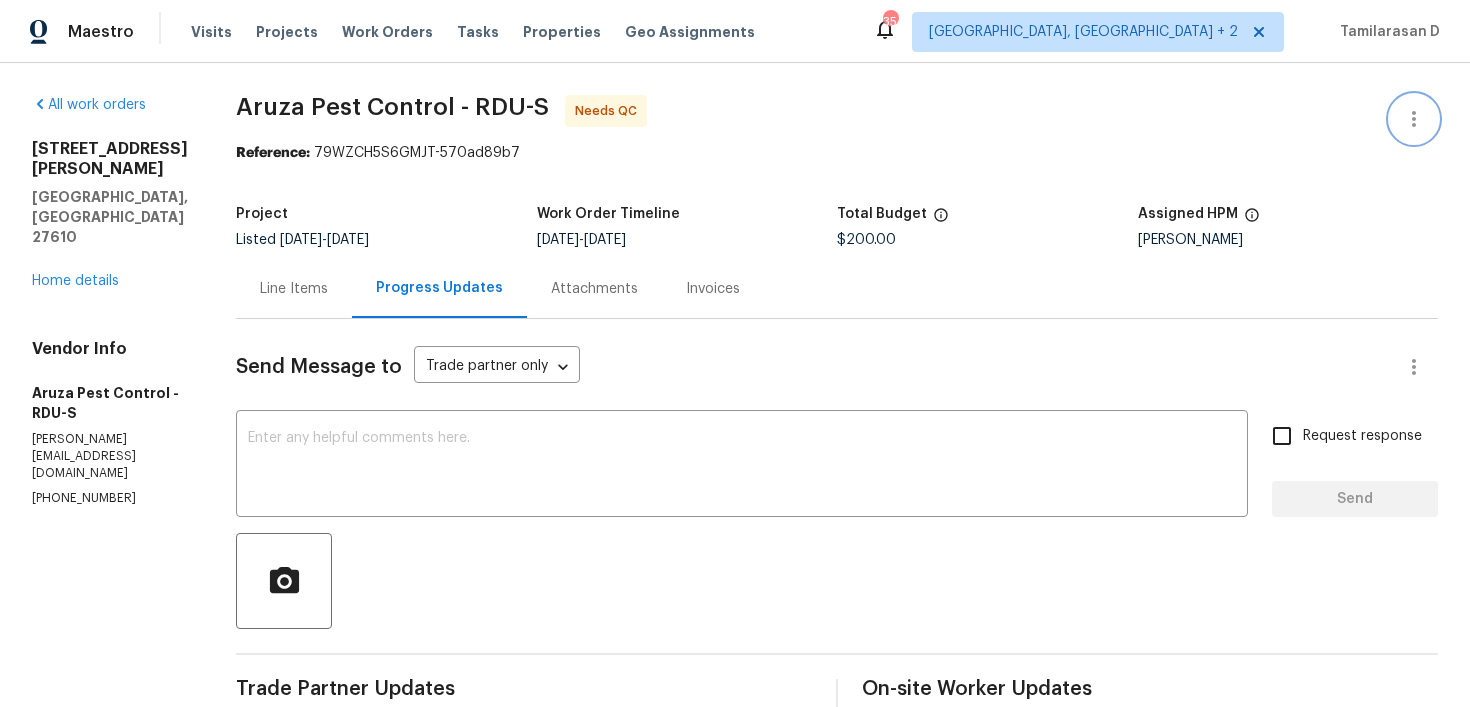 click 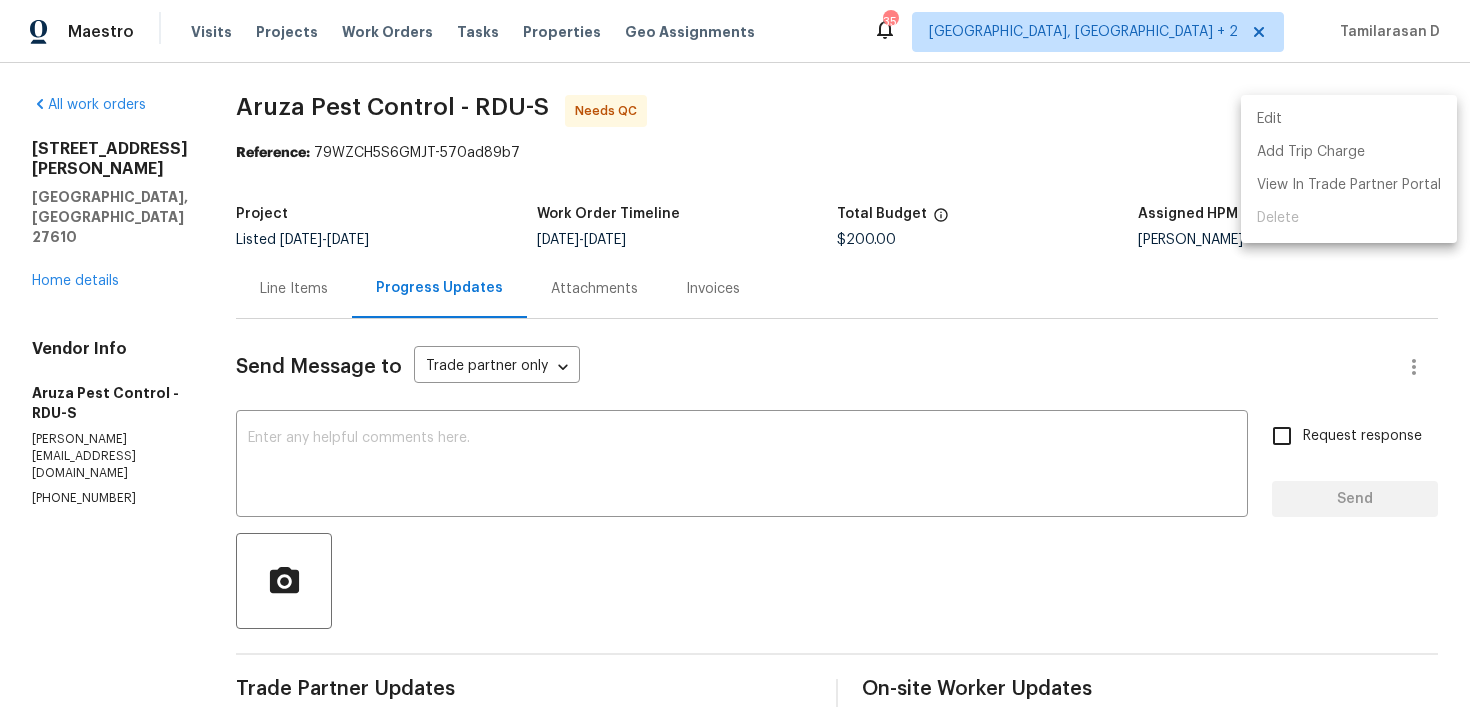click on "Edit" at bounding box center (1349, 119) 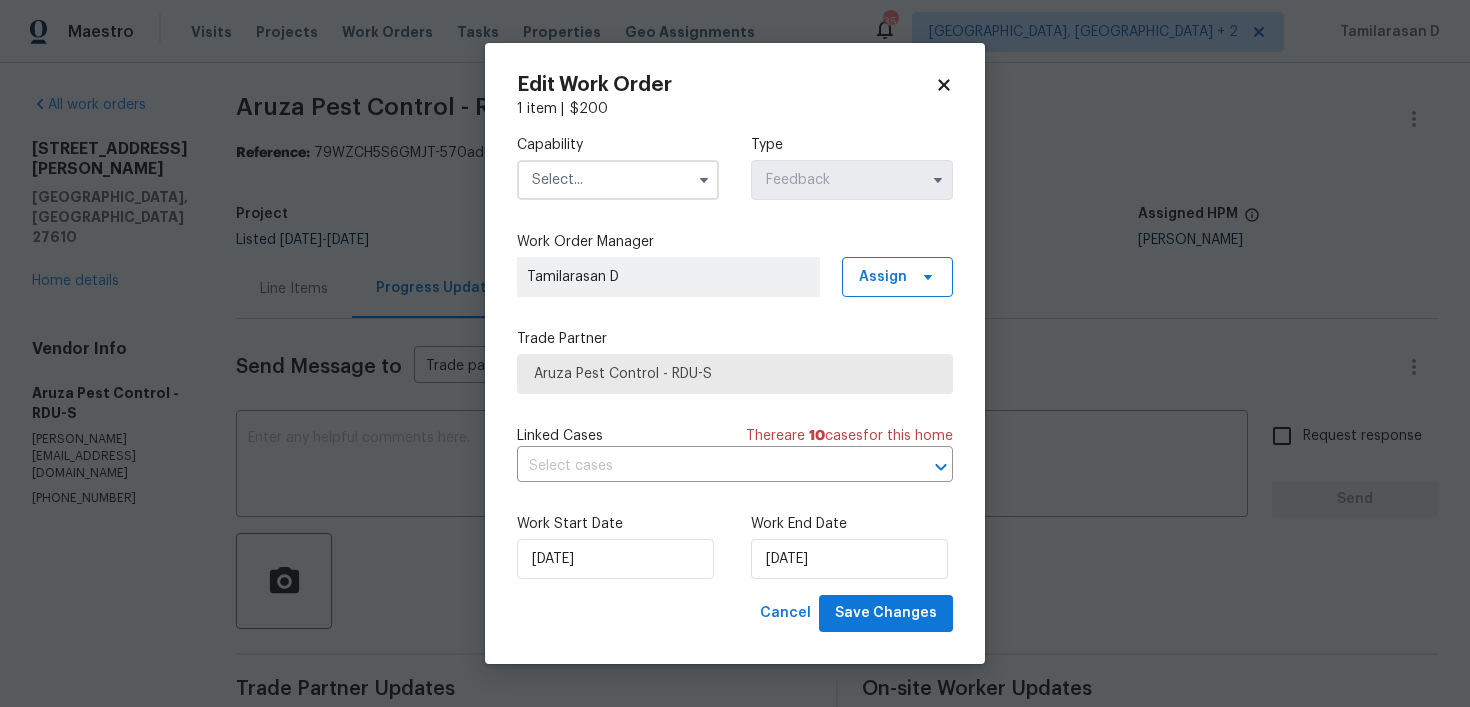 click at bounding box center (618, 180) 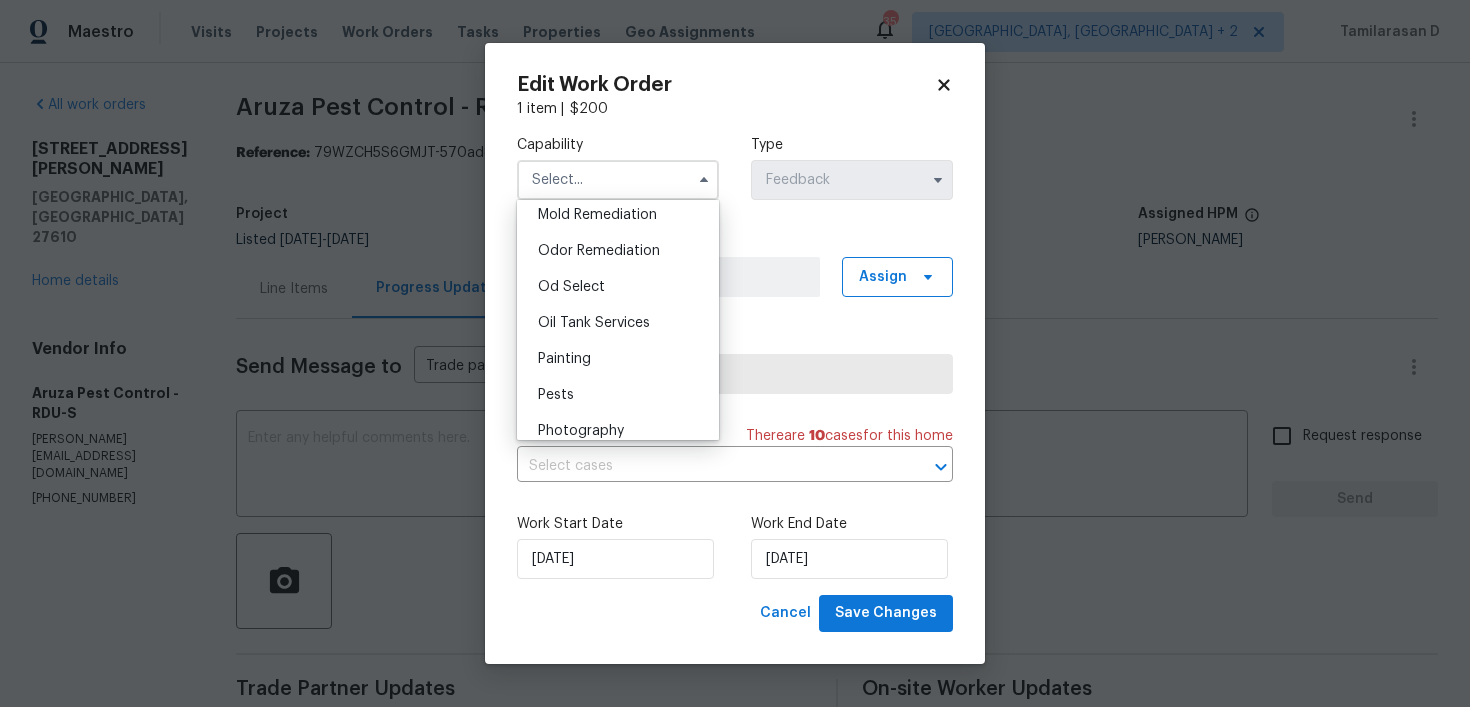 scroll, scrollTop: 1546, scrollLeft: 0, axis: vertical 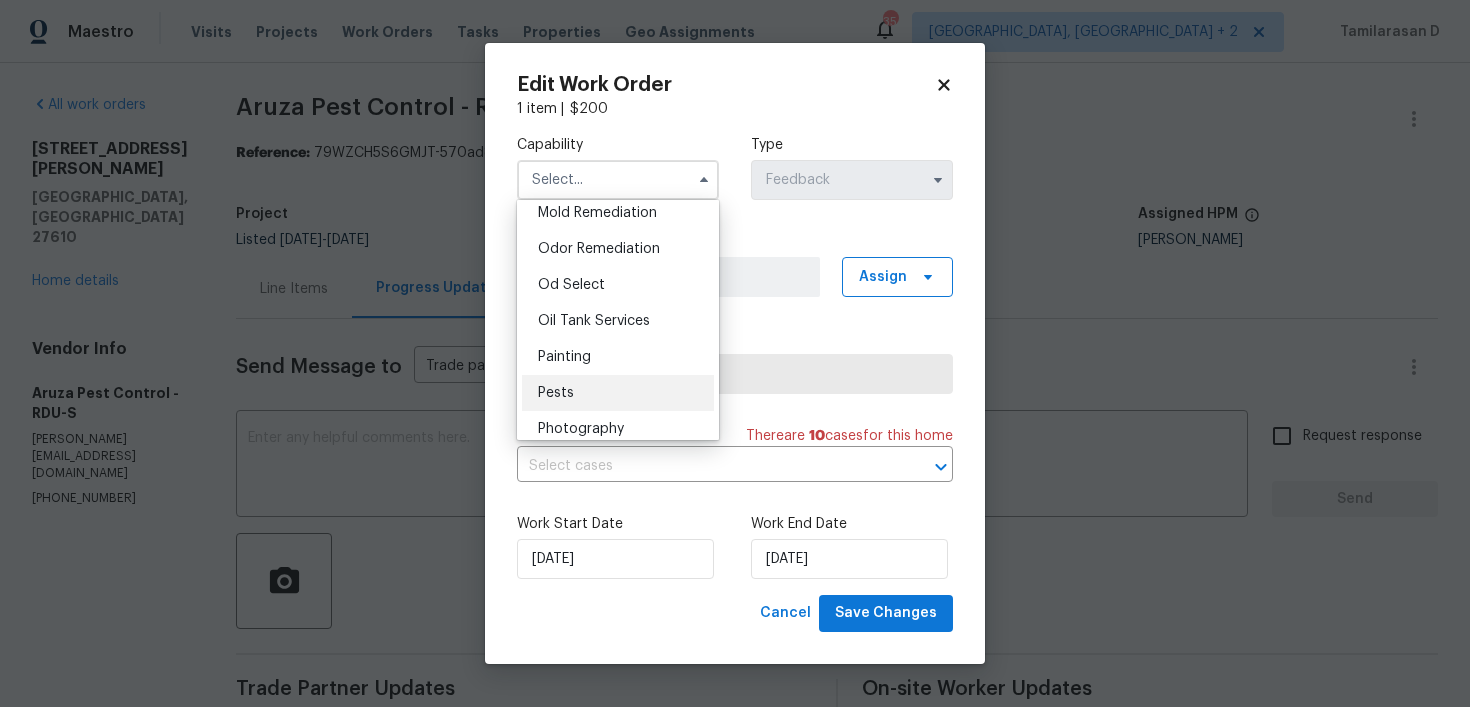 click on "Pests" at bounding box center (556, 393) 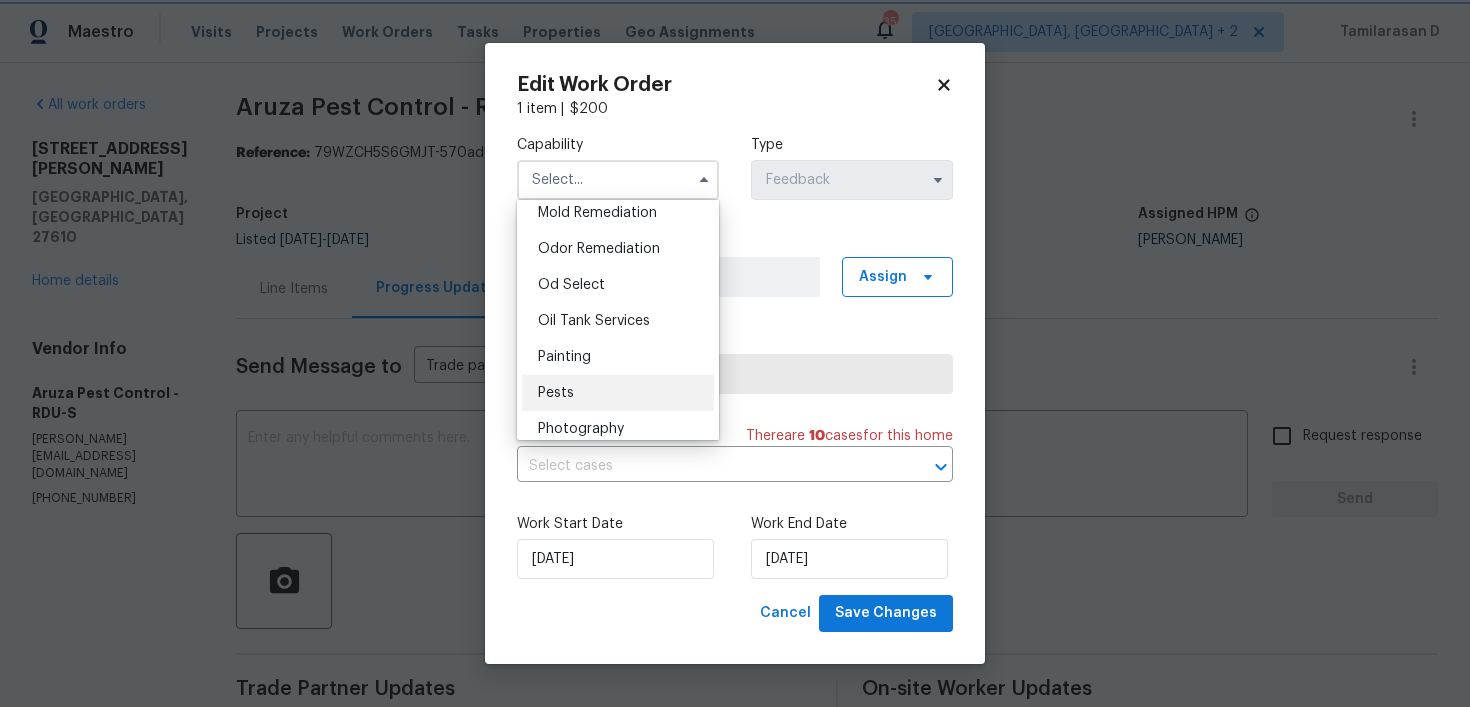 type on "Pests" 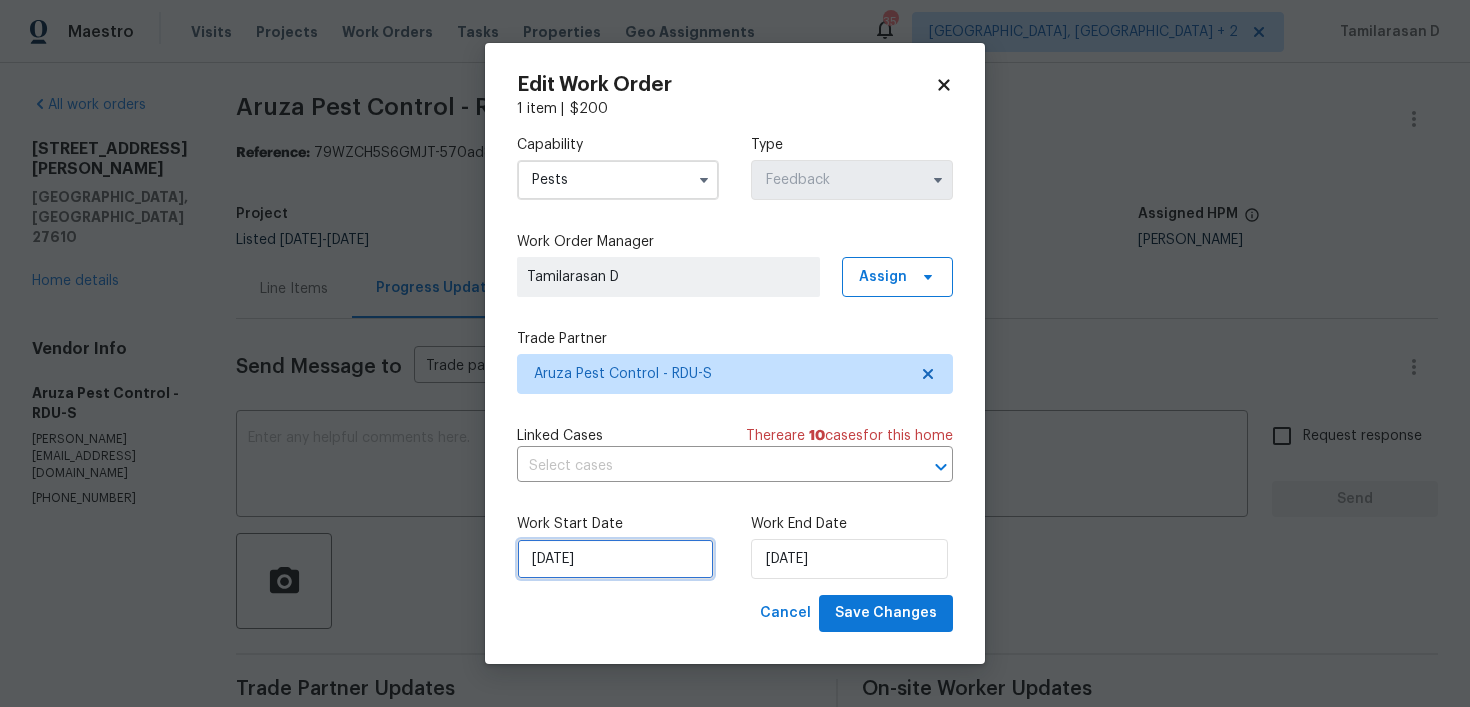 click on "30/06/2025" at bounding box center [615, 559] 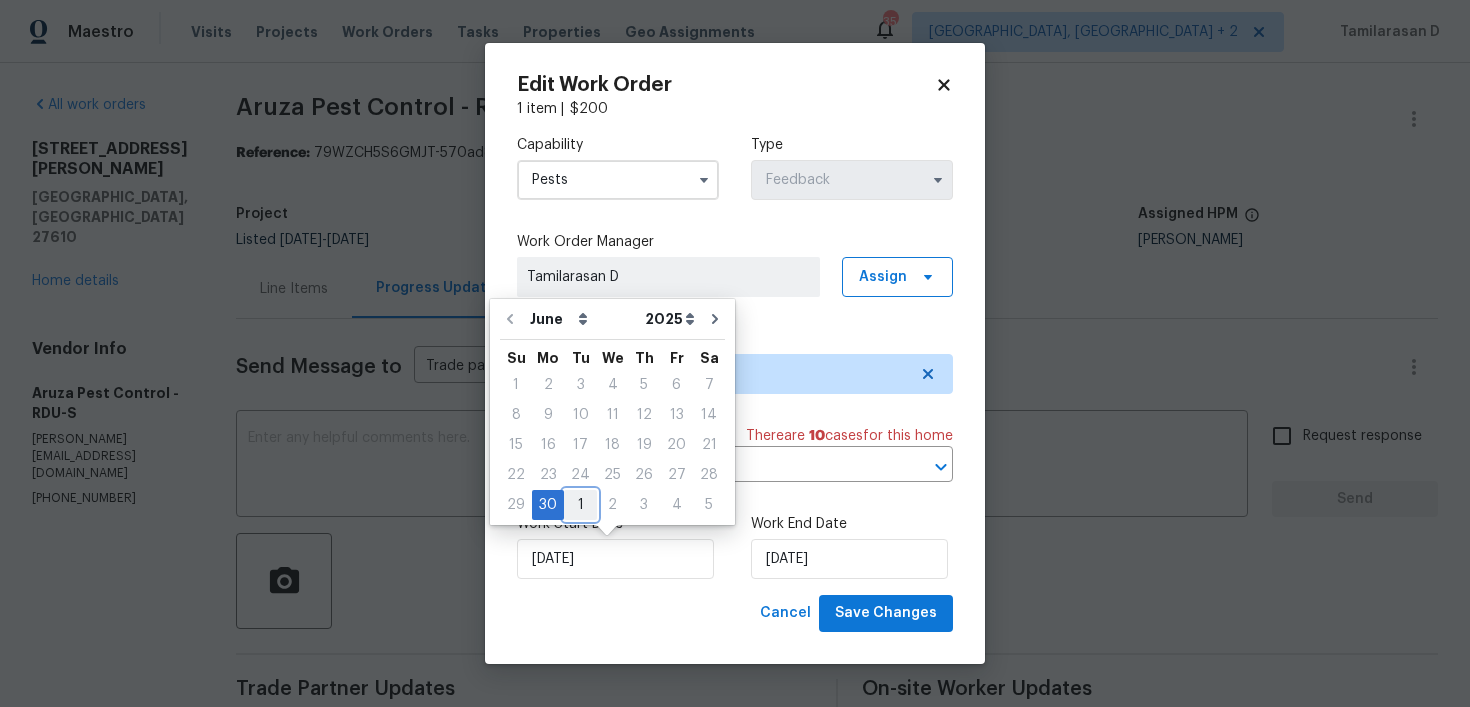 click on "1" at bounding box center (580, 505) 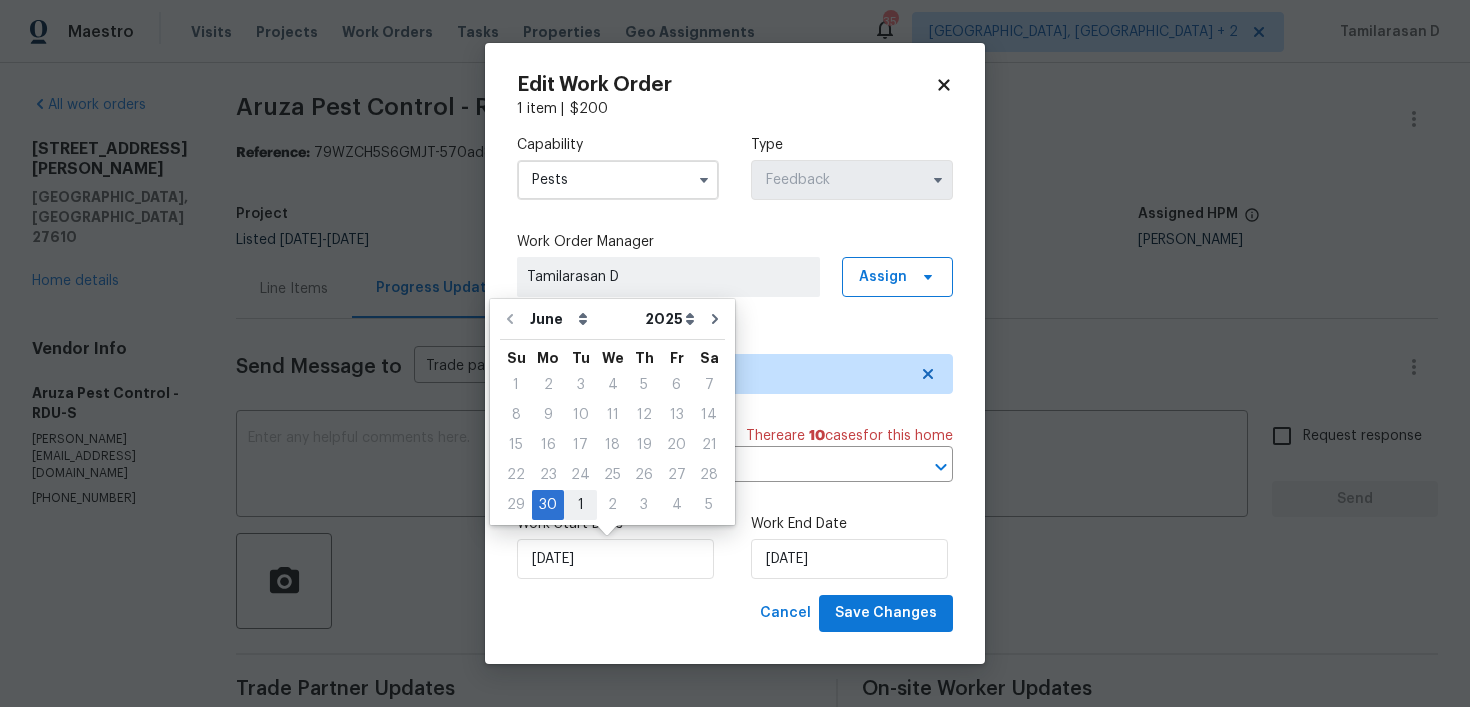 type on "01/07/2025" 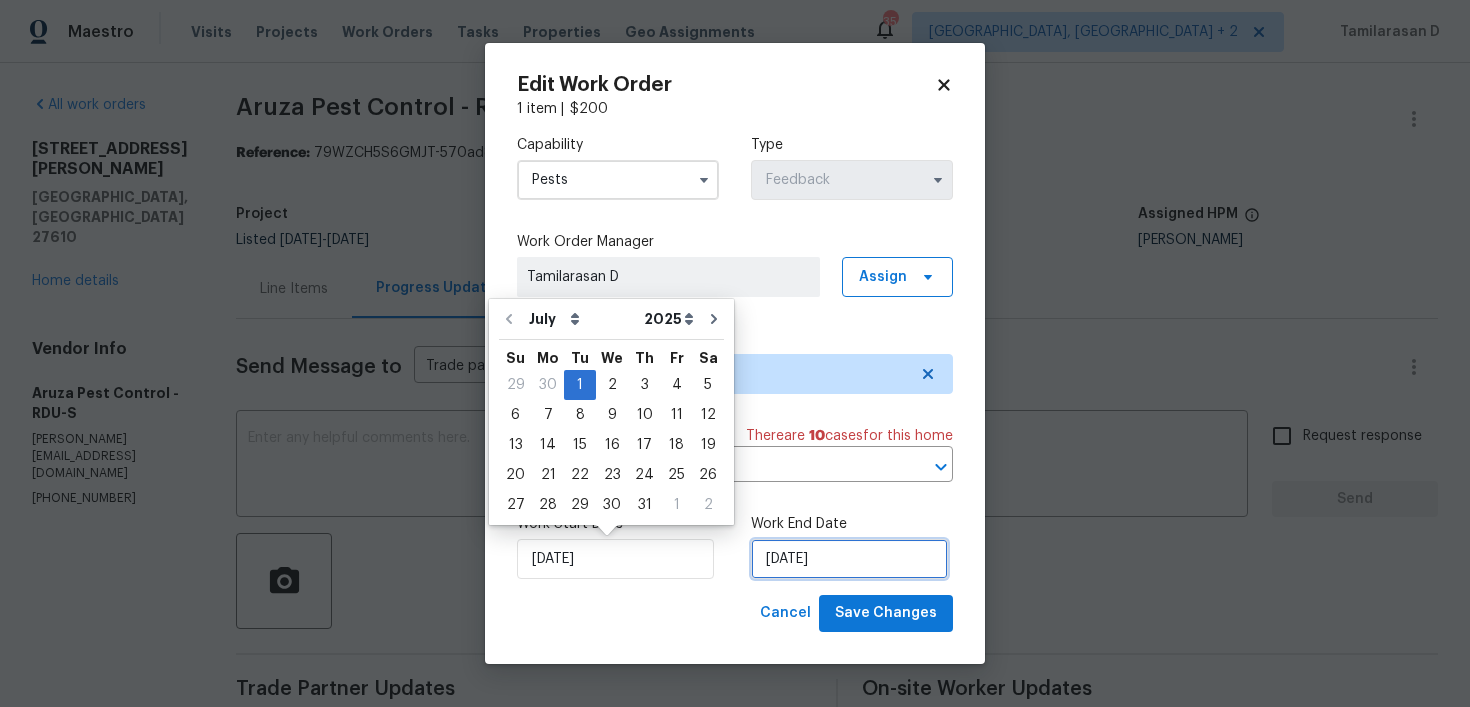 click on "02/07/2025" at bounding box center [849, 559] 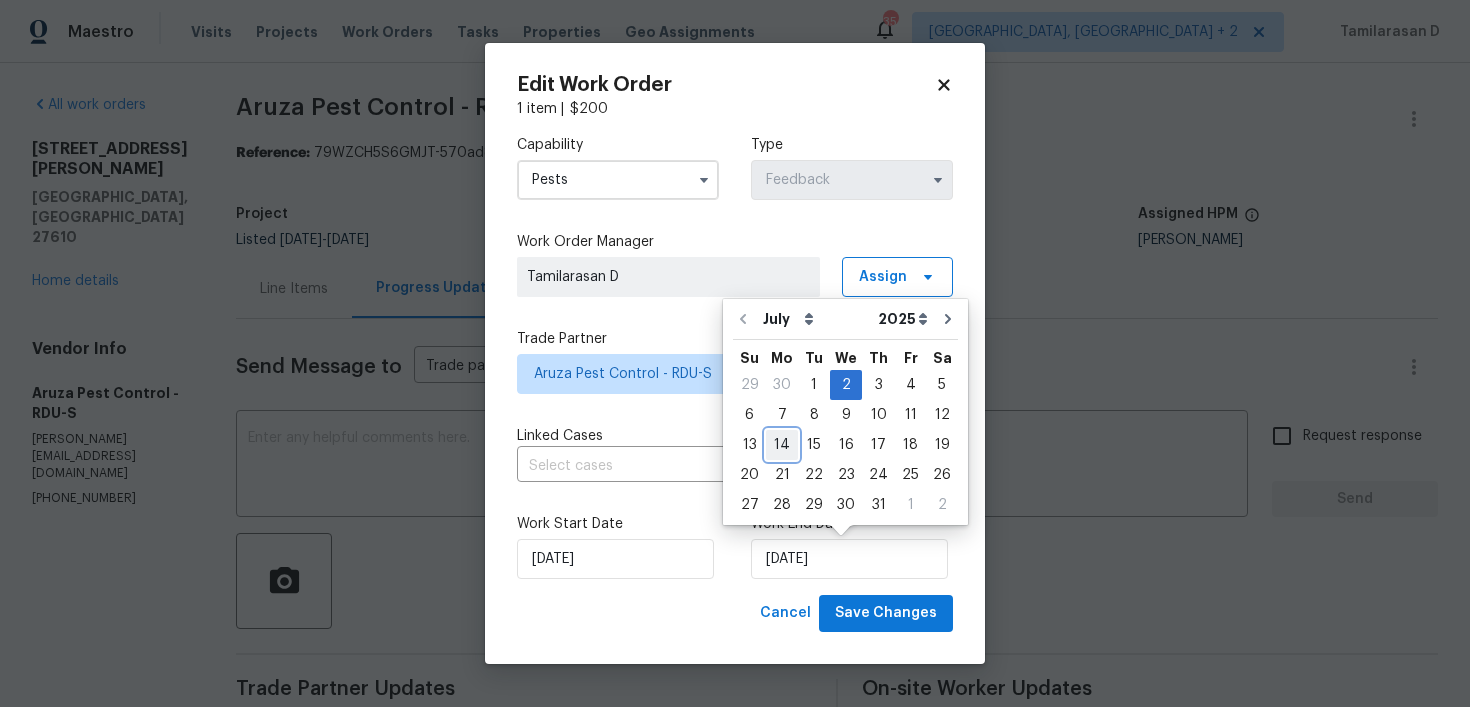 click on "14" at bounding box center (782, 445) 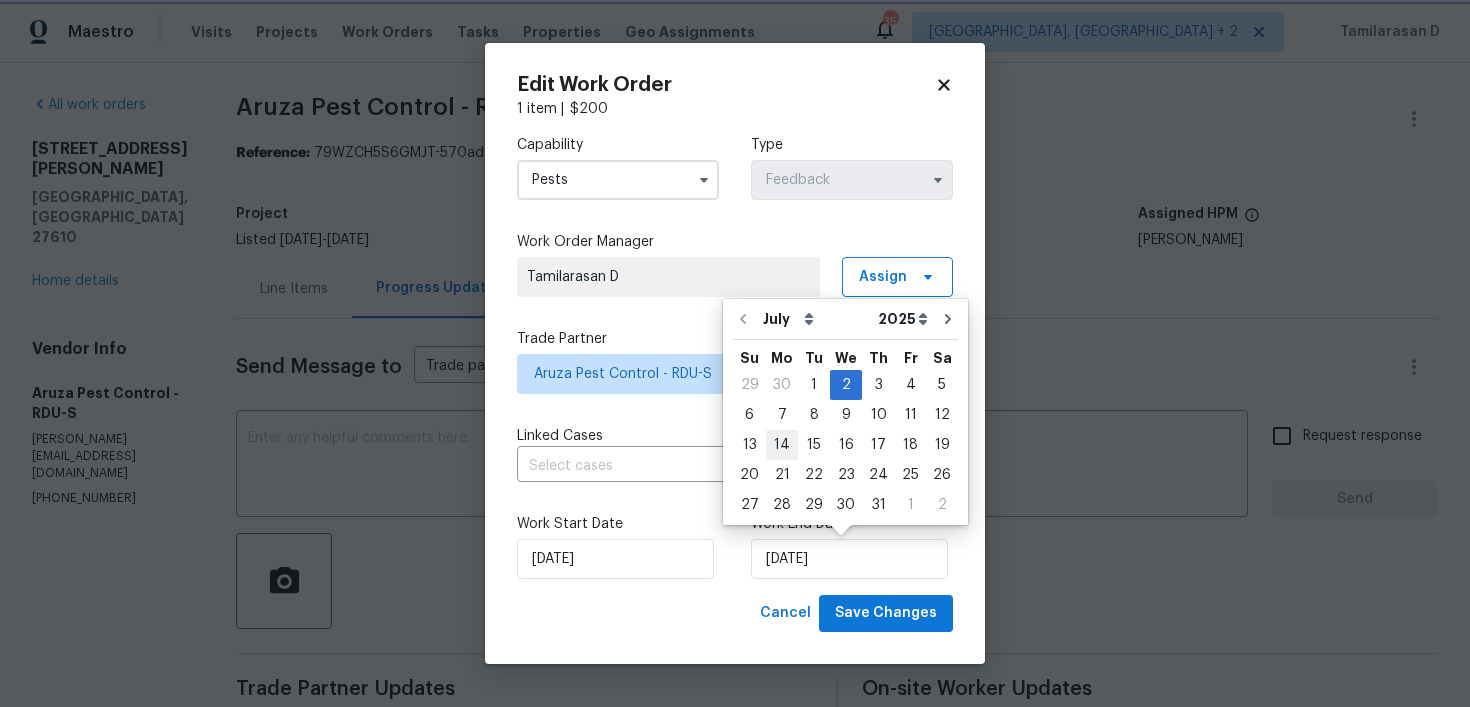 type on "14/07/2025" 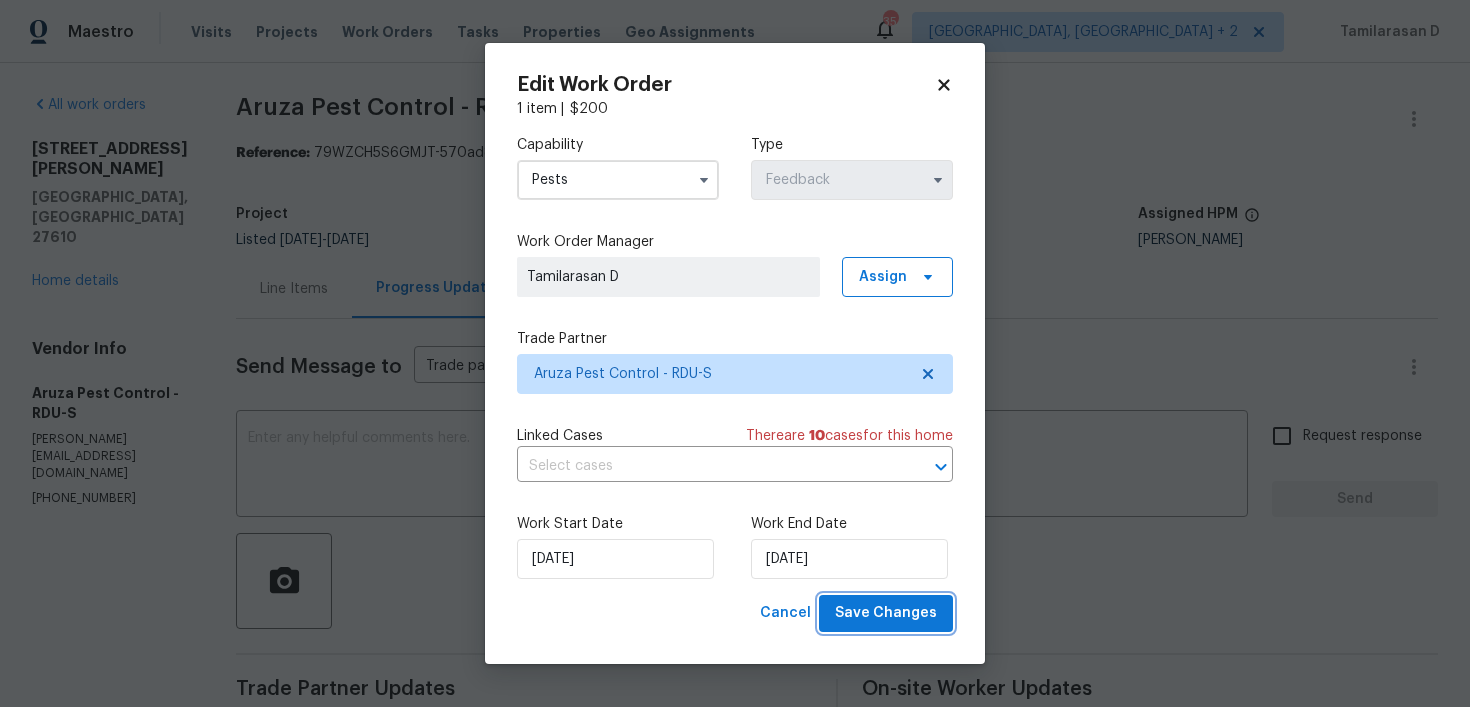 click on "Save Changes" at bounding box center (886, 613) 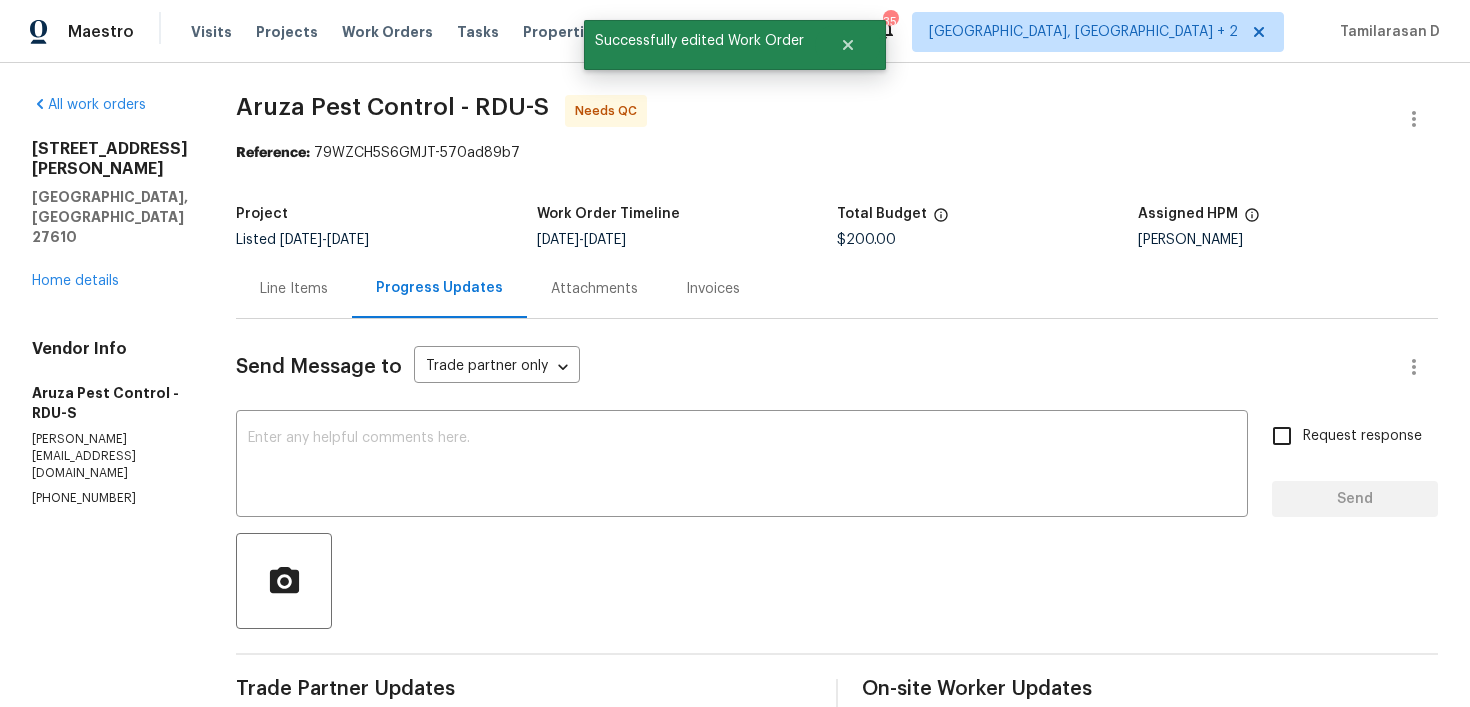click on "Line Items" at bounding box center (294, 288) 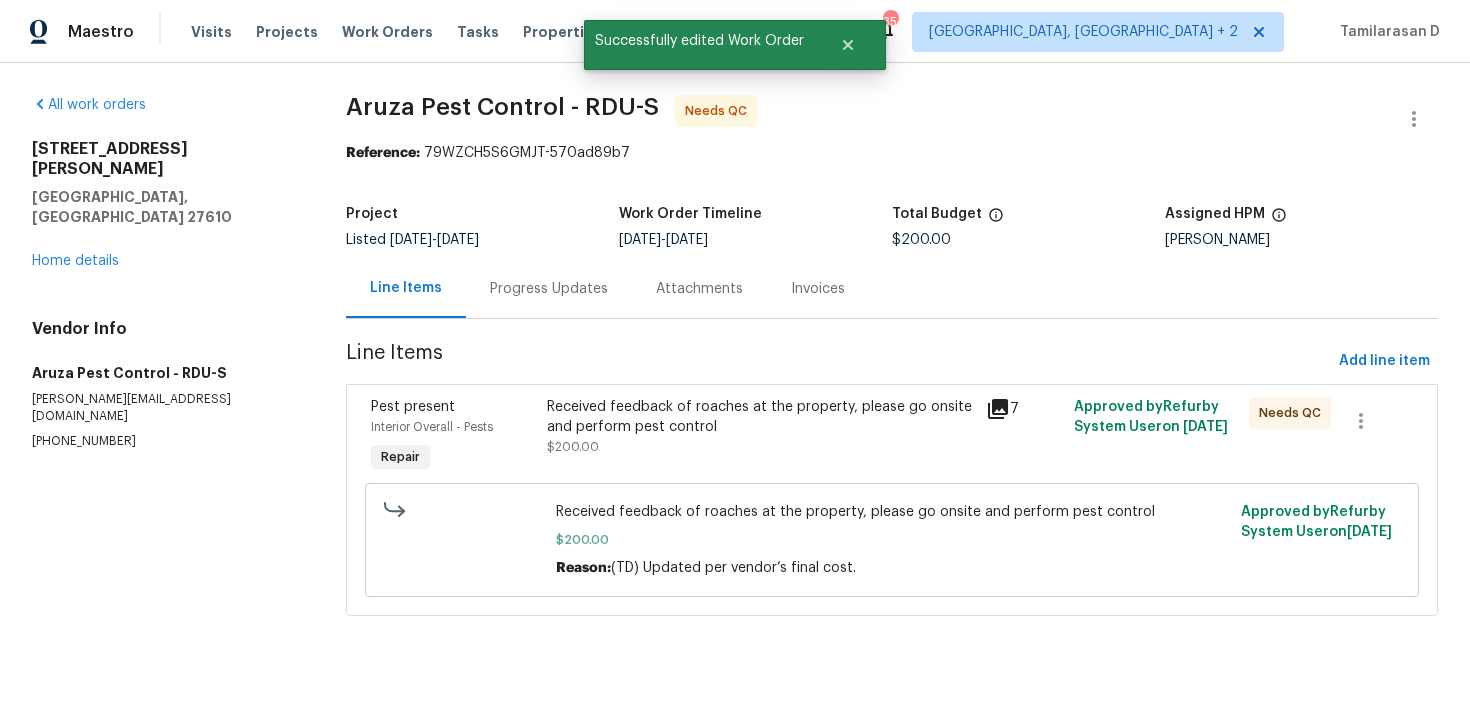 click on "Received feedback of roaches at the property, please go onsite and perform pest control $200.00" at bounding box center [760, 437] 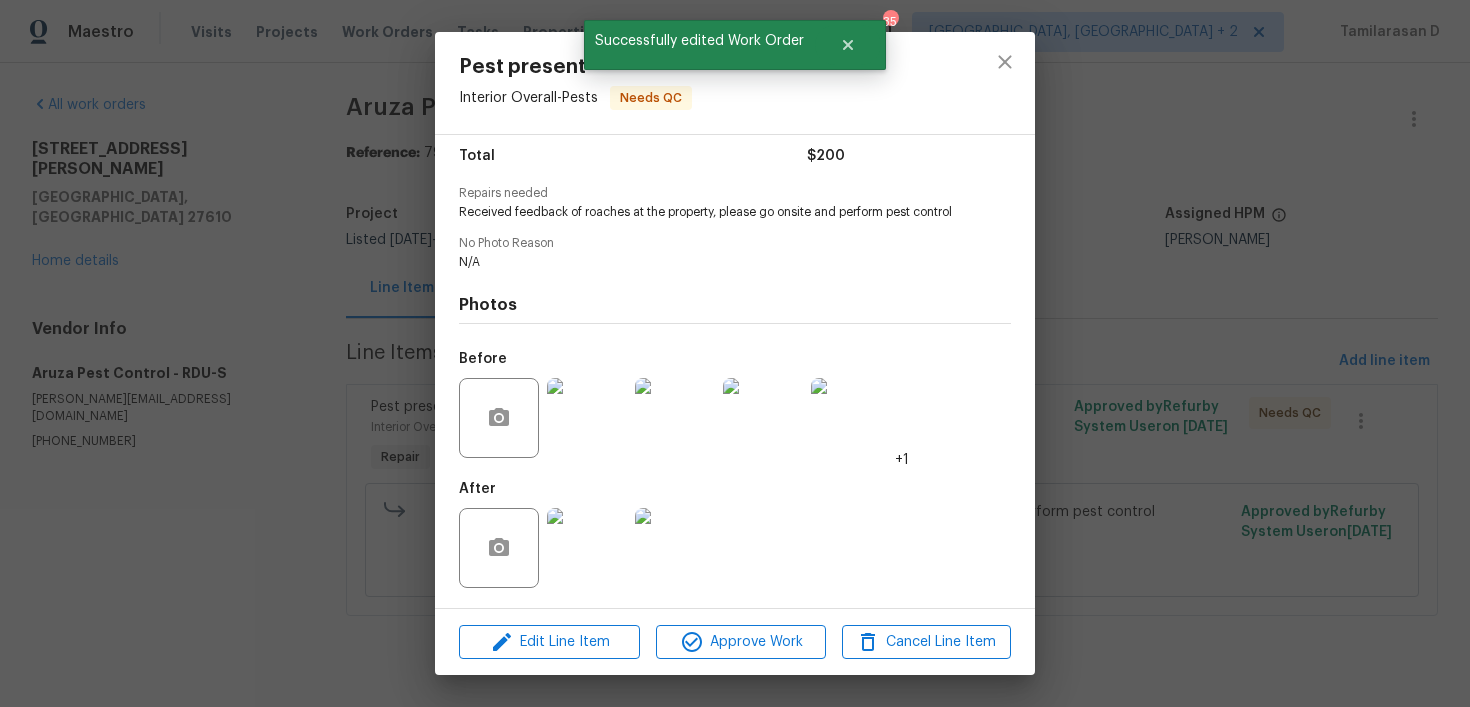 scroll, scrollTop: 180, scrollLeft: 0, axis: vertical 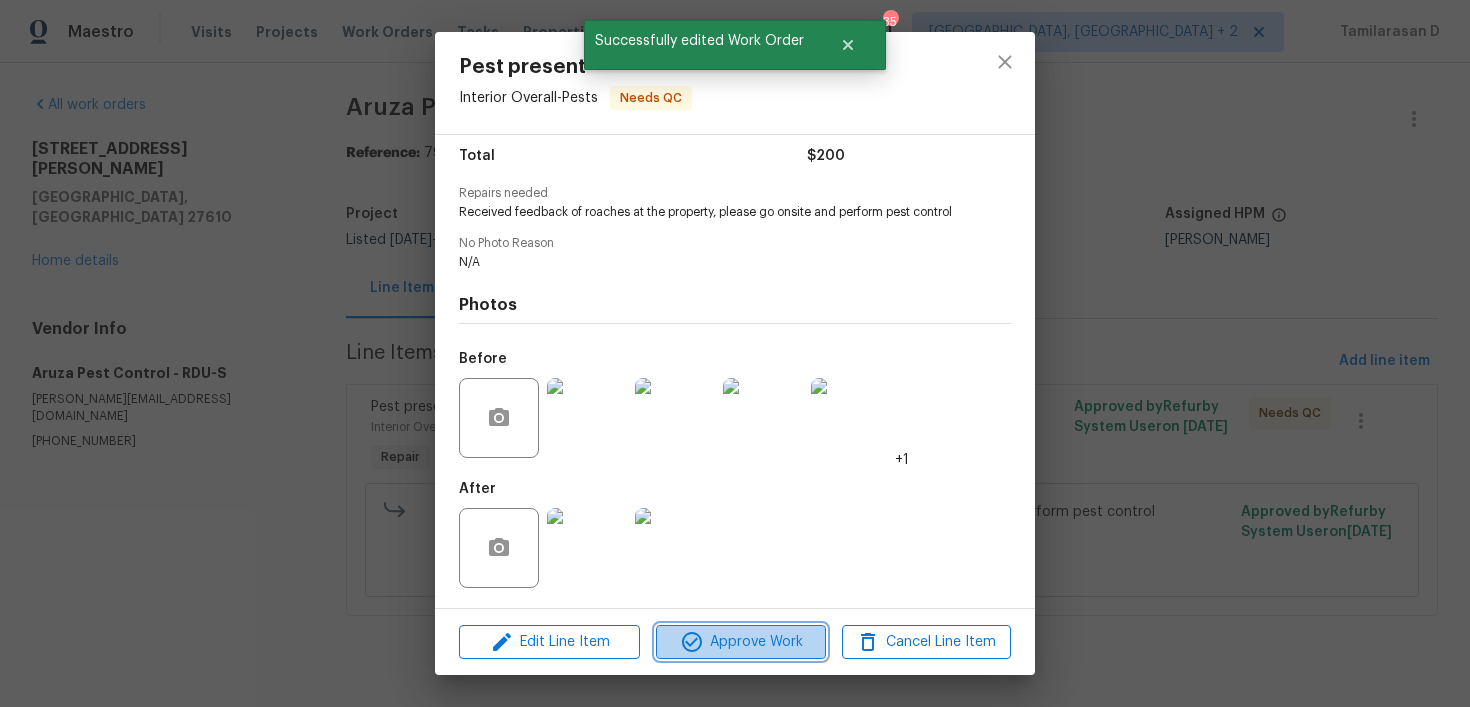 click on "Approve Work" at bounding box center (740, 642) 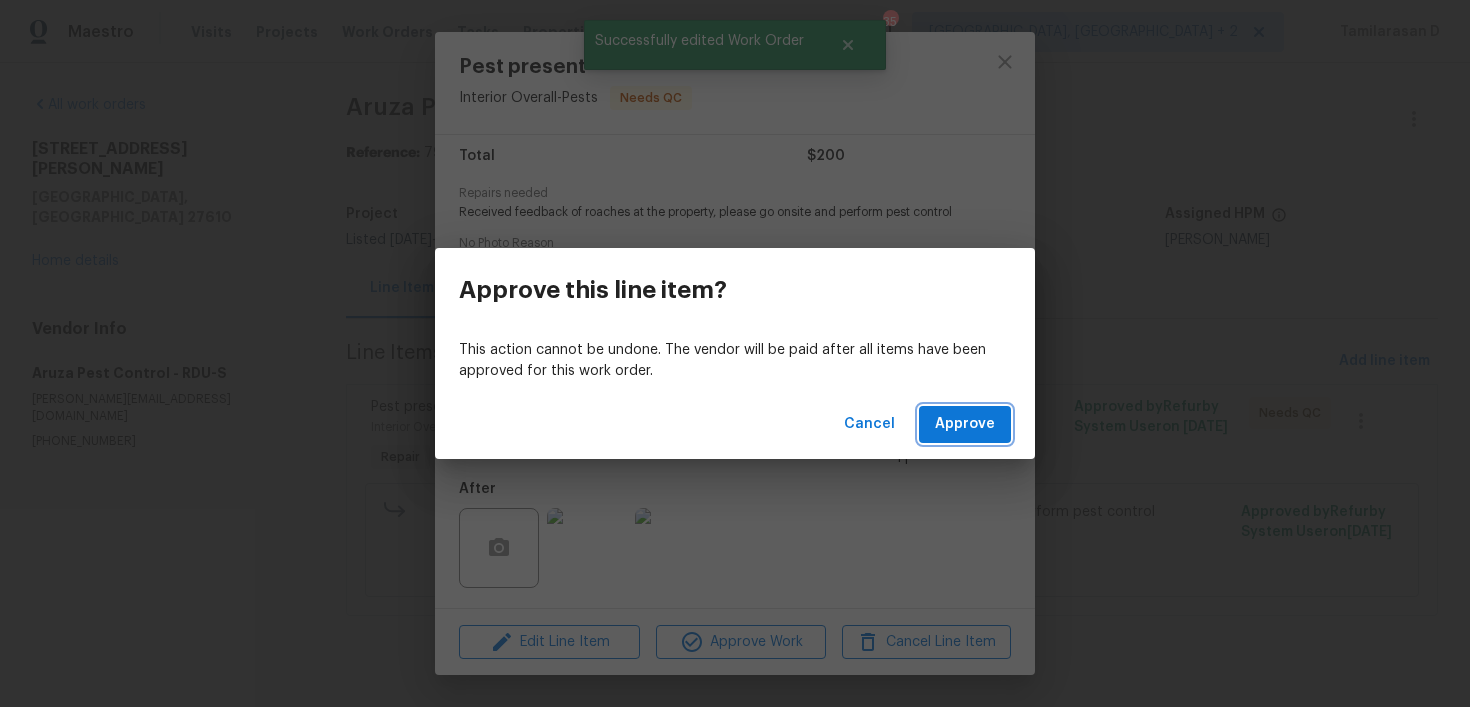 click on "Approve" at bounding box center (965, 424) 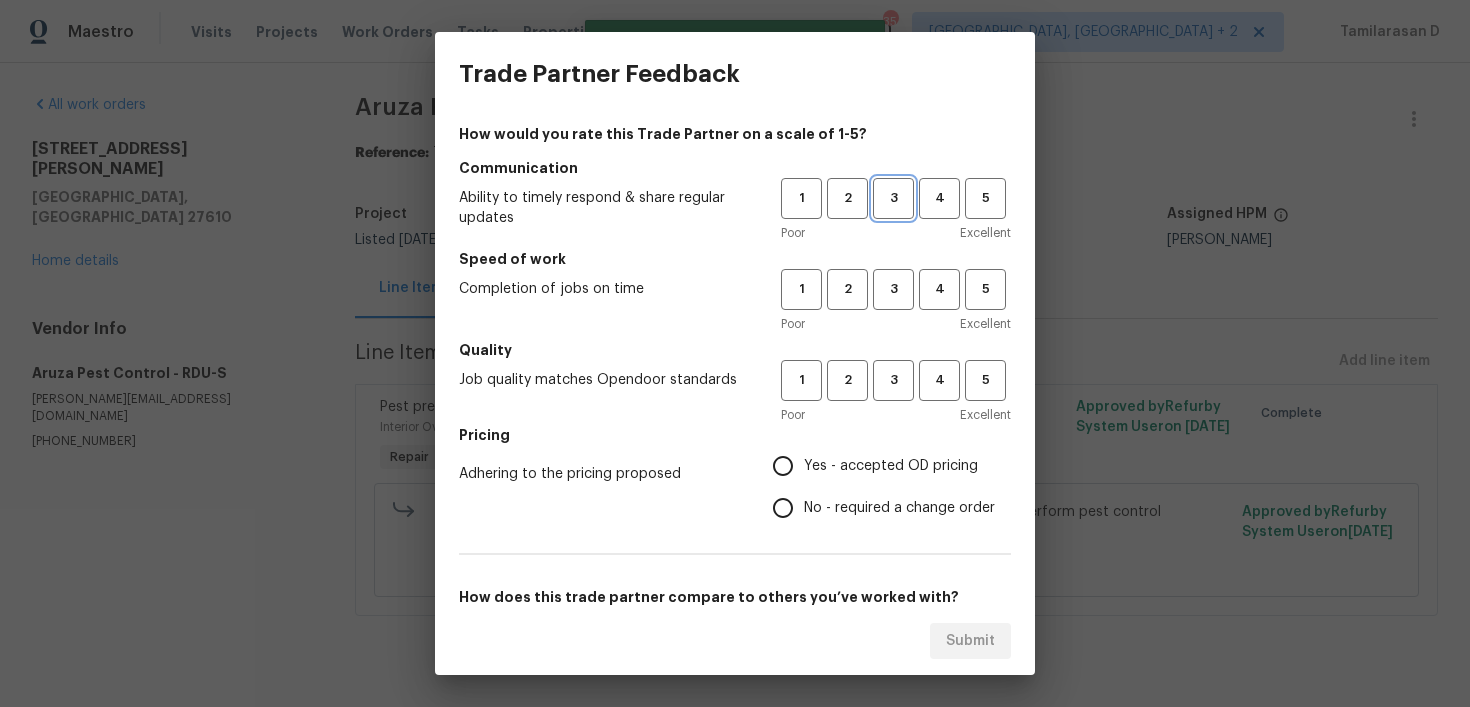 click on "3" at bounding box center [893, 198] 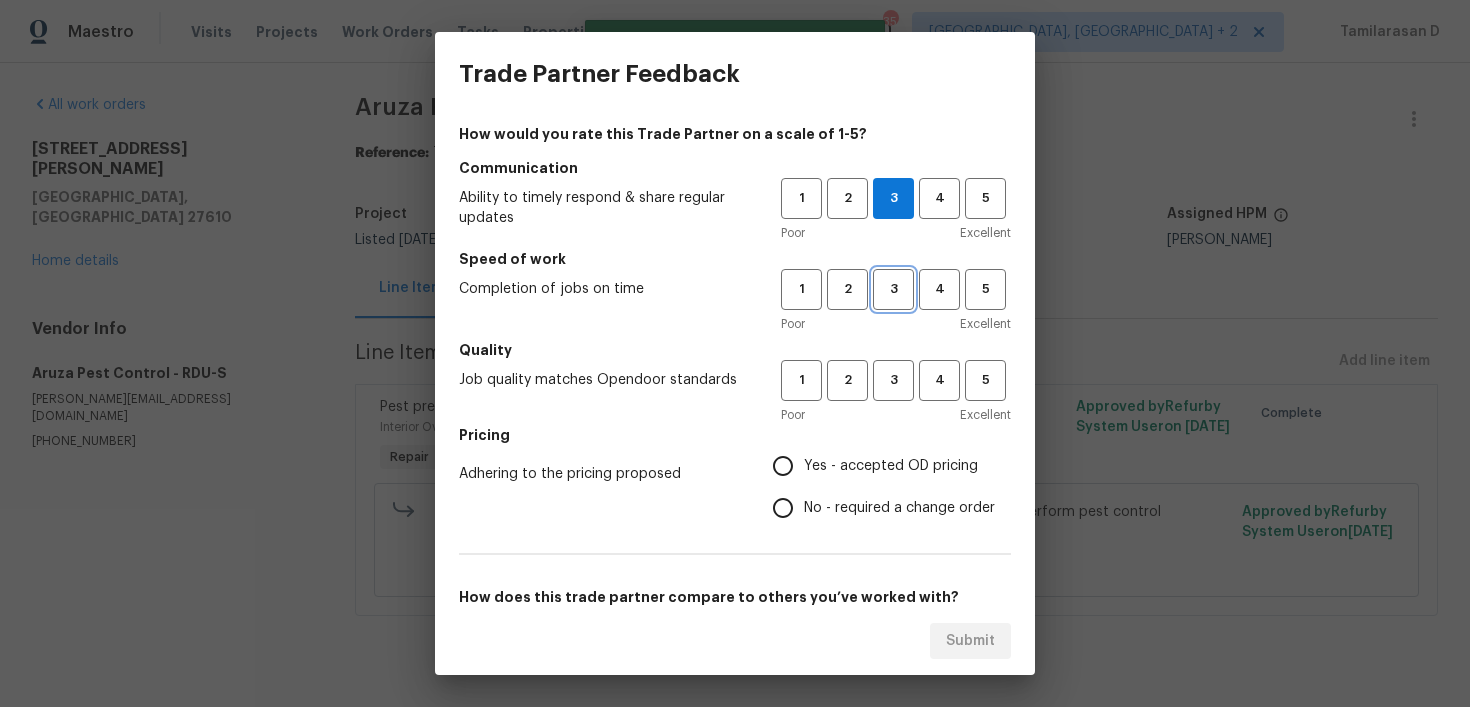 click on "3" at bounding box center [893, 289] 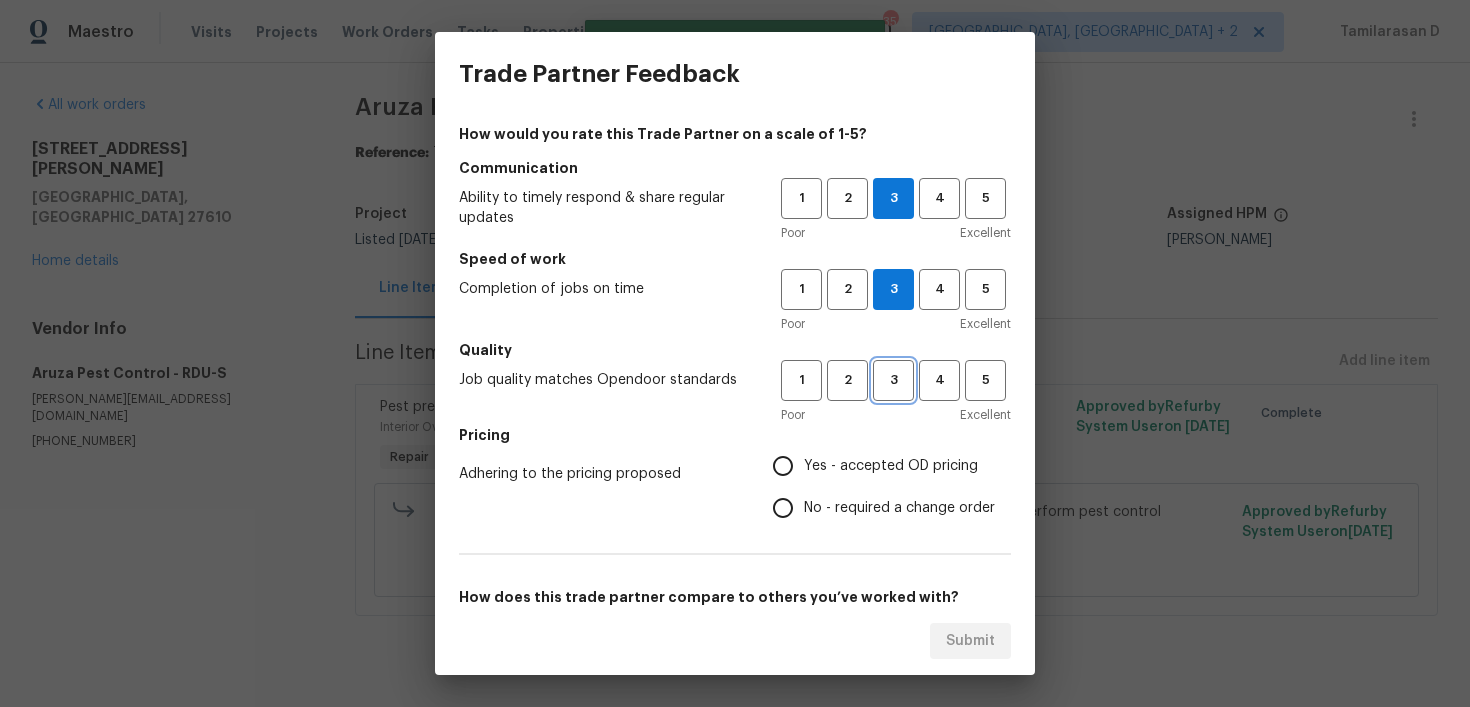 click on "3" at bounding box center (893, 380) 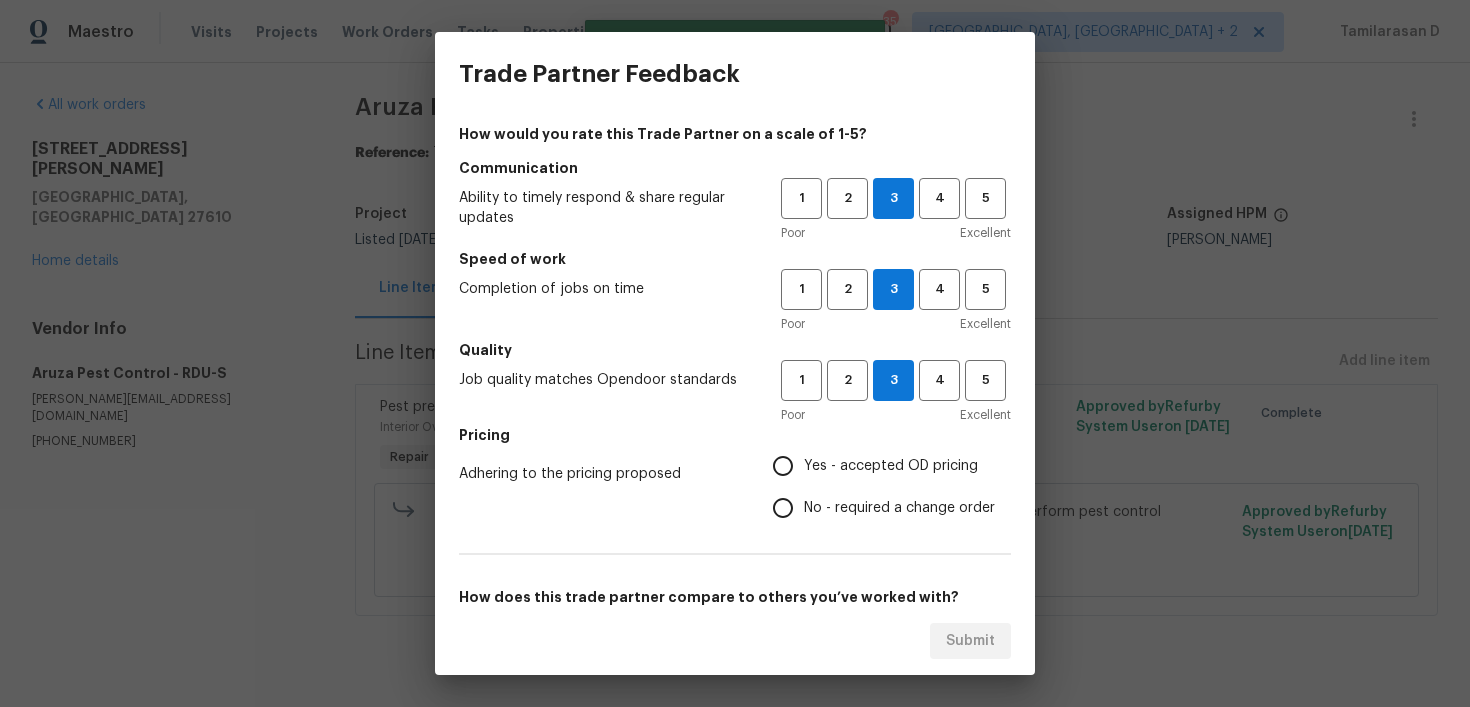 click on "Yes - accepted OD pricing" at bounding box center (783, 466) 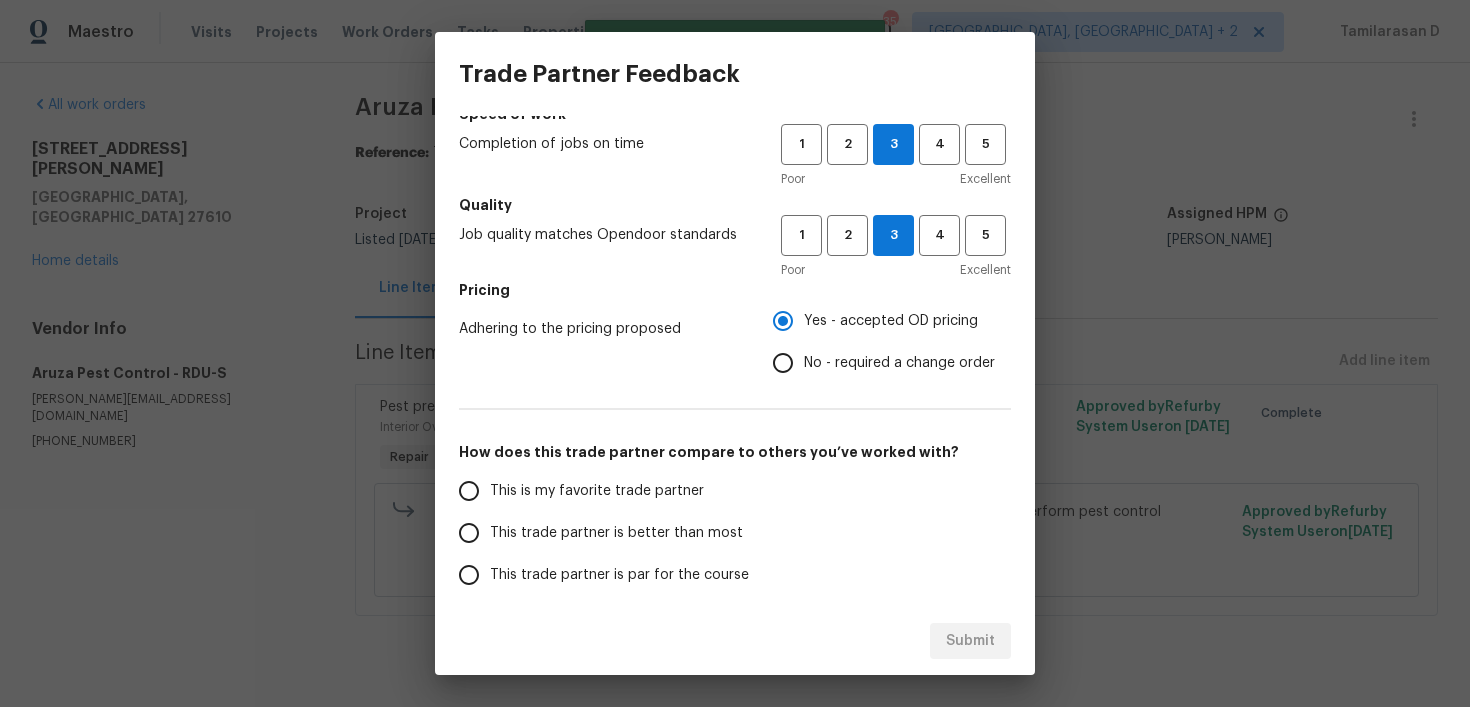 scroll, scrollTop: 308, scrollLeft: 0, axis: vertical 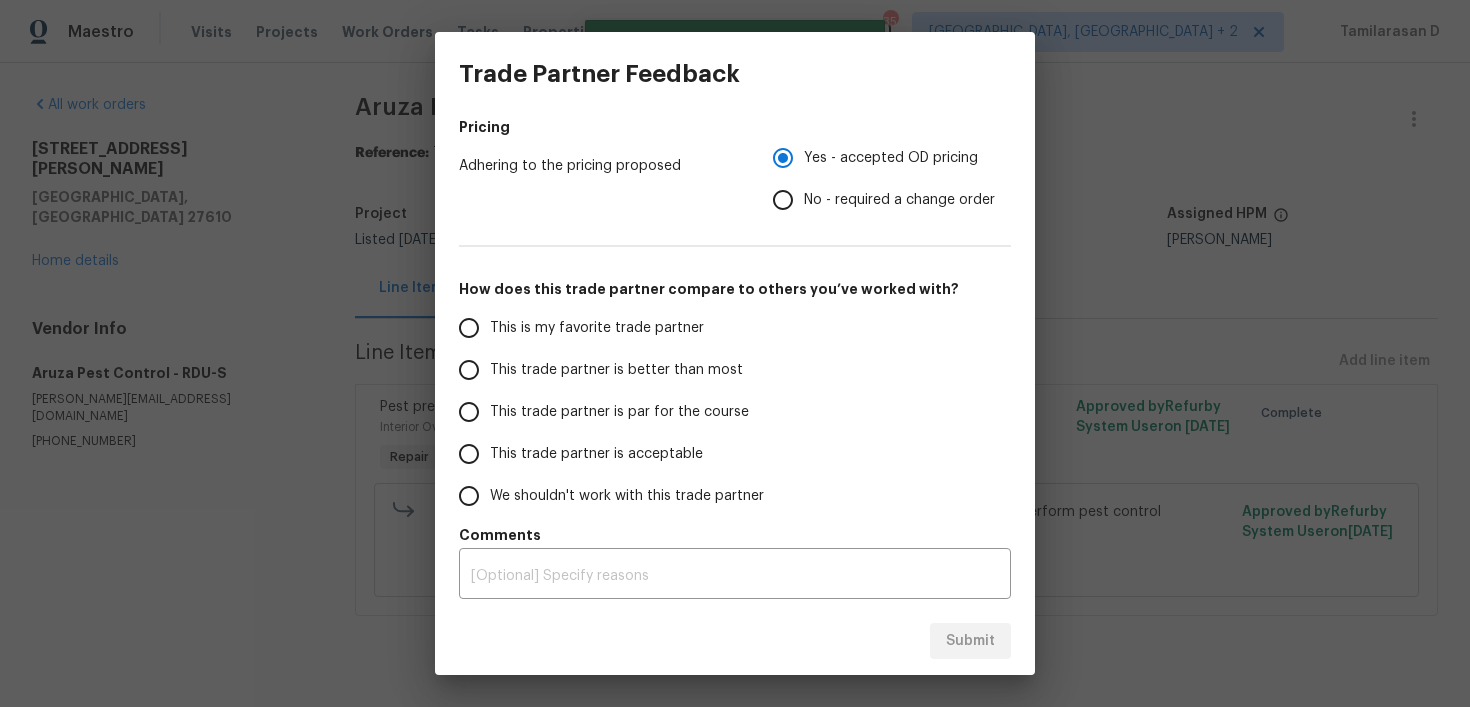 click on "This trade partner is par for the course" at bounding box center (469, 412) 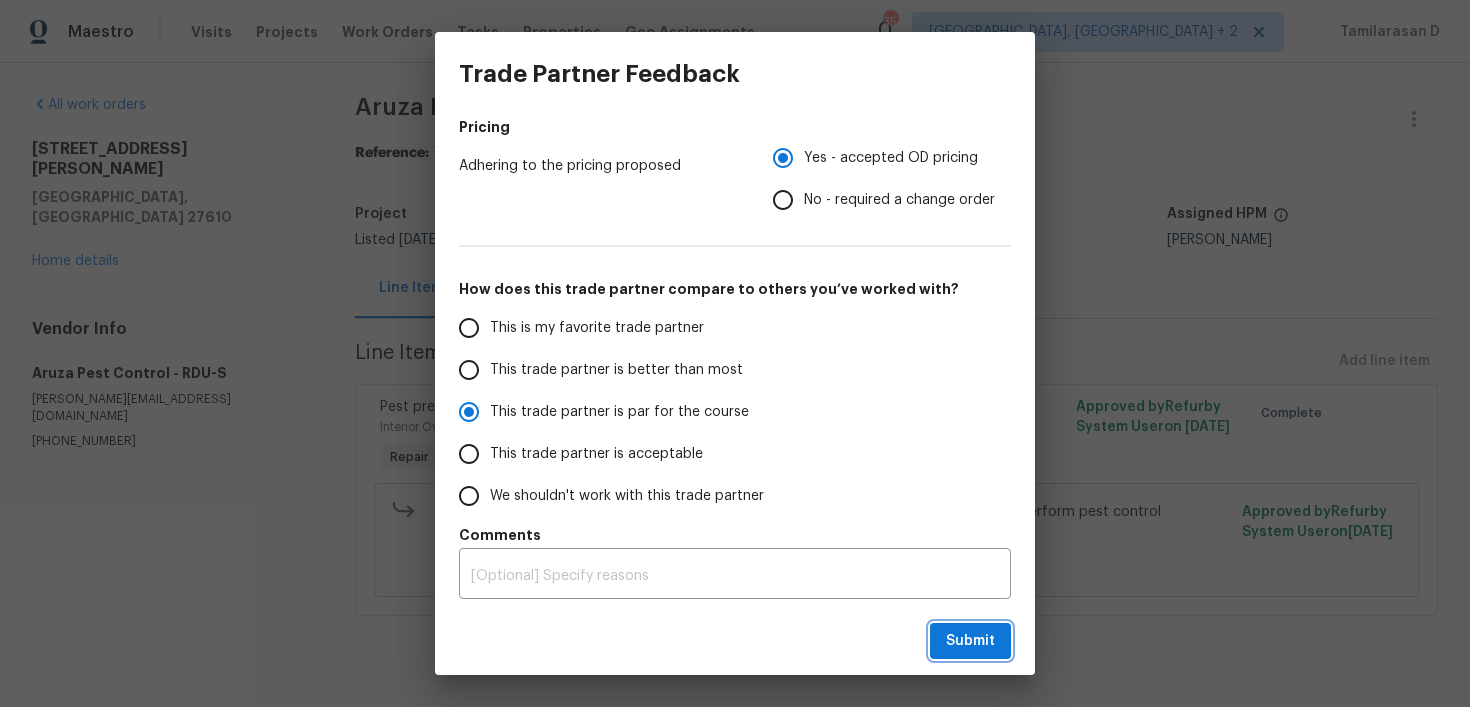 click on "Submit" at bounding box center (970, 641) 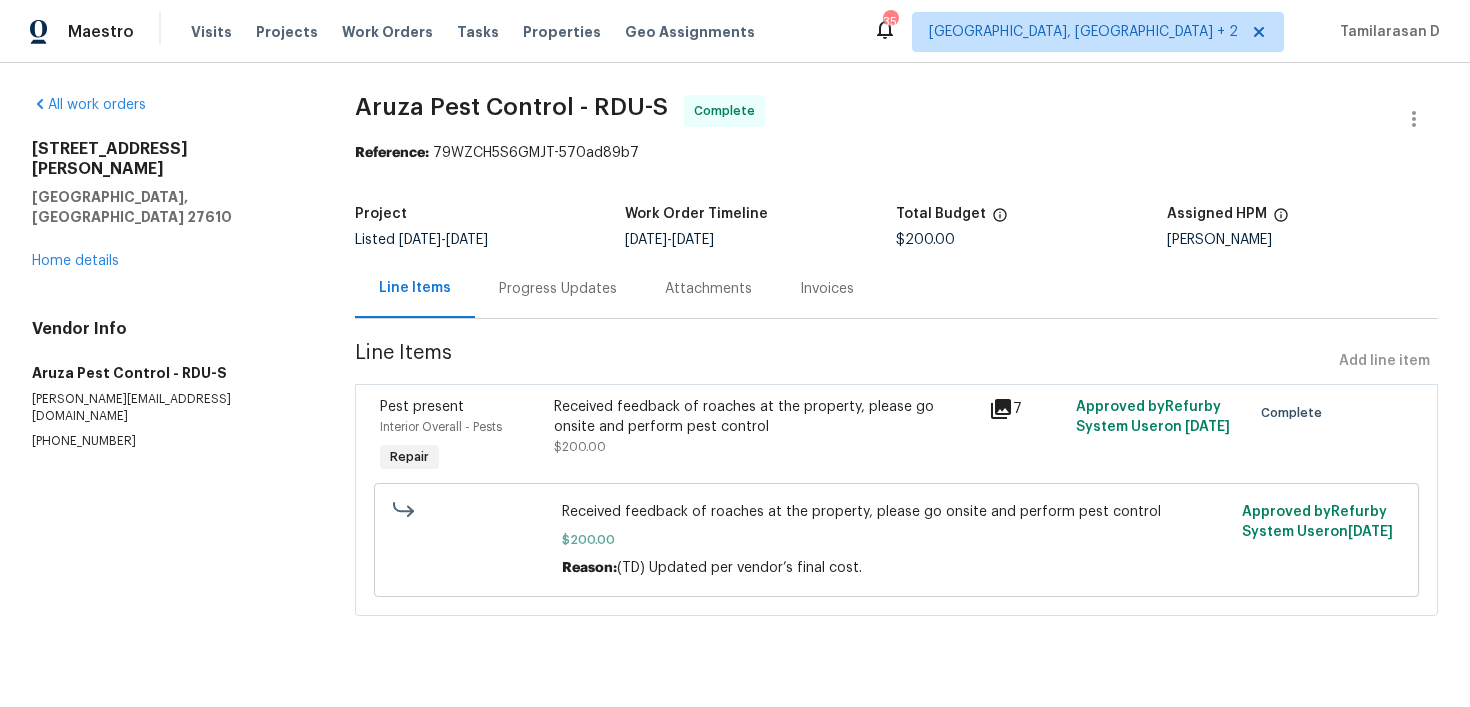 click on "Progress Updates" at bounding box center [558, 288] 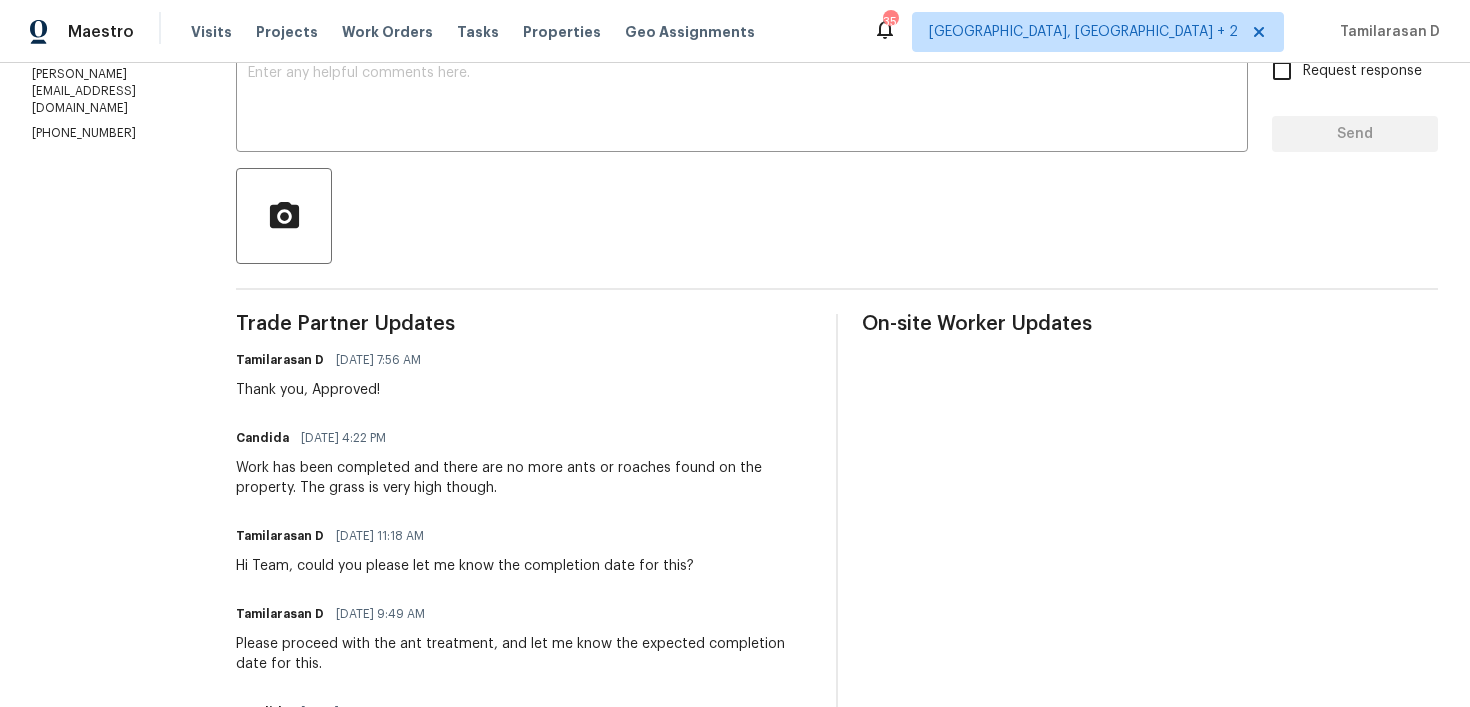 scroll, scrollTop: 383, scrollLeft: 0, axis: vertical 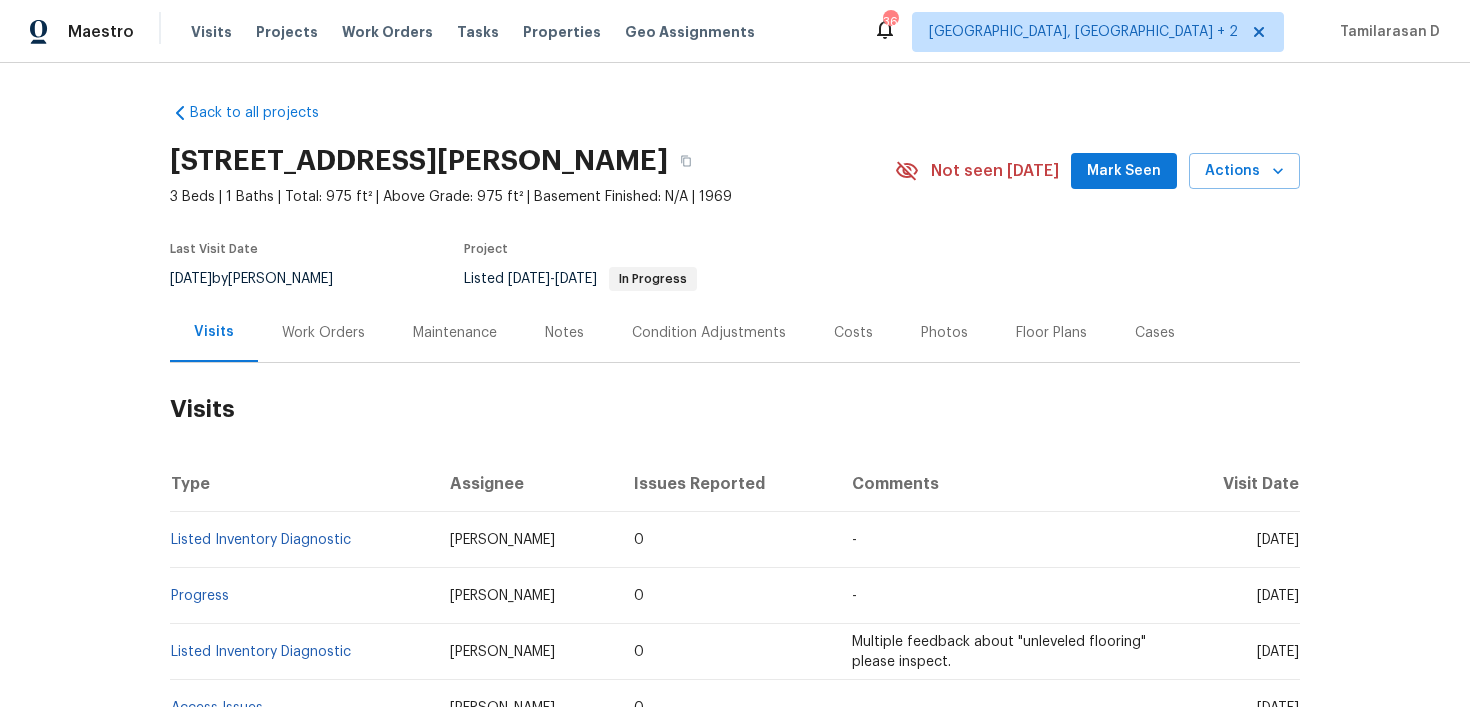 click on "Work Orders" at bounding box center [323, 332] 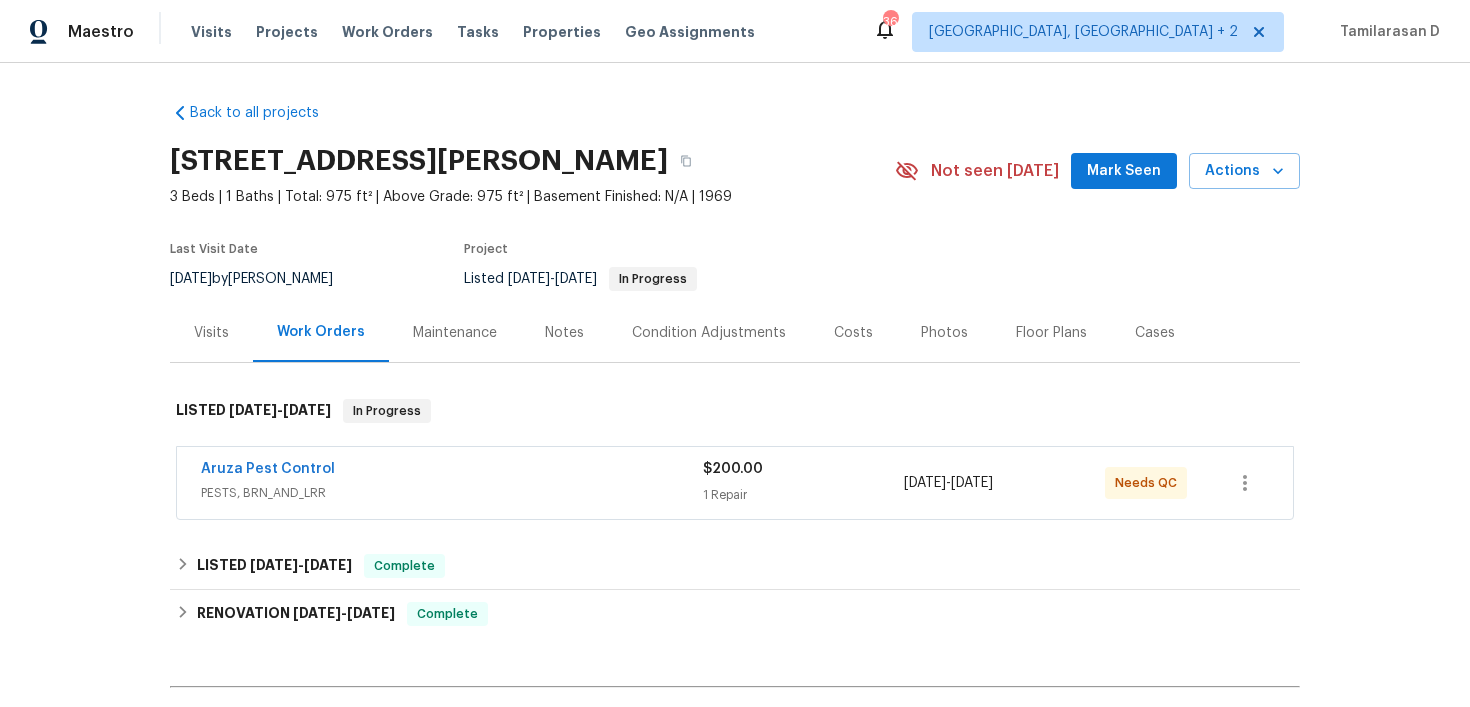 click on "Work Orders" at bounding box center (321, 332) 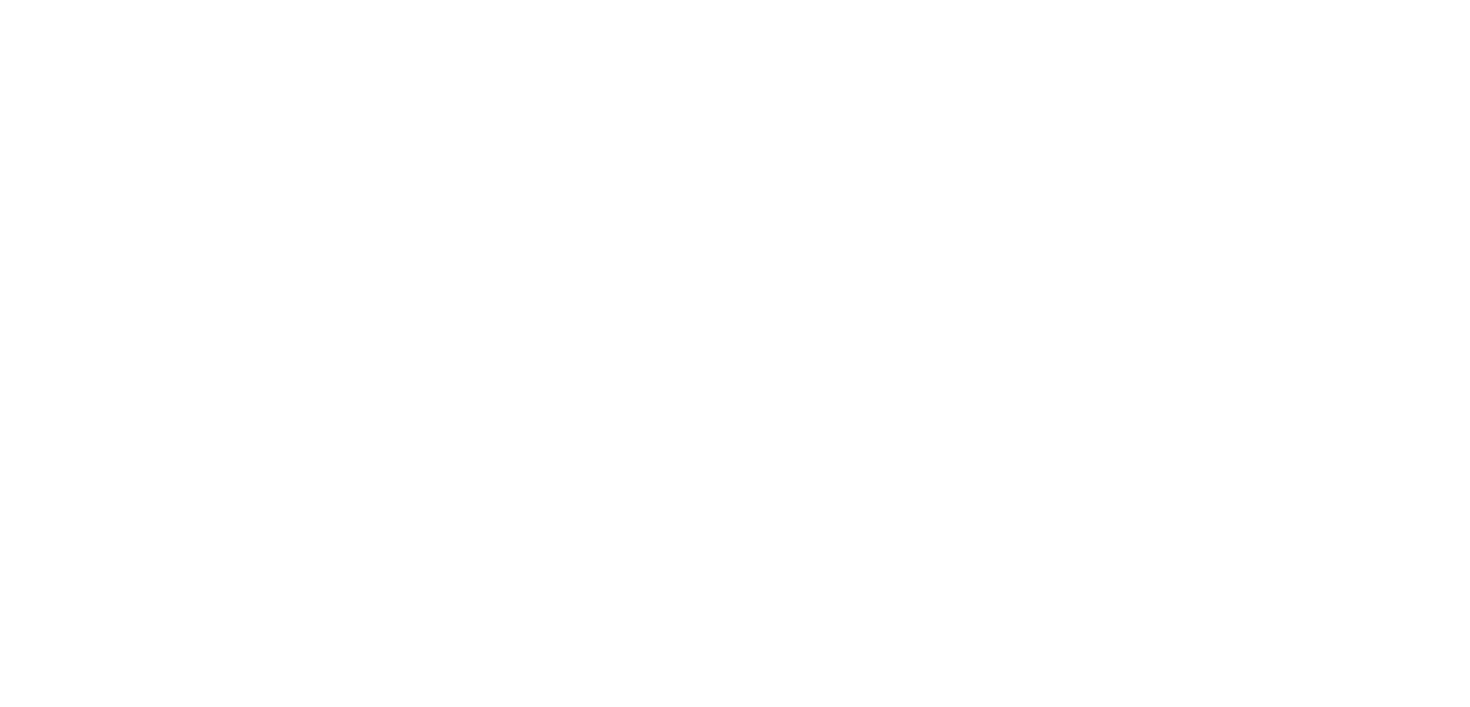 scroll, scrollTop: 0, scrollLeft: 0, axis: both 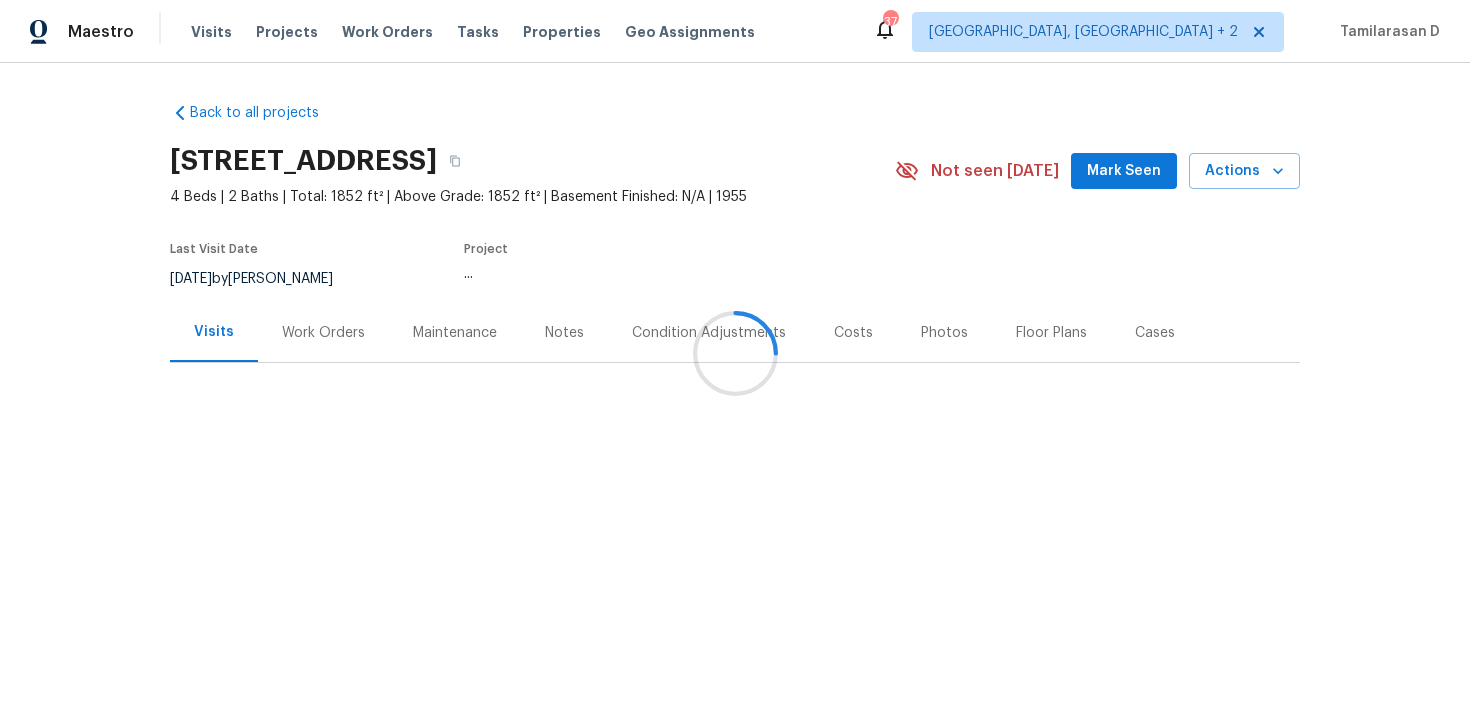 click on "Work Orders" at bounding box center (323, 332) 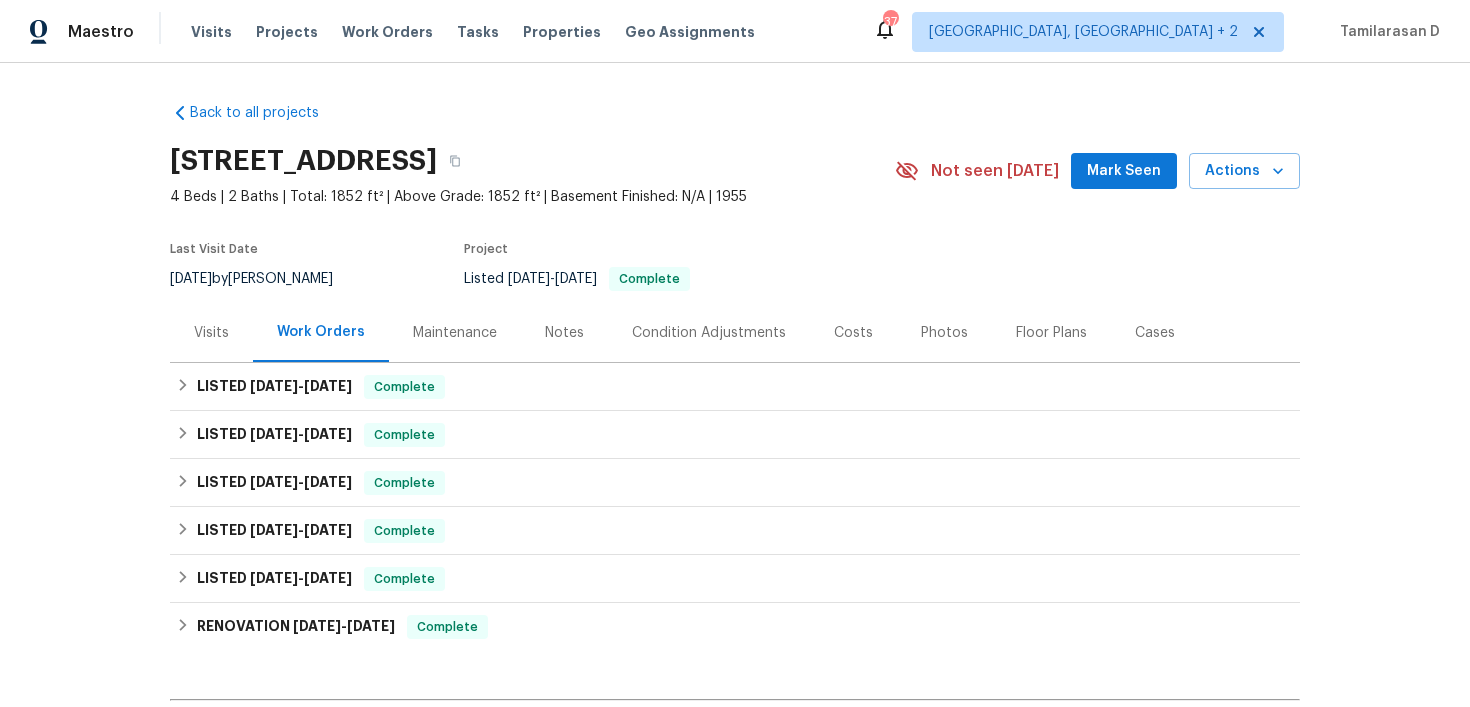 scroll, scrollTop: 250, scrollLeft: 0, axis: vertical 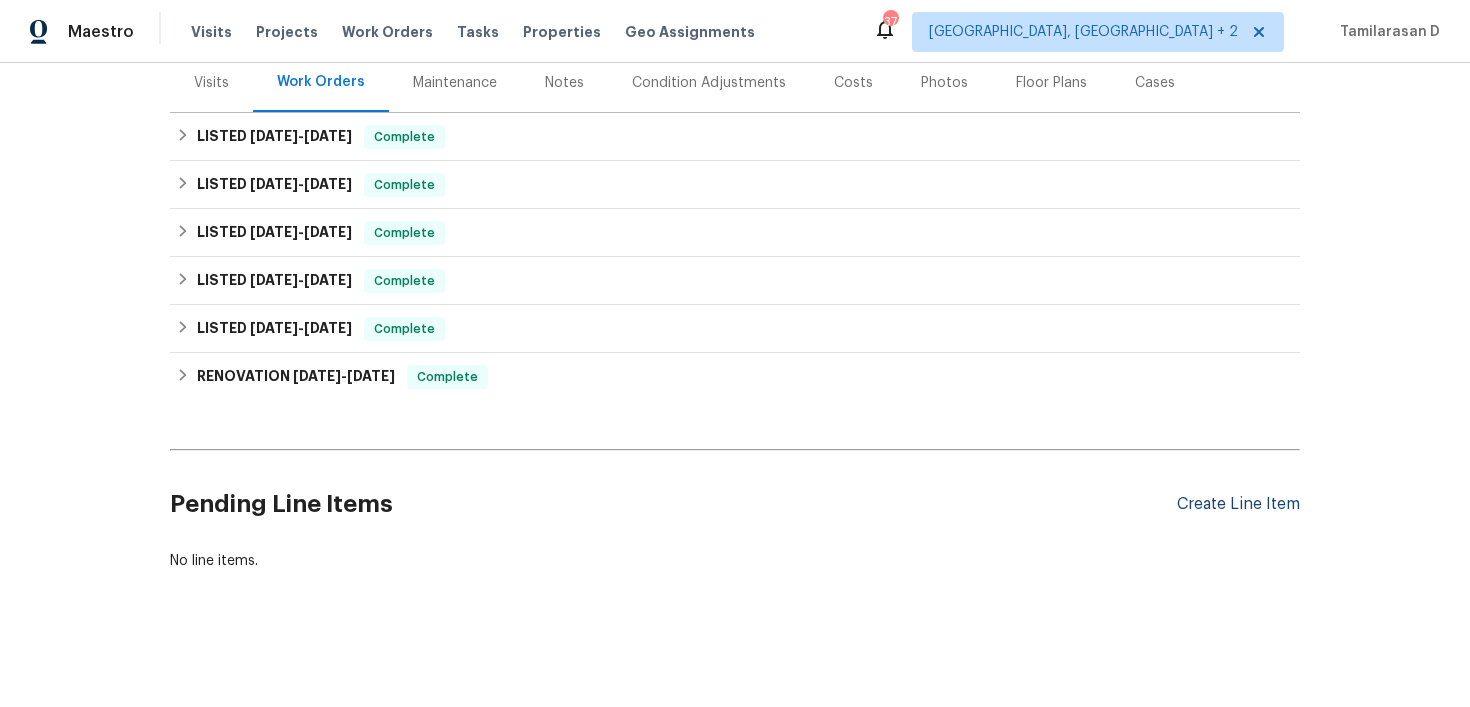 click on "Create Line Item" at bounding box center (1238, 504) 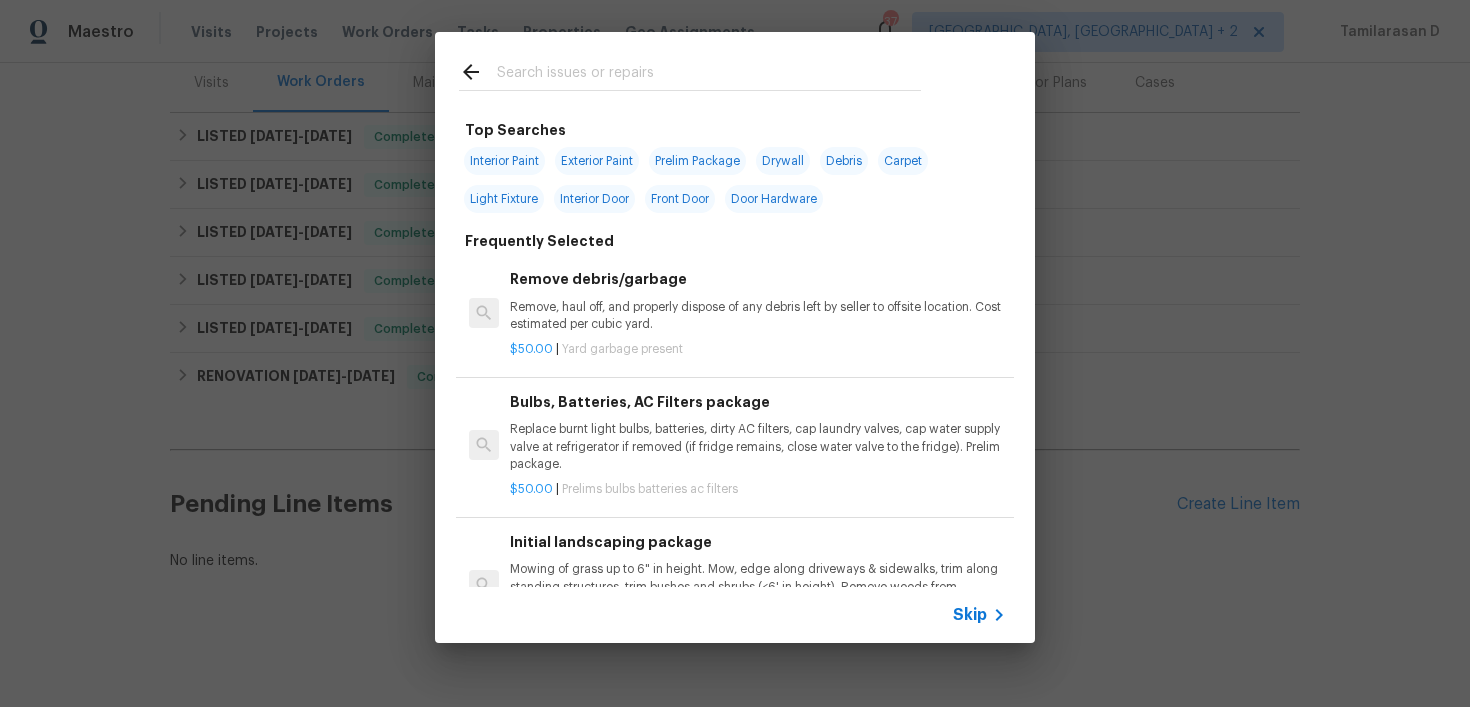 click on "Skip" at bounding box center (735, 615) 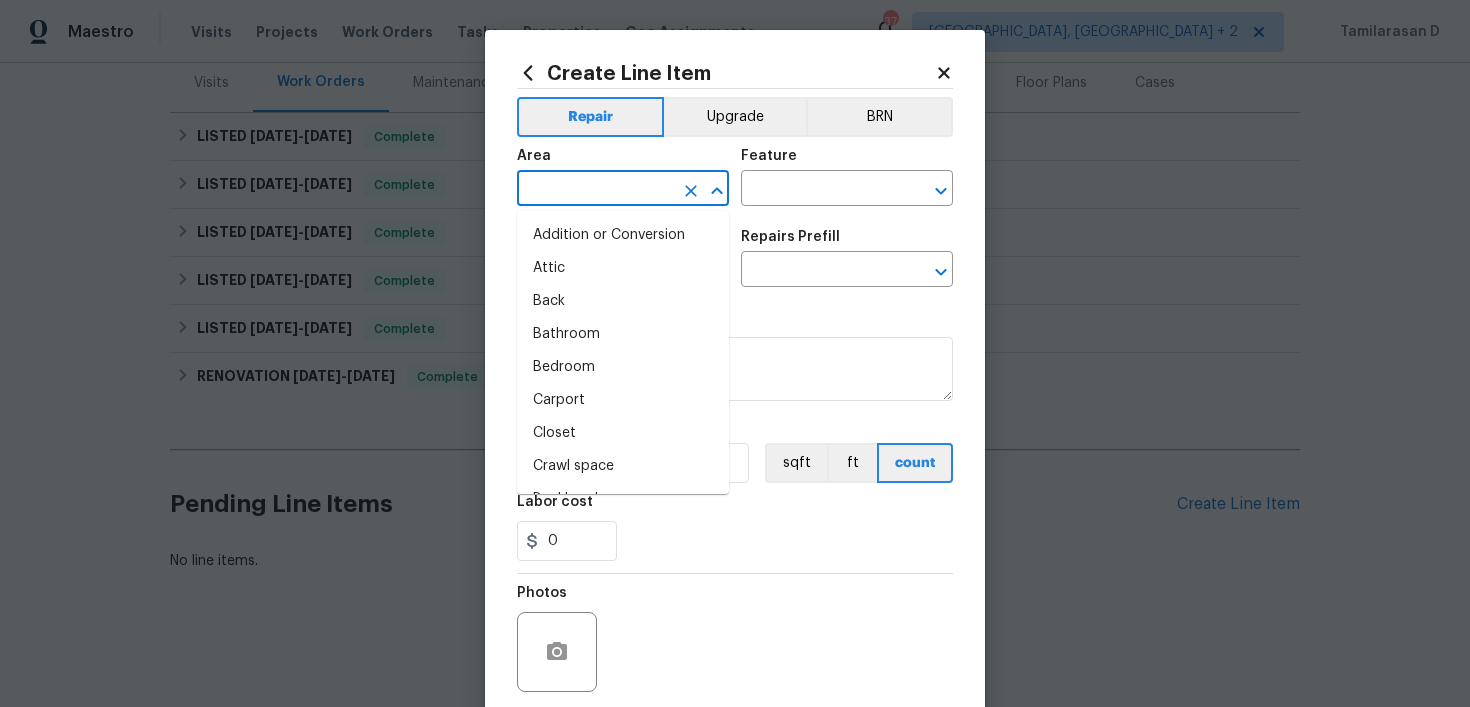 click at bounding box center (595, 190) 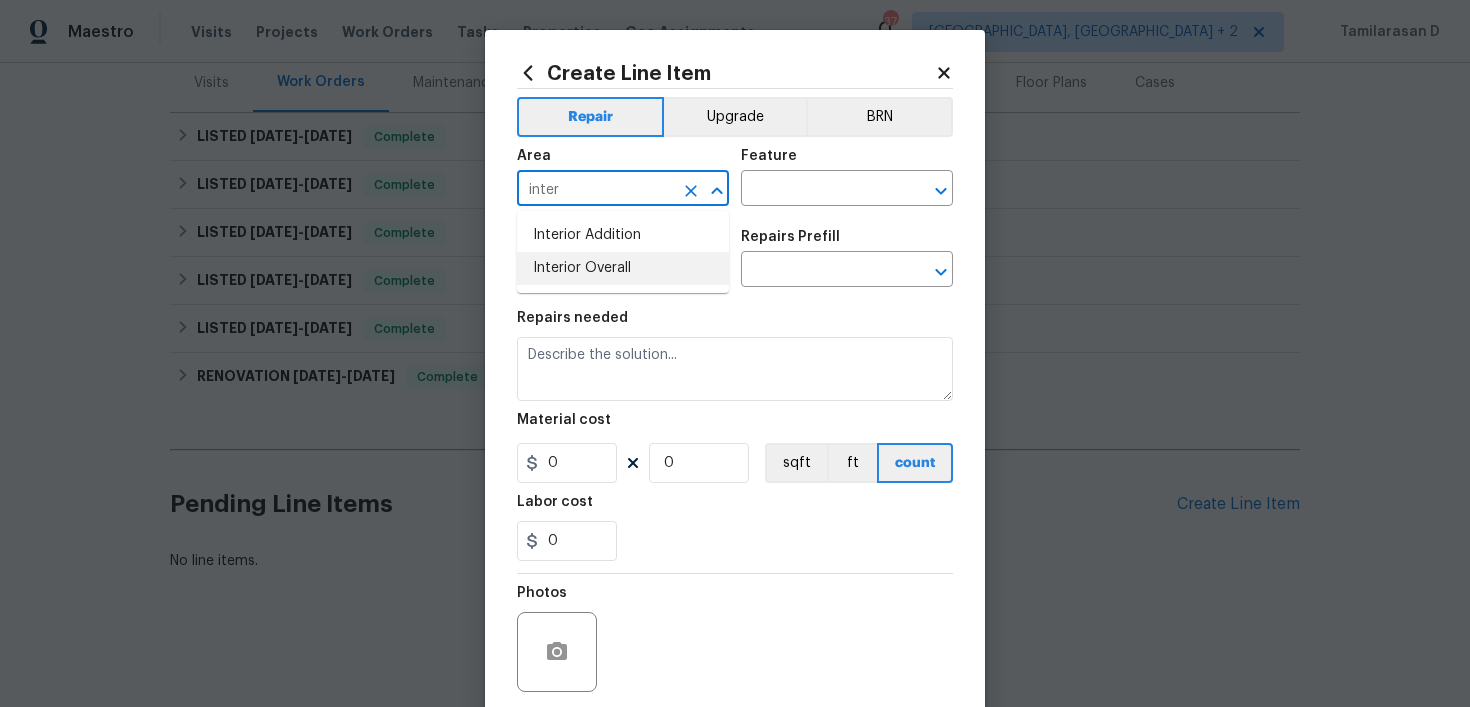 click on "Interior Overall" at bounding box center [623, 268] 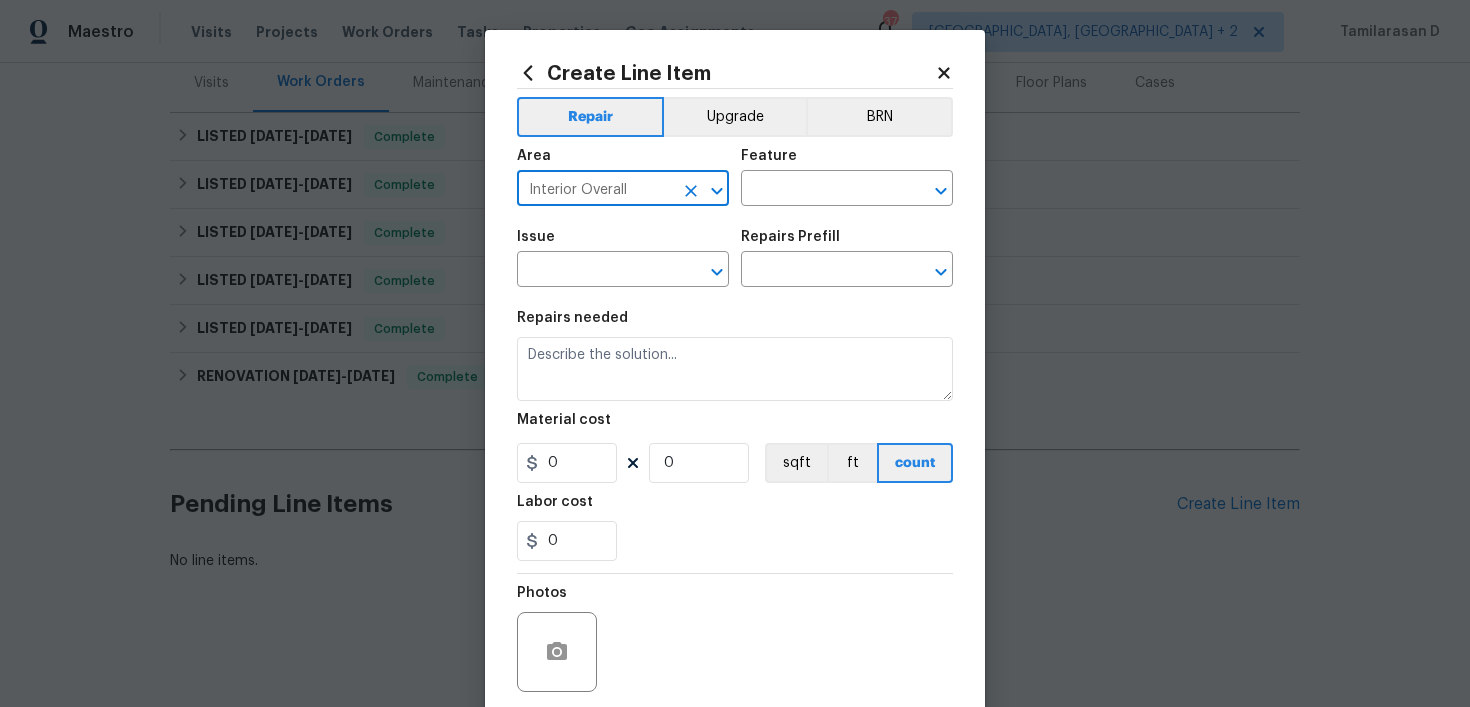 type on "Interior Overall" 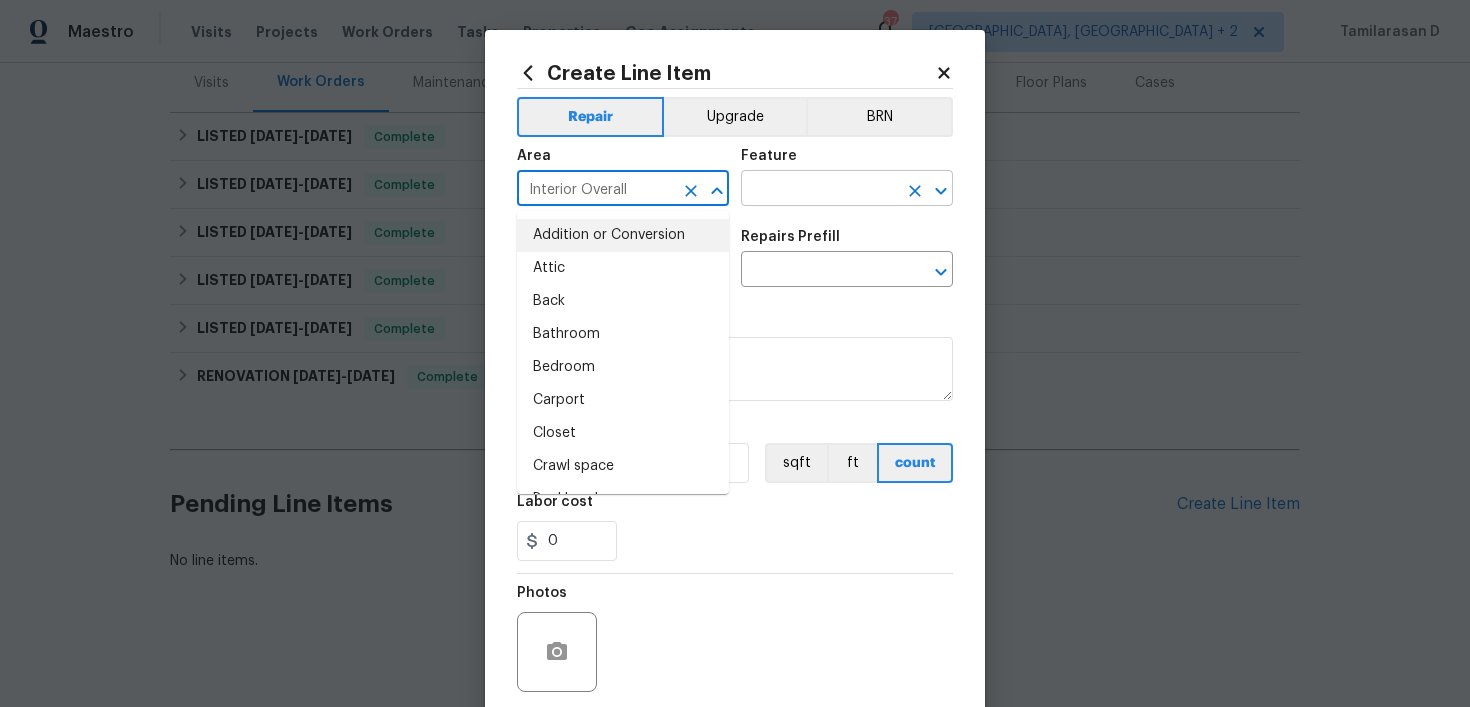 click at bounding box center (819, 190) 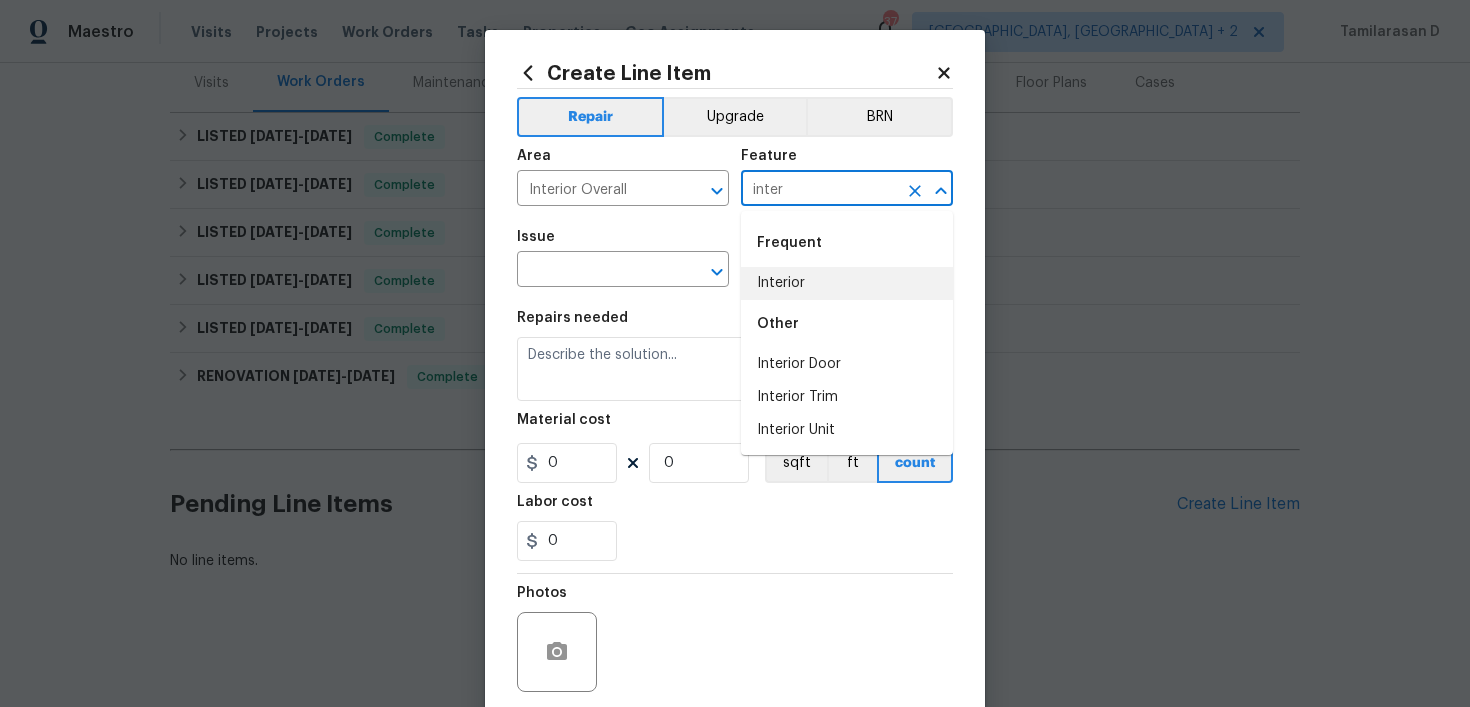 click on "Other" at bounding box center [847, 324] 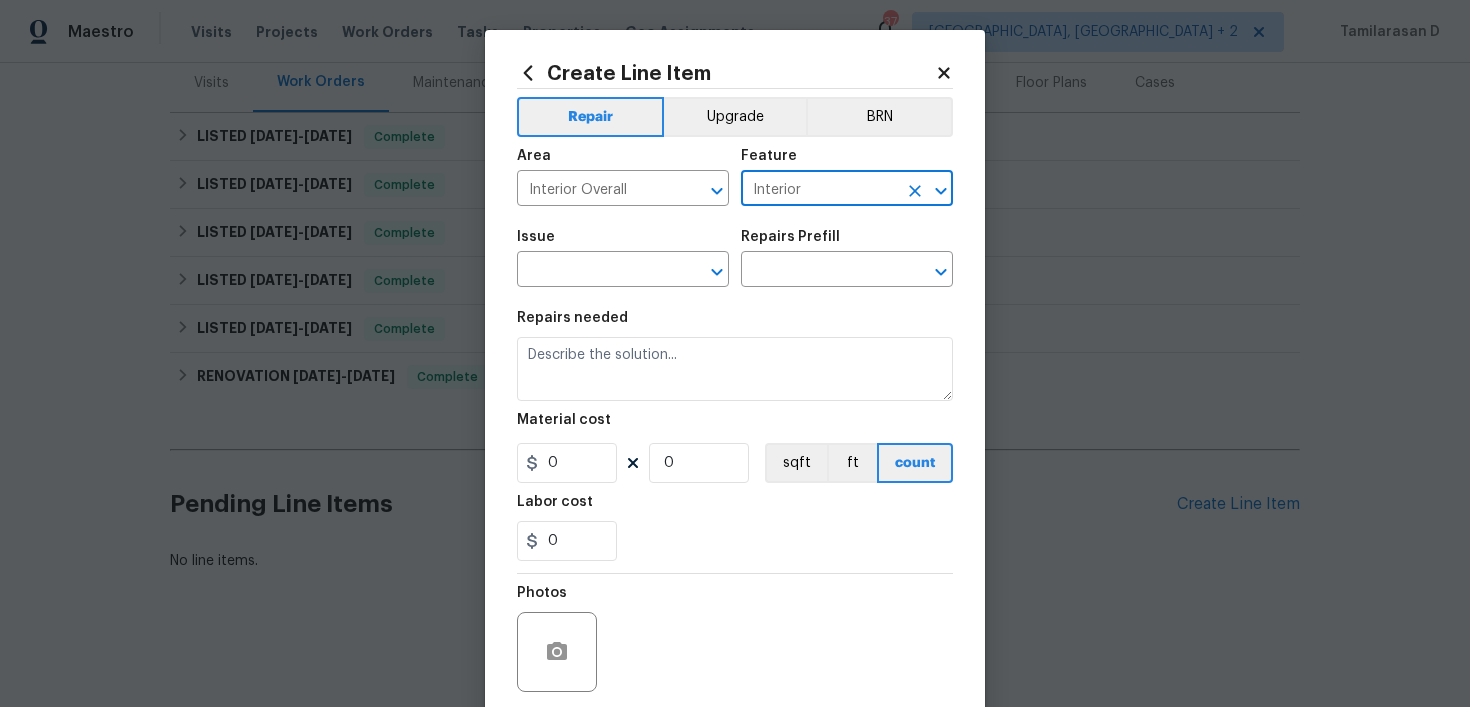 type on "Interior" 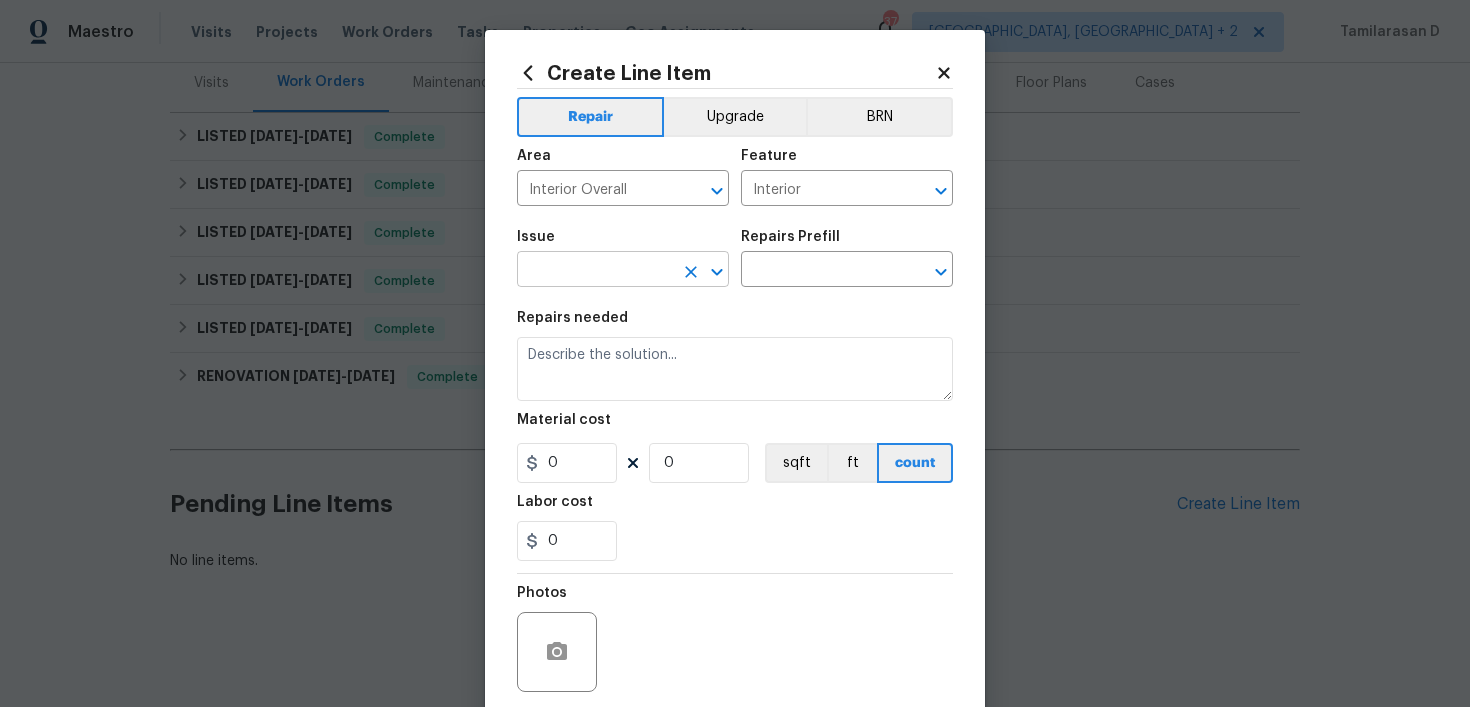 click at bounding box center (595, 271) 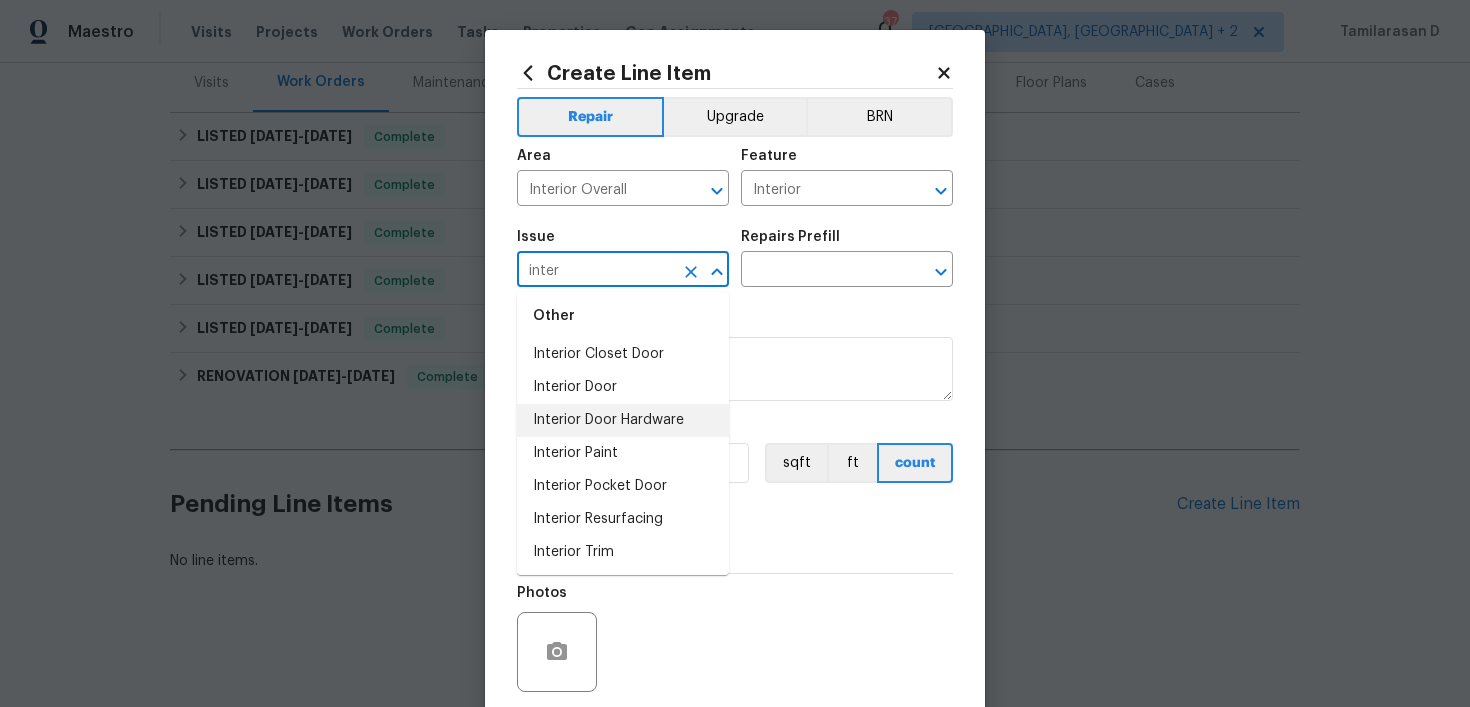 scroll, scrollTop: 78, scrollLeft: 0, axis: vertical 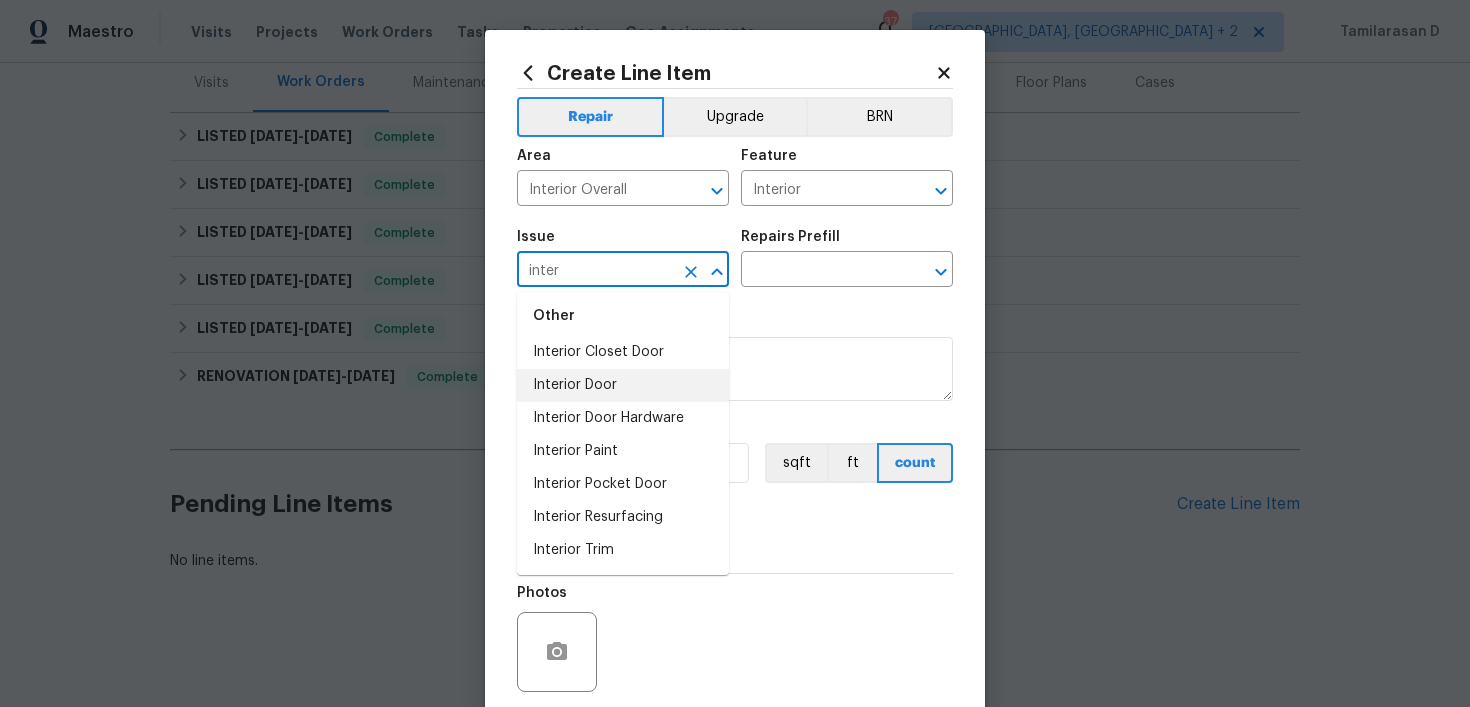click on "Interior Door" at bounding box center (623, 385) 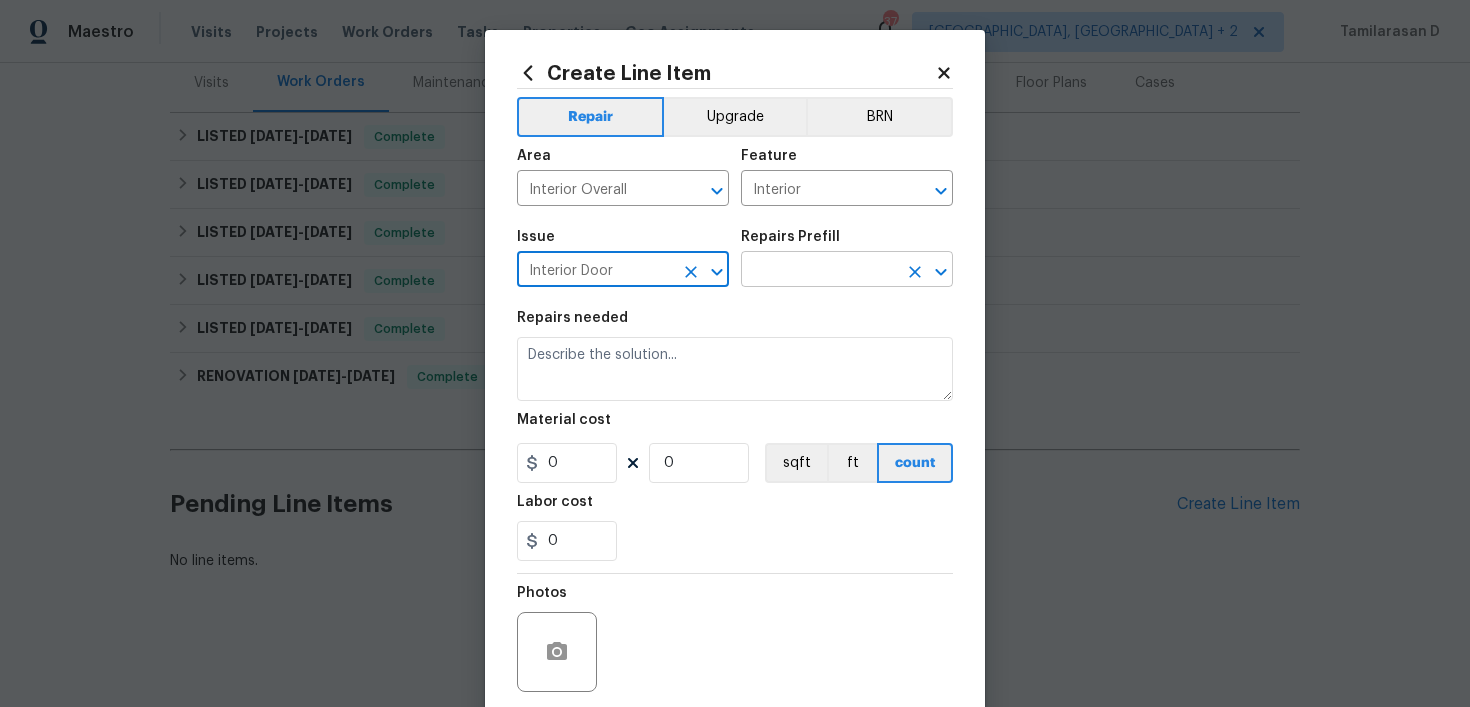 type on "Interior Door" 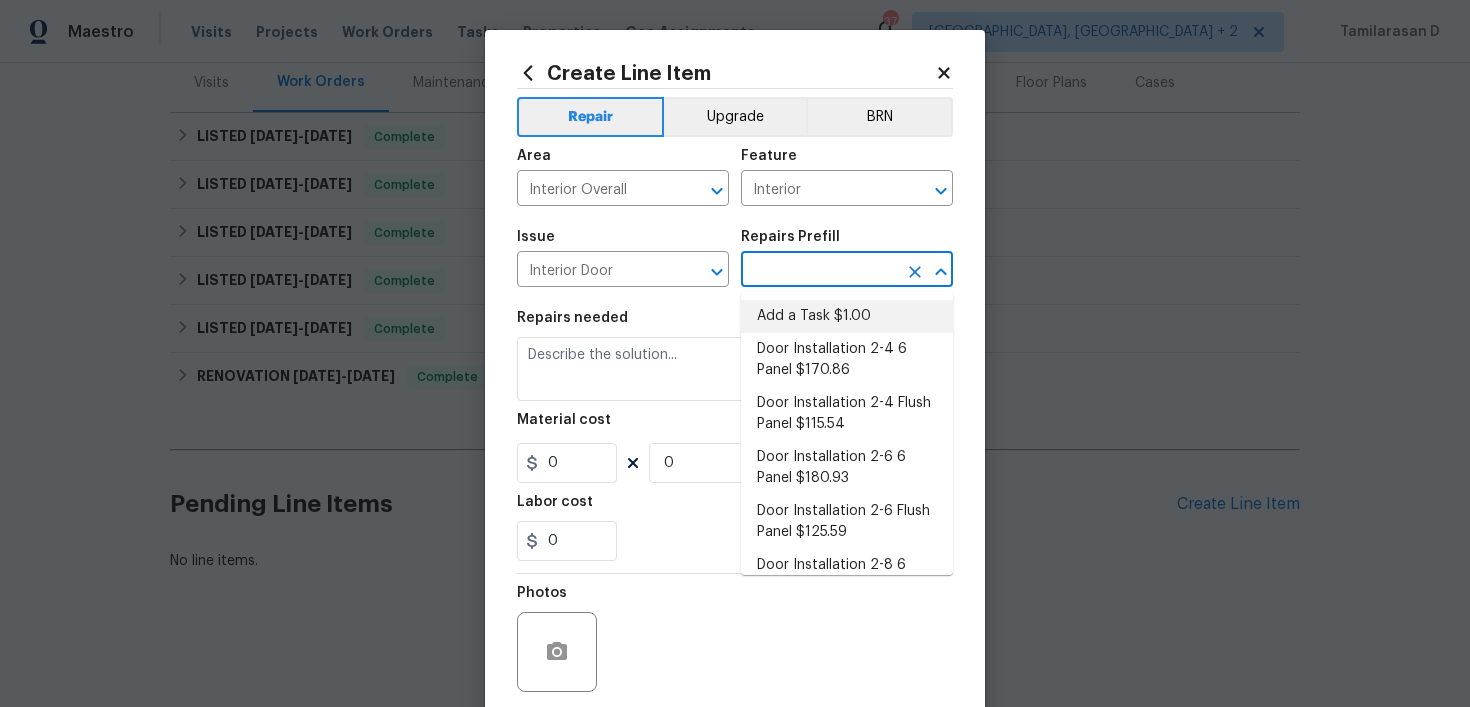 click on "Add a Task $1.00" at bounding box center [847, 316] 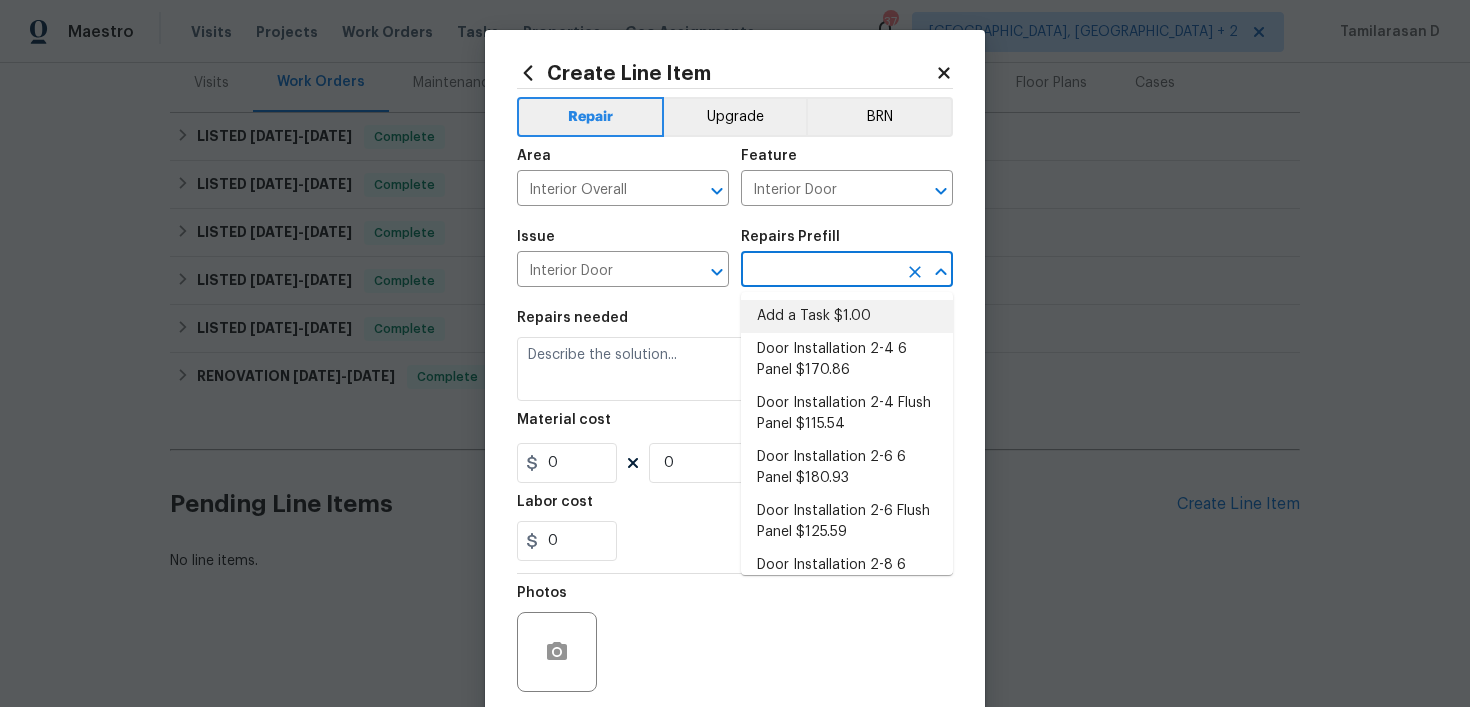 type on "Add a Task $1.00" 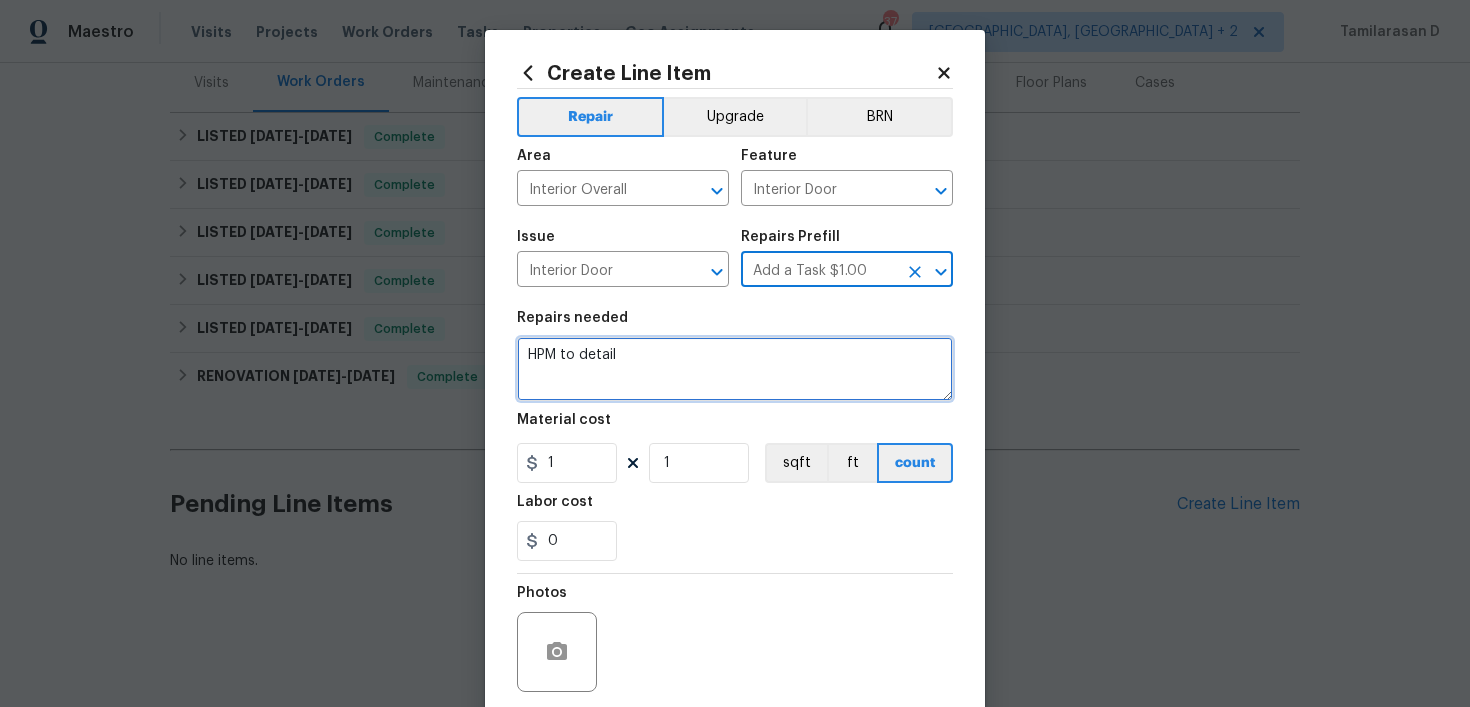 click on "HPM to detail" at bounding box center (735, 369) 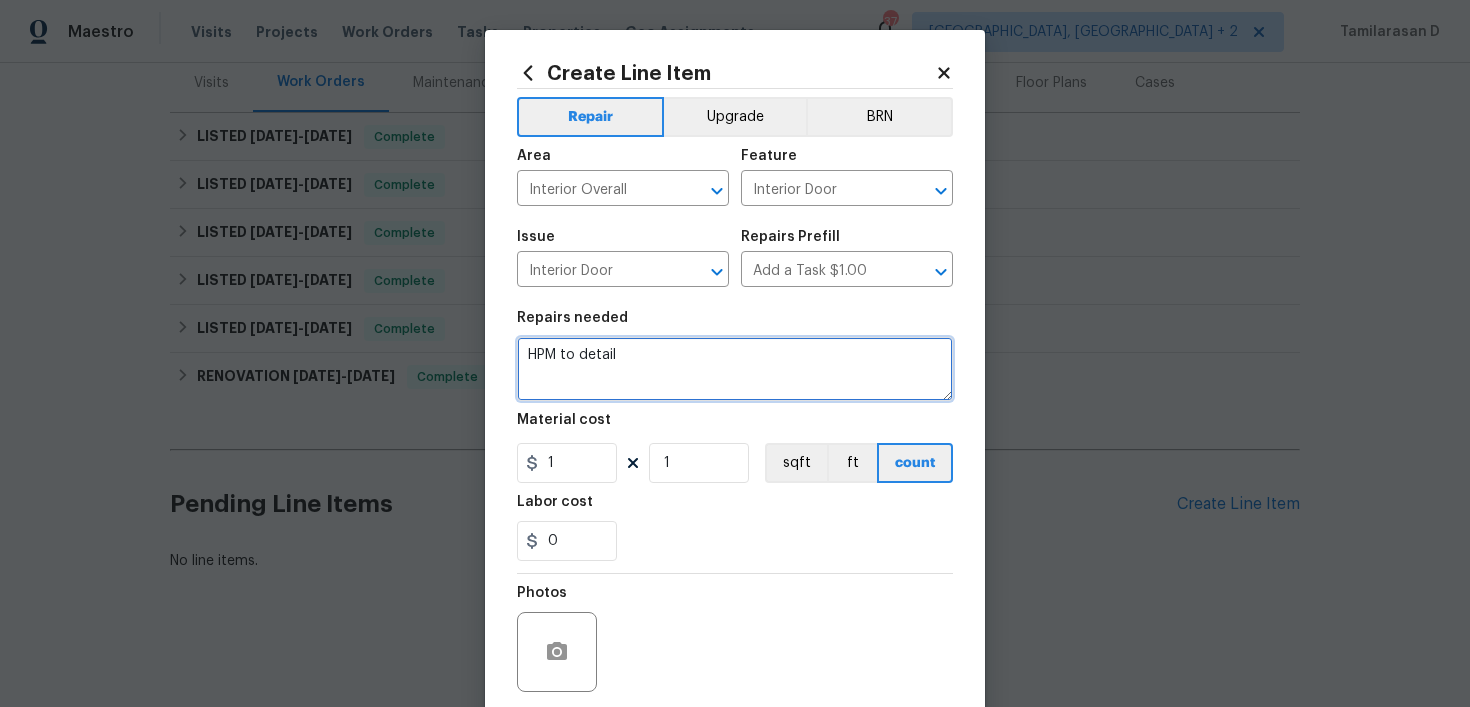 click on "HPM to detail" at bounding box center [735, 369] 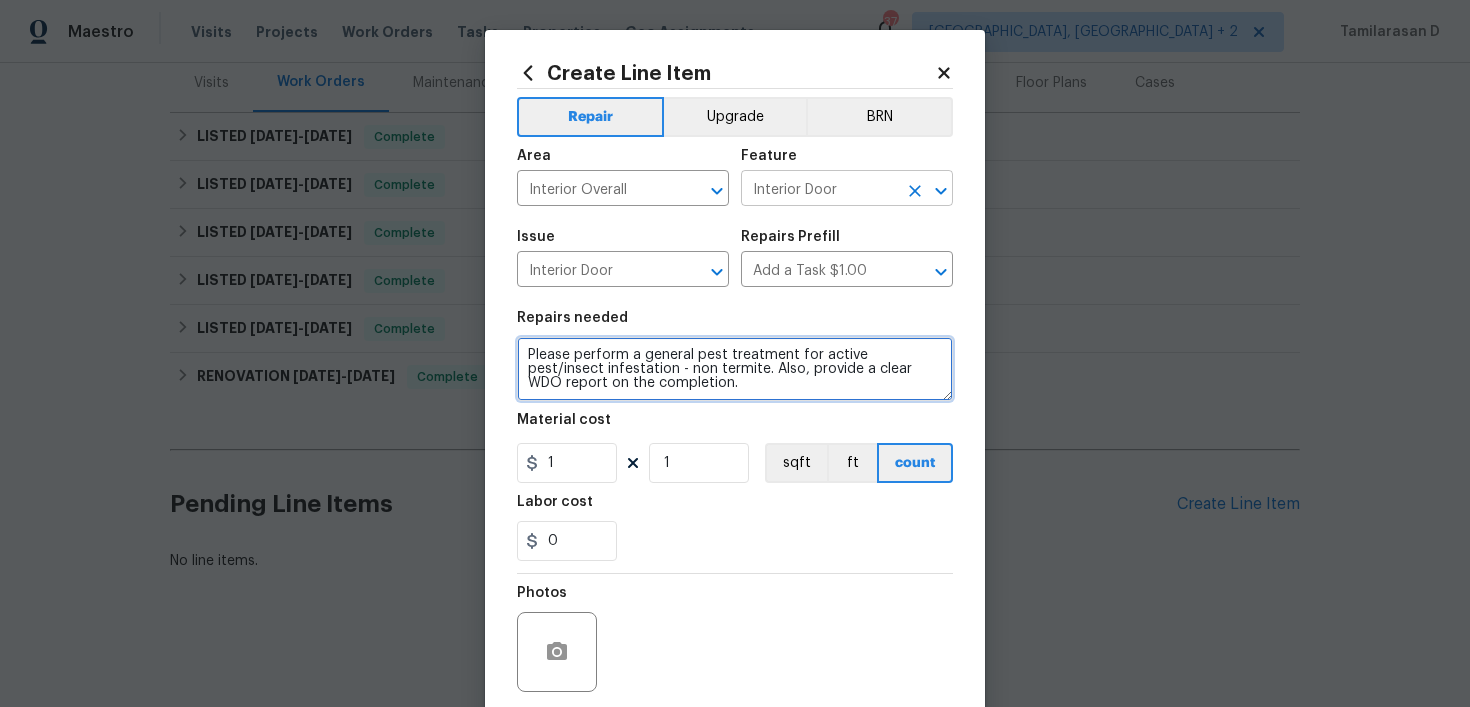 click 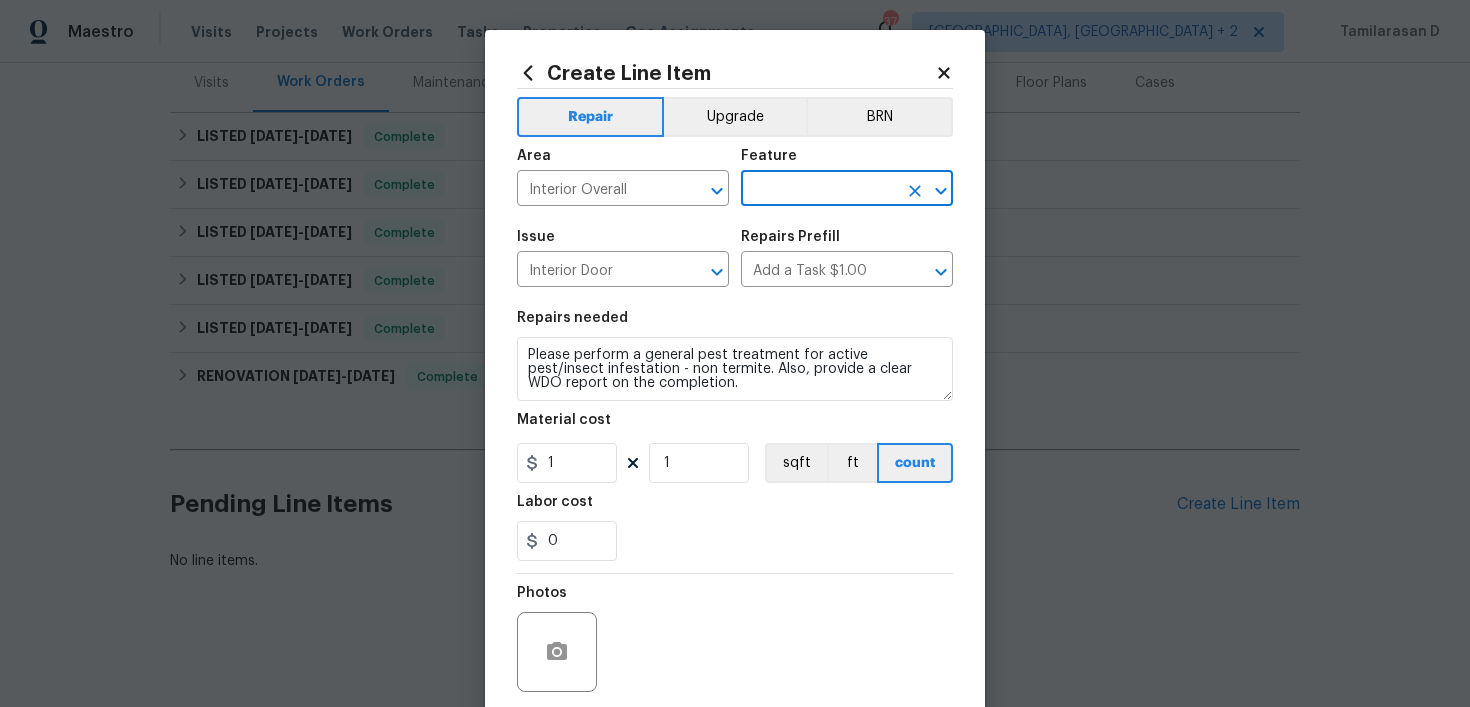 click at bounding box center (819, 190) 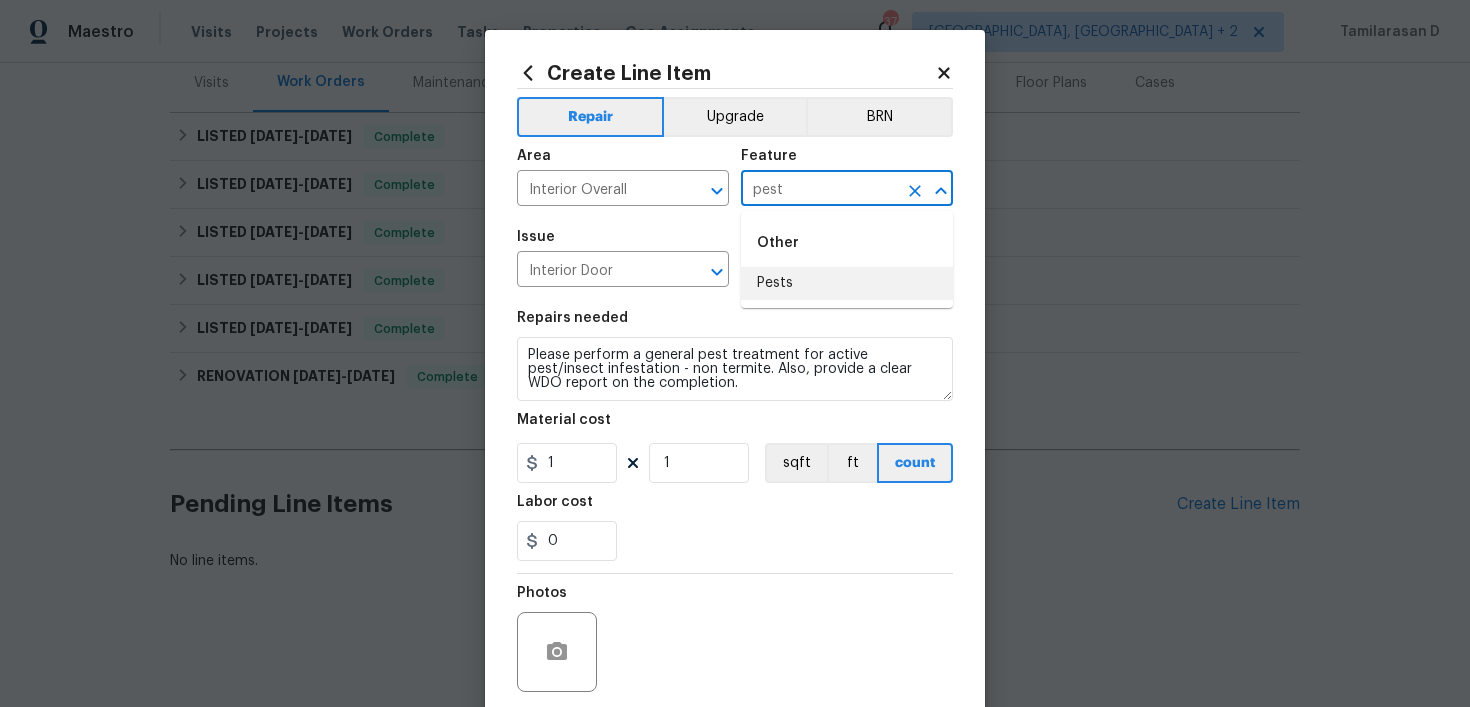 click on "Pests" at bounding box center (847, 283) 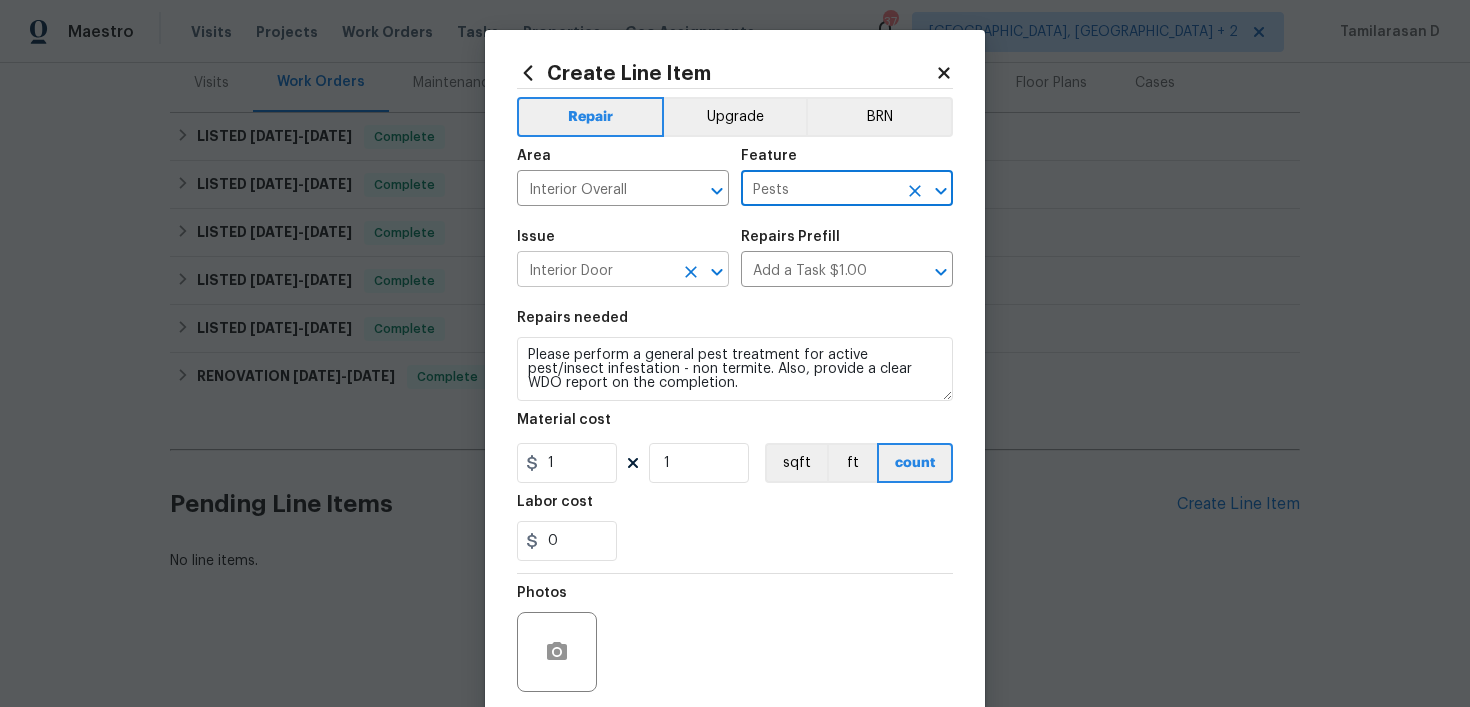 click 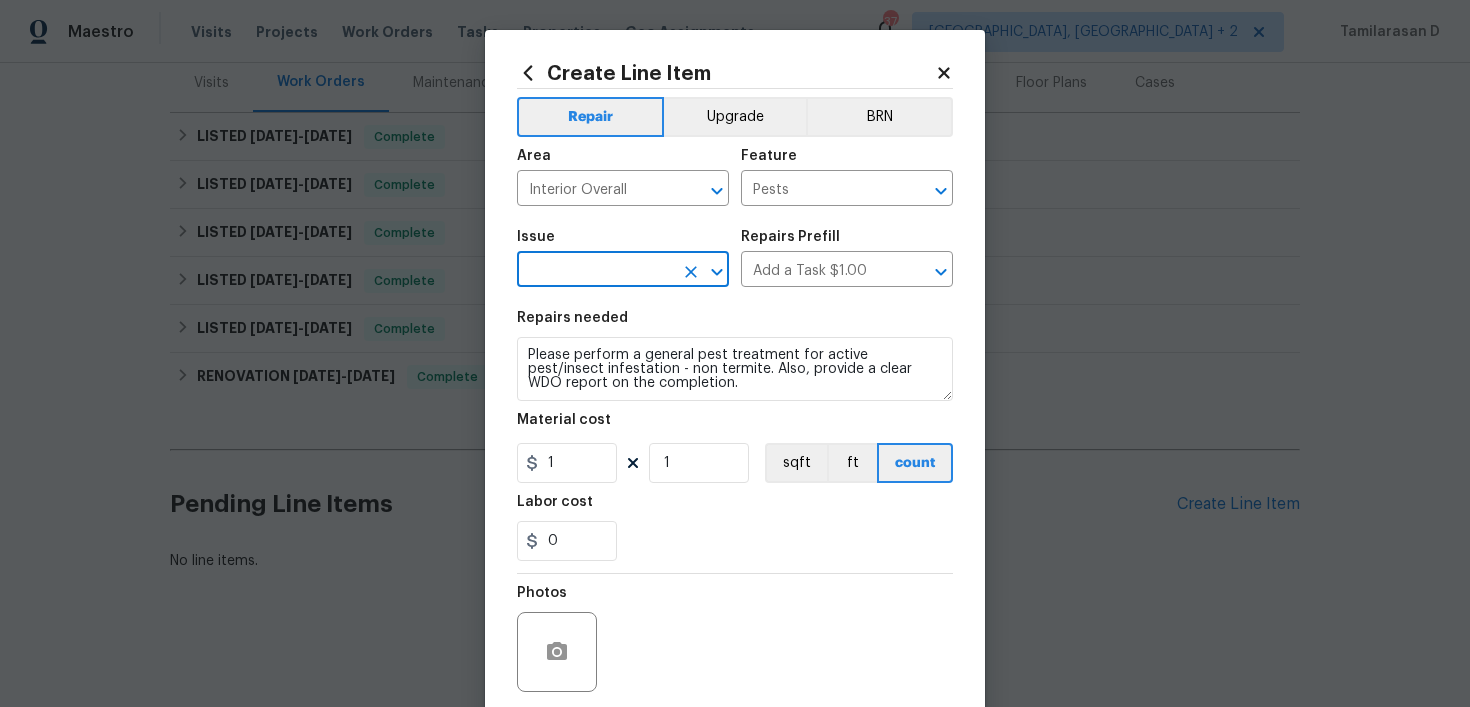 type 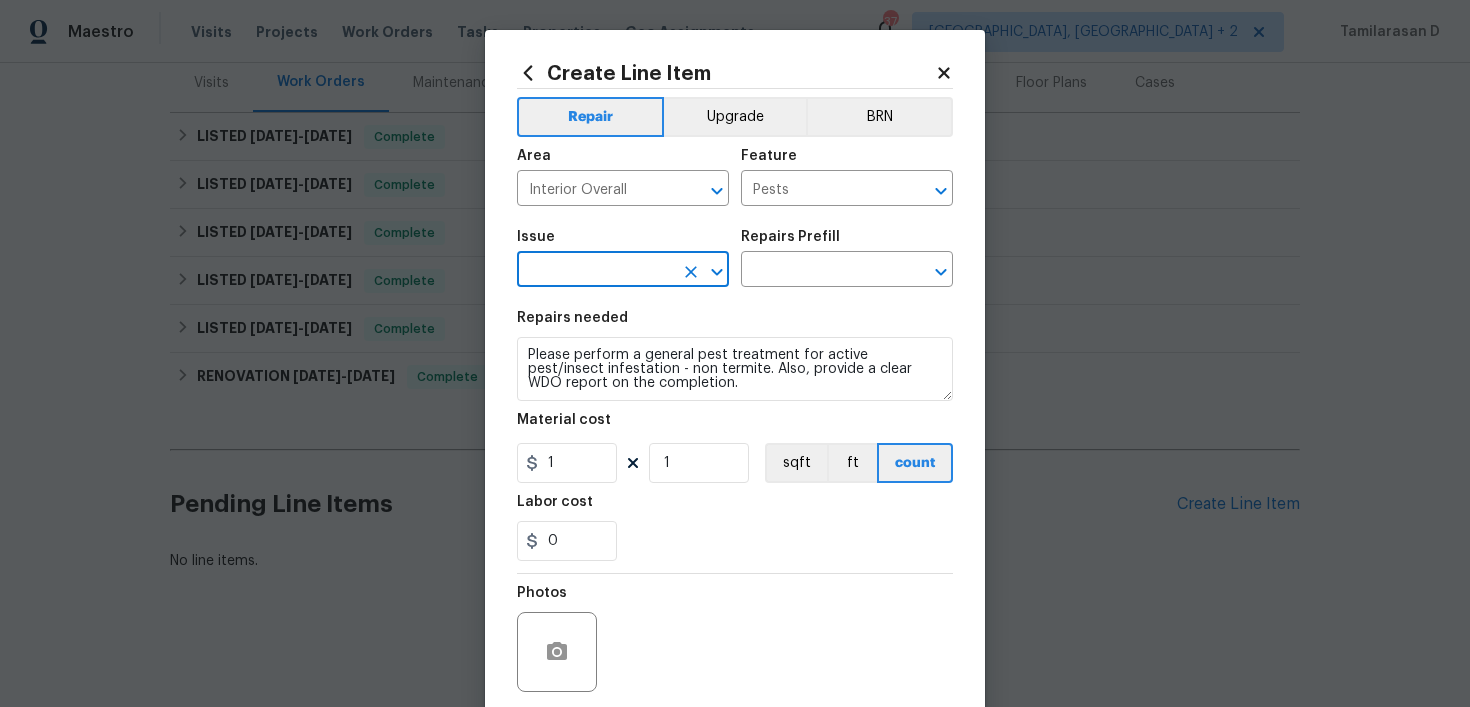 click at bounding box center [595, 271] 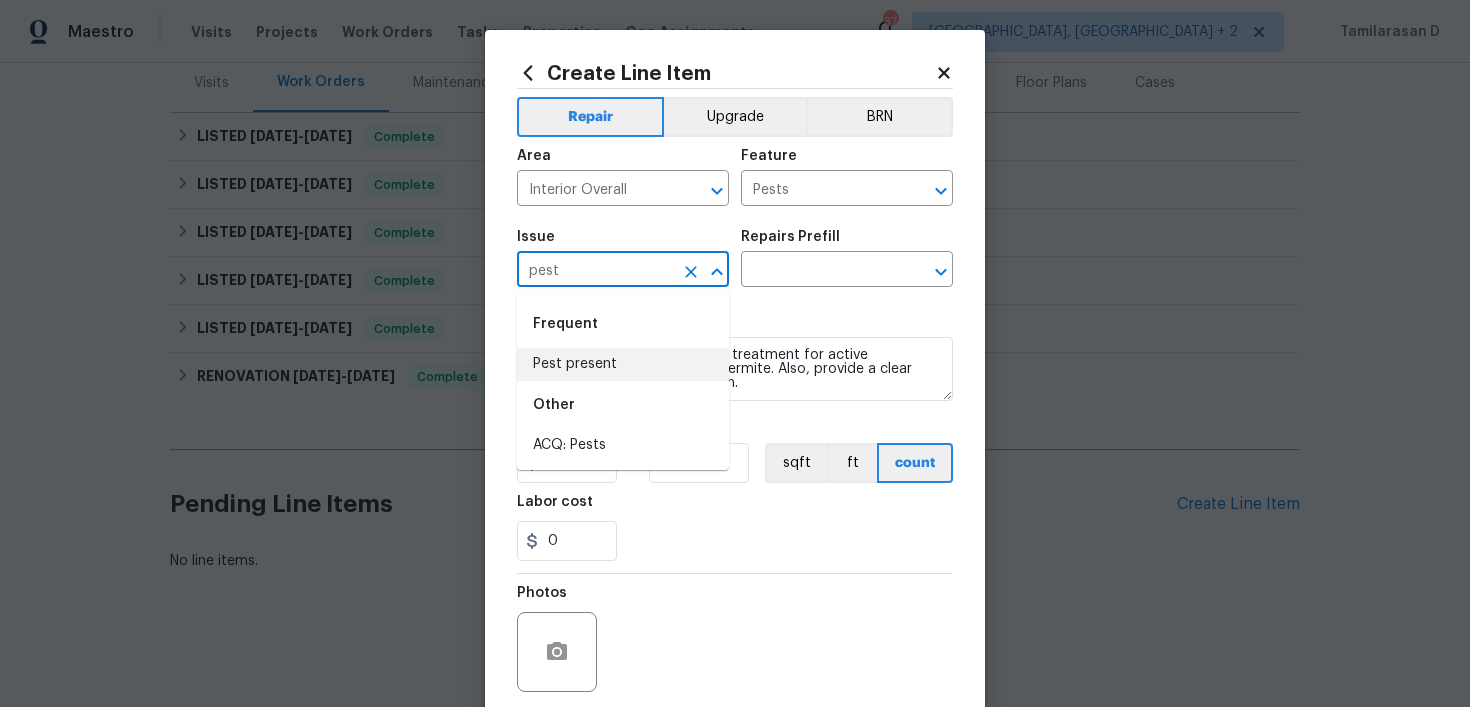 click on "Pest present" at bounding box center (623, 364) 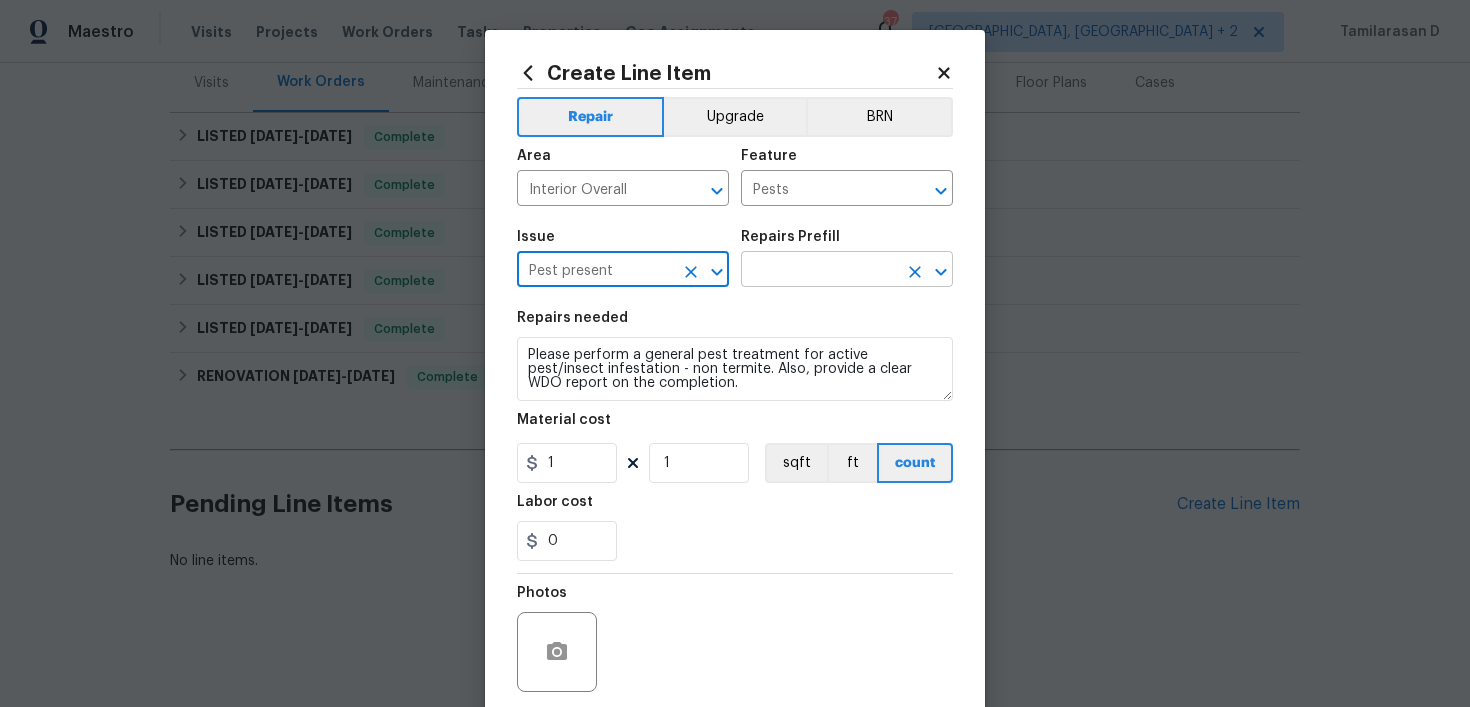 type on "Pest present" 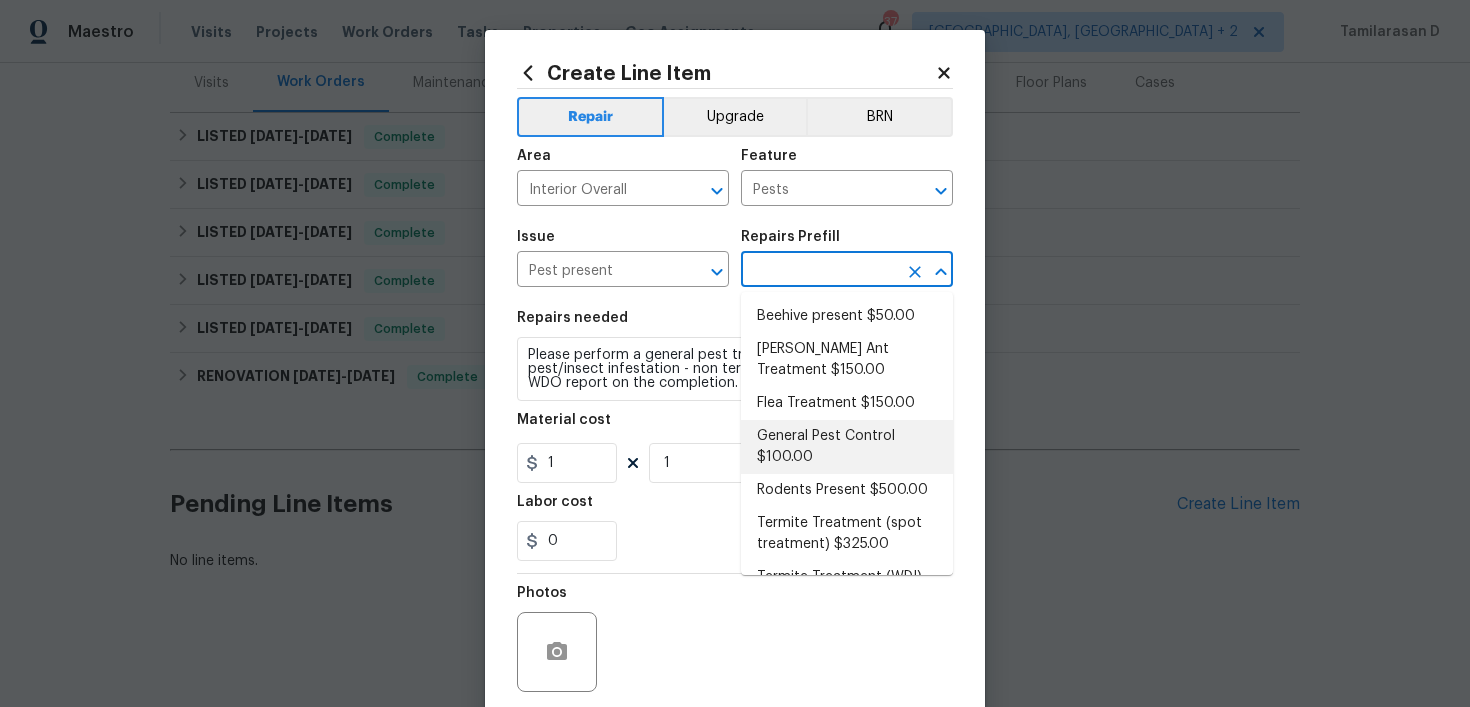 click on "General Pest Control $100.00" at bounding box center [847, 447] 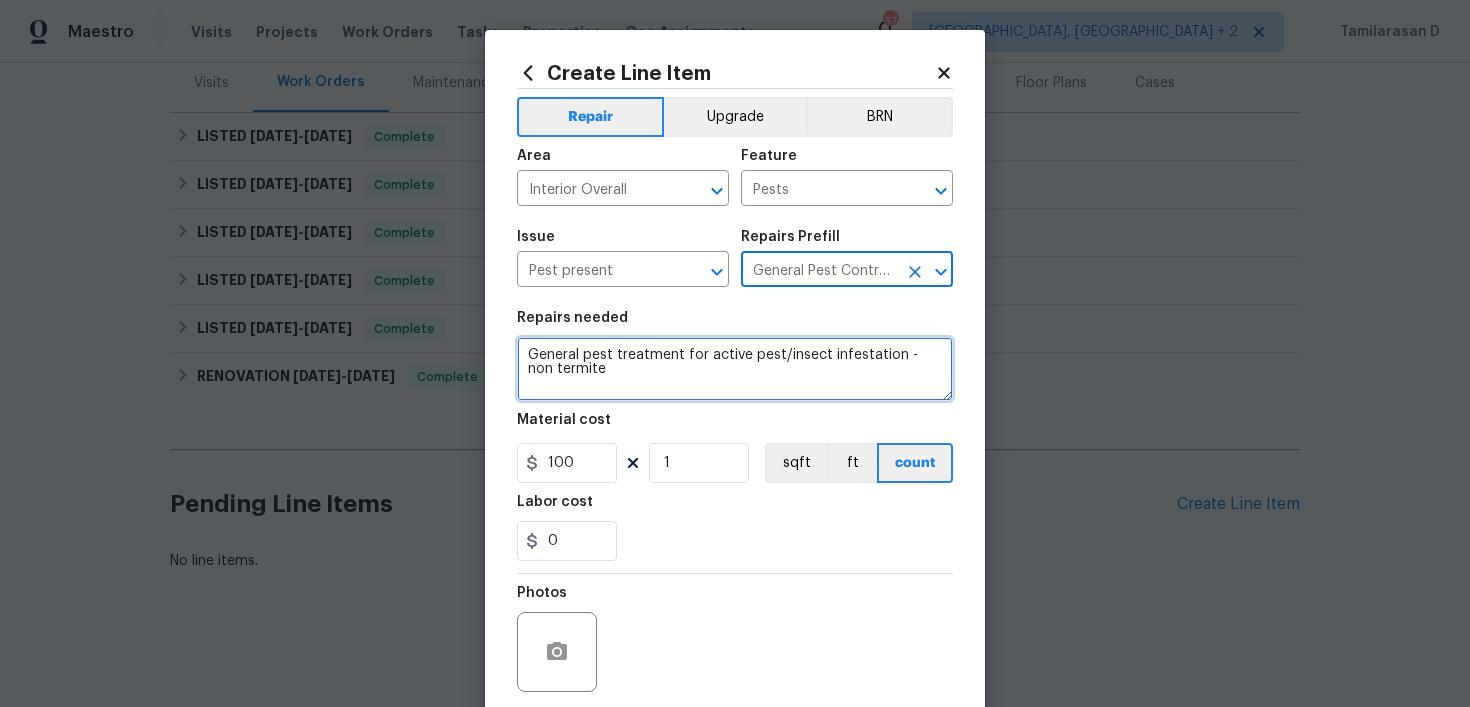 click on "General pest treatment for active pest/insect infestation - non termite" at bounding box center (735, 369) 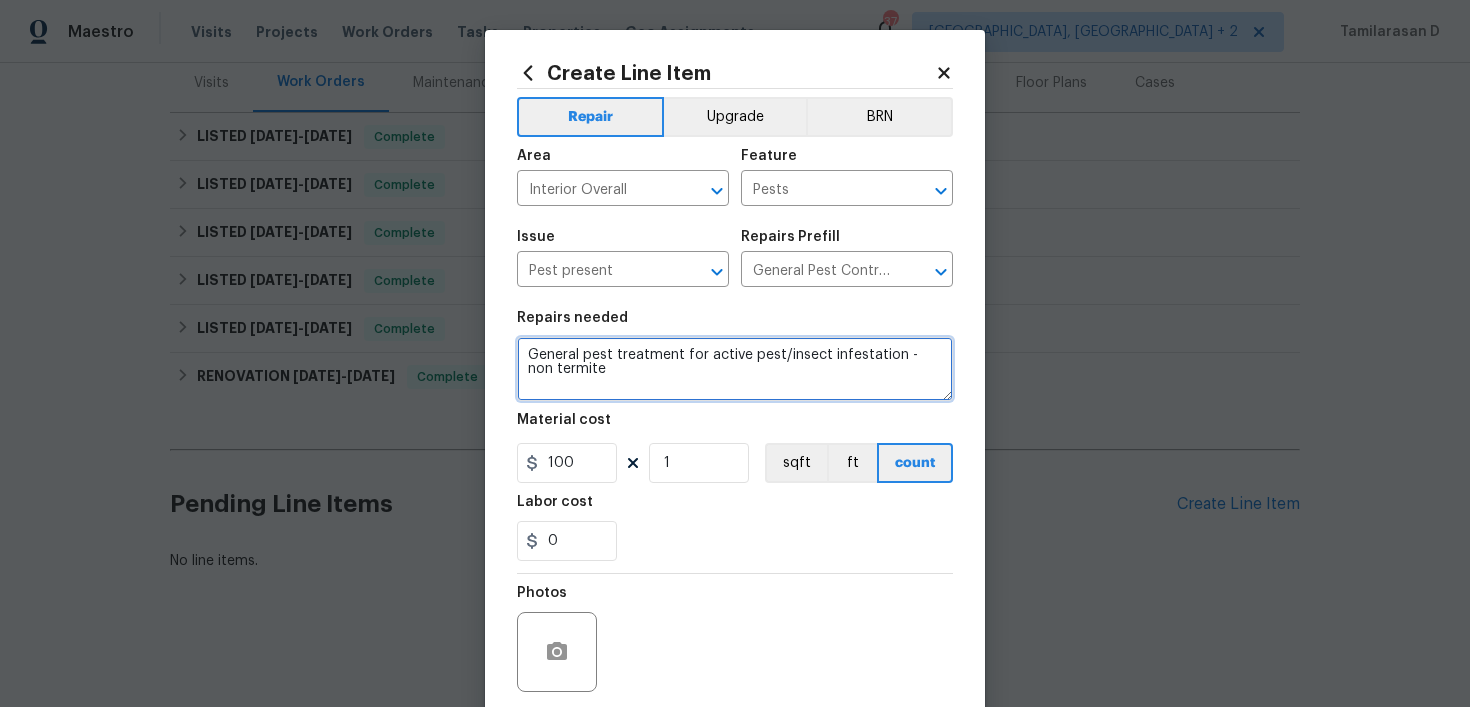 click on "General pest treatment for active pest/insect infestation - non termite" at bounding box center (735, 369) 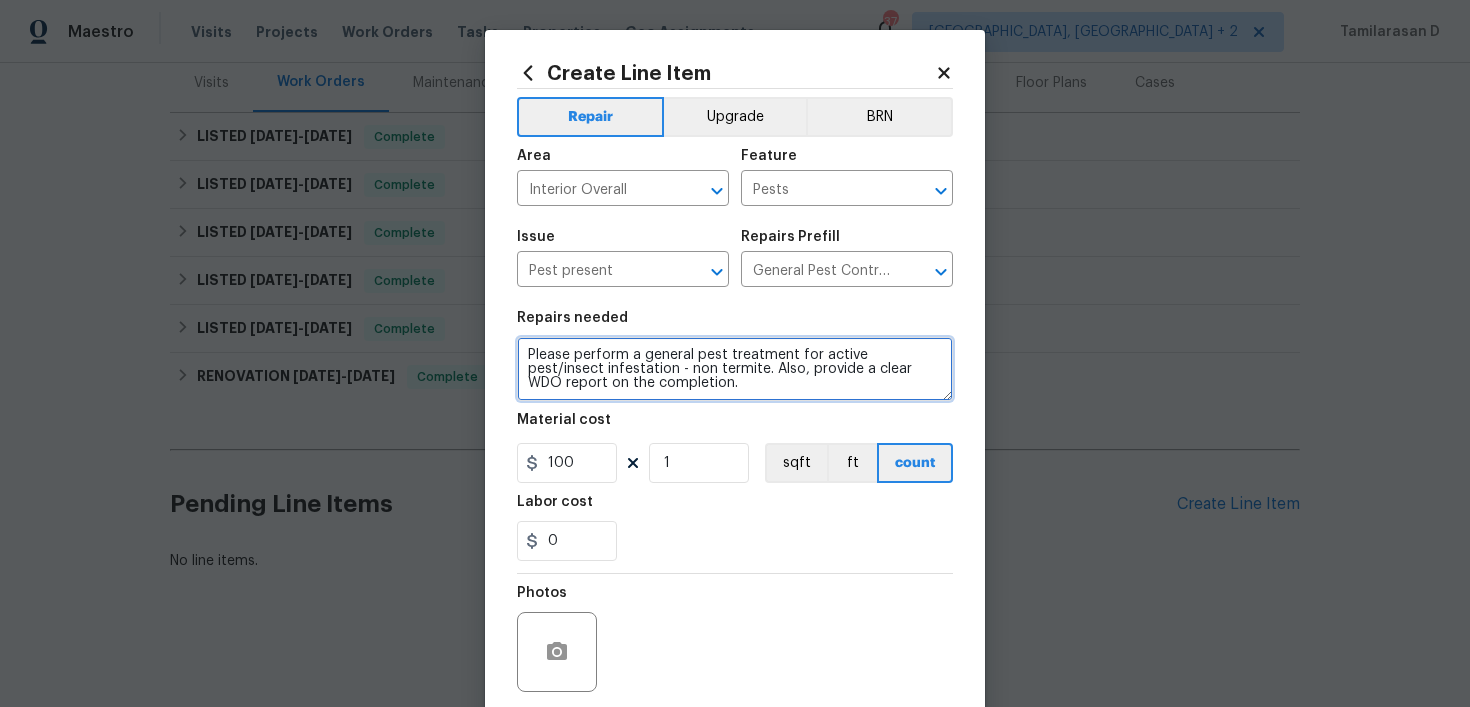 type on "Please perform a general pest treatment for active pest/insect infestation - non termite. Also, provide a clear WDO report on the completion." 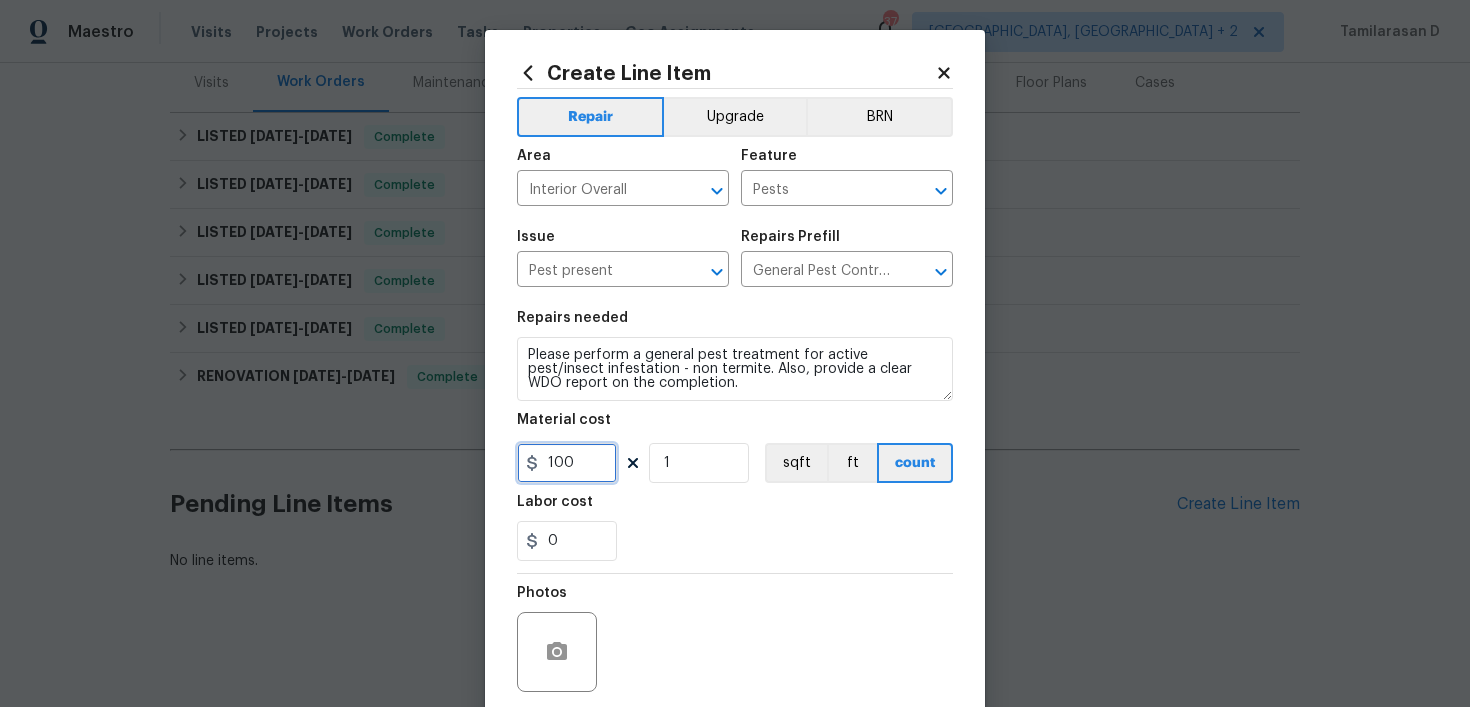 click on "100" at bounding box center [567, 463] 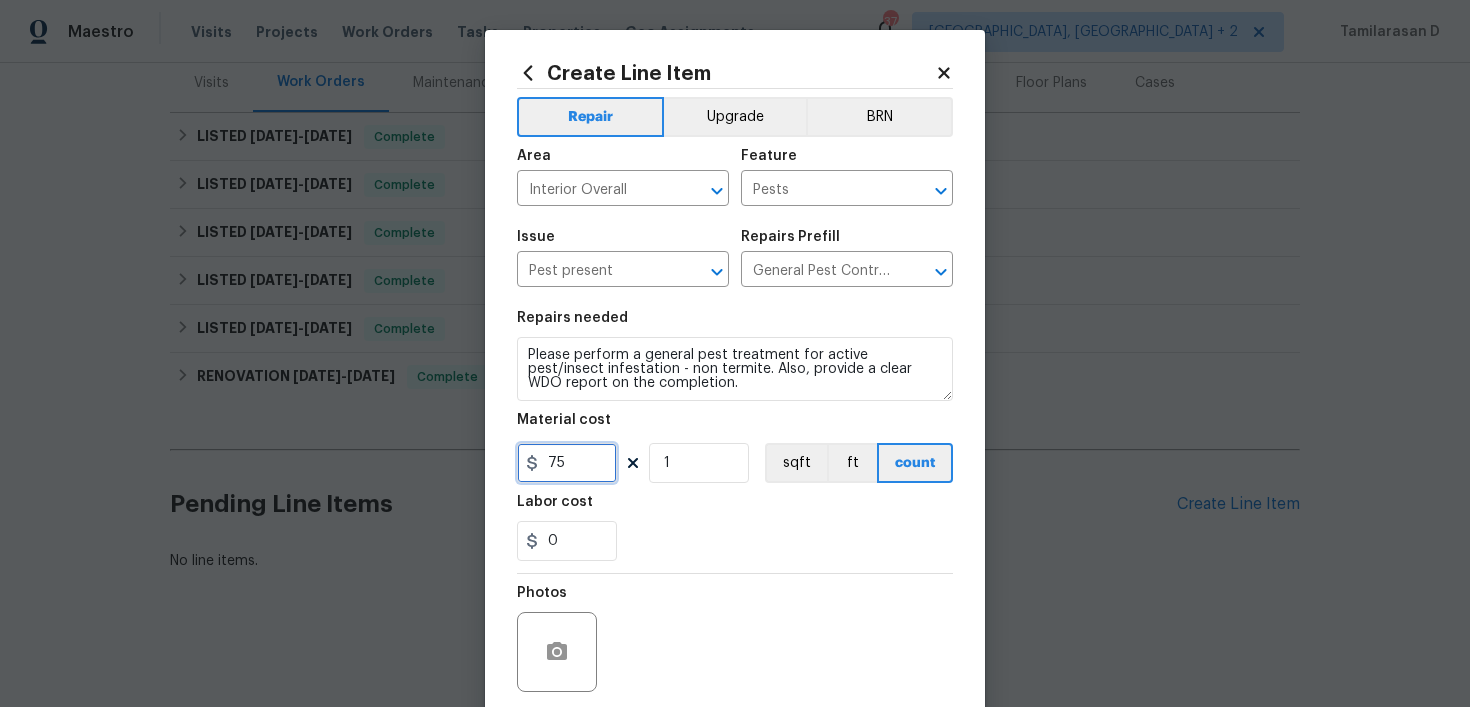 type on "75" 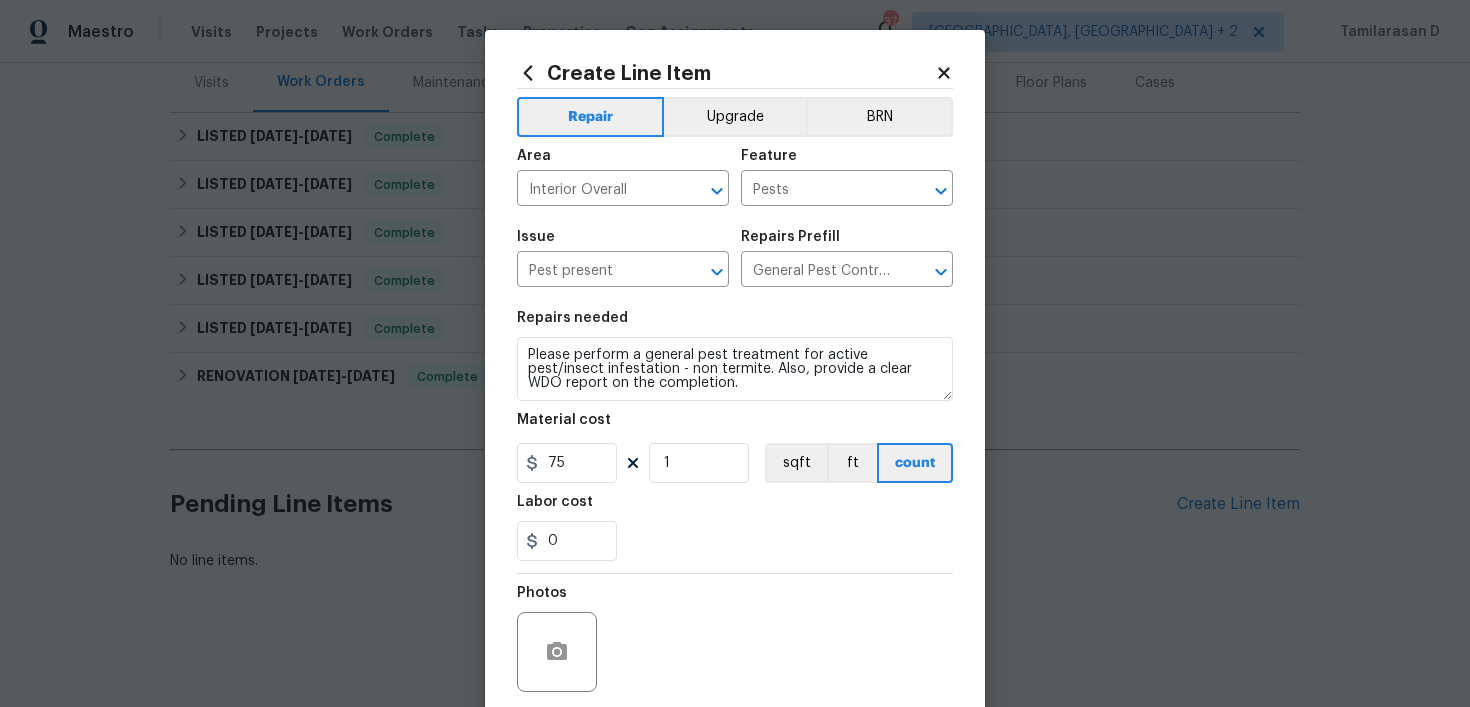 click on "Photos" at bounding box center (735, 639) 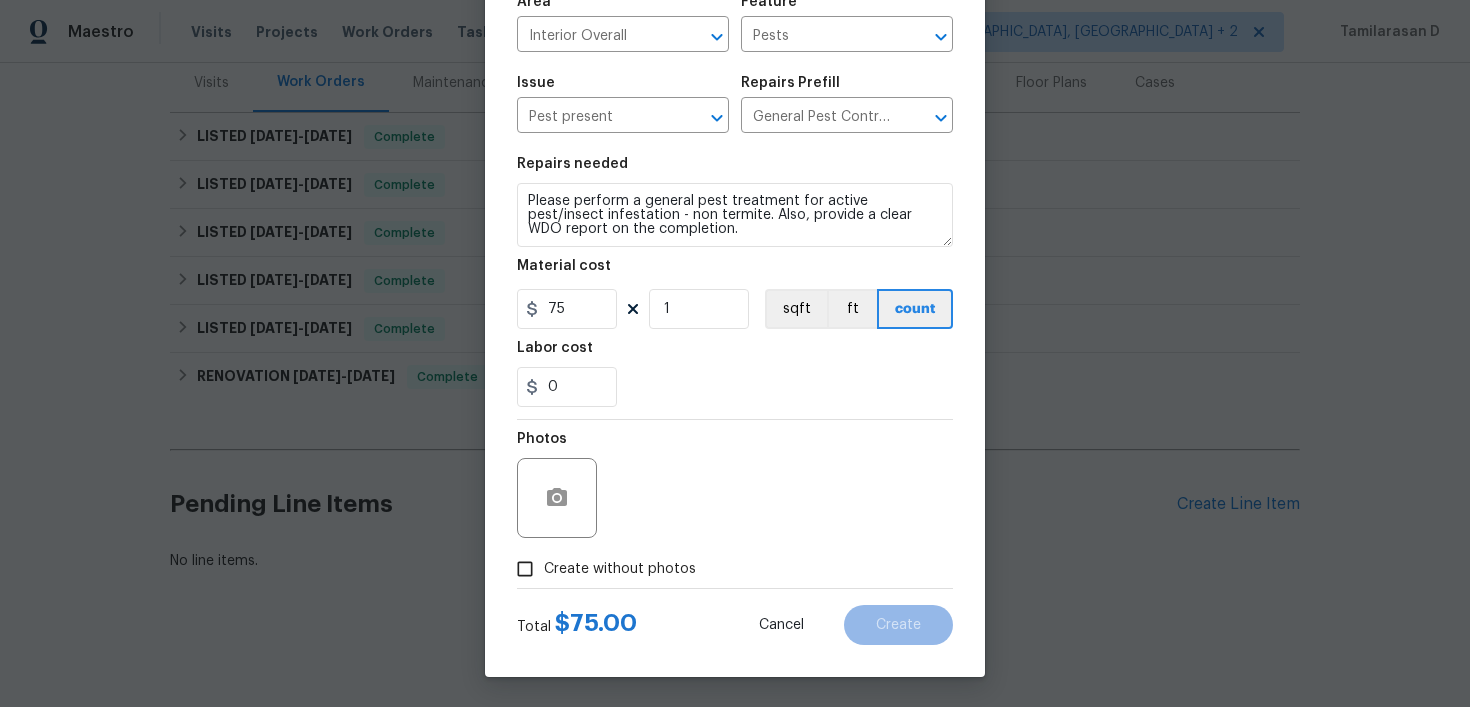 click on "Create without photos" at bounding box center [525, 569] 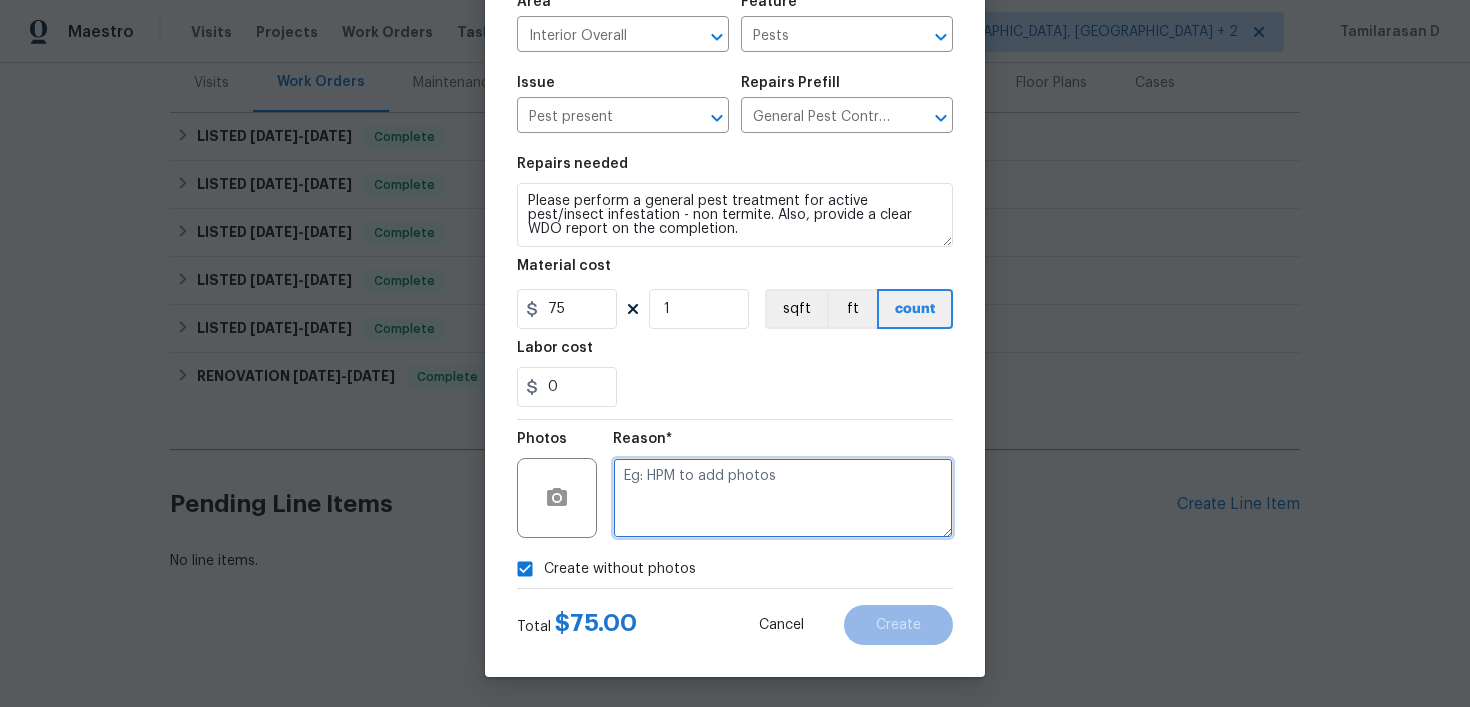 click at bounding box center (783, 498) 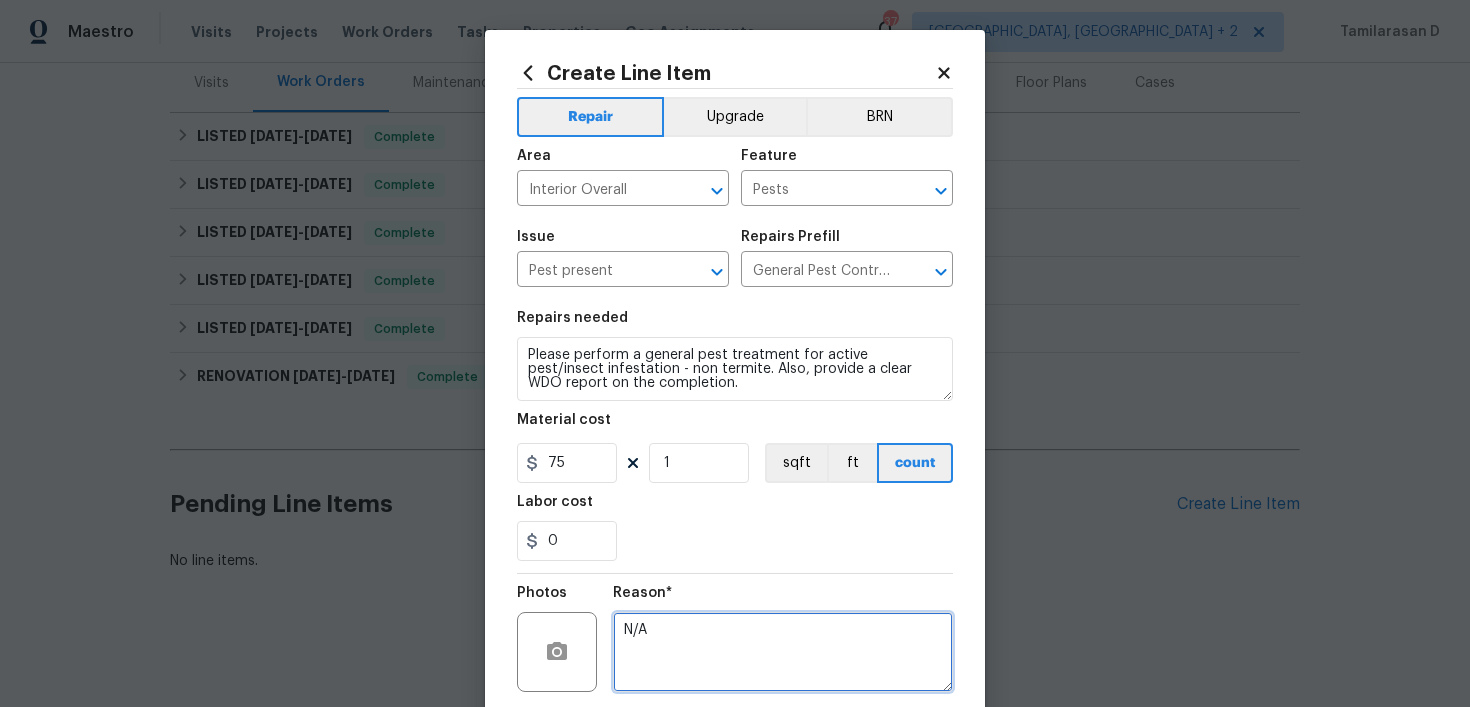scroll, scrollTop: 155, scrollLeft: 0, axis: vertical 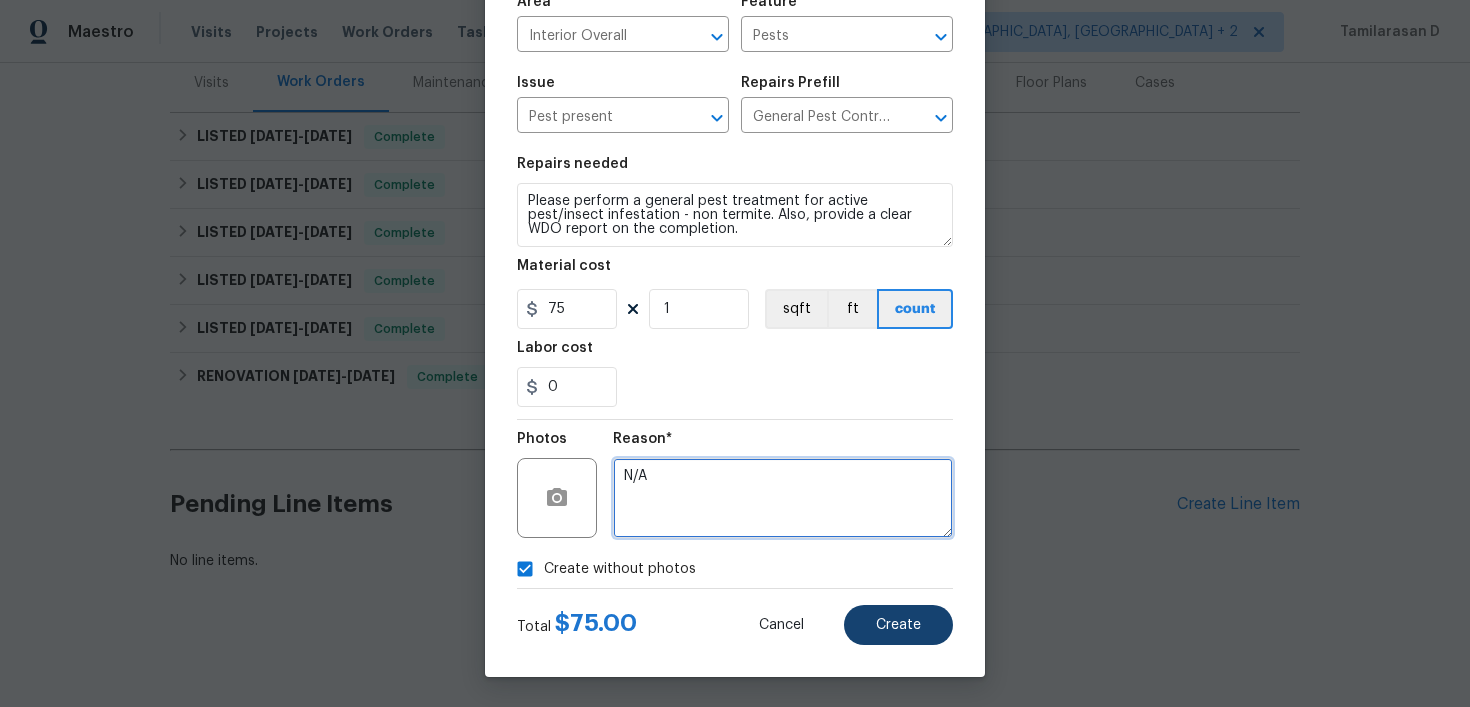 type on "N/A" 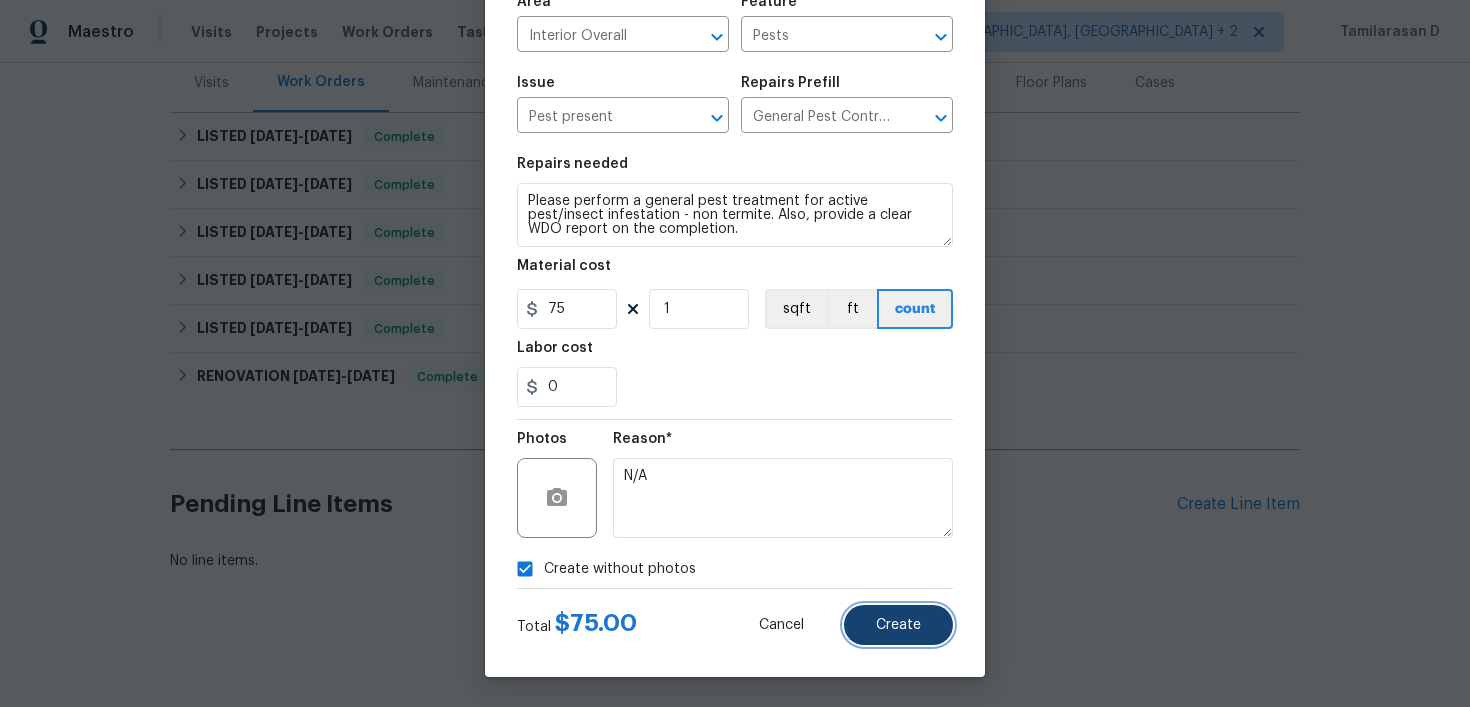 click on "Create" at bounding box center (898, 625) 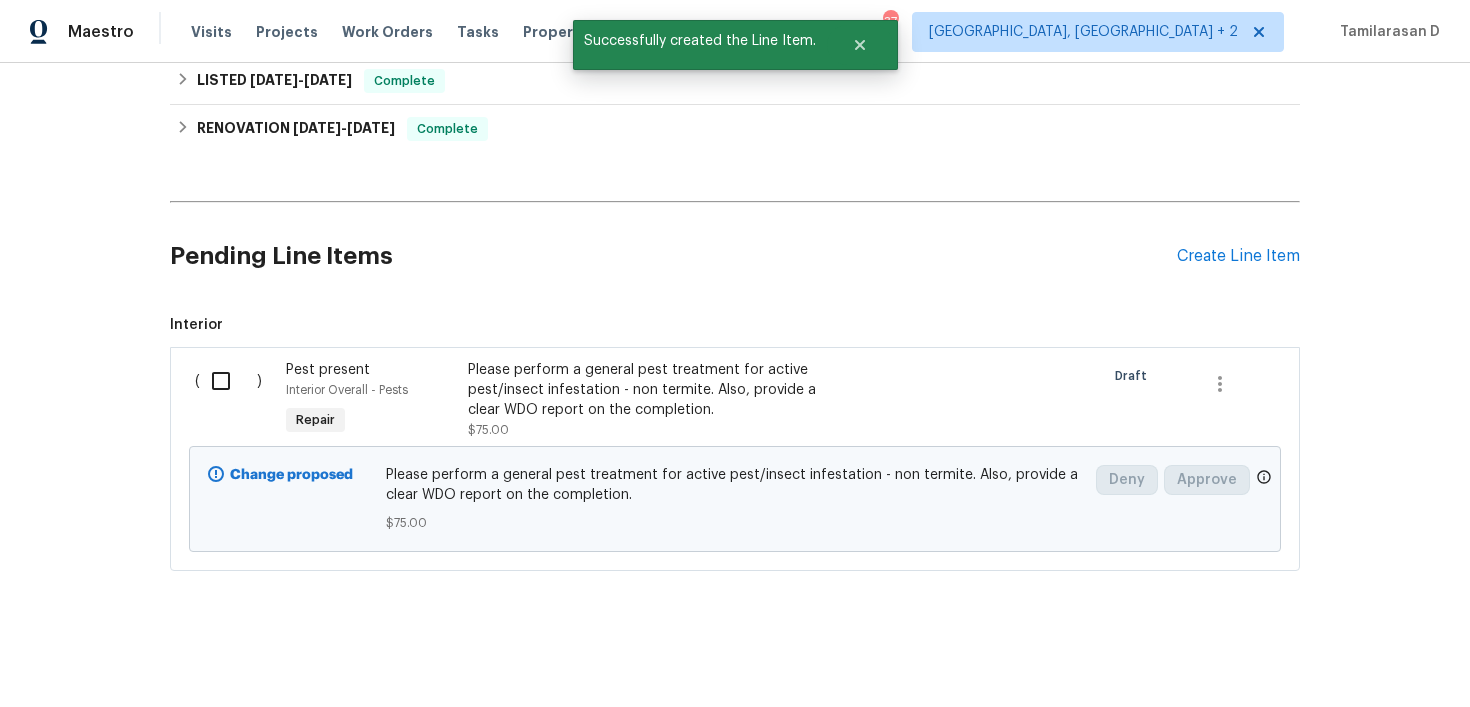 scroll, scrollTop: 427, scrollLeft: 0, axis: vertical 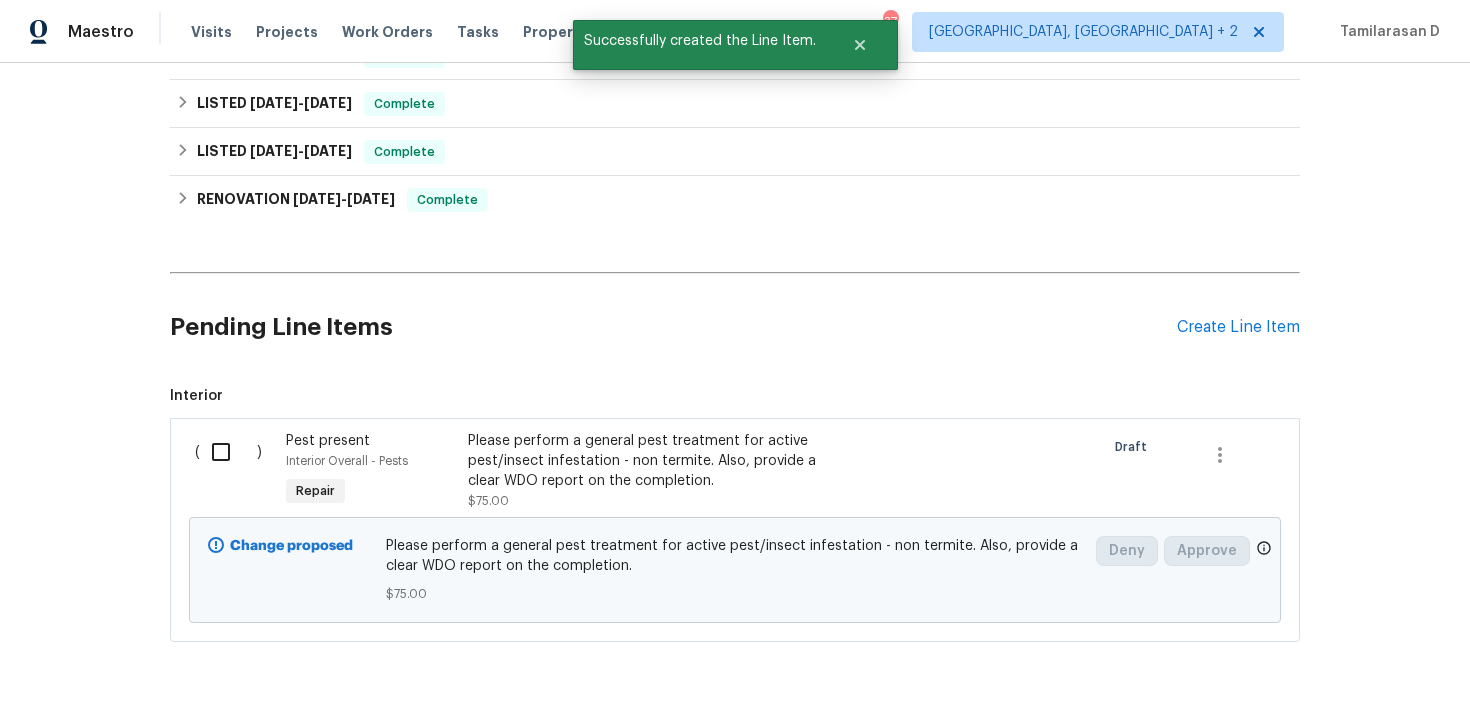 click at bounding box center [228, 452] 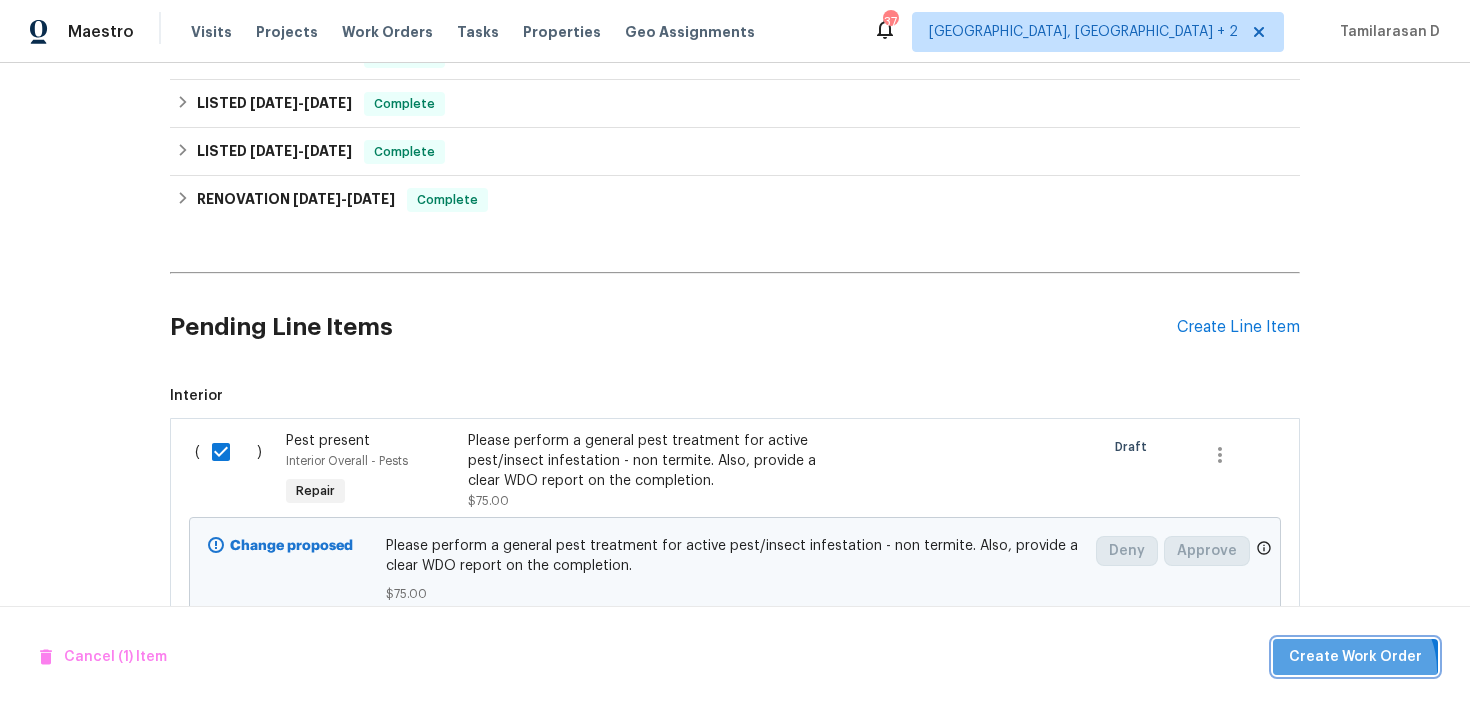 click on "Create Work Order" at bounding box center [1355, 657] 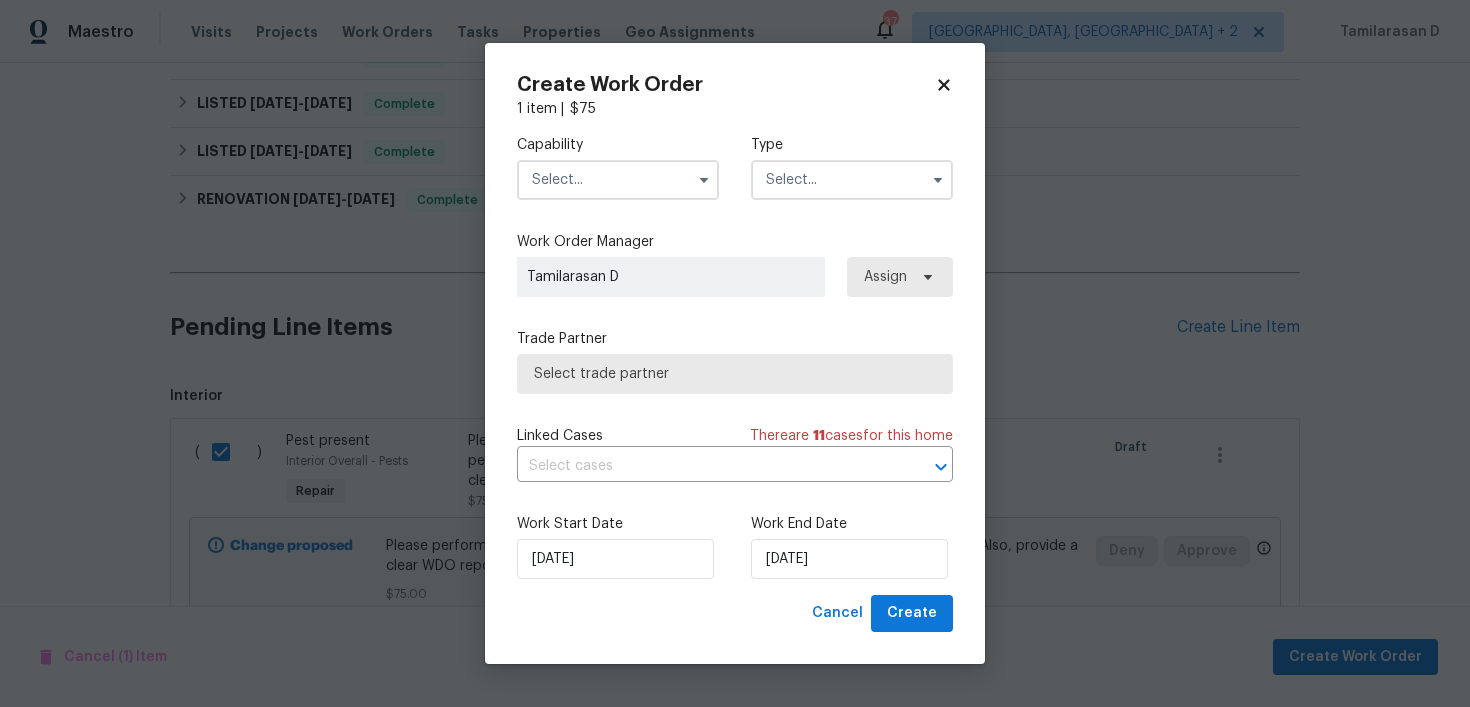 click at bounding box center (852, 180) 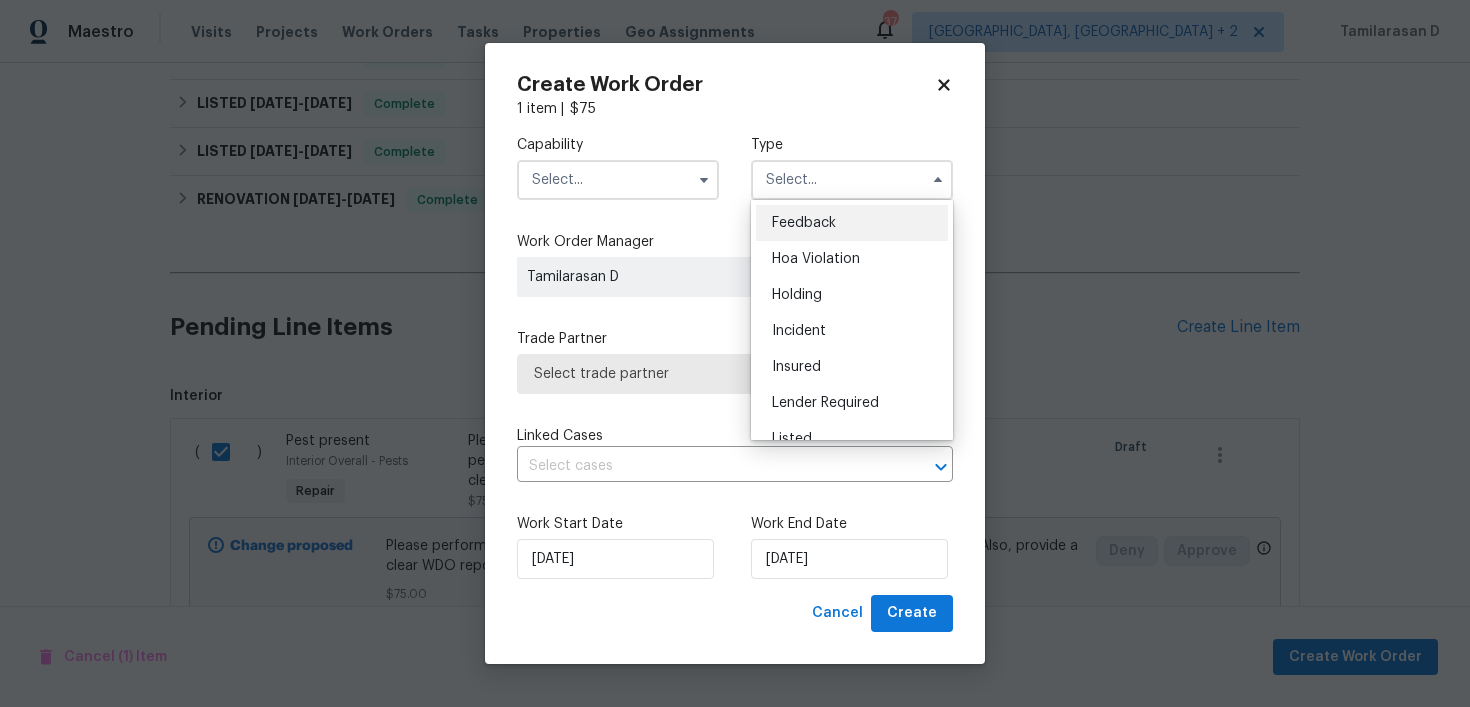 click on "Feedback" at bounding box center [852, 223] 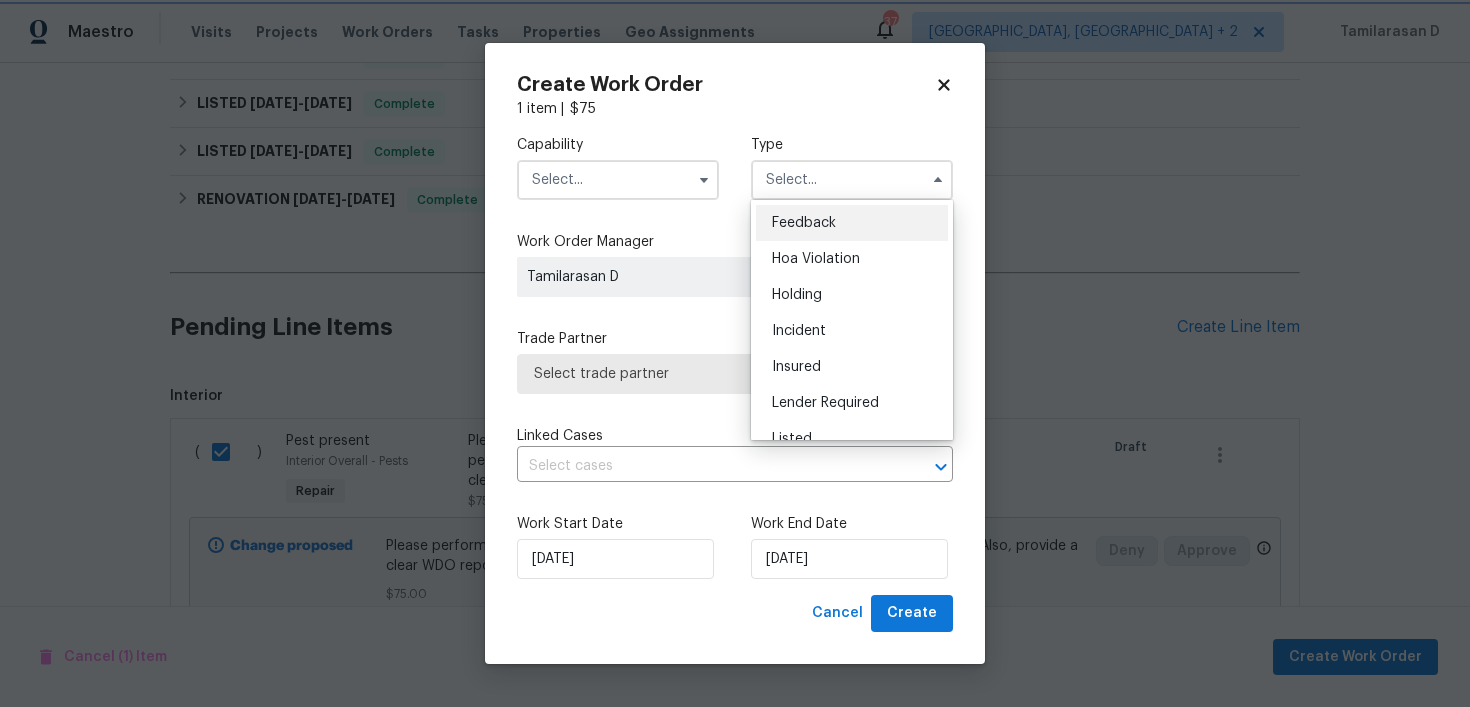 type on "Feedback" 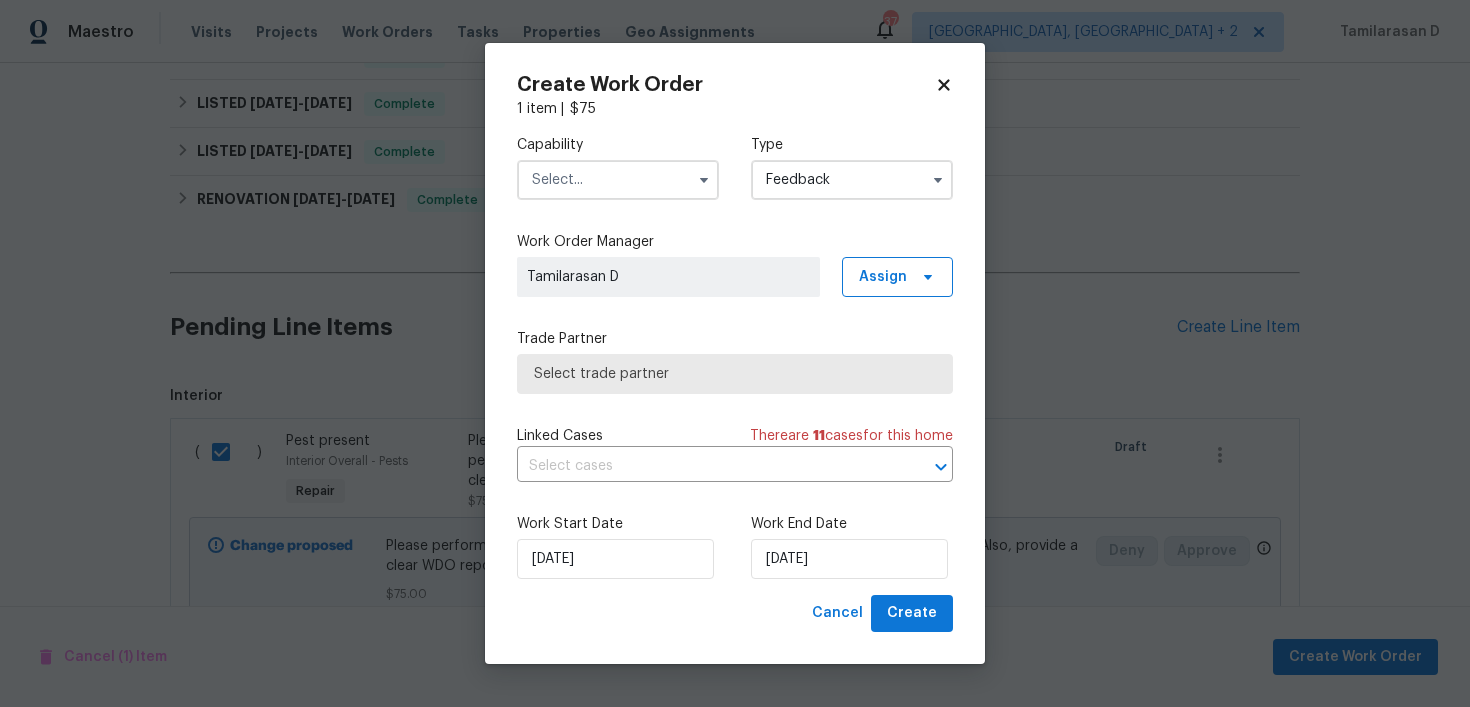click on "Select trade partner" at bounding box center [735, 374] 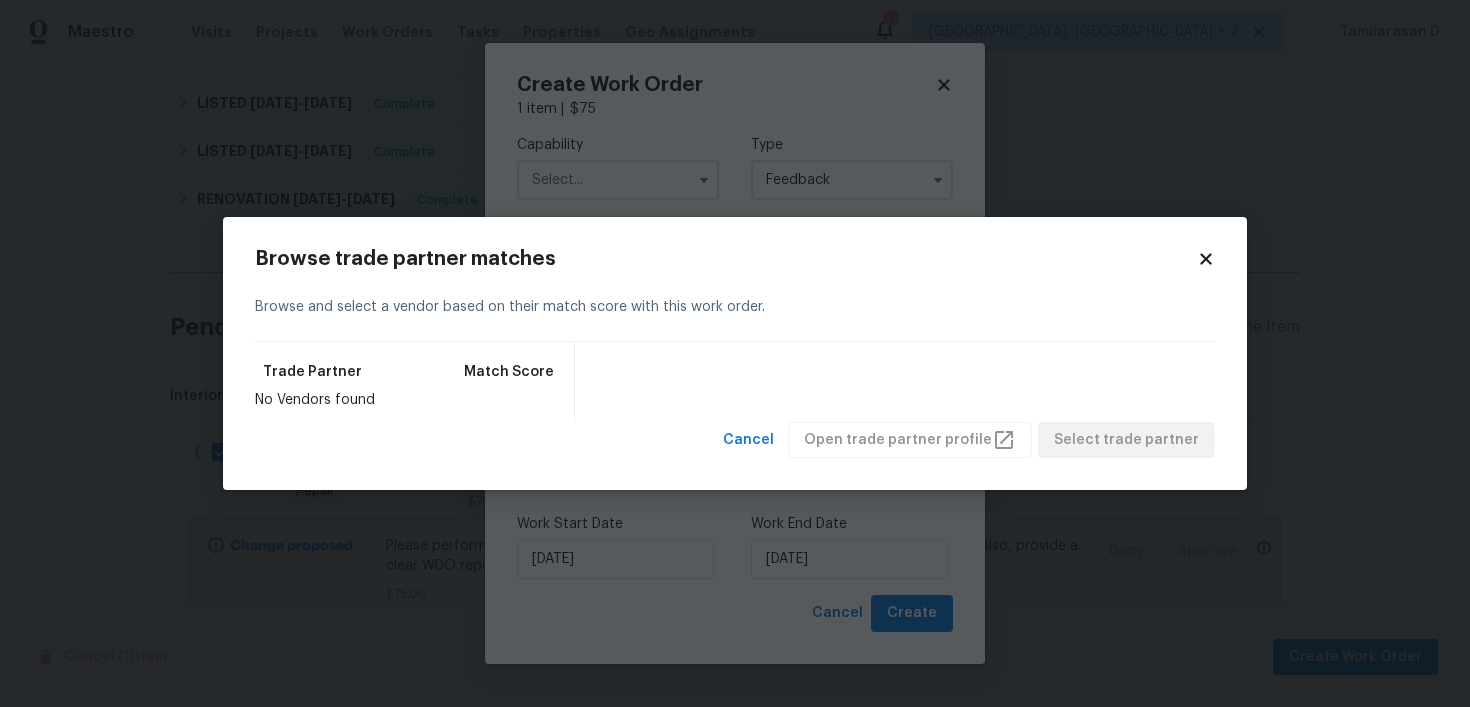 click on "Trade Partner Match Score No Vendors found" at bounding box center [735, 382] 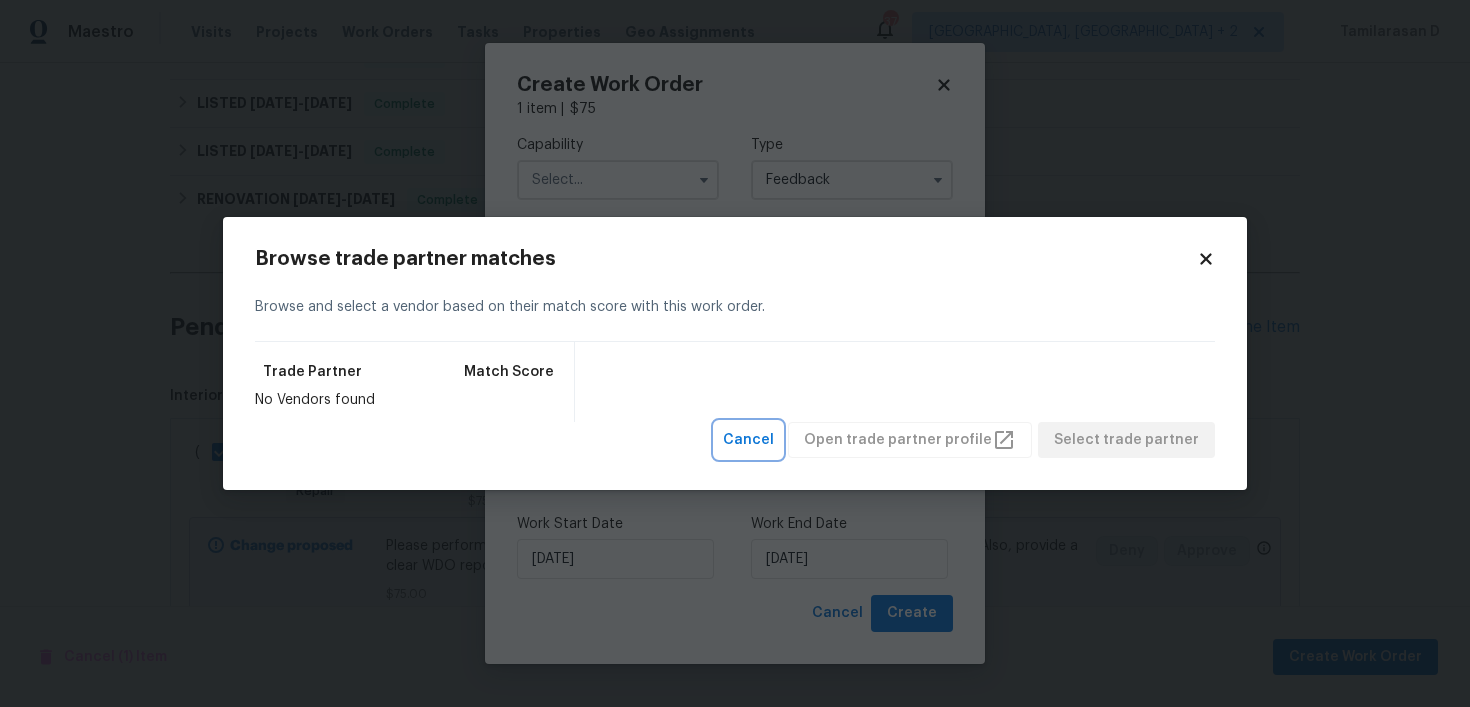 click on "Cancel" at bounding box center (748, 440) 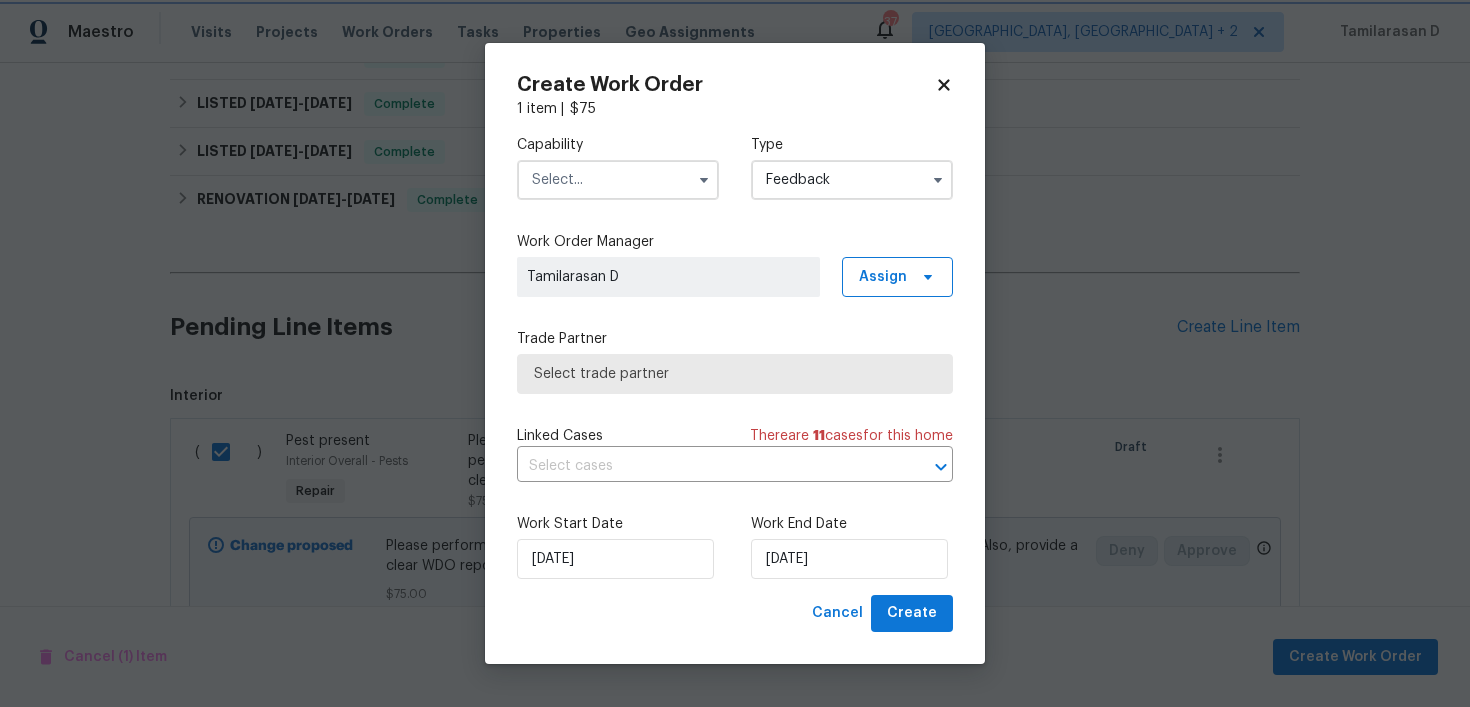 click on "Browse trade partner matches Browse and select a vendor based on their match score with this work order. Trade Partner Match Score No Vendors found Cancel Open trade partner profile Select trade partner" at bounding box center (735, 353) 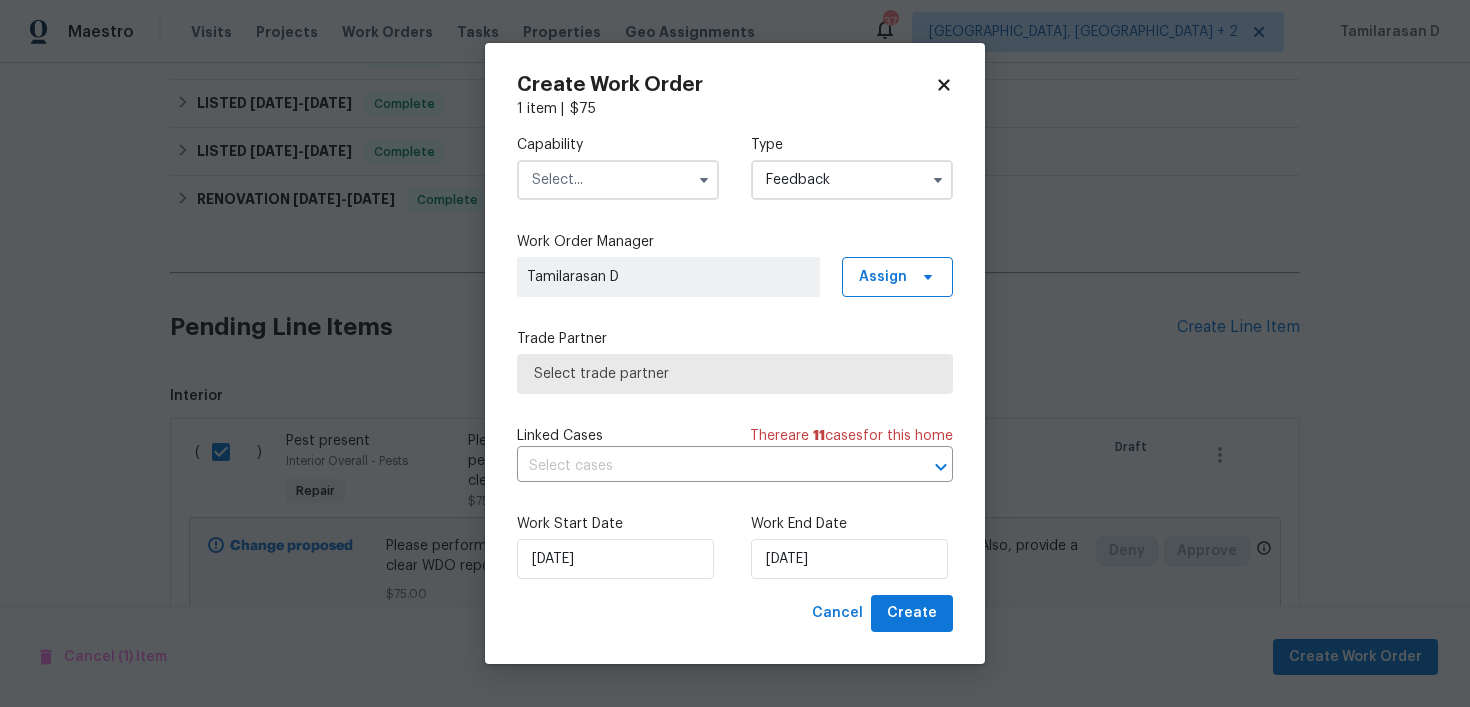 click at bounding box center [618, 180] 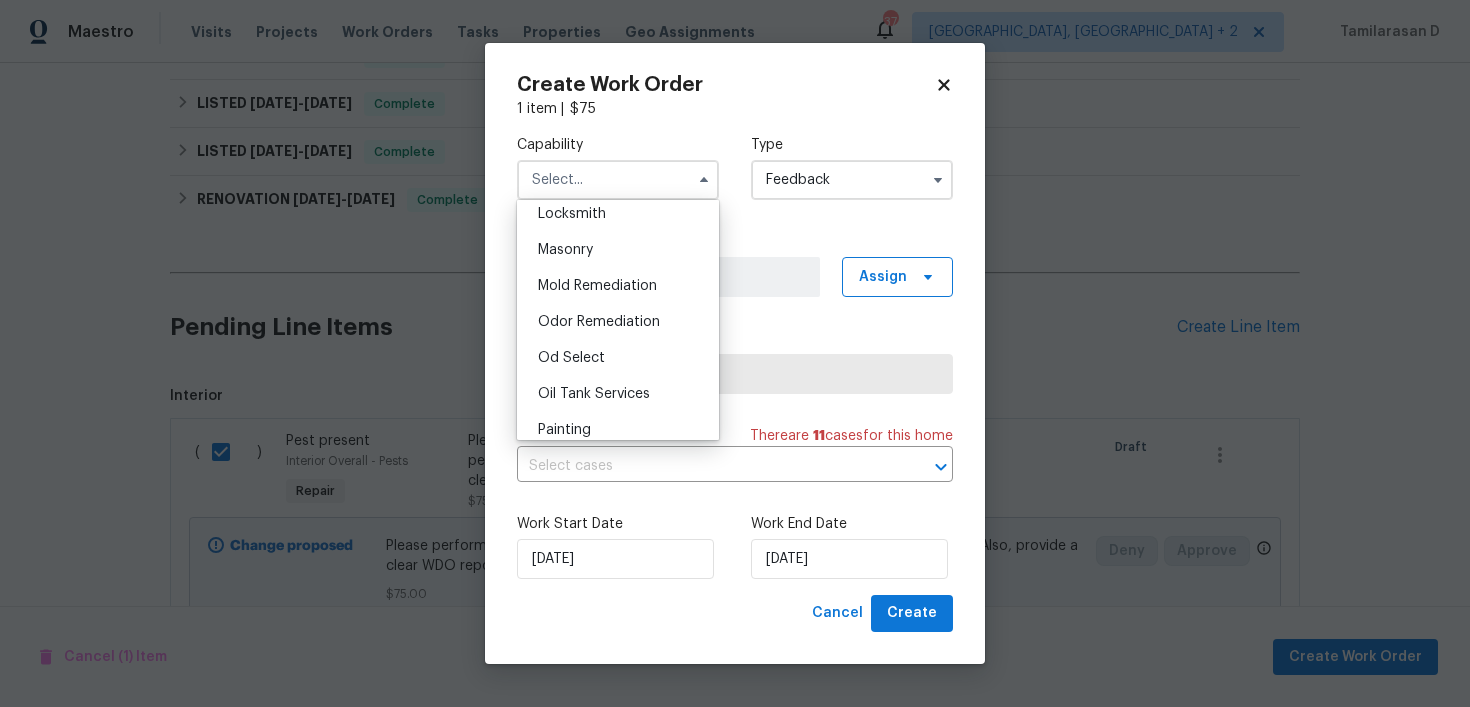 scroll, scrollTop: 1525, scrollLeft: 0, axis: vertical 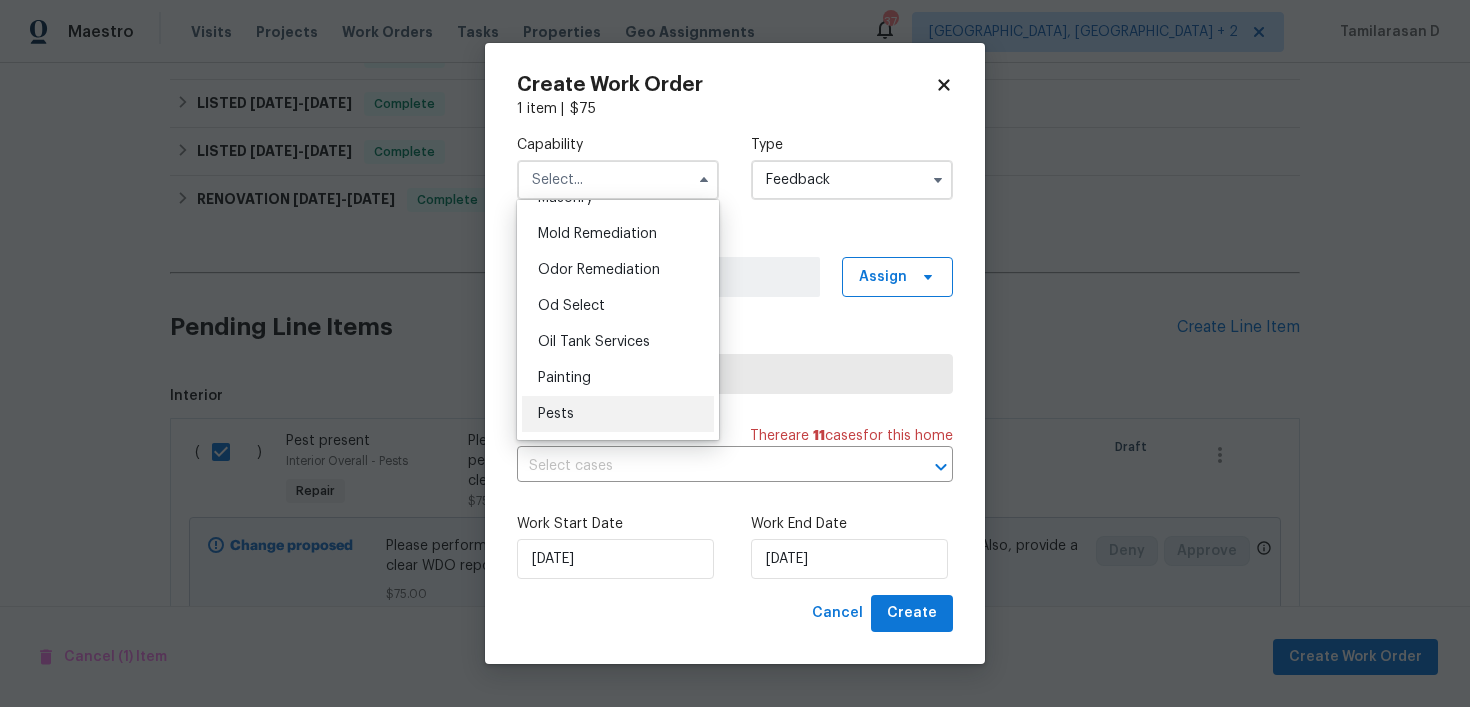 click on "Pests" at bounding box center [618, 414] 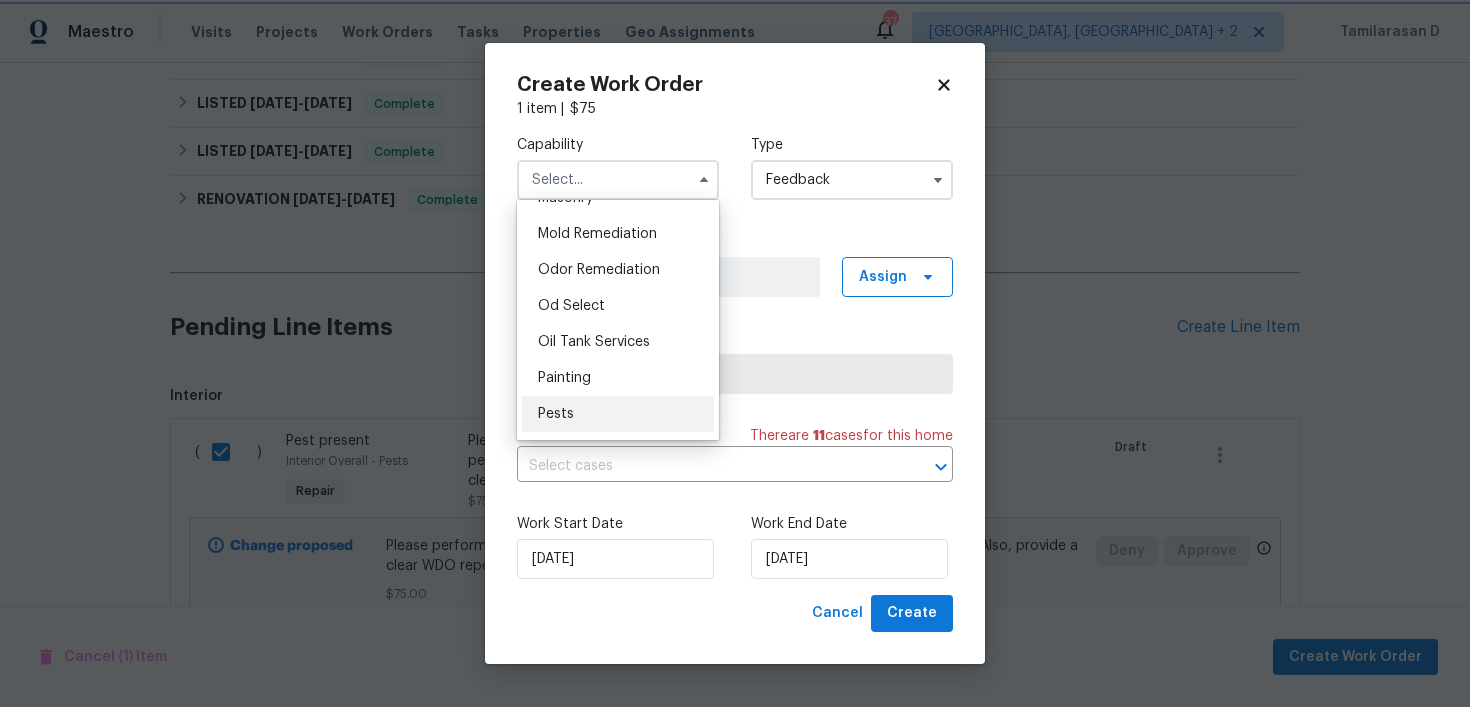 type on "Pests" 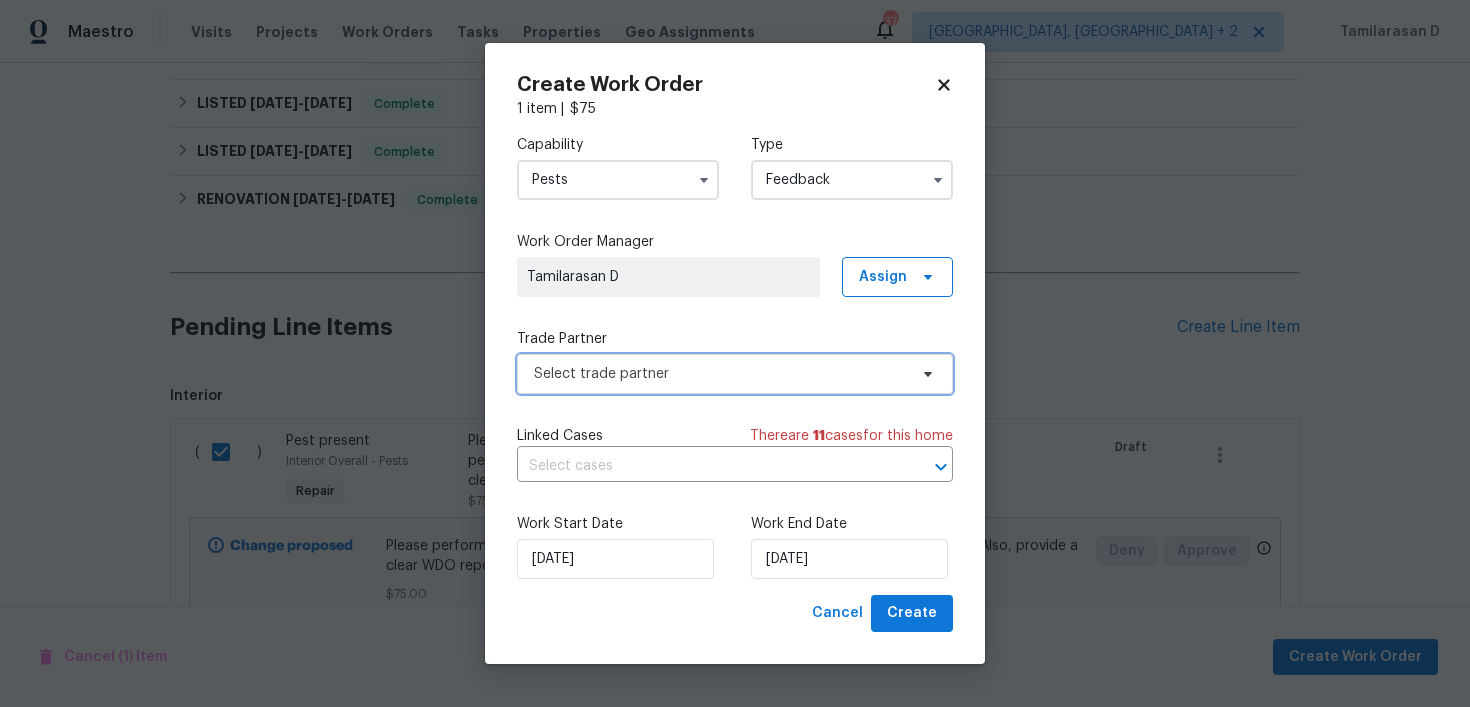 click on "Select trade partner" at bounding box center (720, 374) 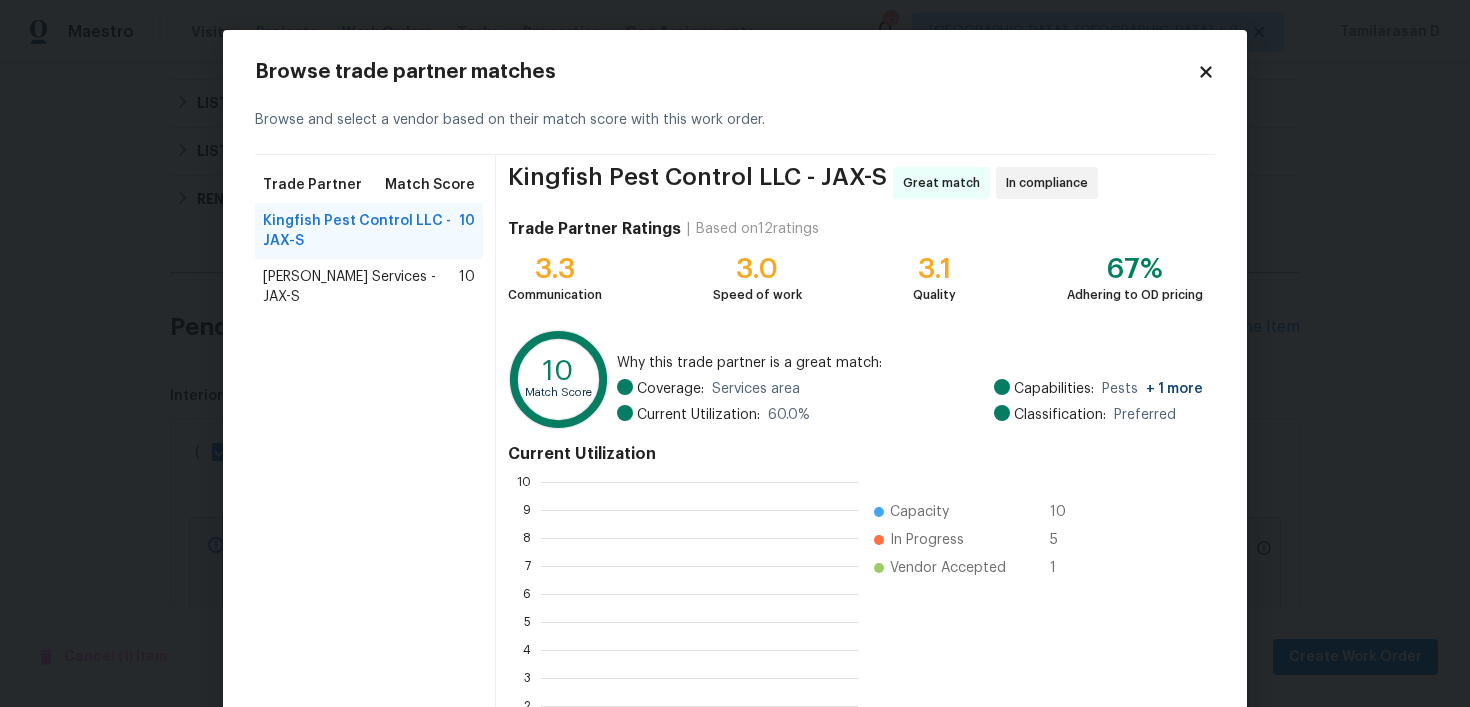 scroll, scrollTop: 2, scrollLeft: 2, axis: both 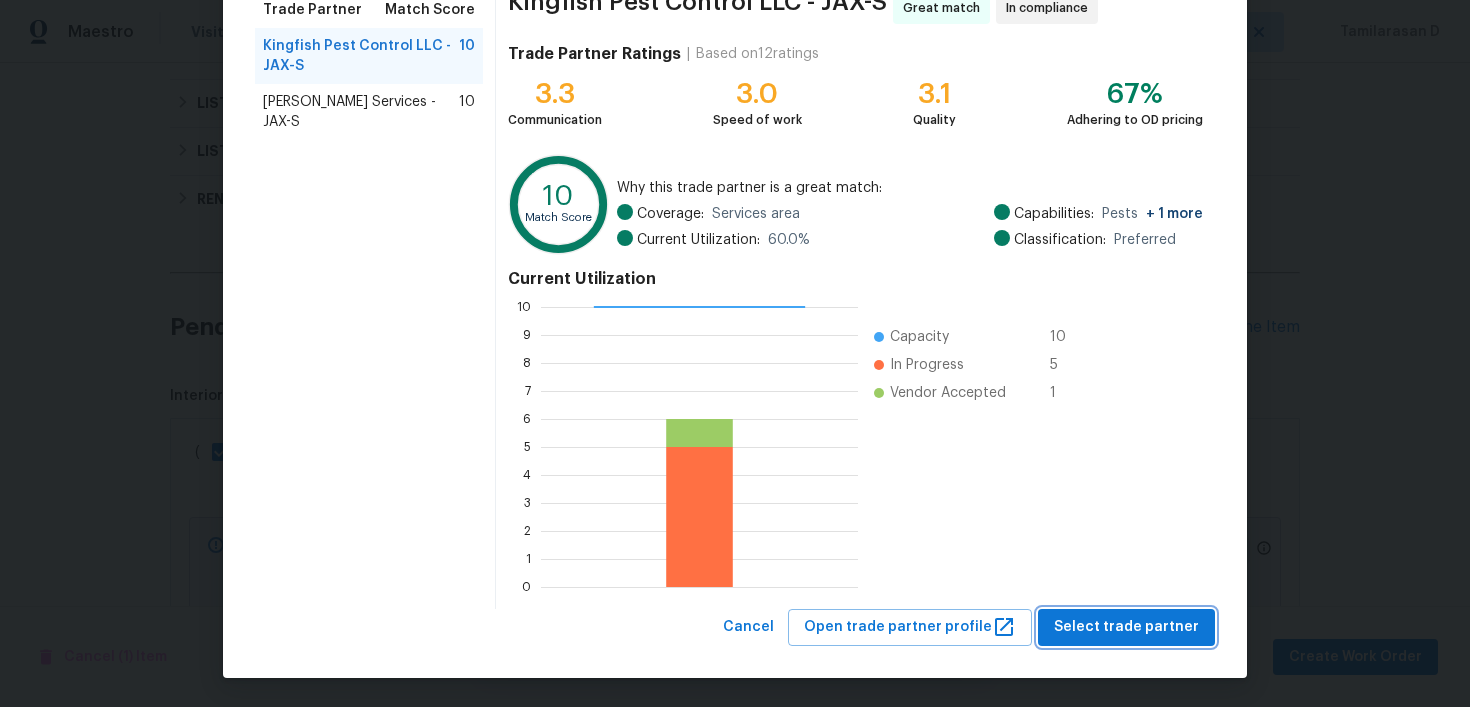 click on "Select trade partner" at bounding box center [1126, 627] 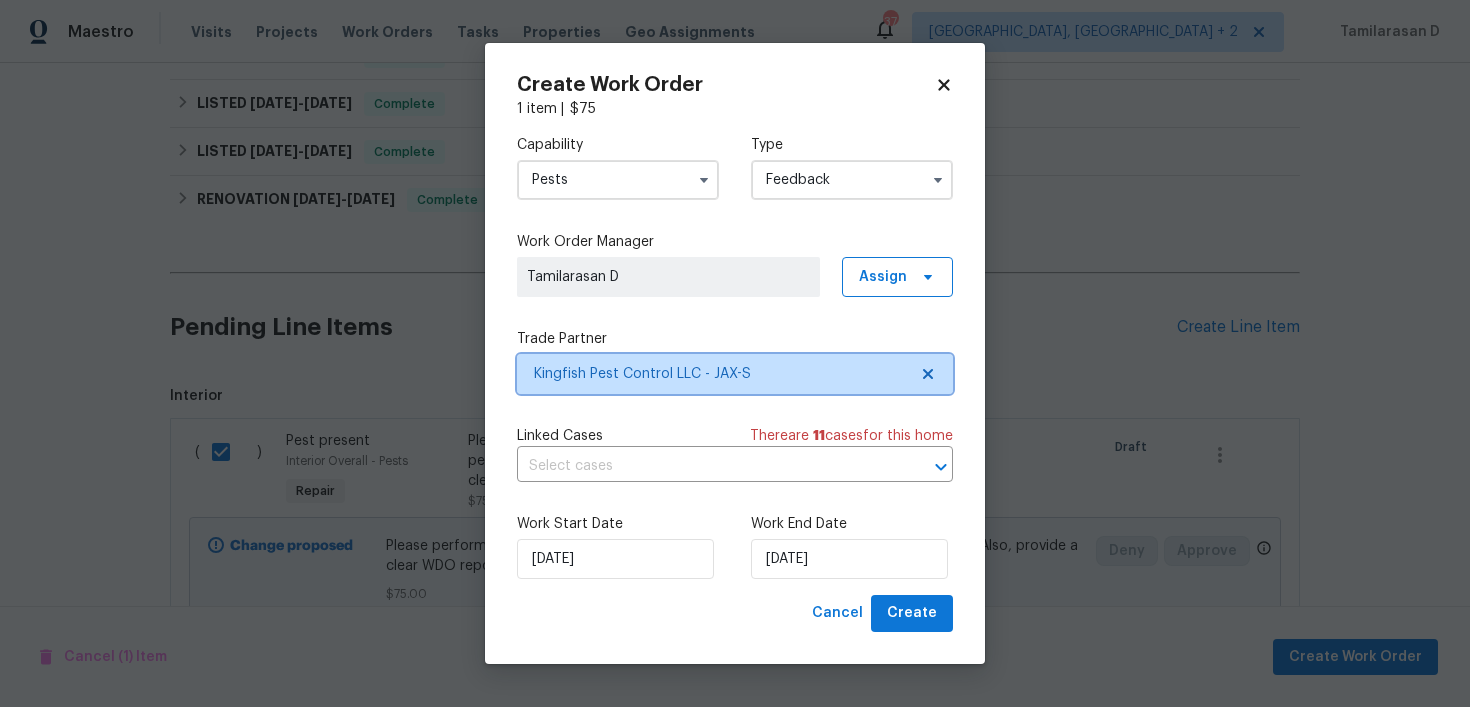 scroll, scrollTop: 0, scrollLeft: 0, axis: both 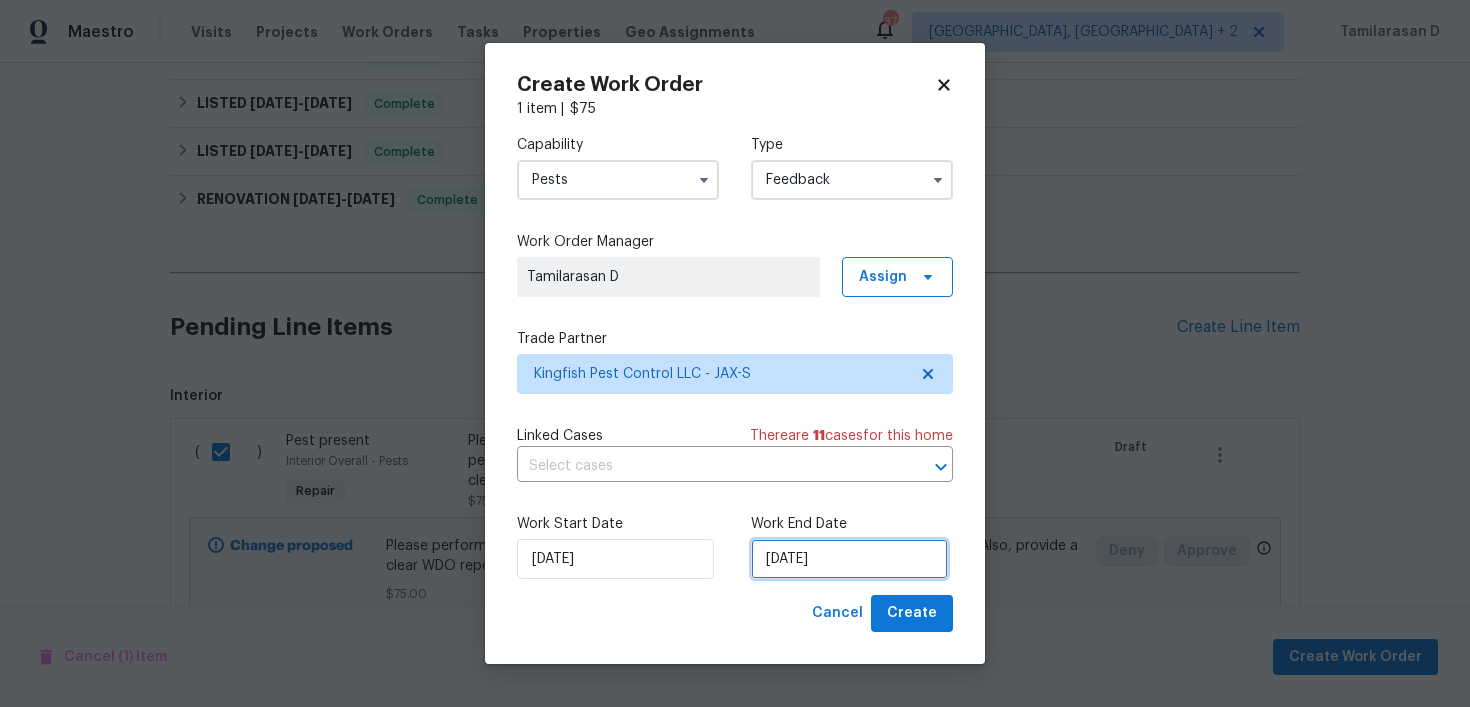 click on "15/07/2025" at bounding box center (849, 559) 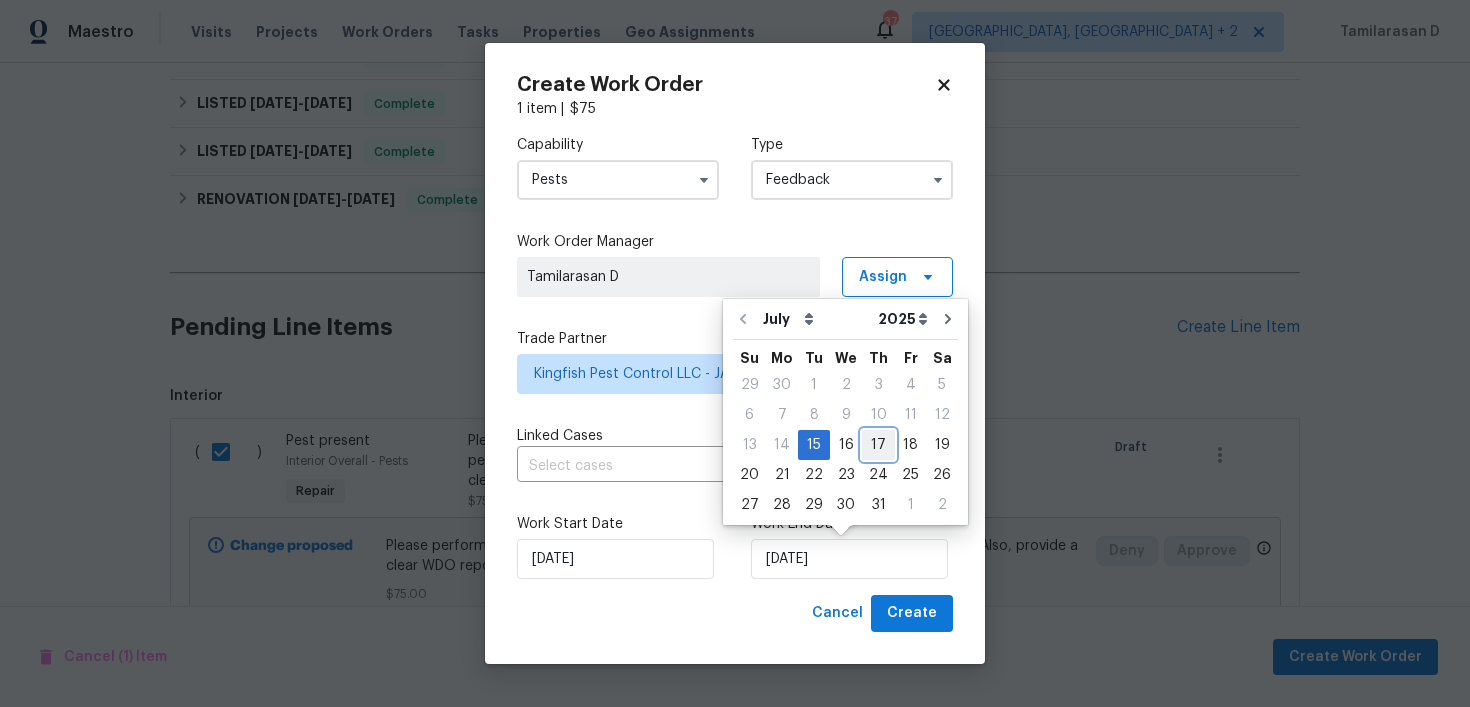 click on "17" at bounding box center [878, 445] 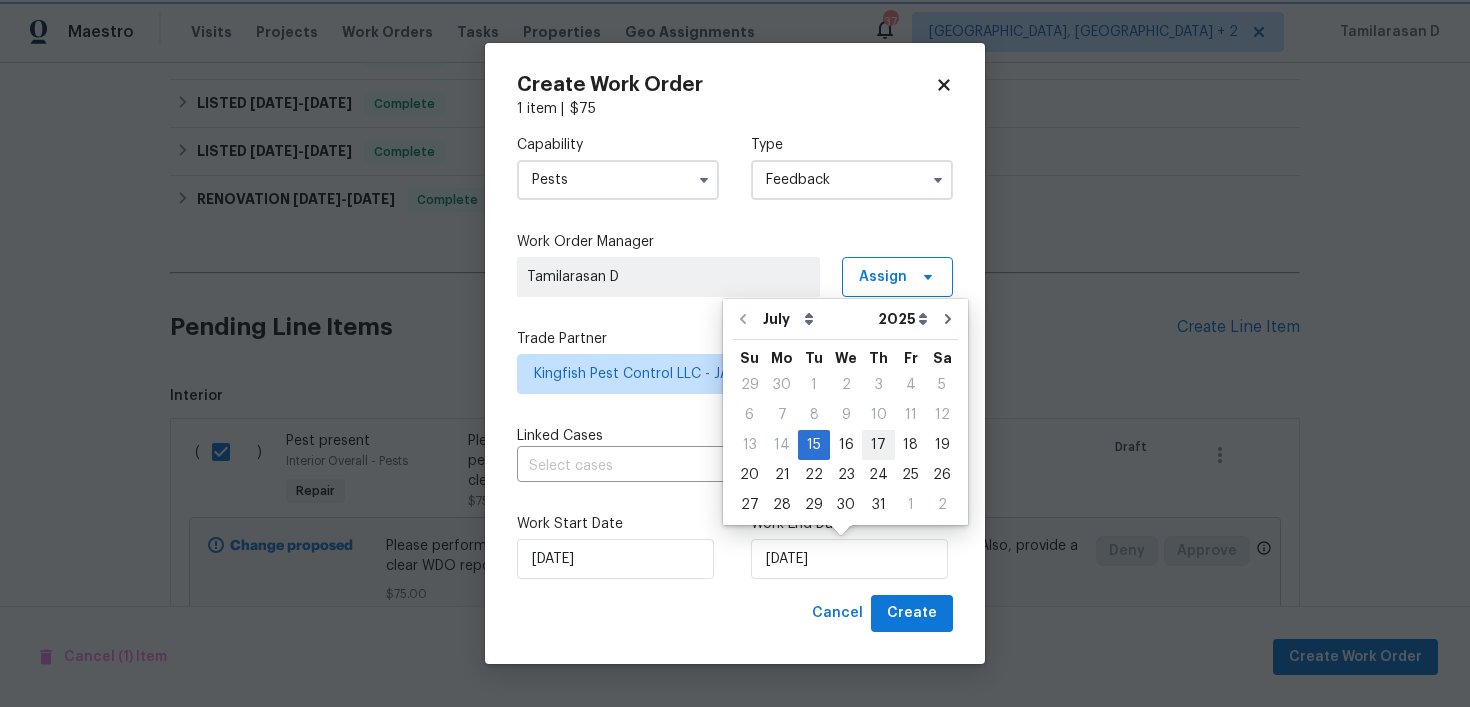 type on "17/07/2025" 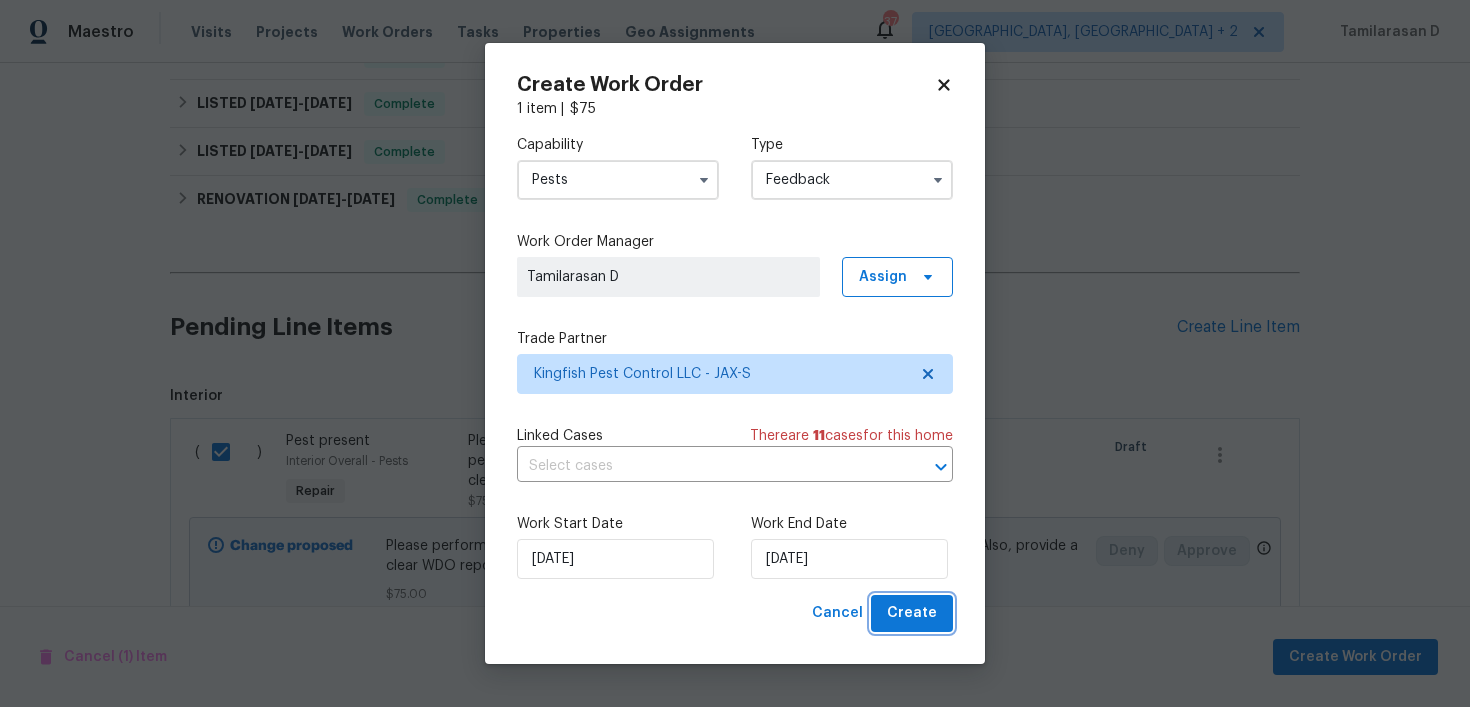 click on "Create" at bounding box center (912, 613) 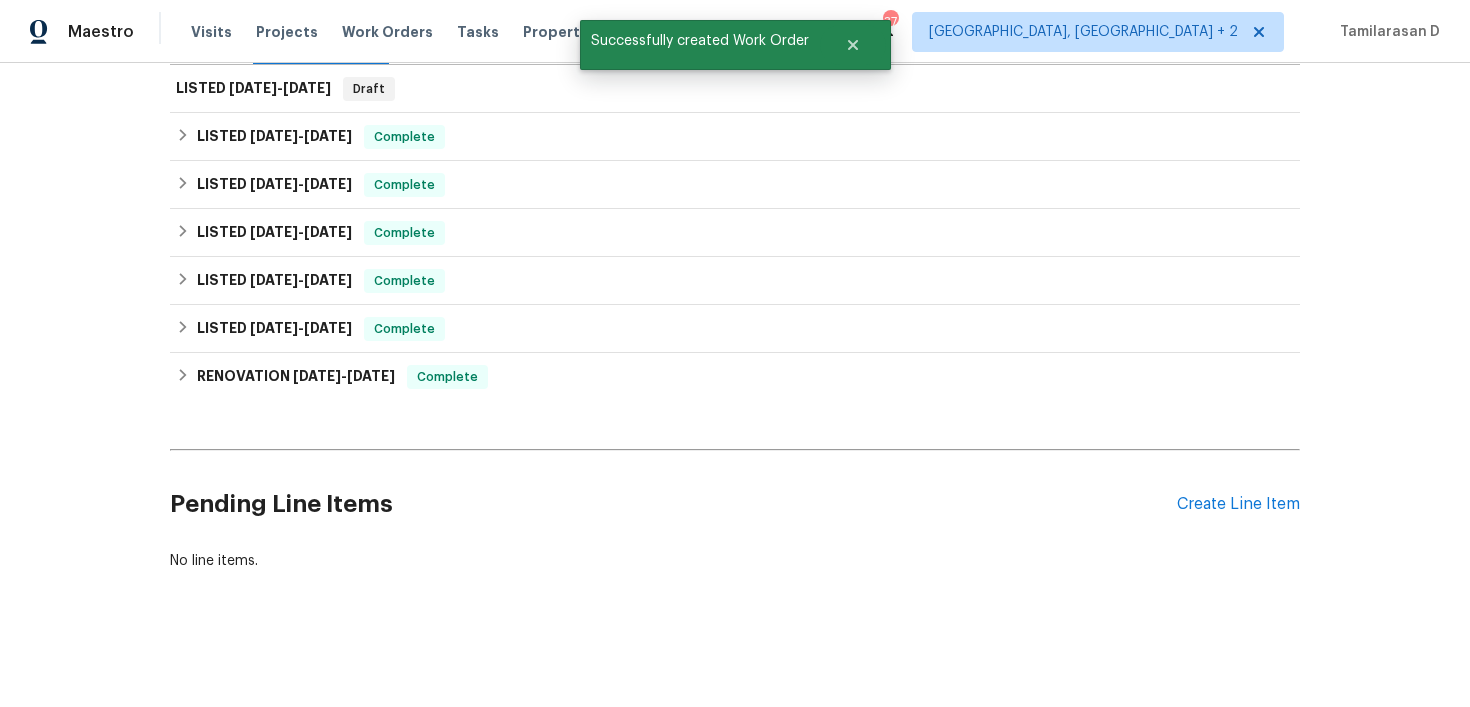 scroll, scrollTop: 0, scrollLeft: 0, axis: both 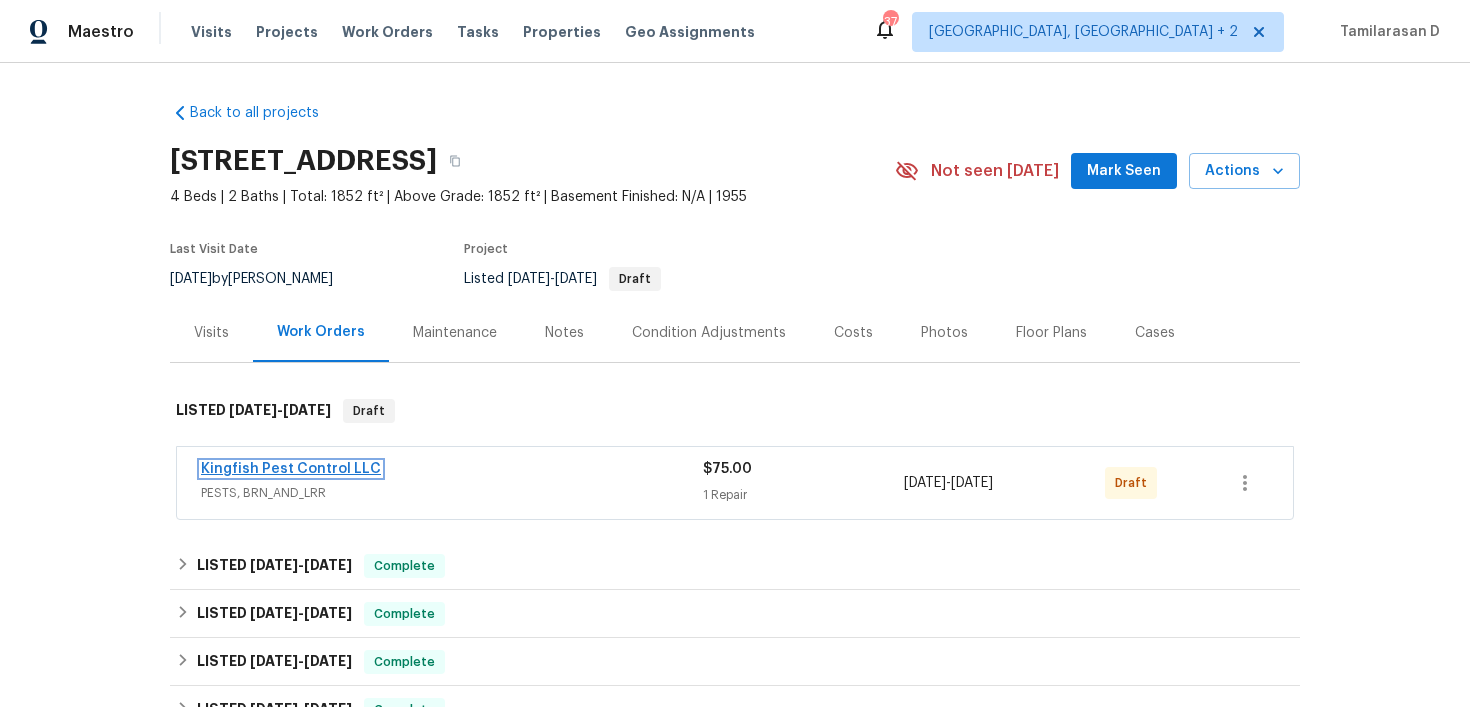 click on "Kingfish Pest Control LLC" at bounding box center (291, 469) 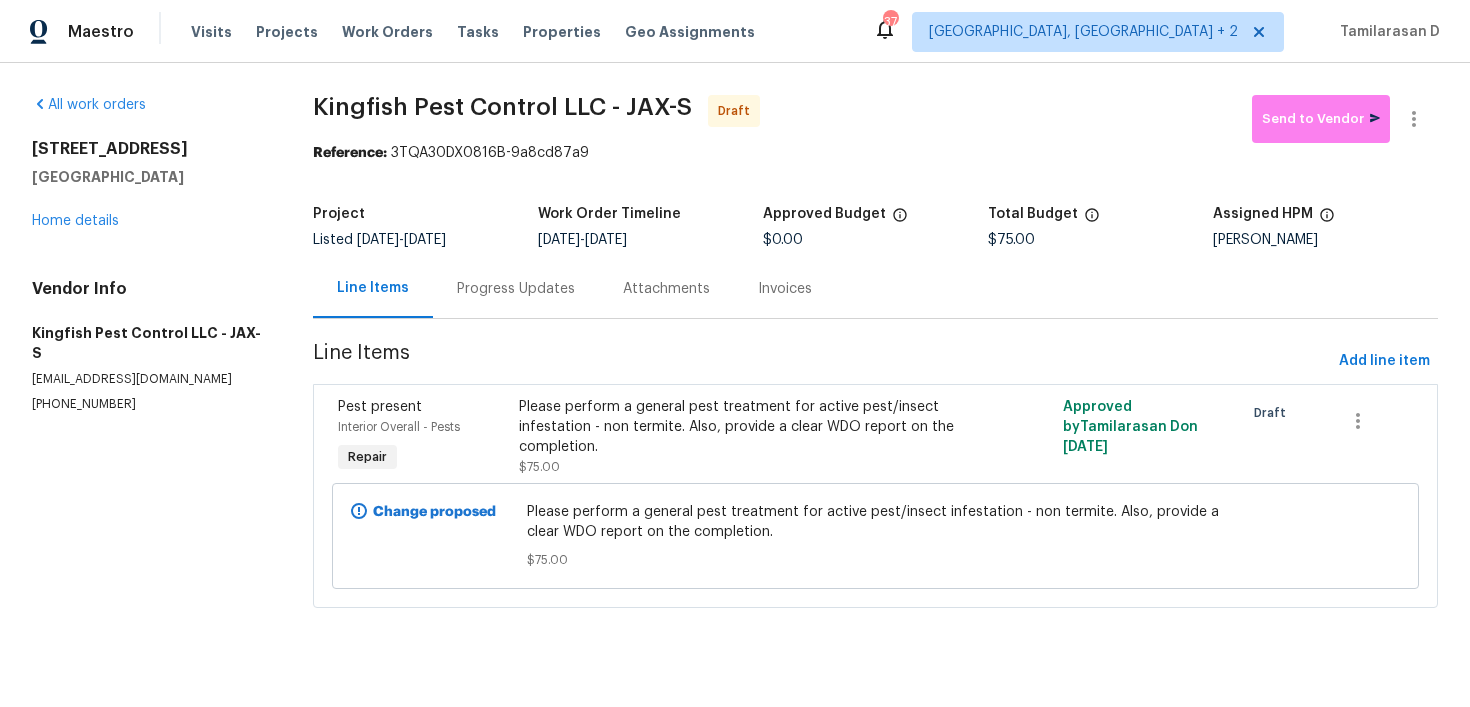 click on "Progress Updates" at bounding box center [516, 288] 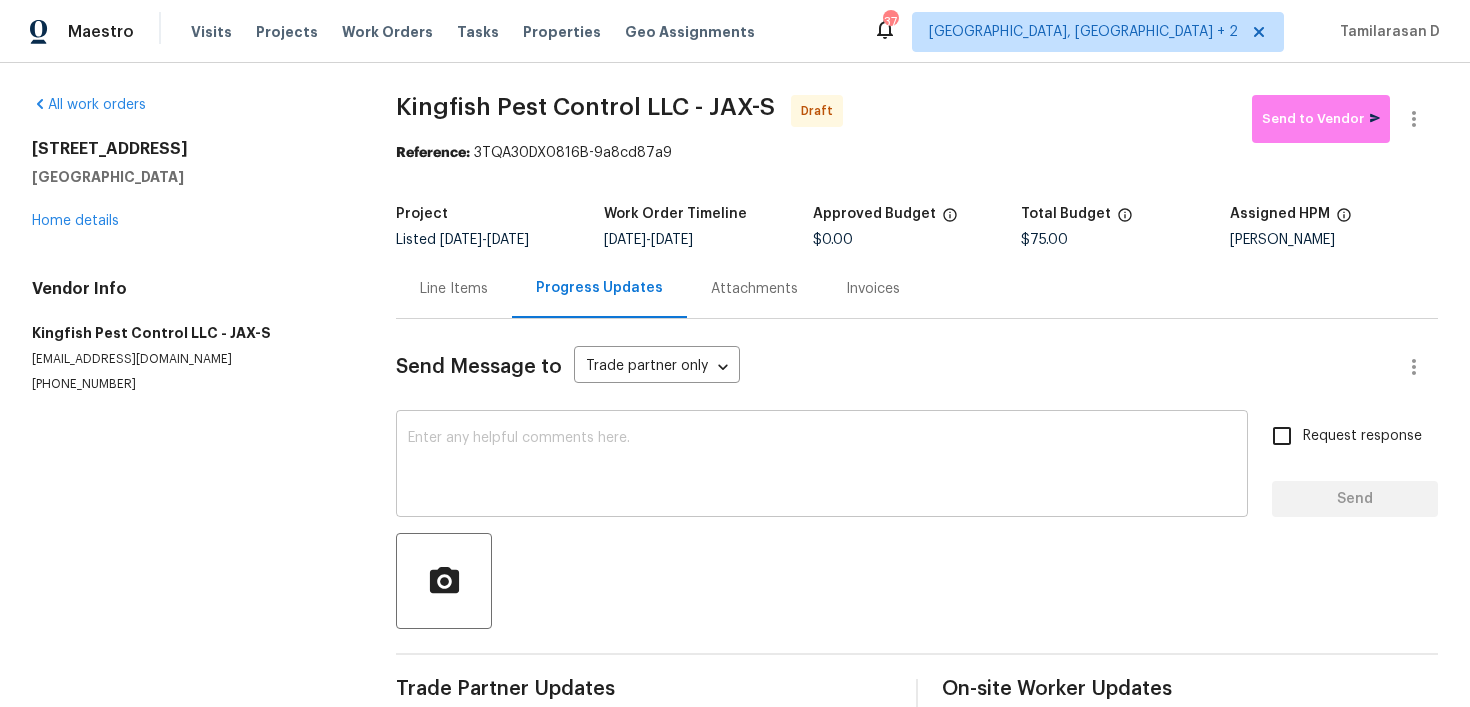 scroll, scrollTop: 36, scrollLeft: 0, axis: vertical 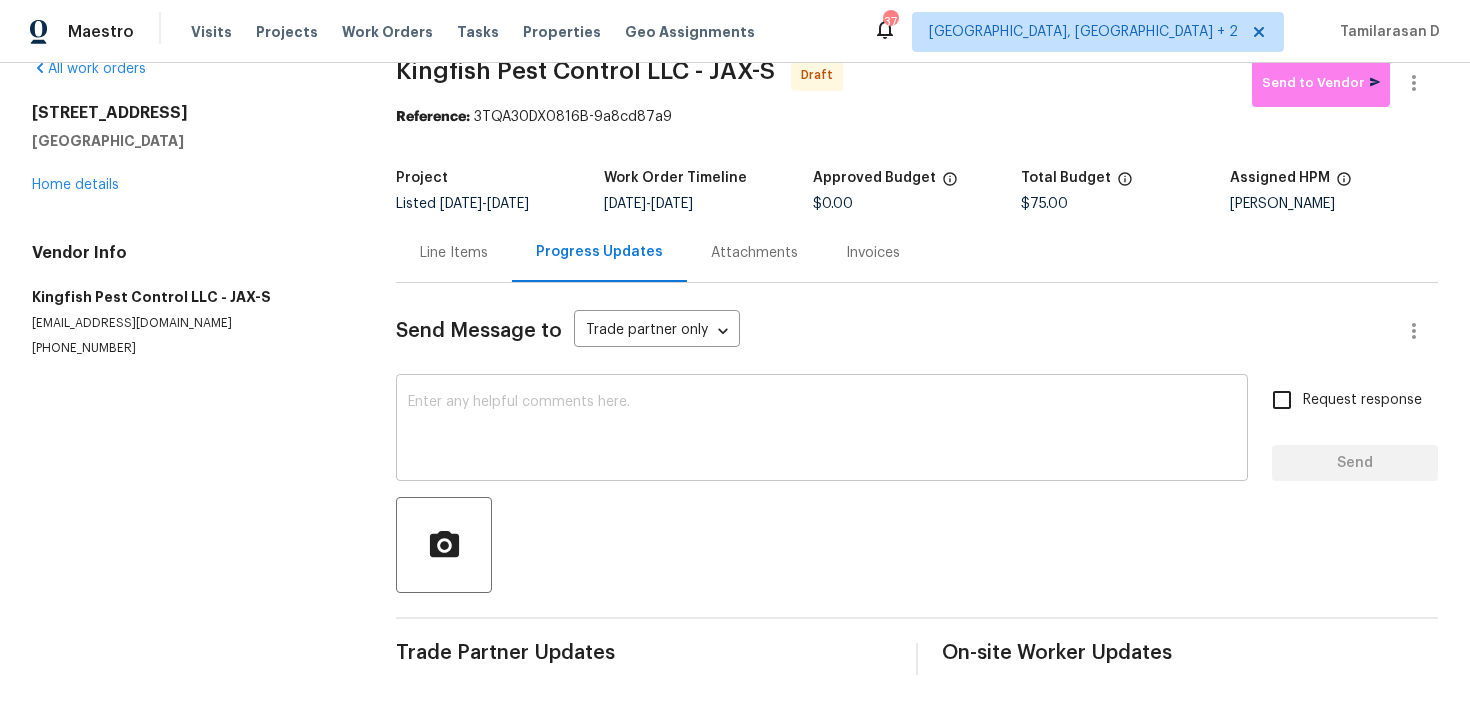 click on "x ​" at bounding box center (822, 430) 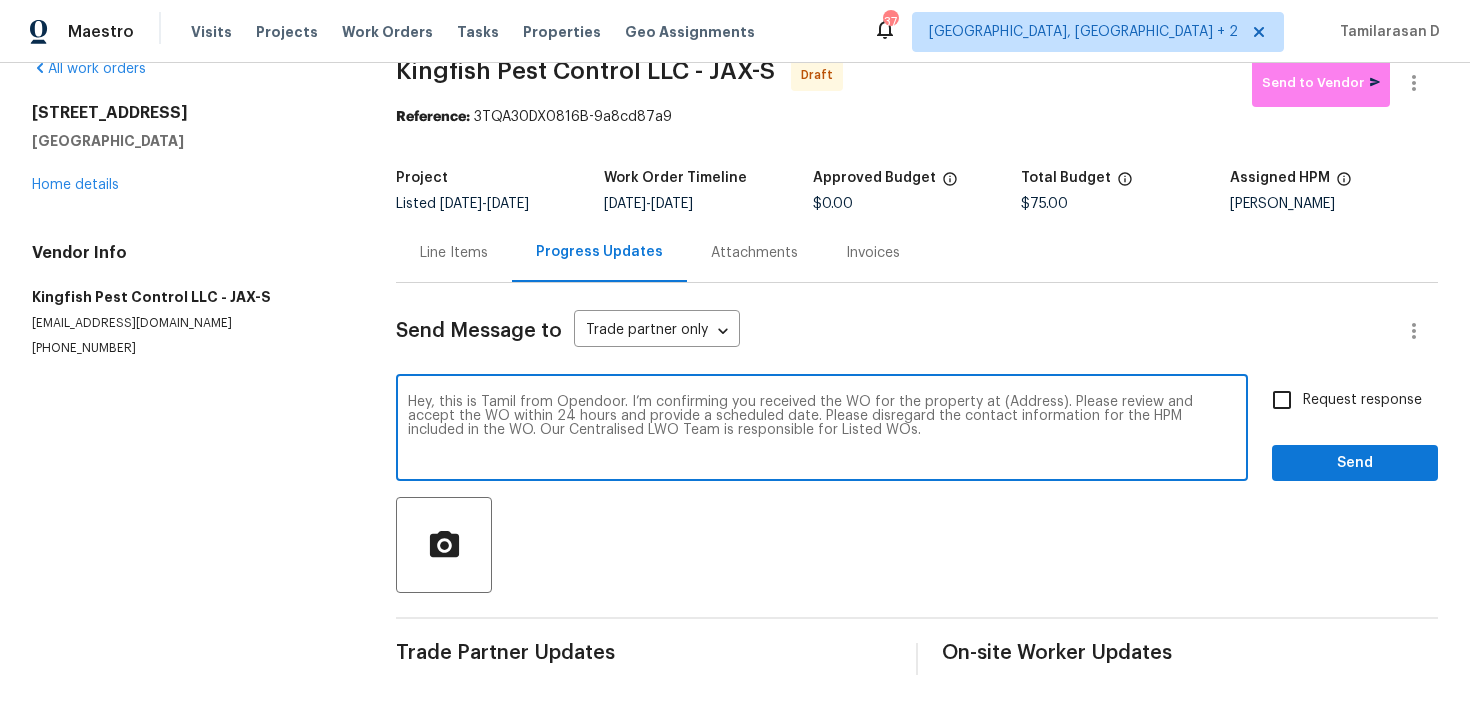 click on "Hey, this is Tamil from Opendoor. I’m confirming you received the WO for the property at (Address). Please review and accept the WO within 24 hours and provide a scheduled date. Please disregard the contact information for the HPM included in the WO. Our Centralised LWO Team is responsible for Listed WOs." at bounding box center [822, 430] 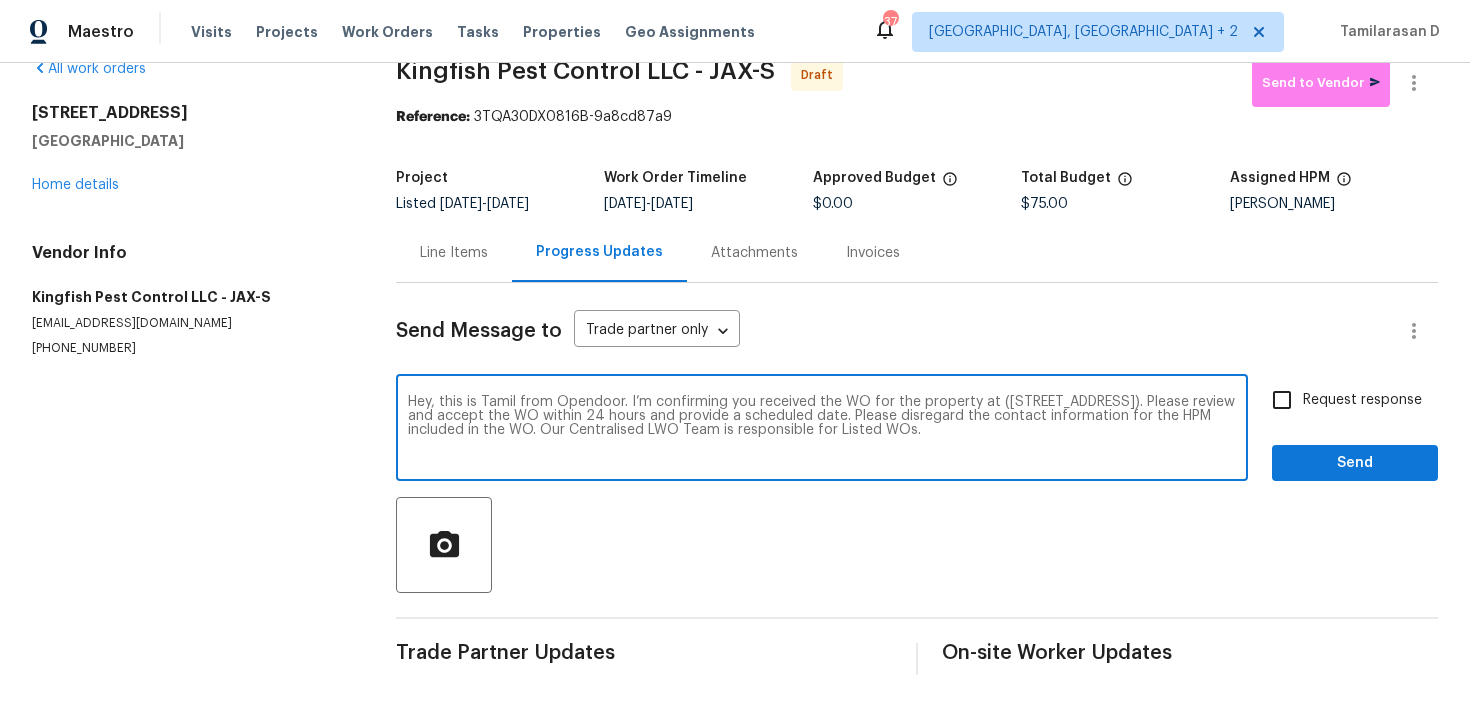 type on "Hey, this is Tamil from Opendoor. I’m confirming you received the WO for the property at ([STREET_ADDRESS]). Please review and accept the WO within 24 hours and provide a scheduled date. Please disregard the contact information for the HPM included in the WO. Our Centralised LWO Team is responsible for Listed WOs." 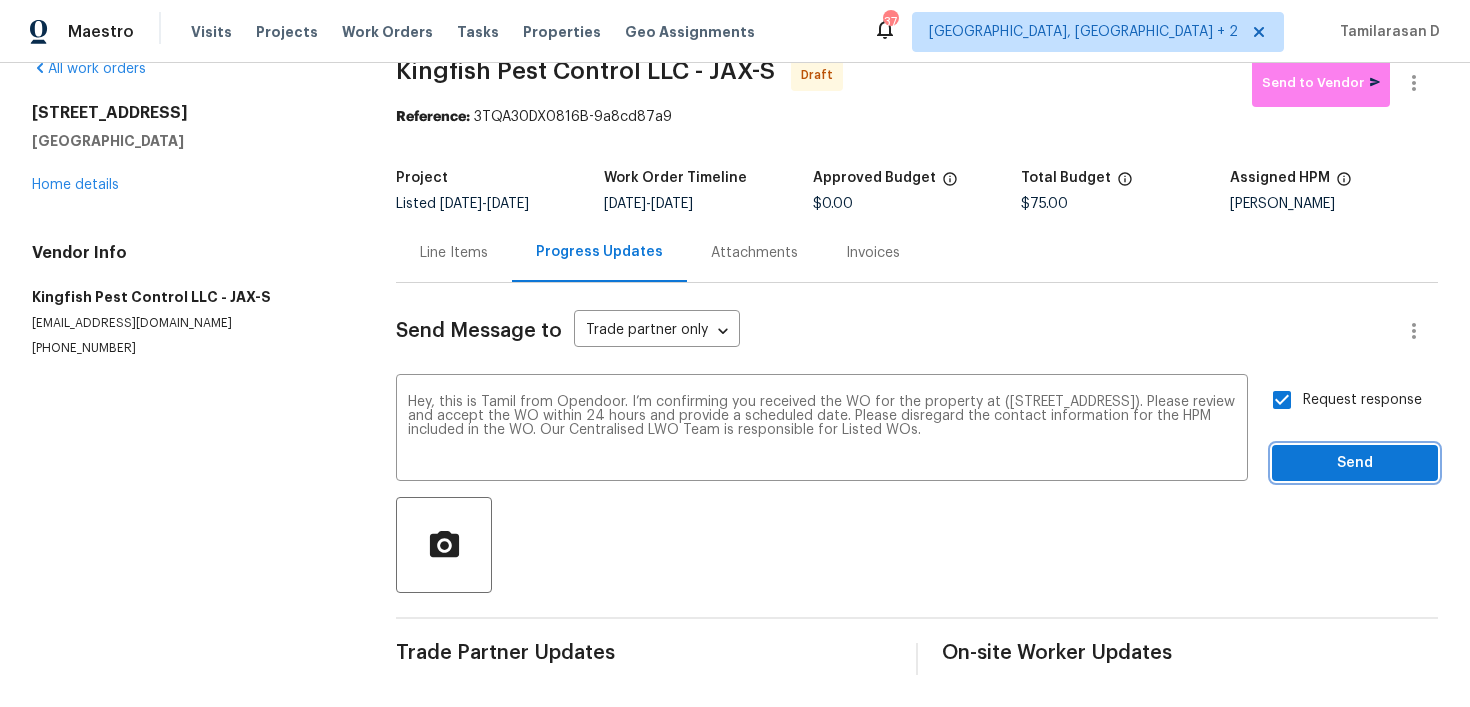 click on "Send" at bounding box center [1355, 463] 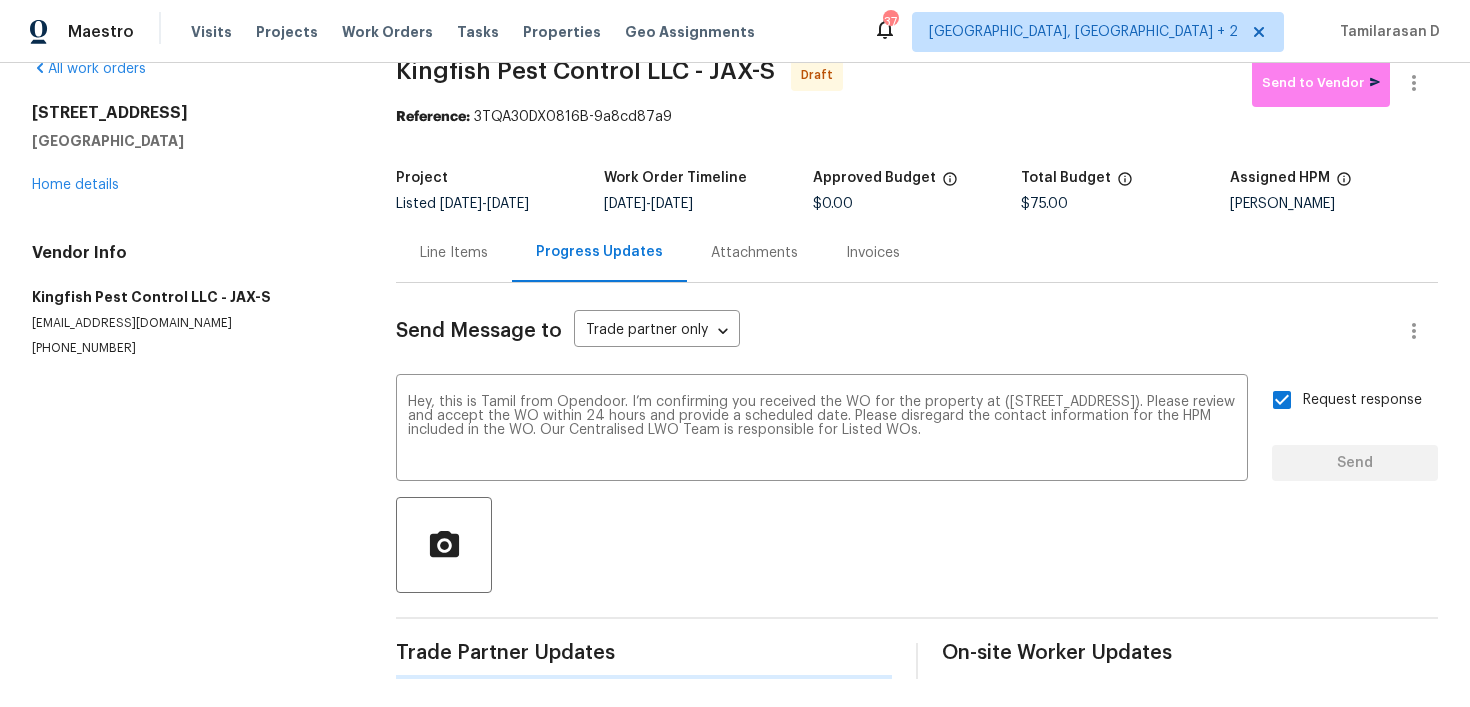 type 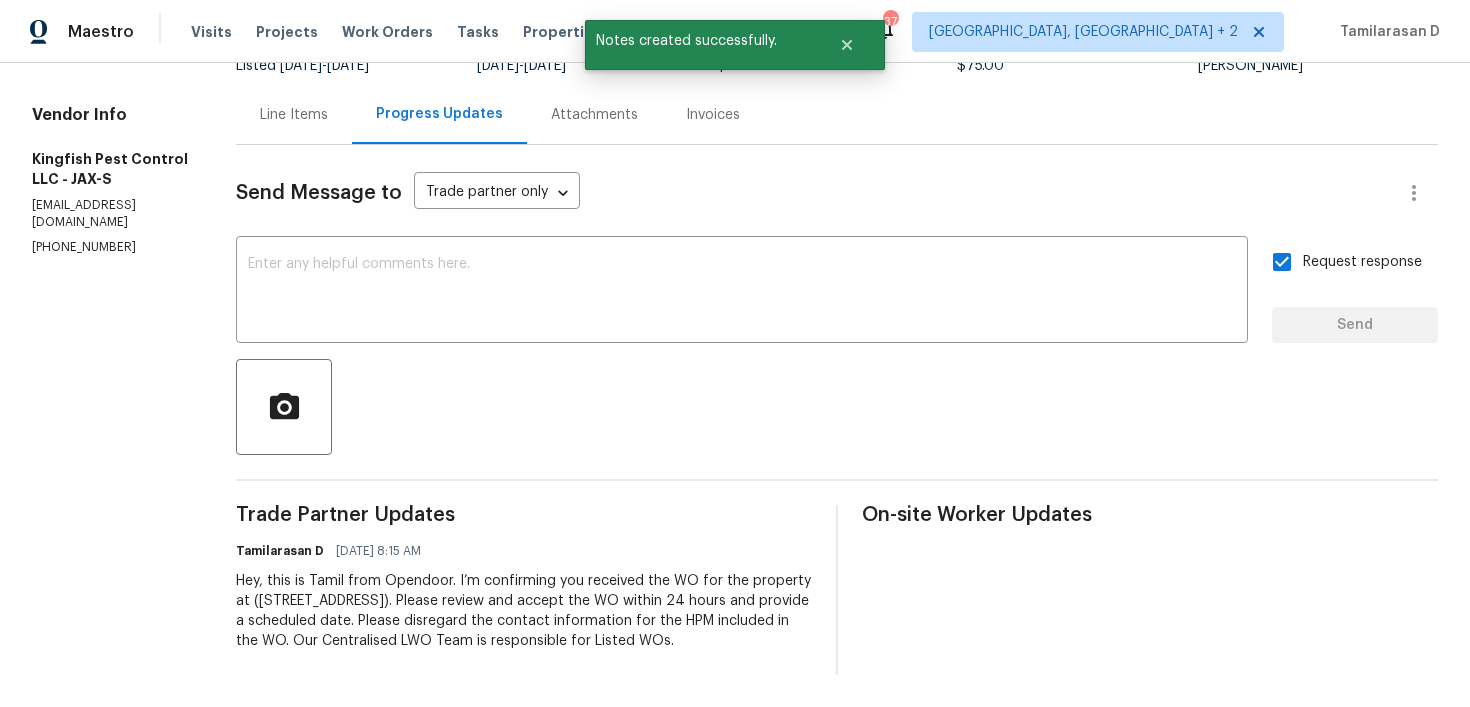 scroll, scrollTop: 0, scrollLeft: 0, axis: both 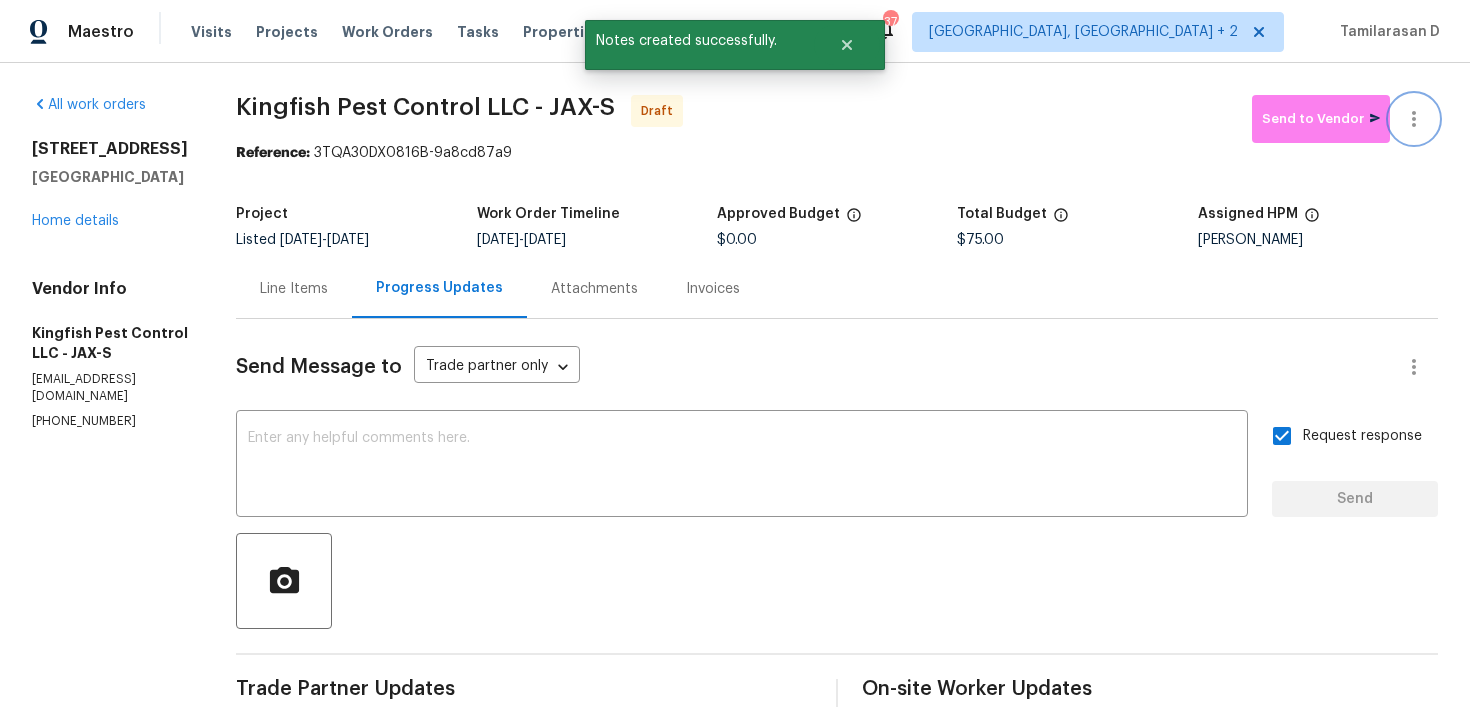 click 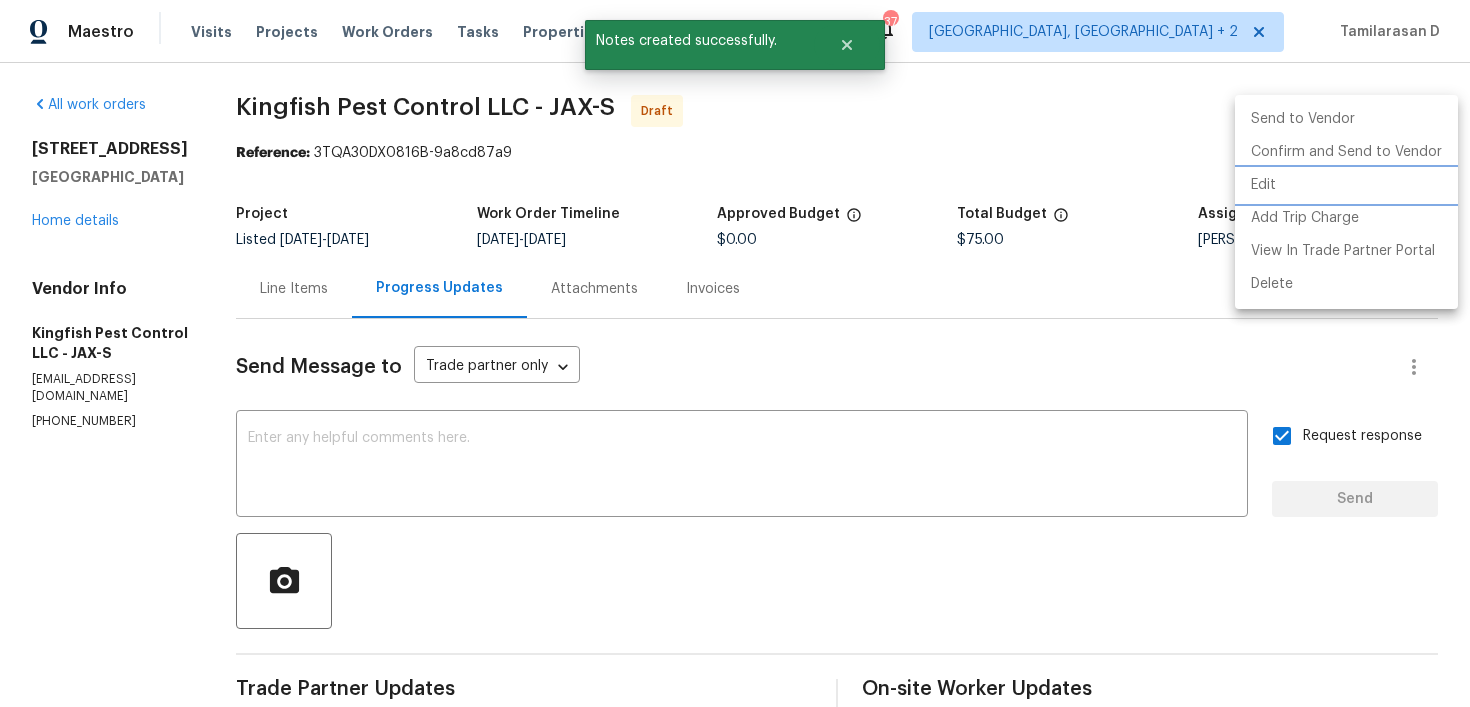 click on "Edit" at bounding box center [1346, 185] 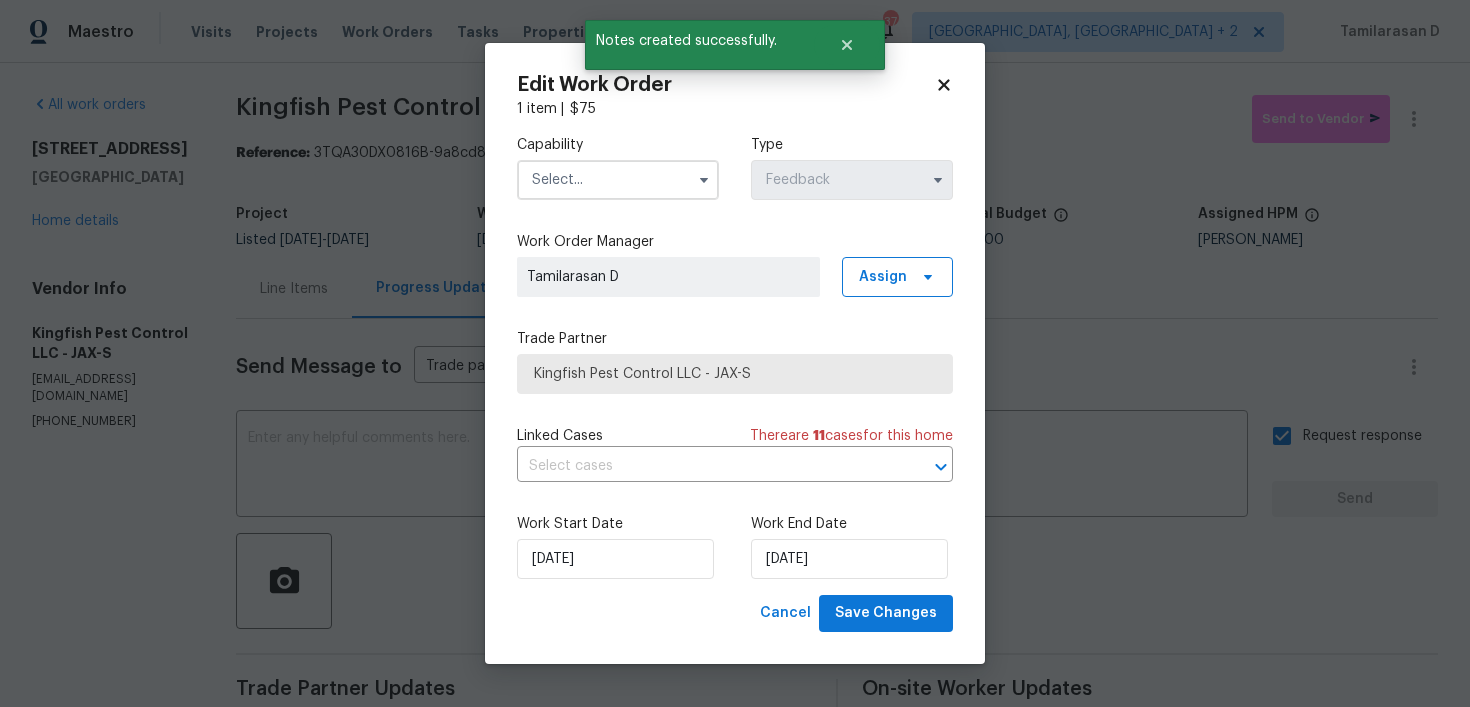 click at bounding box center [618, 180] 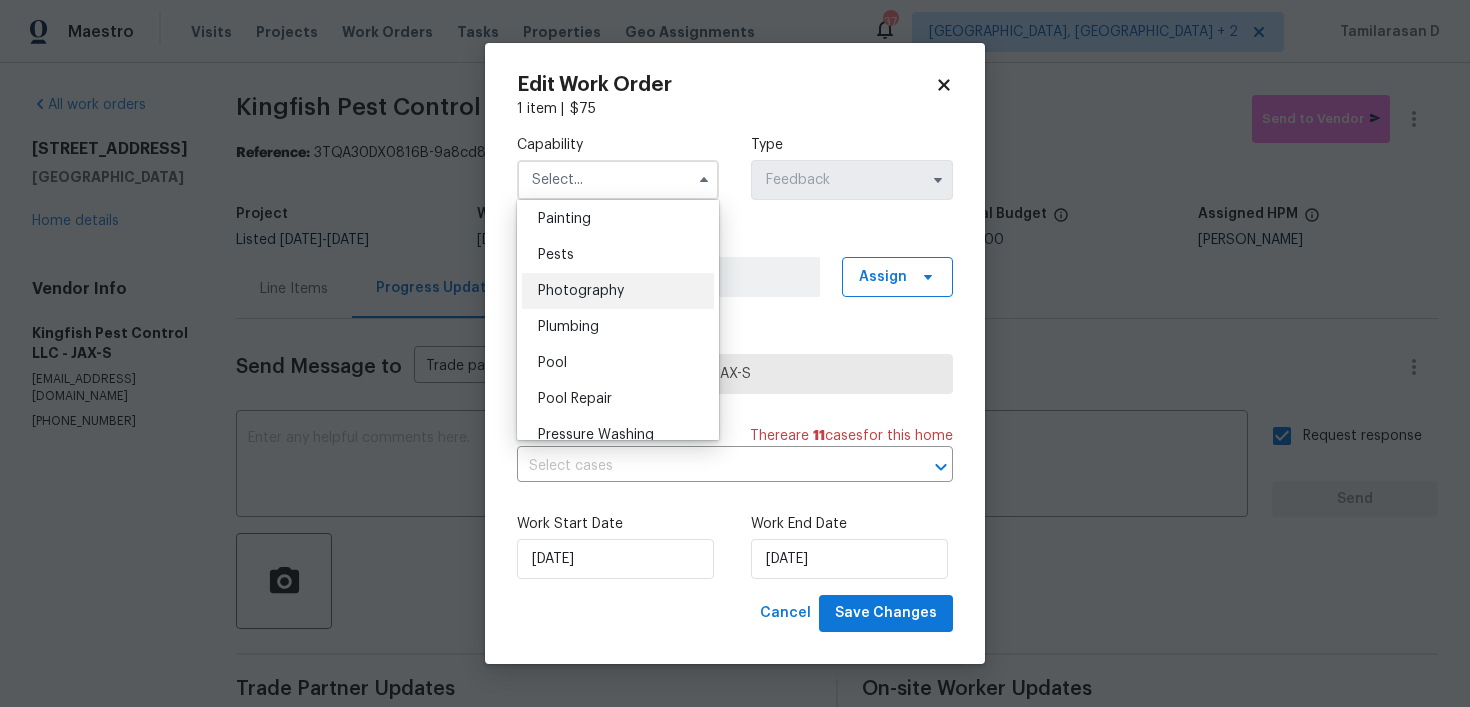 scroll, scrollTop: 1694, scrollLeft: 0, axis: vertical 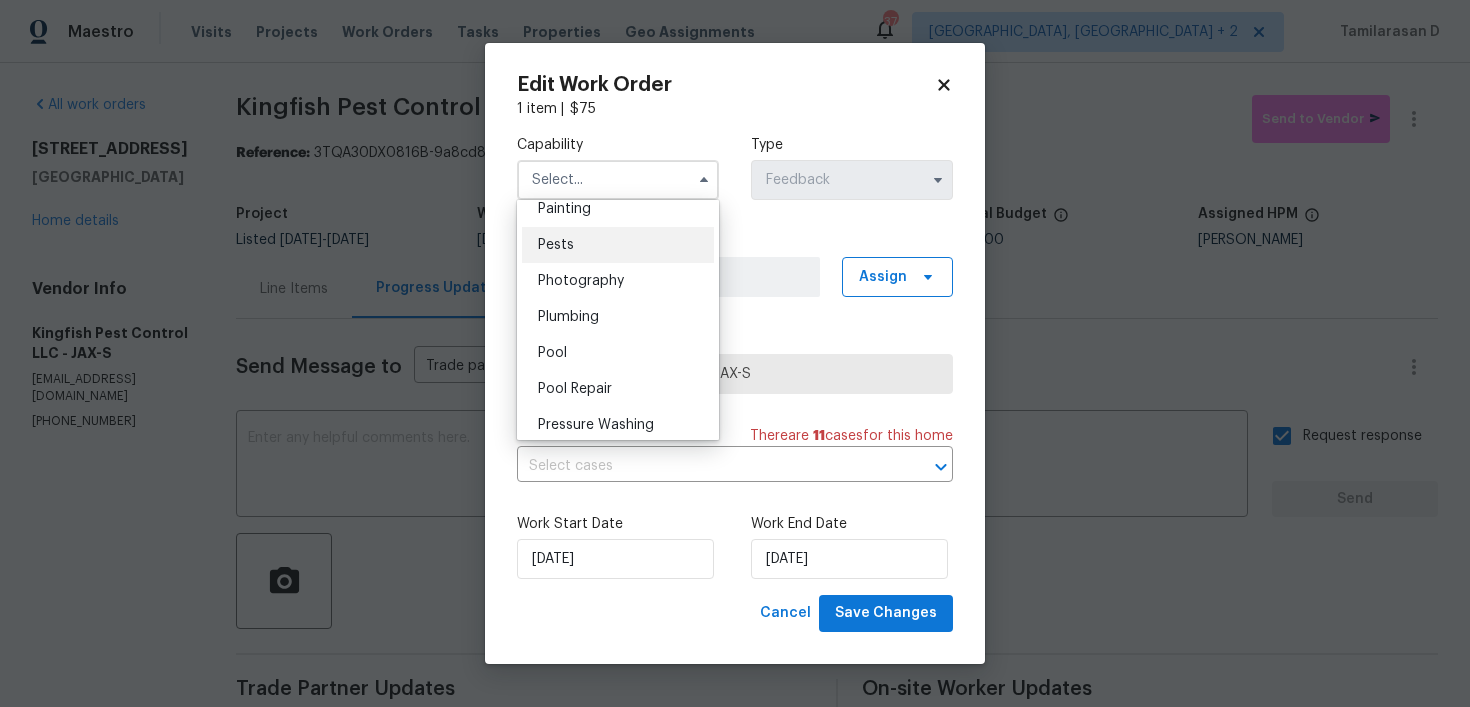 click on "Pests" at bounding box center [556, 245] 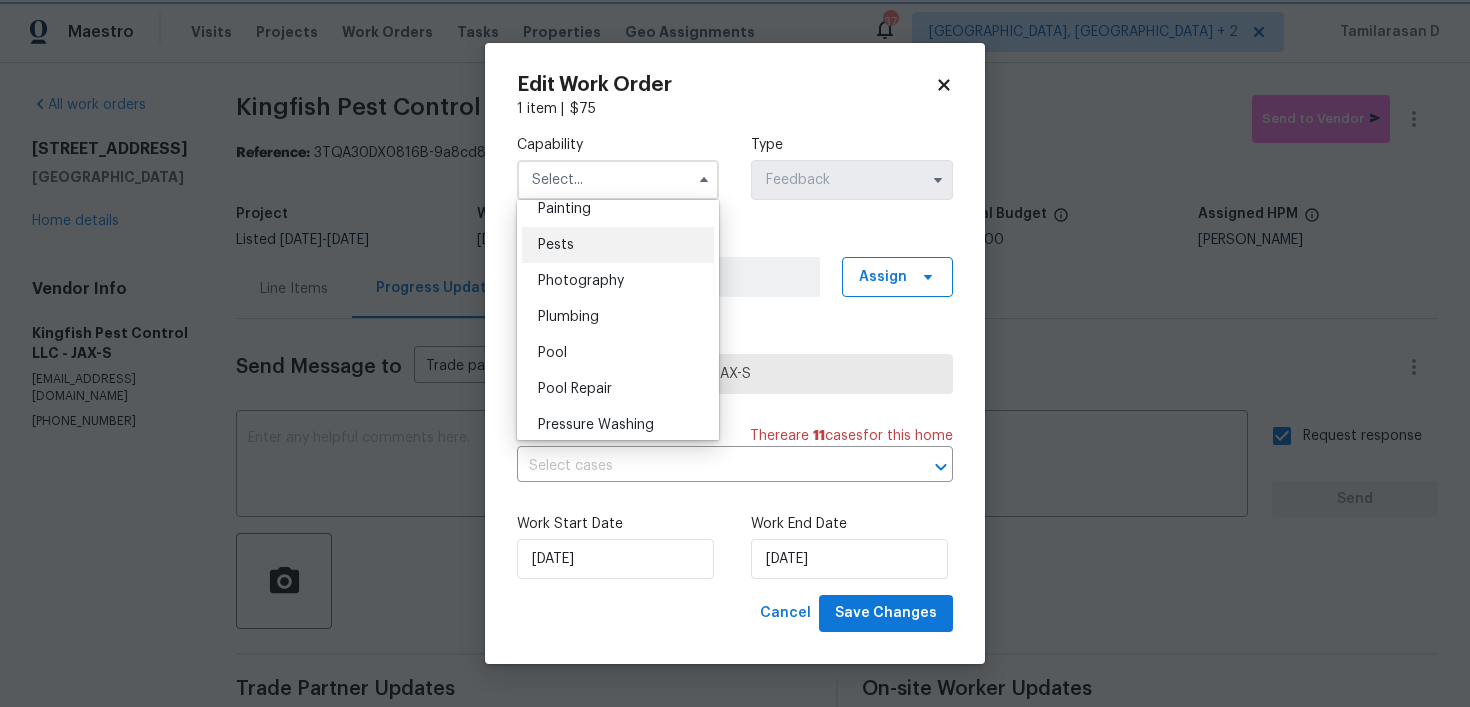 type on "Pests" 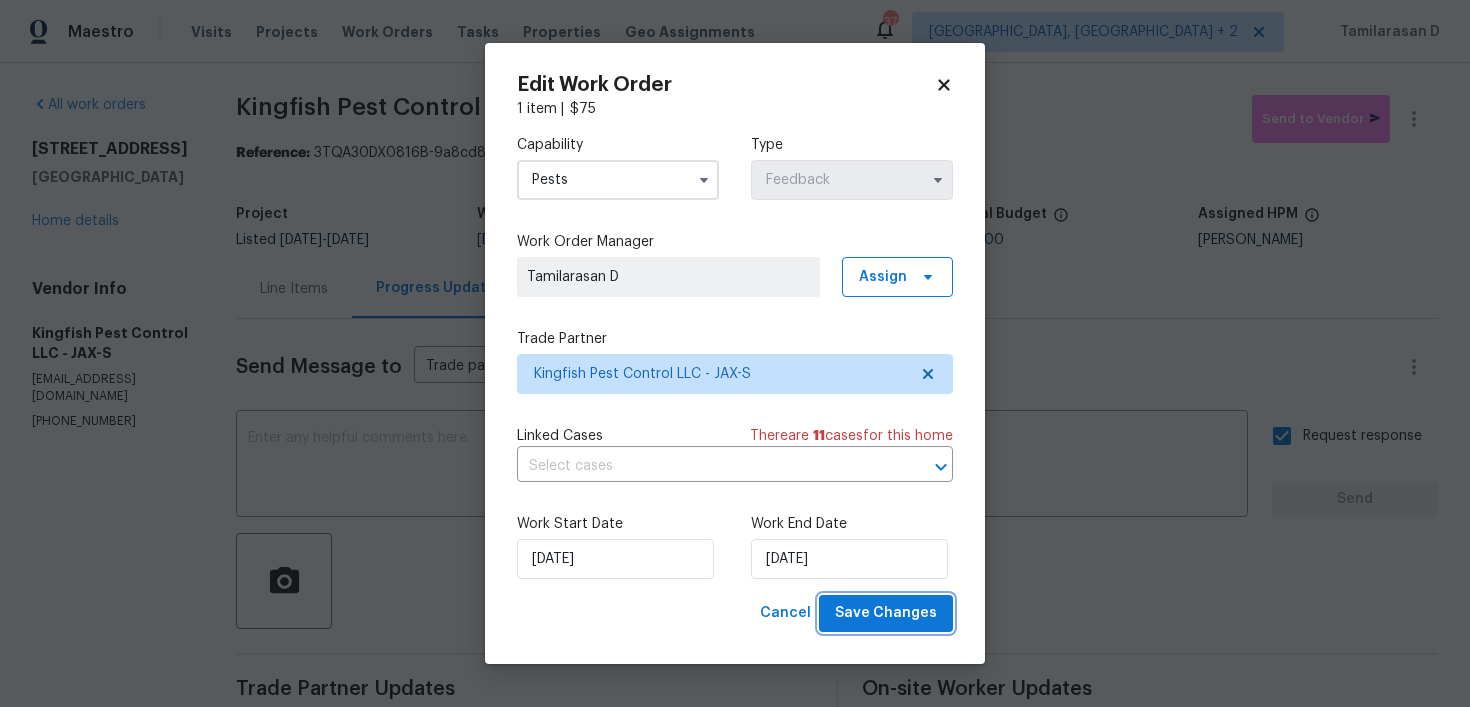 click on "Save Changes" at bounding box center [886, 613] 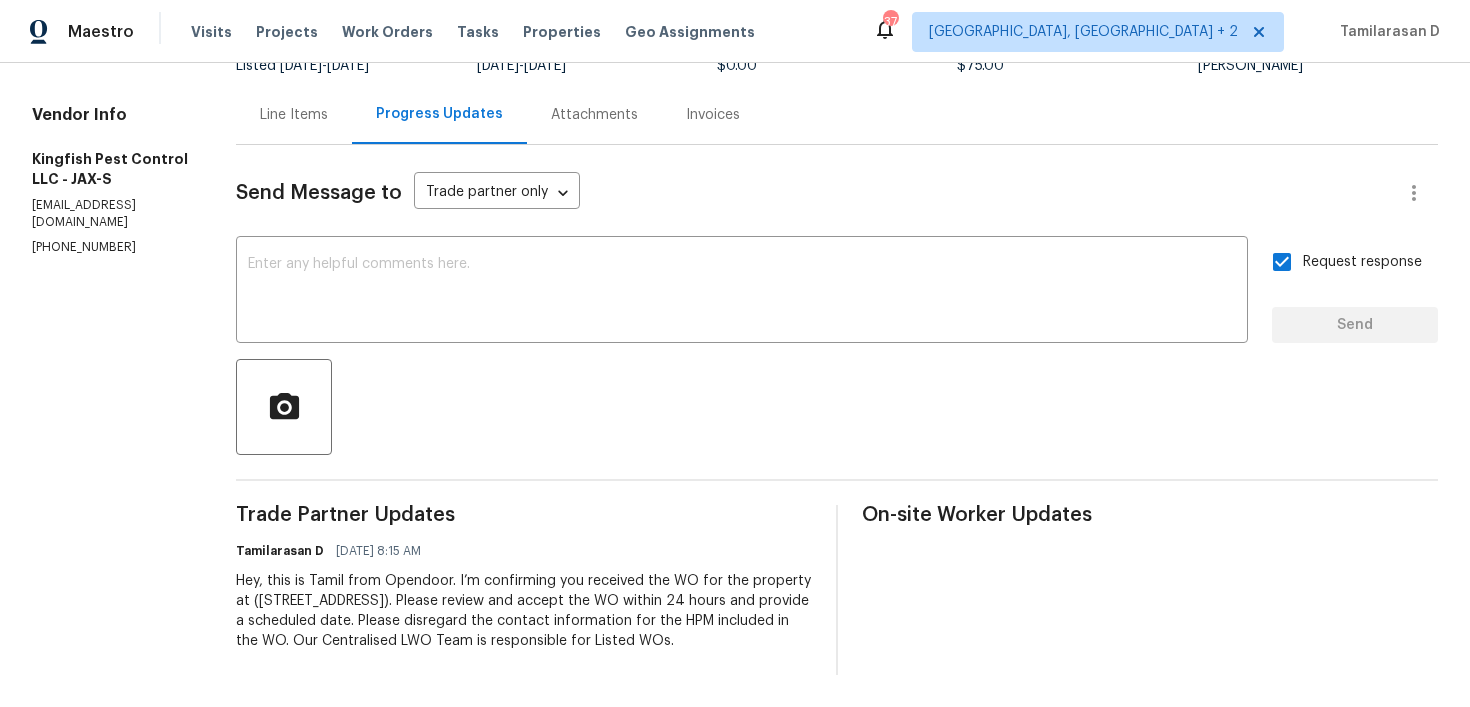 scroll, scrollTop: 0, scrollLeft: 0, axis: both 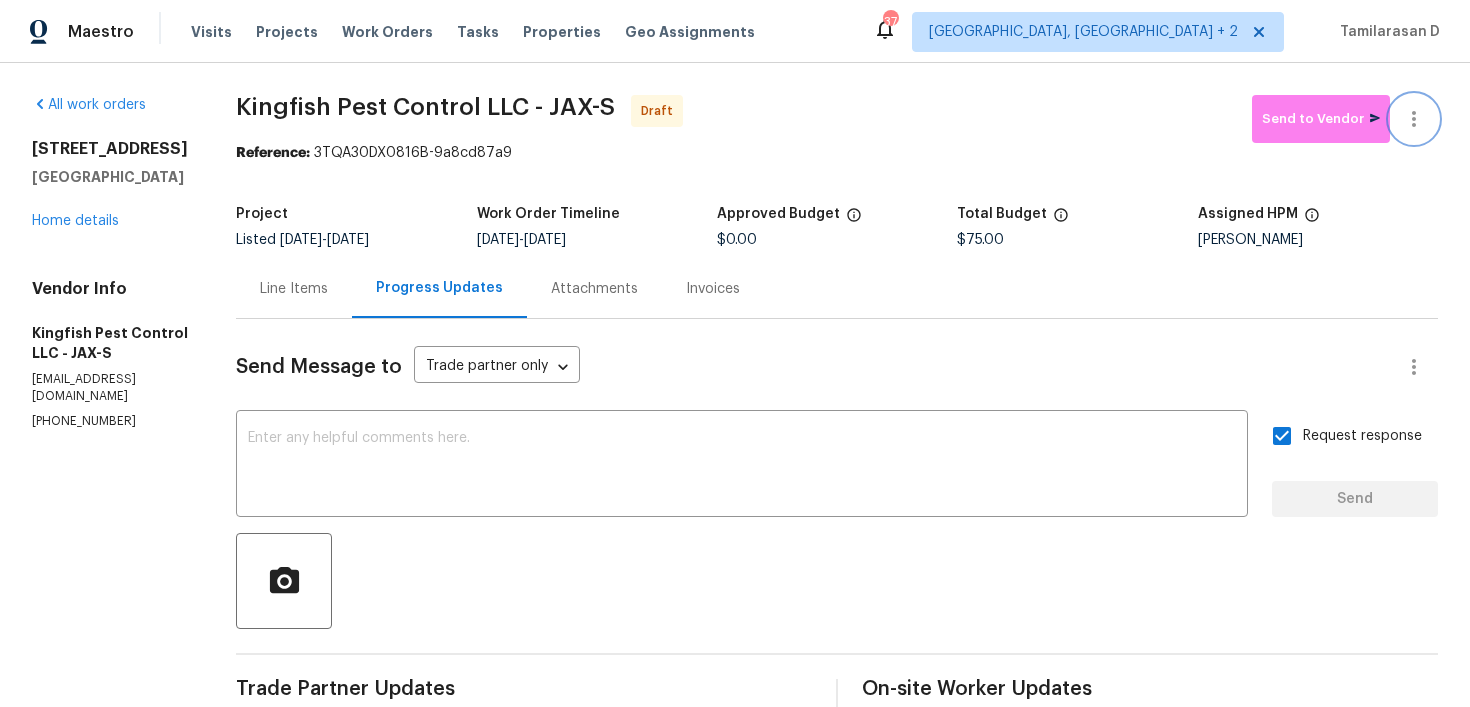 click 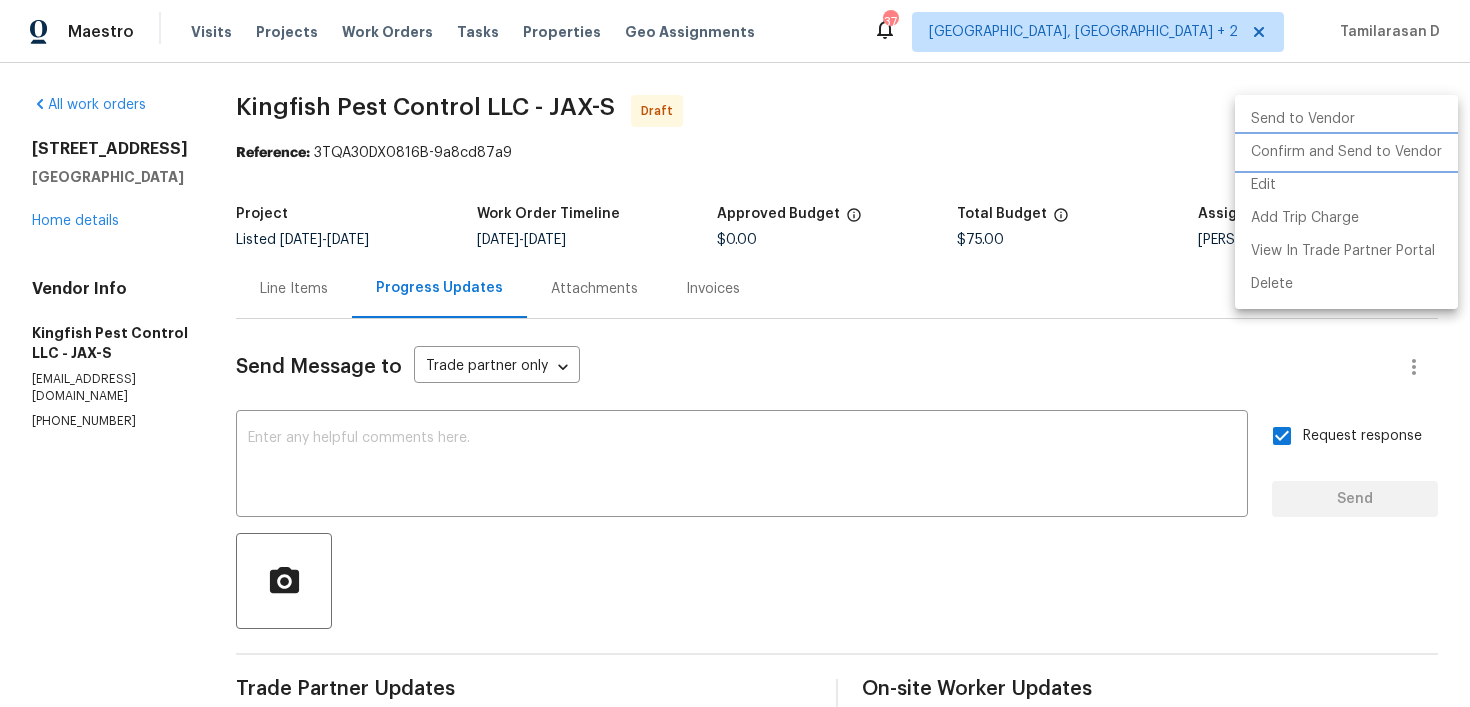 click on "Confirm and Send to Vendor" at bounding box center [1346, 152] 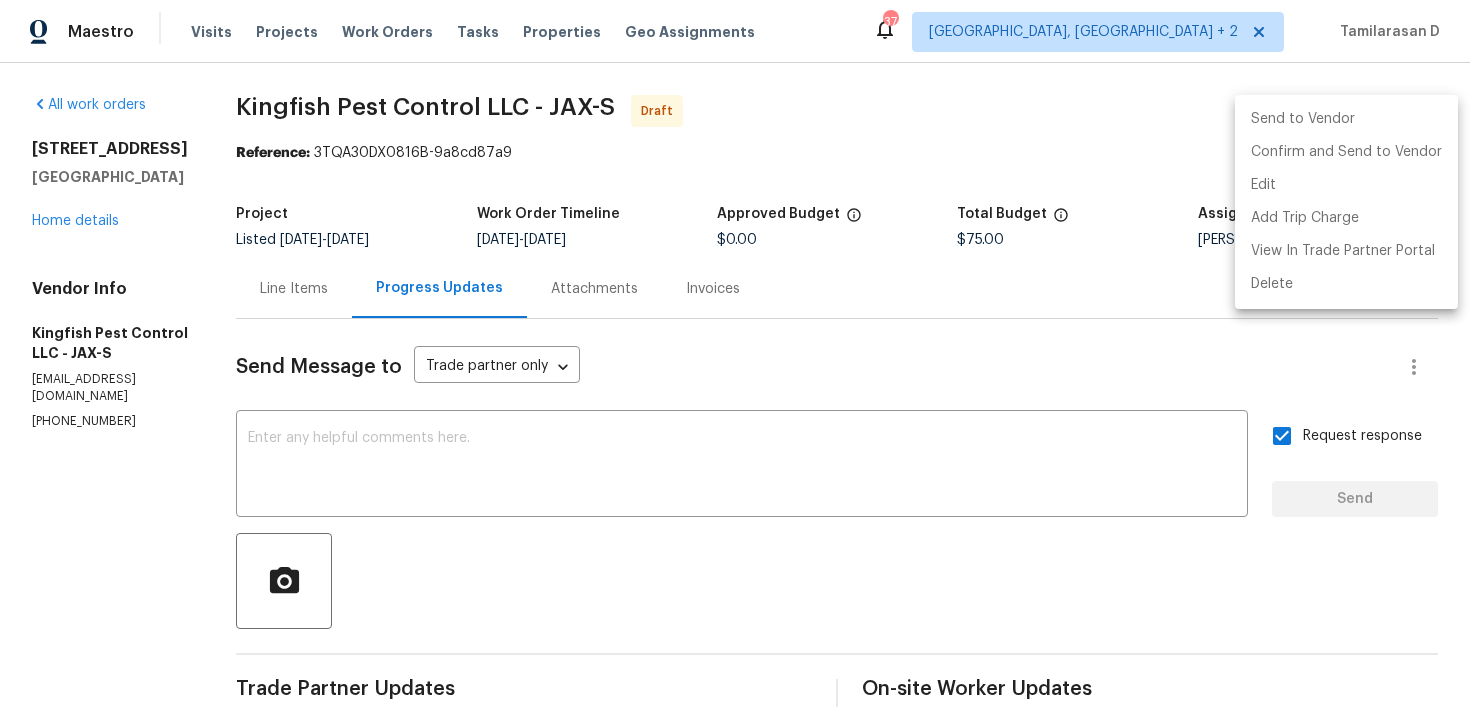 click at bounding box center (735, 353) 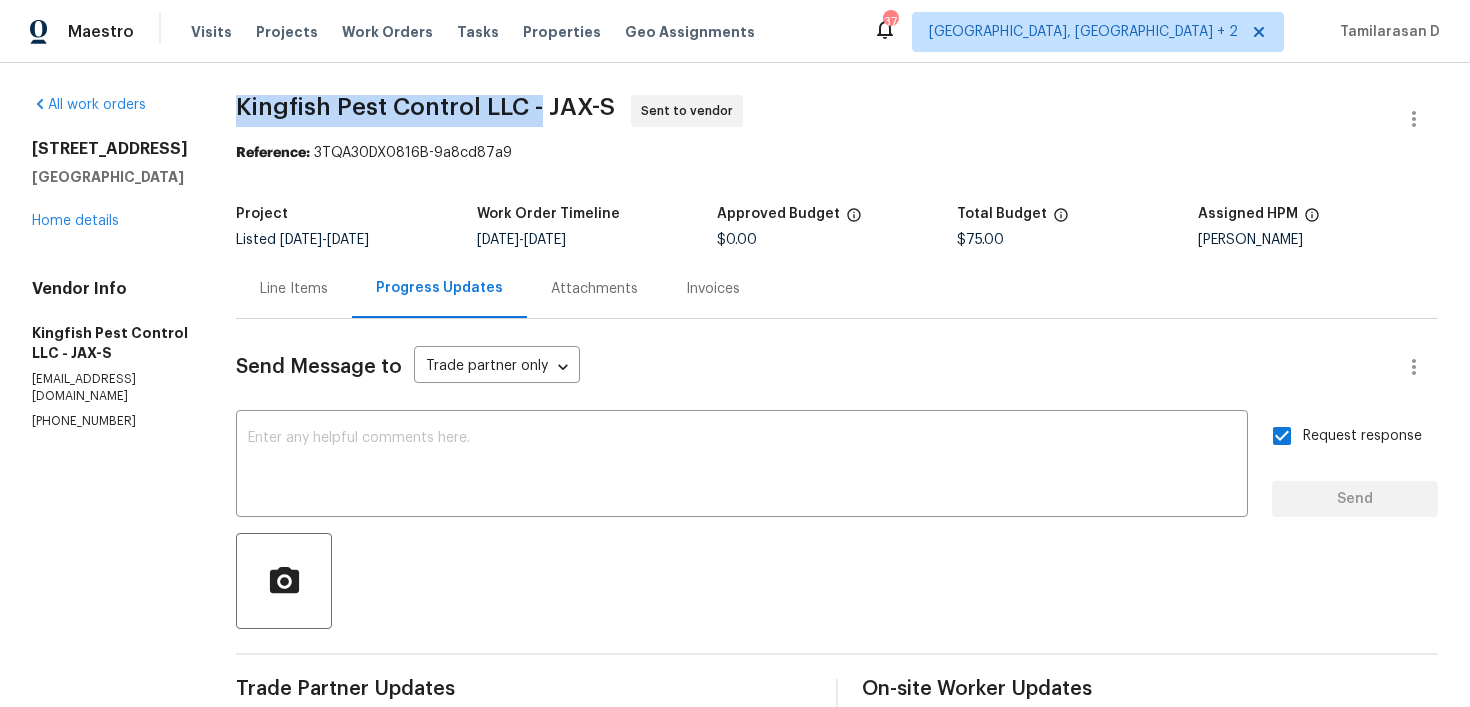 drag, startPoint x: 232, startPoint y: 105, endPoint x: 536, endPoint y: 112, distance: 304.08057 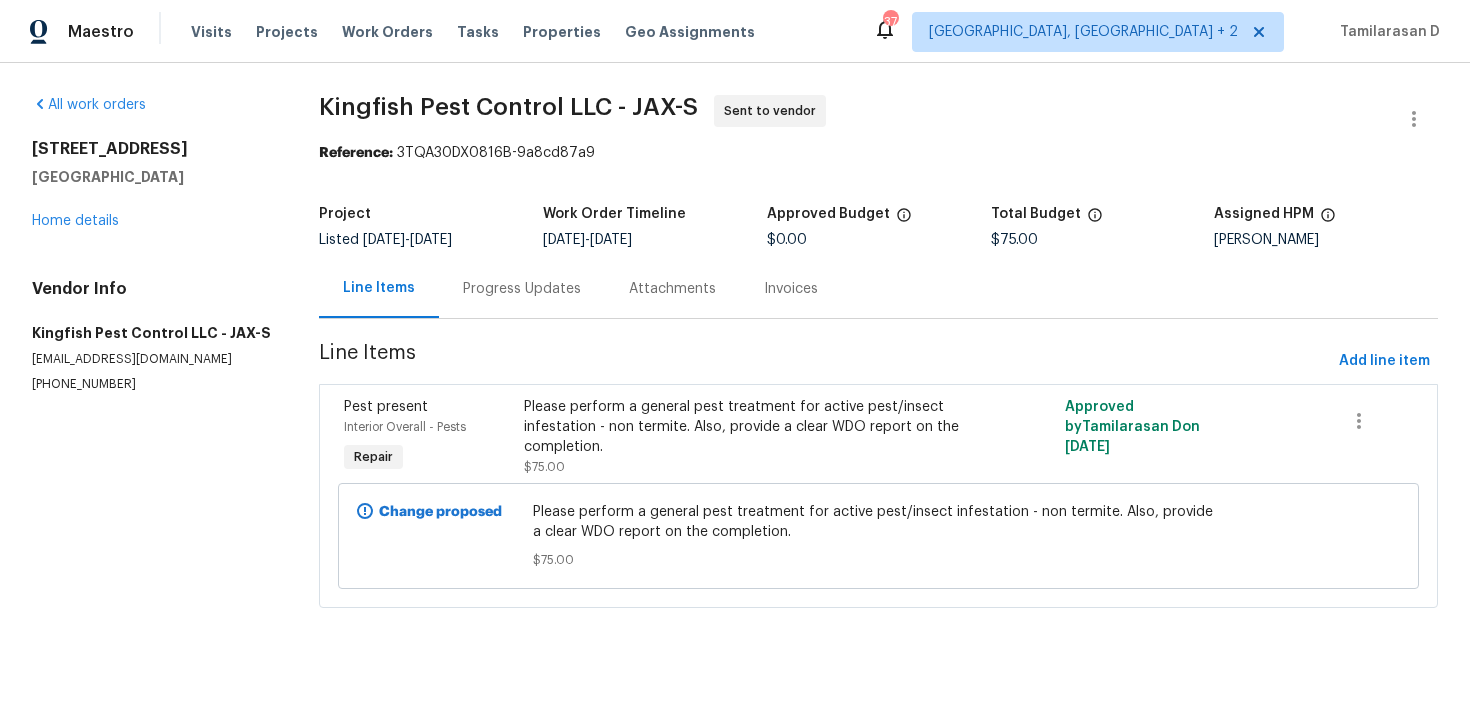 click on "Please perform a general pest treatment for active pest/insect infestation - non termite. Also, provide a clear WDO report on the completion." at bounding box center (743, 427) 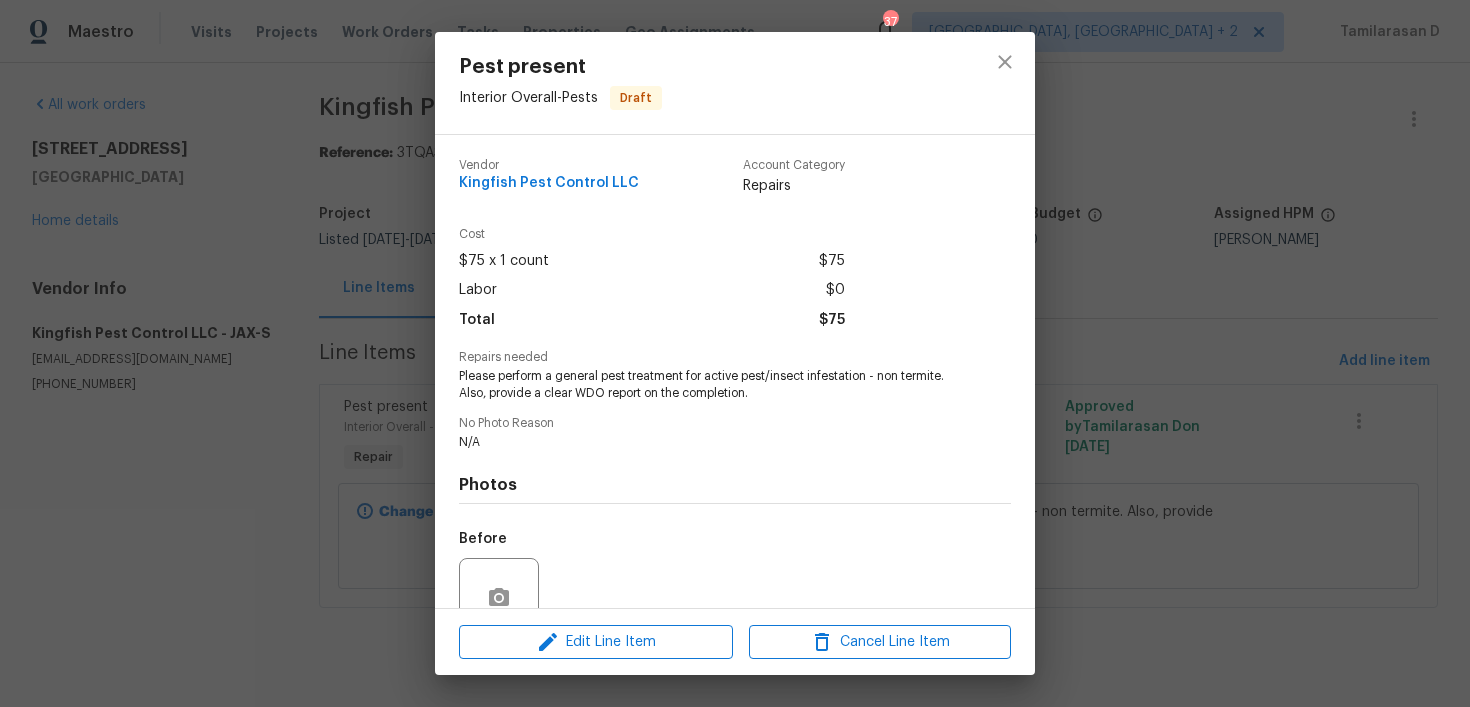 click on "Pest present Interior Overall  -  Pests Draft Vendor Kingfish Pest Control LLC Account Category Repairs Cost $75 x 1 count $75 Labor $0 Total $75 Repairs needed Please perform a general pest treatment for active pest/insect infestation - non termite. Also, provide a clear WDO report on the completion. No Photo Reason N/A Photos Before After  Edit Line Item  Cancel Line Item" at bounding box center [735, 353] 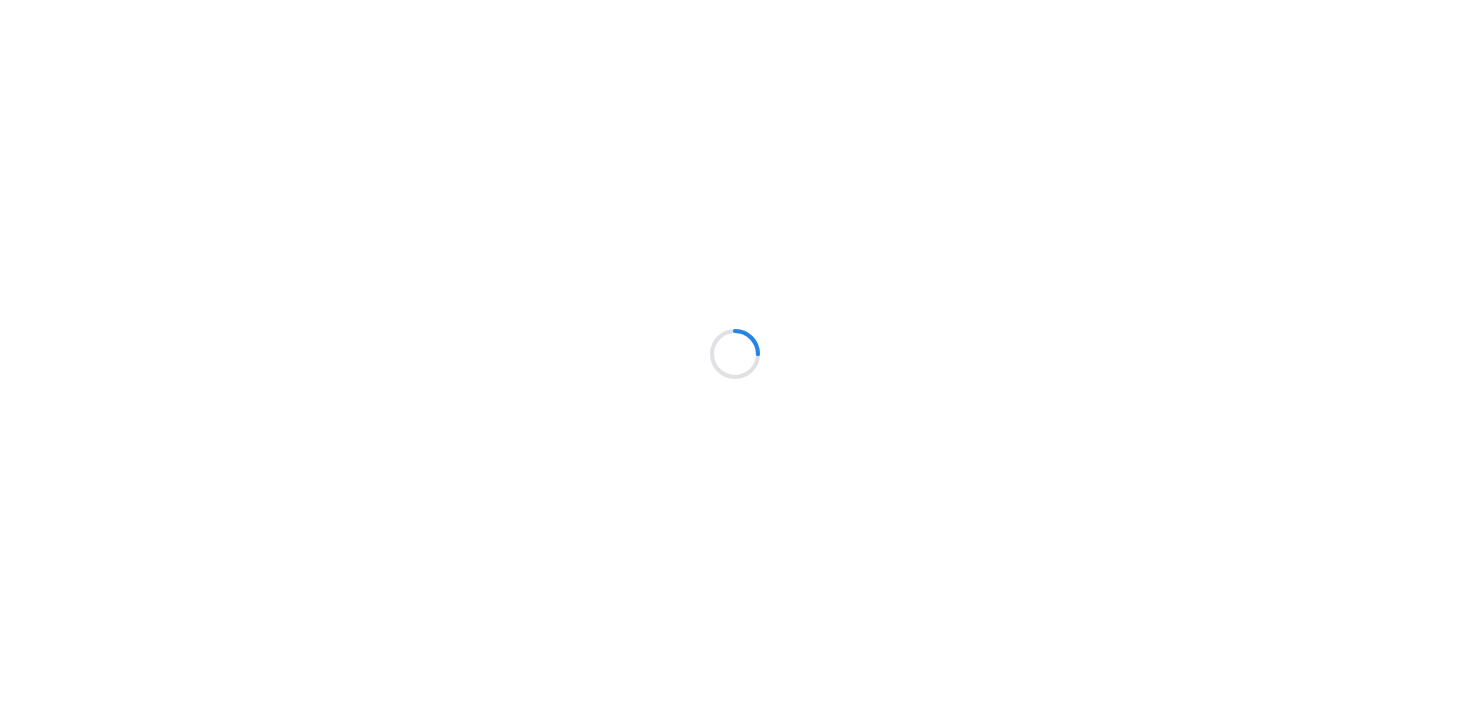 scroll, scrollTop: 0, scrollLeft: 0, axis: both 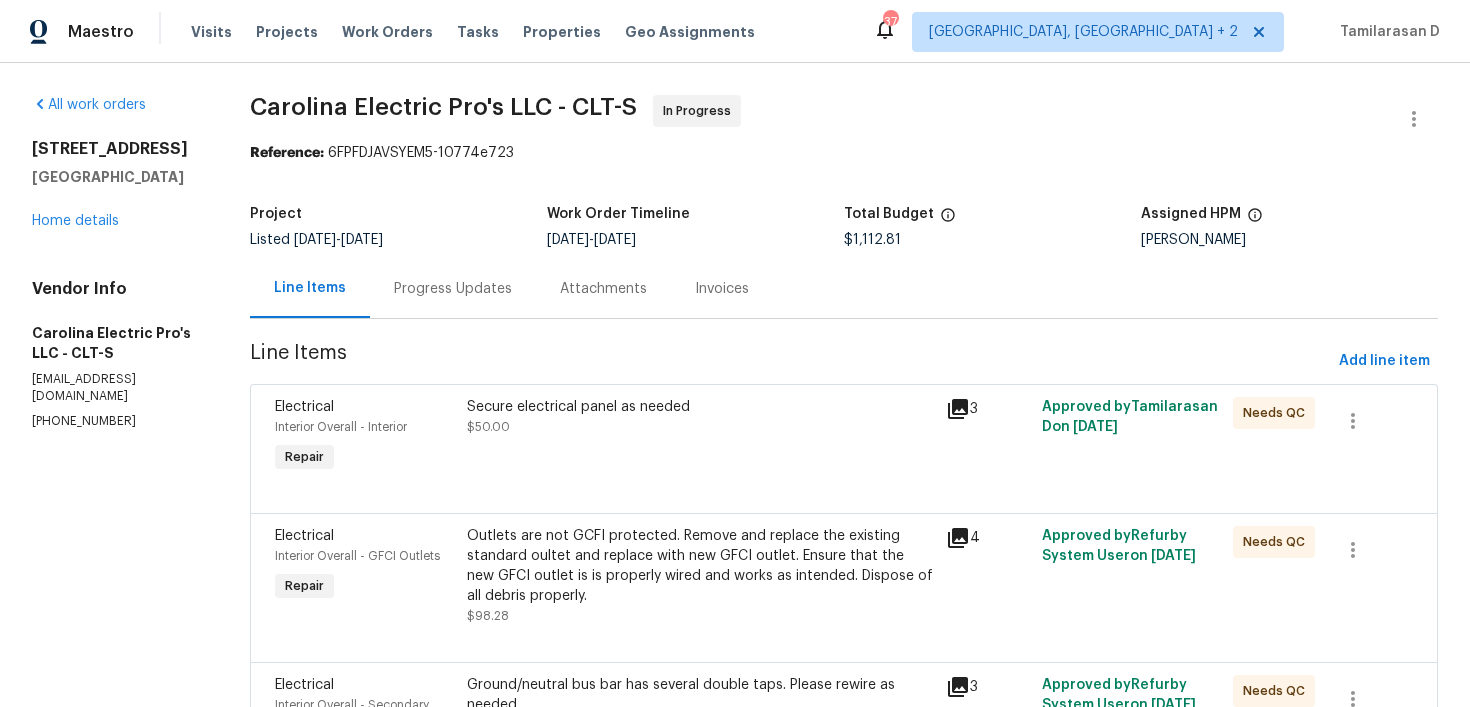 click on "Attachments" at bounding box center (603, 288) 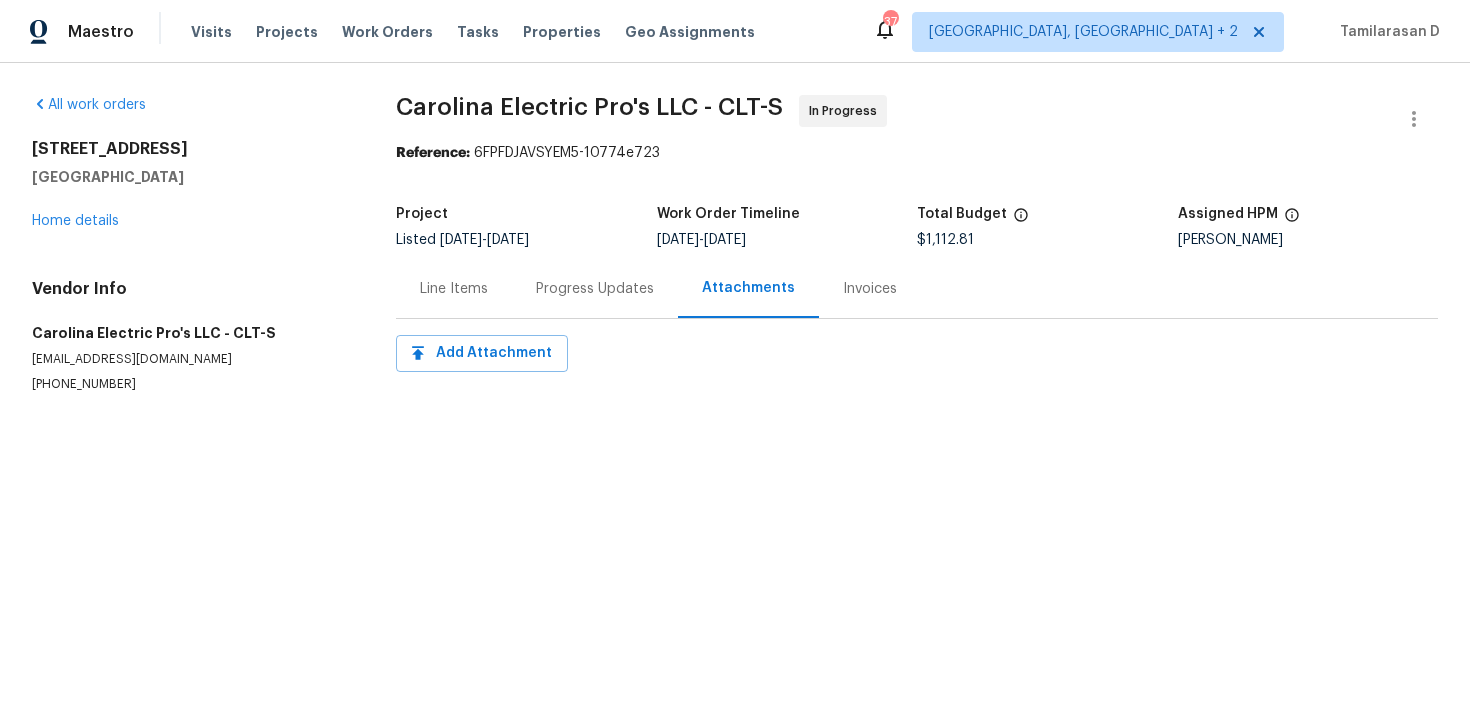 click on "Progress Updates" at bounding box center [595, 288] 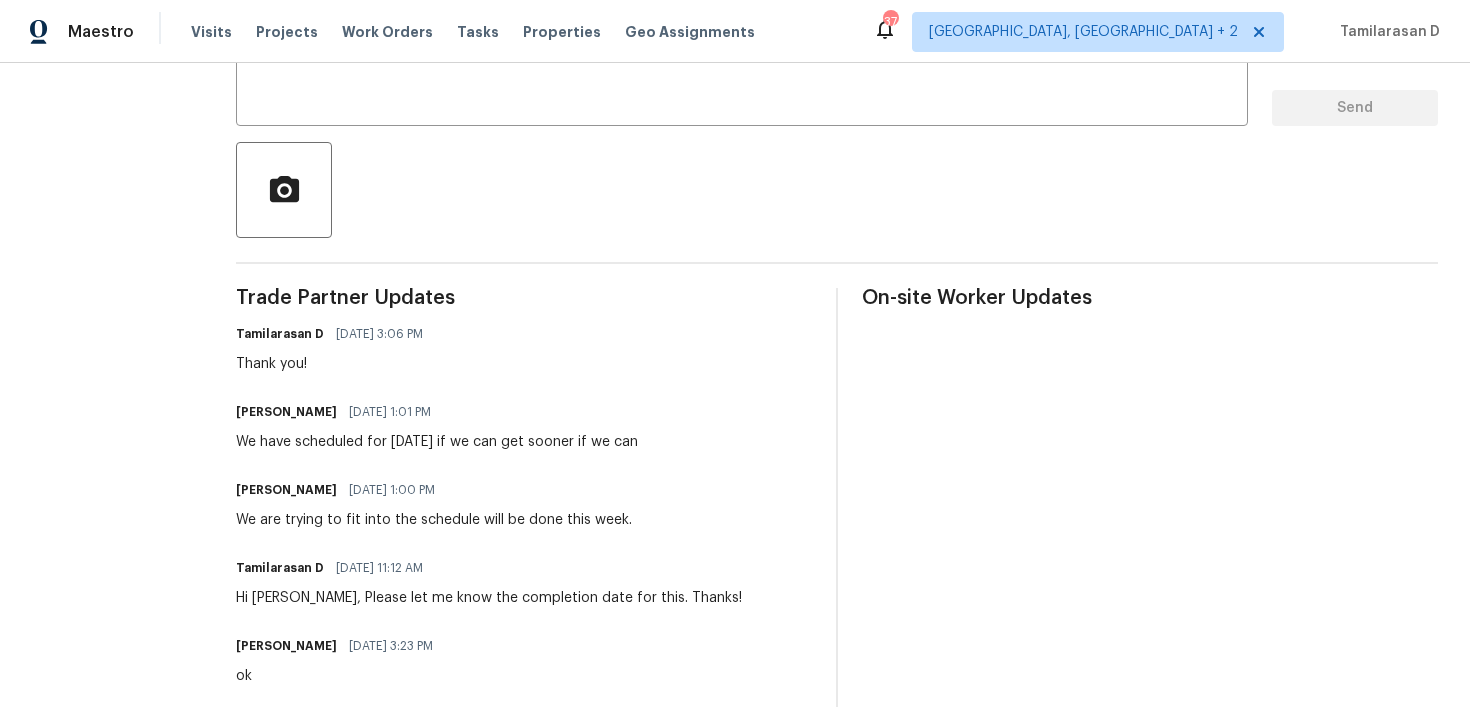 scroll, scrollTop: 411, scrollLeft: 0, axis: vertical 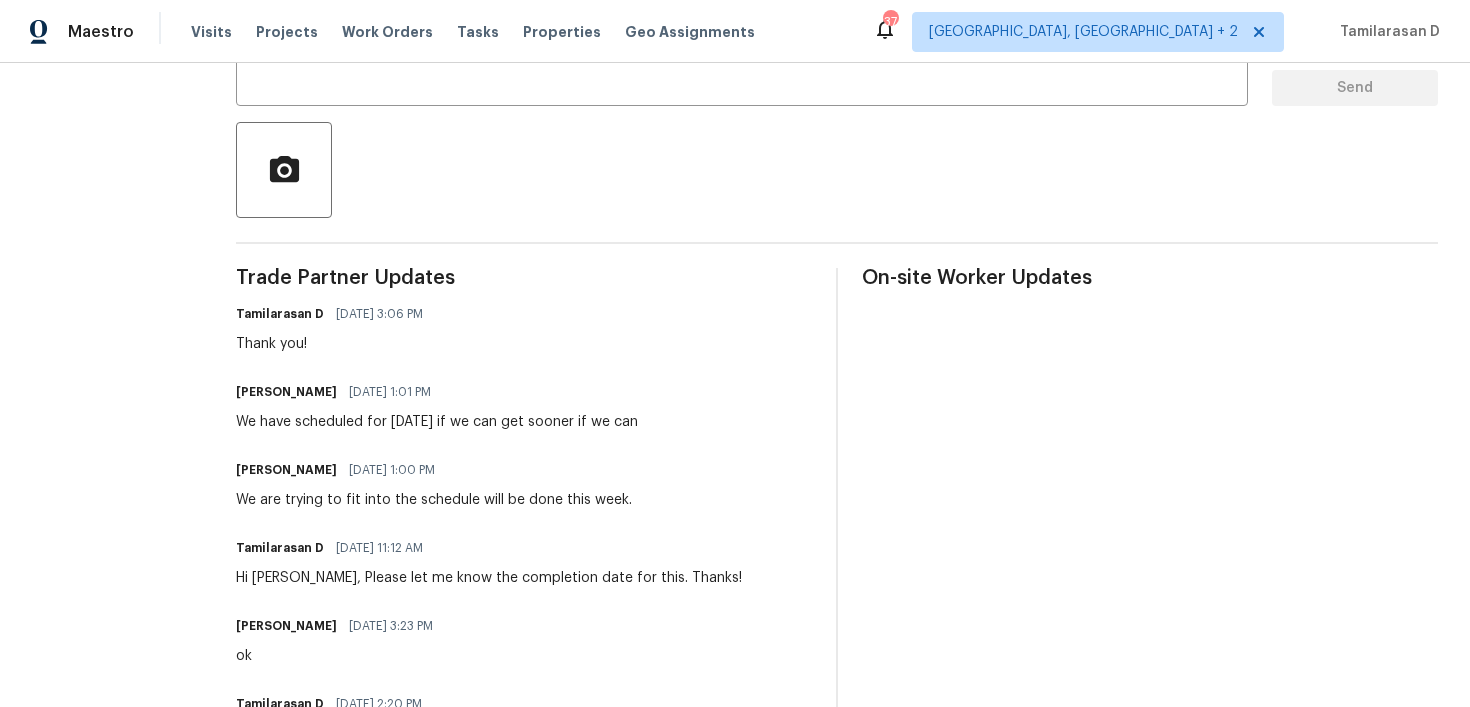 click on "We have scheduled for [DATE] if we can get sooner if we can" at bounding box center [437, 422] 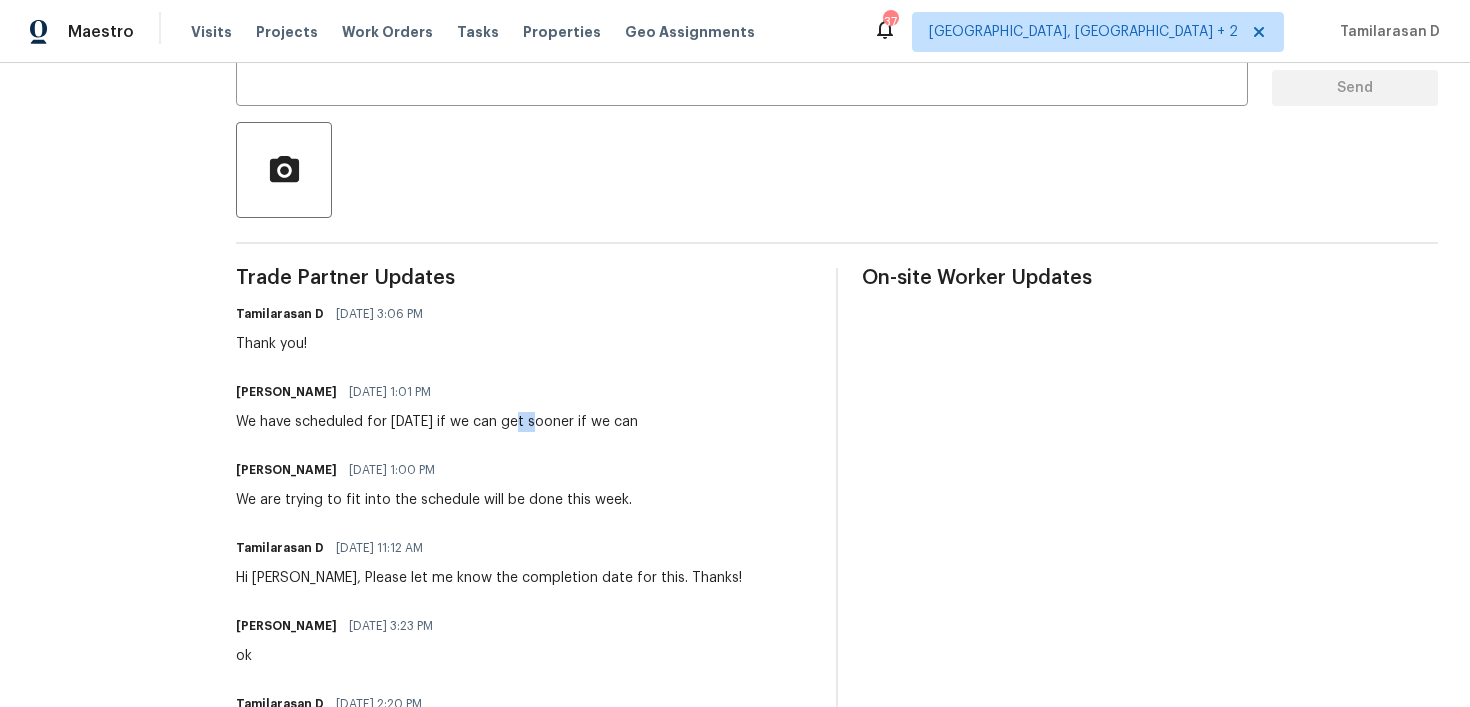 click on "We have scheduled for [DATE] if we can get sooner if we can" at bounding box center (437, 422) 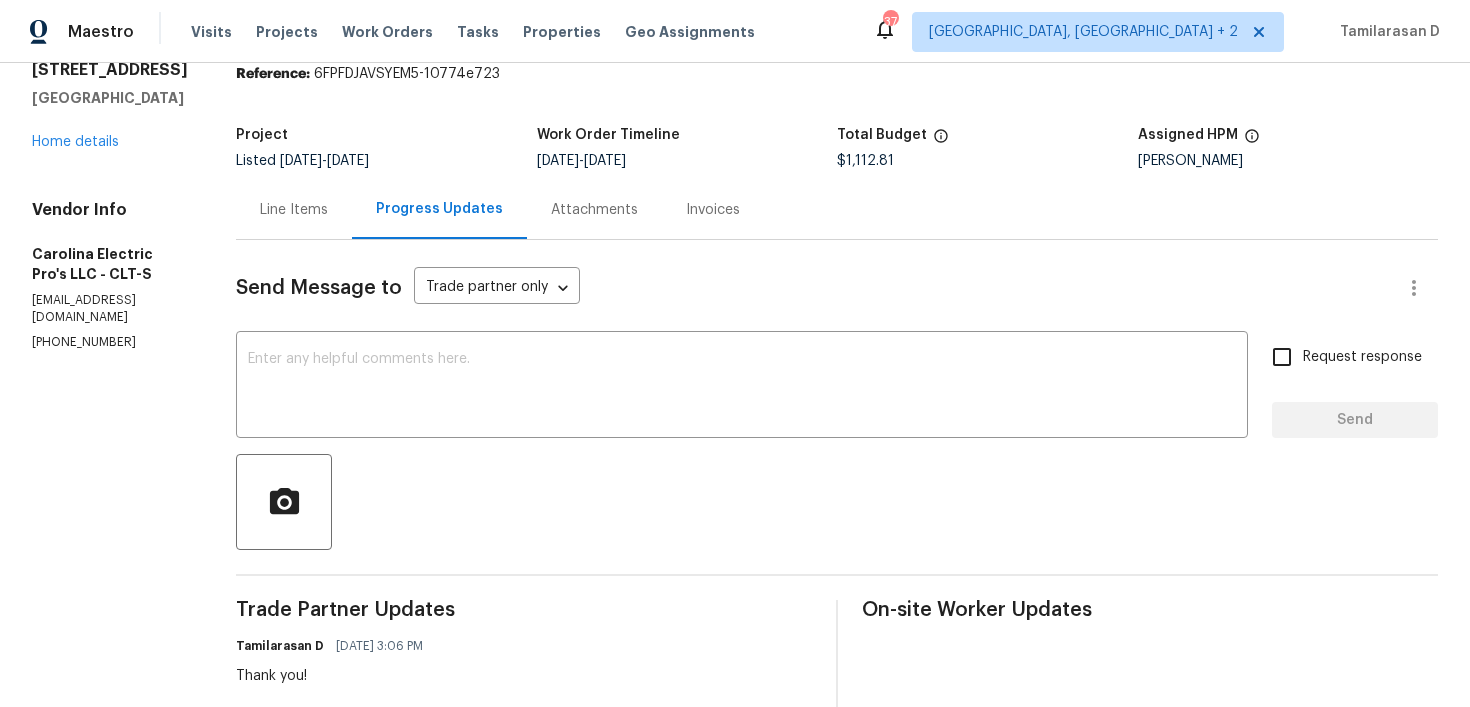 scroll, scrollTop: 0, scrollLeft: 0, axis: both 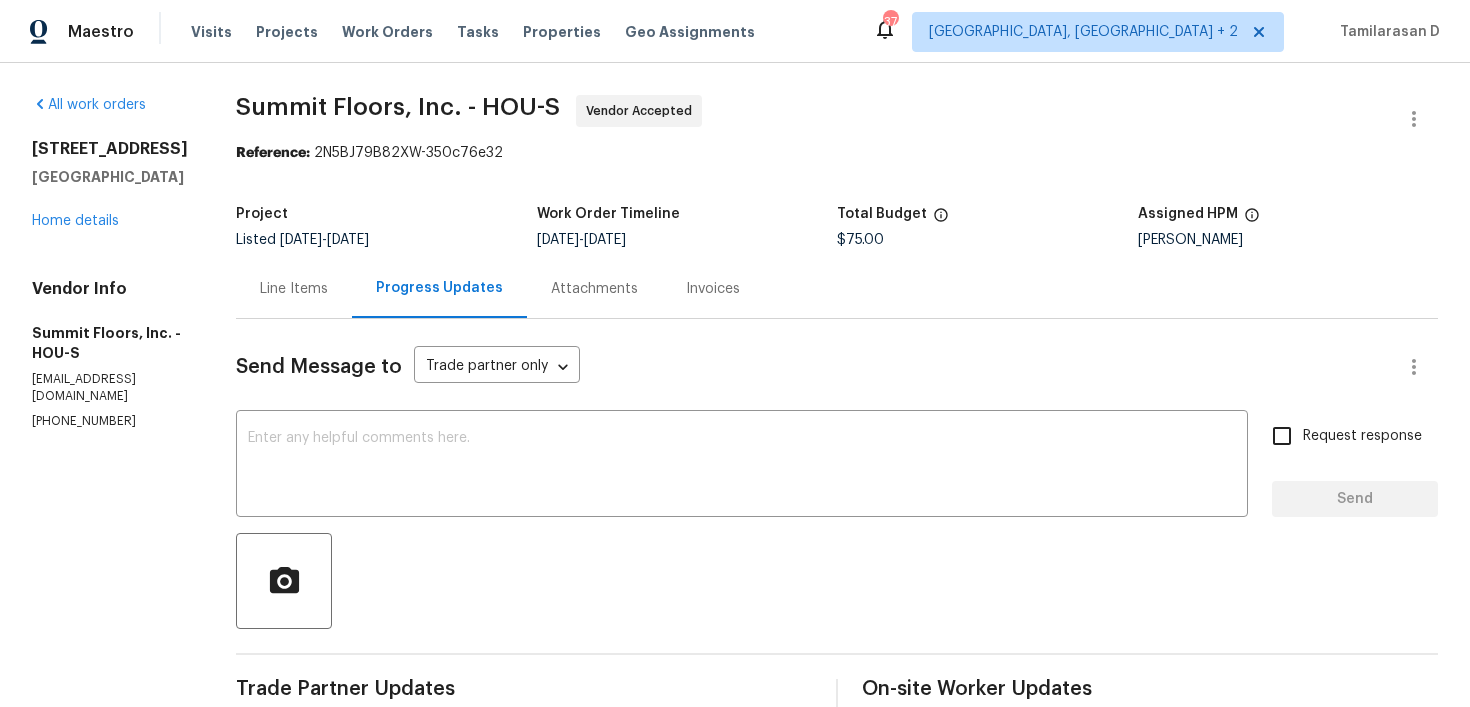 click on "(832) 399-5700" at bounding box center [110, 421] 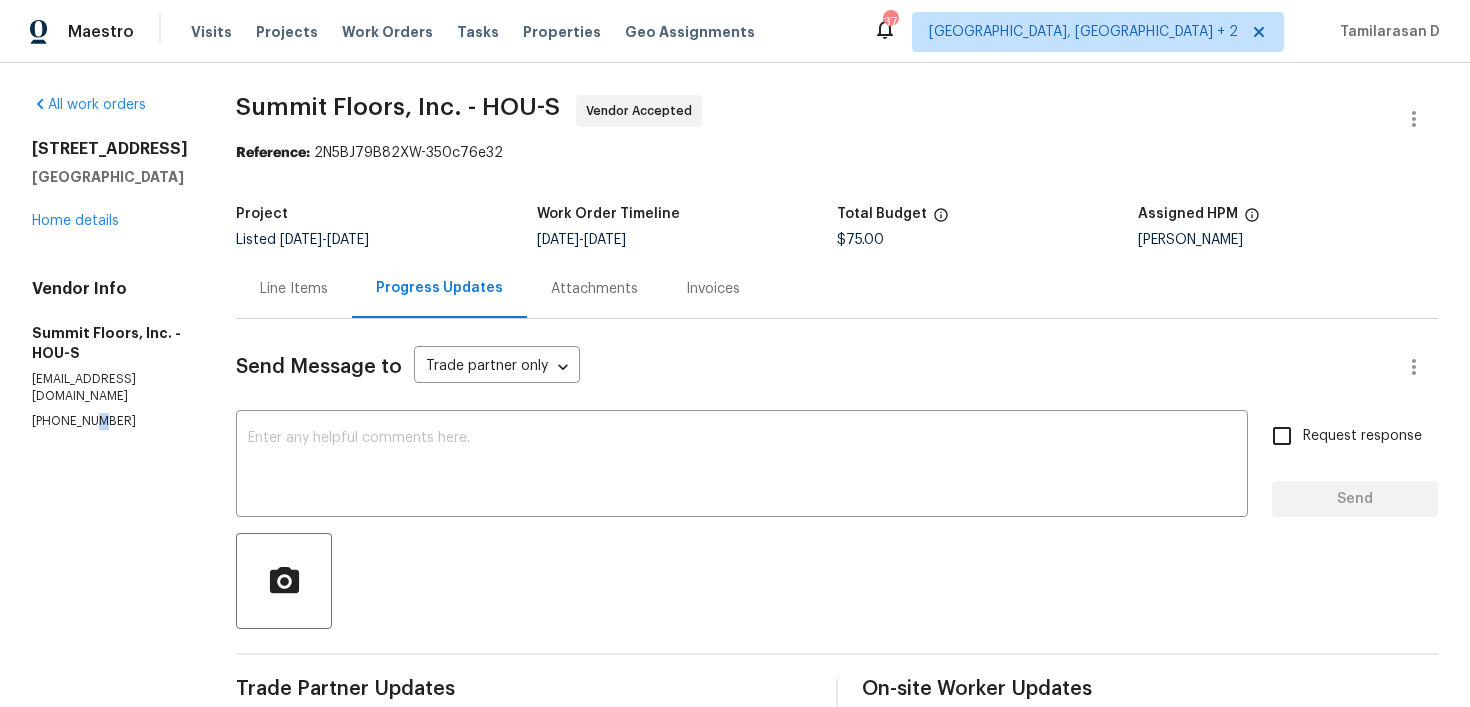 click on "(832) 399-5700" at bounding box center [110, 421] 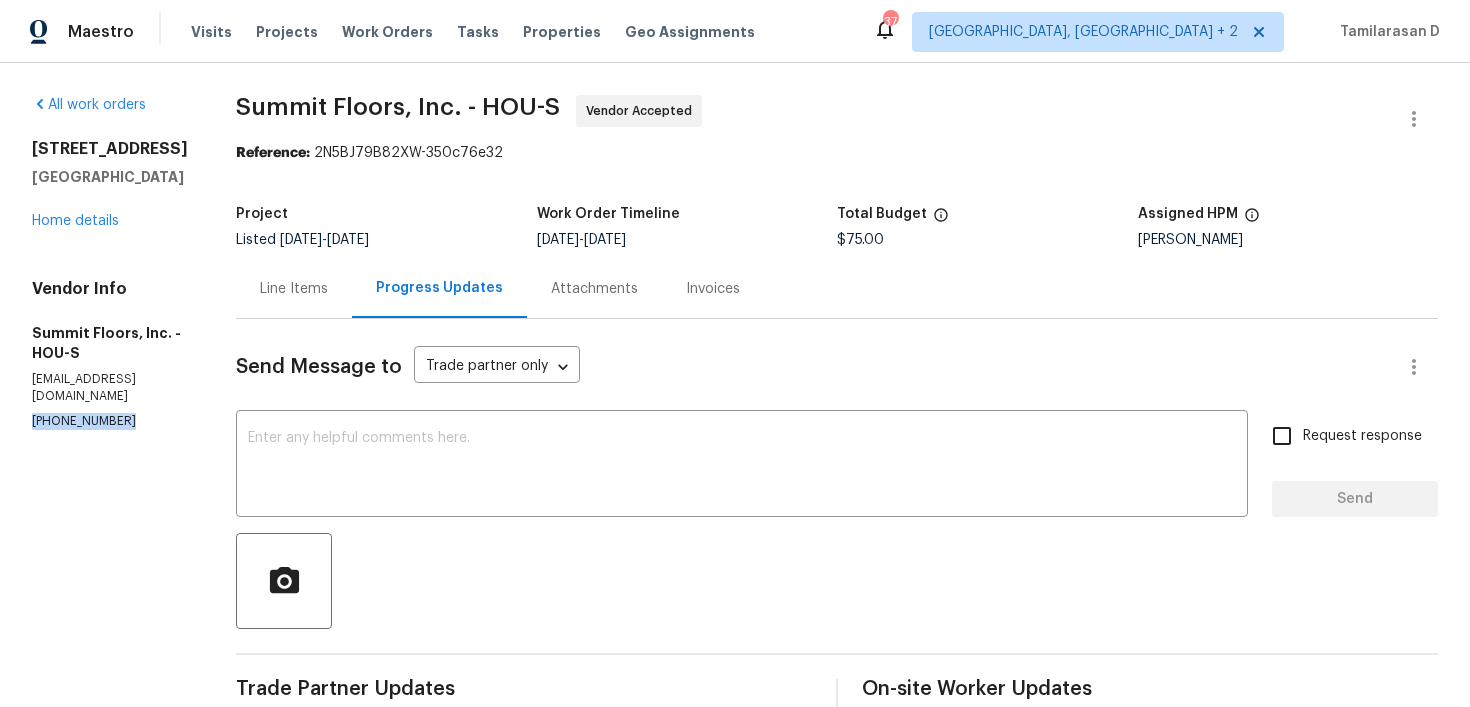 copy on "[PHONE_NUMBER]" 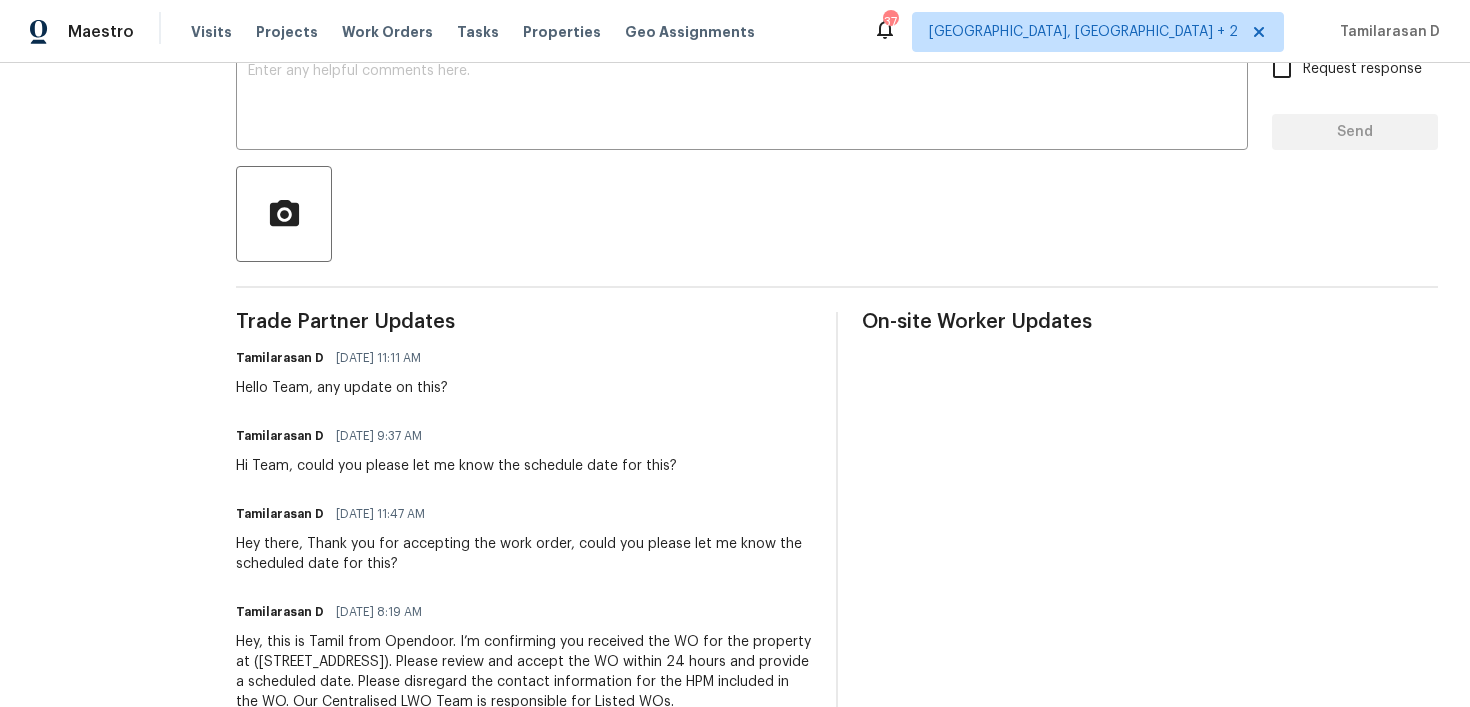 scroll, scrollTop: 0, scrollLeft: 0, axis: both 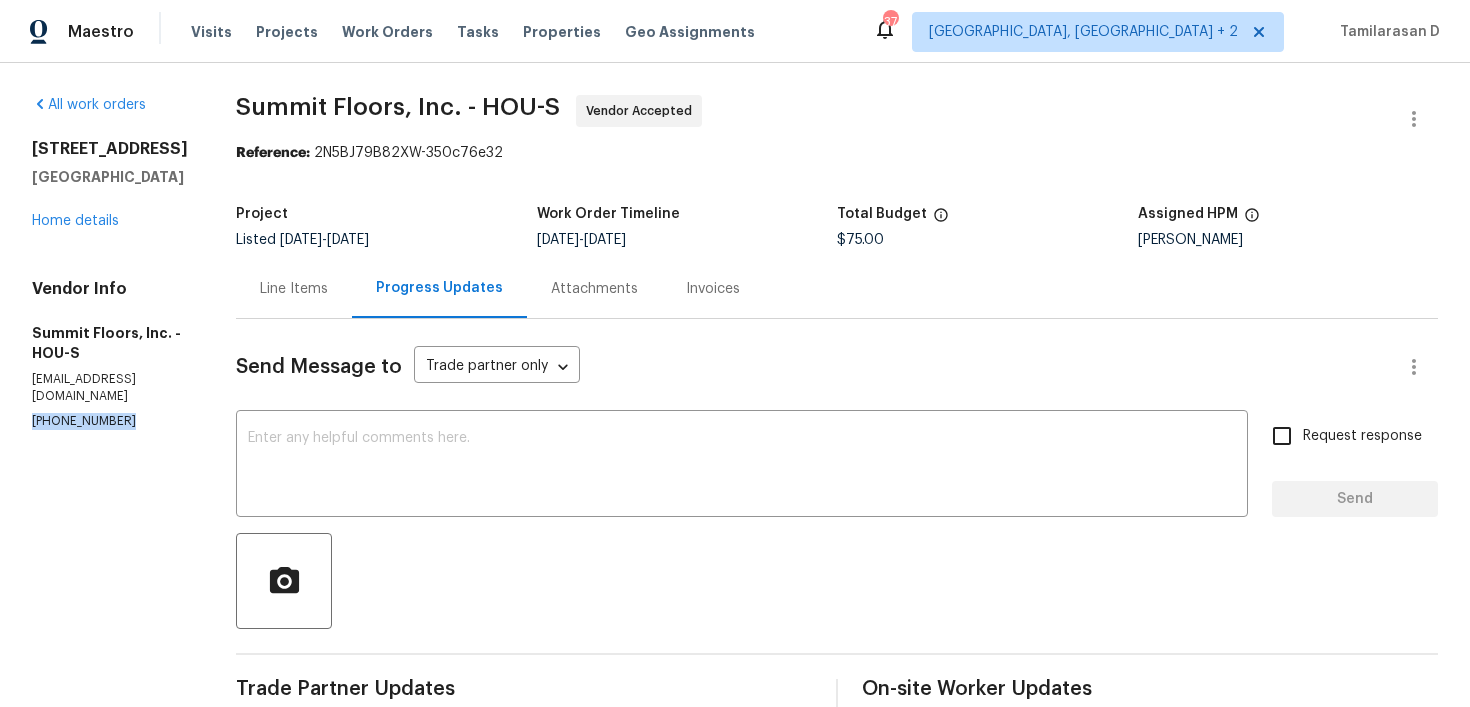 click on "Line Items" at bounding box center [294, 289] 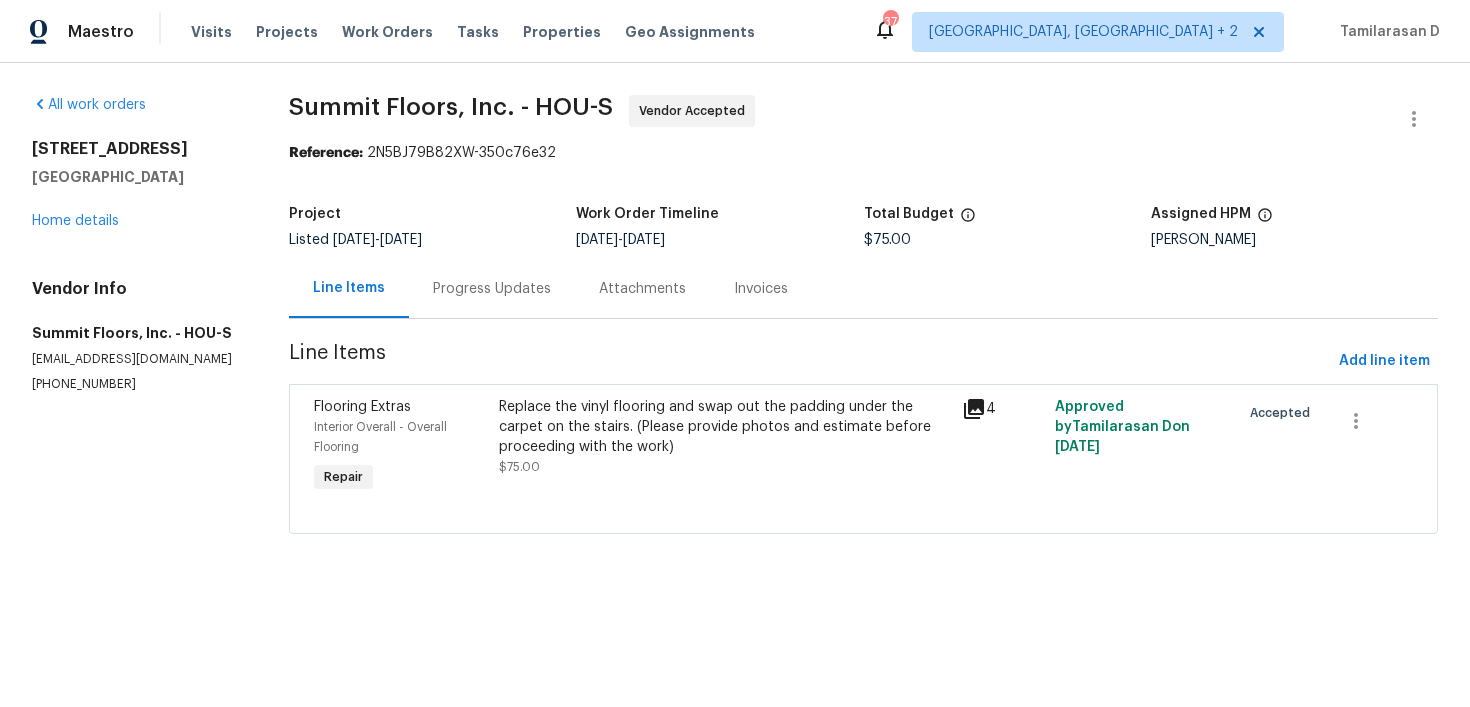 click on "Progress Updates" at bounding box center [492, 289] 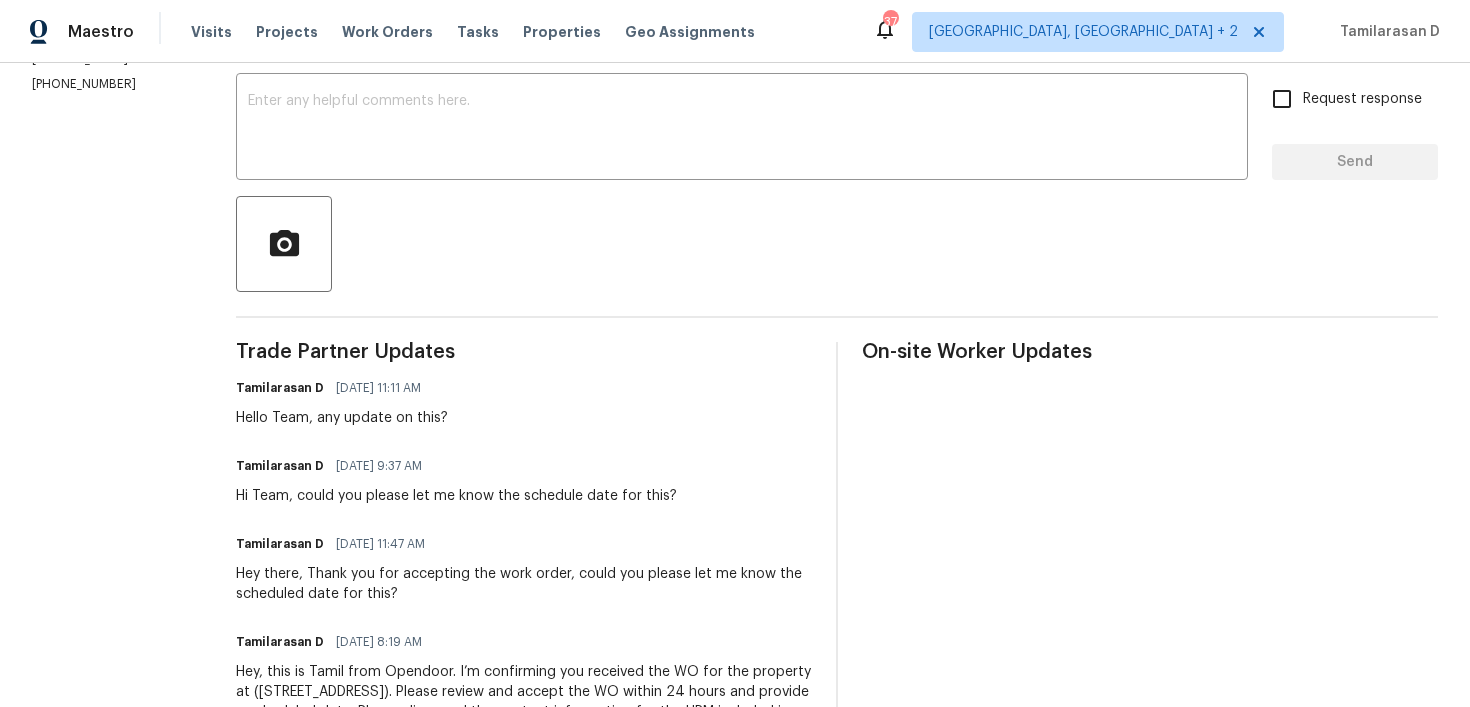 scroll, scrollTop: 0, scrollLeft: 0, axis: both 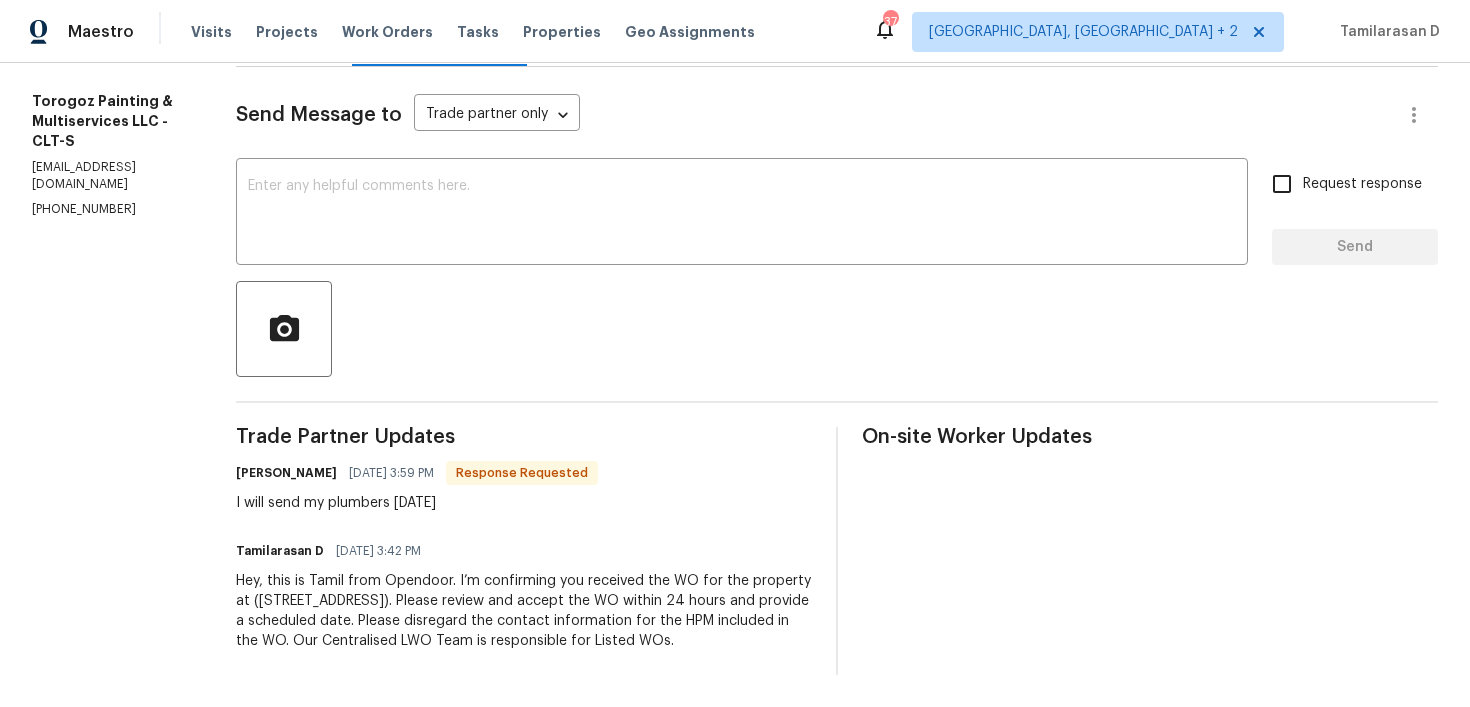 click on "I will send my plumbers [DATE]" at bounding box center (417, 503) 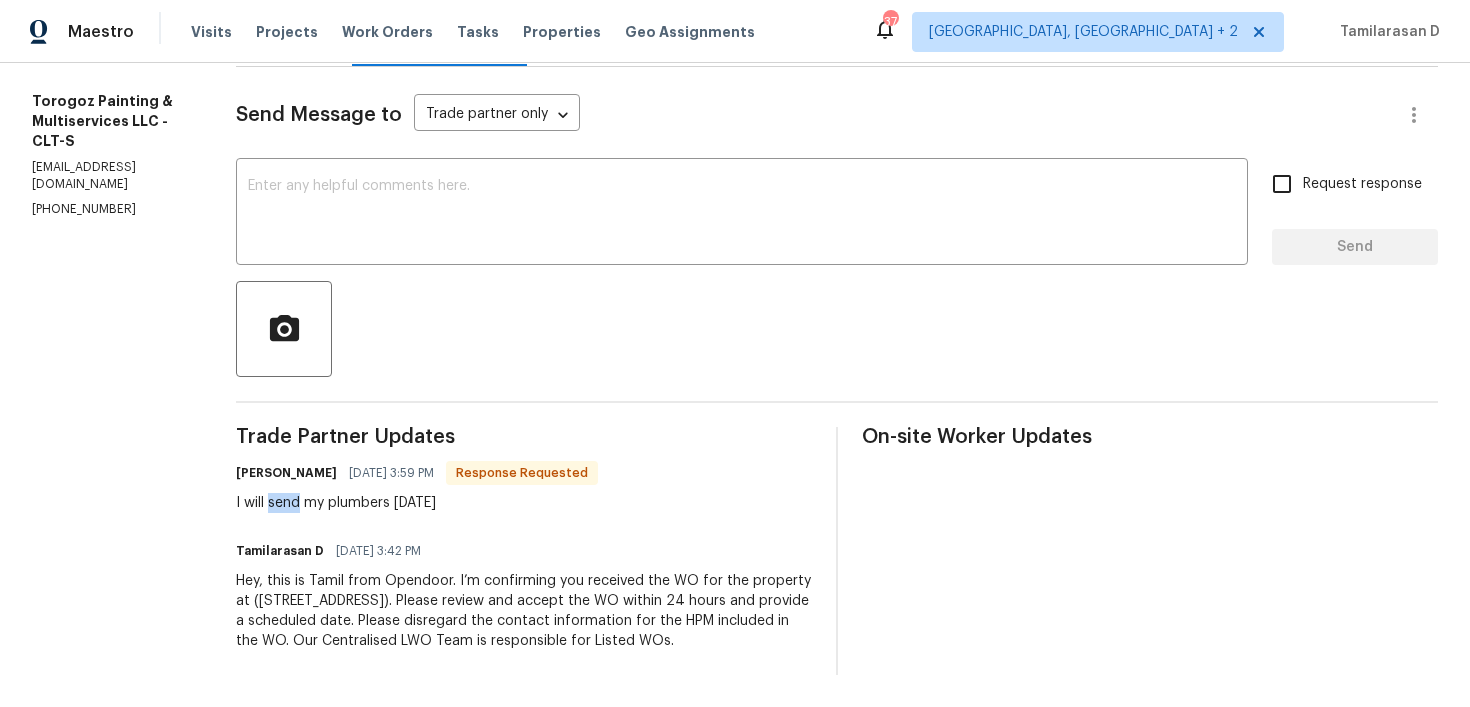 click on "I will send my plumbers [DATE]" at bounding box center [417, 503] 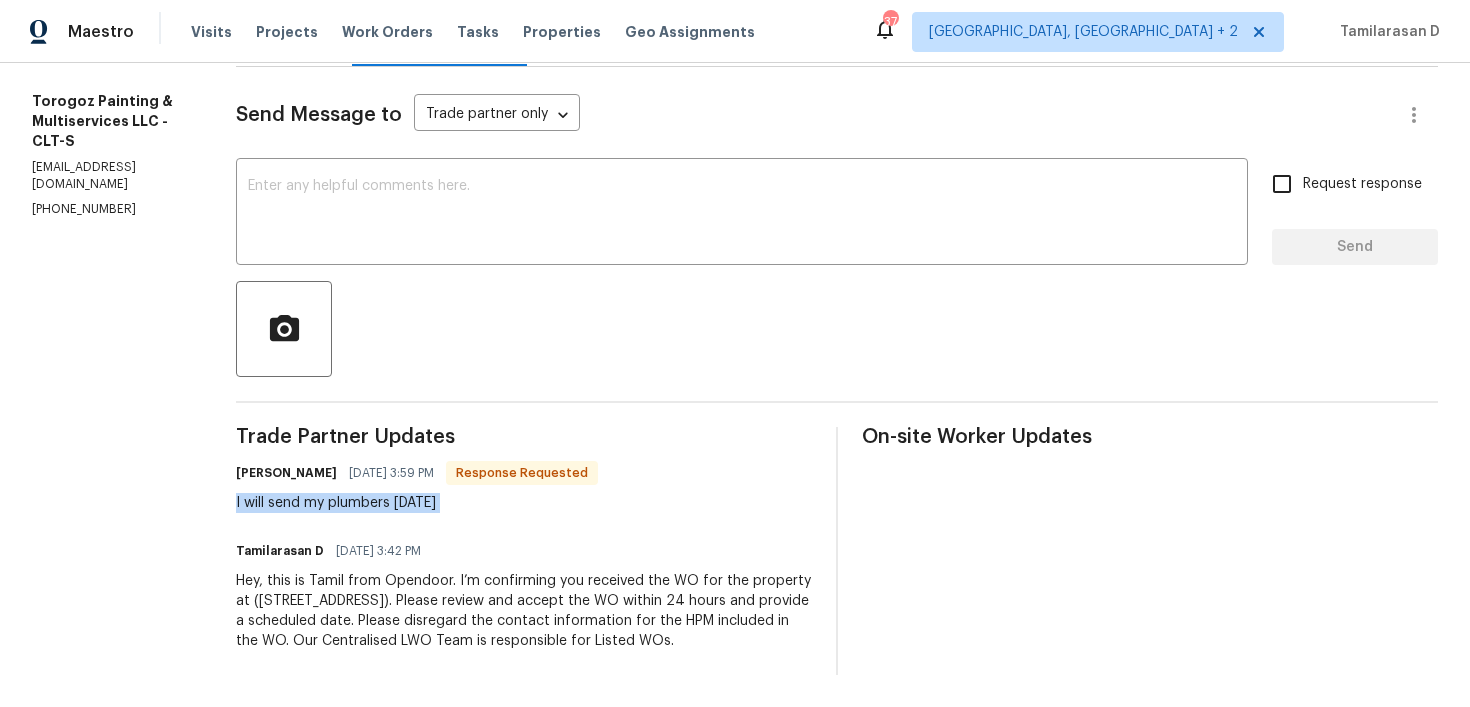 scroll, scrollTop: 0, scrollLeft: 0, axis: both 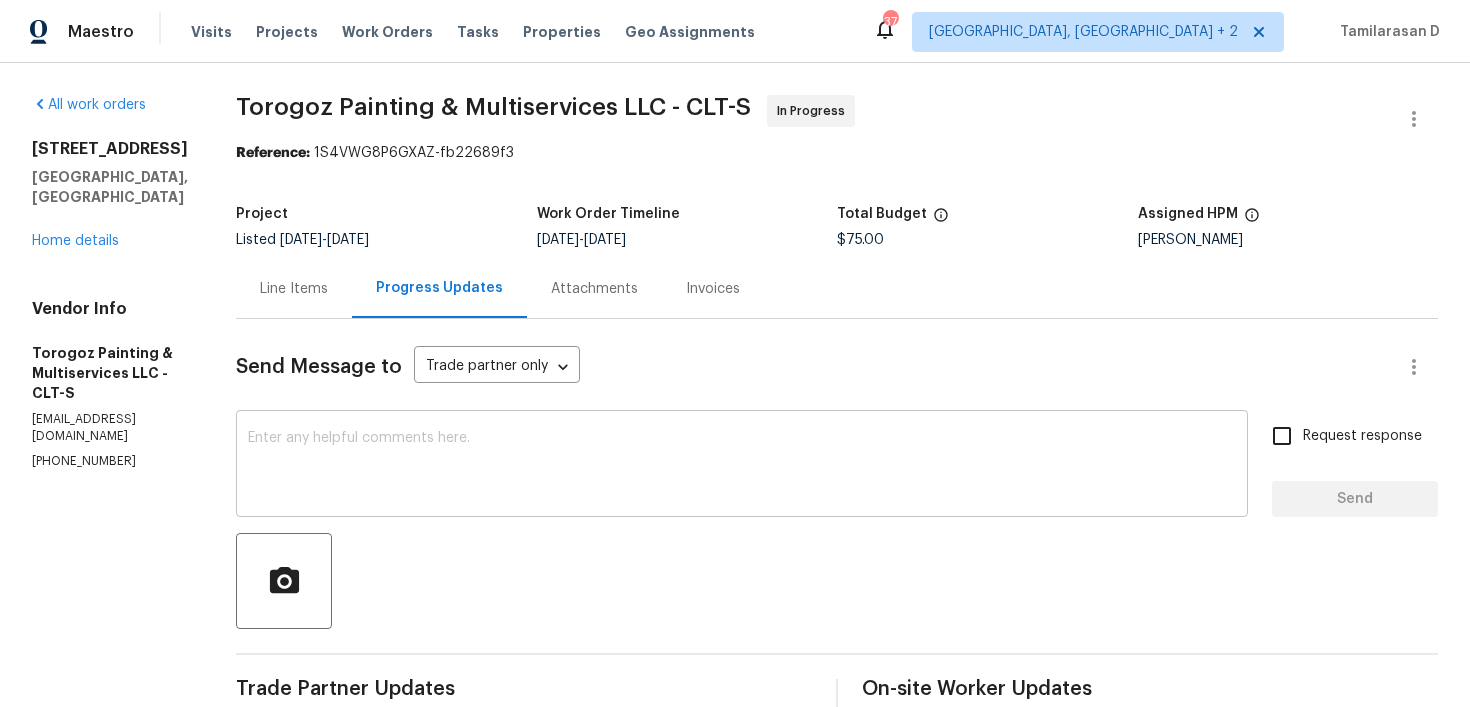 click at bounding box center [742, 466] 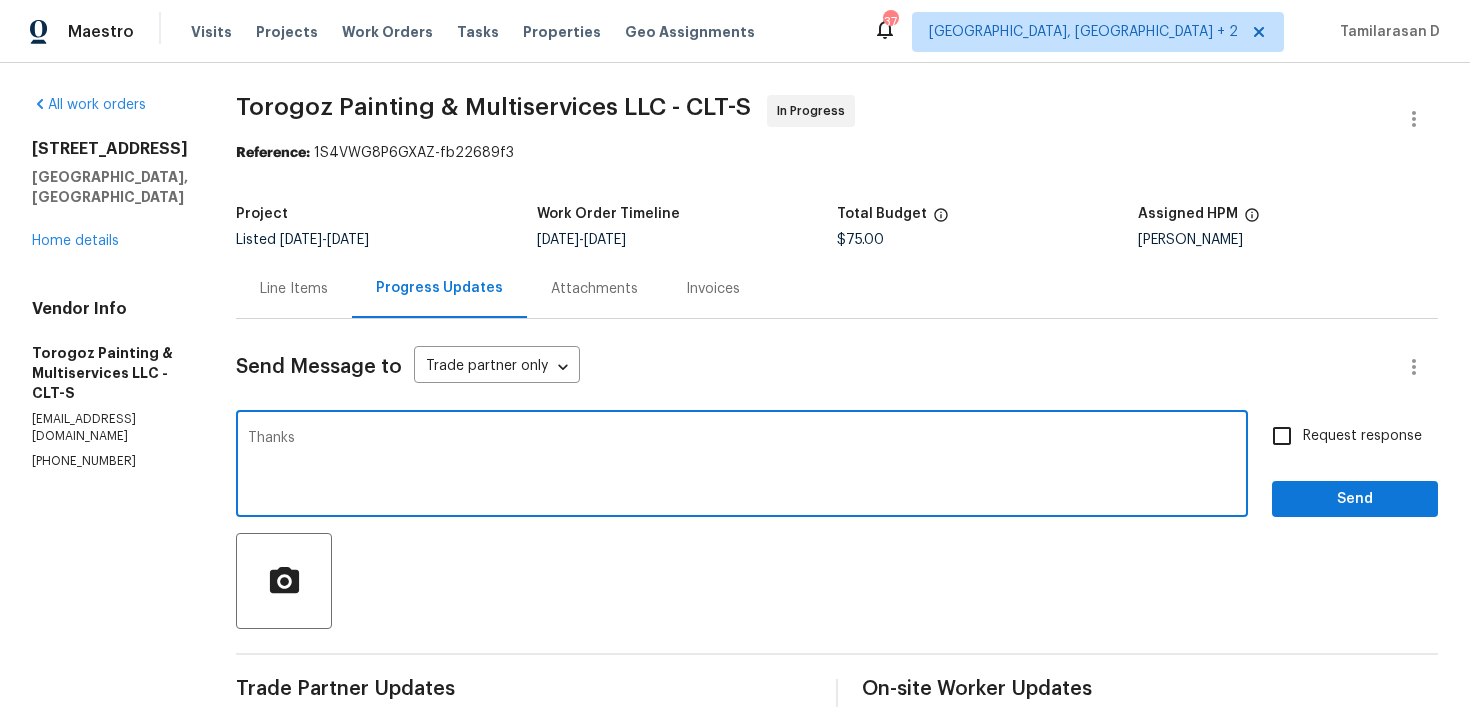 type on "Thanks!" 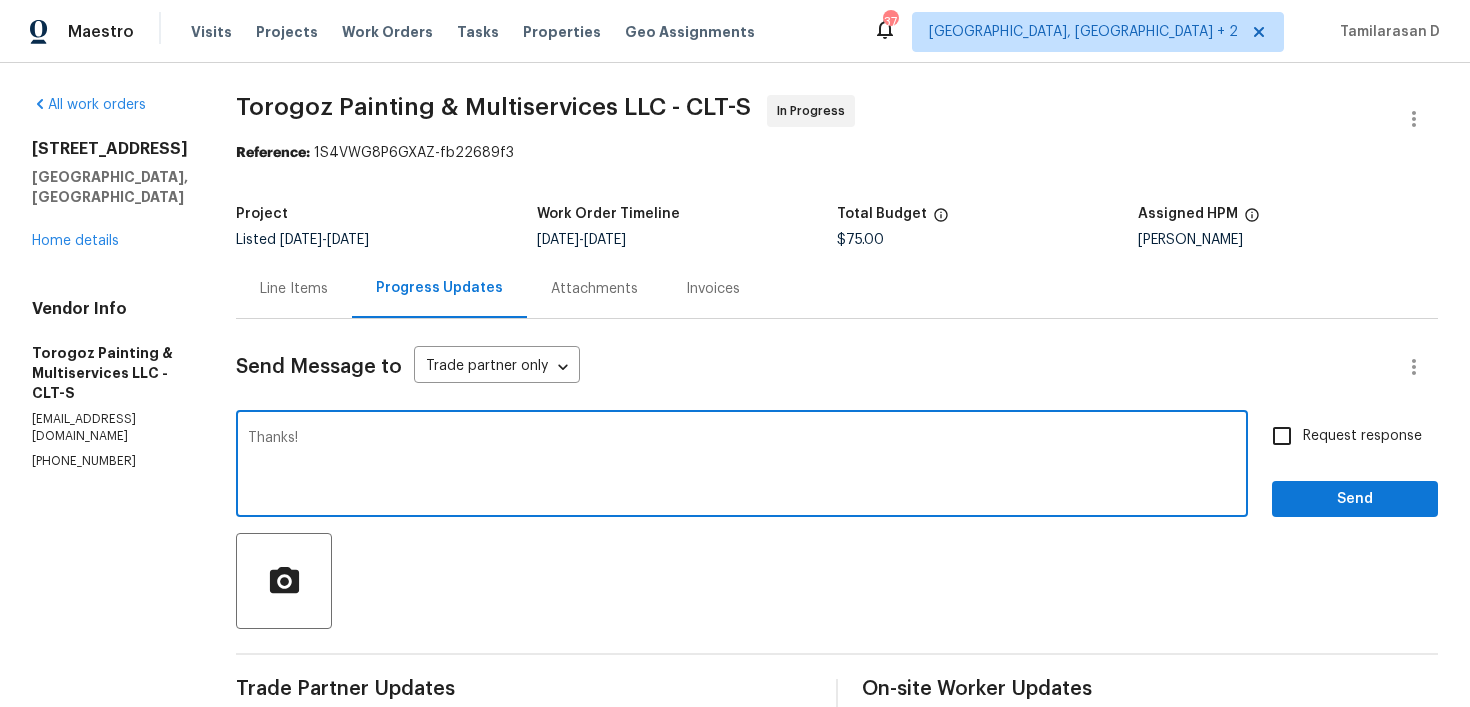 click on "Thanks!" at bounding box center [742, 466] 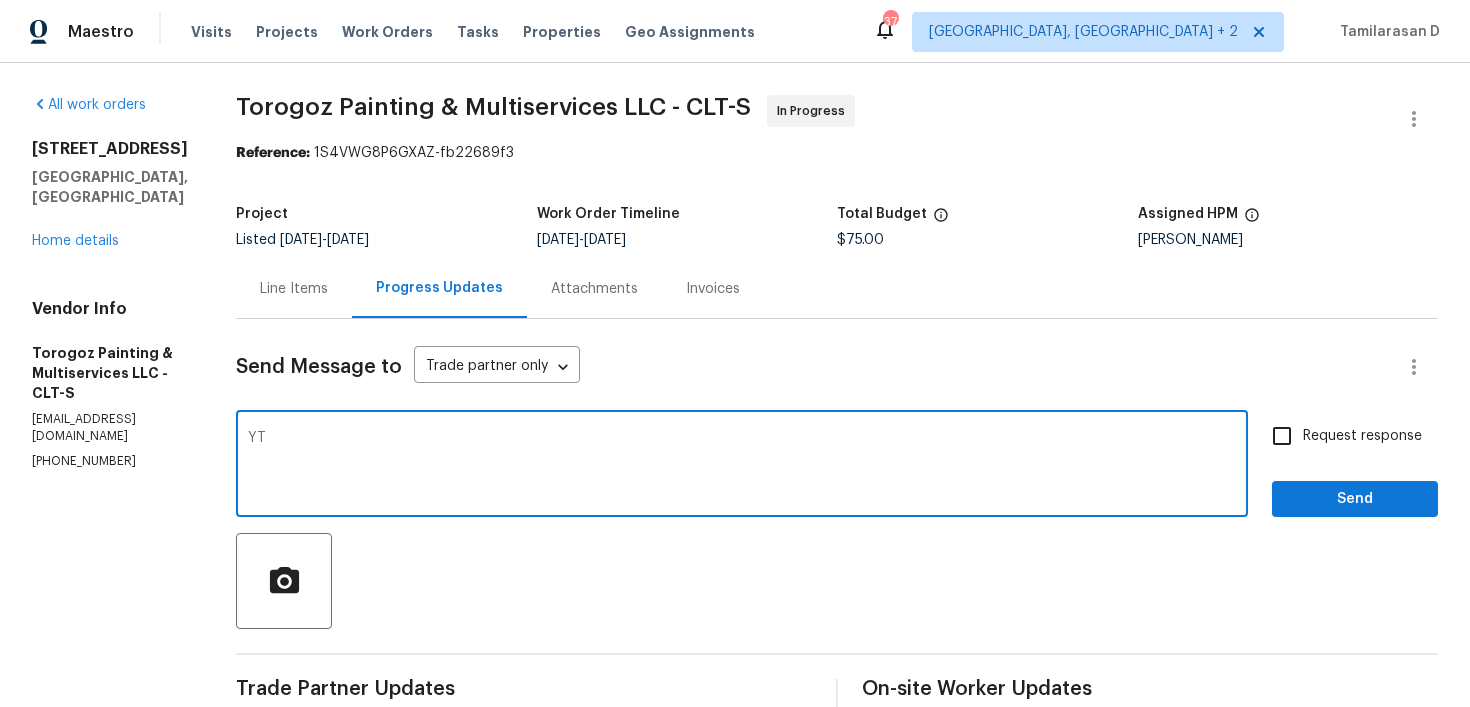type on "Y" 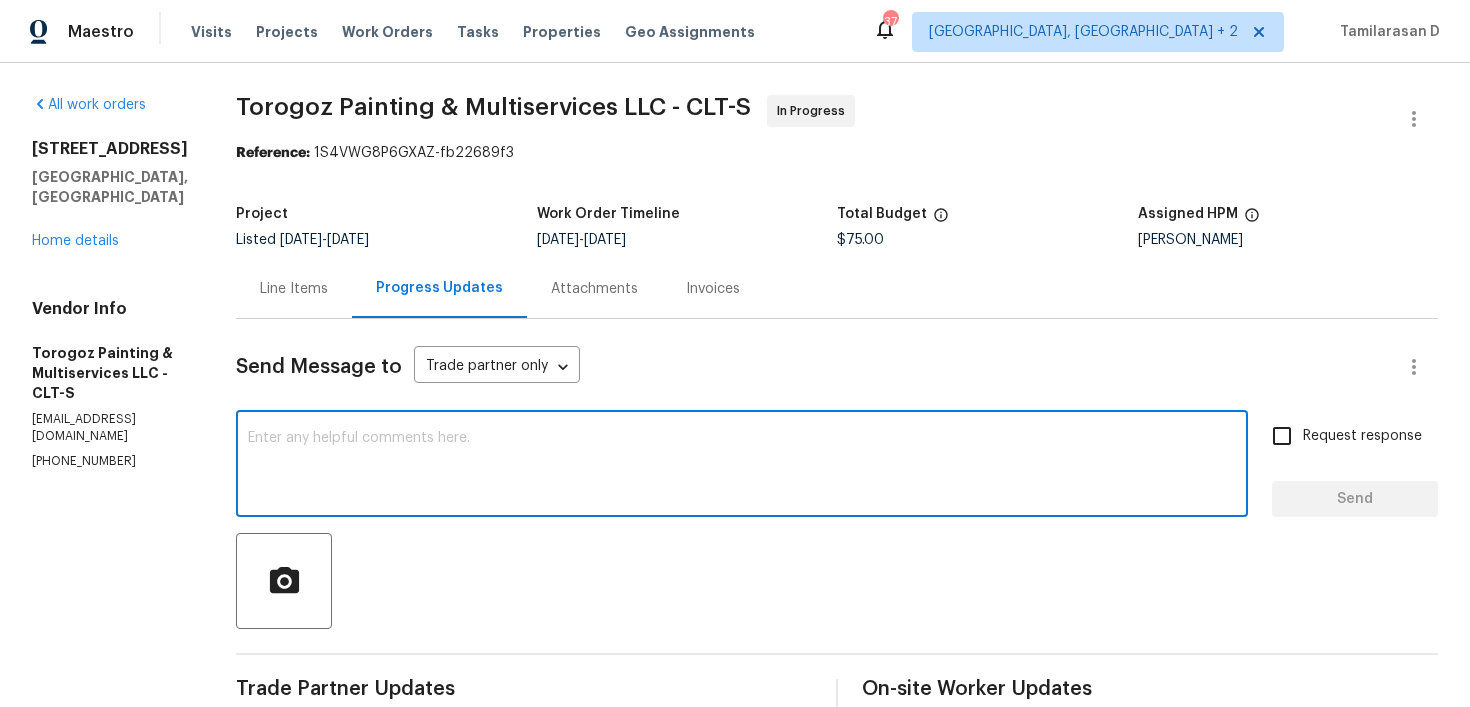 type on "R" 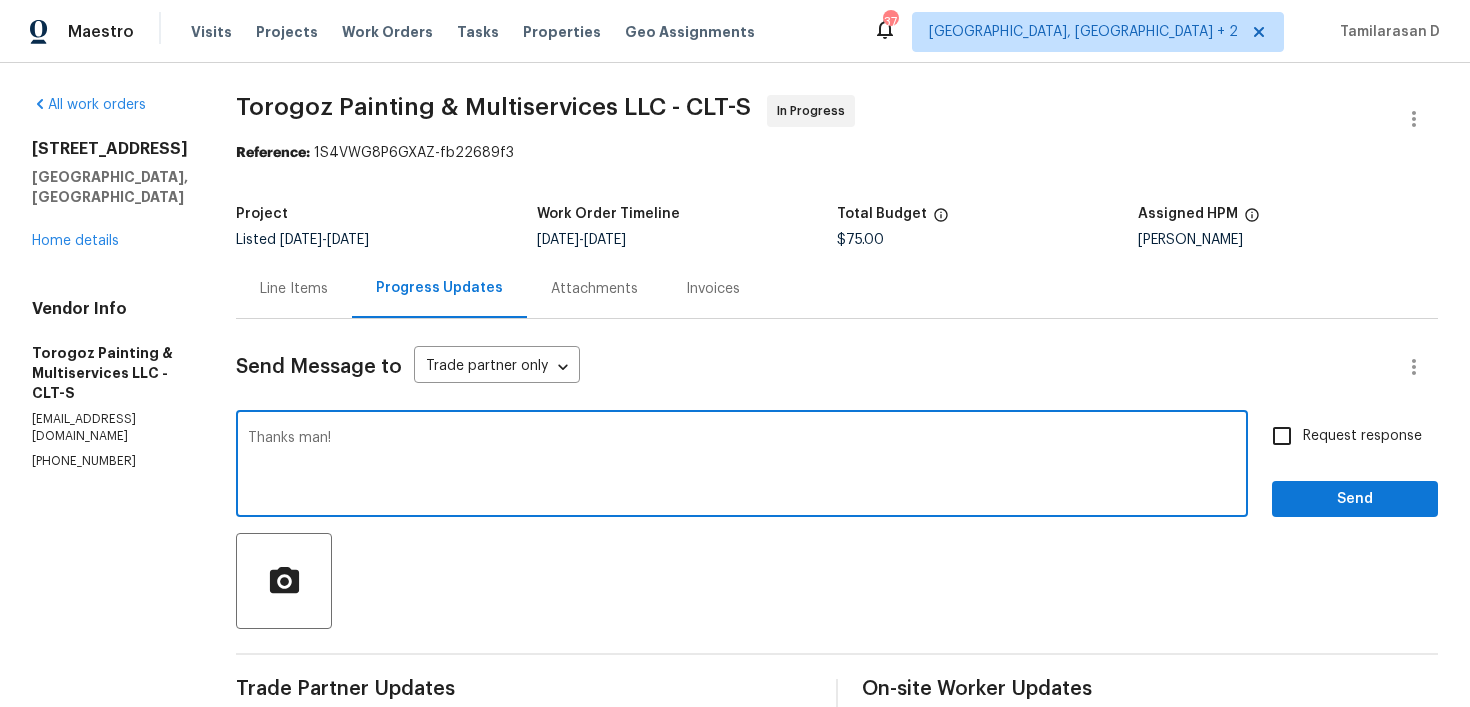 type on "Thanks man!" 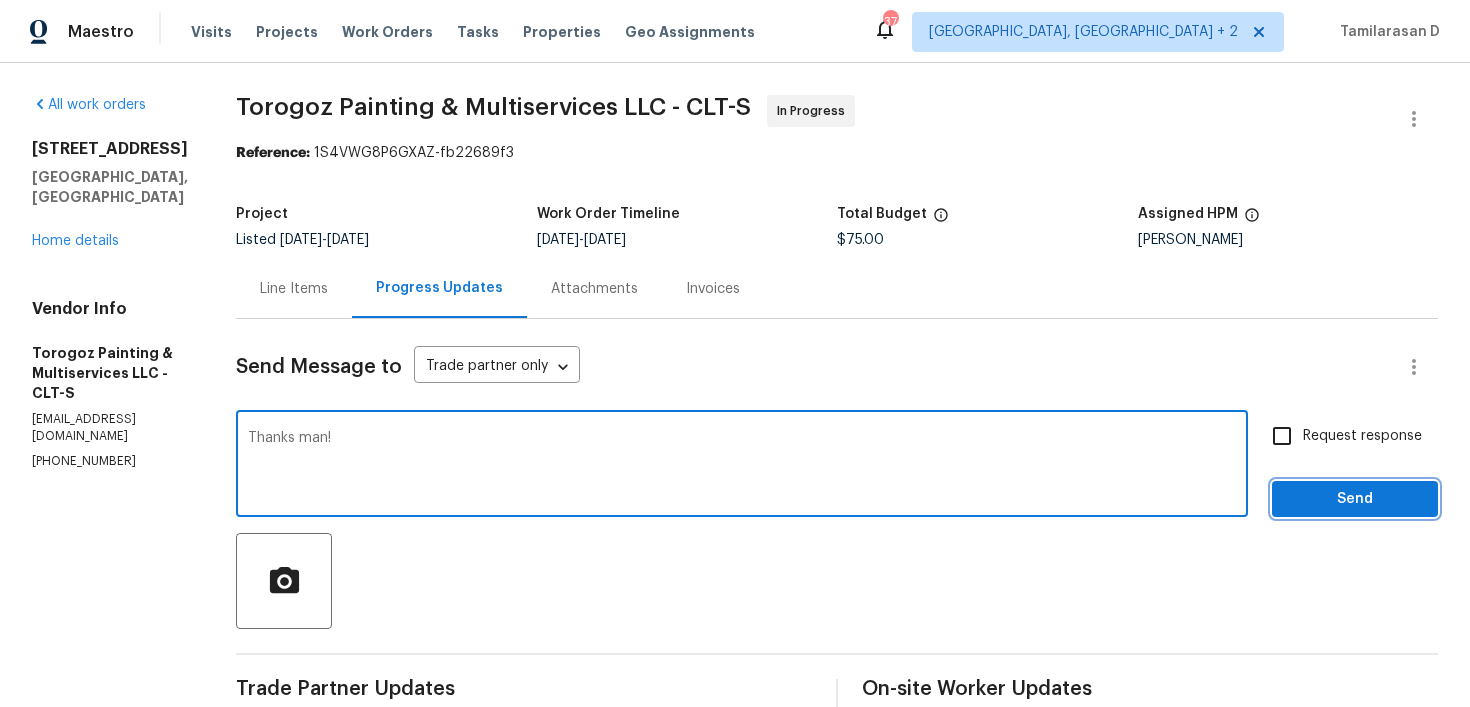 click on "Send" at bounding box center [1355, 499] 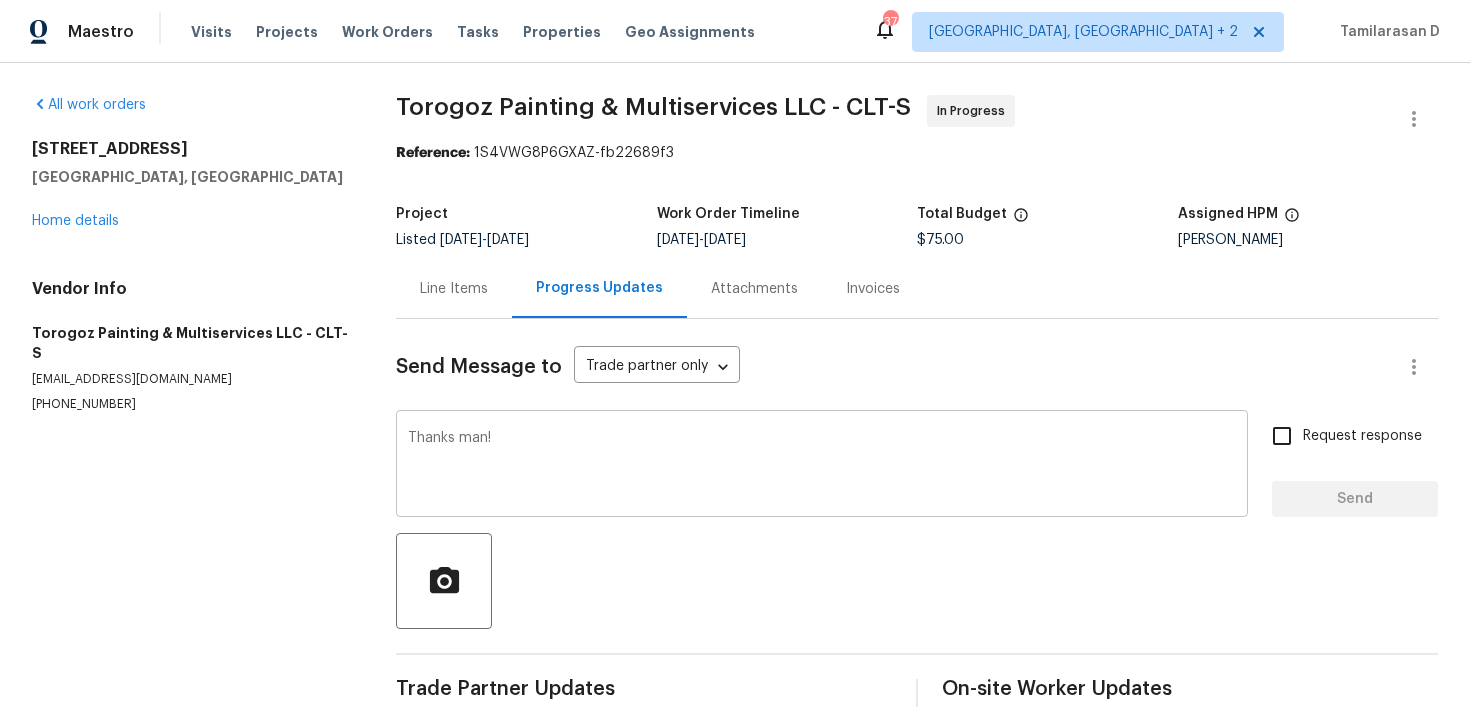 type 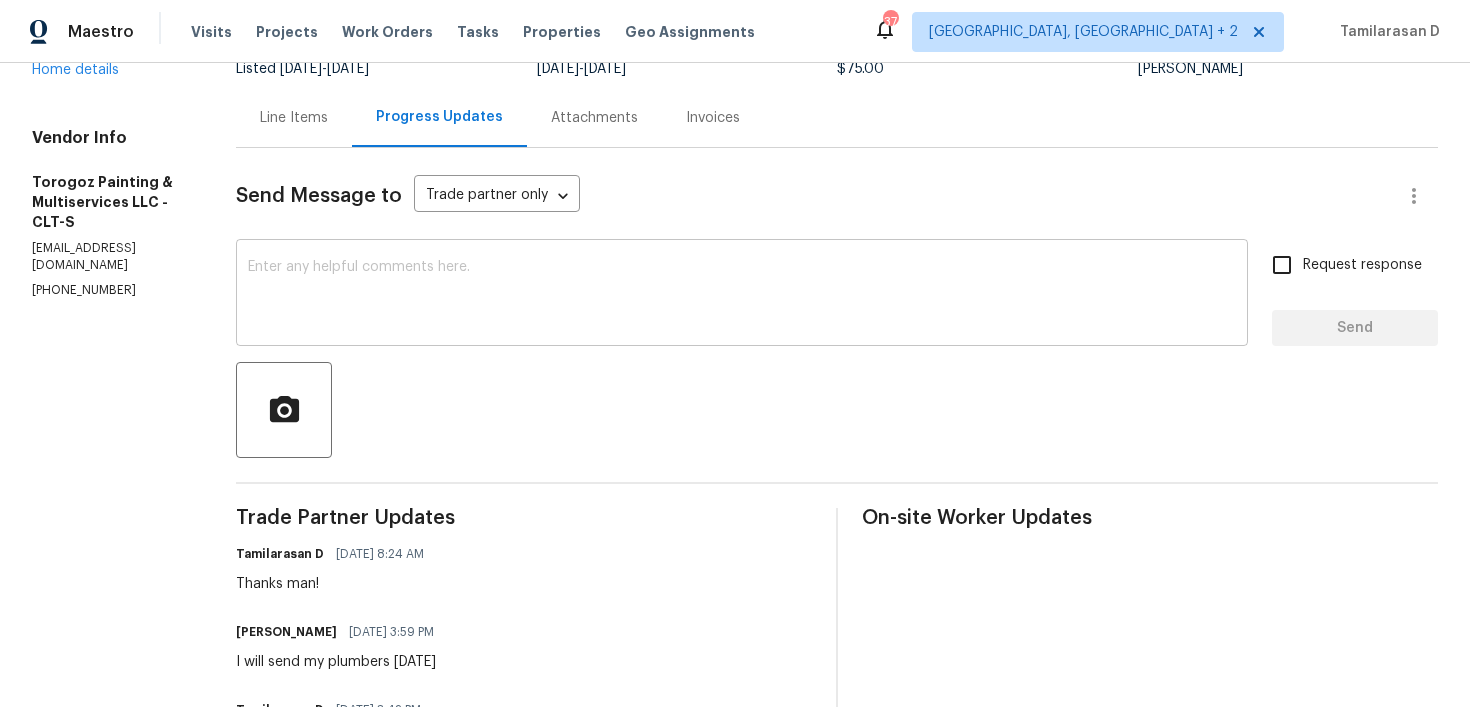 scroll, scrollTop: 350, scrollLeft: 0, axis: vertical 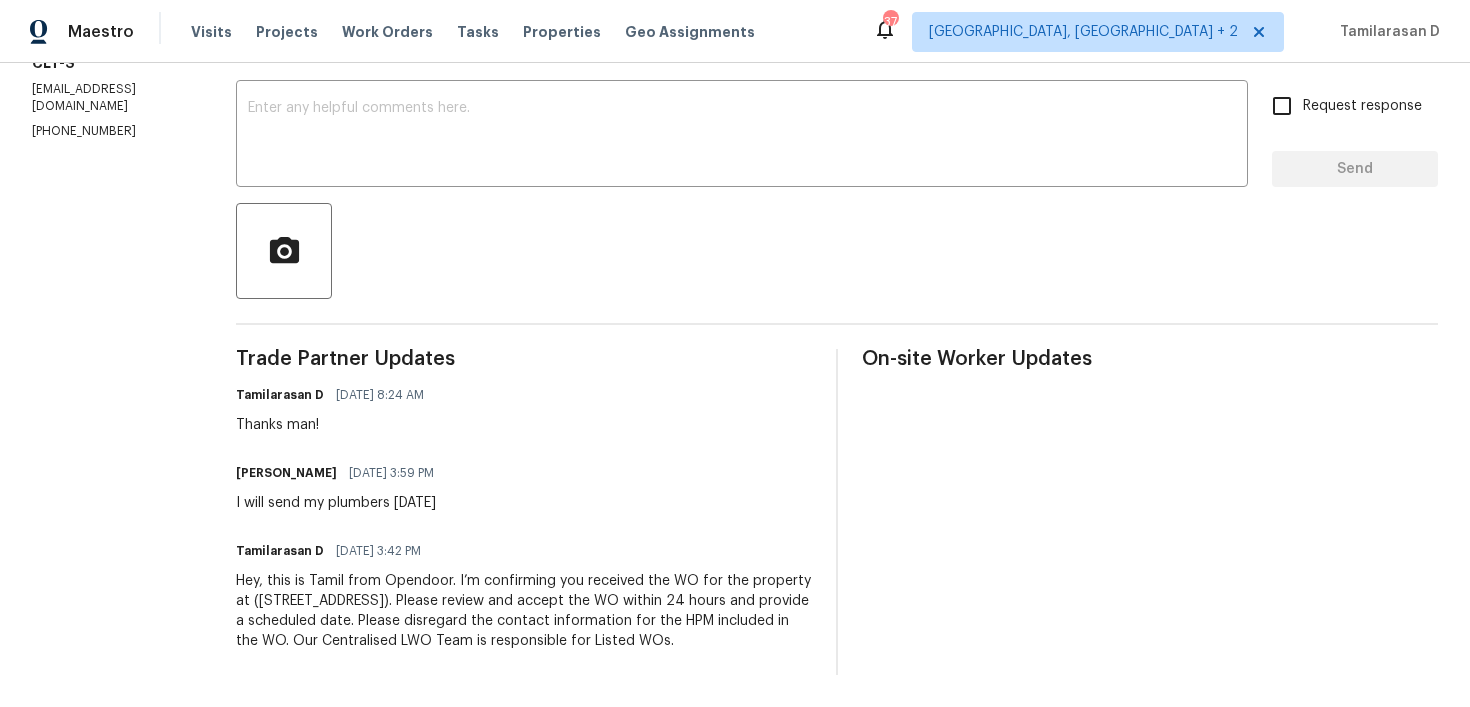 click on "I will send my plumbers [DATE]" at bounding box center [341, 503] 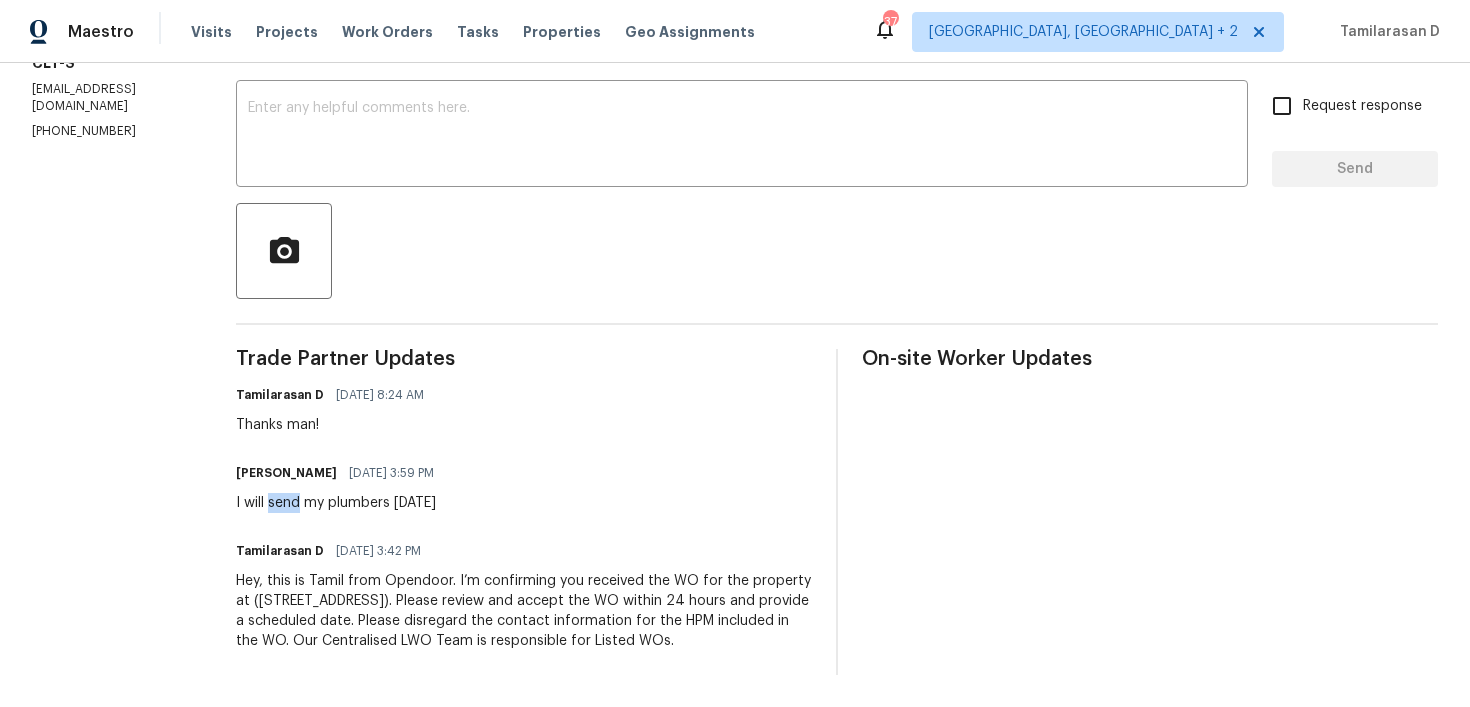 click on "I will send my plumbers [DATE]" at bounding box center [341, 503] 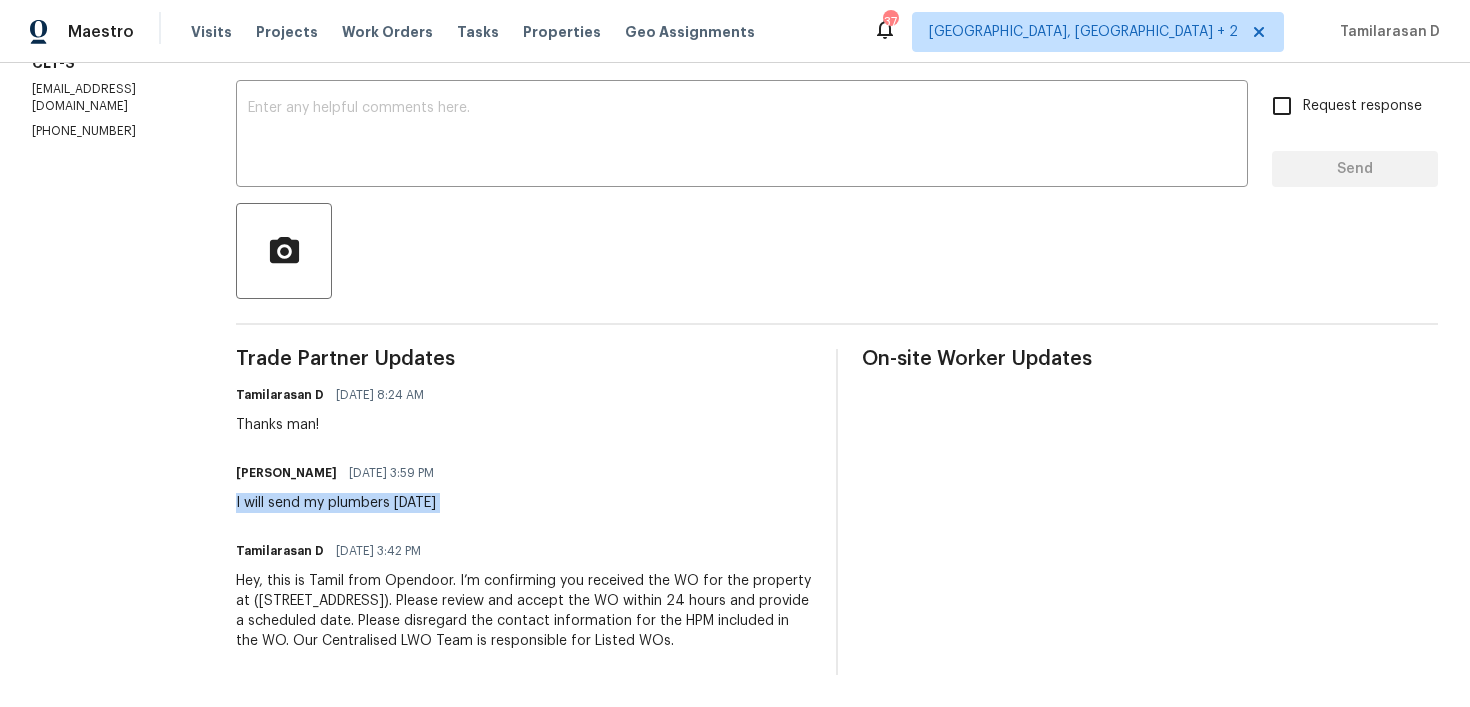 copy on "I will send my plumbers [DATE]" 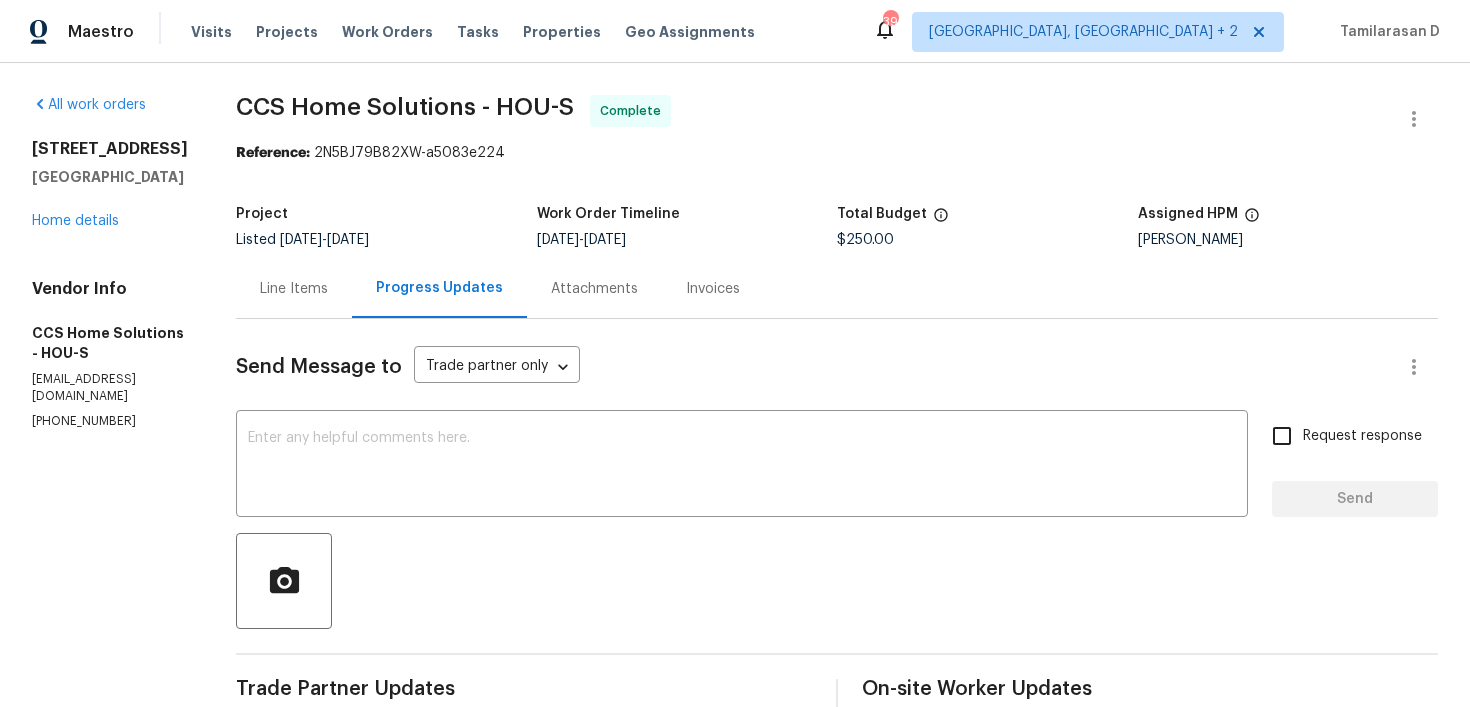 scroll, scrollTop: 0, scrollLeft: 0, axis: both 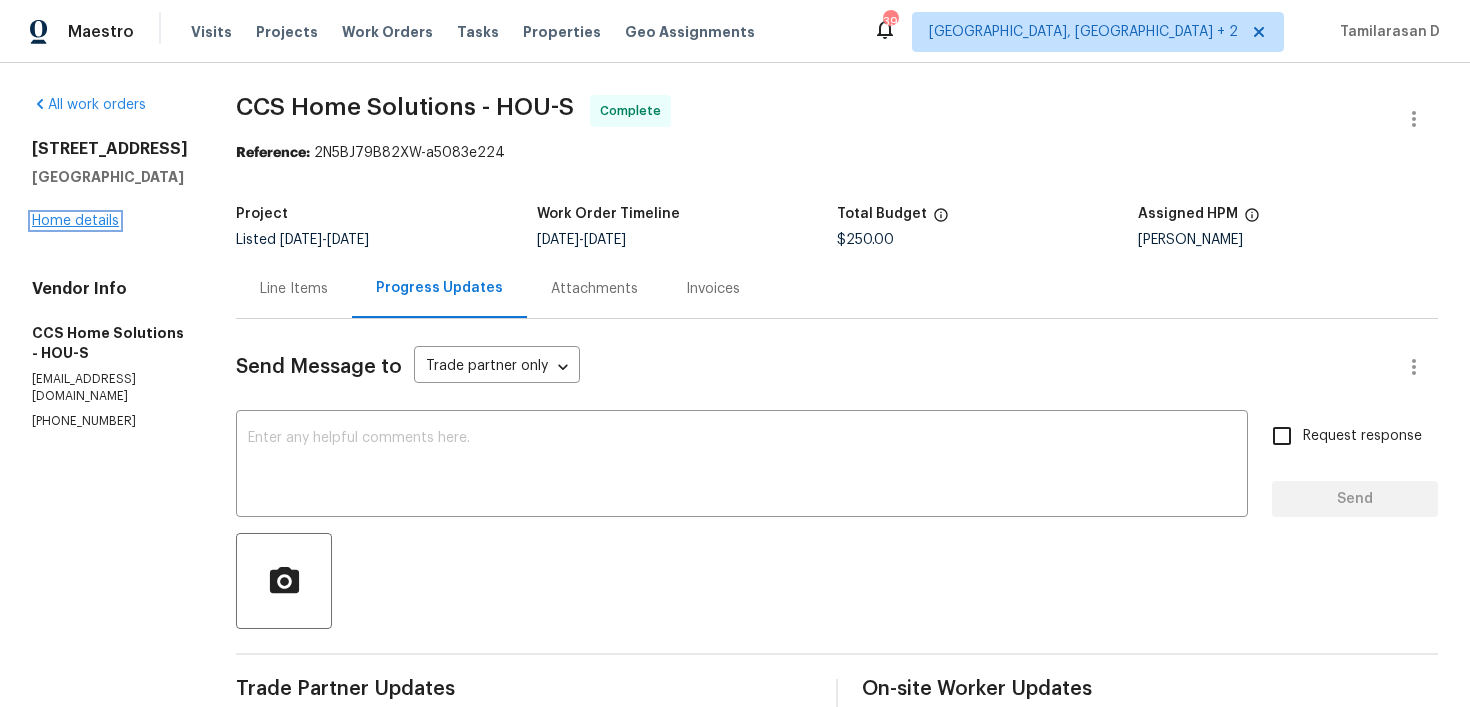click on "Home details" at bounding box center (75, 221) 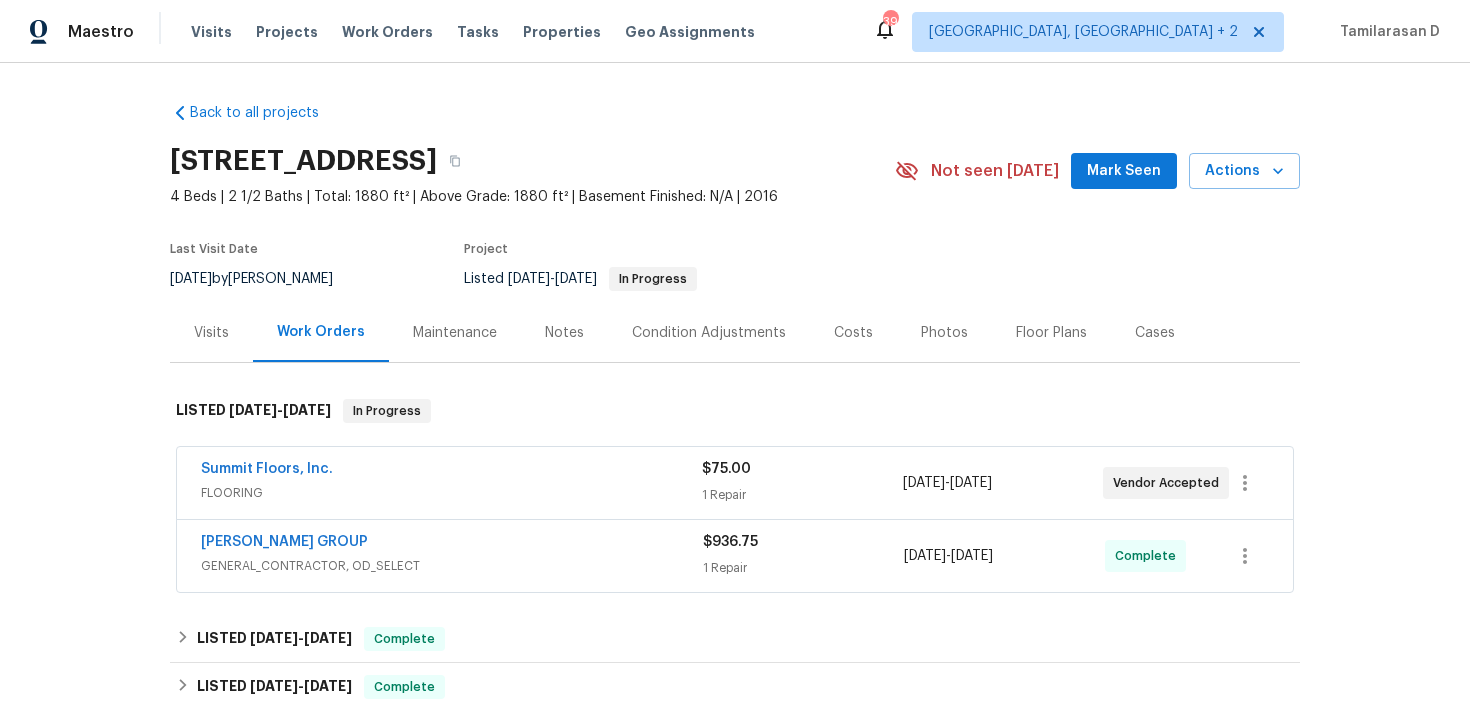 click on "Summit Floors, Inc." at bounding box center (267, 469) 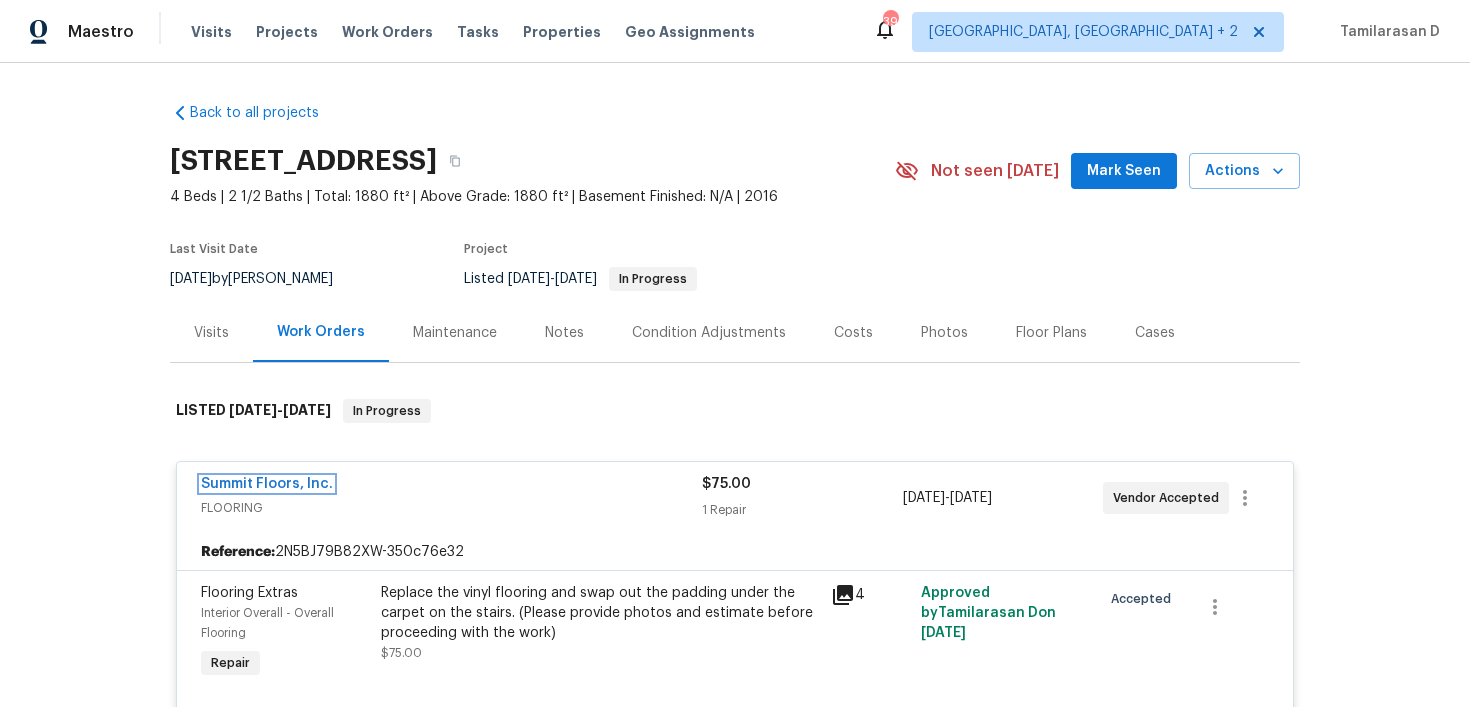 click on "Summit Floors, Inc." at bounding box center (267, 484) 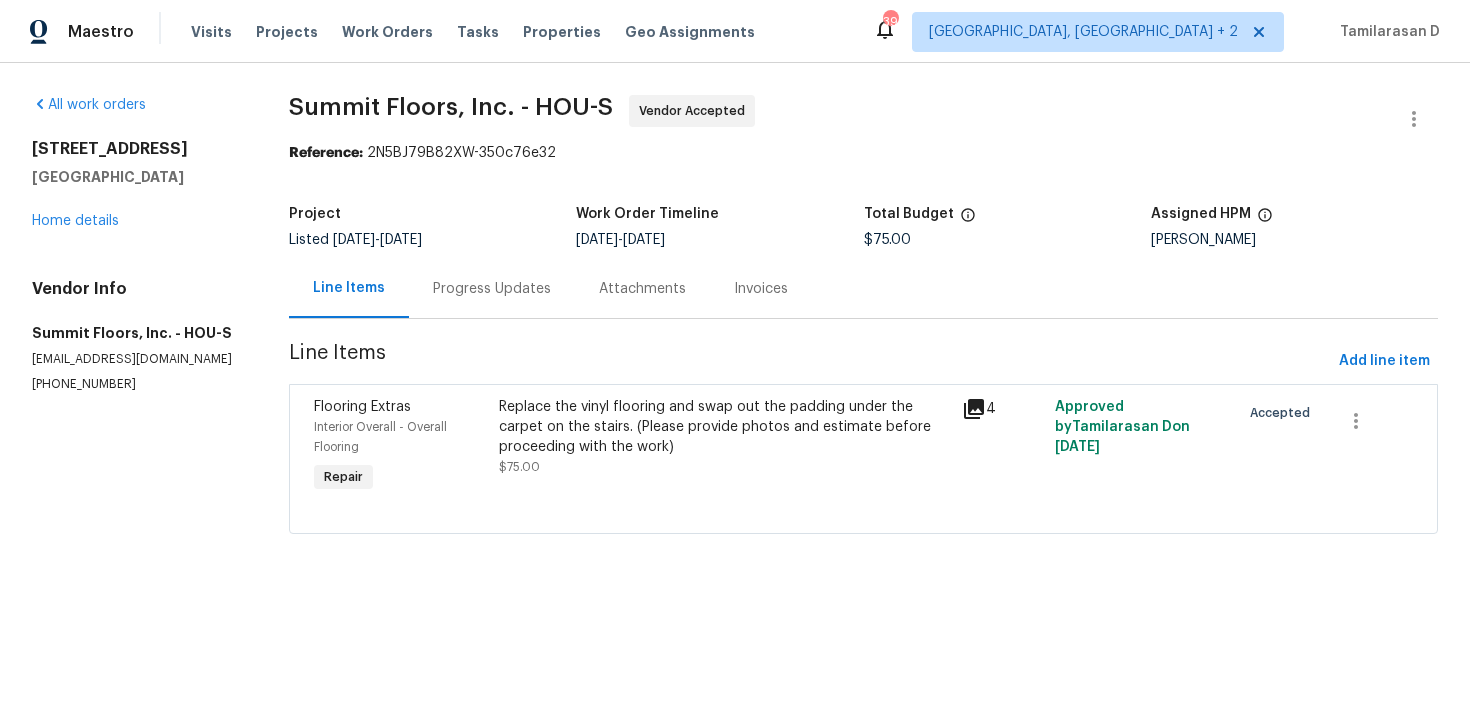 click on "Progress Updates" at bounding box center (492, 288) 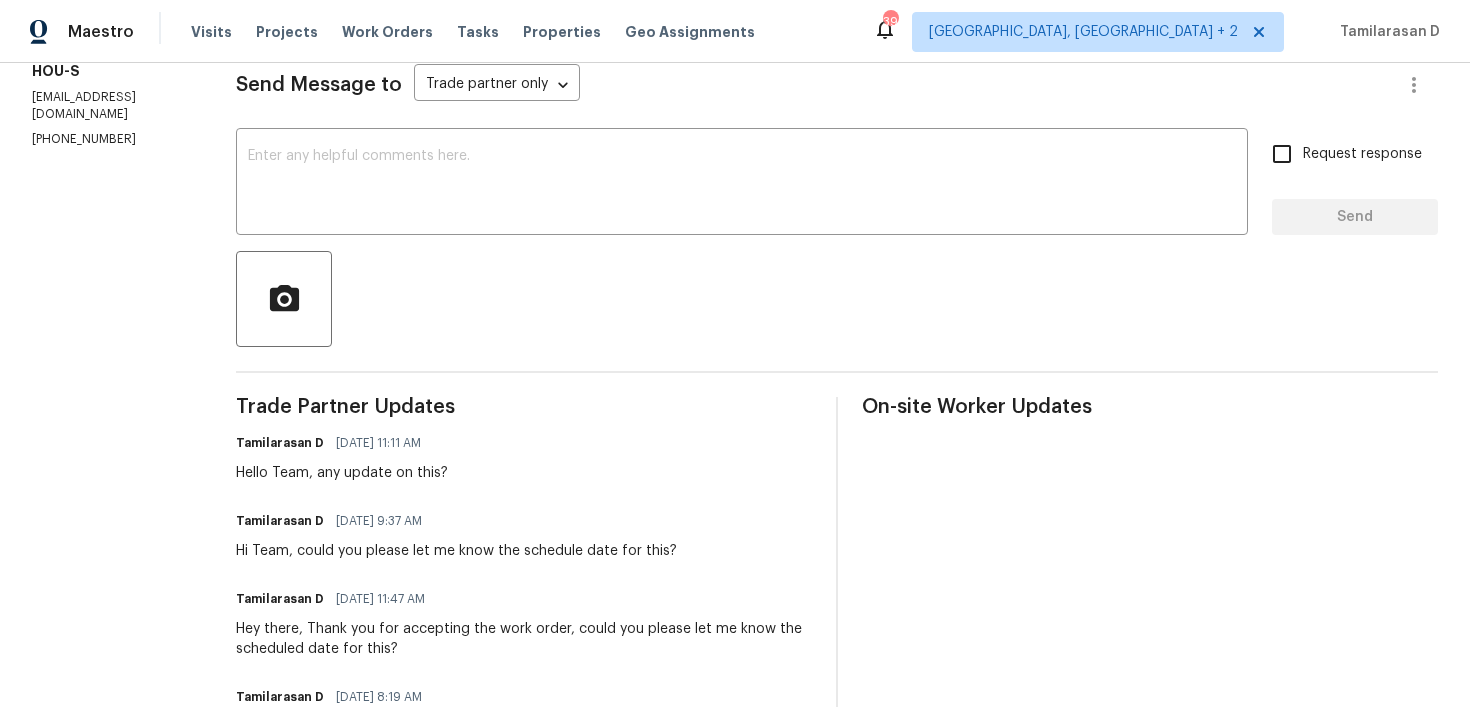 scroll, scrollTop: 0, scrollLeft: 0, axis: both 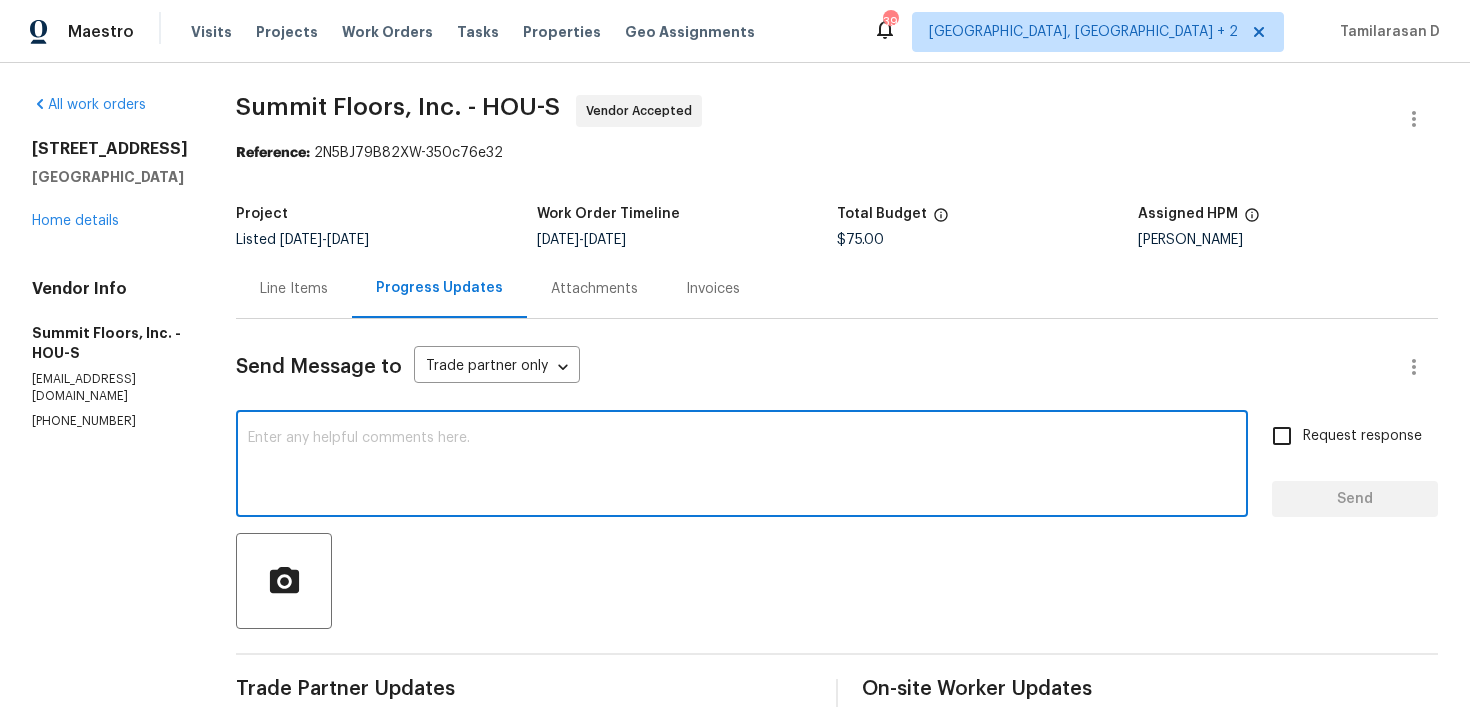 click at bounding box center [742, 466] 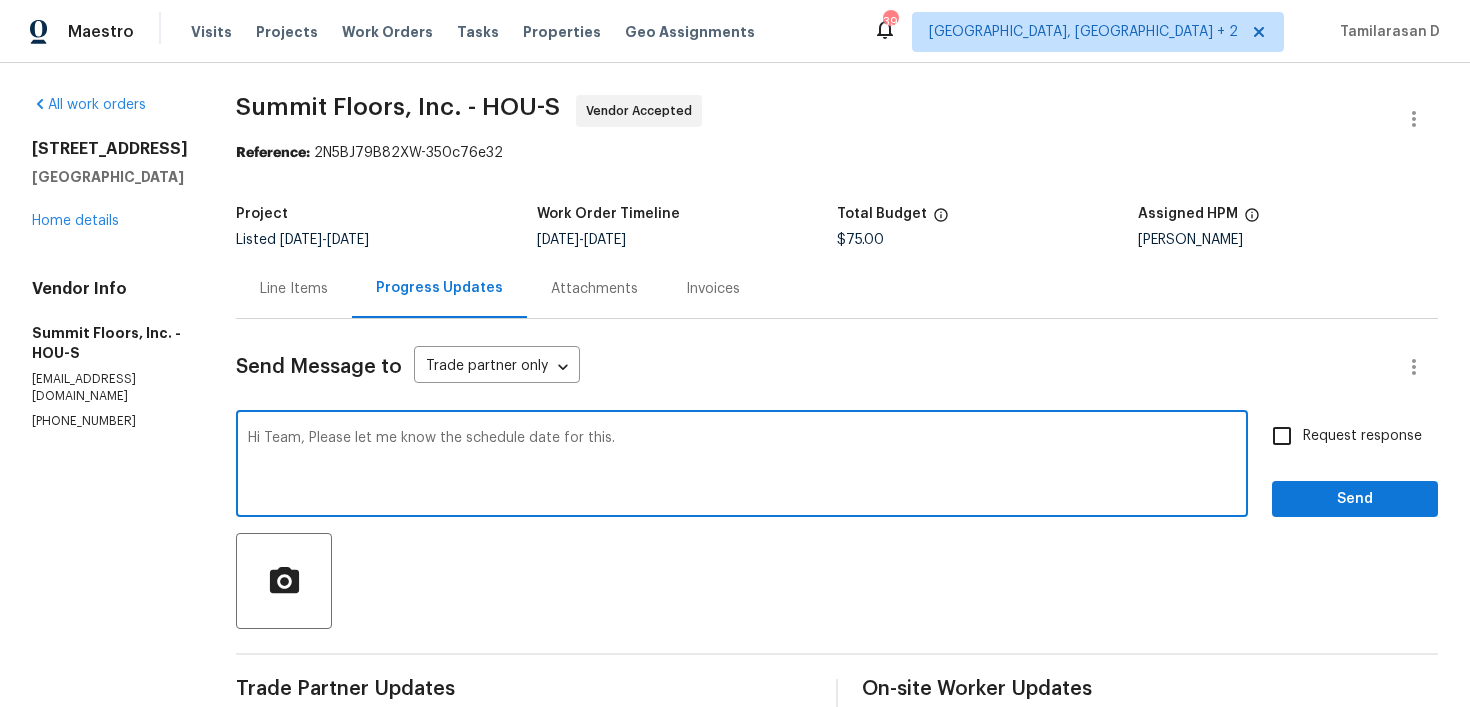 type on "Hi Team, Please let me know the schedule date for this." 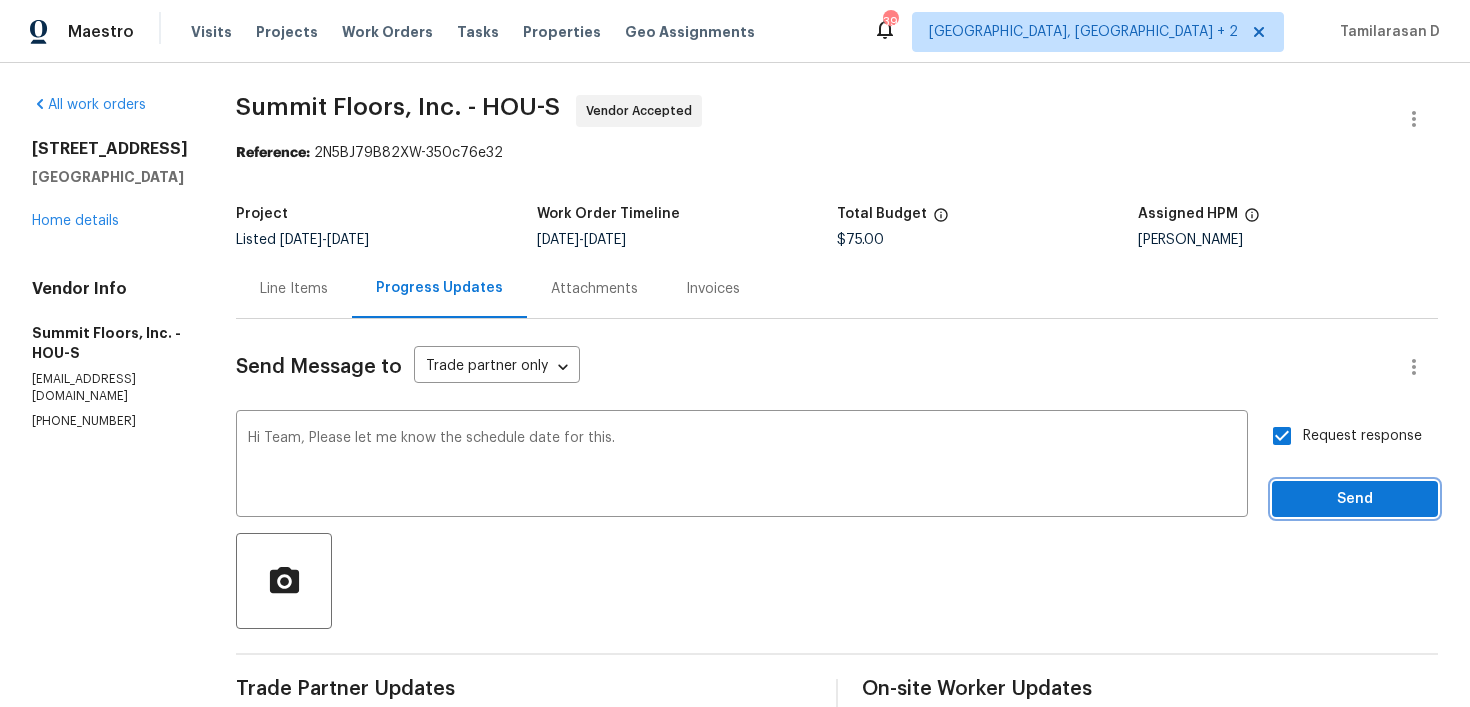click on "Send" at bounding box center [1355, 499] 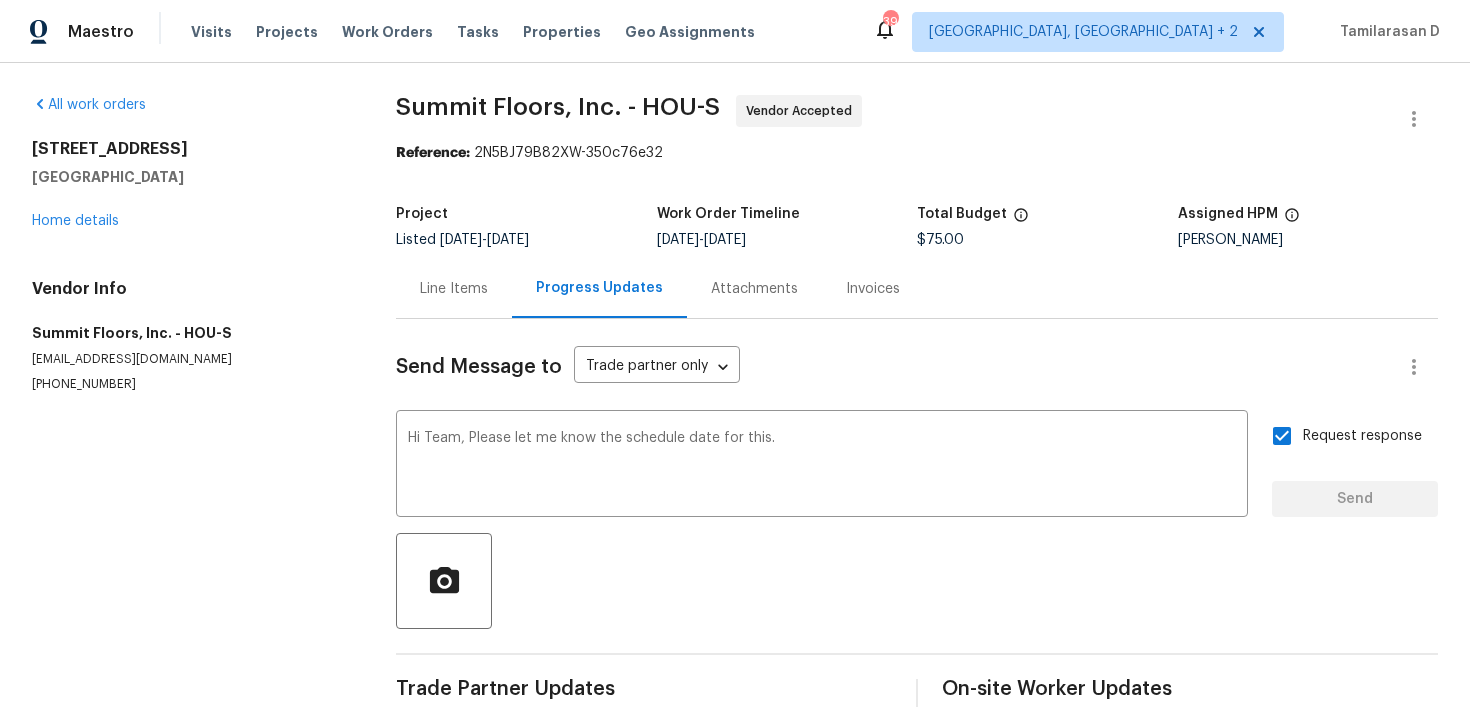 type 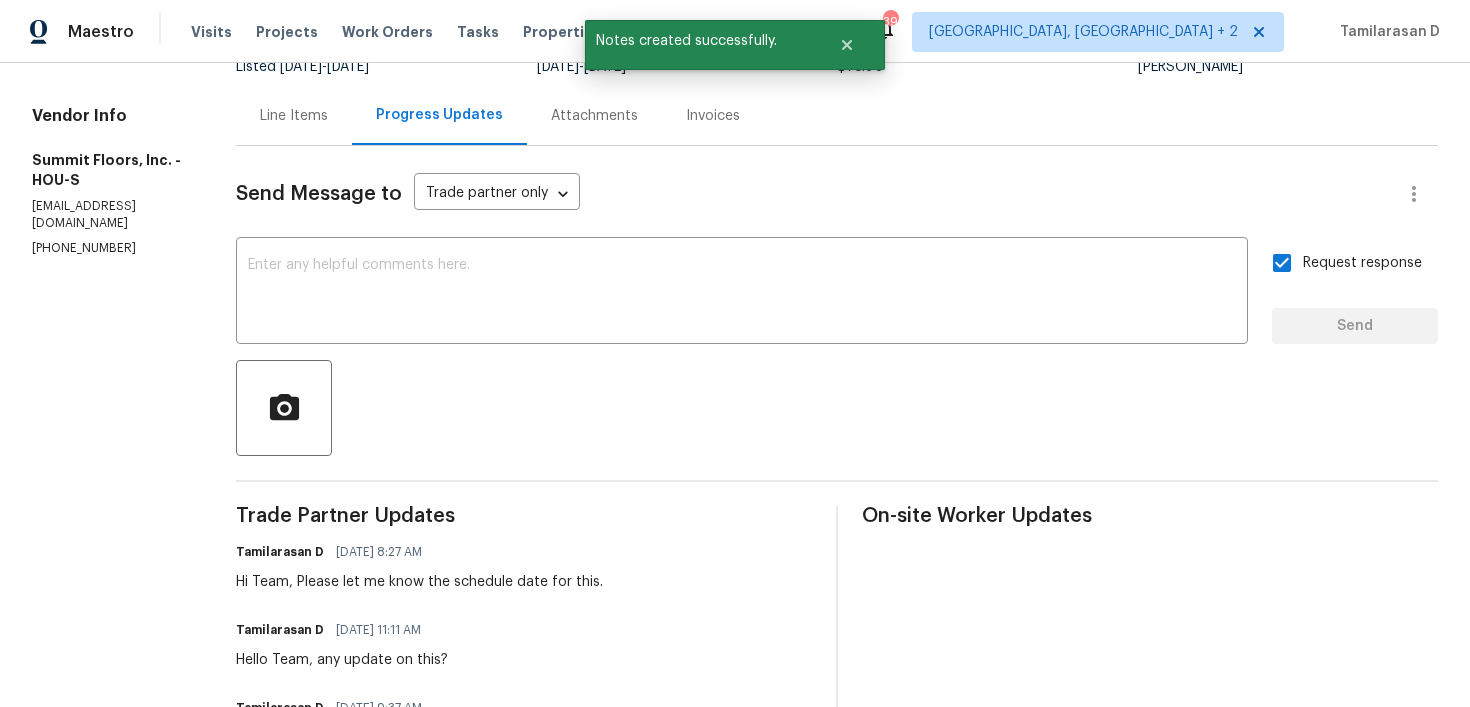 scroll, scrollTop: 0, scrollLeft: 0, axis: both 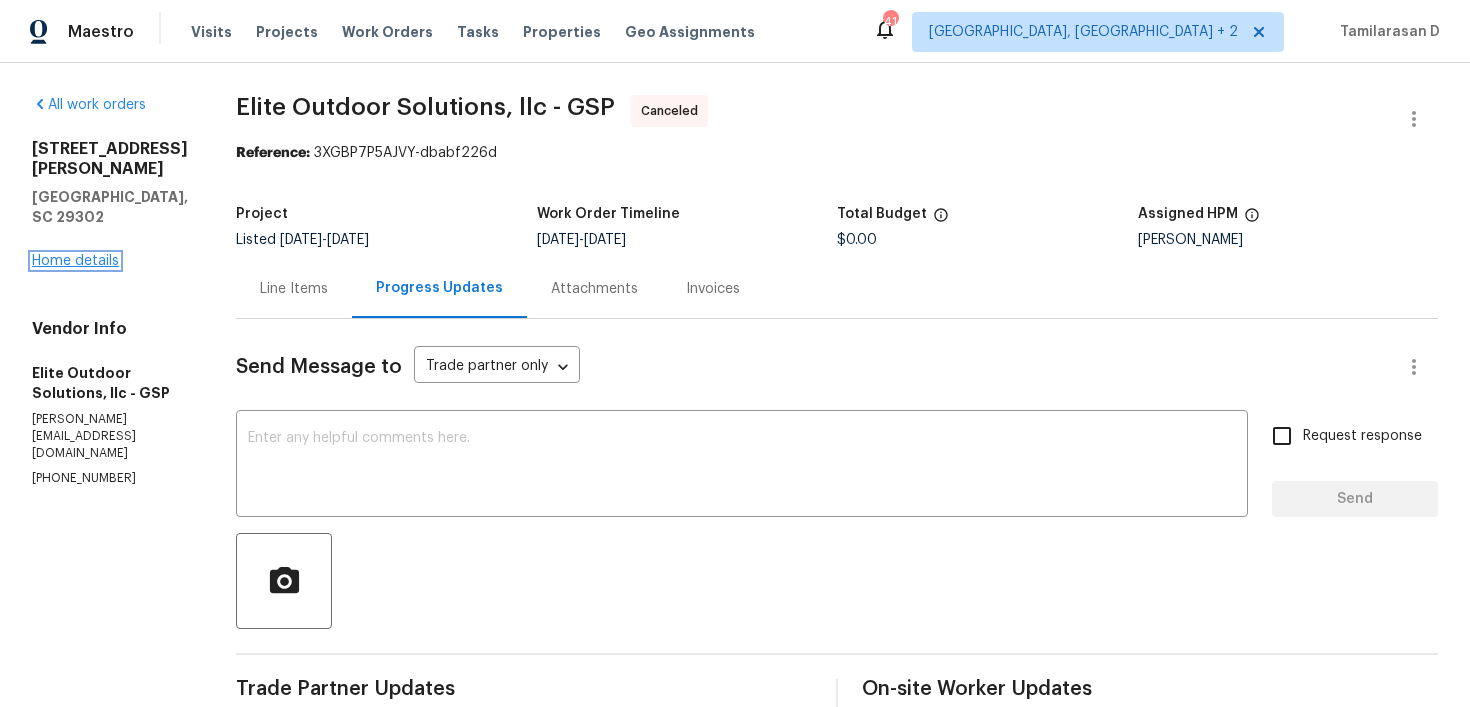 click on "Home details" at bounding box center (75, 261) 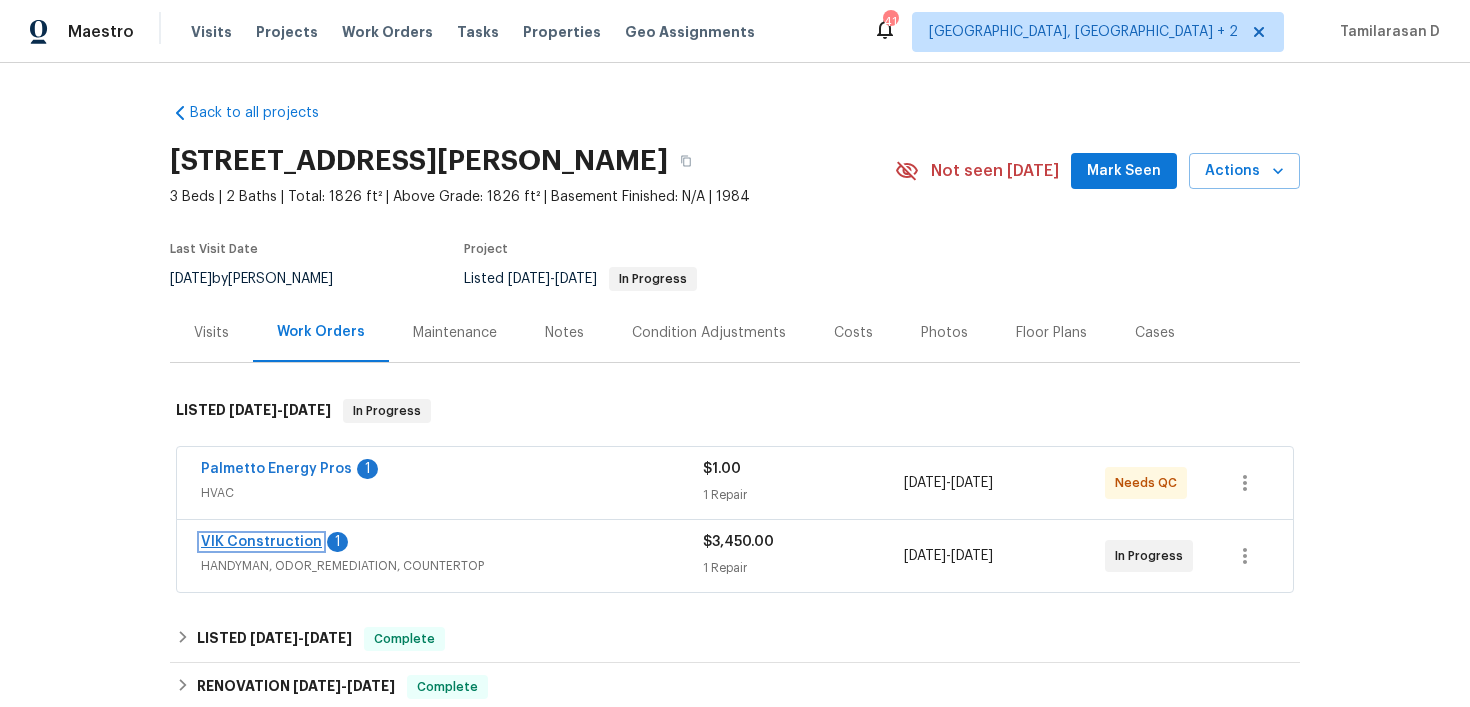 click on "VIK Construction" at bounding box center [261, 542] 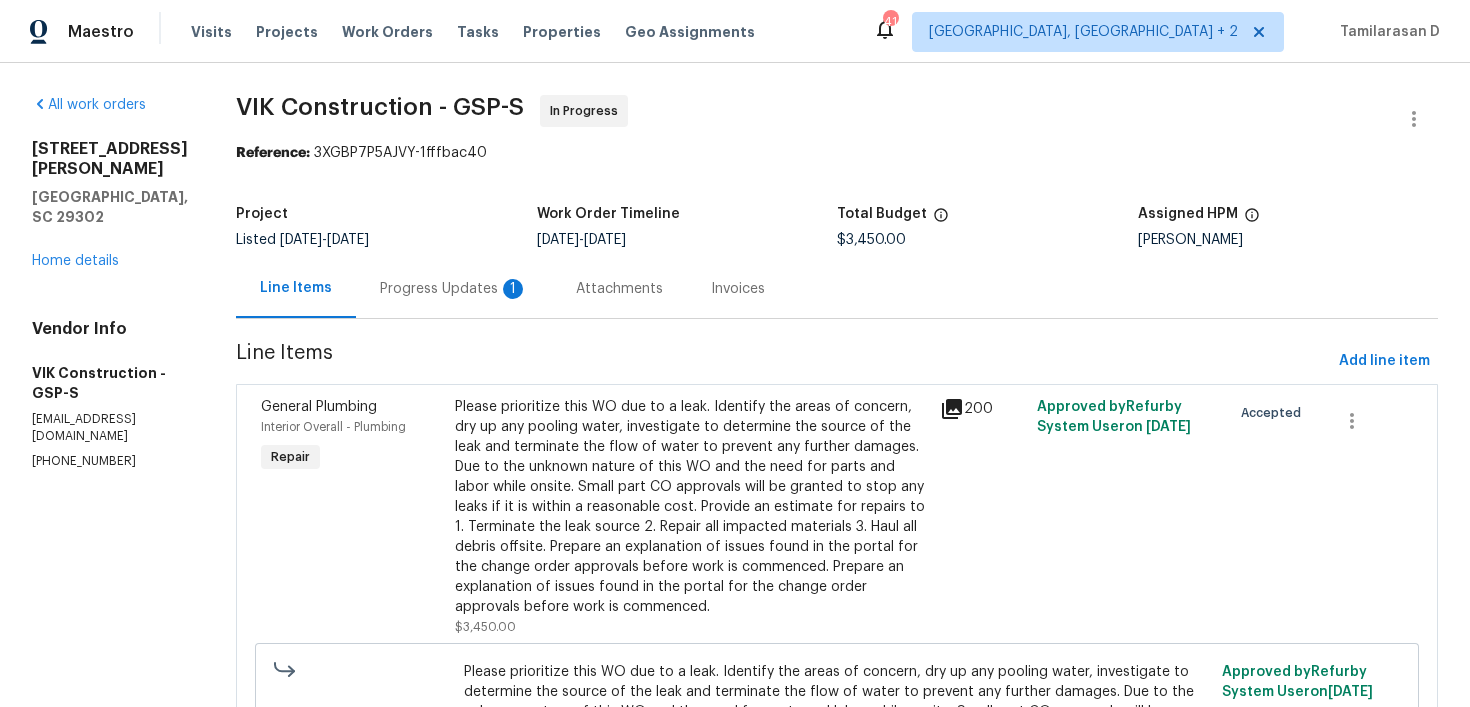 click on "Progress Updates 1" at bounding box center (454, 288) 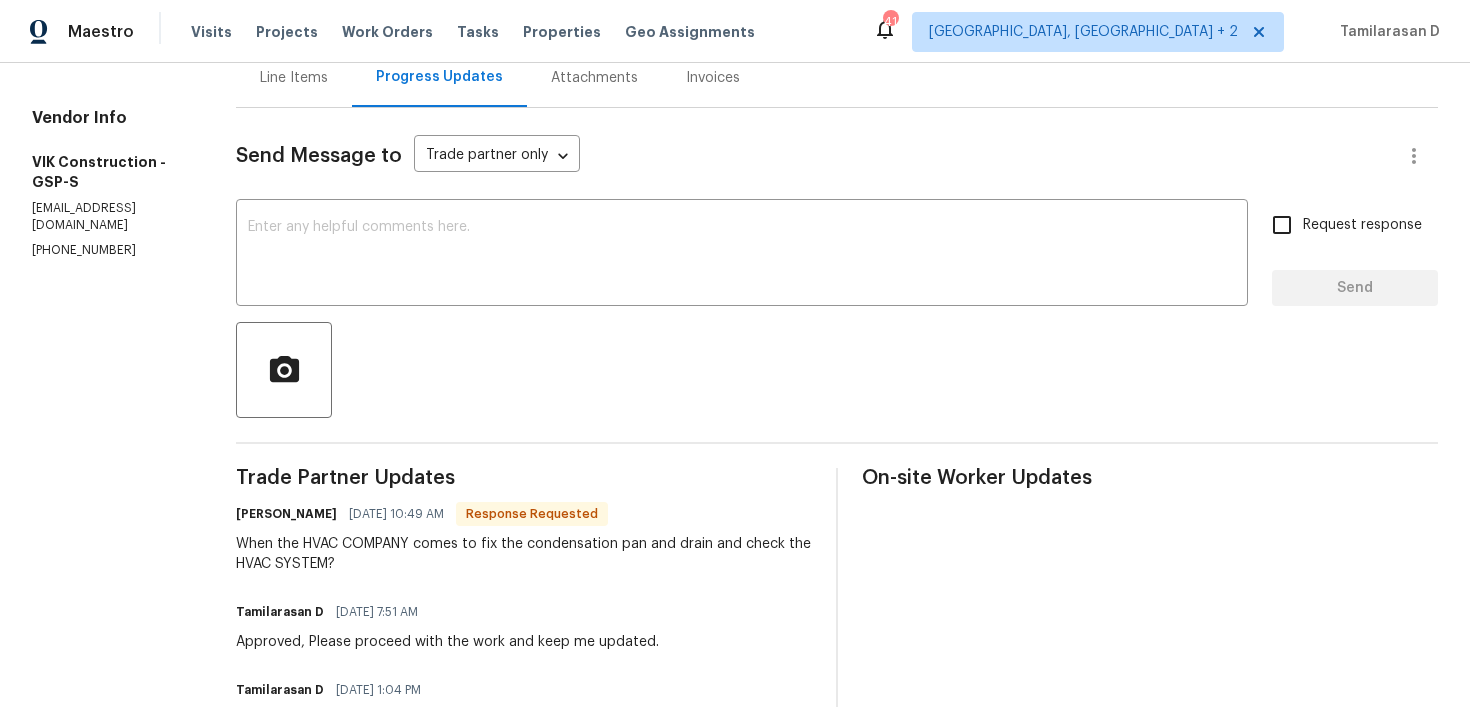scroll, scrollTop: 274, scrollLeft: 0, axis: vertical 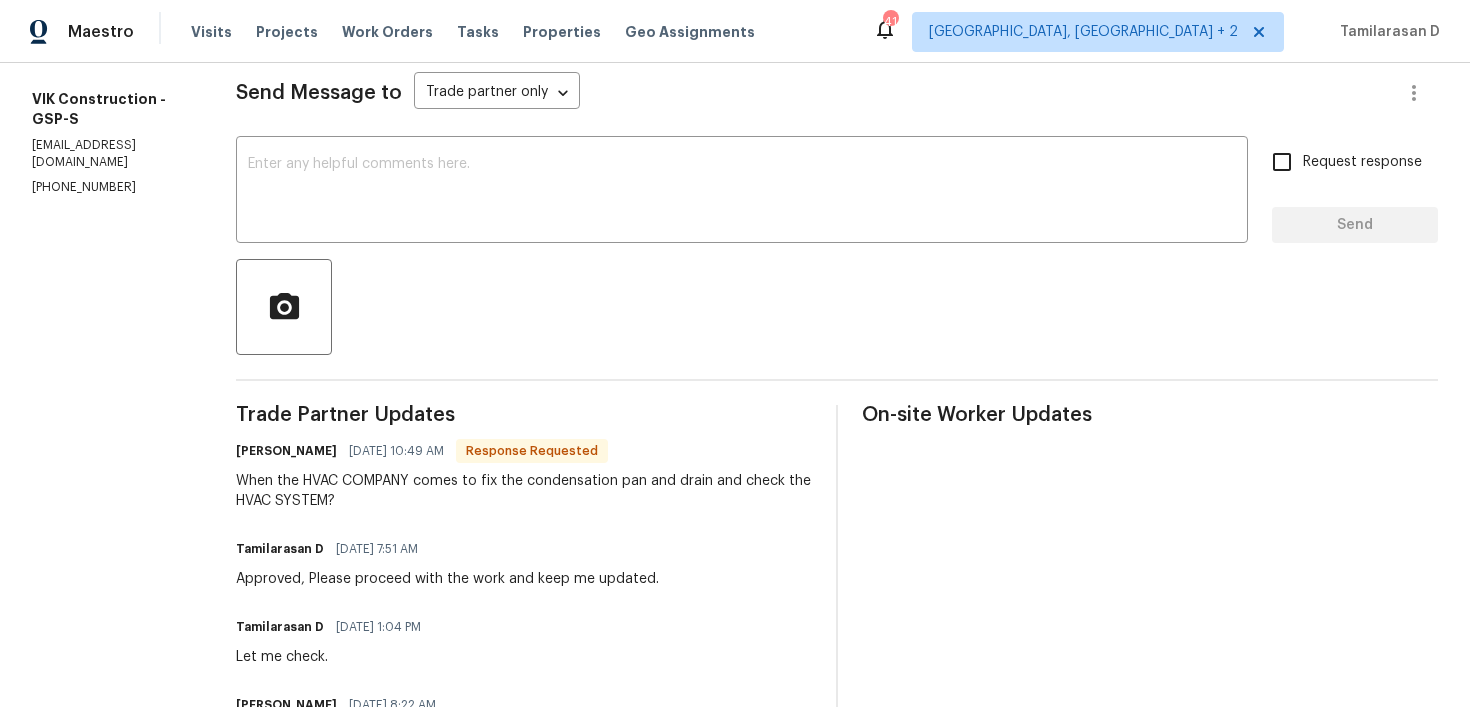 click on "Trade Partner Updates Viktor Matviiv 07/14/2025 10:49 AM Response Requested When the HVAC COMPANY comes to fix the condensation pan and drain and check the HVAC SYSTEM? Tamilarasan D 07/14/2025 7:51 AM Approved, Please proceed with the work and keep me updated. Tamilarasan D 07/11/2025 1:04 PM Let me check. Viktor Matviiv 07/11/2025 8:22 AM And you skipped for demolition and disposal the garbage $450 Tamilarasan D 07/11/2025 8:17 AM Hey Viktor, This is approved. Please proceed with the work, I have adjusted the total cost to $3,000.00. Please let me know the expected completion date for this. Thanks! Tamilarasan D 07/10/2025 11:30 AM Got it. Viktor Matviiv 07/09/2025 4:03 PM Cost for new toilet $450 Tamilarasan D 07/09/2025 3:06 PM Hello Viktor, Please send a quote for the upstairs toilet repair as well. Viktor Matviiv 07/09/2025 1:42 PM Need fix the HVAC Condensation pan drain! Viktor Matviiv 07/09/2025 1:30 PM Call me 9168049045 Viktor Matviiv 07/09/2025 1:30 PM And upstairs toilet is leaking Viktor Matviiv" at bounding box center (524, 1360) 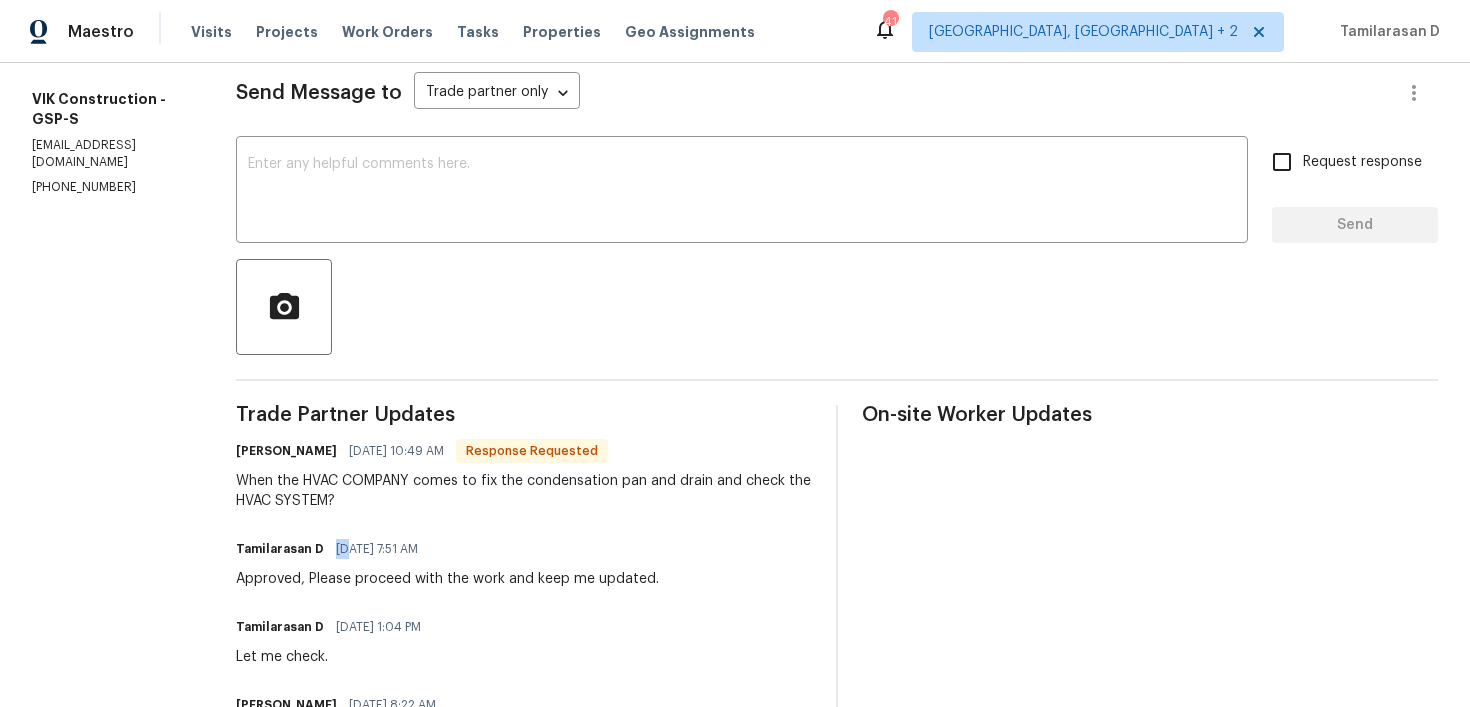 click on "Trade Partner Updates Viktor Matviiv 07/14/2025 10:49 AM Response Requested When the HVAC COMPANY comes to fix the condensation pan and drain and check the HVAC SYSTEM? Tamilarasan D 07/14/2025 7:51 AM Approved, Please proceed with the work and keep me updated. Tamilarasan D 07/11/2025 1:04 PM Let me check. Viktor Matviiv 07/11/2025 8:22 AM And you skipped for demolition and disposal the garbage $450 Tamilarasan D 07/11/2025 8:17 AM Hey Viktor, This is approved. Please proceed with the work, I have adjusted the total cost to $3,000.00. Please let me know the expected completion date for this. Thanks! Tamilarasan D 07/10/2025 11:30 AM Got it. Viktor Matviiv 07/09/2025 4:03 PM Cost for new toilet $450 Tamilarasan D 07/09/2025 3:06 PM Hello Viktor, Please send a quote for the upstairs toilet repair as well. Viktor Matviiv 07/09/2025 1:42 PM Need fix the HVAC Condensation pan drain! Viktor Matviiv 07/09/2025 1:30 PM Call me 9168049045 Viktor Matviiv 07/09/2025 1:30 PM And upstairs toilet is leaking Viktor Matviiv" at bounding box center [524, 1360] 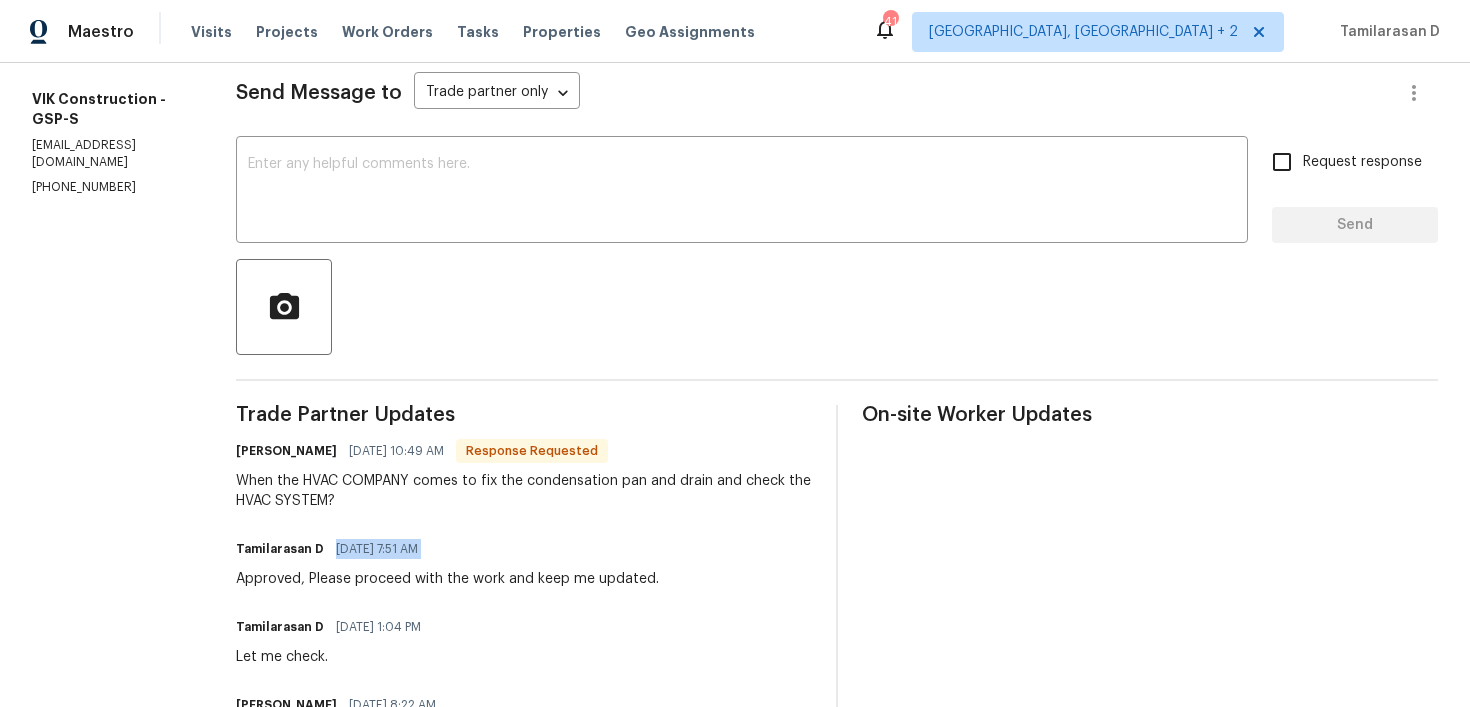 scroll, scrollTop: 286, scrollLeft: 0, axis: vertical 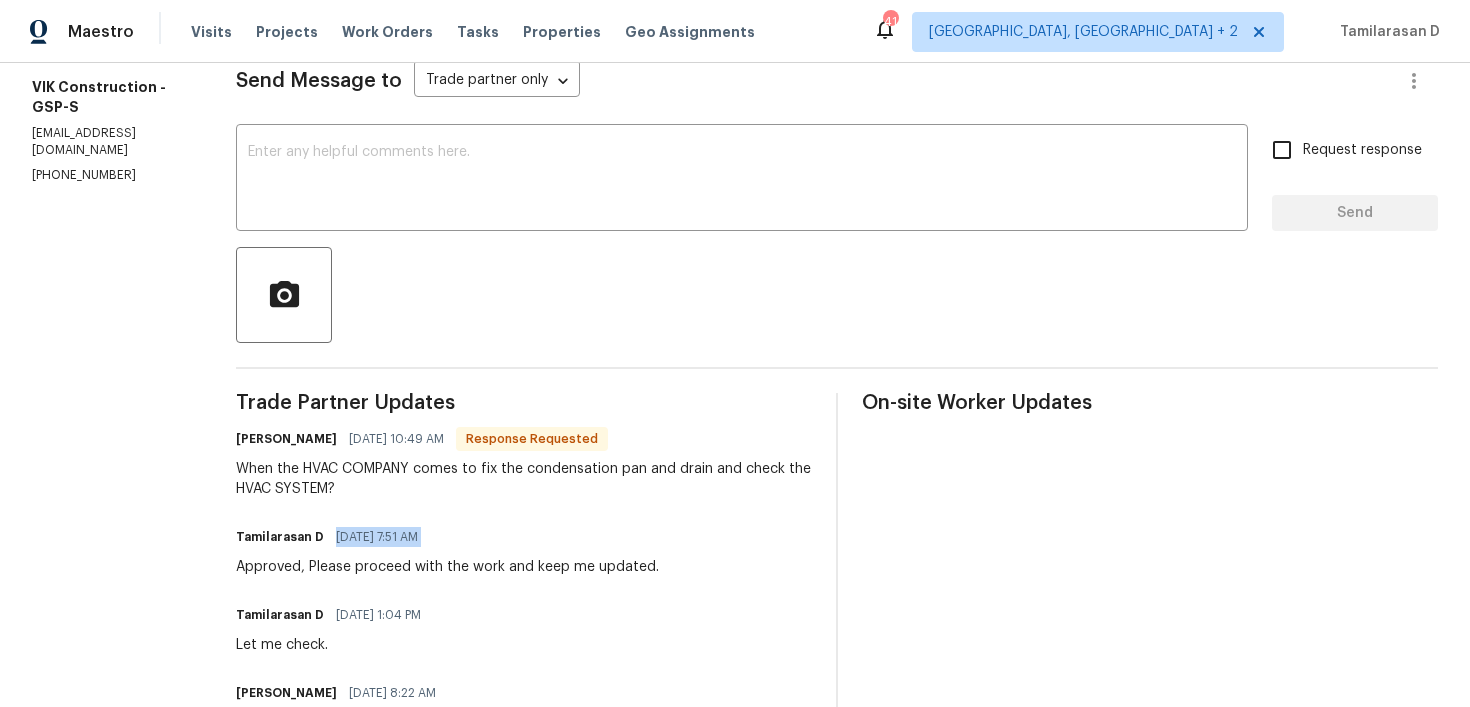 click on "When the HVAC COMPANY comes to fix the condensation pan and drain and check the HVAC SYSTEM?" at bounding box center (524, 479) 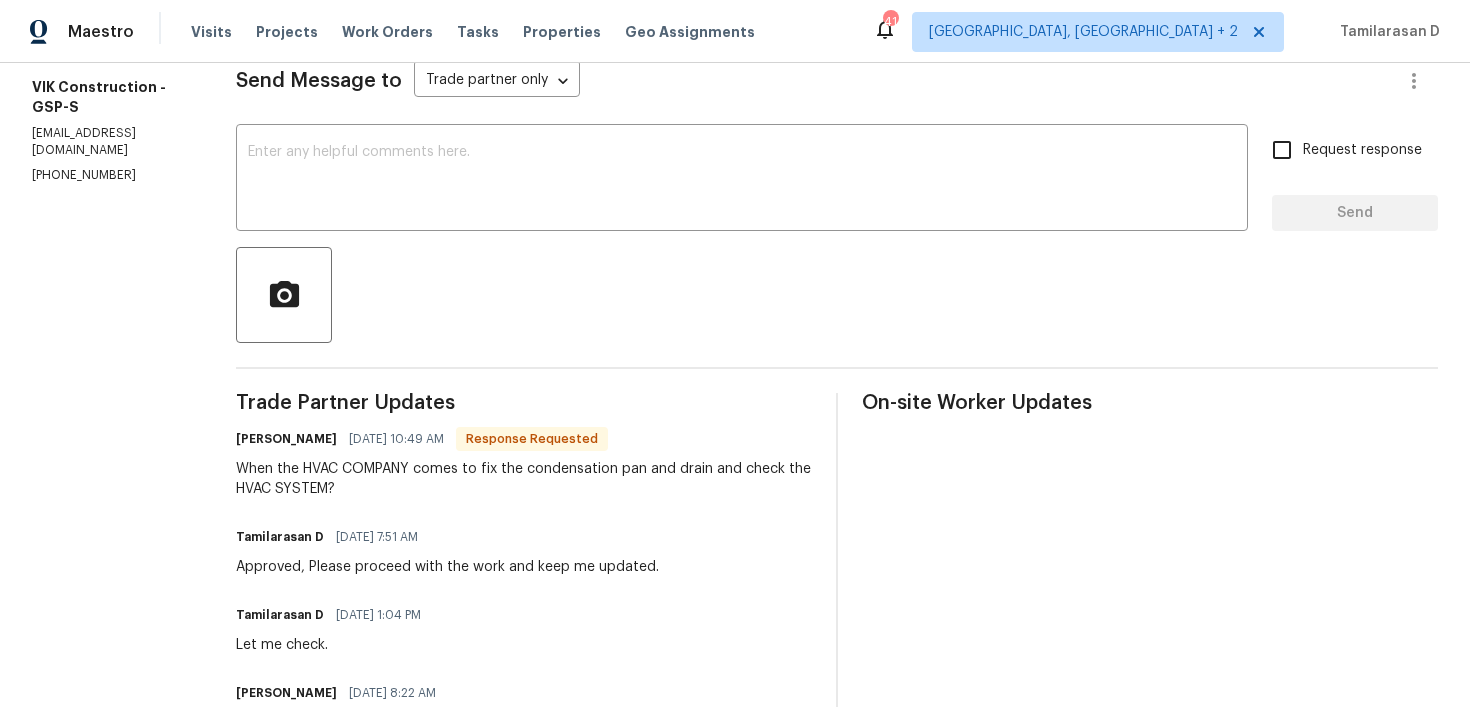 click on "When the HVAC COMPANY comes to fix the condensation pan and drain and check the HVAC SYSTEM?" at bounding box center [524, 479] 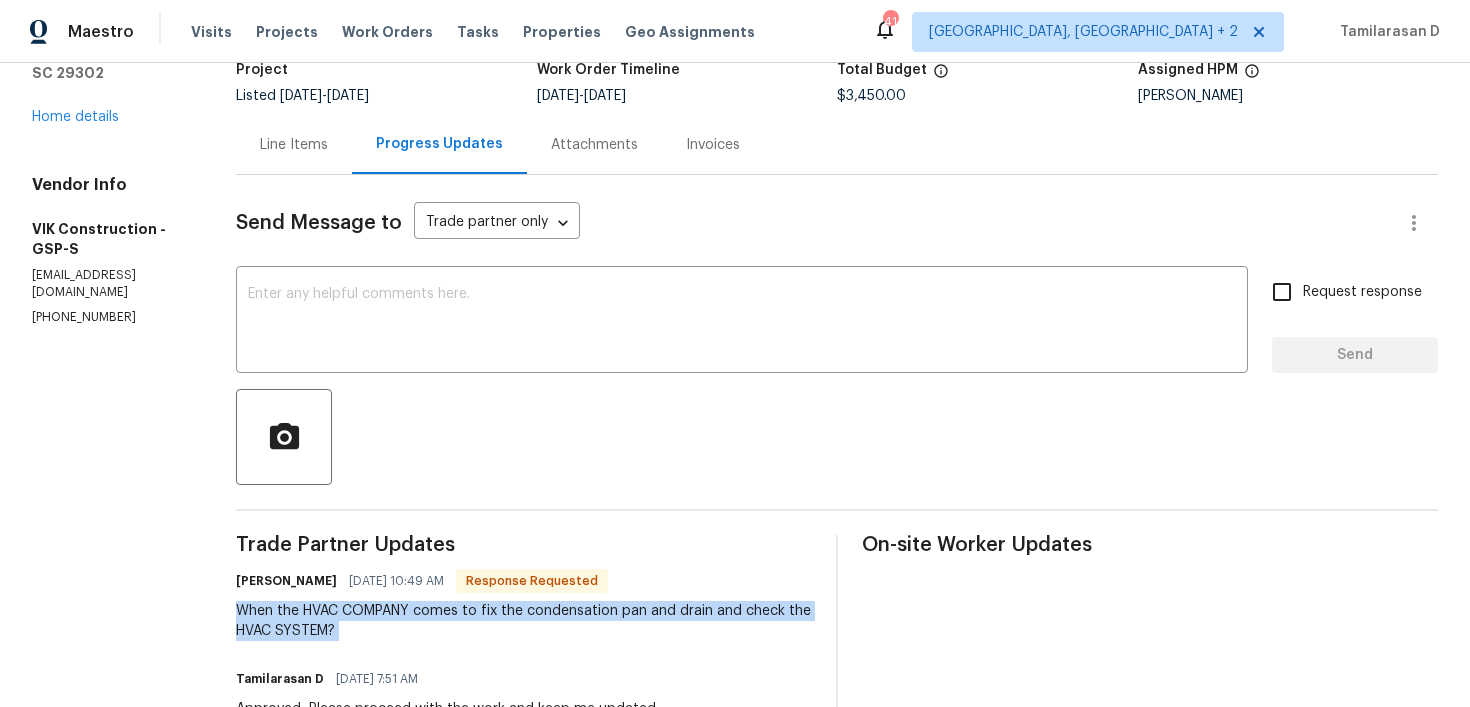scroll, scrollTop: 0, scrollLeft: 0, axis: both 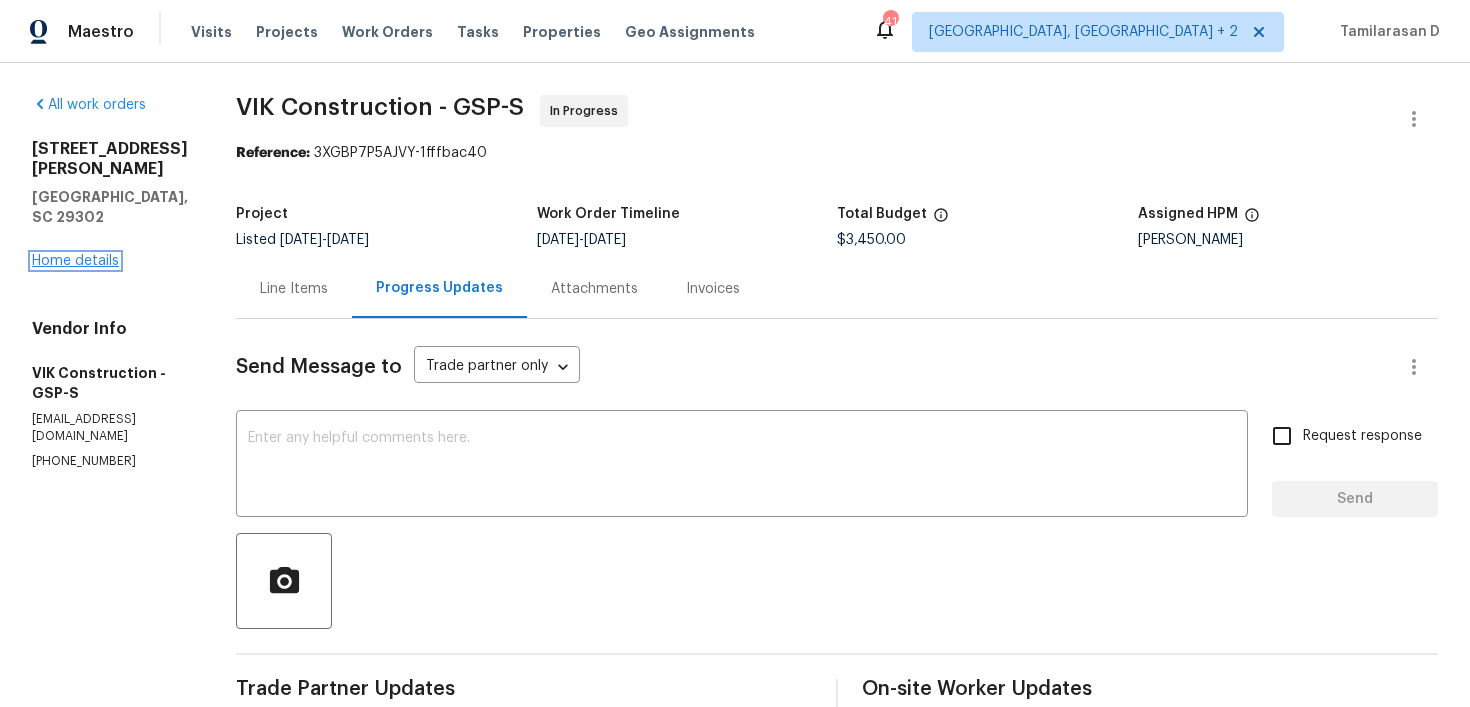 click on "Home details" at bounding box center [75, 261] 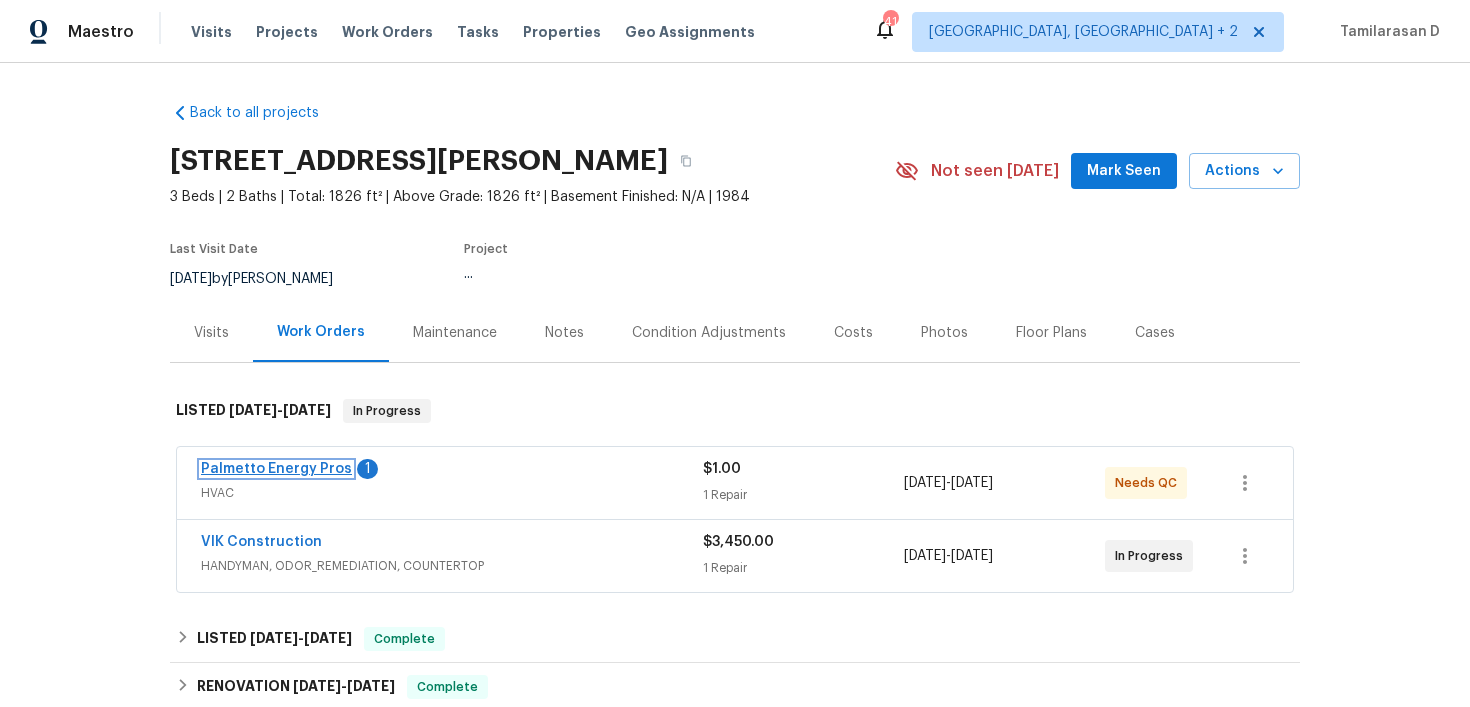 click on "Palmetto Energy Pros" at bounding box center [276, 469] 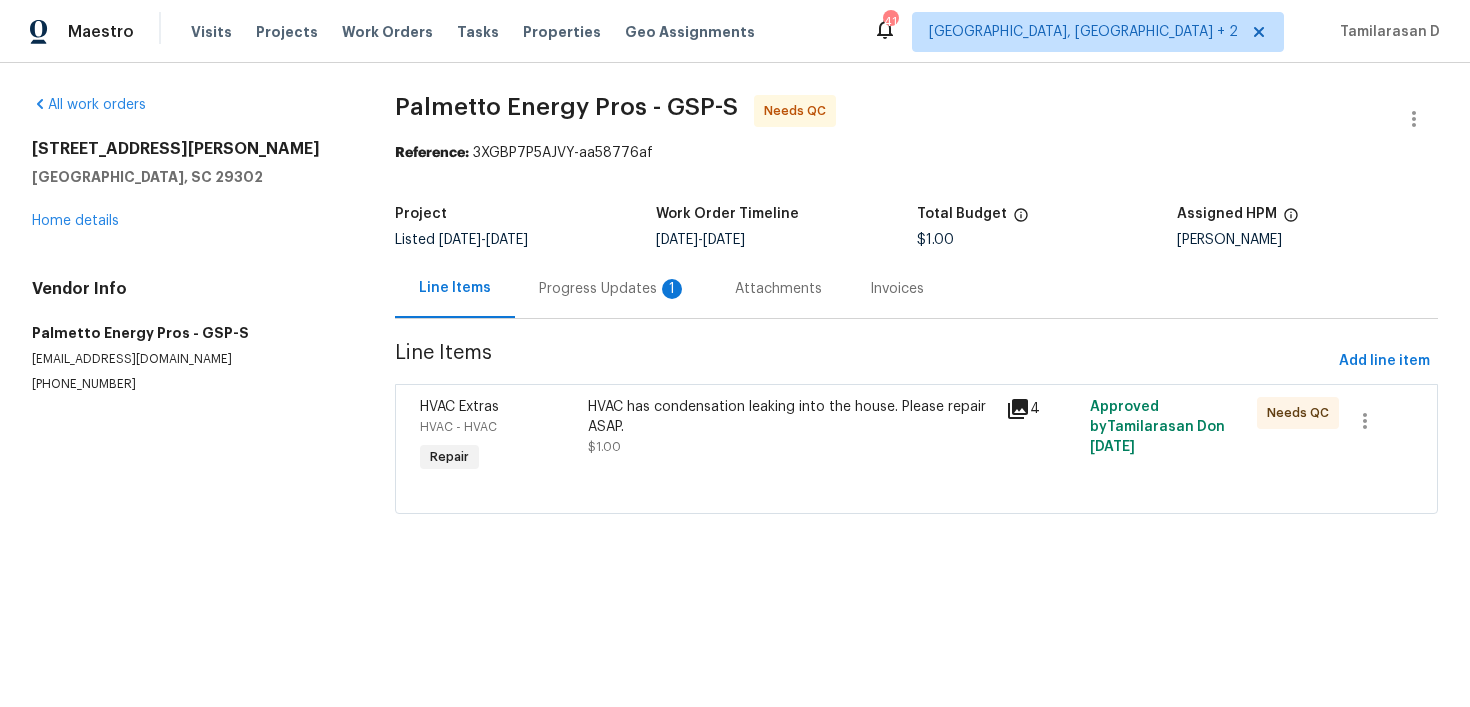 click on "Progress Updates 1" at bounding box center (613, 289) 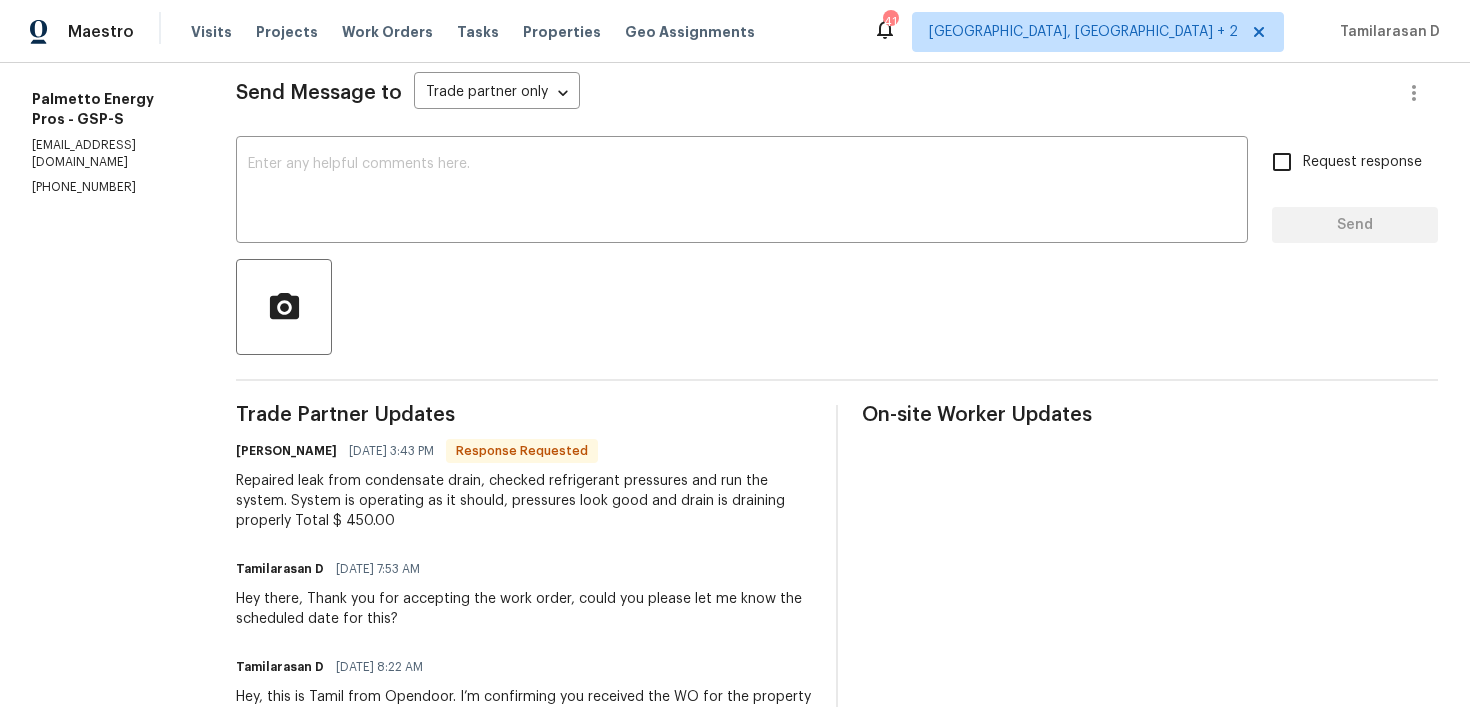 scroll, scrollTop: 296, scrollLeft: 0, axis: vertical 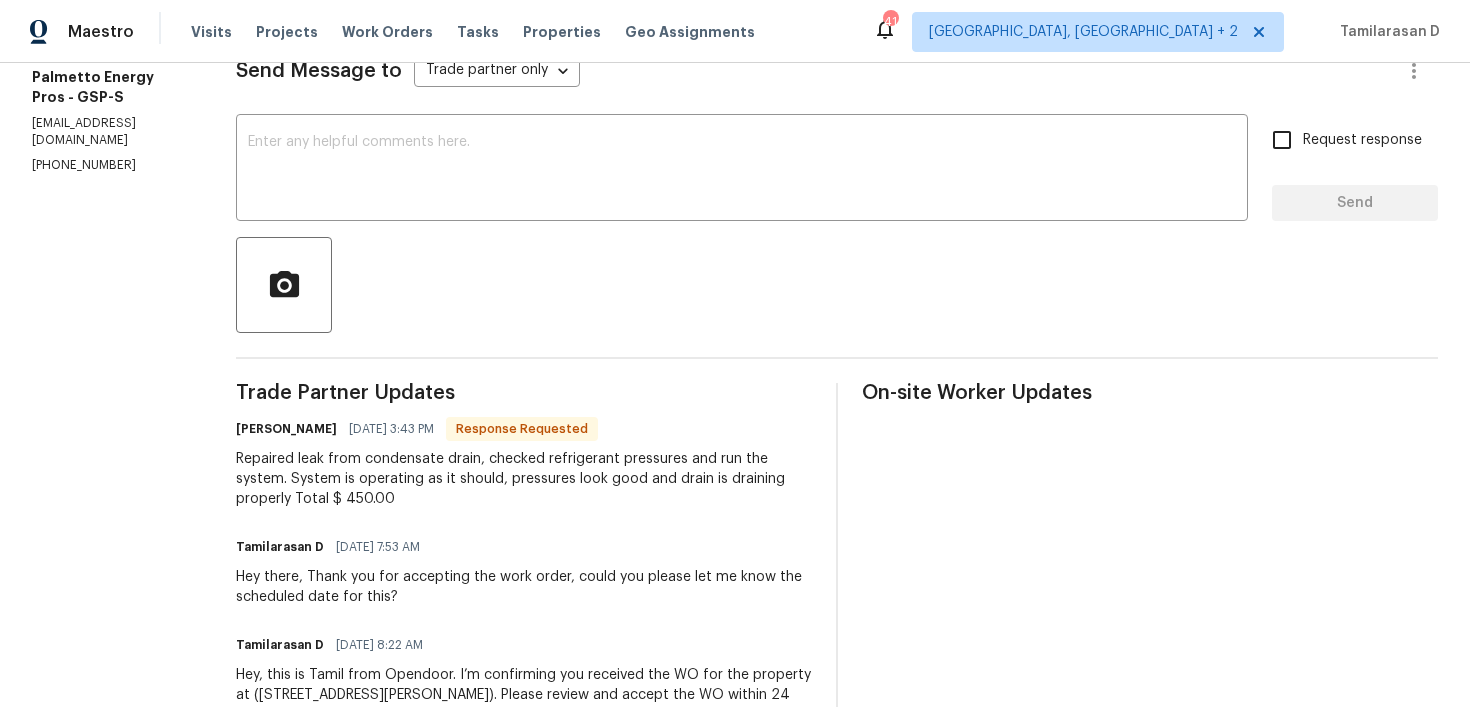 click on "Repaired leak from condensate drain, checked refrigerant pressures and run the system. System is operating as it should, pressures look good and drain is draining properly
Total $ 450.00" at bounding box center [524, 479] 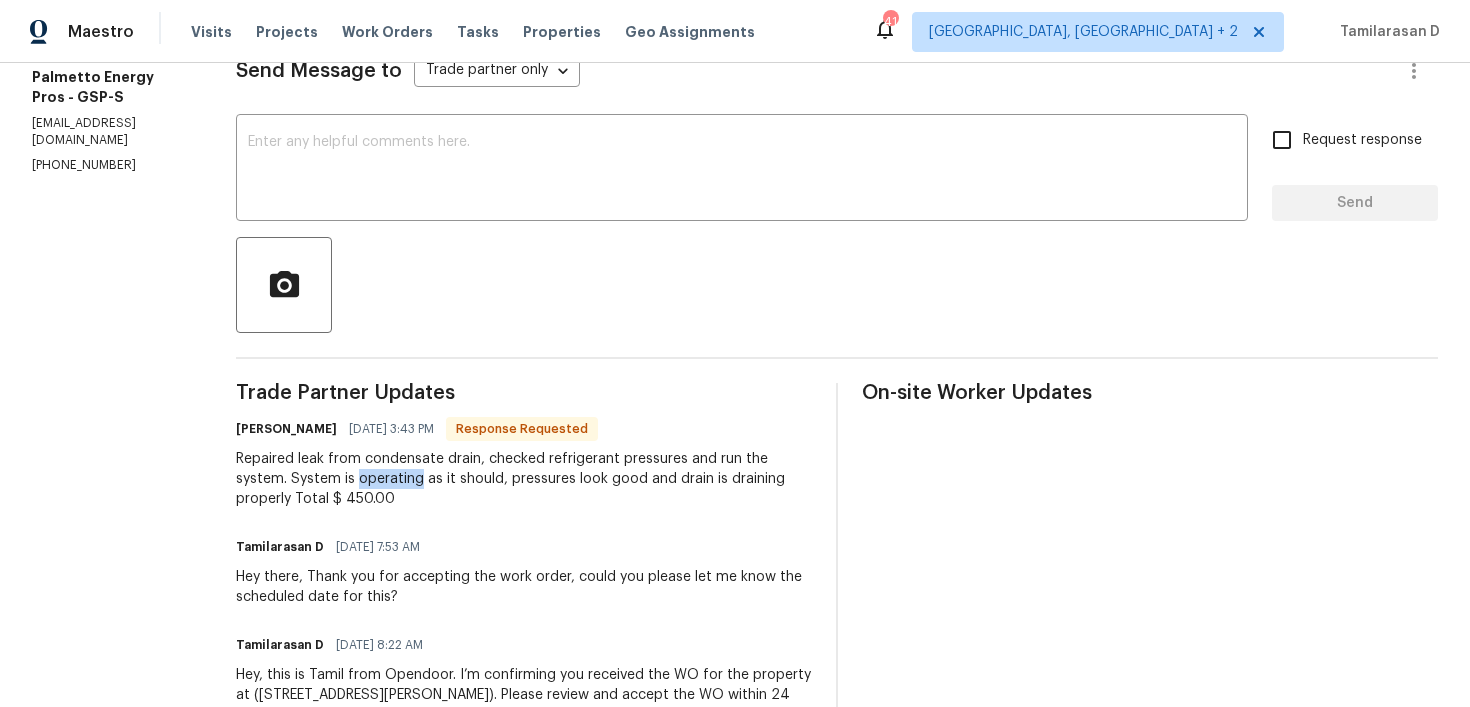 click on "Repaired leak from condensate drain, checked refrigerant pressures and run the system. System is operating as it should, pressures look good and drain is draining properly
Total $ 450.00" at bounding box center (524, 479) 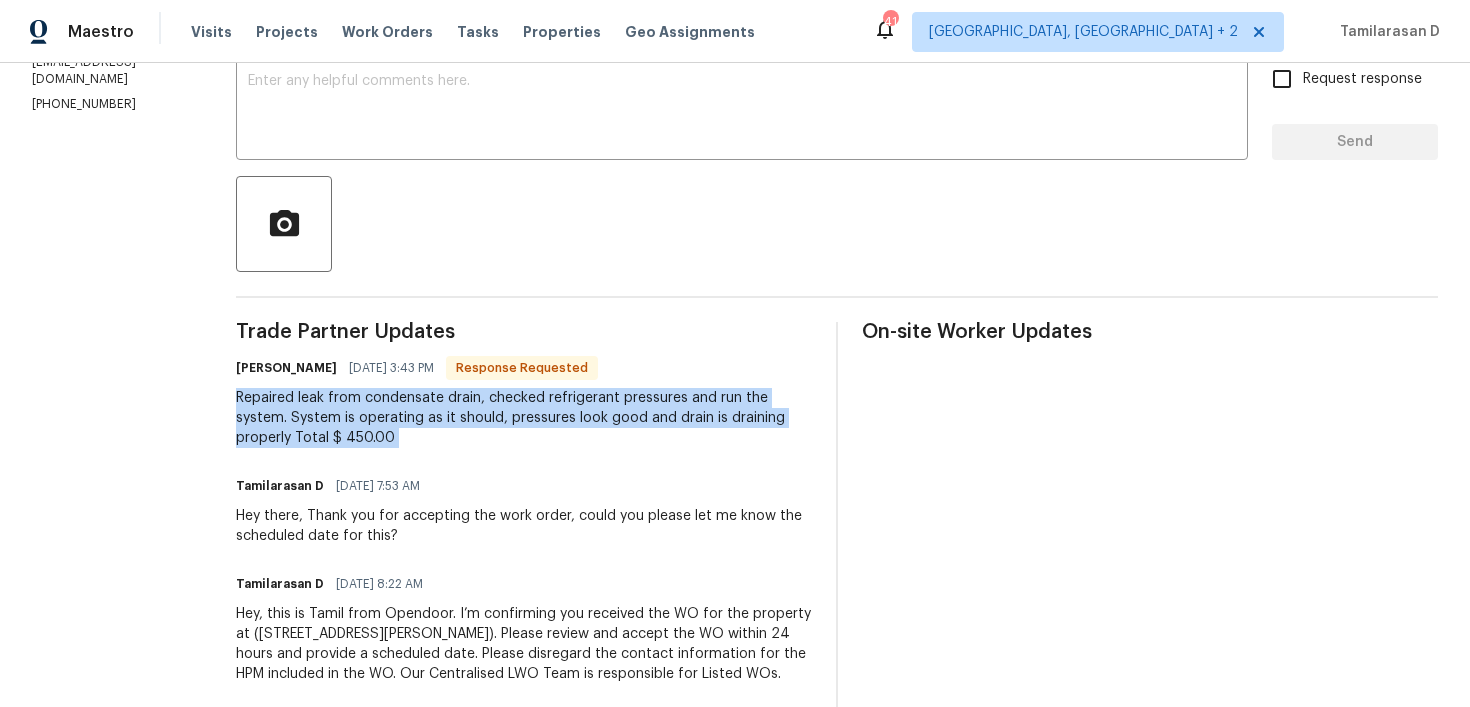 scroll, scrollTop: 342, scrollLeft: 0, axis: vertical 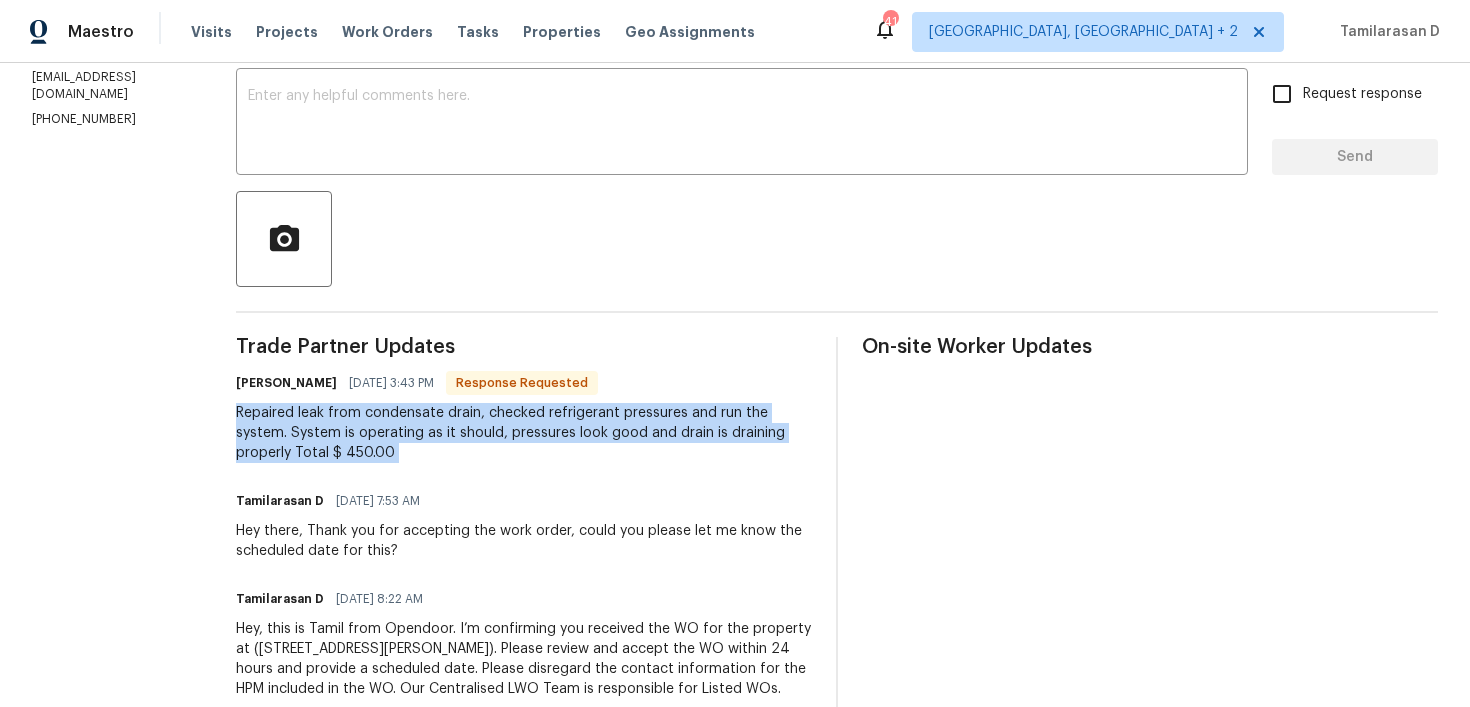 click on "Trade Partner Updates Jeff Green 07/14/2025 3:43 PM Response Requested Repaired leak from condensate drain, checked refrigerant pressures and run the system. System is operating as it should, pressures look good and drain is draining properly
Total $ 450.00 Tamilarasan D 07/14/2025 7:53 AM Hey there, Thank you for accepting the work order, could you please let me know the scheduled date for this? Tamilarasan D 07/11/2025 8:22 AM Hey, this is Tamil from Opendoor. I’m confirming you received the WO for the property at (600 Stafford Ave, Spartanburg, SC 29302). Please review and accept the WO within 24 hours and provide a scheduled date. Please disregard the contact information for the HPM included in the WO. Our Centralised LWO Team is responsible for Listed WOs." at bounding box center [524, 530] 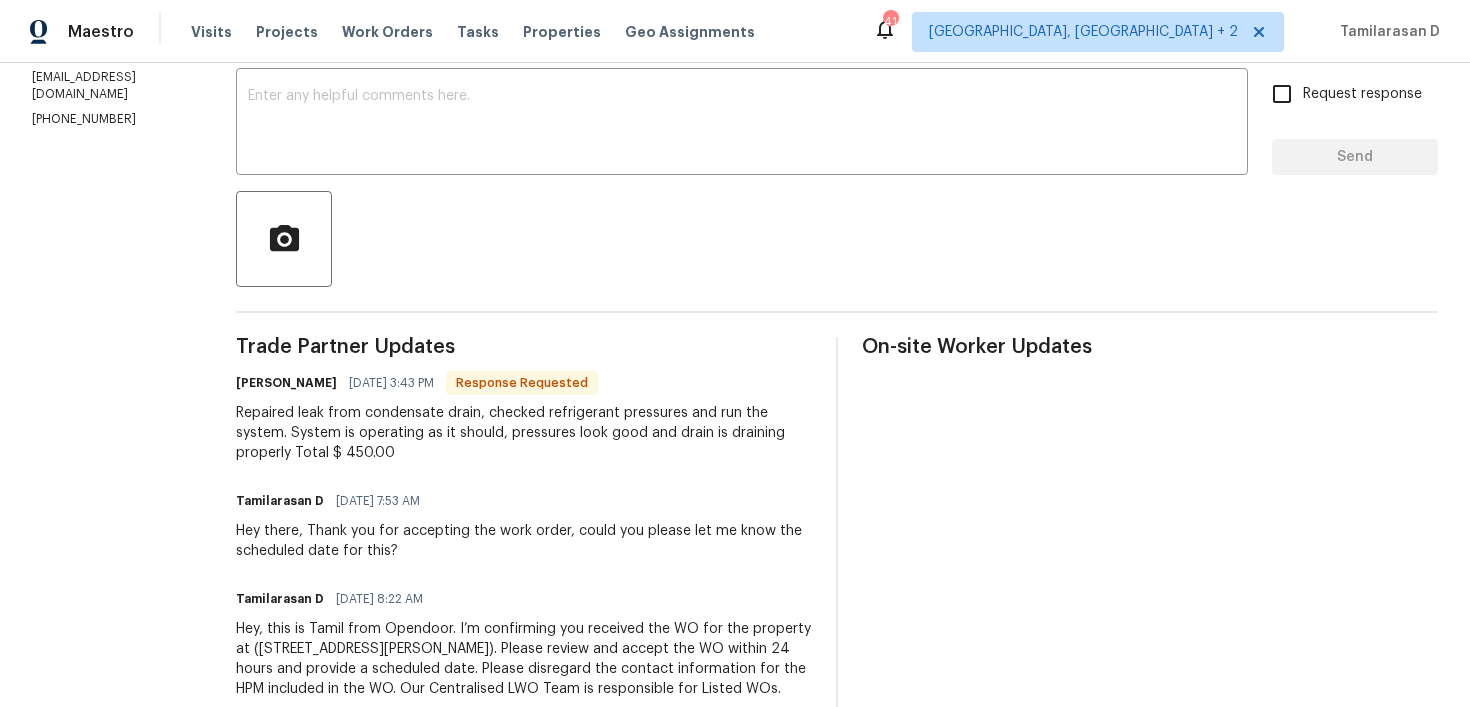 click on "Trade Partner Updates Jeff Green 07/14/2025 3:43 PM Response Requested Repaired leak from condensate drain, checked refrigerant pressures and run the system. System is operating as it should, pressures look good and drain is draining properly
Total $ 450.00 Tamilarasan D 07/14/2025 7:53 AM Hey there, Thank you for accepting the work order, could you please let me know the scheduled date for this? Tamilarasan D 07/11/2025 8:22 AM Hey, this is Tamil from Opendoor. I’m confirming you received the WO for the property at (600 Stafford Ave, Spartanburg, SC 29302). Please review and accept the WO within 24 hours and provide a scheduled date. Please disregard the contact information for the HPM included in the WO. Our Centralised LWO Team is responsible for Listed WOs." at bounding box center (524, 530) 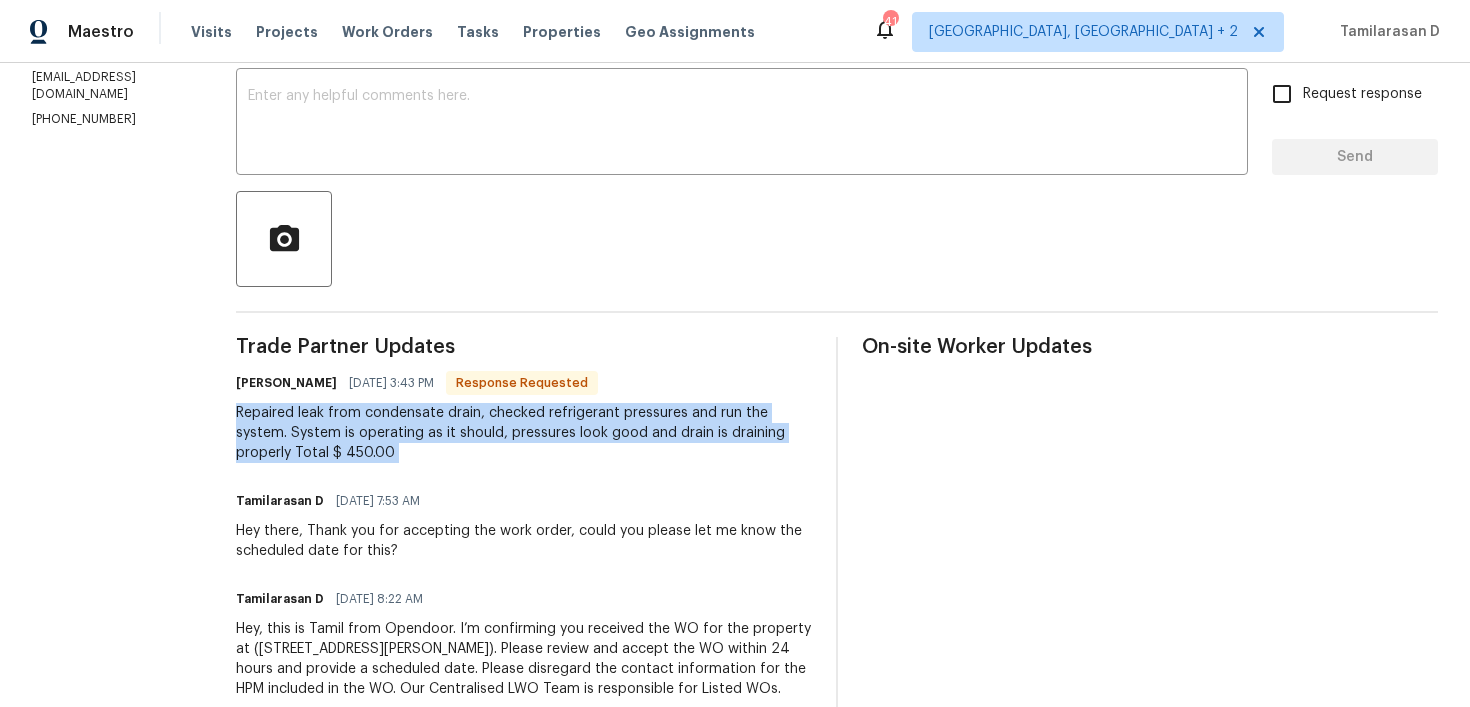 click on "Repaired leak from condensate drain, checked refrigerant pressures and run the system. System is operating as it should, pressures look good and drain is draining properly
Total $ 450.00" at bounding box center (524, 433) 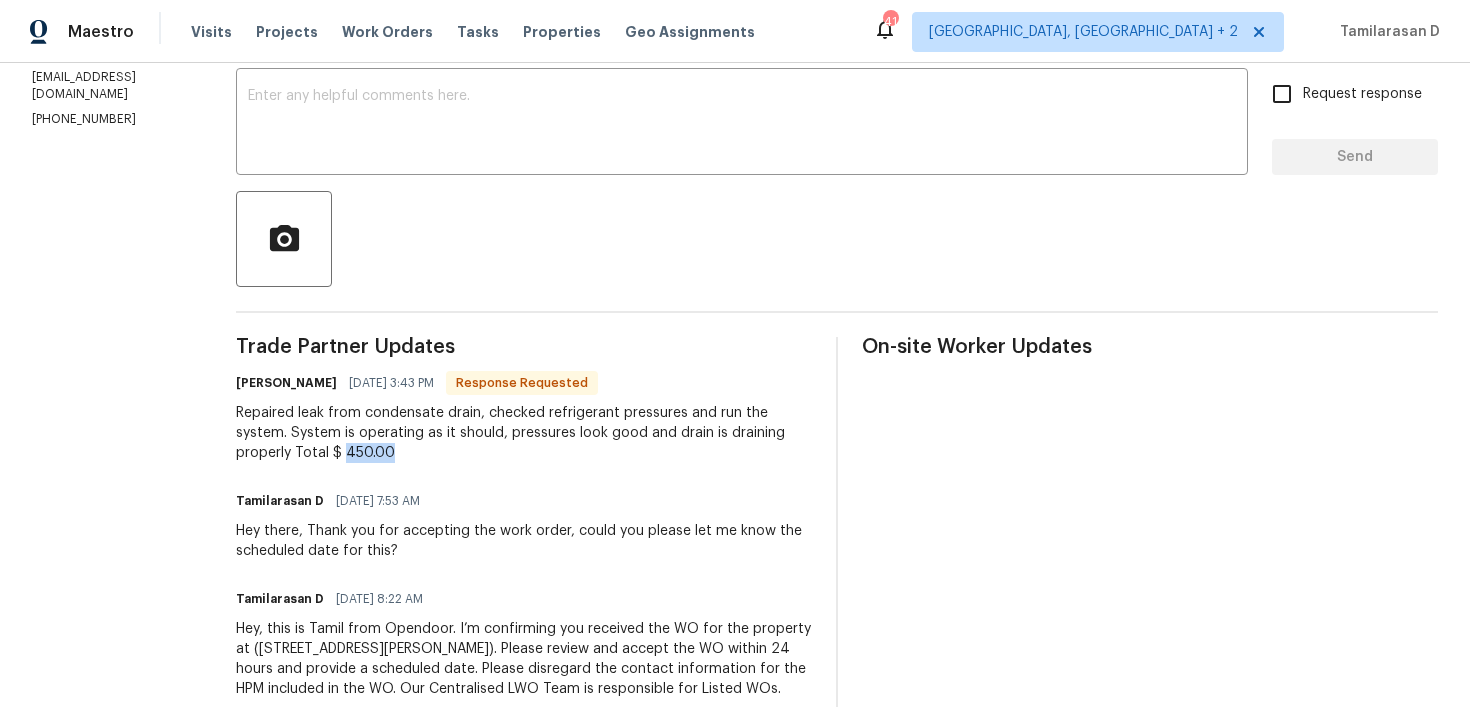 click on "Repaired leak from condensate drain, checked refrigerant pressures and run the system. System is operating as it should, pressures look good and drain is draining properly
Total $ 450.00" at bounding box center (524, 433) 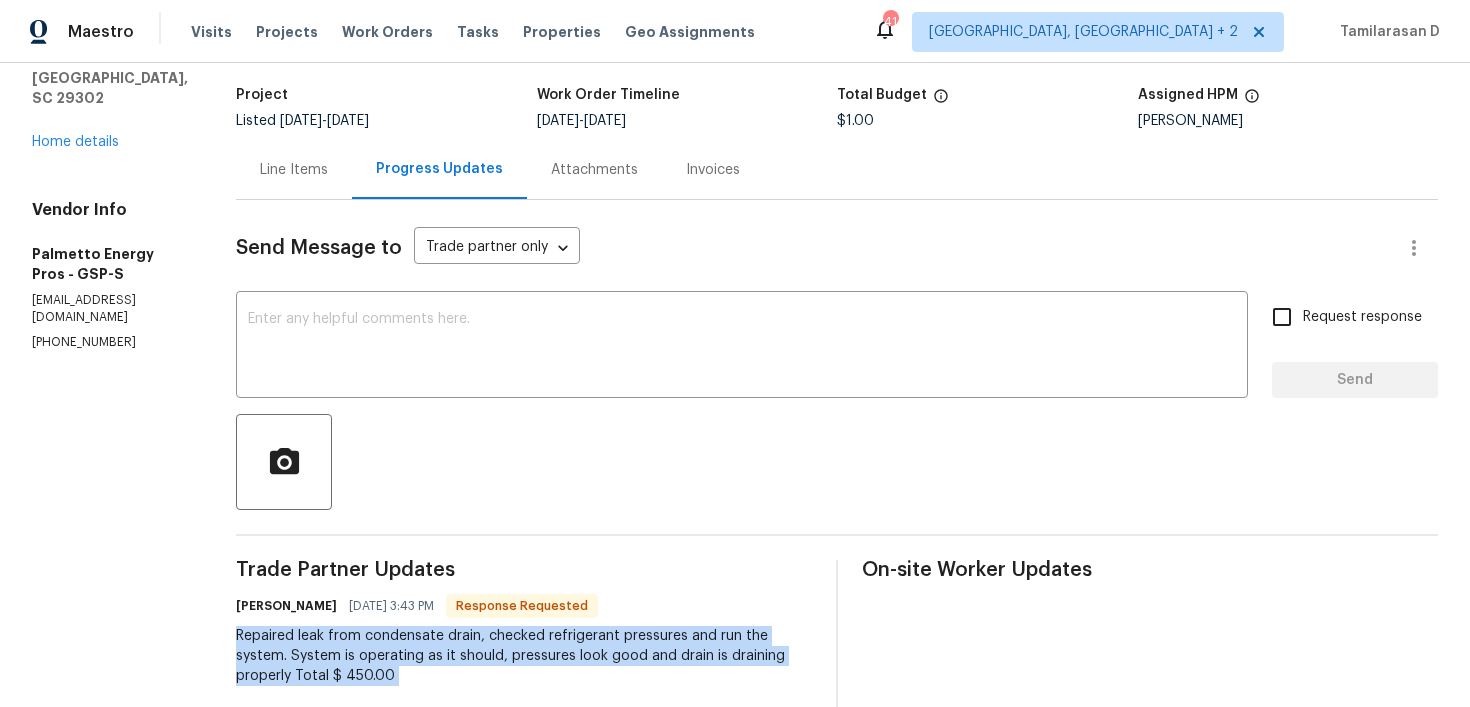 scroll, scrollTop: 0, scrollLeft: 0, axis: both 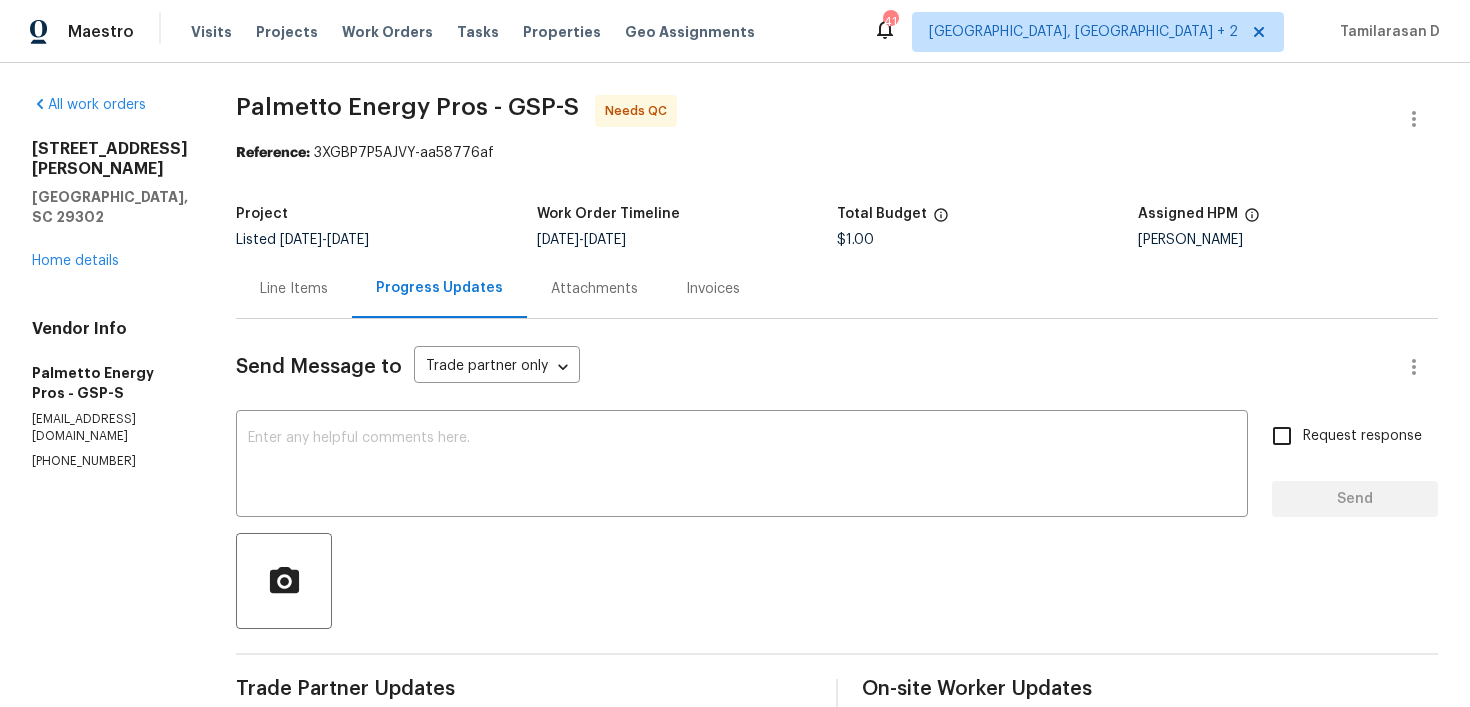 click on "Line Items" at bounding box center (294, 289) 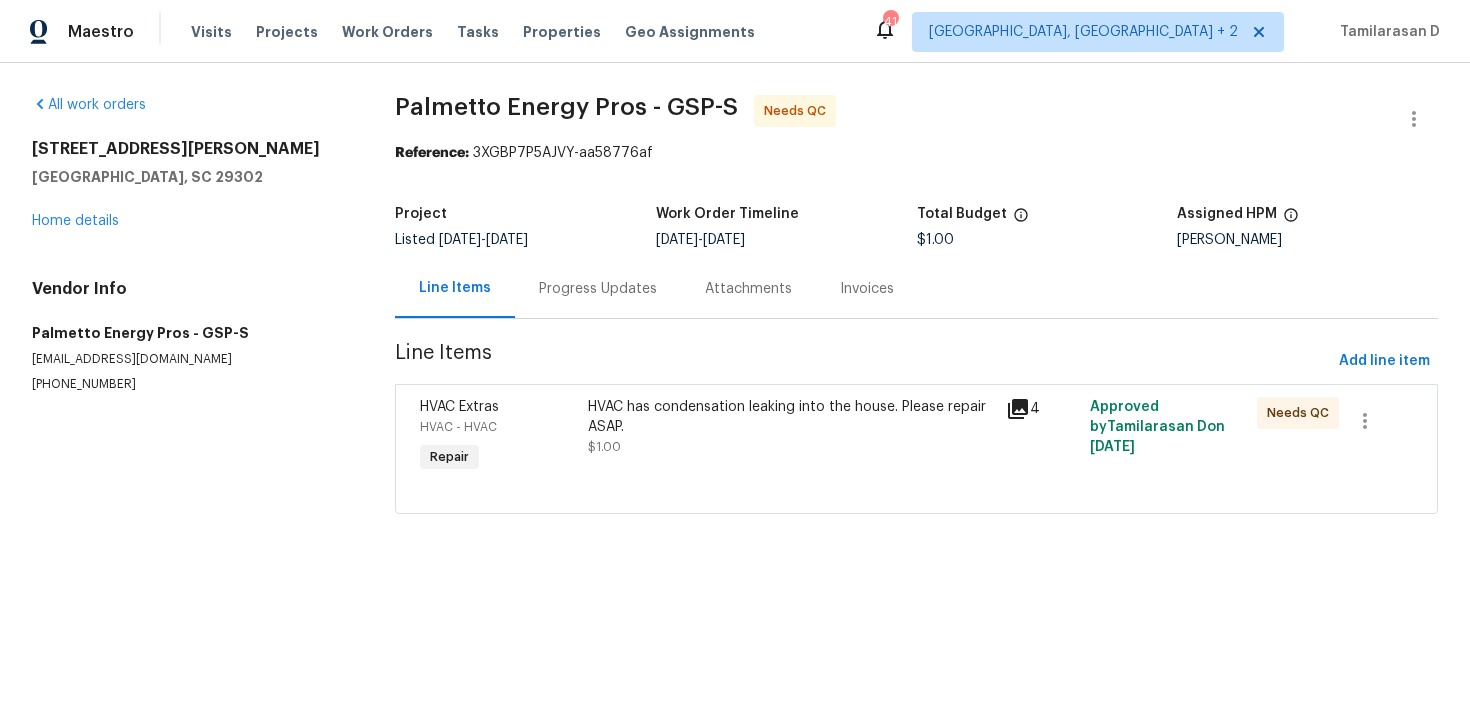 click on "HVAC has condensation leaking into the house.  Please repair ASAP." at bounding box center (791, 417) 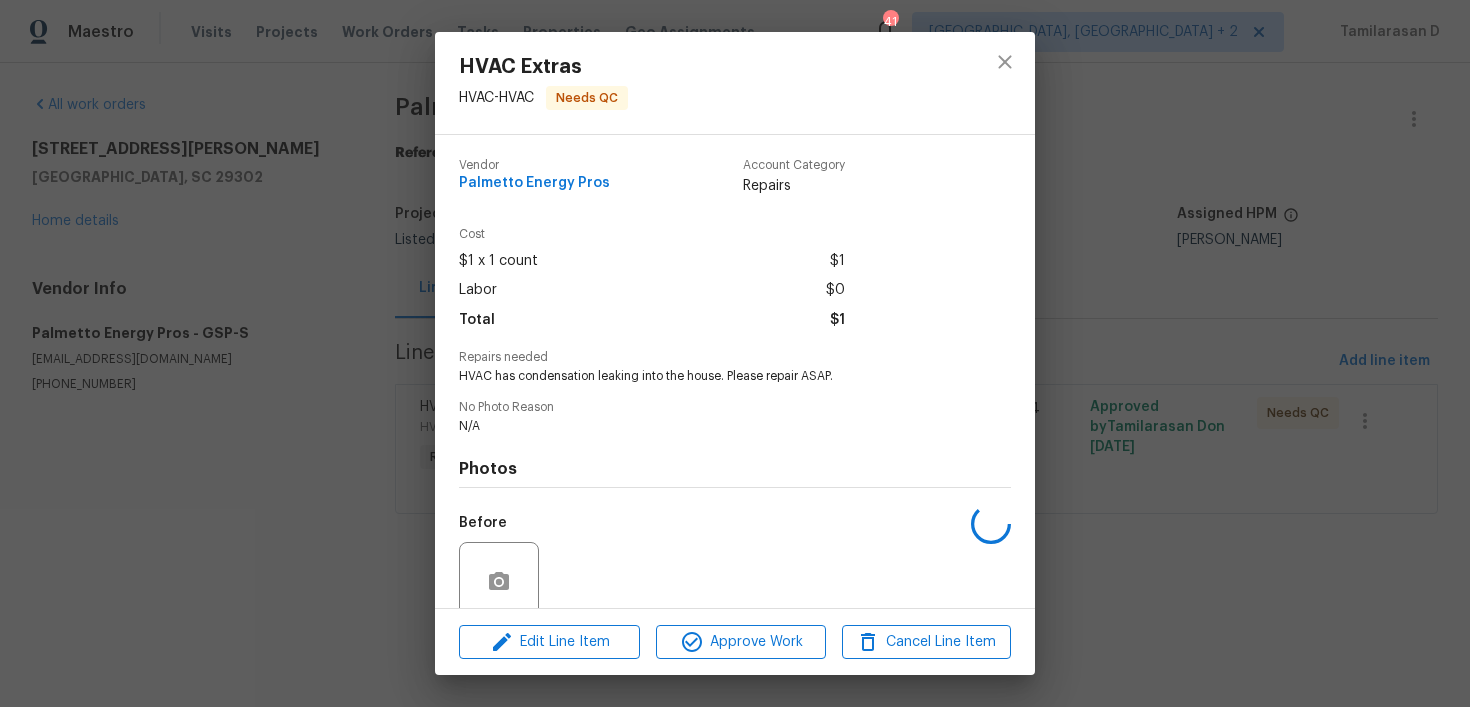 scroll, scrollTop: 163, scrollLeft: 0, axis: vertical 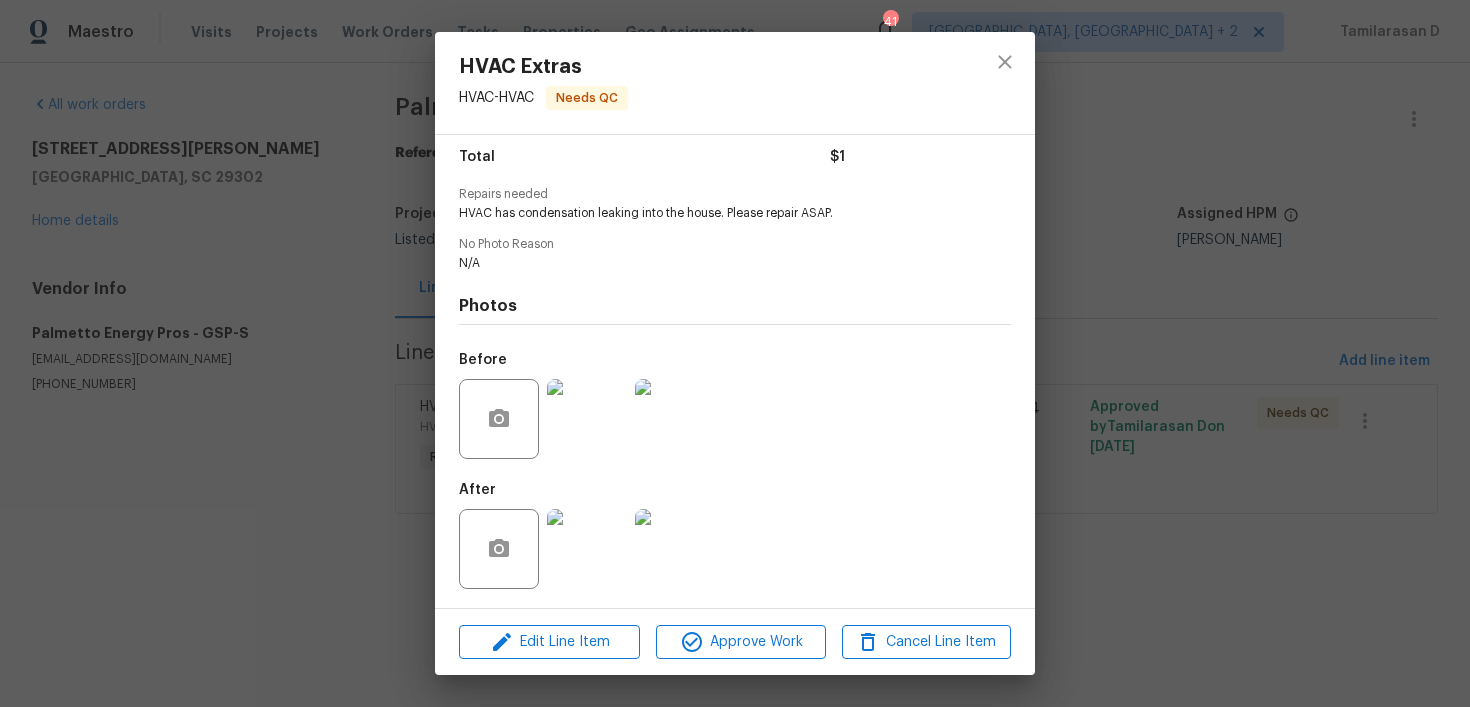 click at bounding box center [587, 419] 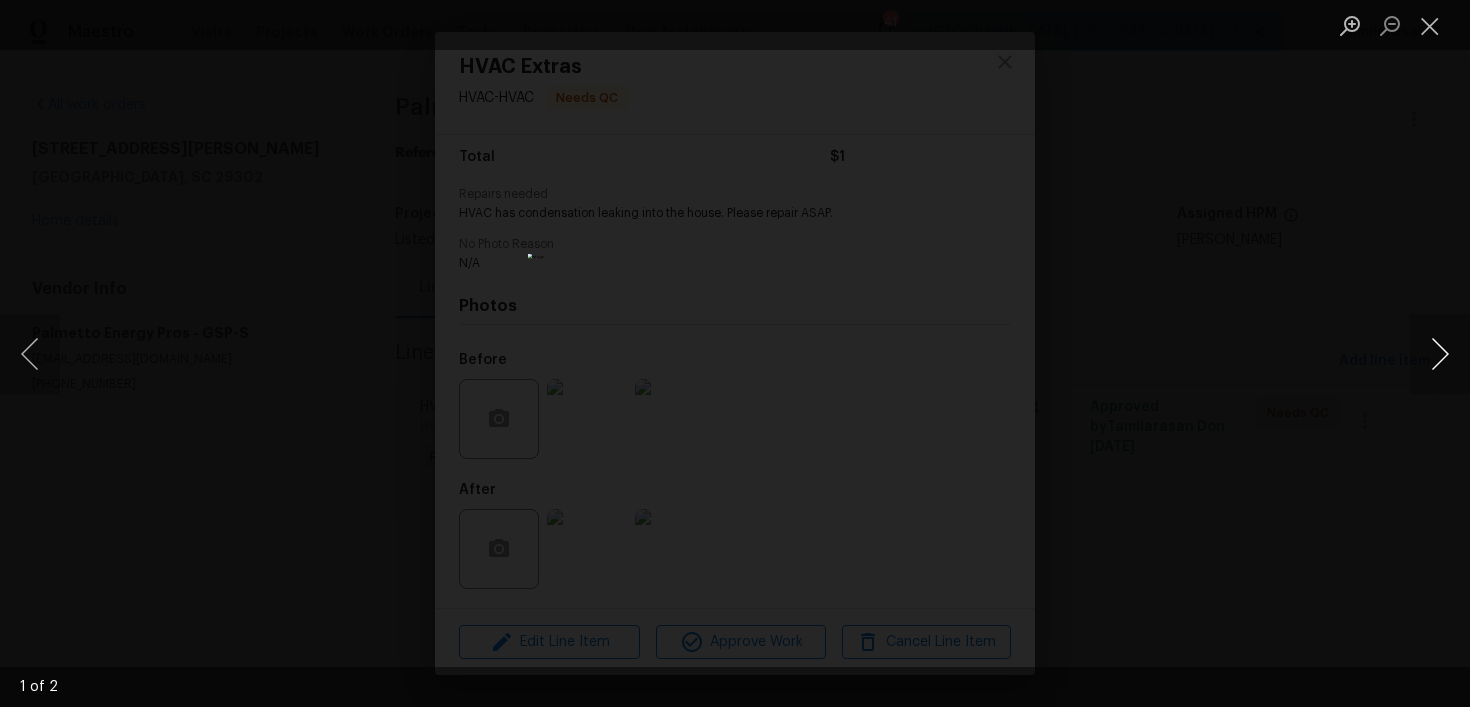 click at bounding box center (1440, 354) 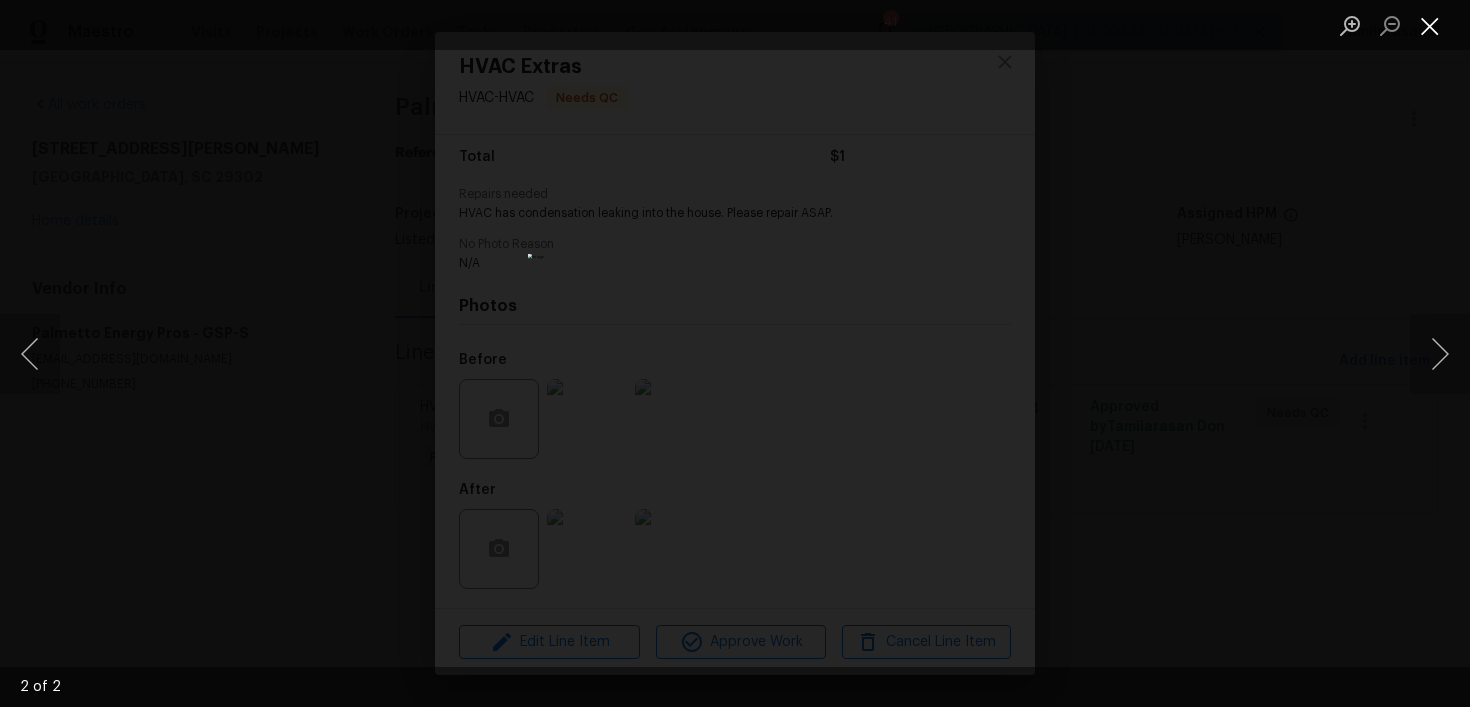 click at bounding box center (1430, 25) 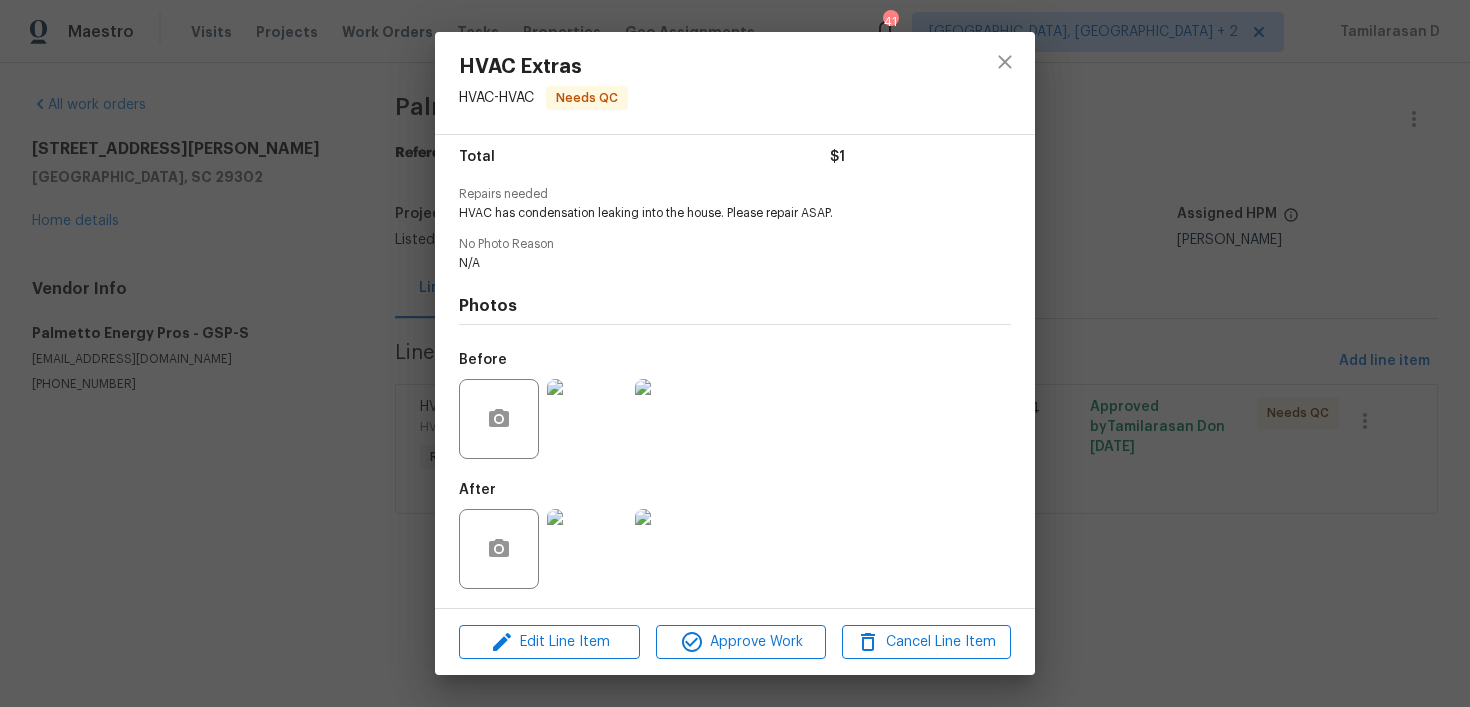 click at bounding box center [587, 549] 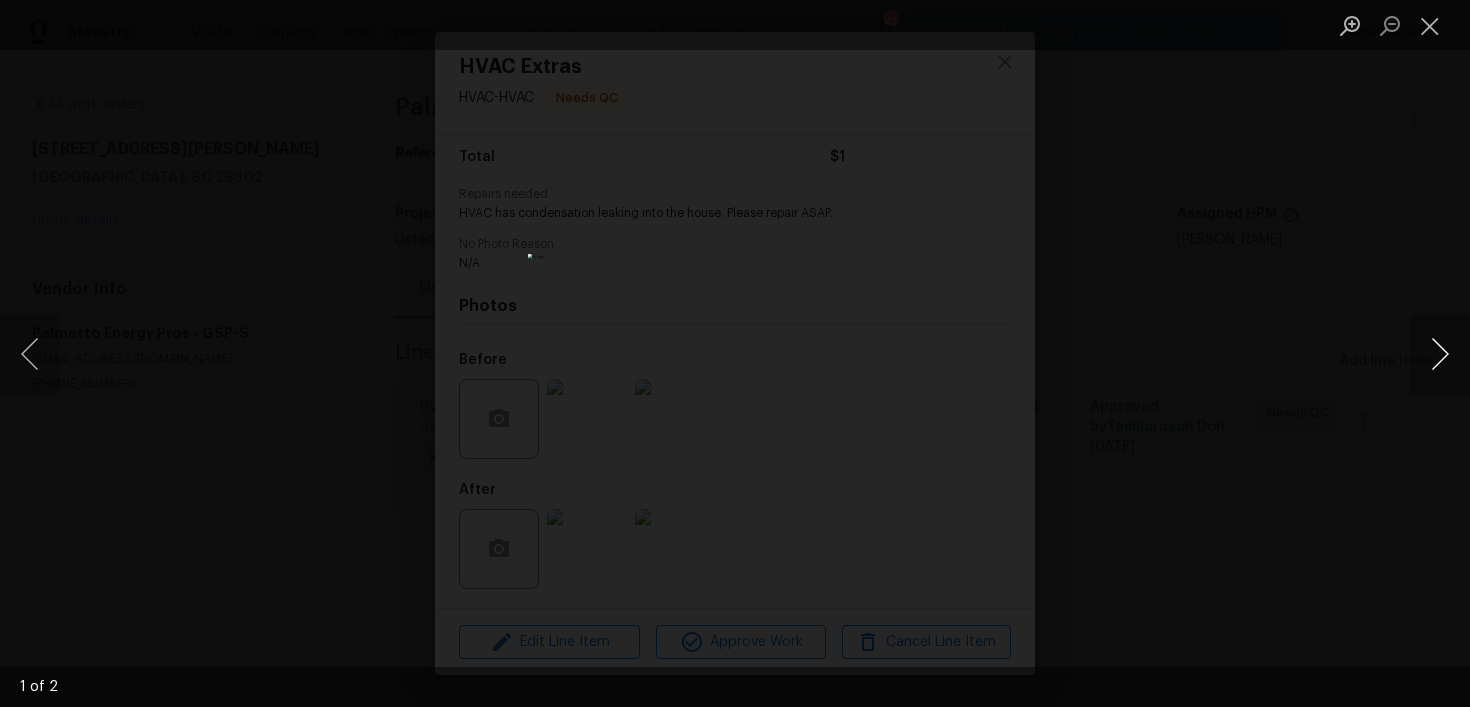 click at bounding box center [1440, 354] 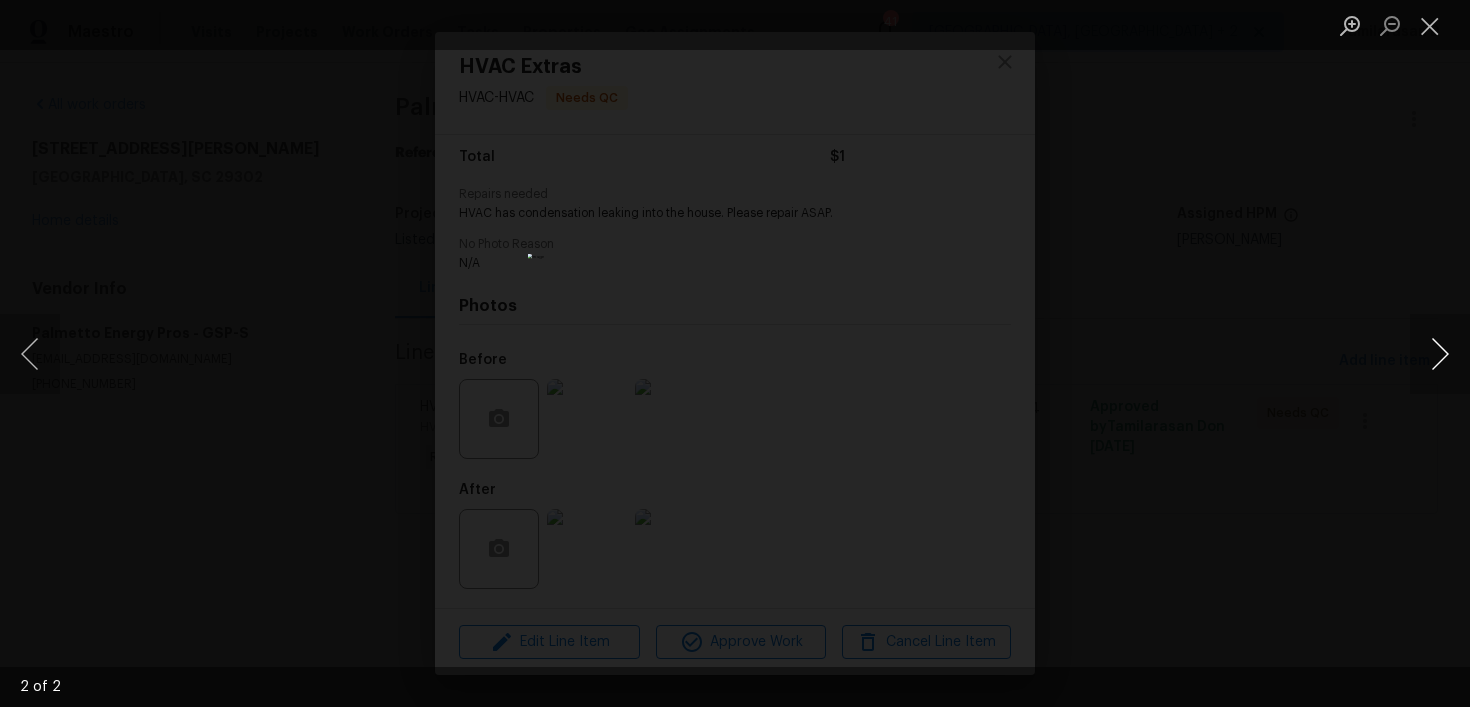 click at bounding box center (1440, 354) 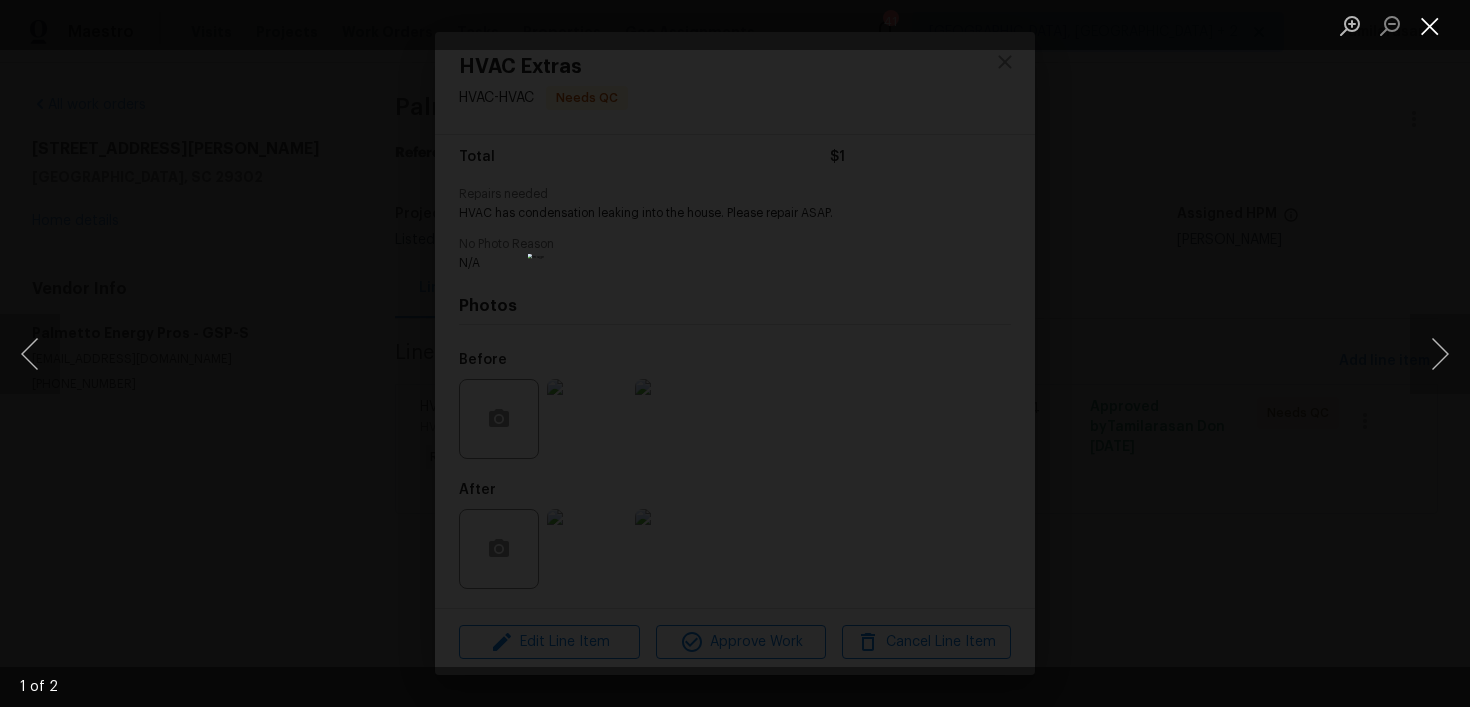 click at bounding box center [1430, 25] 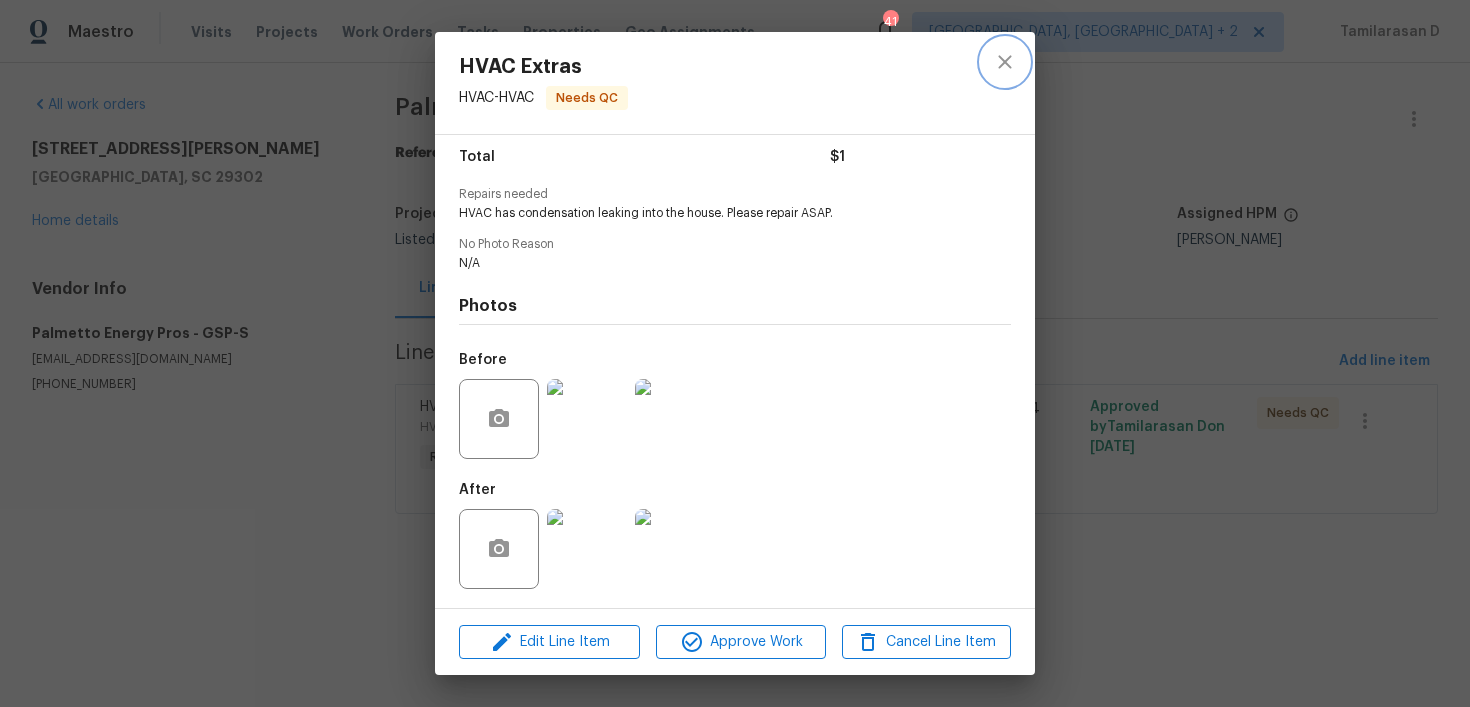 click 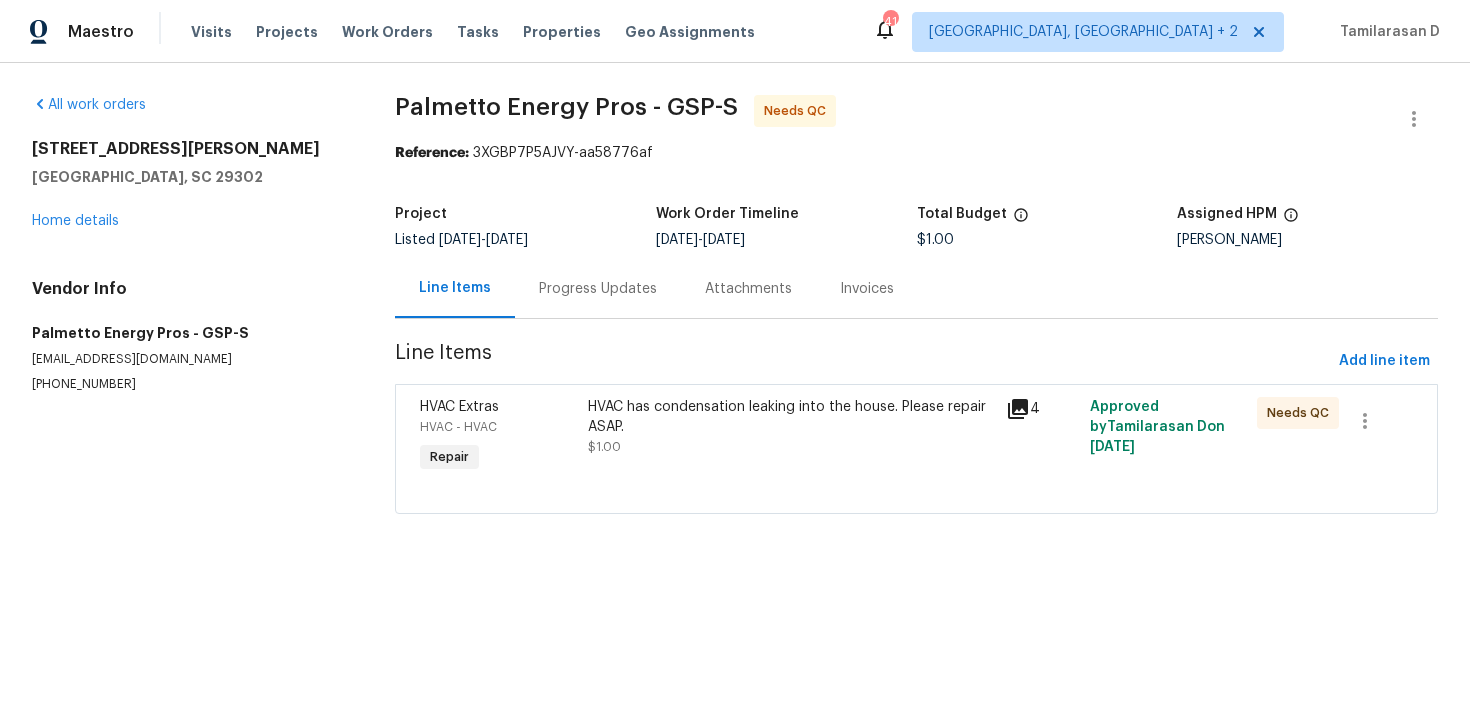 click on "Progress Updates" at bounding box center (598, 289) 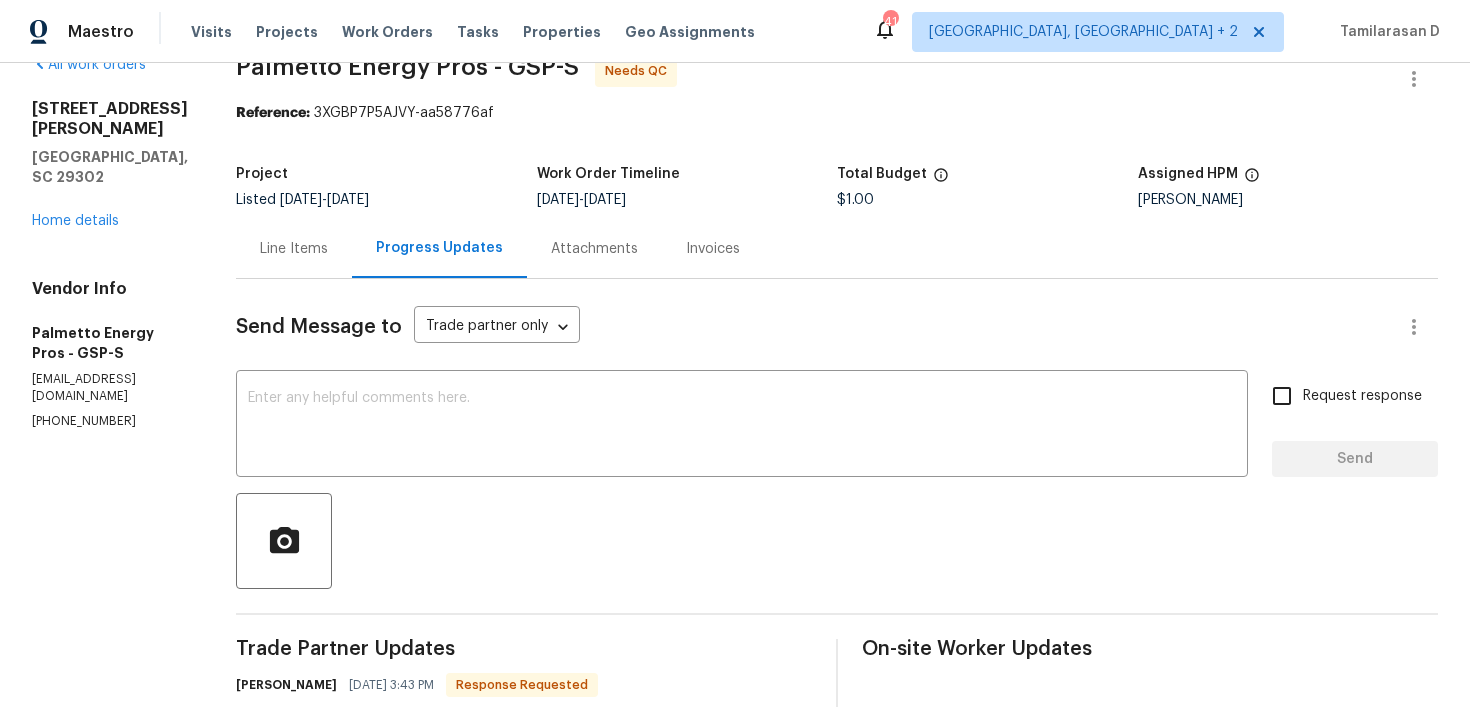 scroll, scrollTop: 71, scrollLeft: 0, axis: vertical 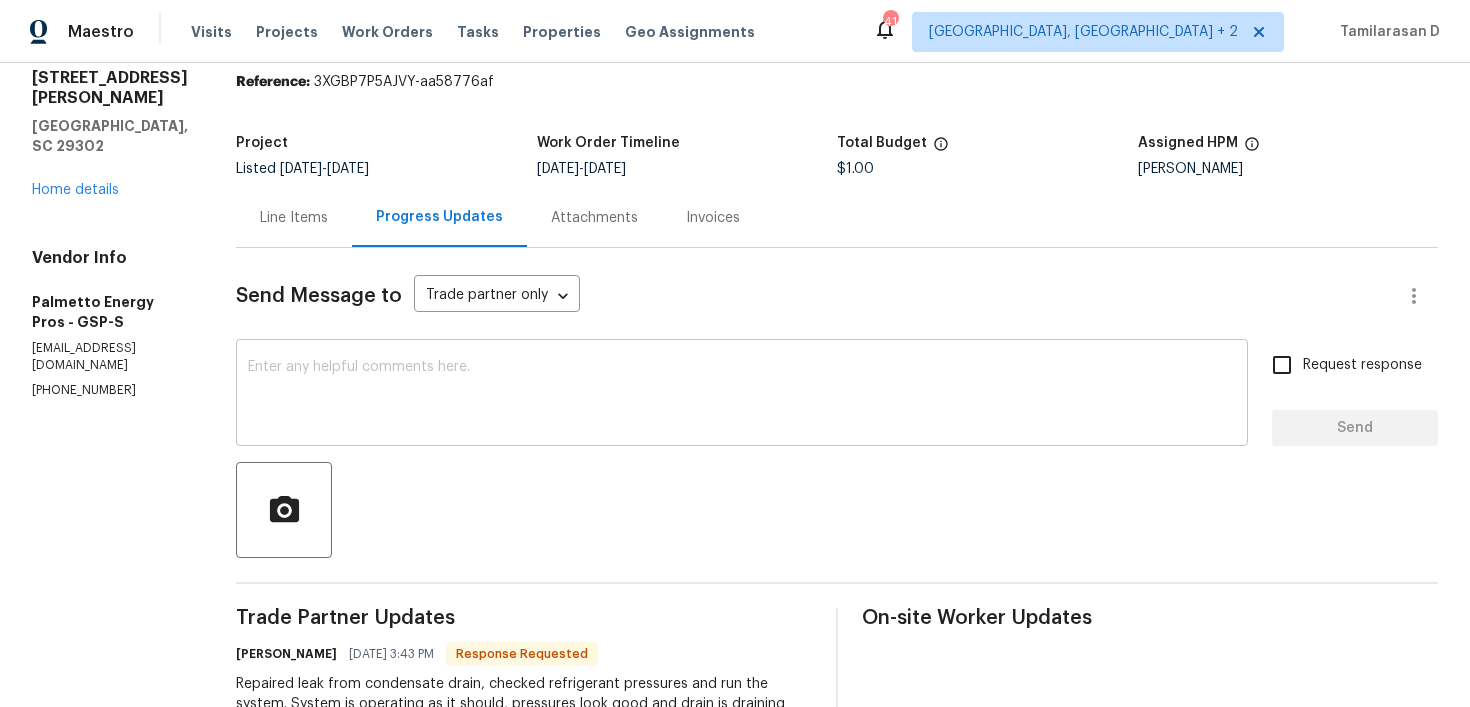 click at bounding box center [742, 395] 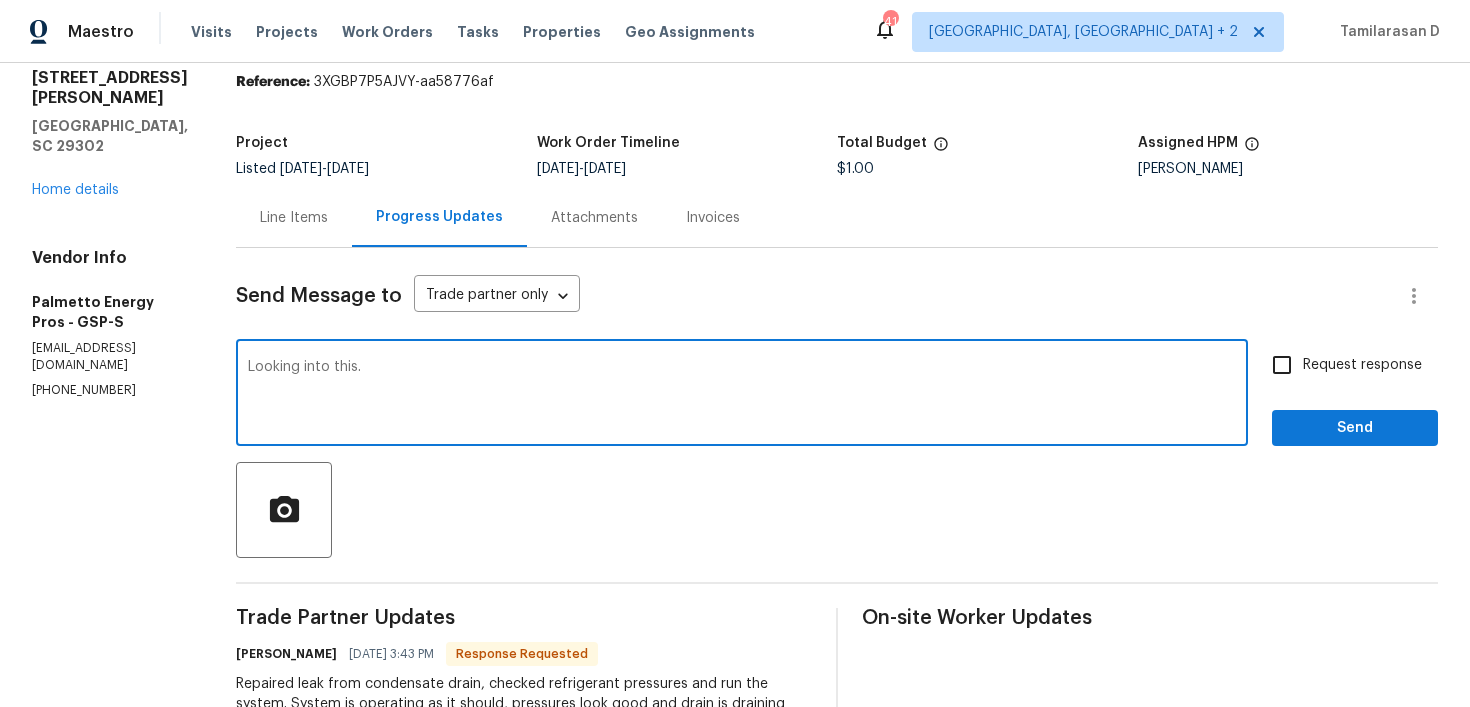 type on "Looking into this." 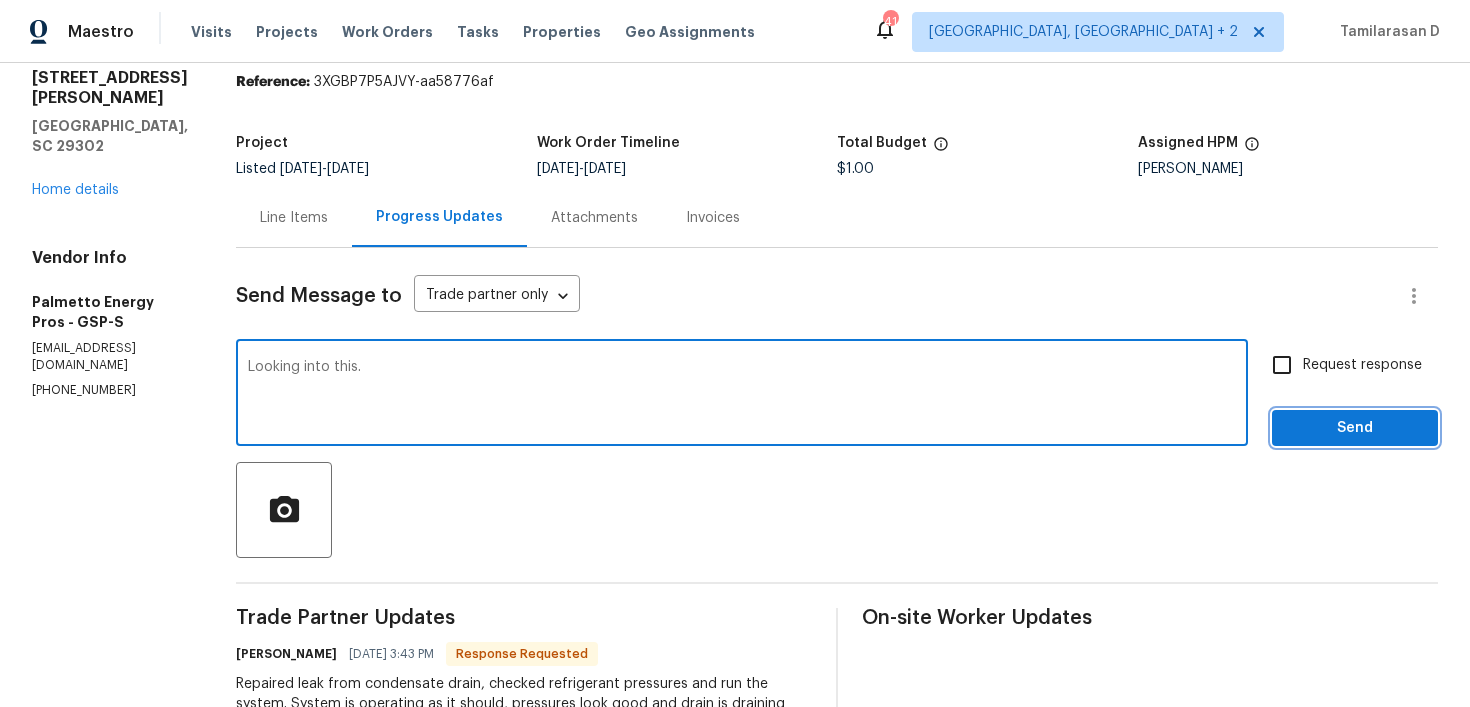 click on "Send" at bounding box center (1355, 428) 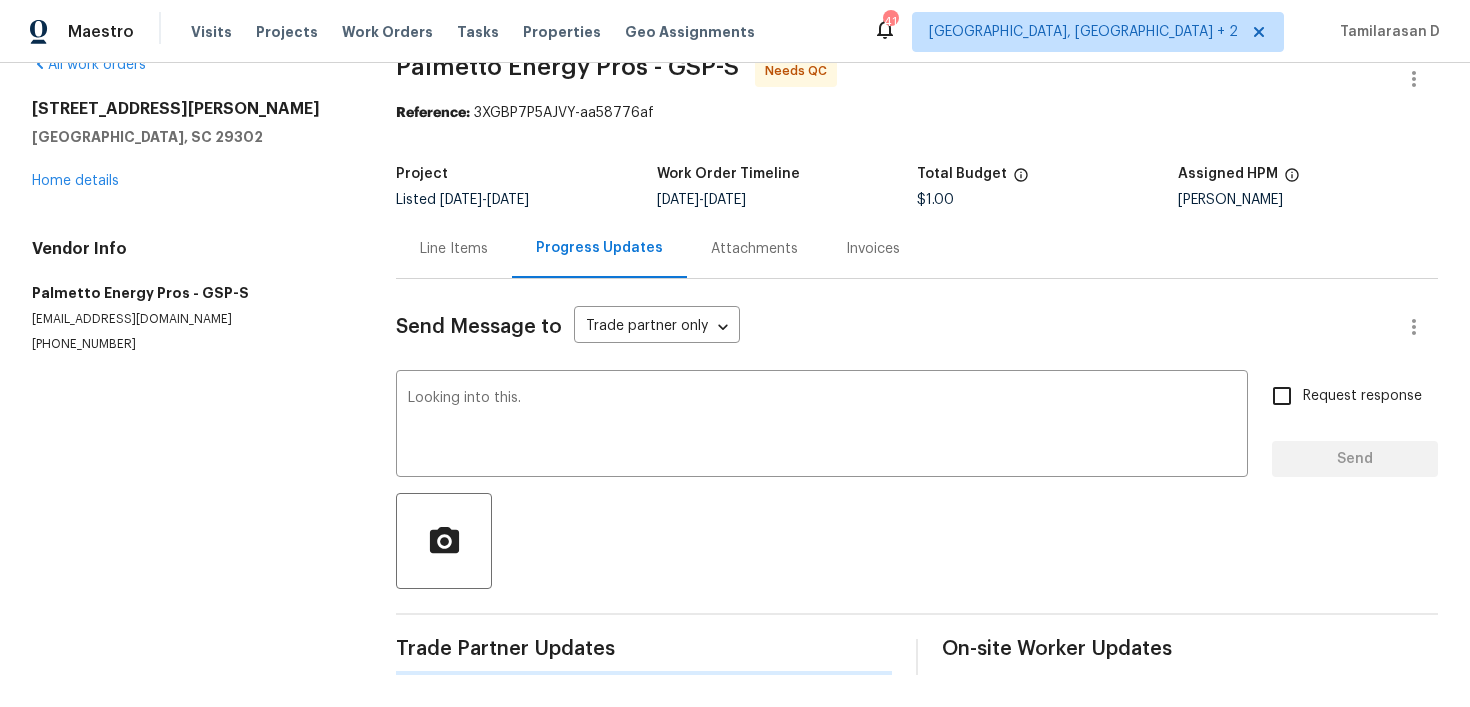 type 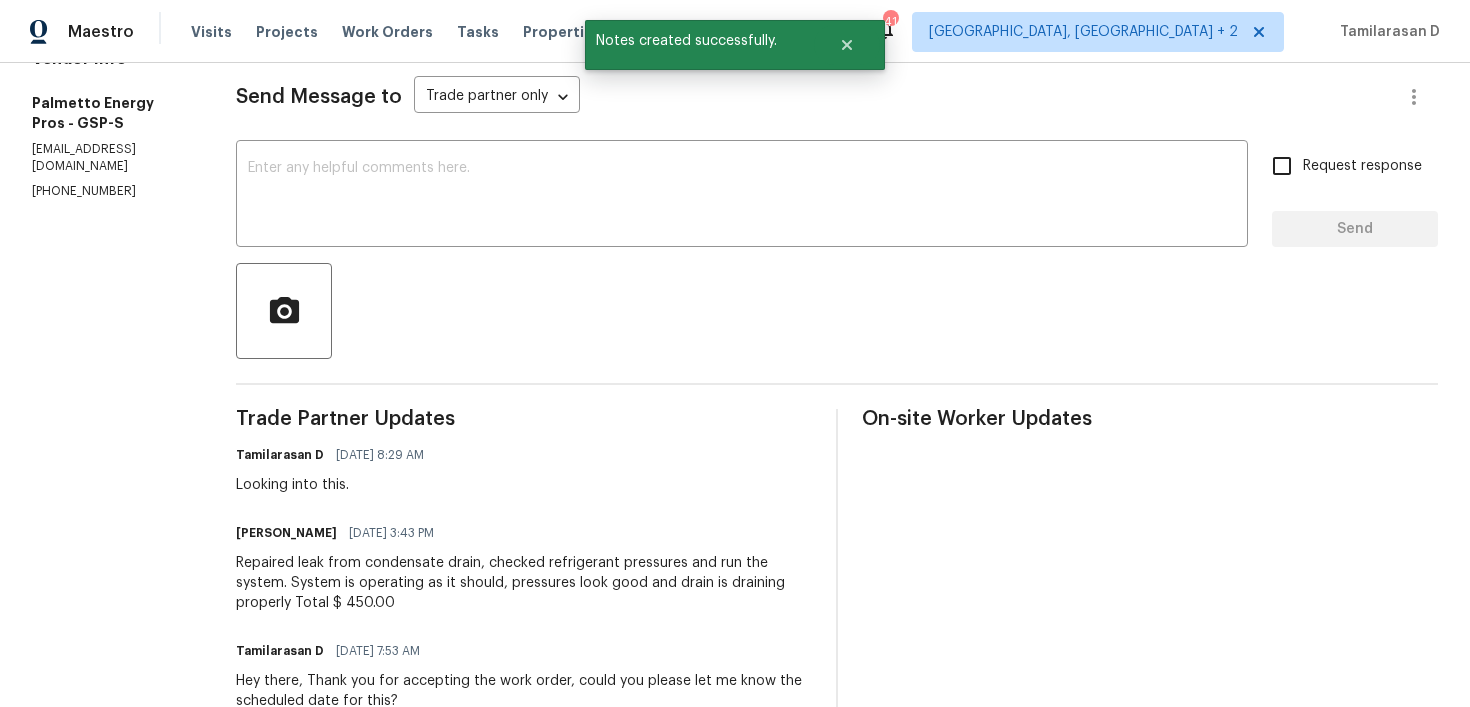 scroll, scrollTop: 275, scrollLeft: 0, axis: vertical 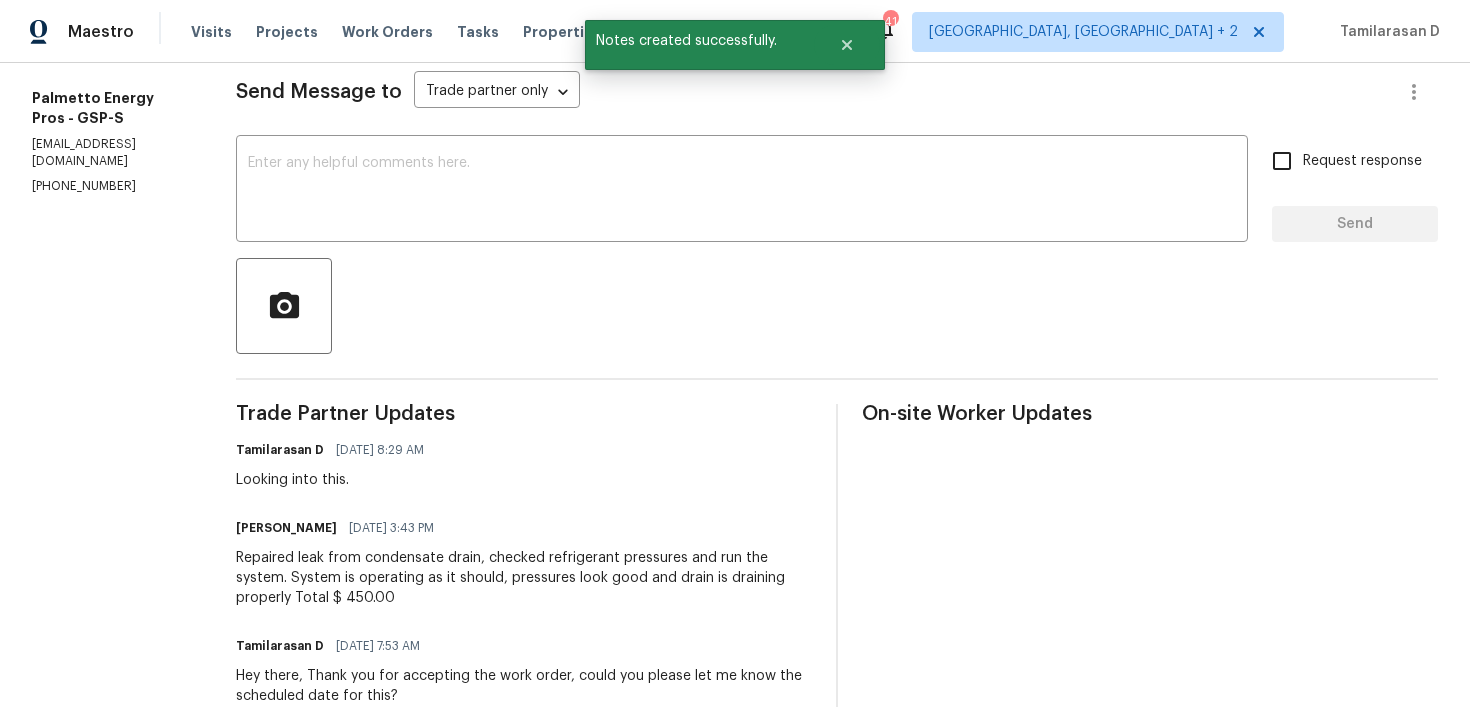 click on "Repaired leak from condensate drain, checked refrigerant pressures and run the system. System is operating as it should, pressures look good and drain is draining properly
Total $ 450.00" at bounding box center (524, 578) 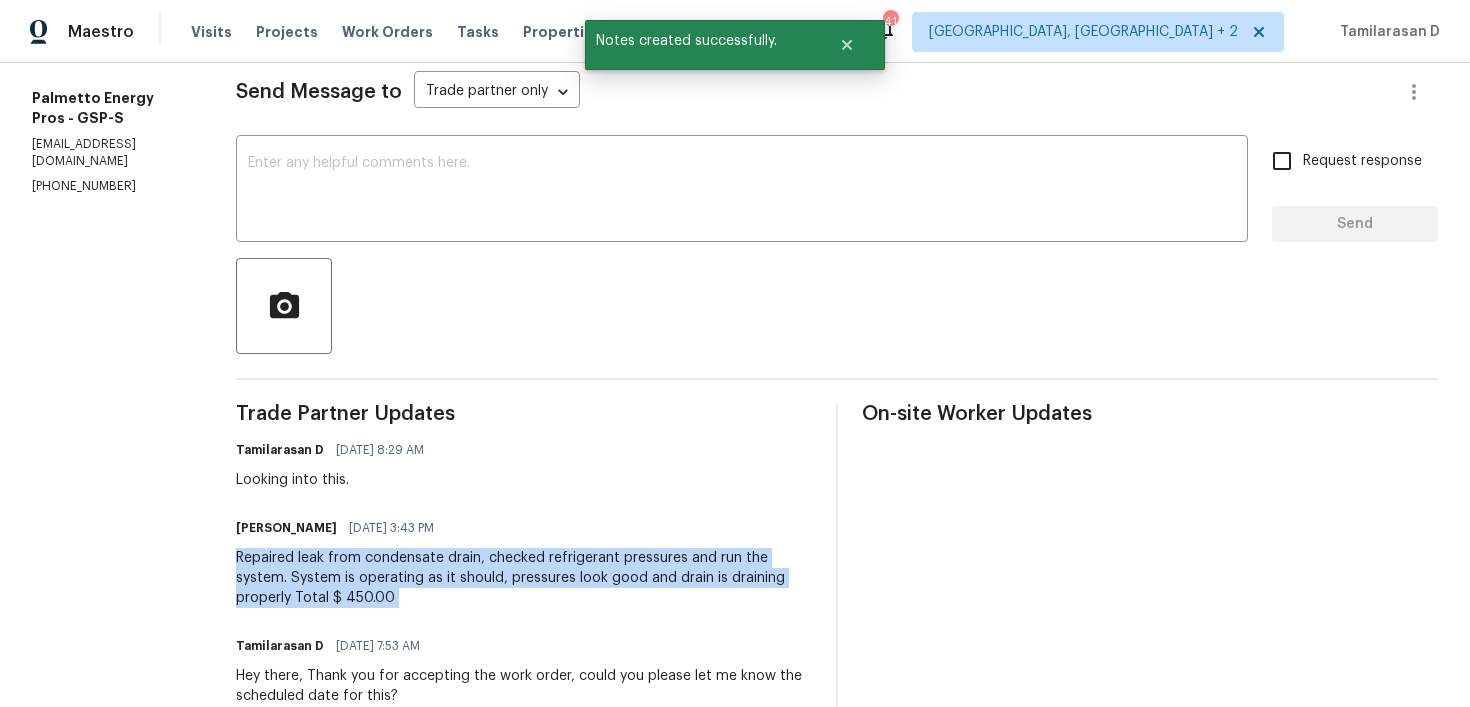 copy on "Repaired leak from condensate drain, checked refrigerant pressures and run the system. System is operating as it should, pressures look good and drain is draining properly
Total $ 450.00" 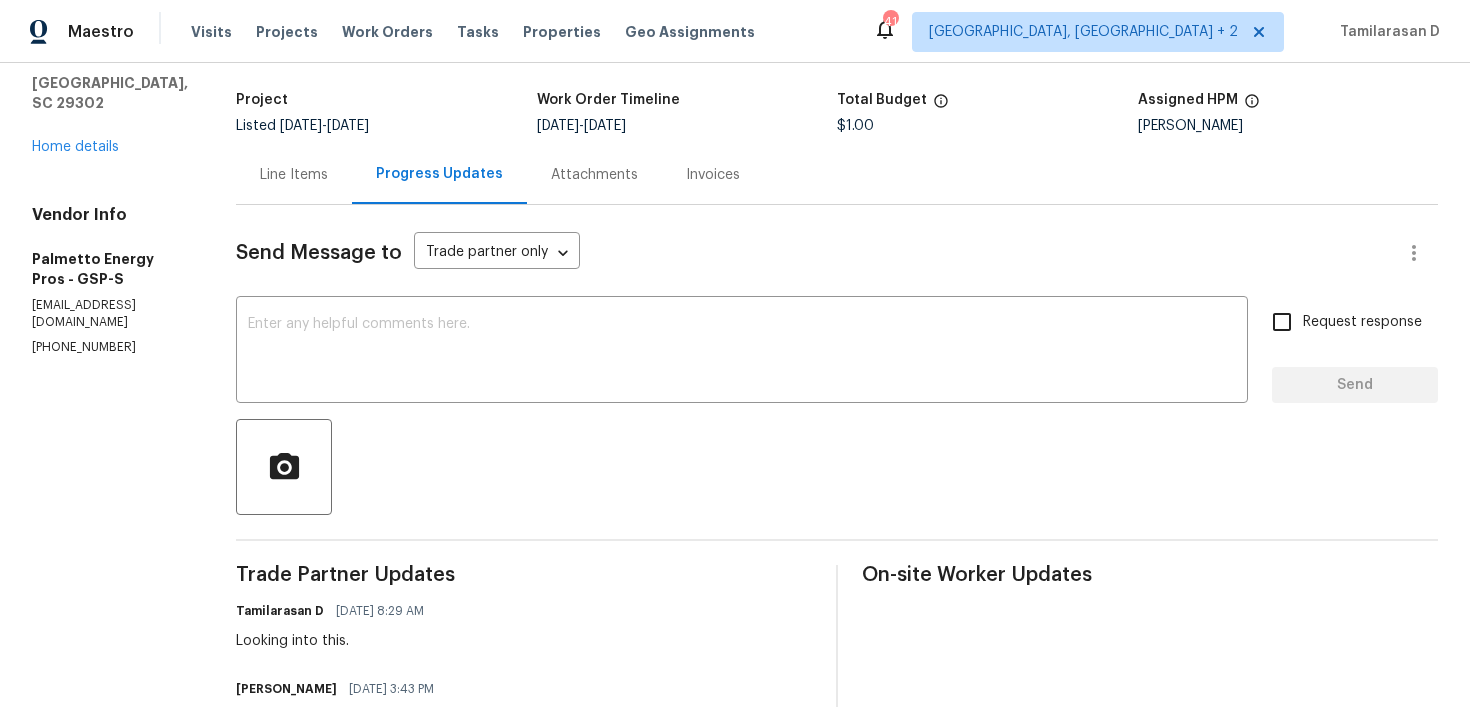 scroll, scrollTop: 210, scrollLeft: 0, axis: vertical 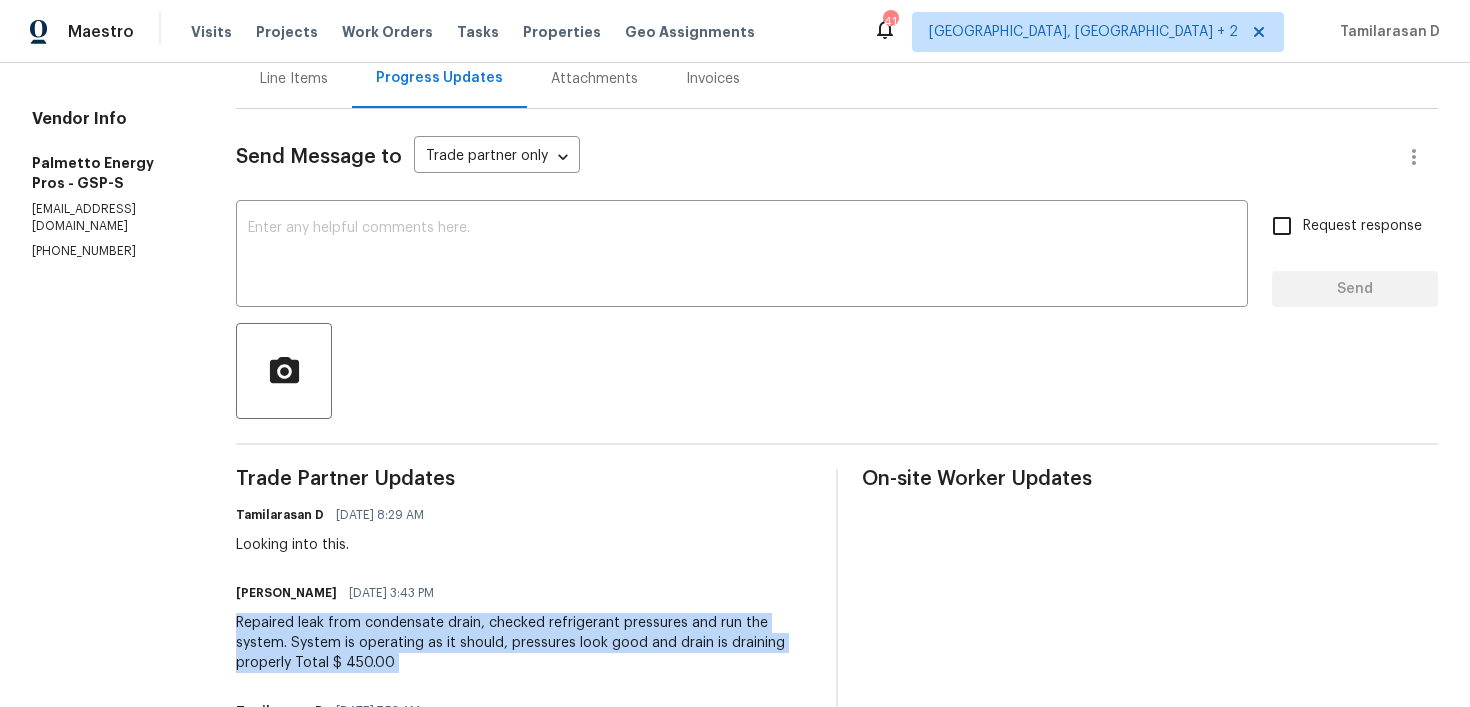 copy on "Repaired leak from condensate drain, checked refrigerant pressures and run the system. System is operating as it should, pressures look good and drain is draining properly
Total $ 450.00" 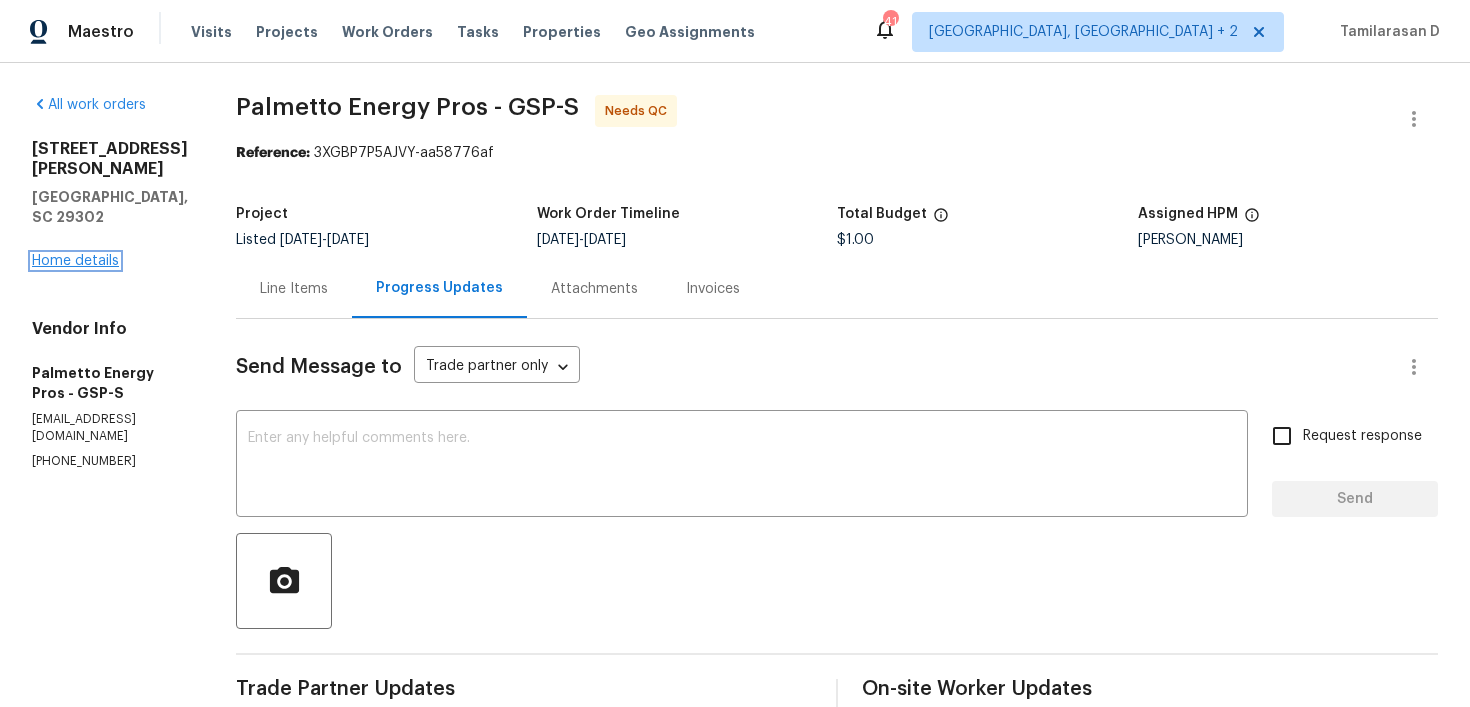 click on "Home details" at bounding box center [75, 261] 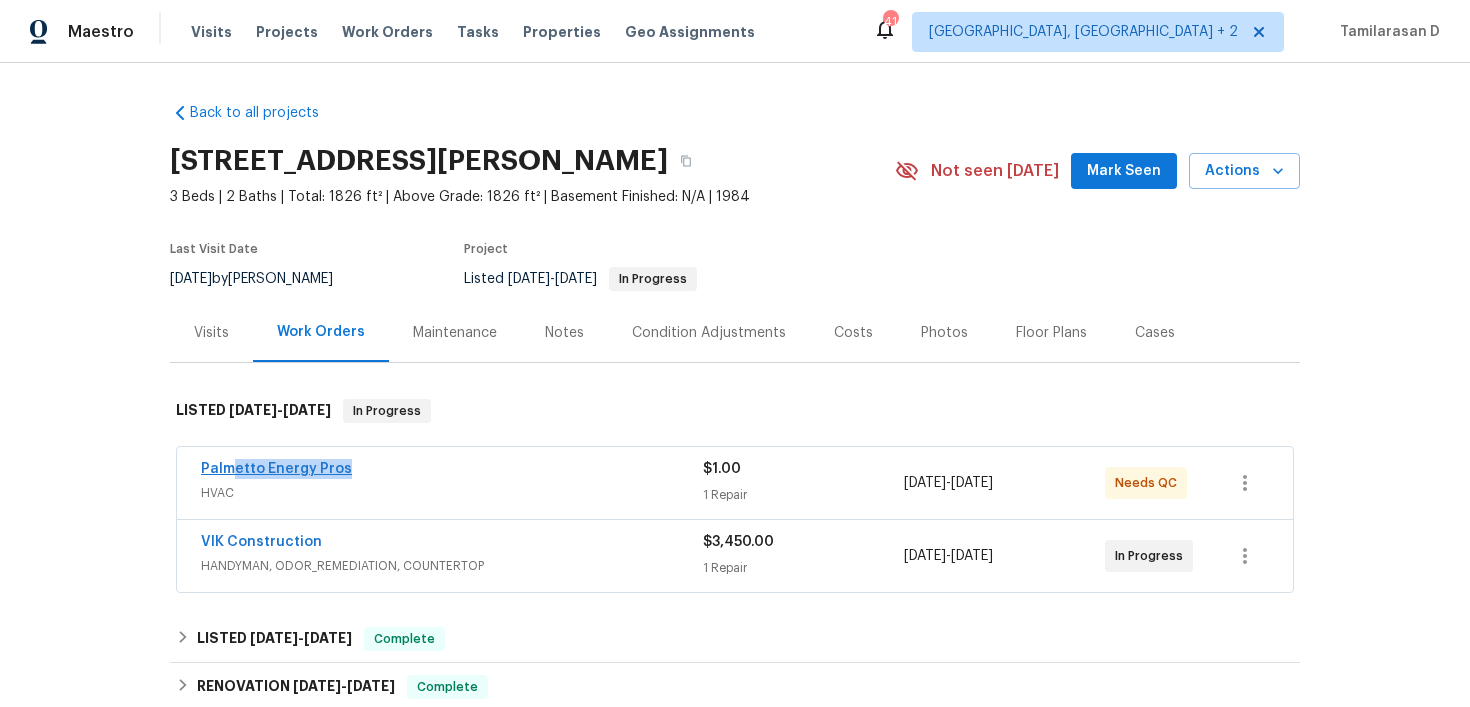 drag, startPoint x: 355, startPoint y: 465, endPoint x: 234, endPoint y: 469, distance: 121.0661 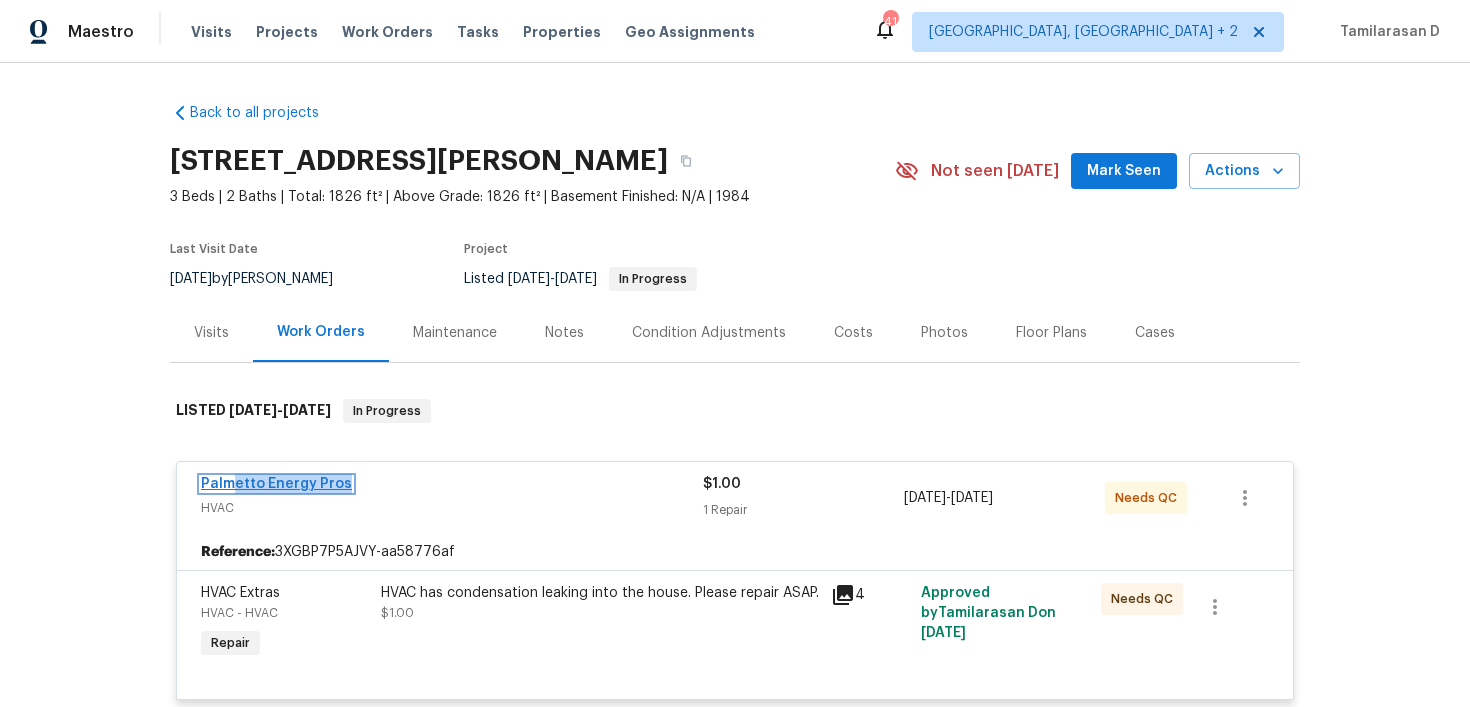 click on "Palmetto Energy Pros" at bounding box center (276, 484) 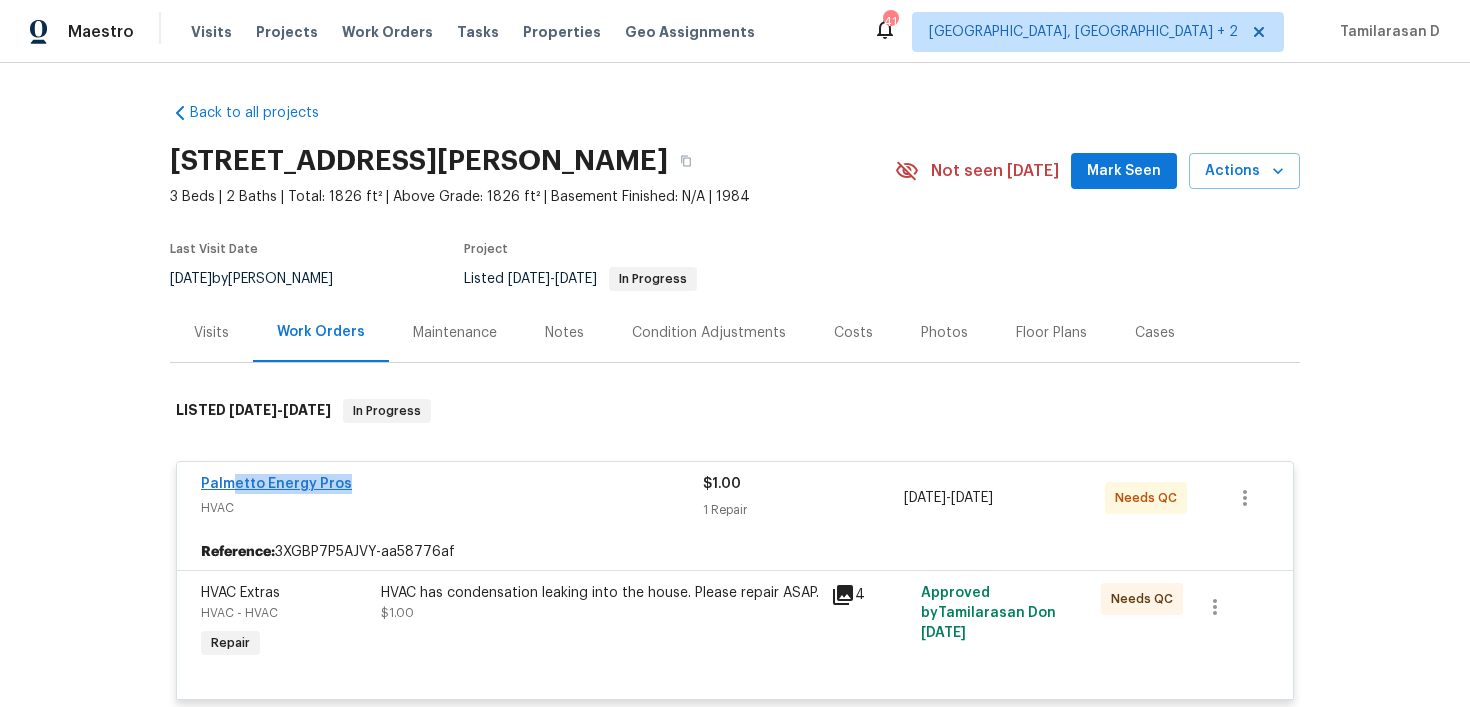 click on "Maestro Visits Projects Work Orders Tasks Properties Geo Assignments 41 Albuquerque, NM + 2 Tamilarasan D Back to all projects 600 Stafford Ave, Spartanburg, SC 29302 3 Beds | 2 Baths | Total: 1826 ft² | Above Grade: 1826 ft² | Basement Finished: N/A | 1984 Not seen today Mark Seen Actions Last Visit Date 5/14/2025  by  William Bynum   Project Listed   7/1/2025  -  7/14/2025 In Progress Visits Work Orders Maintenance Notes Condition Adjustments Costs Photos Floor Plans Cases LISTED   7/1/25  -  7/14/25 In Progress Palmetto Energy Pros HVAC $1.00 1 Repair 7/11/2025  -  7/14/2025 Needs QC Reference:  3XGBP7P5AJVY-aa58776af HVAC Extras HVAC - HVAC Repair HVAC has condensation leaking into the house.  Please repair ASAP. $1.00   4 Approved by  Tamilarasan D  on   7/11/2025 Needs QC VIK Construction HANDYMAN, ODOR_REMEDIATION, COUNTERTOP $3,450.00 1 Repair 7/7/2025  -  7/9/2025 In Progress LISTED   5/15/25  -  5/16/25 Complete VRX Photography PHOTOGRAPHY $120.00 1 Repair 5/15/2025  -  5/16/2025 Paid RENOVATION" at bounding box center [735, 353] 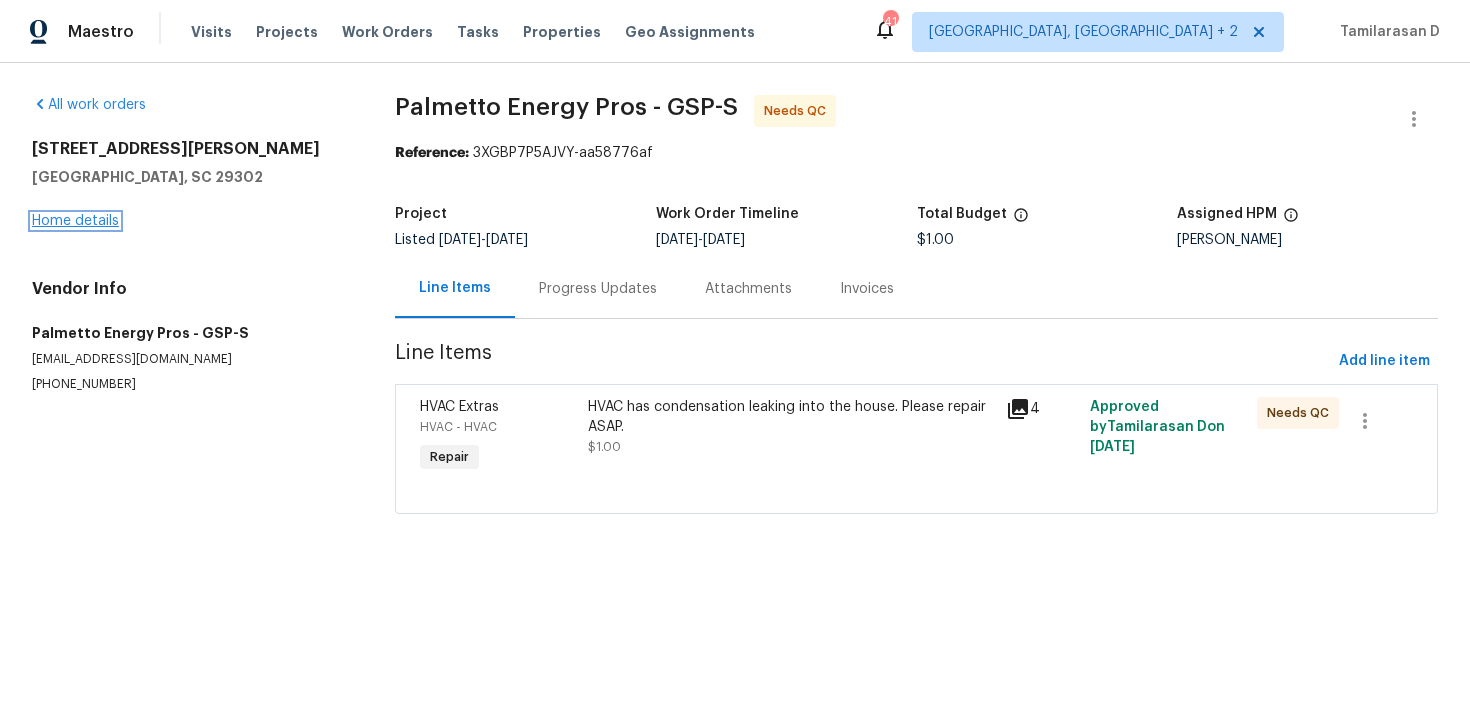 click on "Home details" at bounding box center (75, 221) 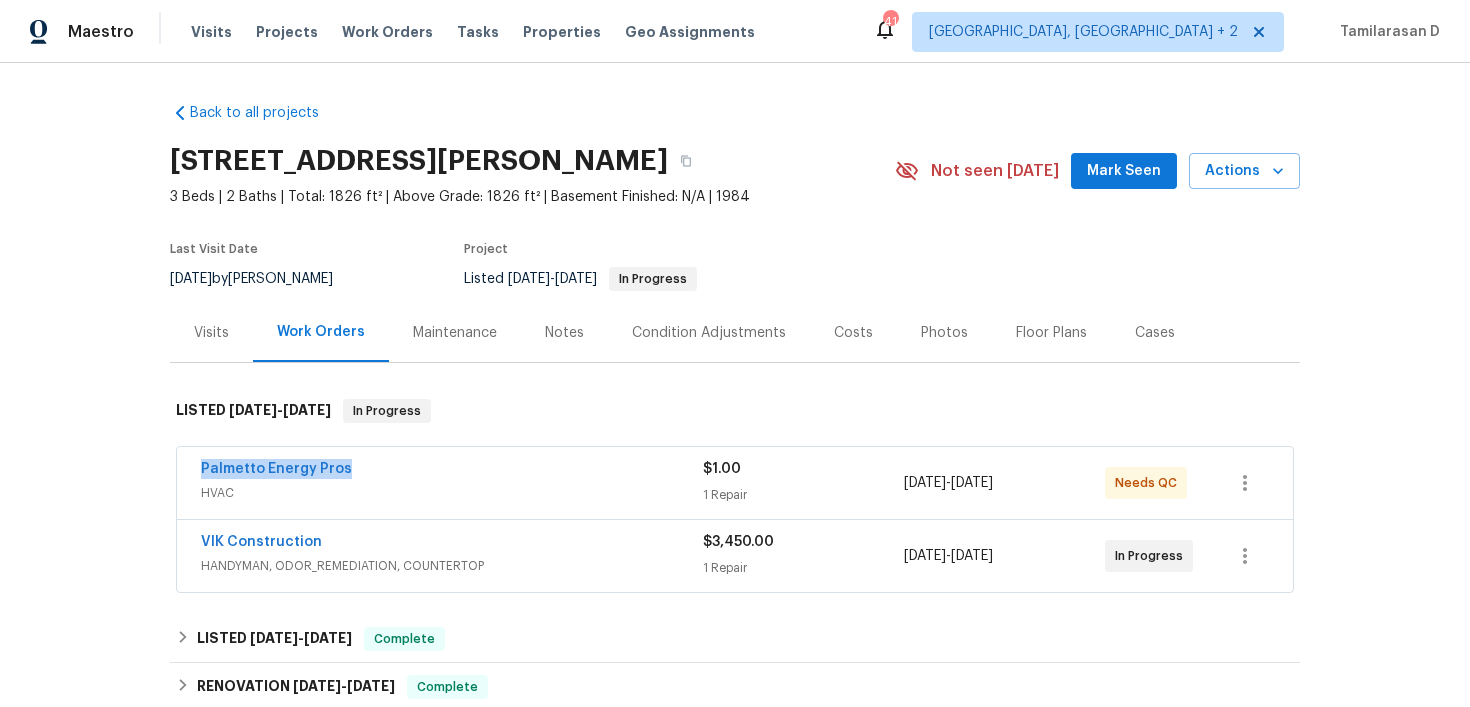 drag, startPoint x: 359, startPoint y: 473, endPoint x: 171, endPoint y: 472, distance: 188.00266 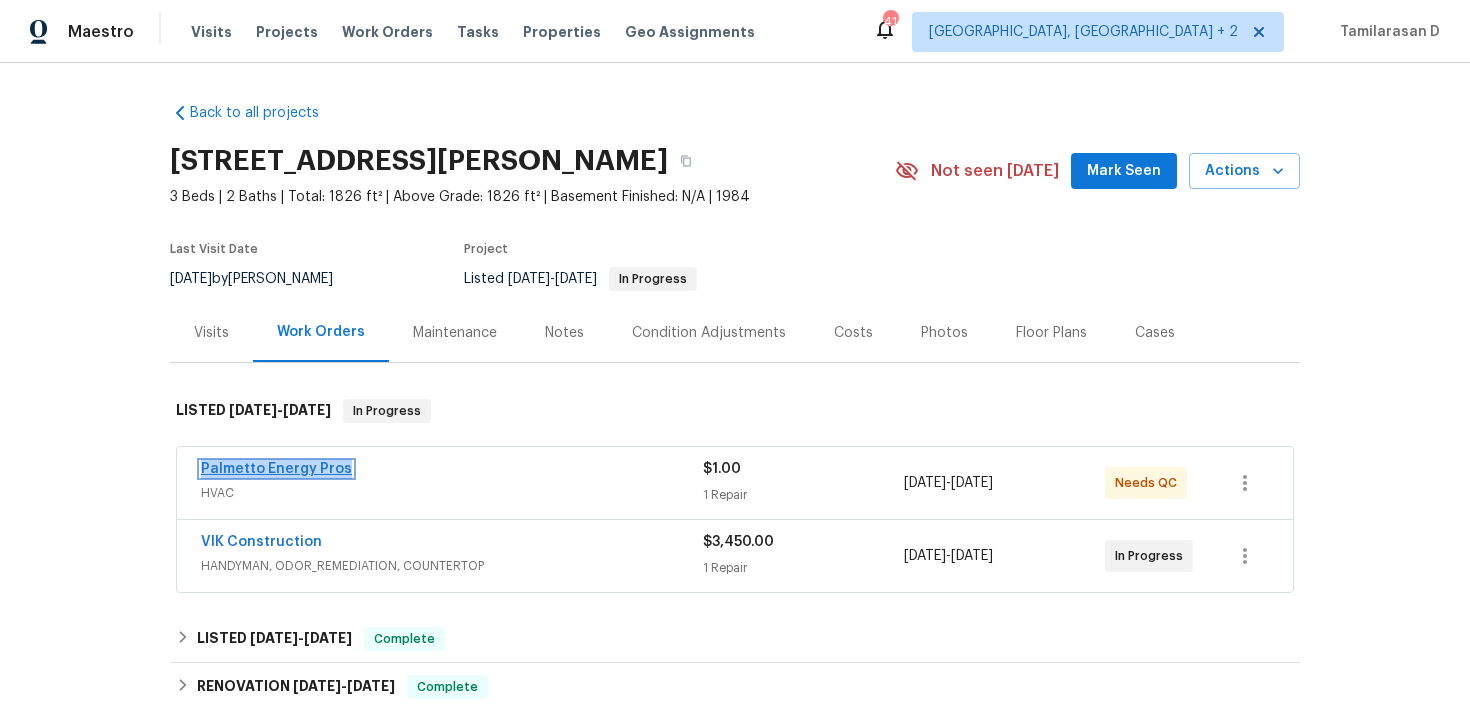 click on "Palmetto Energy Pros" at bounding box center [276, 469] 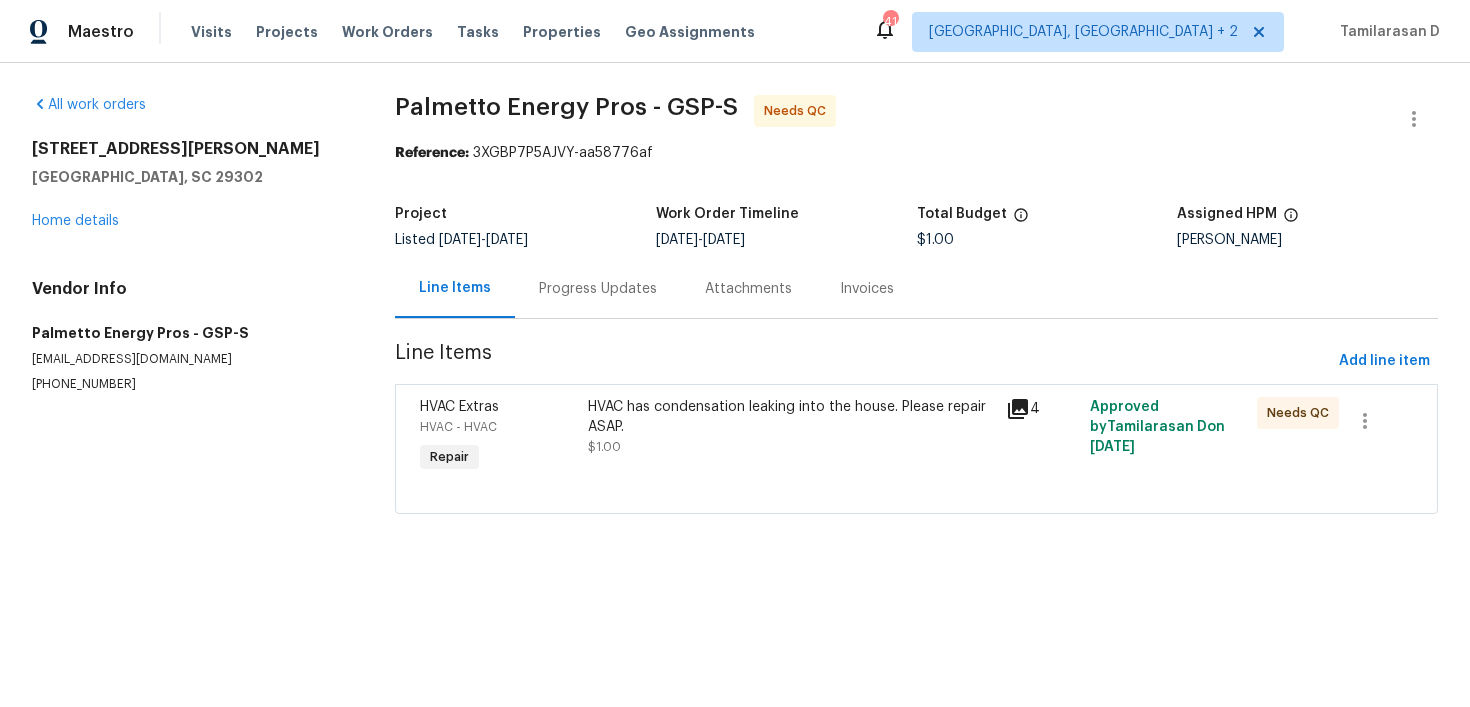 click on "HVAC has condensation leaking into the house.  Please repair ASAP." at bounding box center [791, 417] 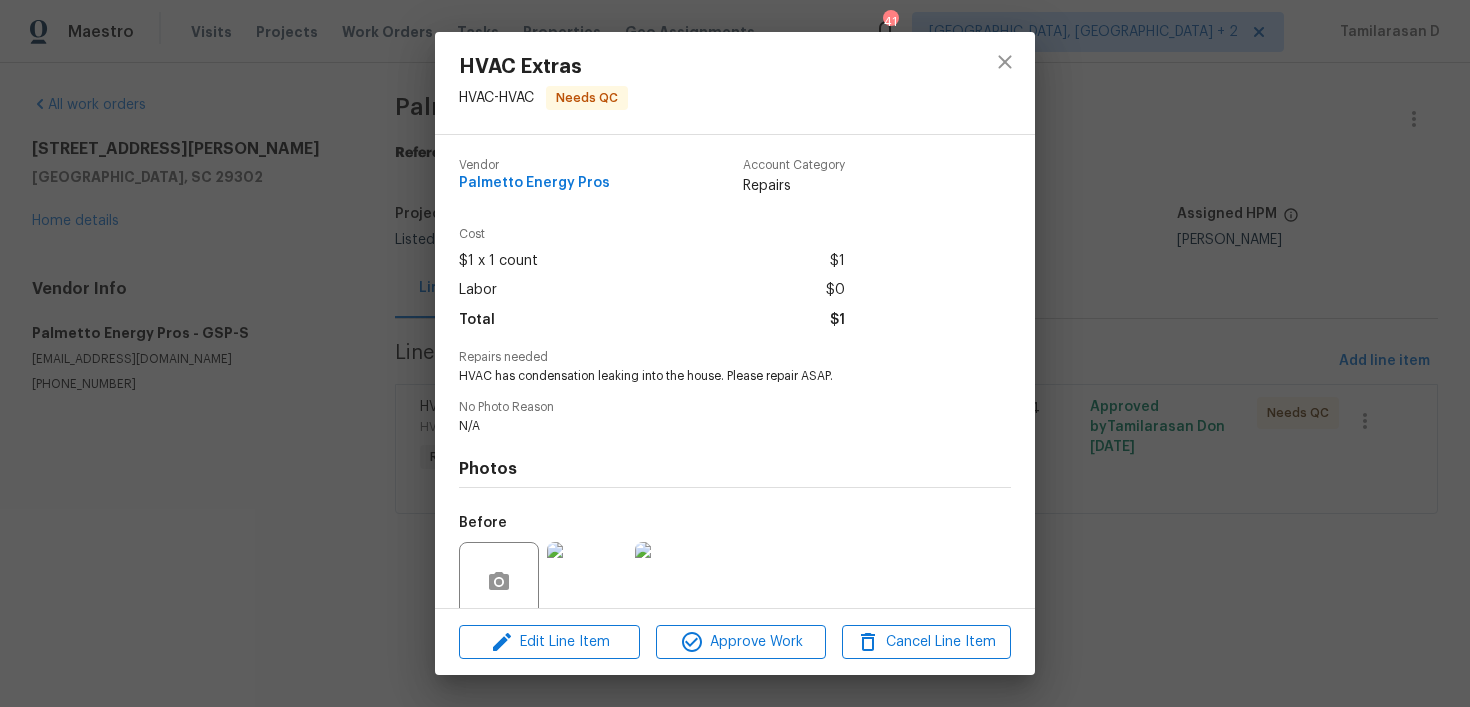 click on "Repairs needed HVAC has condensation leaking into the house.  Please repair ASAP." at bounding box center [735, 368] 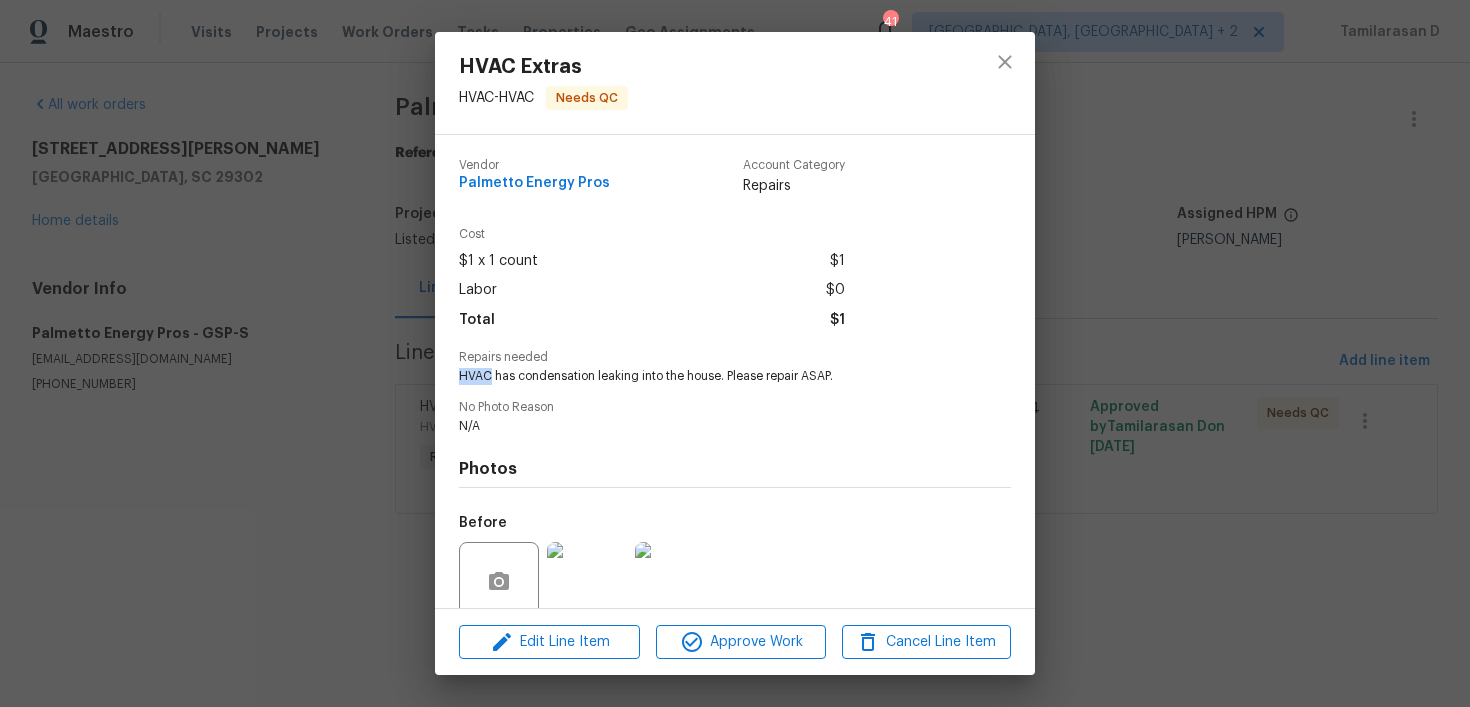 click on "Repairs needed HVAC has condensation leaking into the house.  Please repair ASAP." at bounding box center [735, 368] 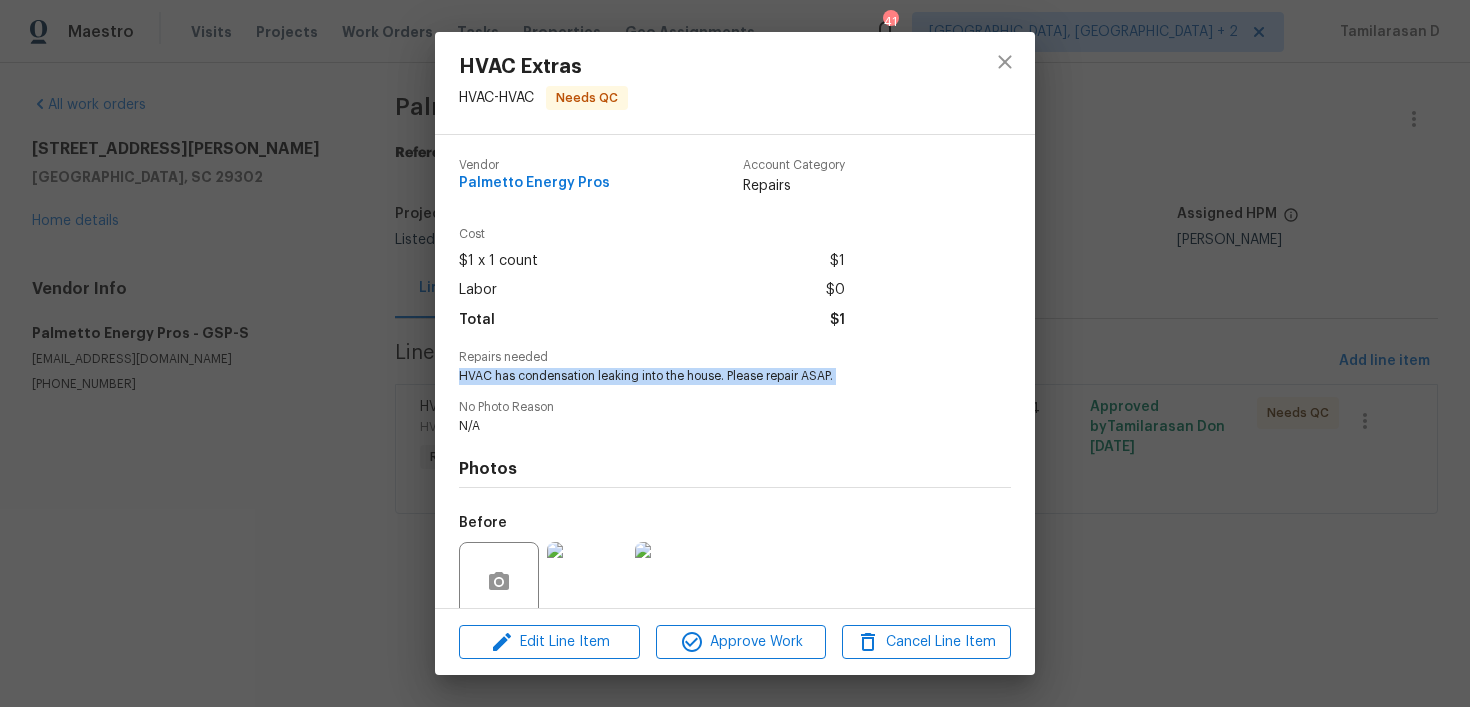 copy on "HVAC has condensation leaking into the house.  Please repair ASAP." 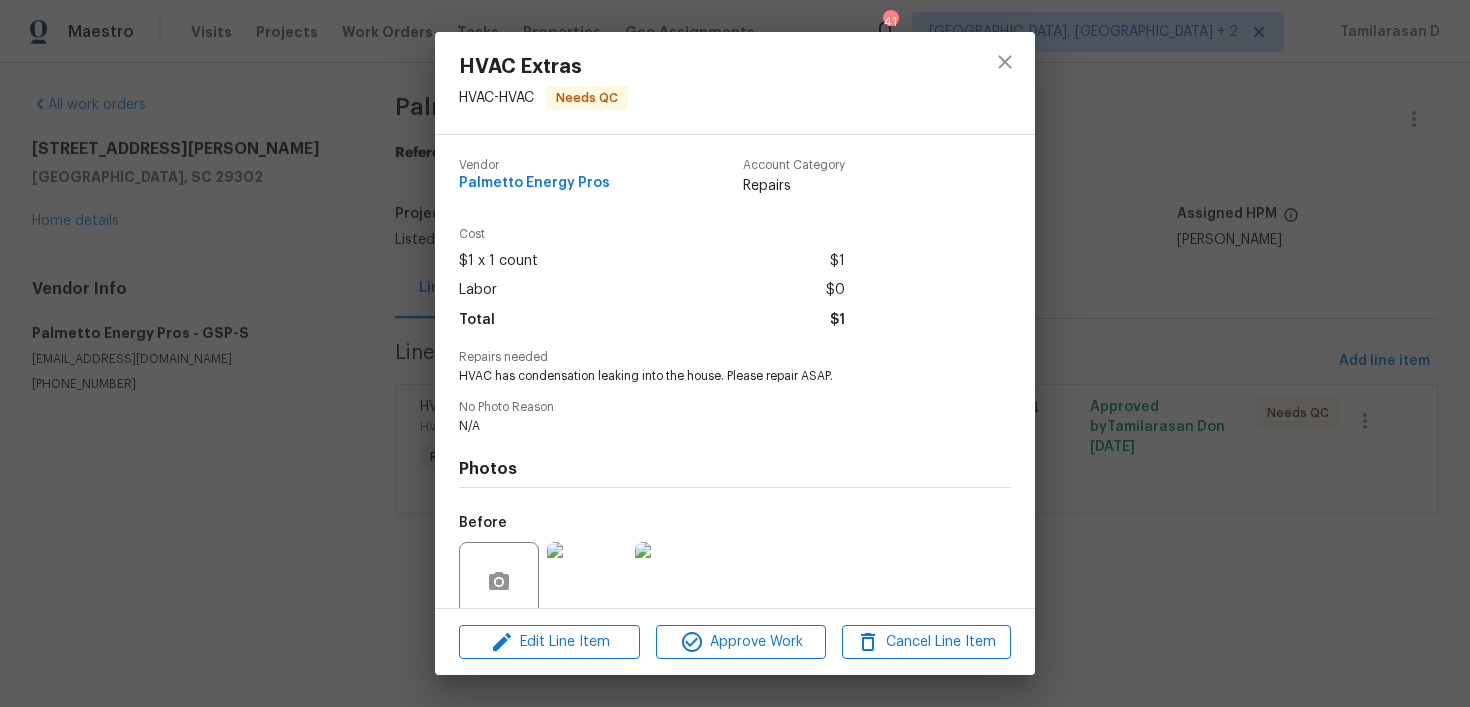 click on "HVAC Extras HVAC  -  HVAC Needs QC Vendor Palmetto Energy Pros Account Category Repairs Cost $1 x 1 count $1 Labor $0 Total $1 Repairs needed HVAC has condensation leaking into the house.  Please repair ASAP. No Photo Reason N/A Photos Before After  Edit Line Item  Approve Work  Cancel Line Item" at bounding box center [735, 353] 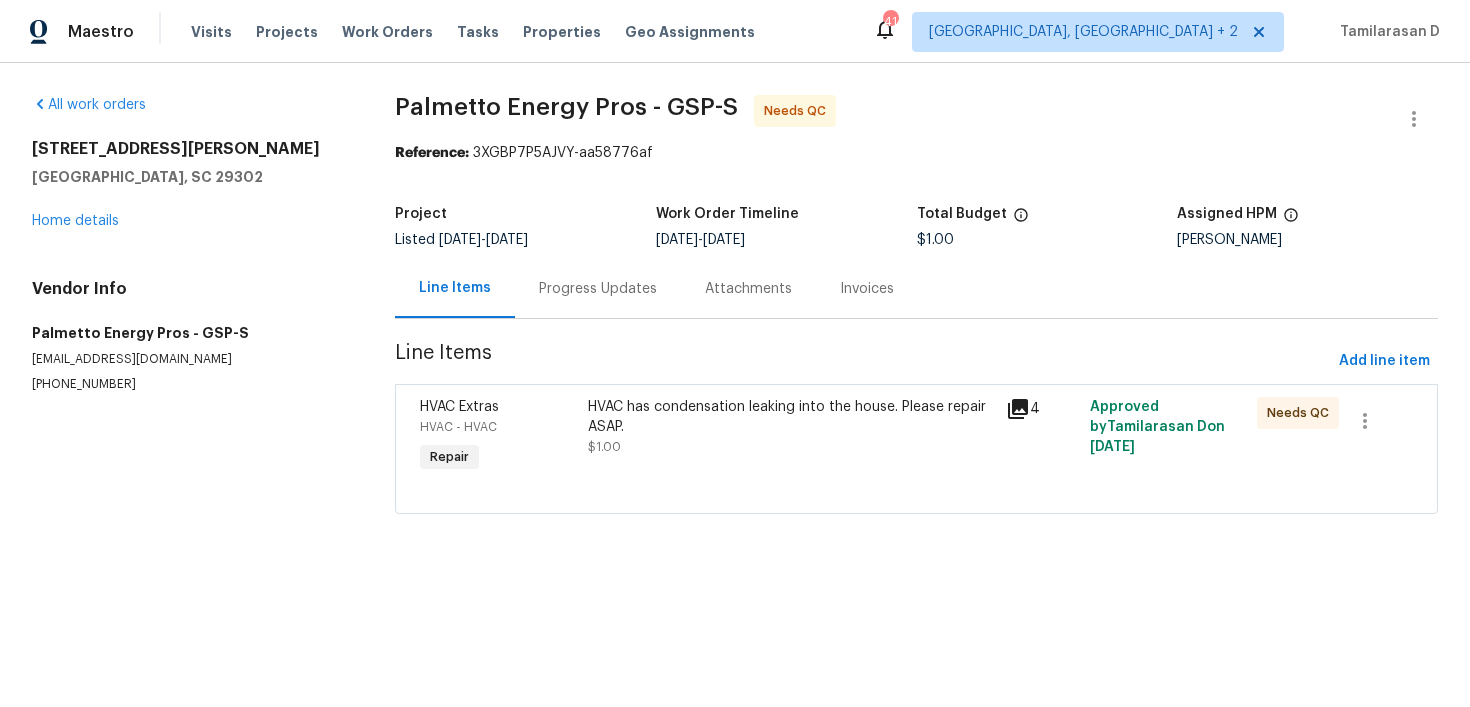 click on "Line Items" at bounding box center (455, 288) 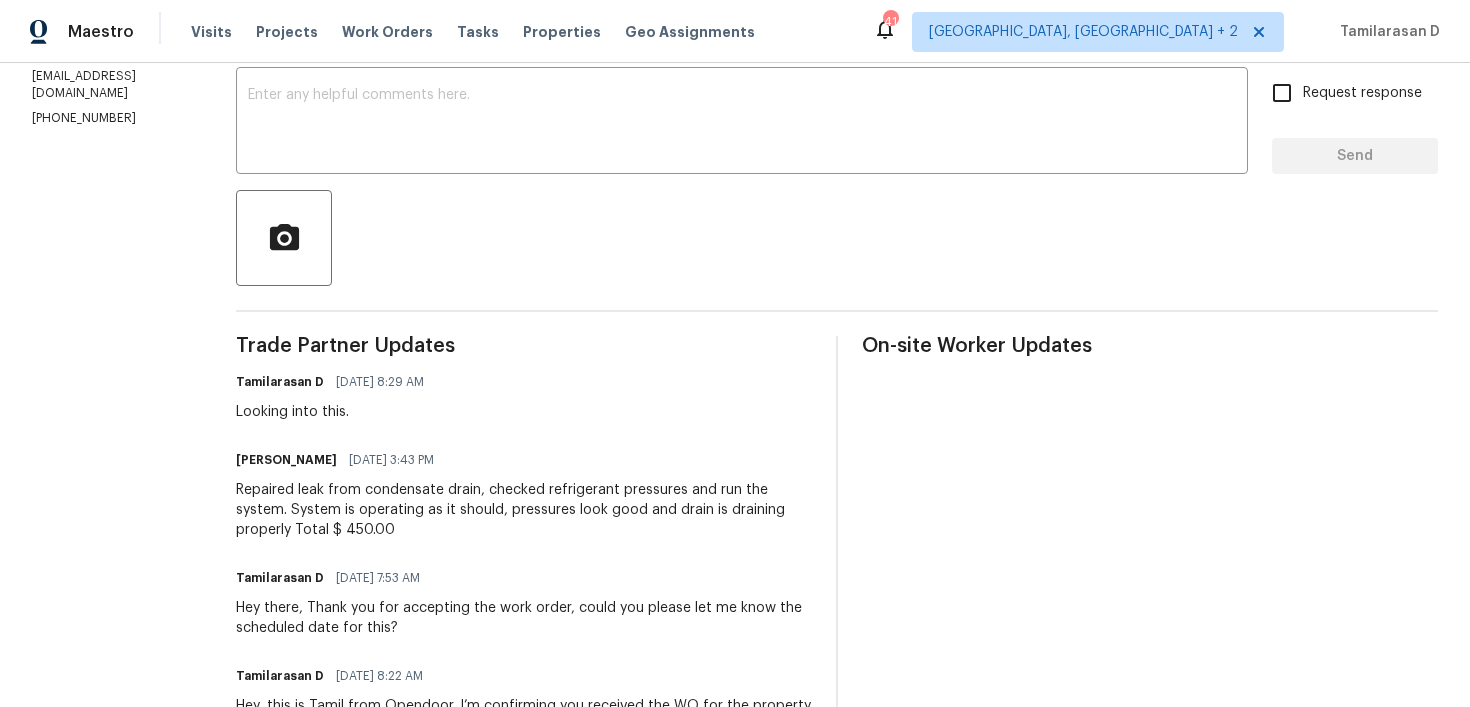 scroll, scrollTop: 447, scrollLeft: 0, axis: vertical 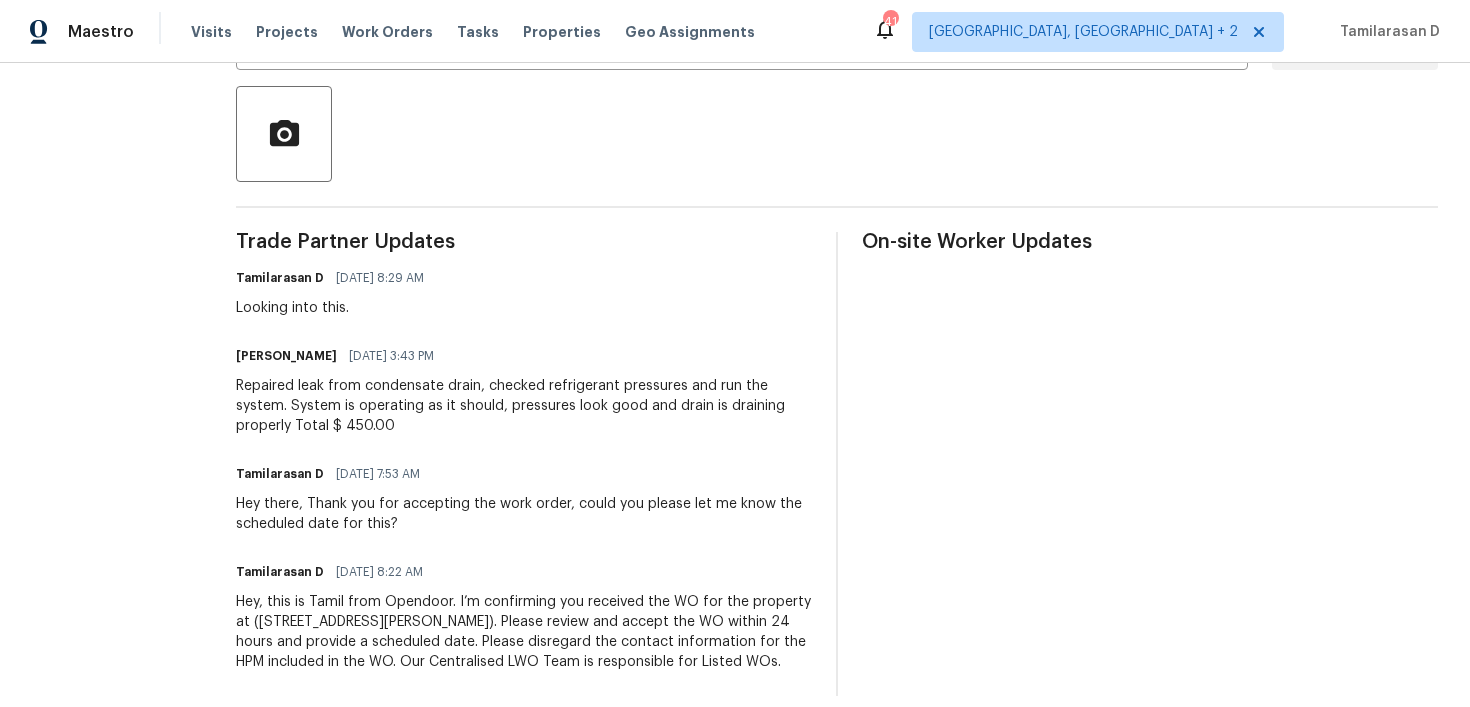 click on "Repaired leak from condensate drain, checked refrigerant pressures and run the system. System is operating as it should, pressures look good and drain is draining properly
Total $ 450.00" at bounding box center (524, 406) 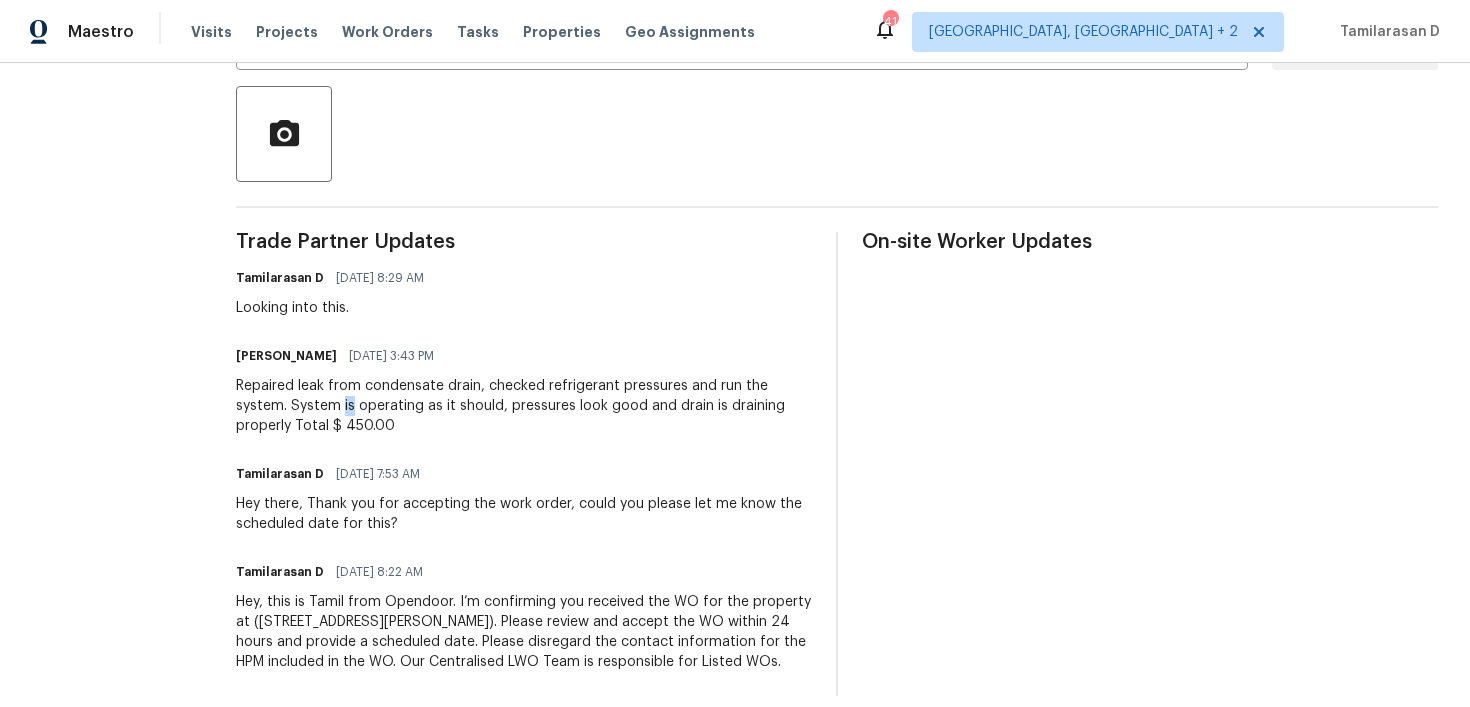 click on "Repaired leak from condensate drain, checked refrigerant pressures and run the system. System is operating as it should, pressures look good and drain is draining properly
Total $ 450.00" at bounding box center [524, 406] 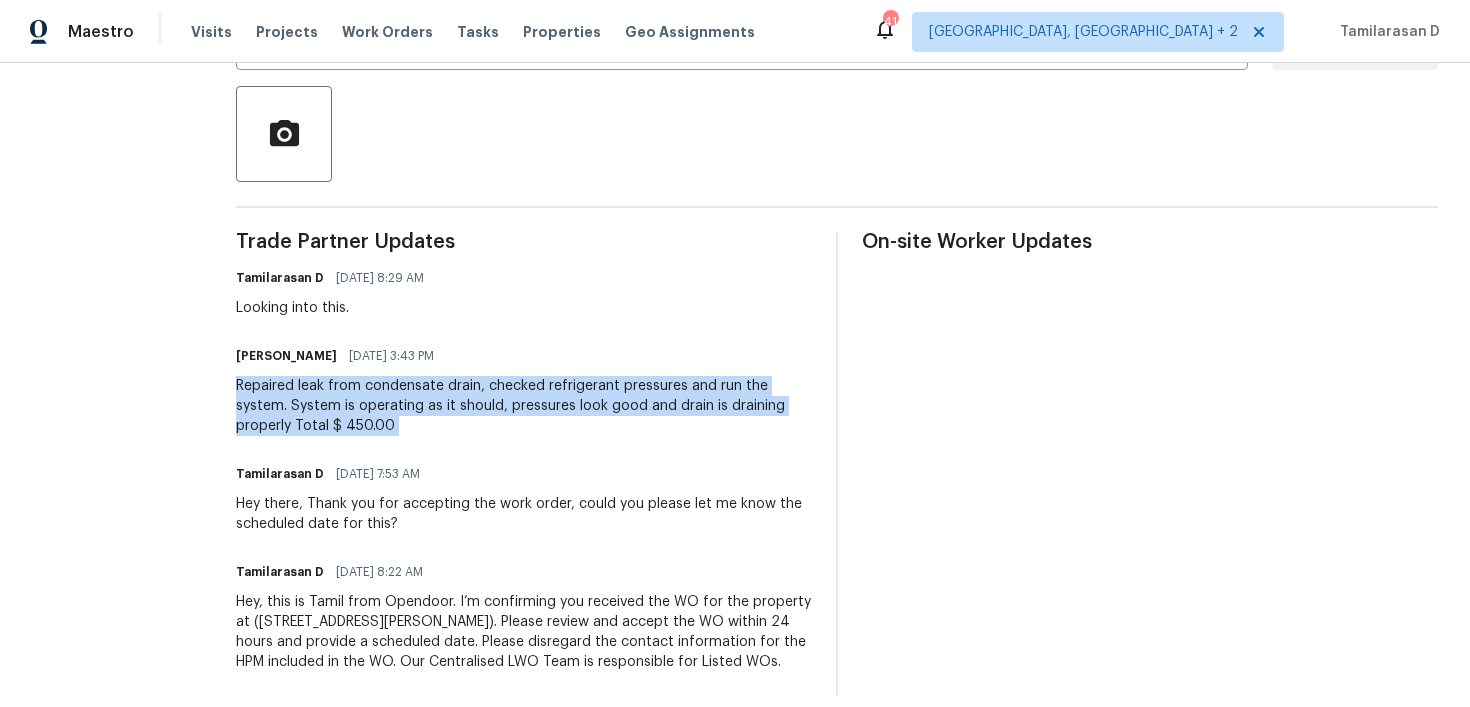 copy on "Repaired leak from condensate drain, checked refrigerant pressures and run the system. System is operating as it should, pressures look good and drain is draining properly
Total $ 450.00" 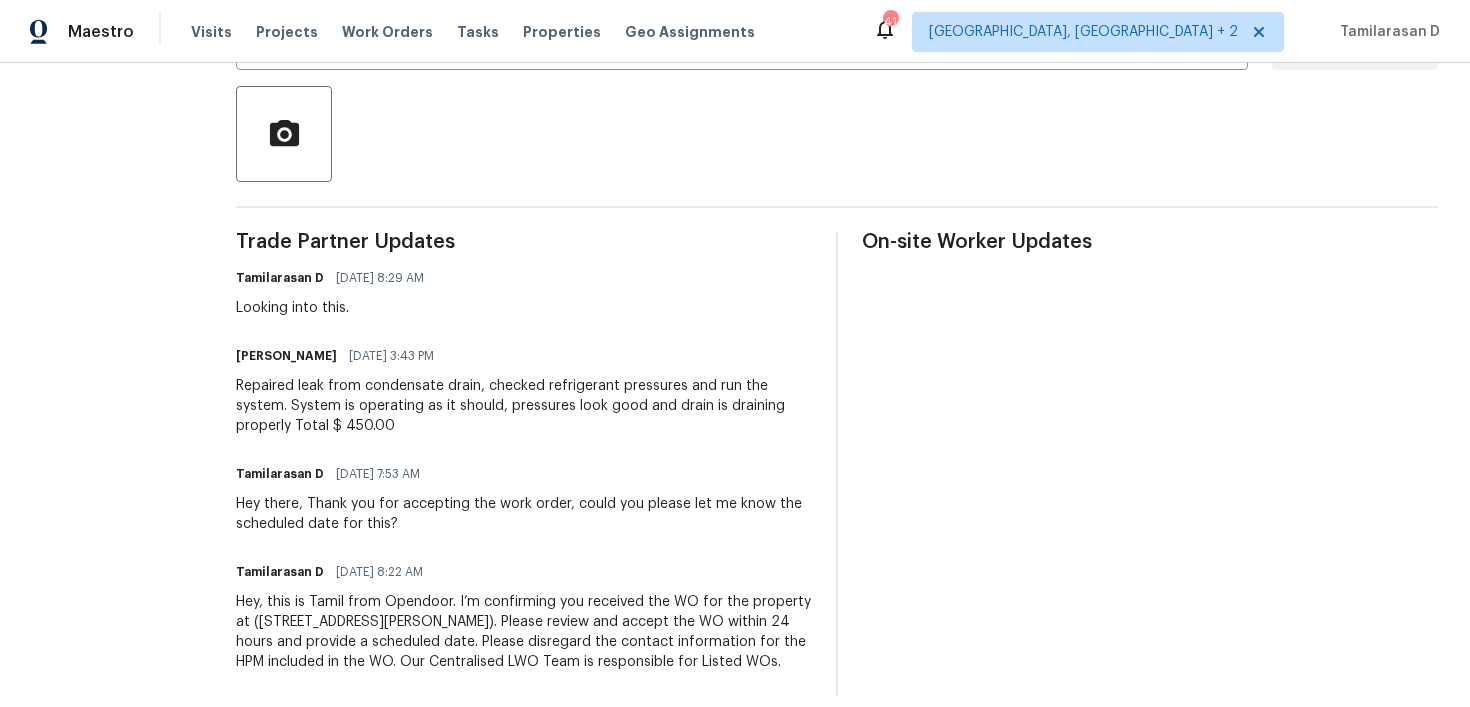 click on "Repaired leak from condensate drain, checked refrigerant pressures and run the system. System is operating as it should, pressures look good and drain is draining properly
Total $ 450.00" at bounding box center [524, 406] 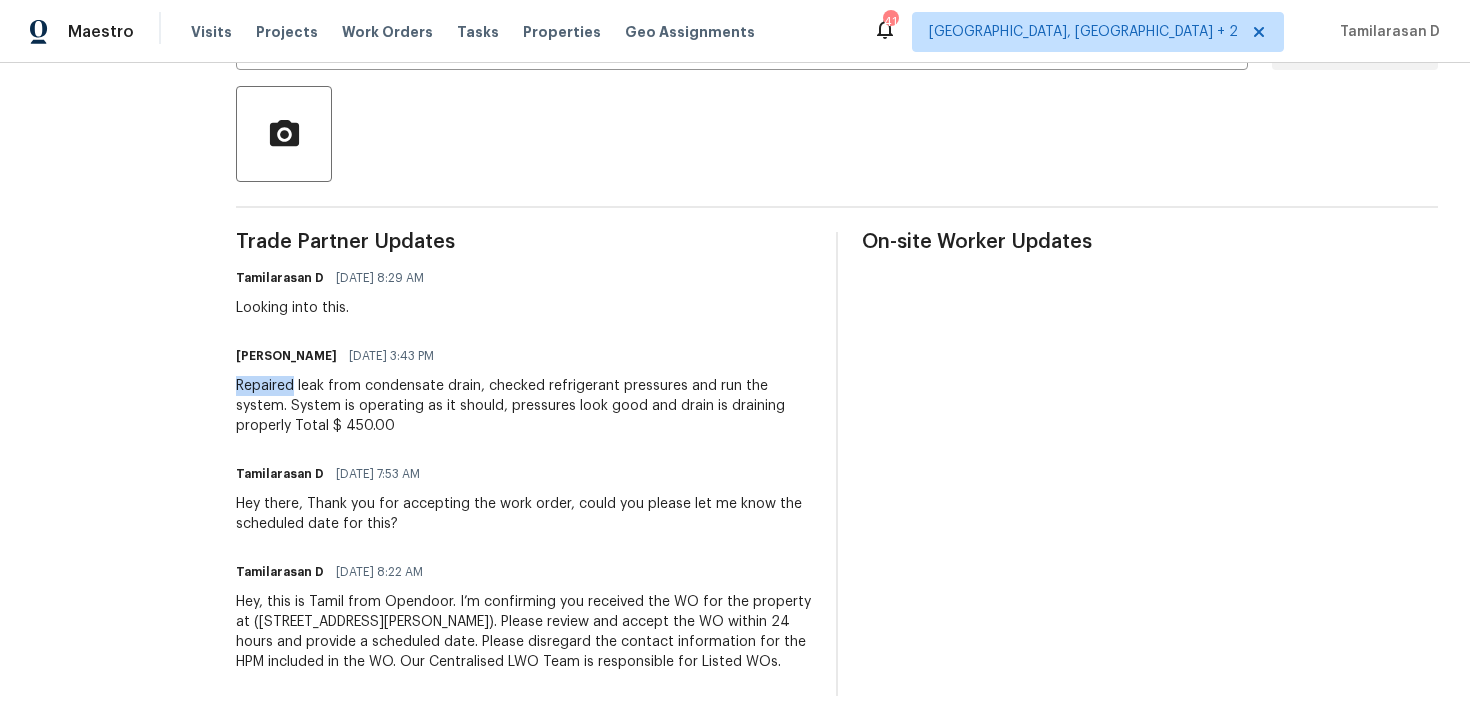 click on "Repaired leak from condensate drain, checked refrigerant pressures and run the system. System is operating as it should, pressures look good and drain is draining properly
Total $ 450.00" at bounding box center (524, 406) 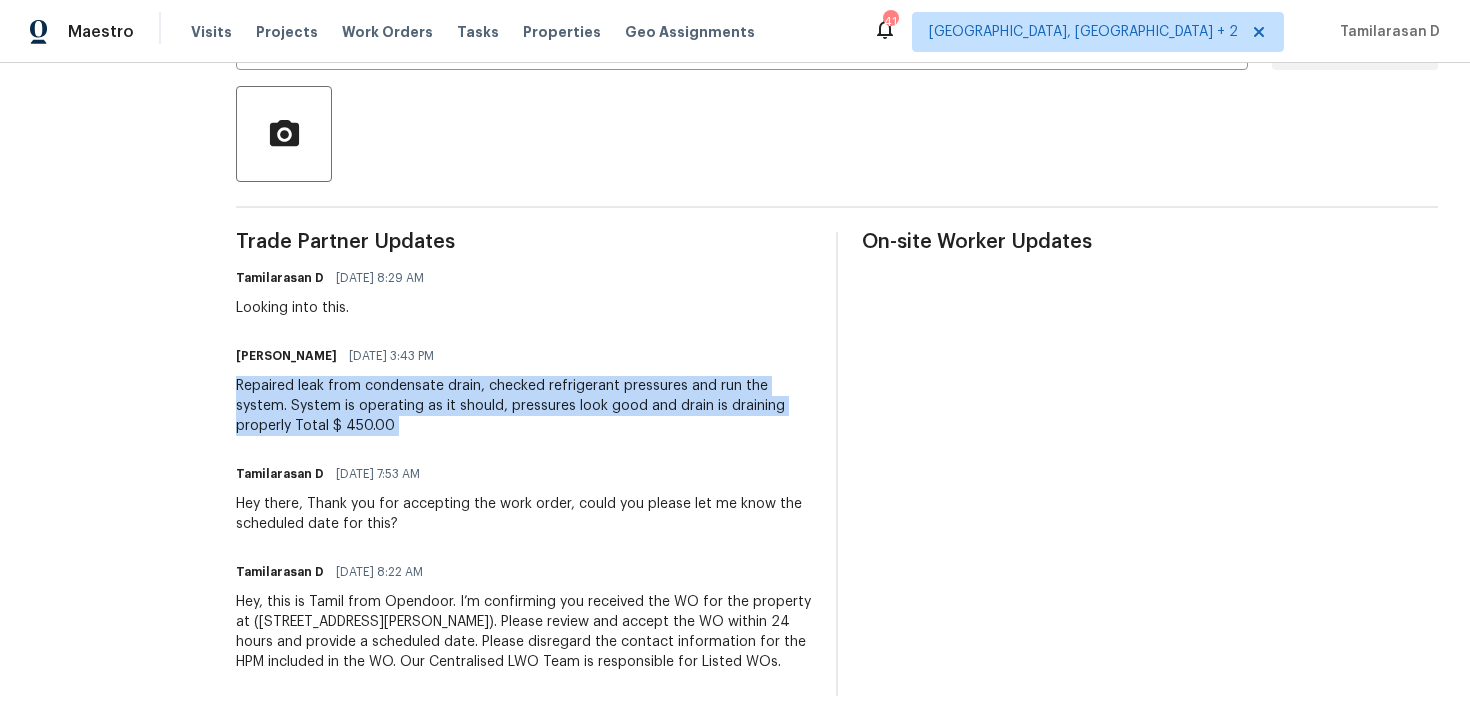 scroll, scrollTop: 0, scrollLeft: 0, axis: both 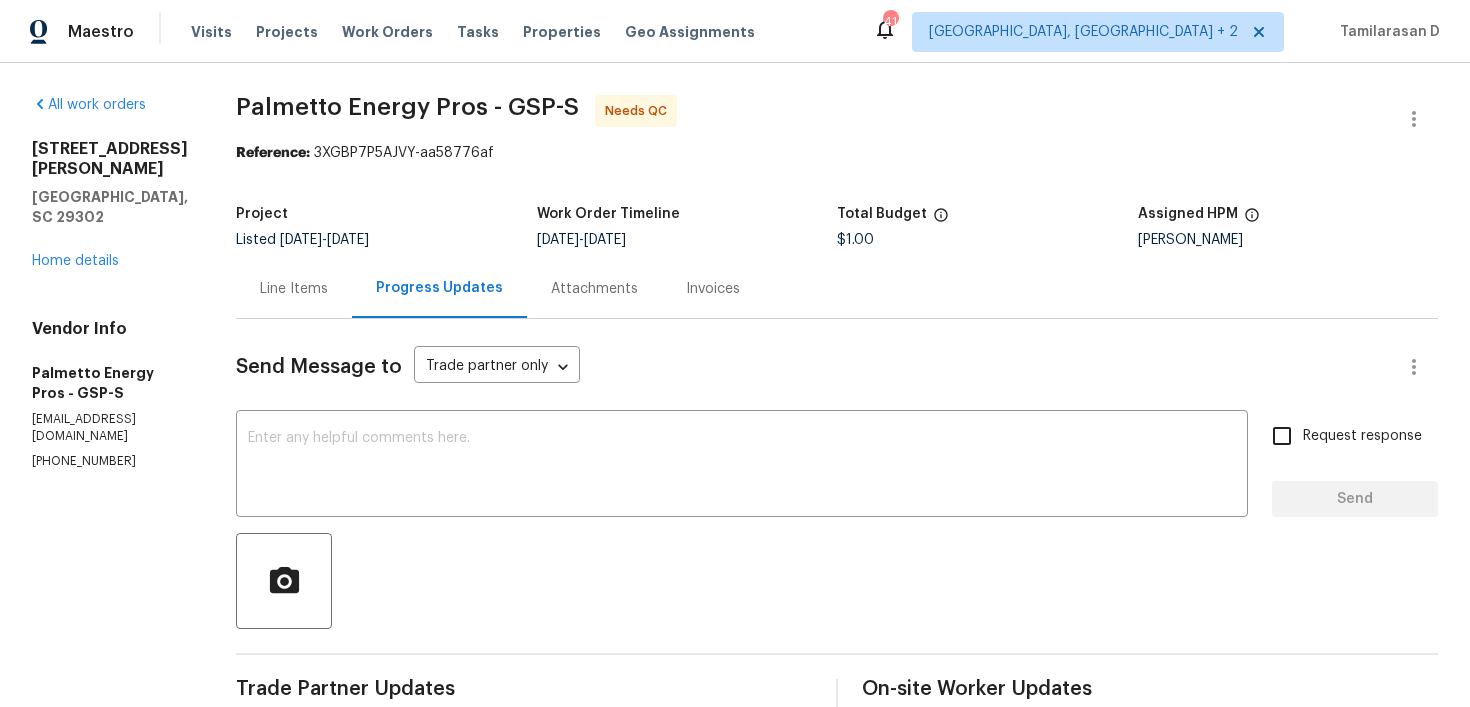 click on "600 Stafford Ave Spartanburg, SC 29302 Home details" at bounding box center (110, 205) 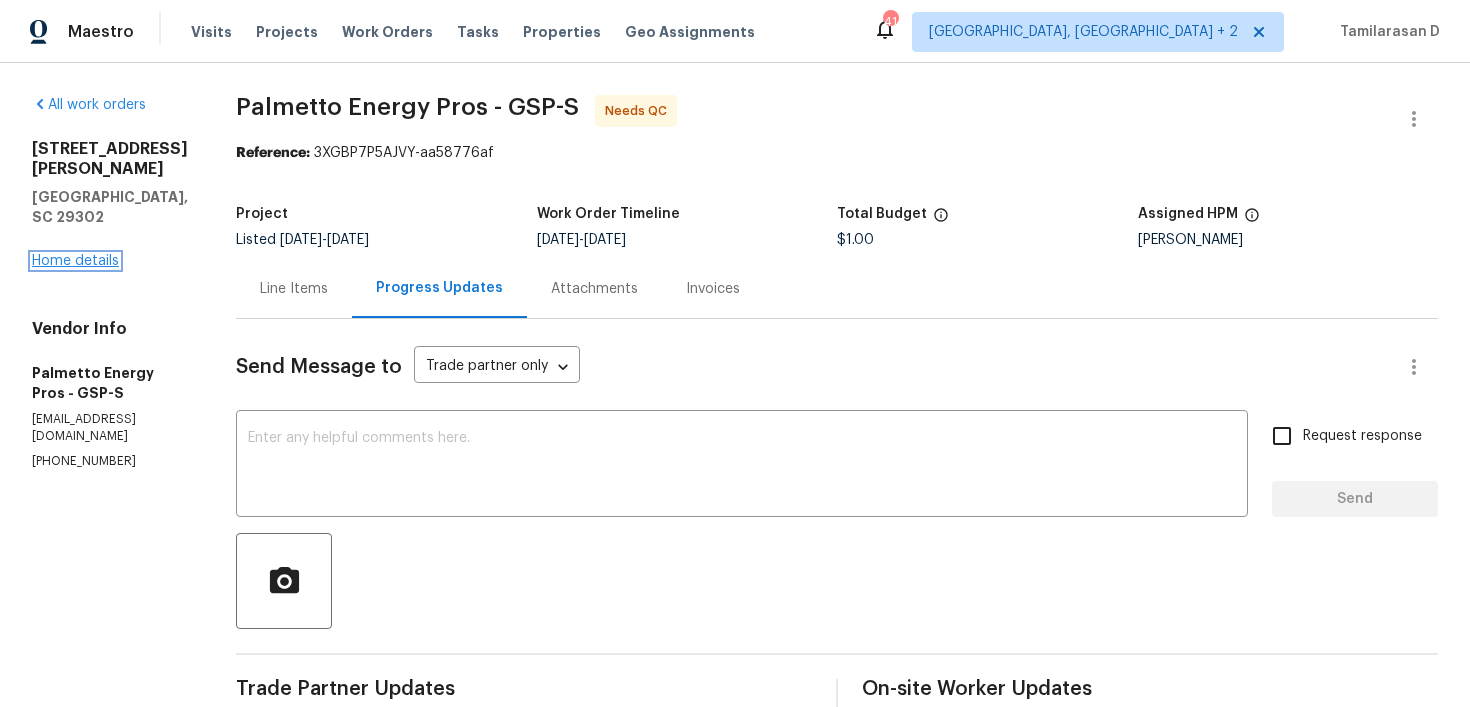 click on "Home details" at bounding box center (75, 261) 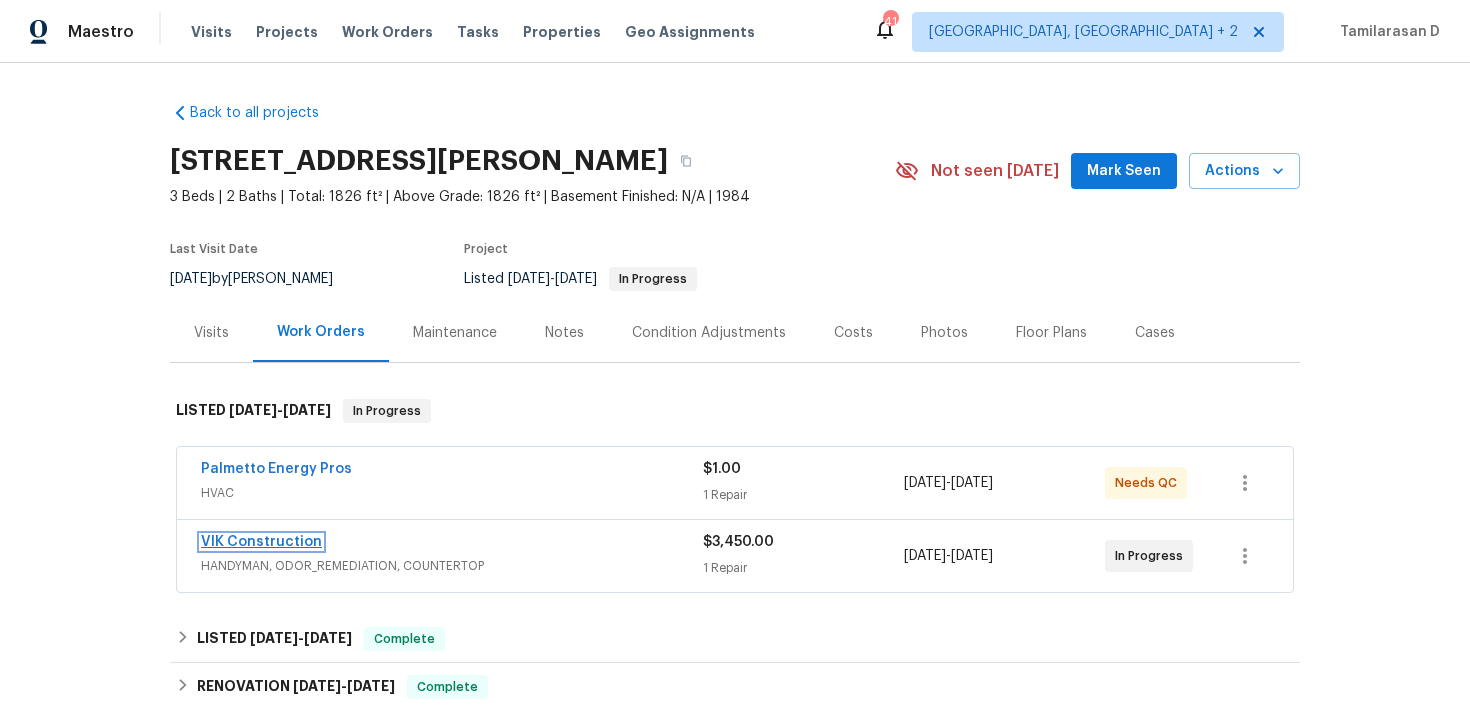 click on "VIK Construction" at bounding box center (261, 542) 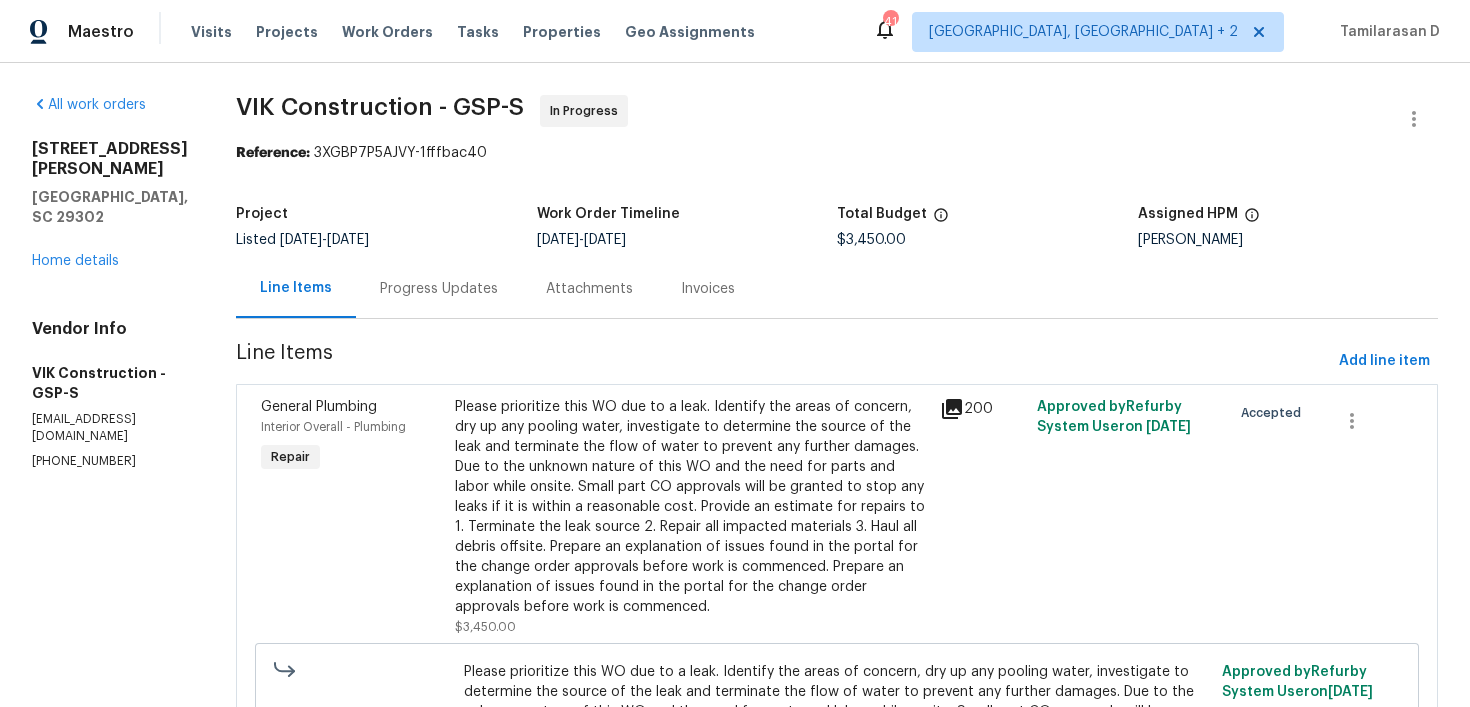 click on "Progress Updates" at bounding box center (439, 288) 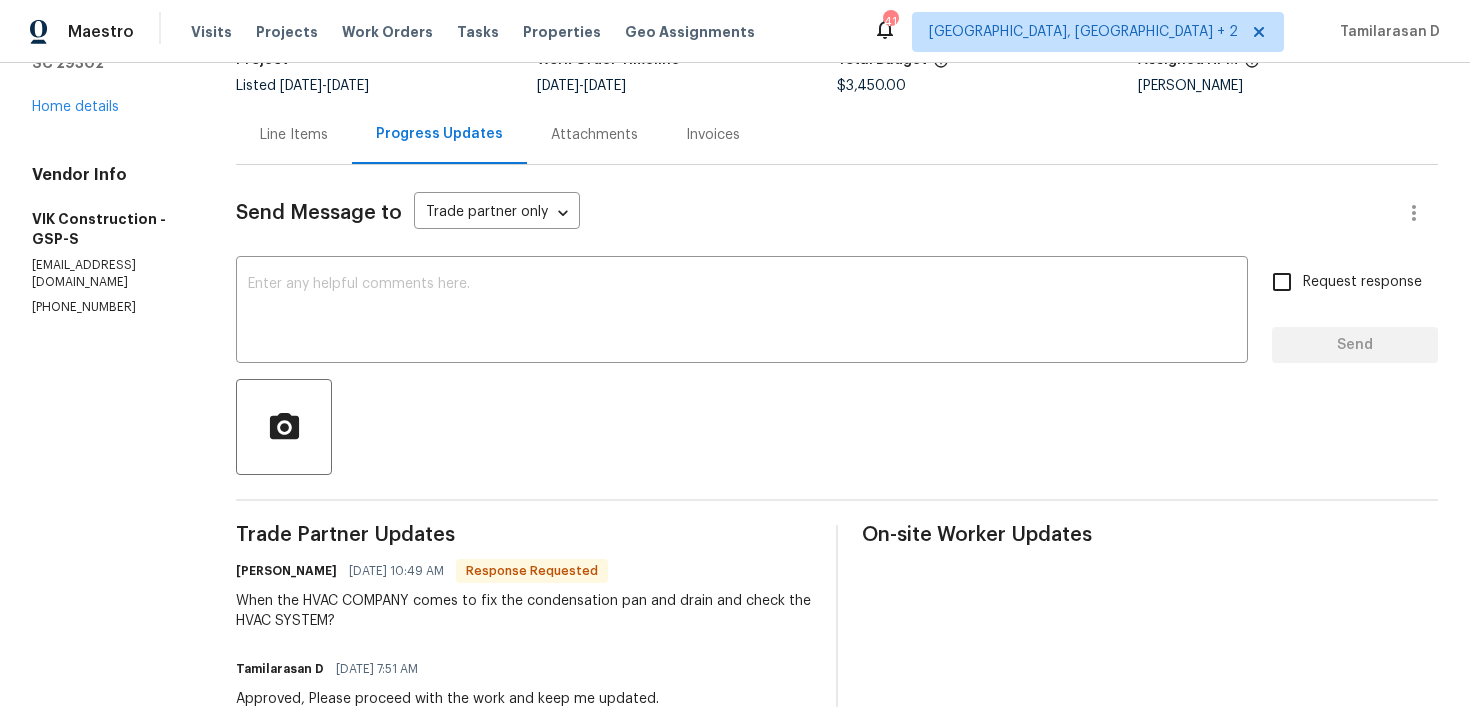 scroll, scrollTop: 161, scrollLeft: 0, axis: vertical 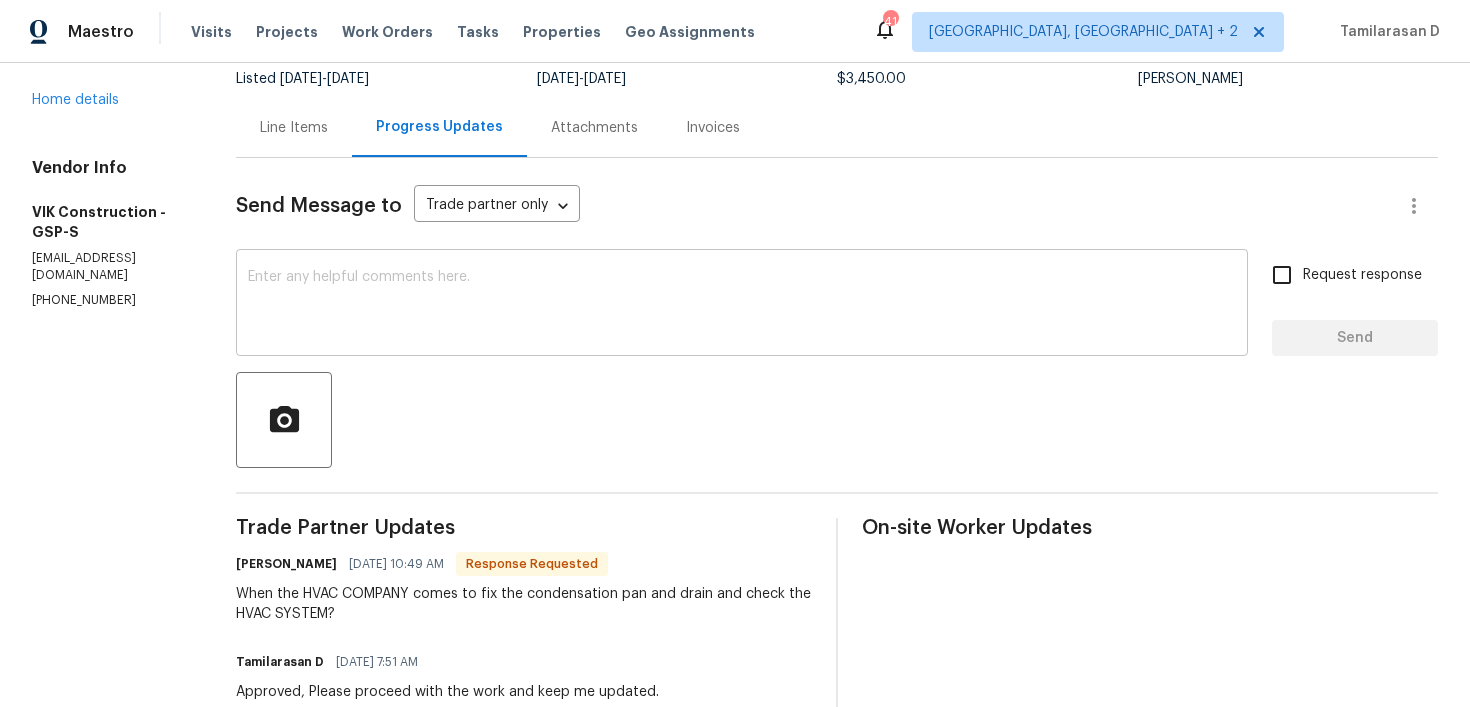 click at bounding box center [742, 305] 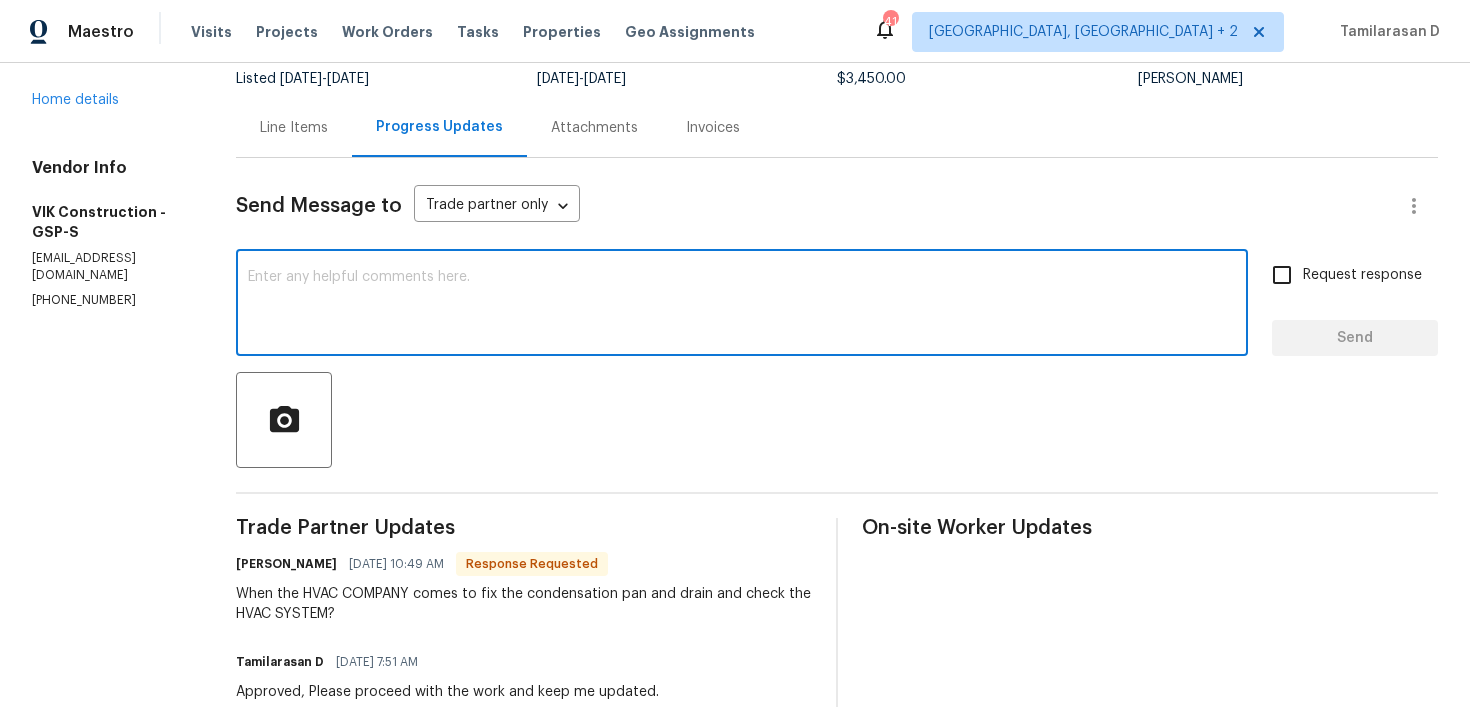 click on "Trade Partner Updates Viktor Matviiv 07/14/2025 10:49 AM Response Requested When the HVAC COMPANY comes to fix the condensation pan and drain and check the HVAC SYSTEM? Tamilarasan D 07/14/2025 7:51 AM Approved, Please proceed with the work and keep me updated. Tamilarasan D 07/11/2025 1:04 PM Let me check. Viktor Matviiv 07/11/2025 8:22 AM And you skipped for demolition and disposal the garbage $450 Tamilarasan D 07/11/2025 8:17 AM Hey Viktor, This is approved. Please proceed with the work, I have adjusted the total cost to $3,000.00. Please let me know the expected completion date for this. Thanks! Tamilarasan D 07/10/2025 11:30 AM Got it. Viktor Matviiv 07/09/2025 4:03 PM Cost for new toilet $450 Tamilarasan D 07/09/2025 3:06 PM Hello Viktor, Please send a quote for the upstairs toilet repair as well. Viktor Matviiv 07/09/2025 1:42 PM Need fix the HVAC Condensation pan drain! Viktor Matviiv 07/09/2025 1:30 PM Call me 9168049045 Viktor Matviiv 07/09/2025 1:30 PM And upstairs toilet is leaking Viktor Matviiv" at bounding box center (524, 1473) 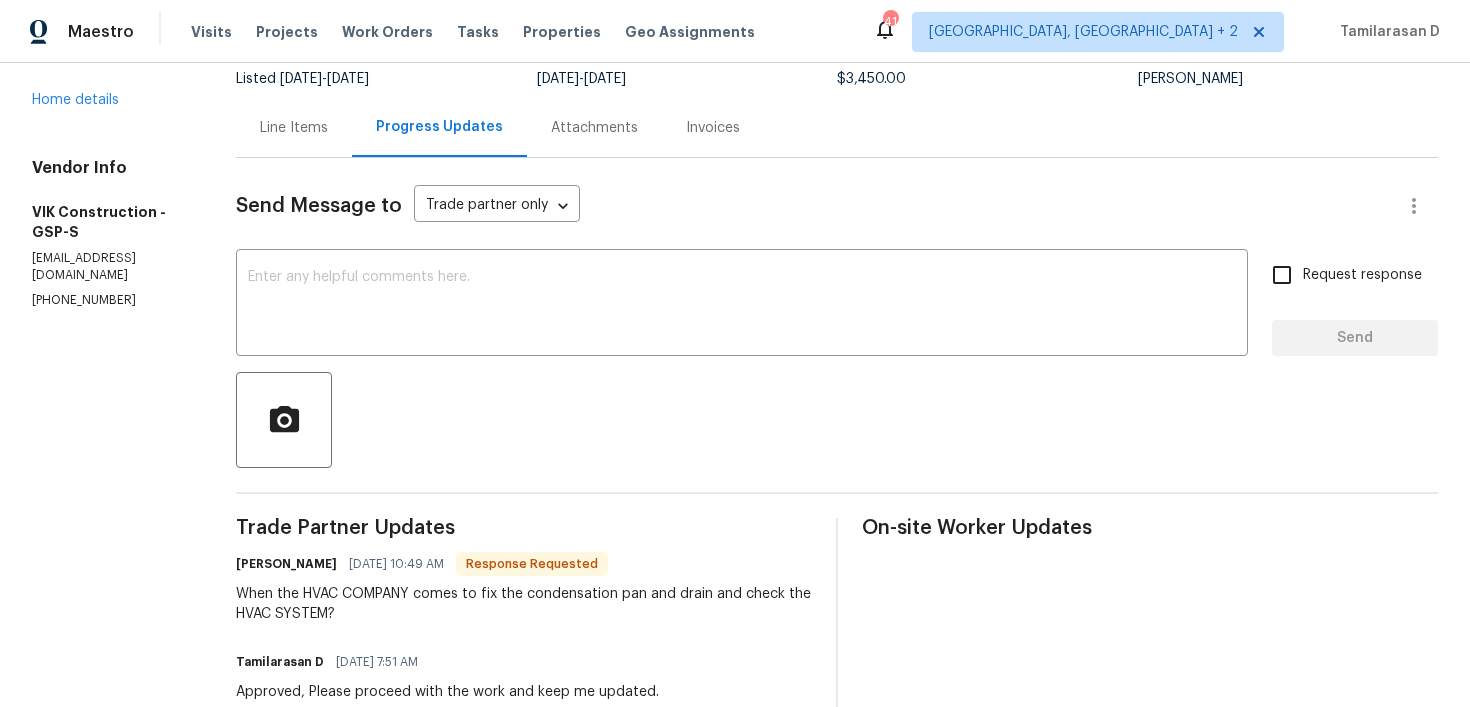 click on "Trade Partner Updates Viktor Matviiv 07/14/2025 10:49 AM Response Requested When the HVAC COMPANY comes to fix the condensation pan and drain and check the HVAC SYSTEM? Tamilarasan D 07/14/2025 7:51 AM Approved, Please proceed with the work and keep me updated. Tamilarasan D 07/11/2025 1:04 PM Let me check. Viktor Matviiv 07/11/2025 8:22 AM And you skipped for demolition and disposal the garbage $450 Tamilarasan D 07/11/2025 8:17 AM Hey Viktor, This is approved. Please proceed with the work, I have adjusted the total cost to $3,000.00. Please let me know the expected completion date for this. Thanks! Tamilarasan D 07/10/2025 11:30 AM Got it. Viktor Matviiv 07/09/2025 4:03 PM Cost for new toilet $450 Tamilarasan D 07/09/2025 3:06 PM Hello Viktor, Please send a quote for the upstairs toilet repair as well. Viktor Matviiv 07/09/2025 1:42 PM Need fix the HVAC Condensation pan drain! Viktor Matviiv 07/09/2025 1:30 PM Call me 9168049045 Viktor Matviiv 07/09/2025 1:30 PM And upstairs toilet is leaking Viktor Matviiv" at bounding box center (524, 1473) 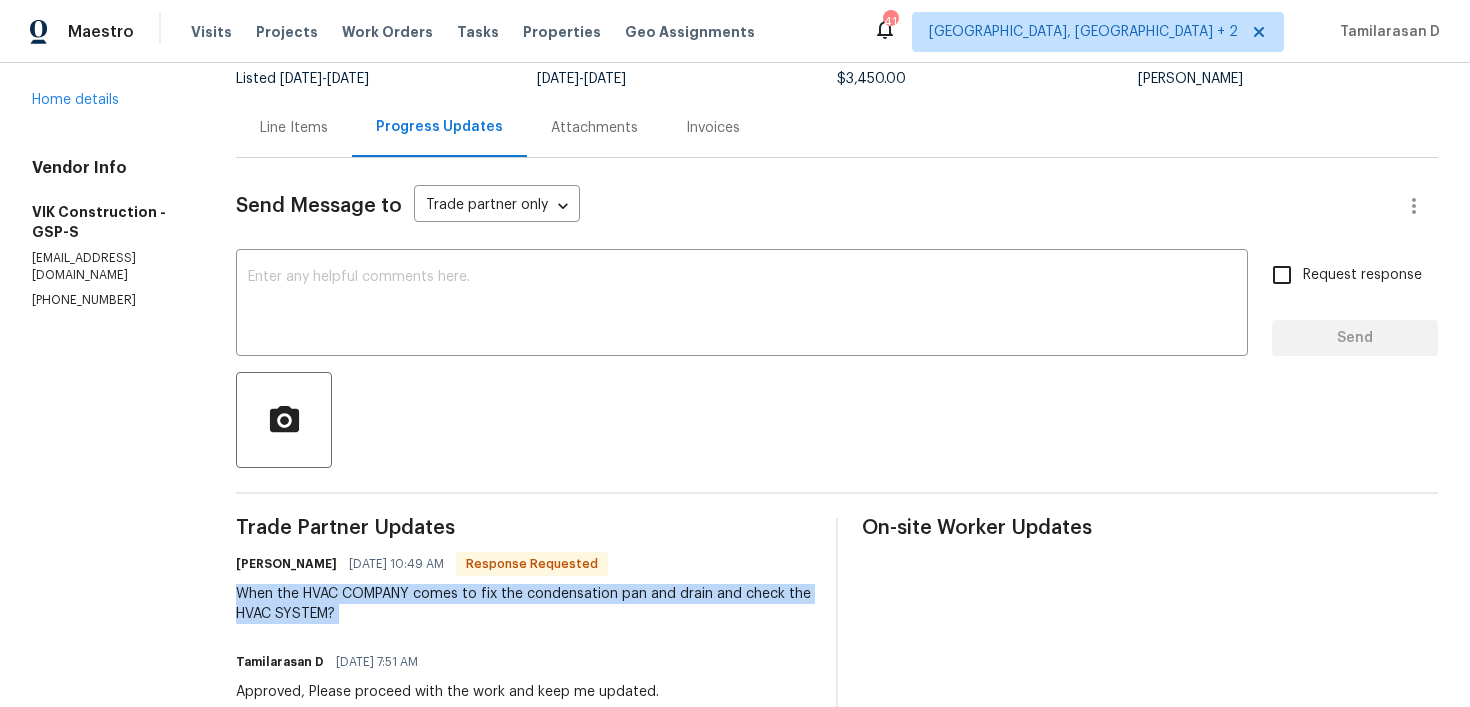 click on "Trade Partner Updates Viktor Matviiv 07/14/2025 10:49 AM Response Requested When the HVAC COMPANY comes to fix the condensation pan and drain and check the HVAC SYSTEM? Tamilarasan D 07/14/2025 7:51 AM Approved, Please proceed with the work and keep me updated. Tamilarasan D 07/11/2025 1:04 PM Let me check. Viktor Matviiv 07/11/2025 8:22 AM And you skipped for demolition and disposal the garbage $450 Tamilarasan D 07/11/2025 8:17 AM Hey Viktor, This is approved. Please proceed with the work, I have adjusted the total cost to $3,000.00. Please let me know the expected completion date for this. Thanks! Tamilarasan D 07/10/2025 11:30 AM Got it. Viktor Matviiv 07/09/2025 4:03 PM Cost for new toilet $450 Tamilarasan D 07/09/2025 3:06 PM Hello Viktor, Please send a quote for the upstairs toilet repair as well. Viktor Matviiv 07/09/2025 1:42 PM Need fix the HVAC Condensation pan drain! Viktor Matviiv 07/09/2025 1:30 PM Call me 9168049045 Viktor Matviiv 07/09/2025 1:30 PM And upstairs toilet is leaking Viktor Matviiv" at bounding box center [524, 1473] 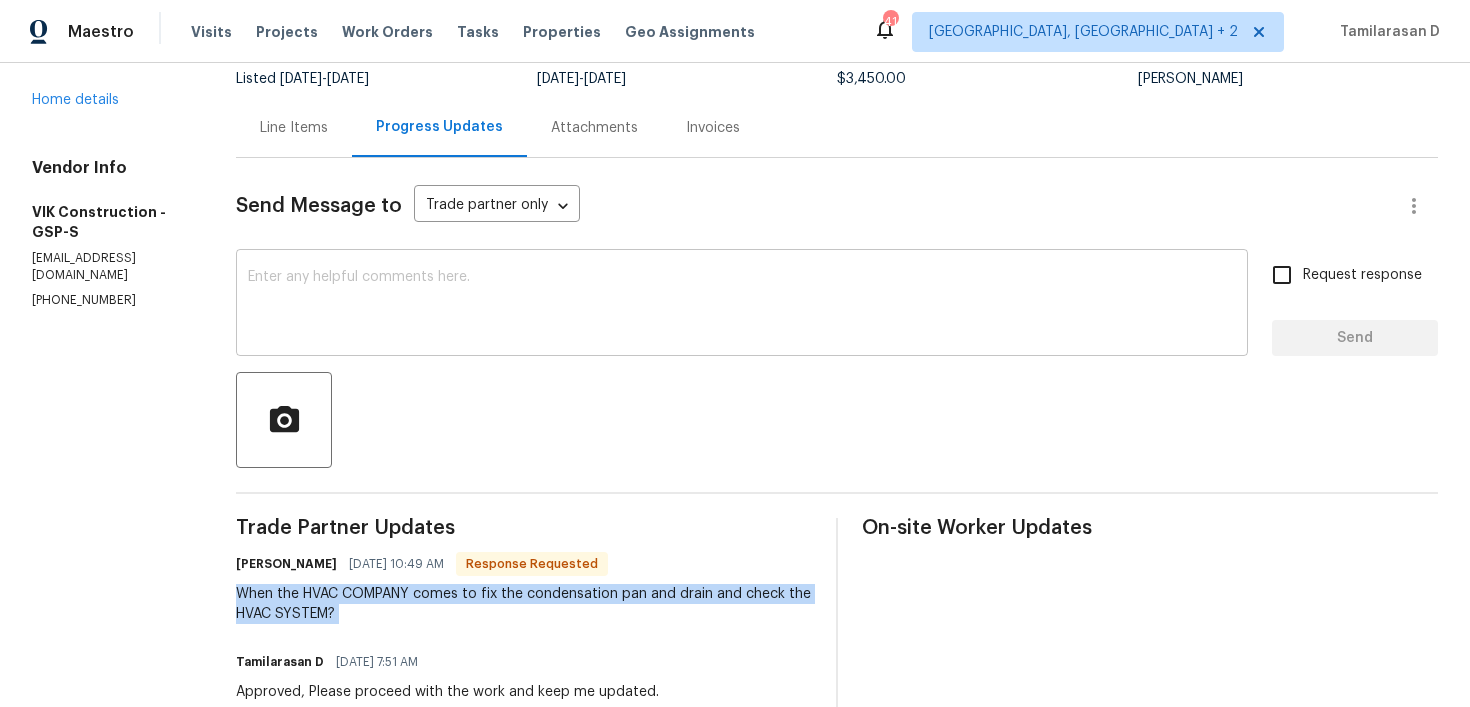 click on "x ​" at bounding box center [742, 305] 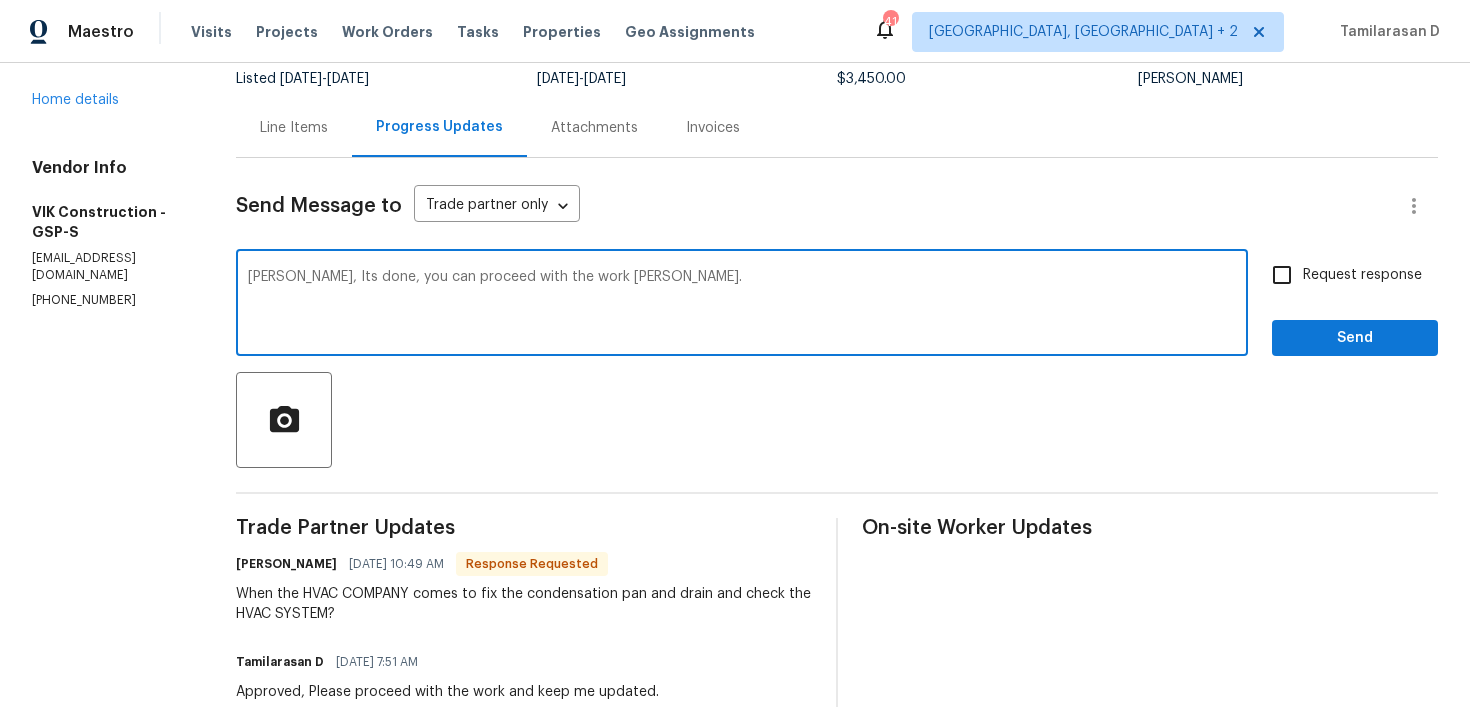 click on "Viktor, Its done, you can proceed with the work noe. x ​" at bounding box center (742, 305) 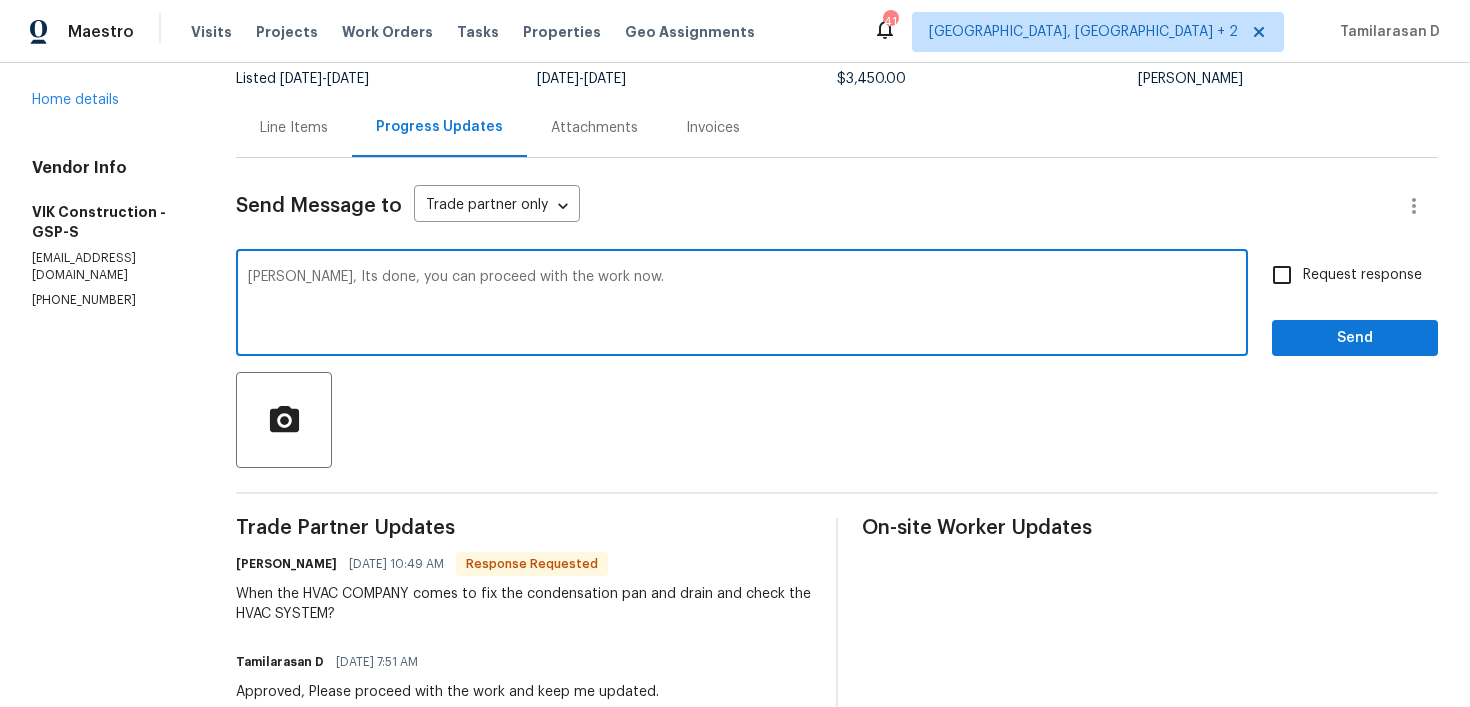 click on "Viktor, Its done, you can proceed with the work now." at bounding box center (742, 305) 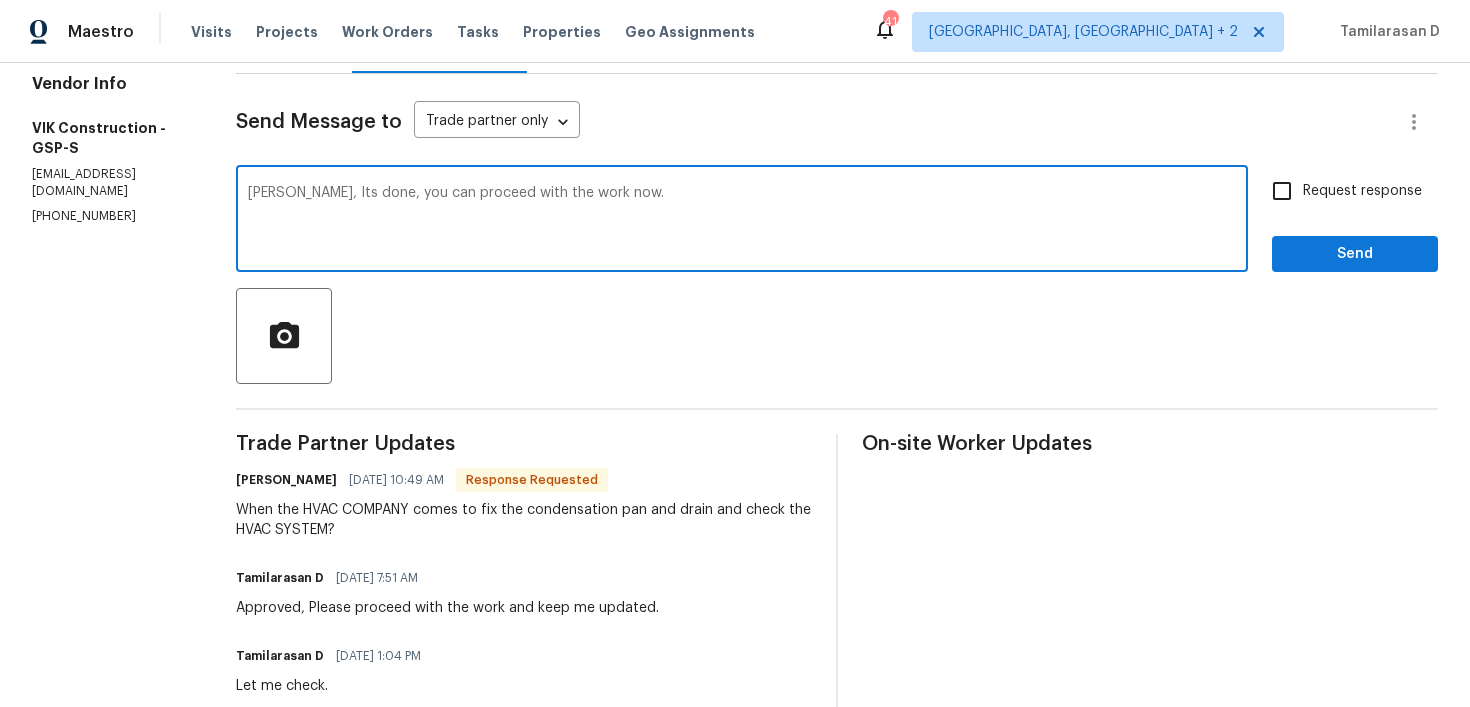 scroll, scrollTop: 265, scrollLeft: 0, axis: vertical 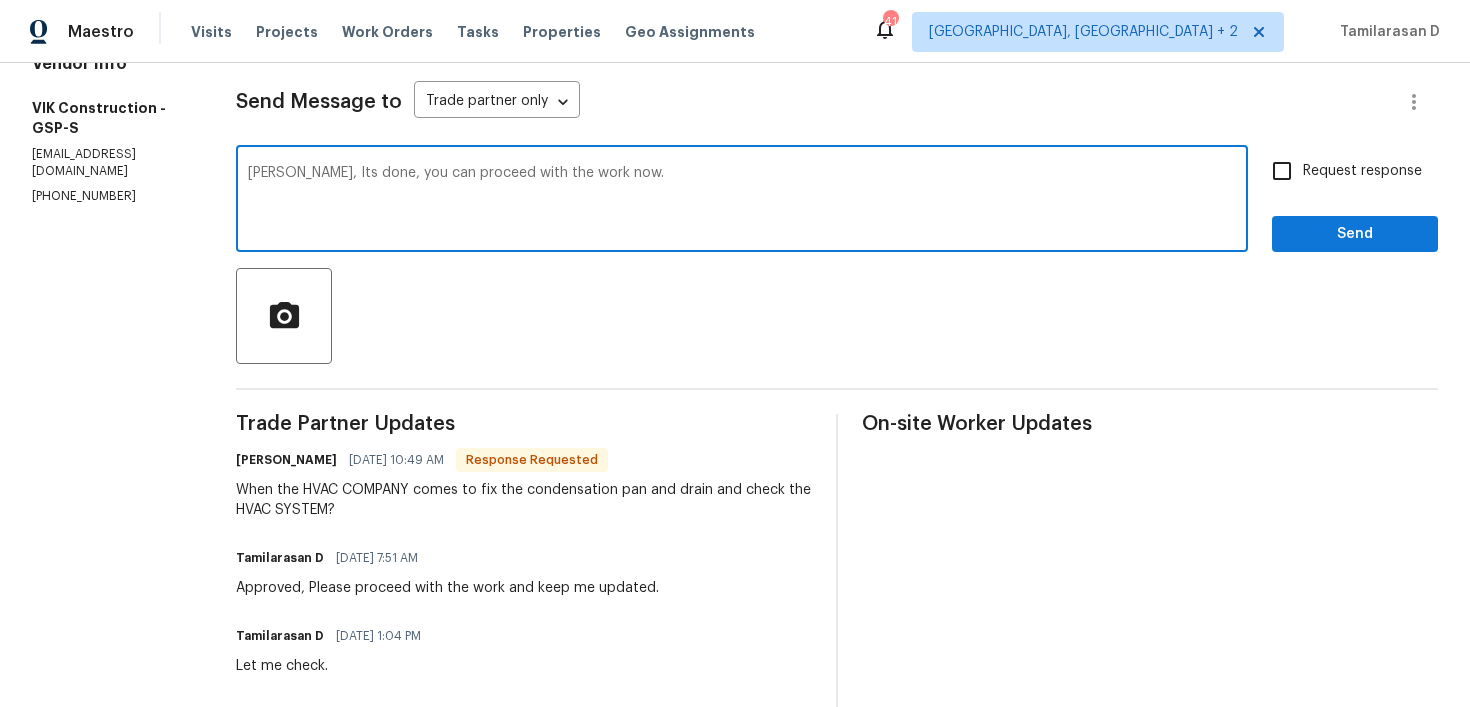 click on "Viktor, Its done, you can proceed with the work now." at bounding box center [742, 201] 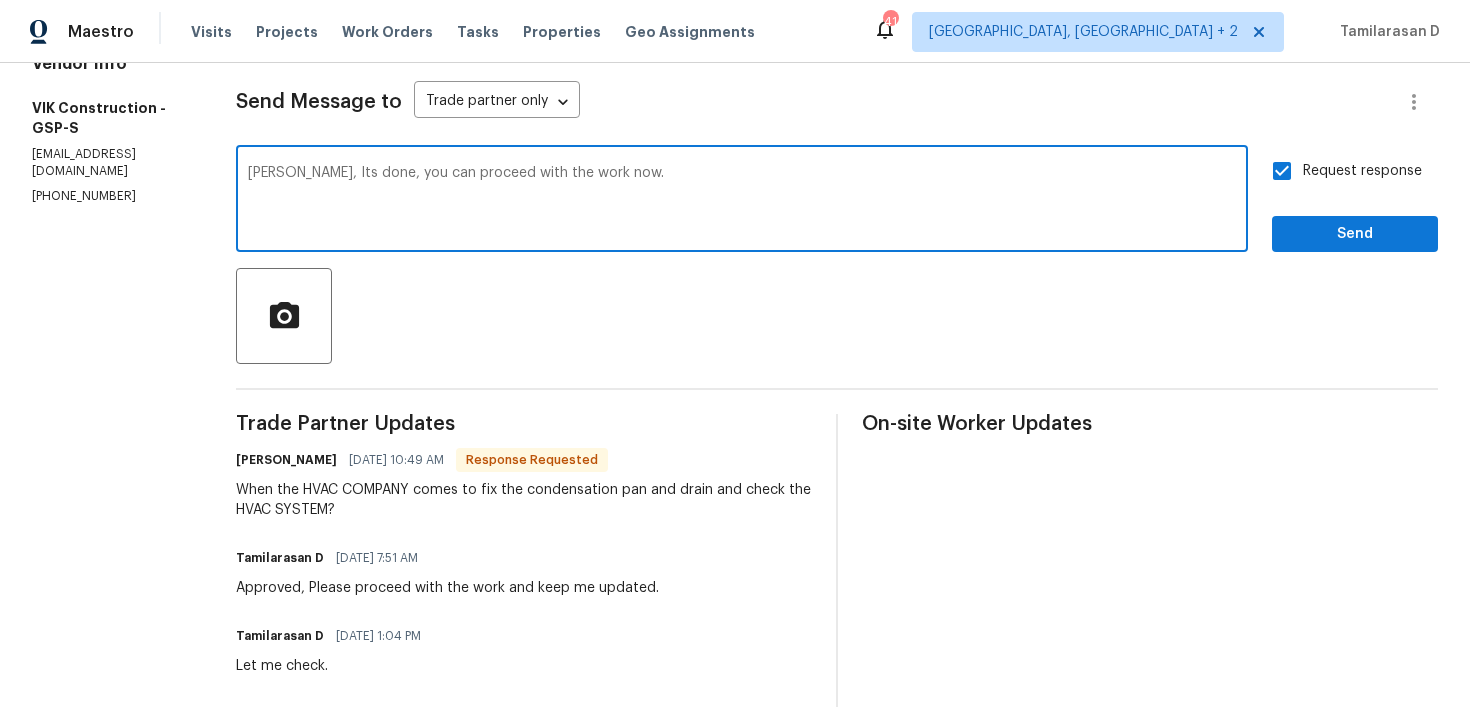 click on "Viktor, Its done, you can proceed with the work now." at bounding box center [742, 201] 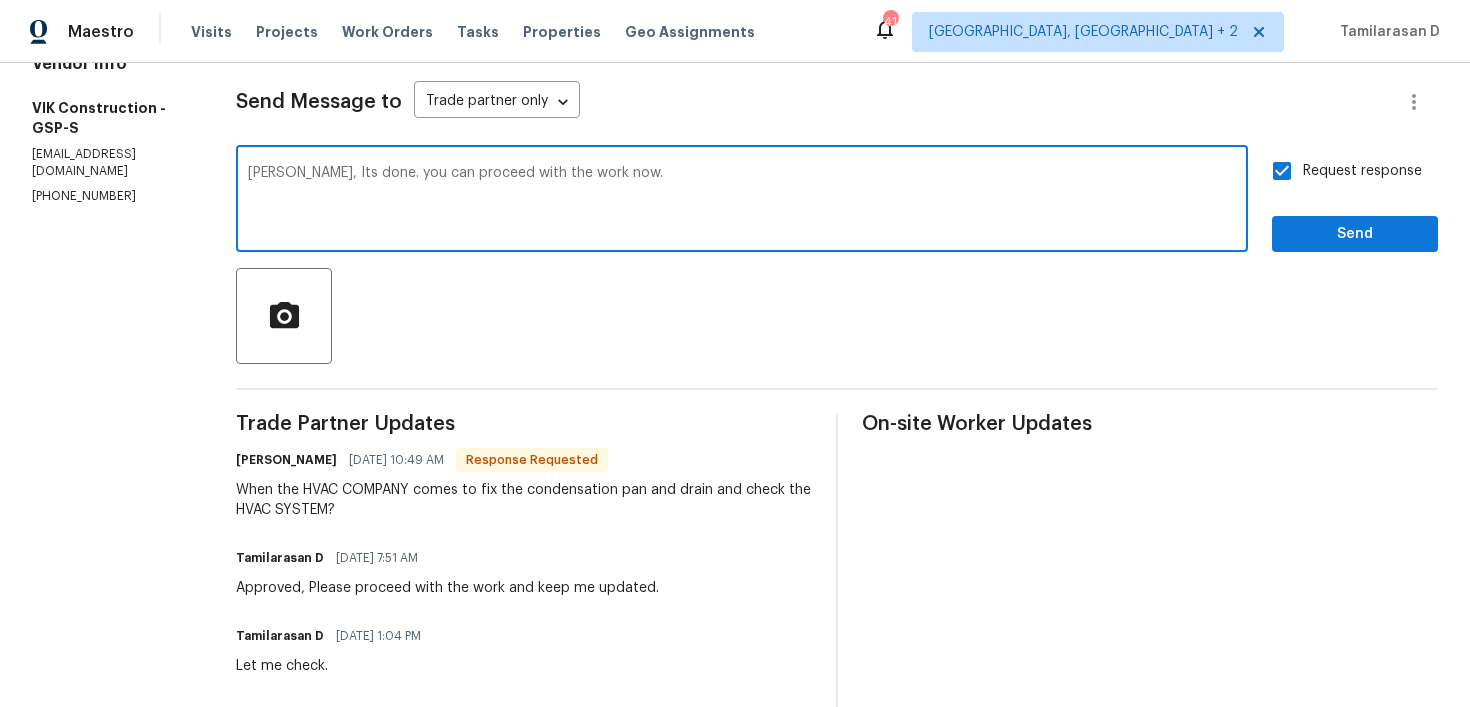 type on "Viktor, Its done. you can proceed with the work now." 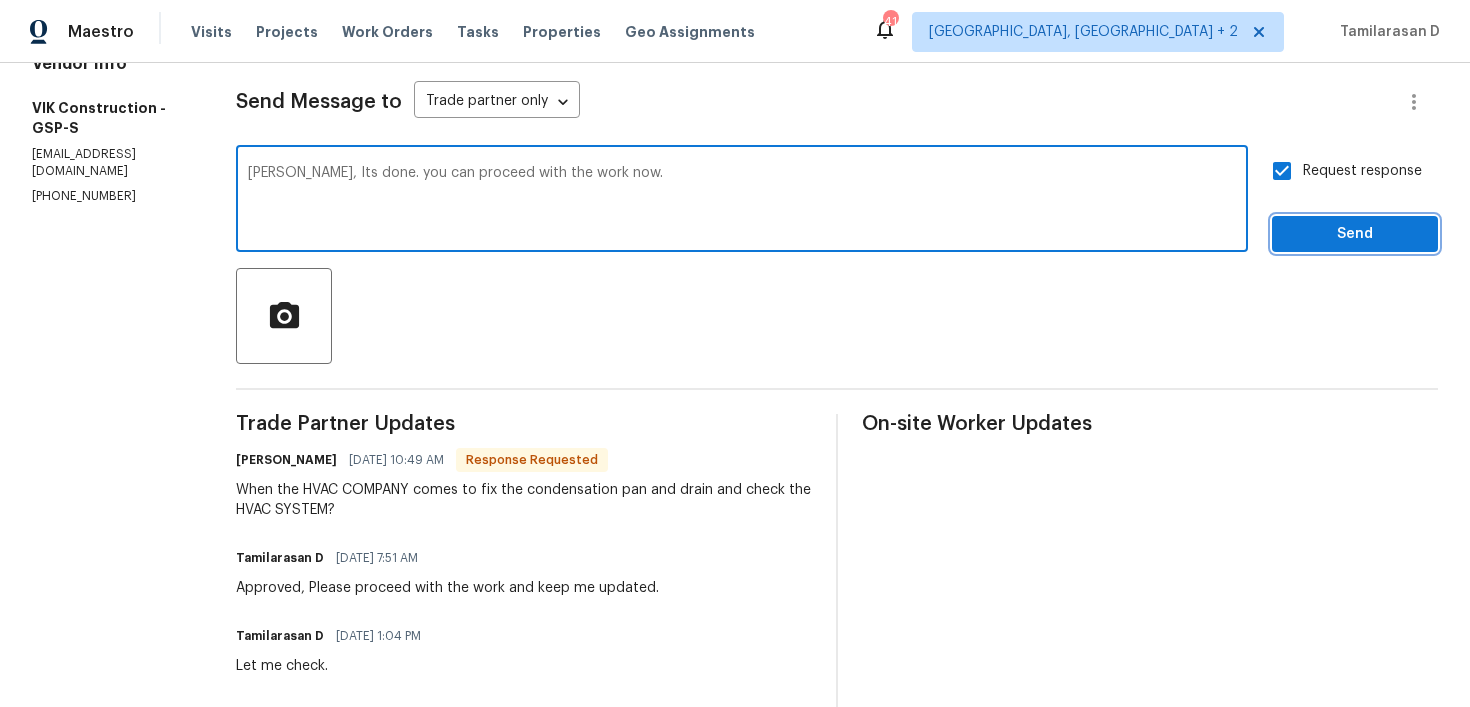 click on "Send" at bounding box center (1355, 234) 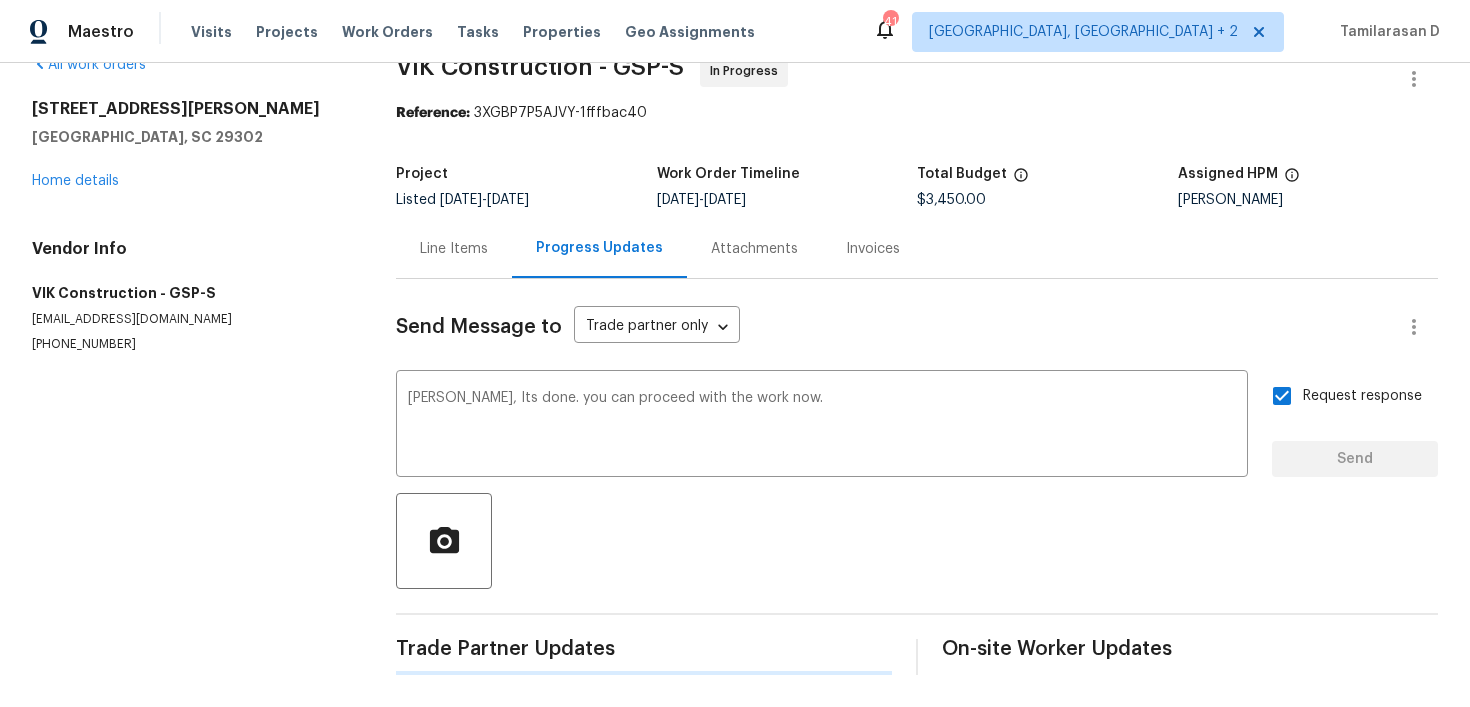 type 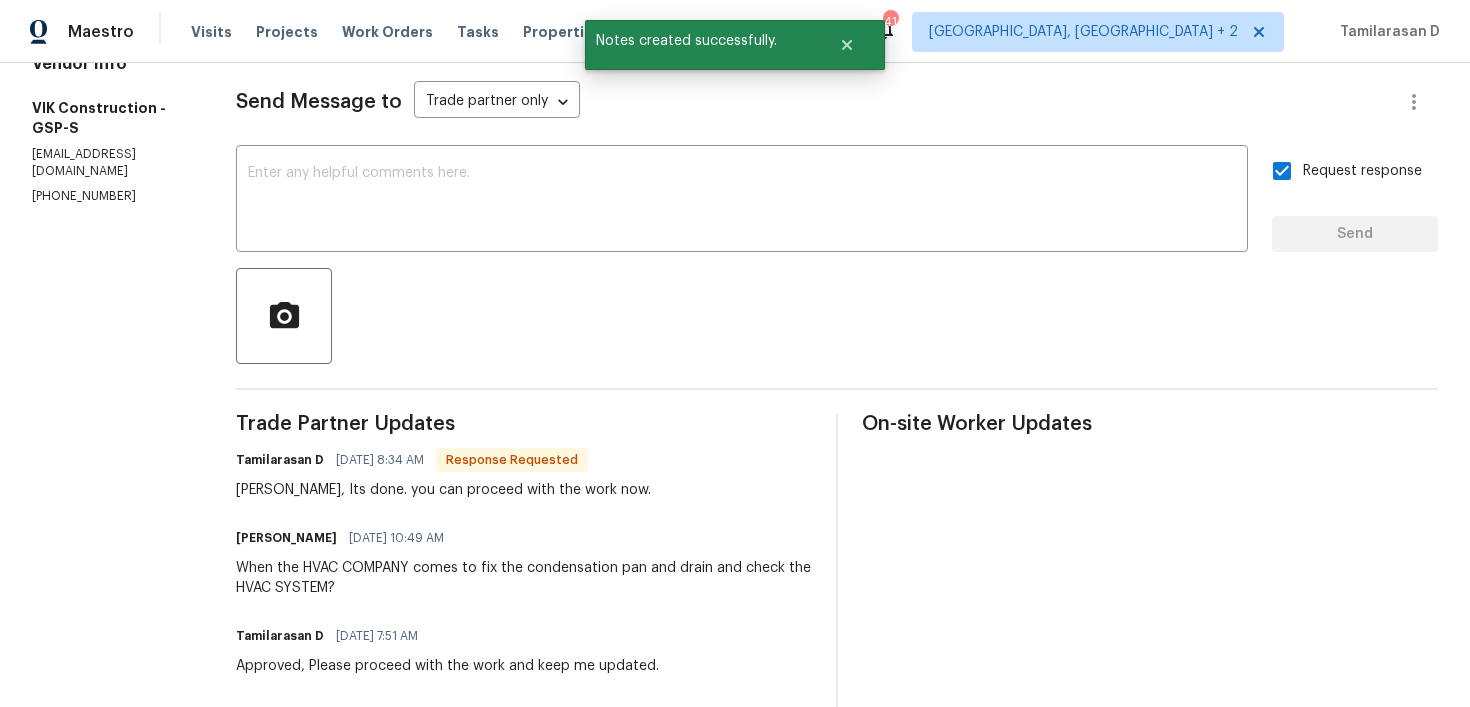 scroll, scrollTop: 353, scrollLeft: 0, axis: vertical 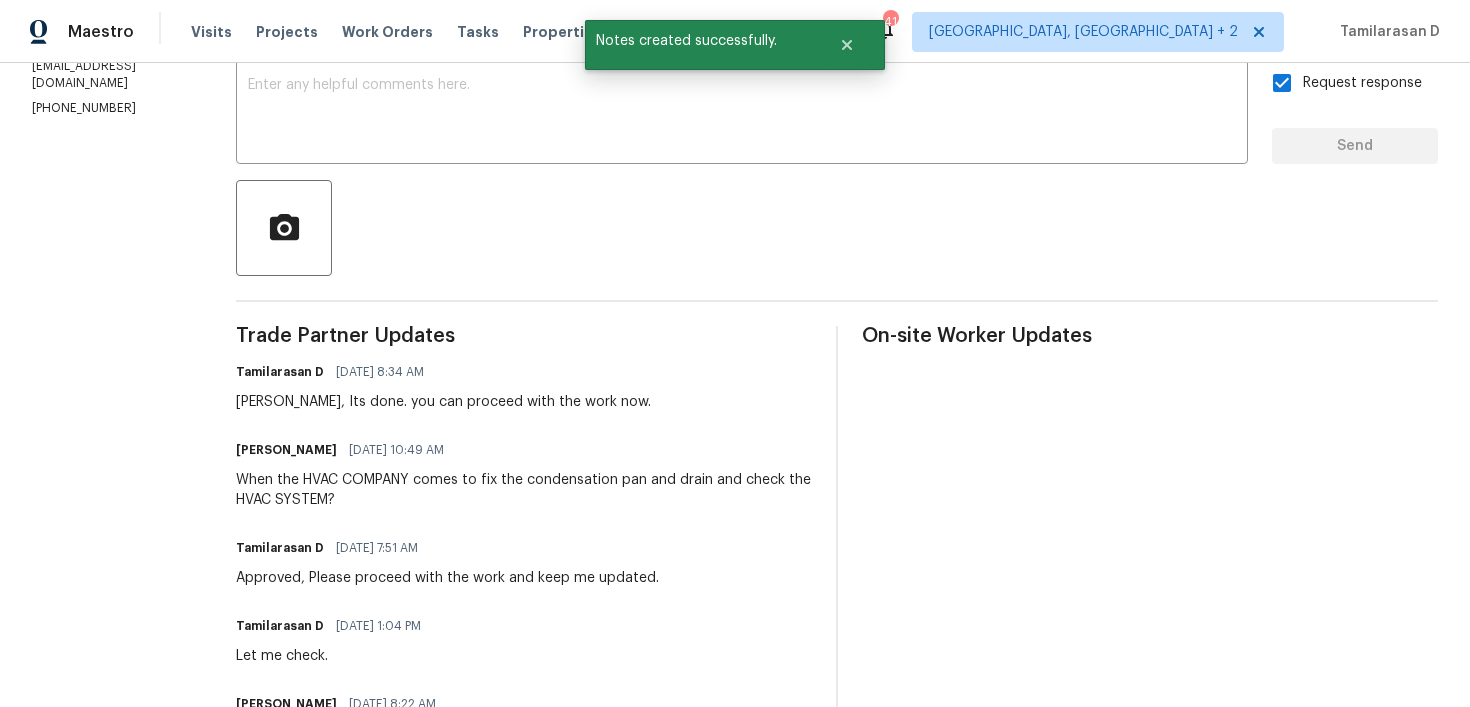 click on "When the HVAC COMPANY comes to fix the condensation pan and drain and check the HVAC SYSTEM?" at bounding box center (524, 490) 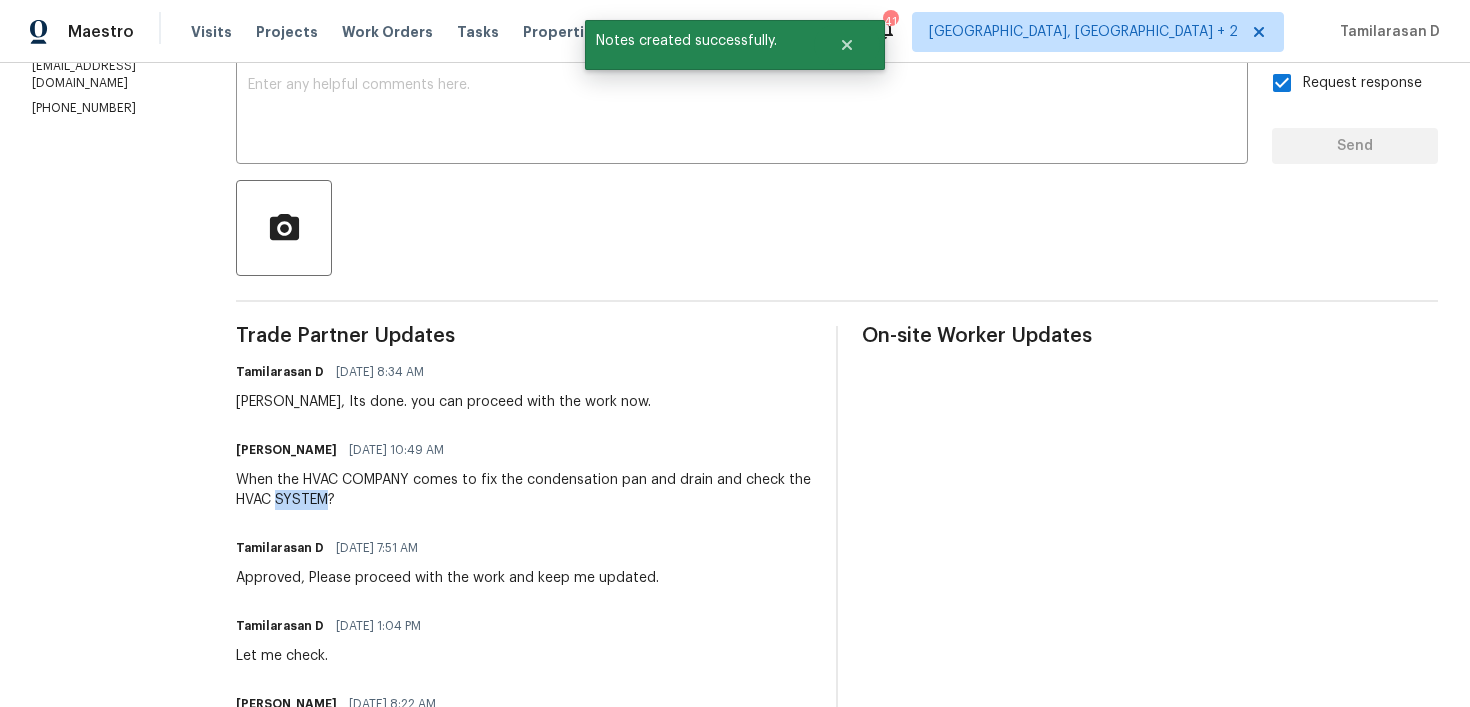click on "When the HVAC COMPANY comes to fix the condensation pan and drain and check the HVAC SYSTEM?" at bounding box center [524, 490] 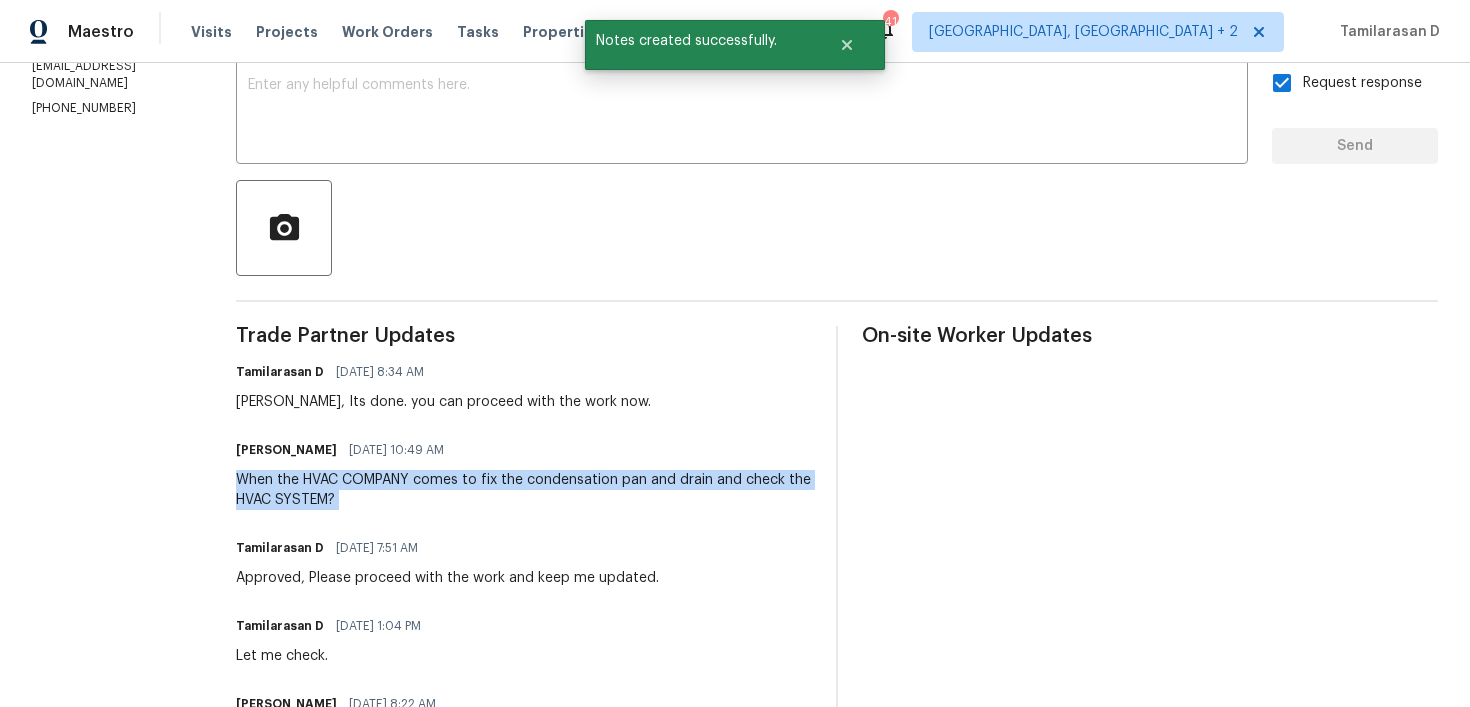 copy on "When the HVAC COMPANY comes to fix the condensation pan and drain and check the HVAC SYSTEM?" 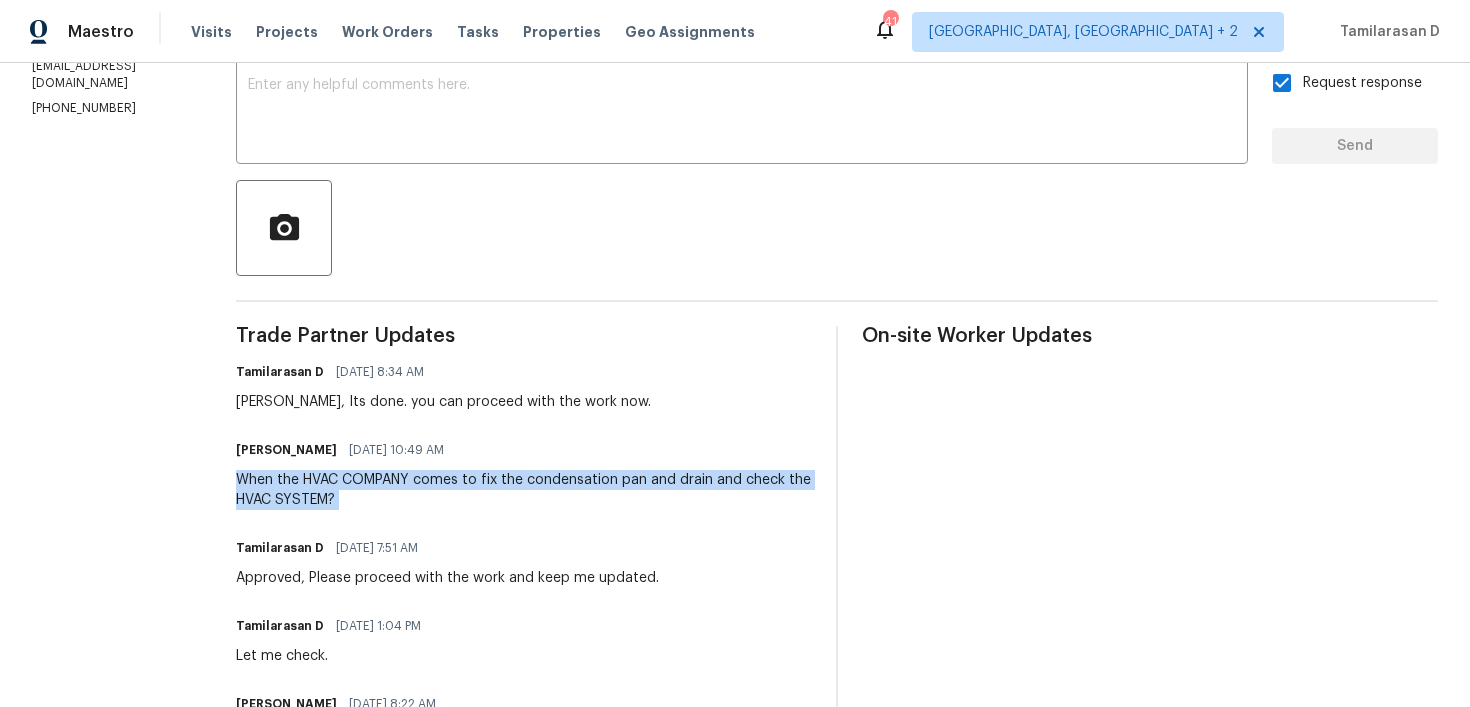 scroll, scrollTop: 0, scrollLeft: 0, axis: both 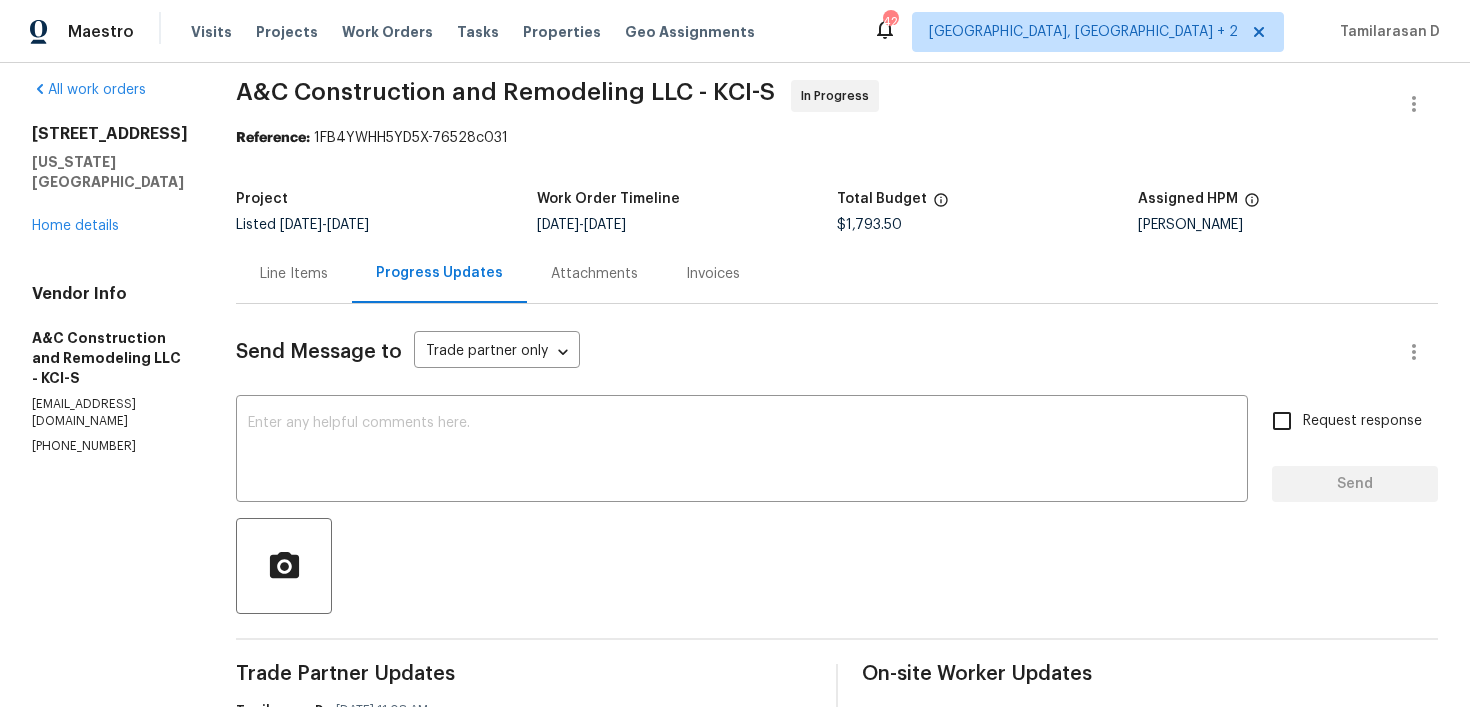 click on "Line Items" at bounding box center [294, 273] 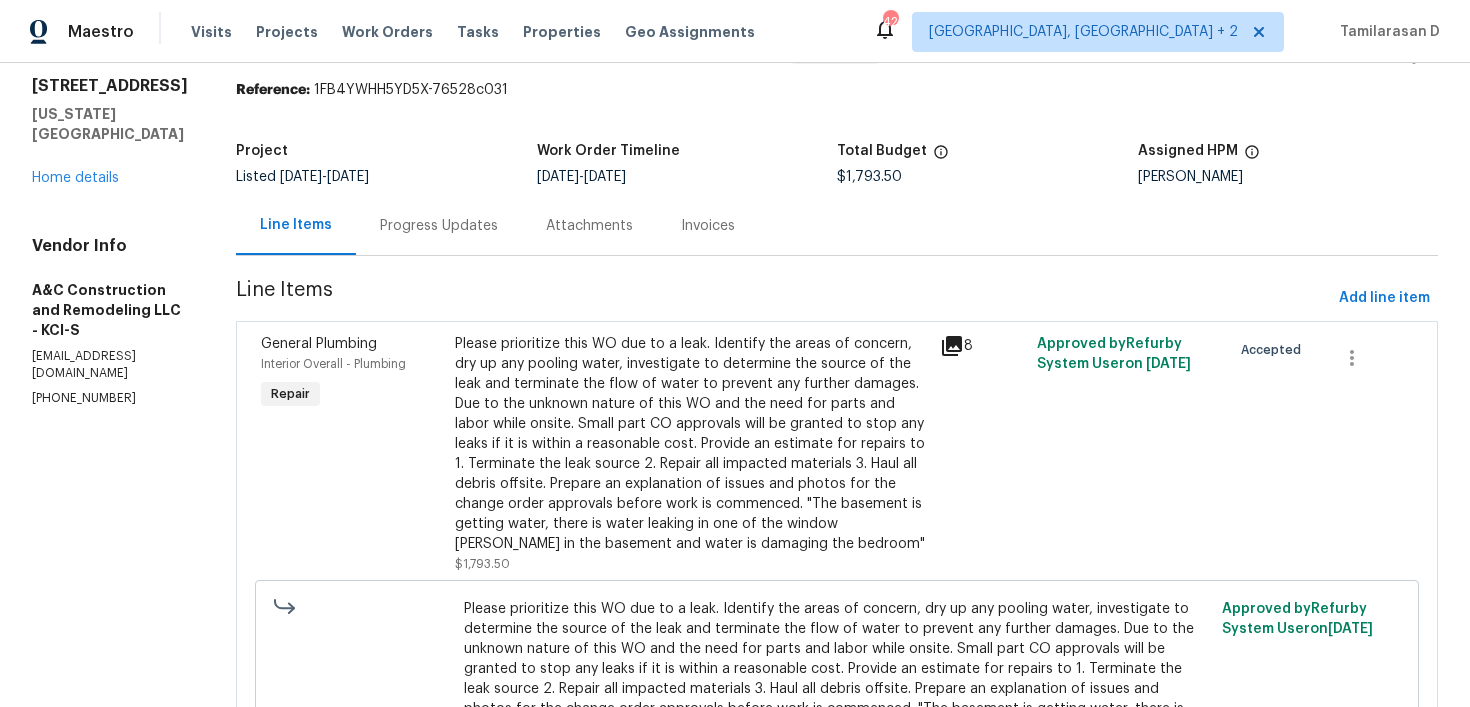 click on "Progress Updates" at bounding box center (439, 226) 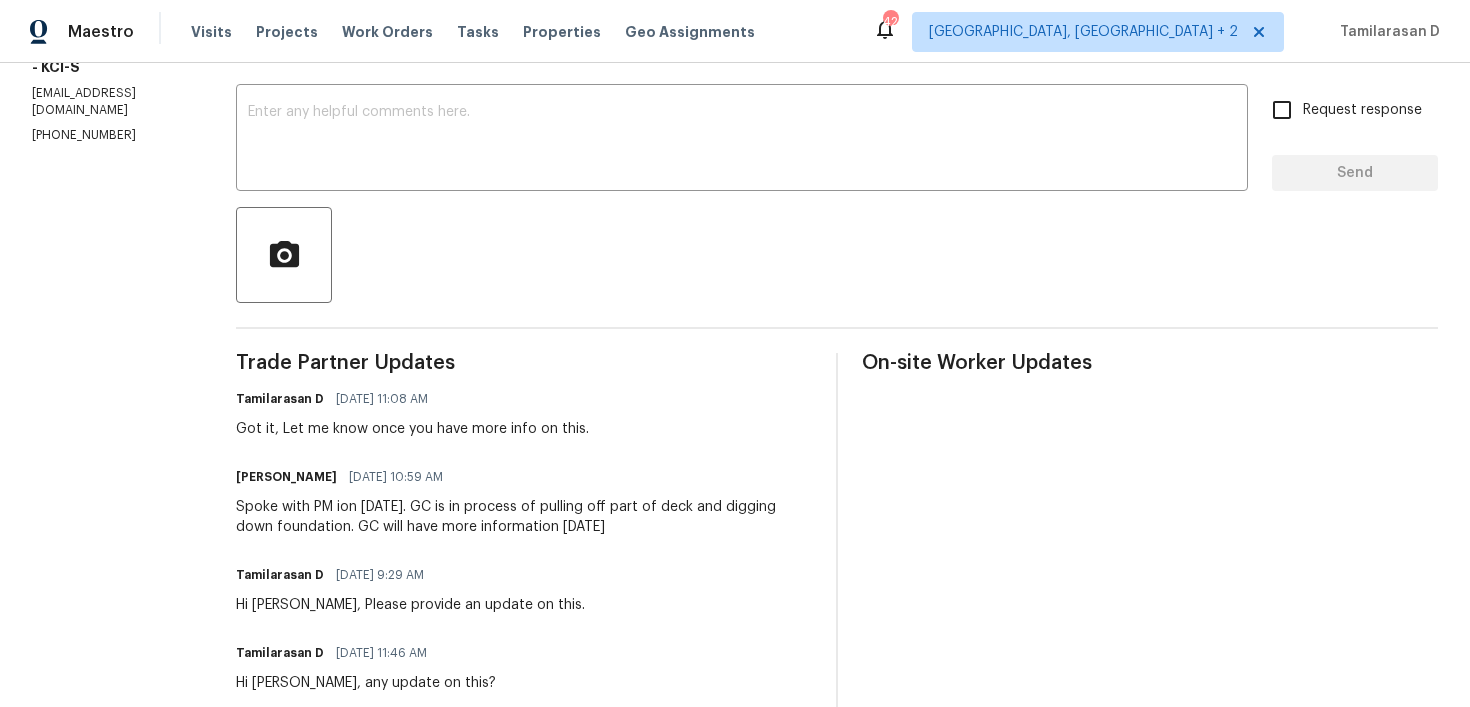 scroll, scrollTop: 325, scrollLeft: 0, axis: vertical 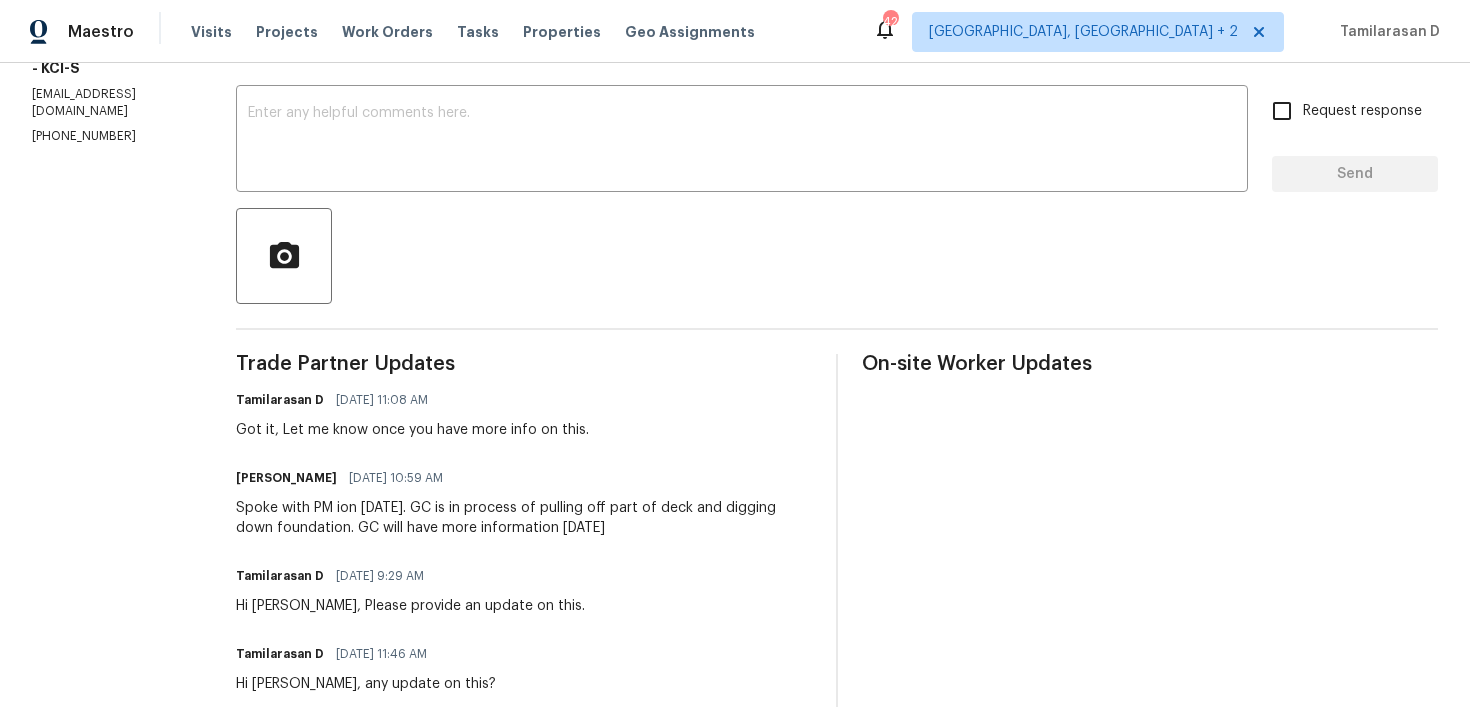 click on "Spoke with PM ion [DATE].  GC is in process of pulling off part of deck and digging down foundation. GC will have more information [DATE]" at bounding box center (524, 518) 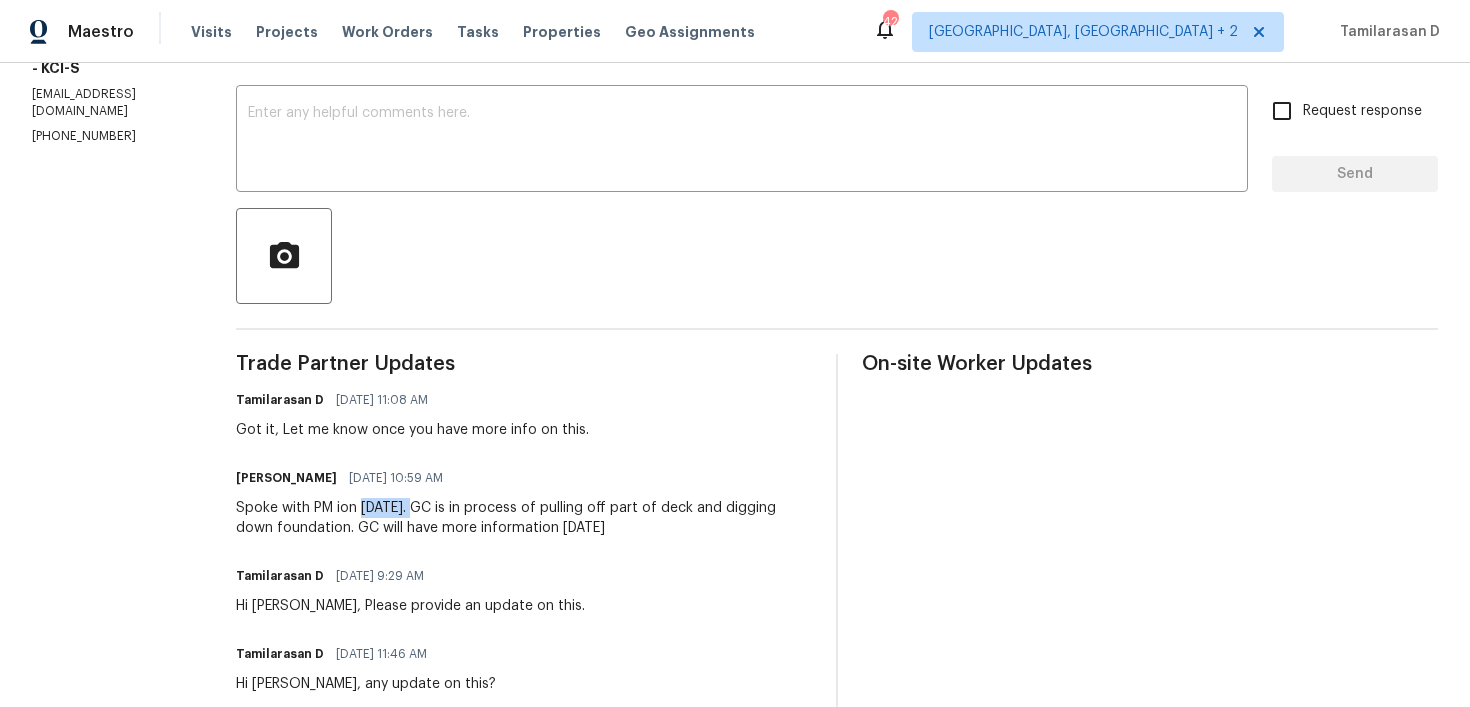 click on "Spoke with PM ion [DATE].  GC is in process of pulling off part of deck and digging down foundation. GC will have more information [DATE]" at bounding box center [524, 518] 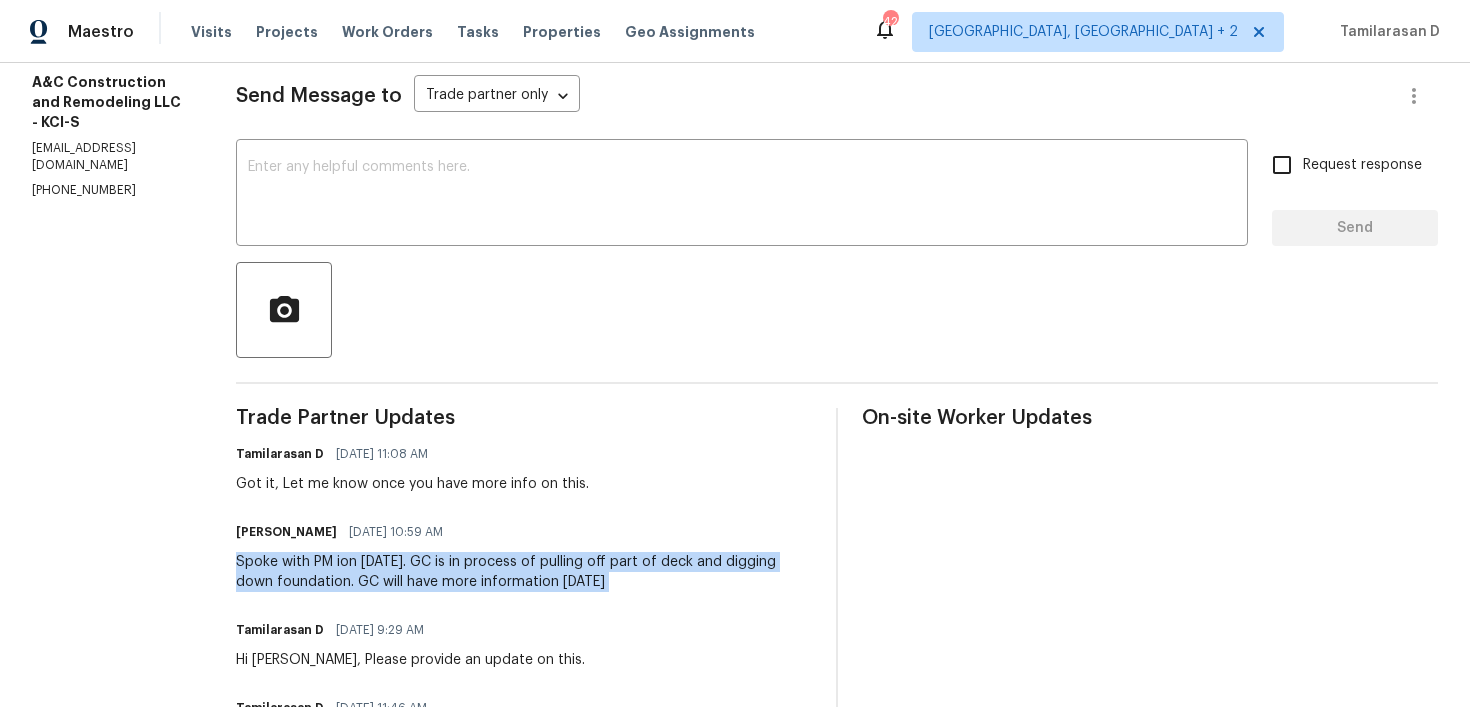 scroll, scrollTop: 251, scrollLeft: 0, axis: vertical 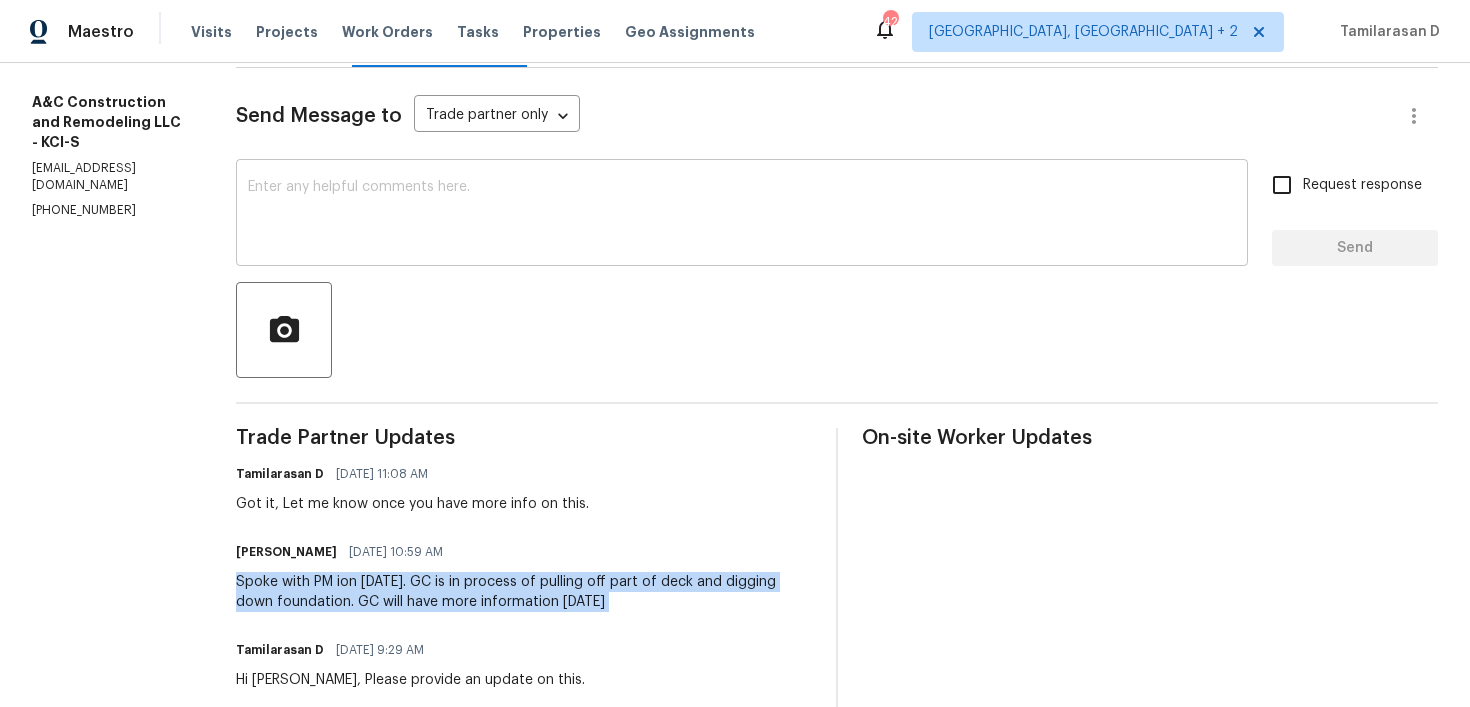 click on "x ​" at bounding box center [742, 215] 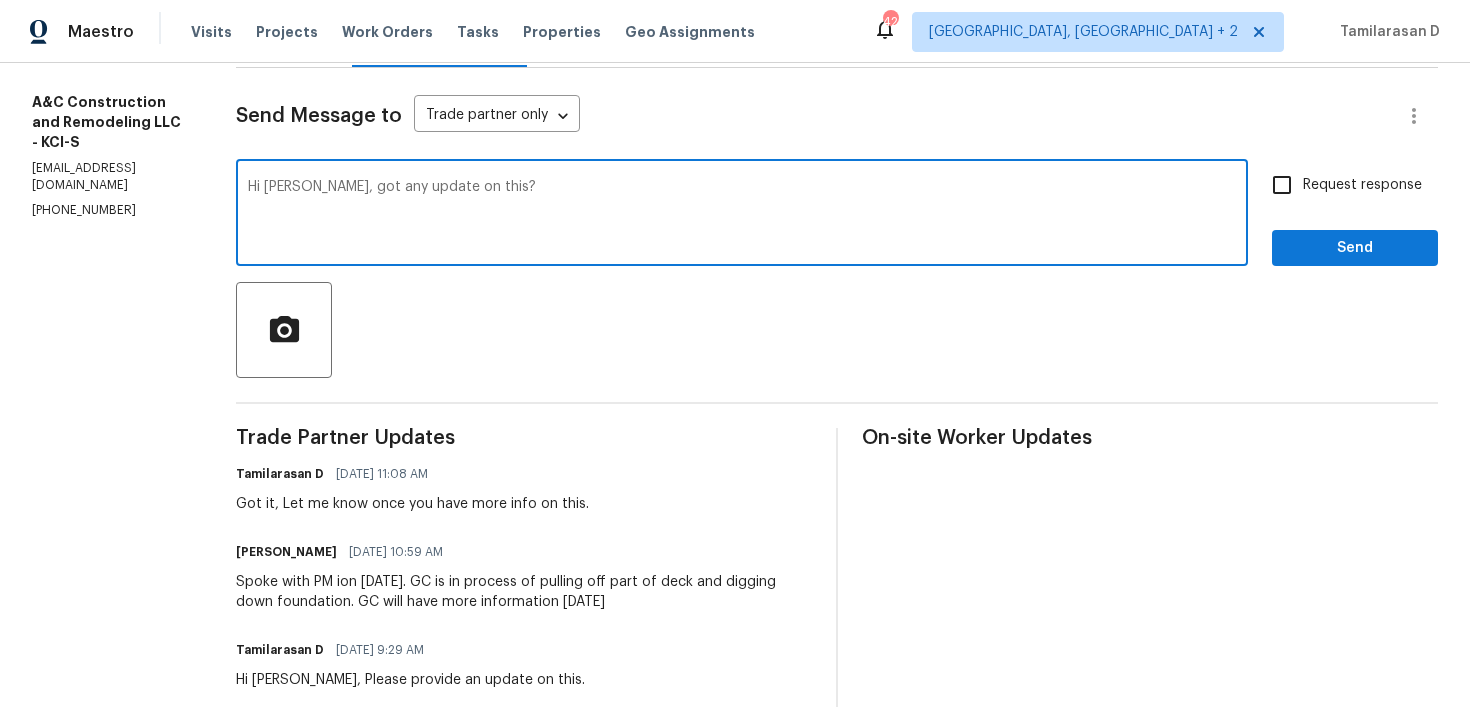 click on "Hi [PERSON_NAME], got any update on this?" at bounding box center (742, 215) 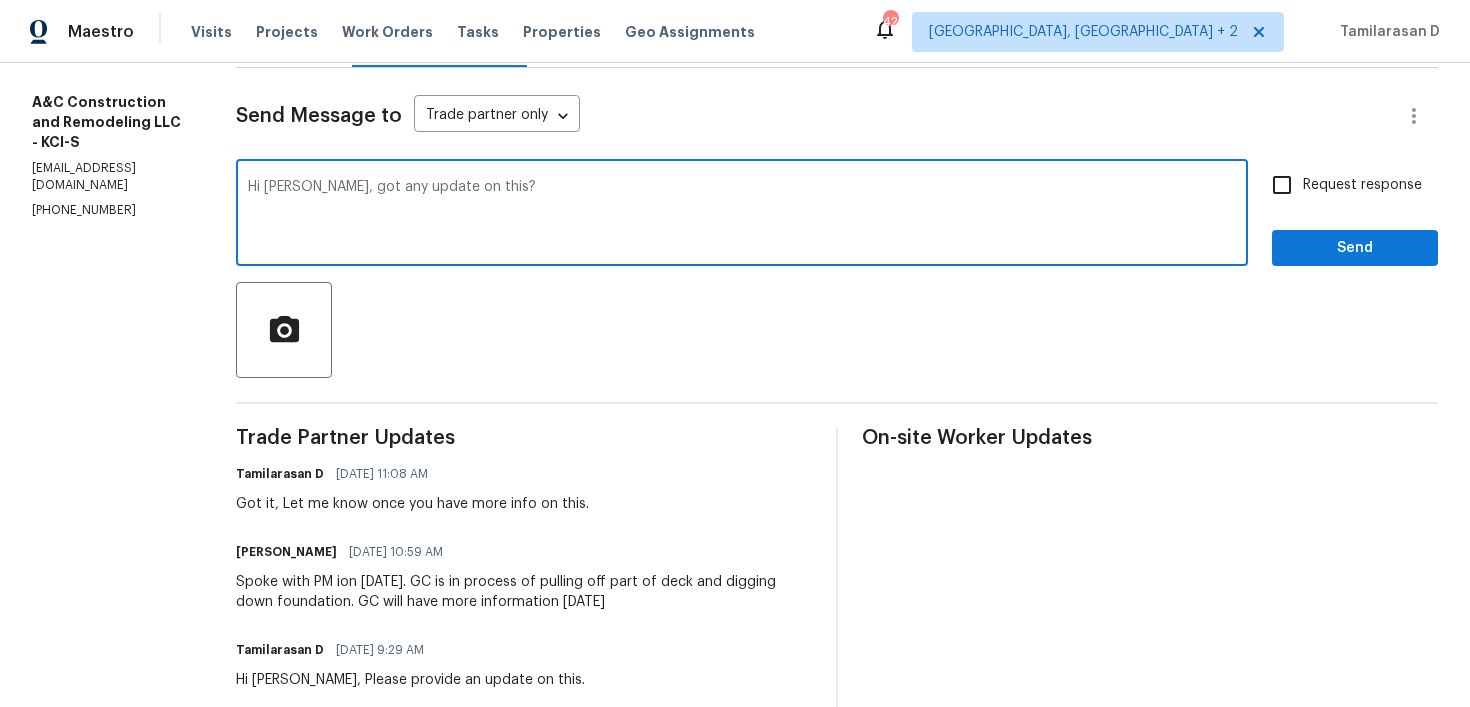 click on "Send Message to Trade partner only Trade partner only ​ Hi [PERSON_NAME], got any update on this? x ​ Request response Send Trade Partner Updates Tamilarasan D [DATE] 11:08 AM Got it, Let me know once you have more info on this. [PERSON_NAME] [DATE] 10:59 AM Spoke with PM ion [DATE].  GC is in process of pulling off part of deck and digging down foundation. GC will have more information [DATE] Tamilarasan D [DATE] 9:29 AM Hi [PERSON_NAME], Please provide an update on this. Tamilarasan D [DATE] 11:46 AM Hi [PERSON_NAME], any update on this? Tamilarasan D [DATE] 10:05 AM Hi [PERSON_NAME], Please keep me updated on [DATE] visit. Thanks! Tamilarasan D [DATE] 11:05 AM Got it, Thanks! [PERSON_NAME] [DATE] 2:35 PM GC will get this scheduled for work to be started on [DATE] due to GC needing to order additional epoxy and completed on 7/10.  If material arrives earlier, work will start/end earlier. Tamilarasan D [DATE] 1:56 PM Tamilarasan D [DATE] 1:27 PM Looking into this. [PERSON_NAME]" at bounding box center (837, 1041) 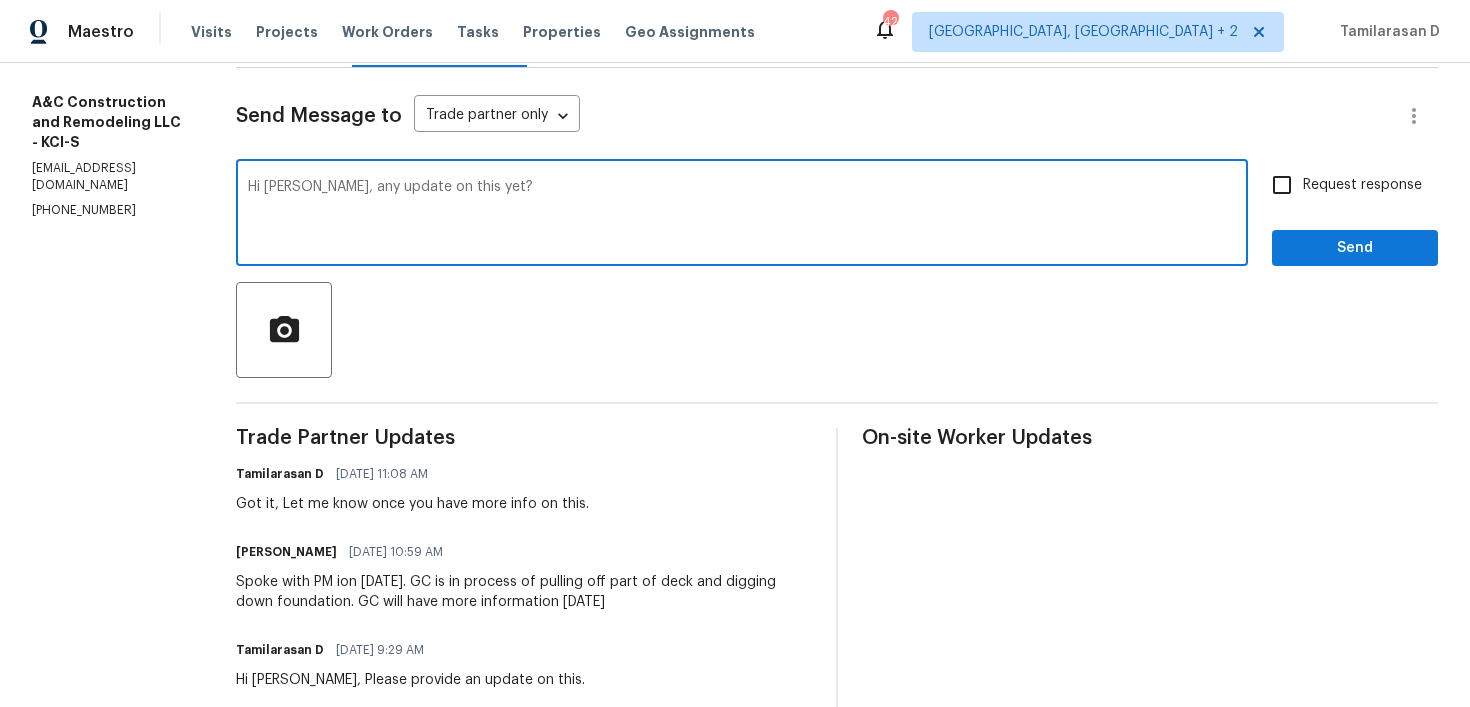 type on "Hi [PERSON_NAME], any update on this yet?" 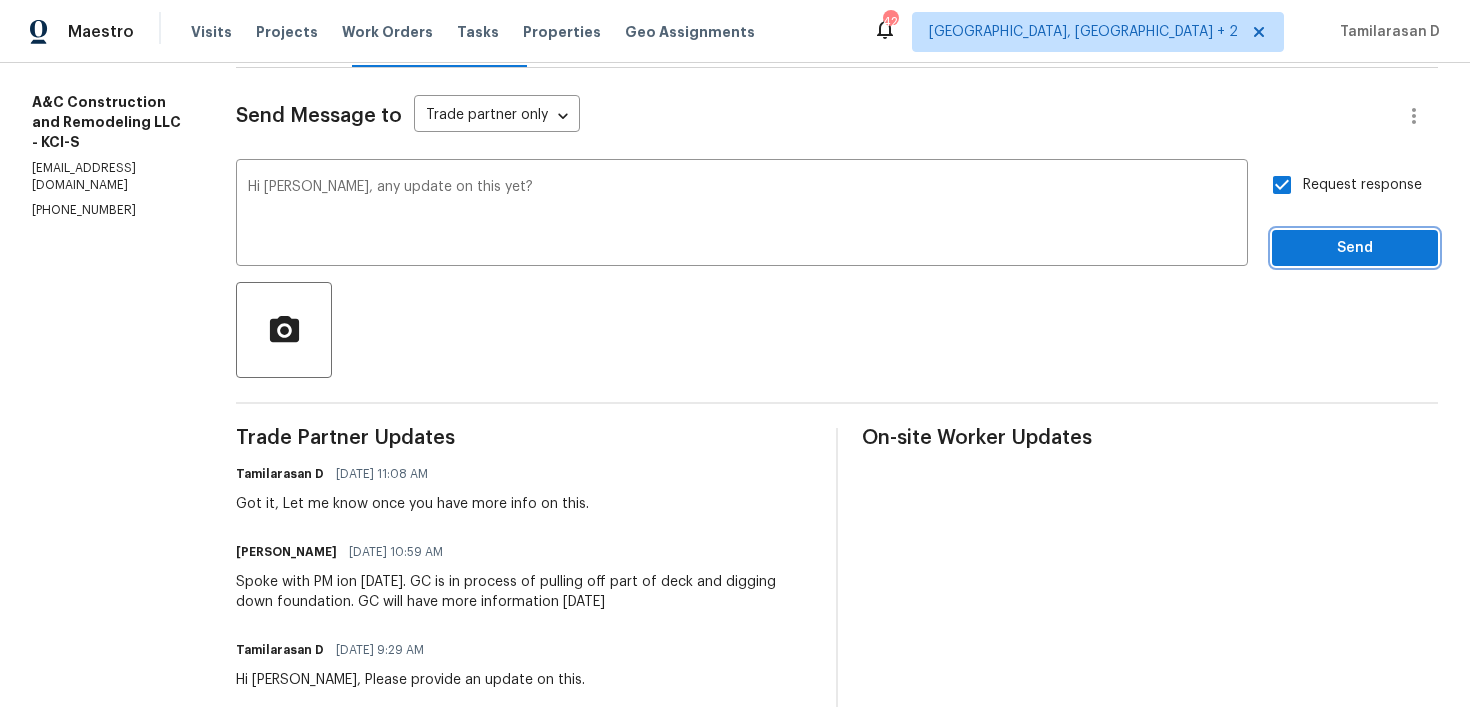 click on "Send" at bounding box center [1355, 248] 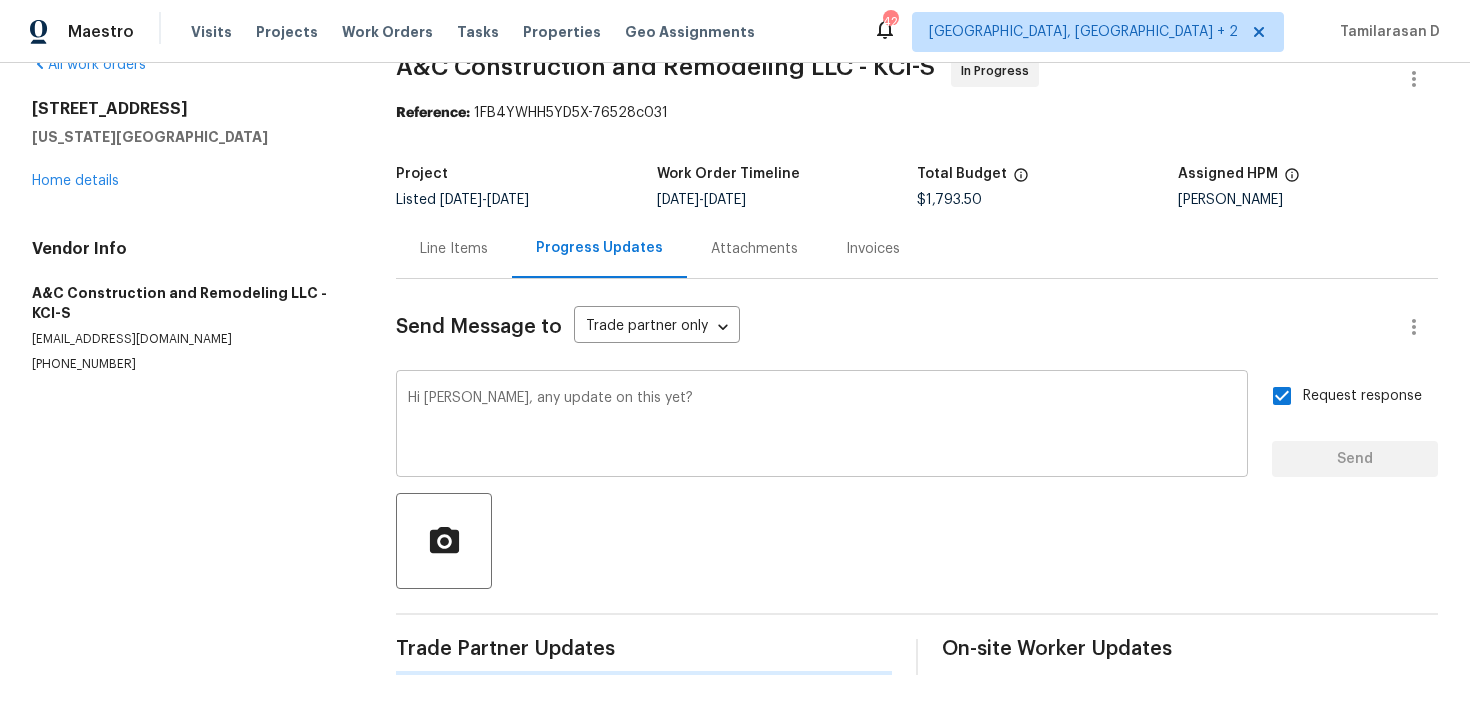type 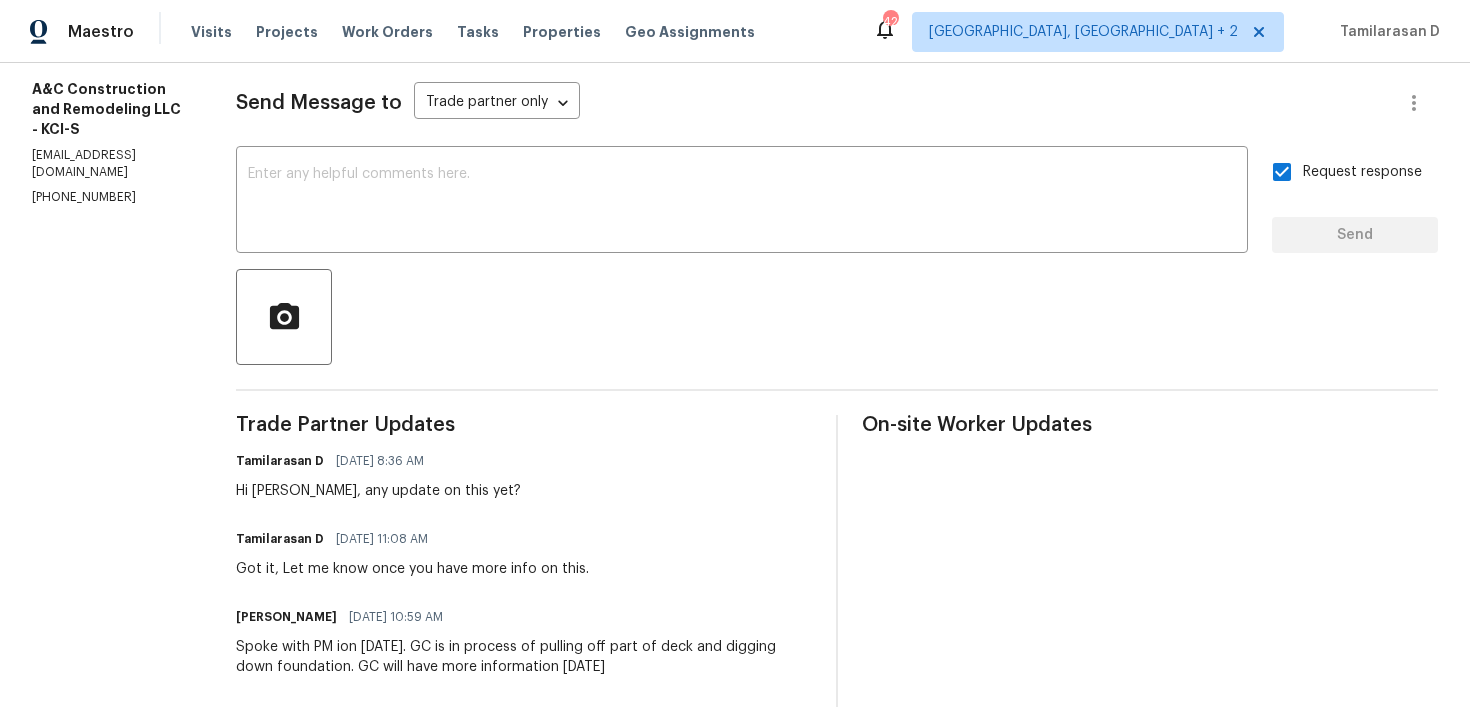 scroll, scrollTop: 336, scrollLeft: 0, axis: vertical 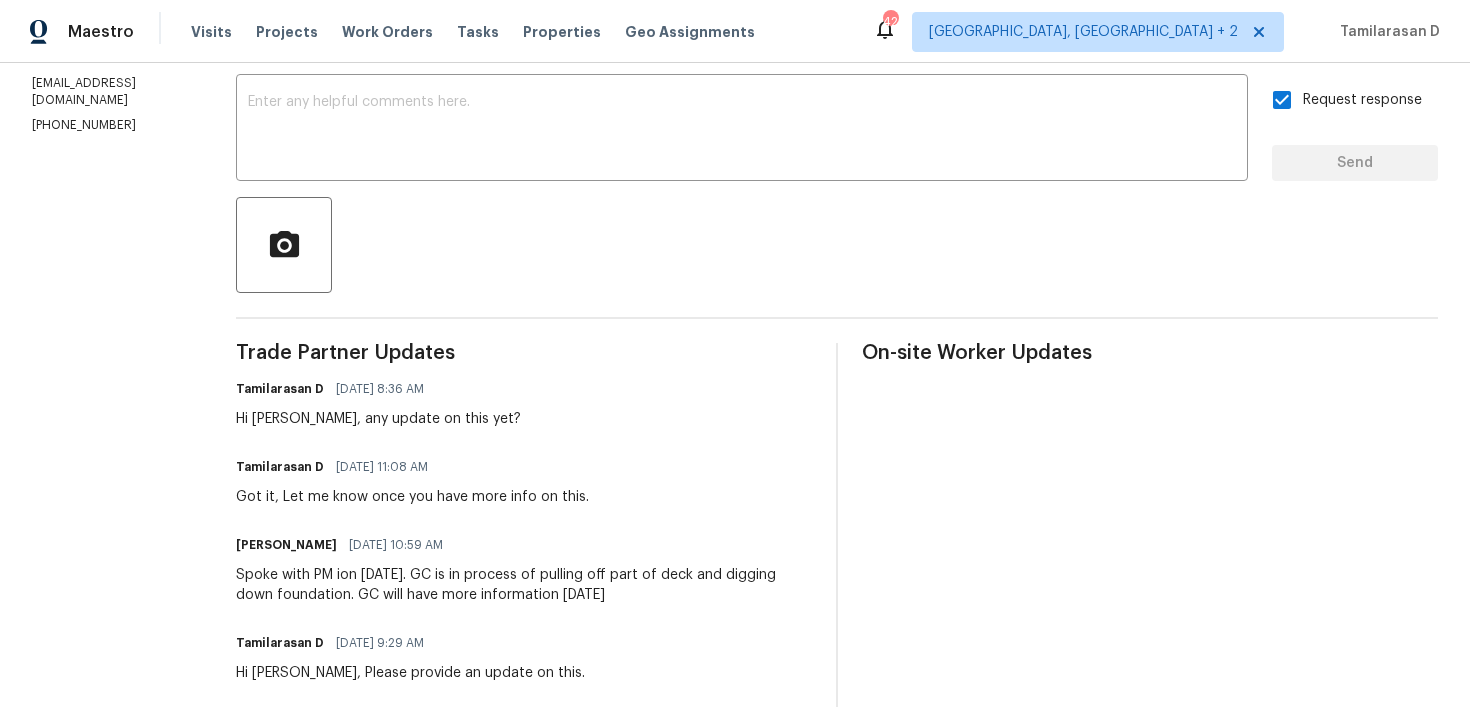 click on "Hi [PERSON_NAME], any update on this yet?" at bounding box center [378, 419] 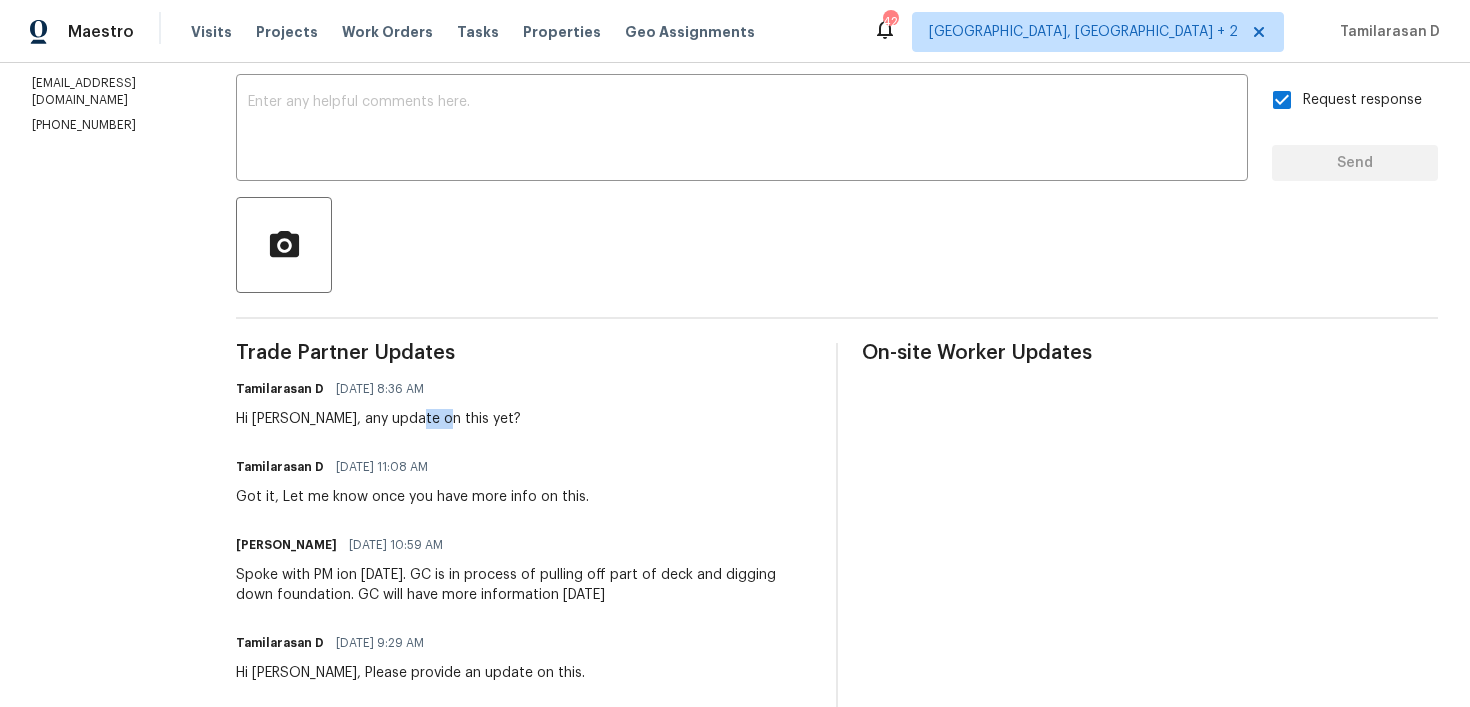 click on "Hi [PERSON_NAME], any update on this yet?" at bounding box center (378, 419) 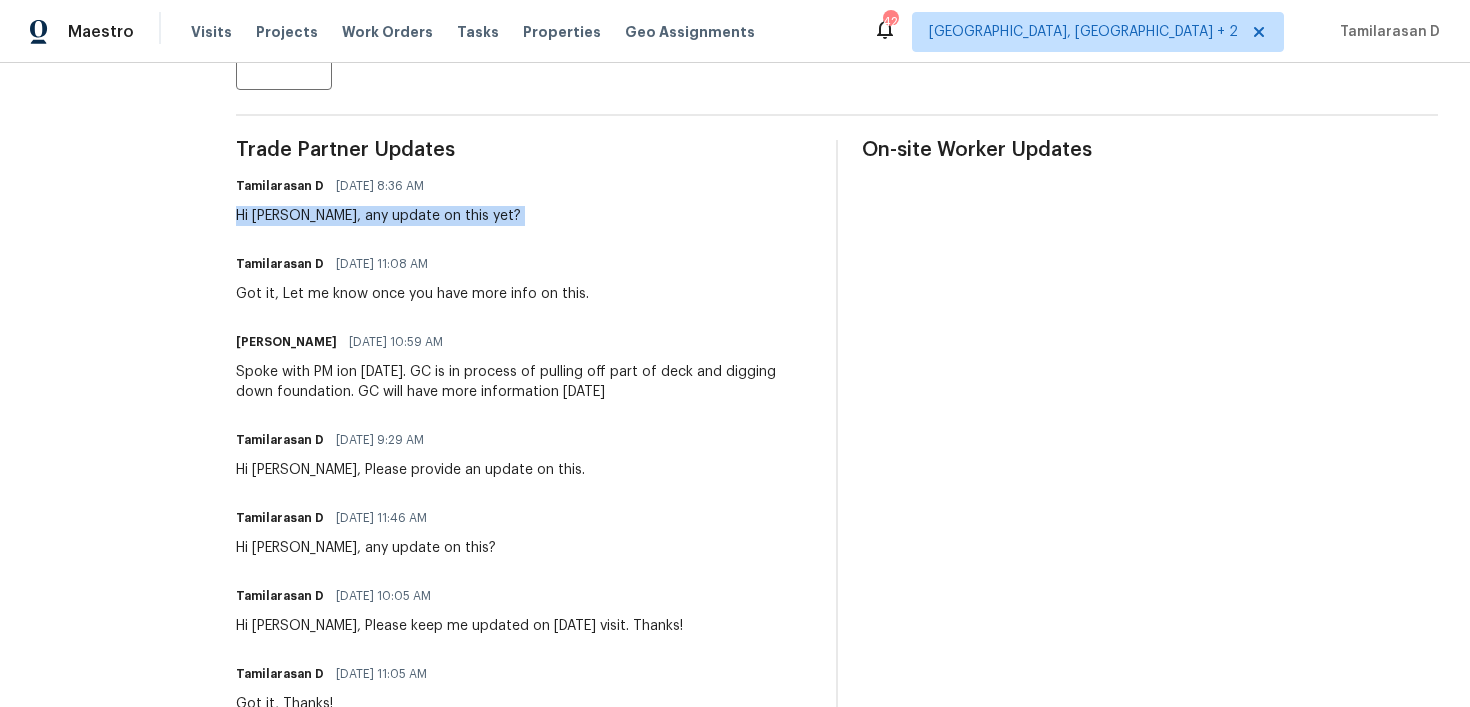 scroll, scrollTop: 532, scrollLeft: 0, axis: vertical 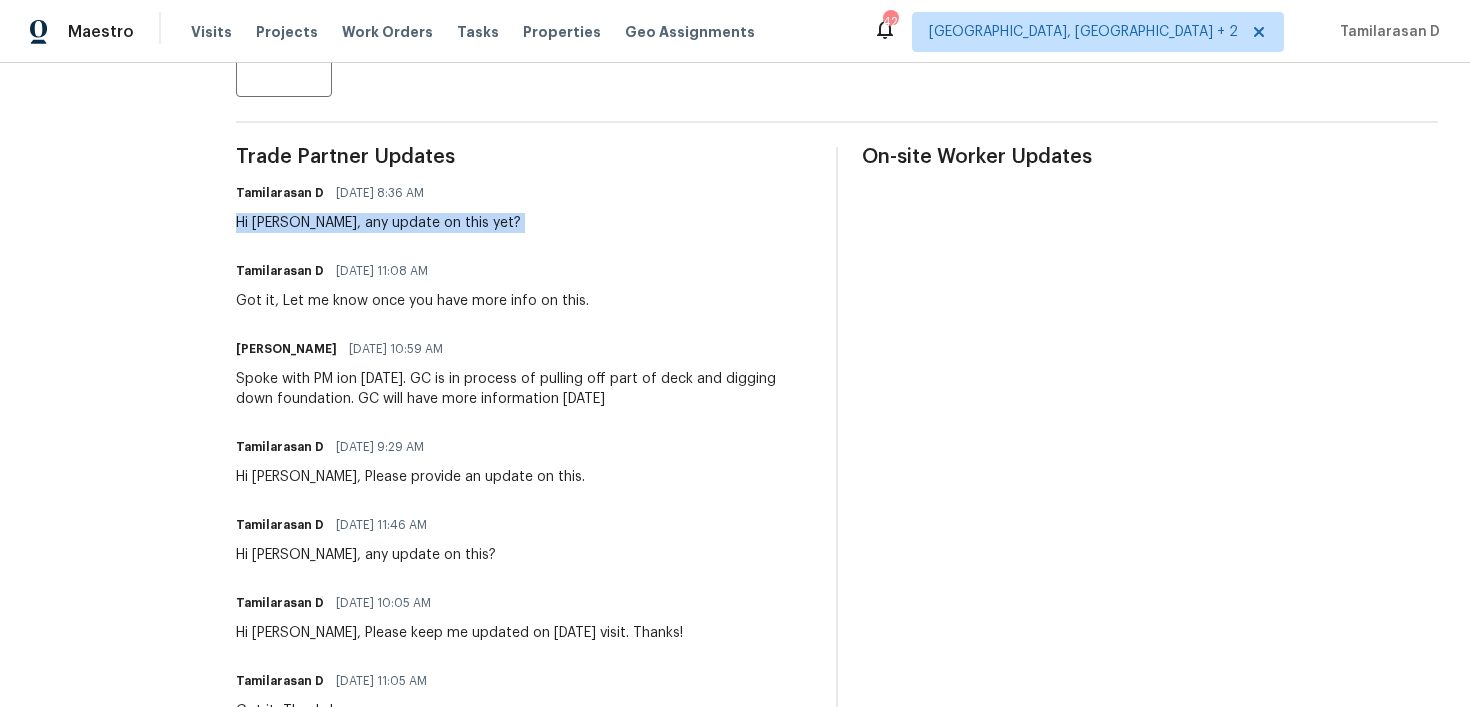 click on "Spoke with PM ion [DATE].  GC is in process of pulling off part of deck and digging down foundation. GC will have more information [DATE]" at bounding box center (524, 389) 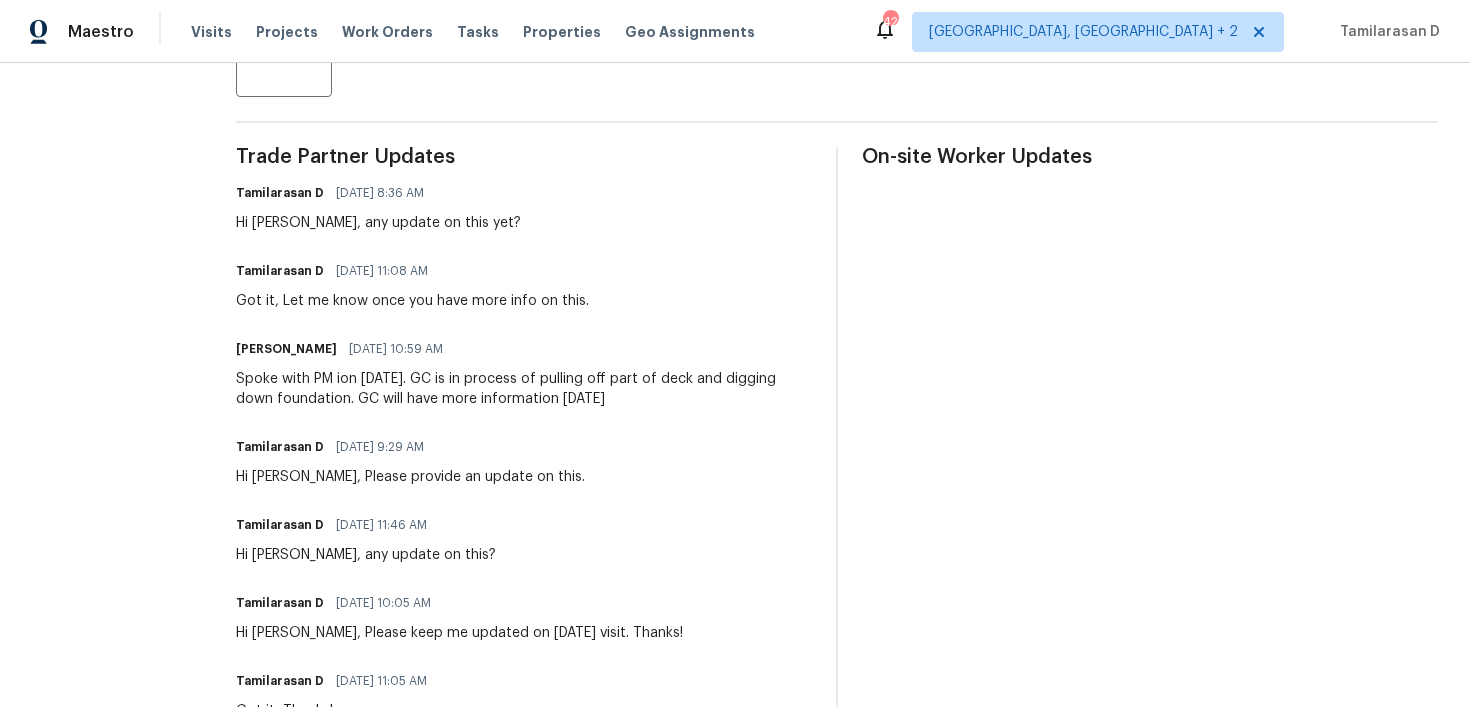 click on "Spoke with PM ion [DATE].  GC is in process of pulling off part of deck and digging down foundation. GC will have more information [DATE]" at bounding box center [524, 389] 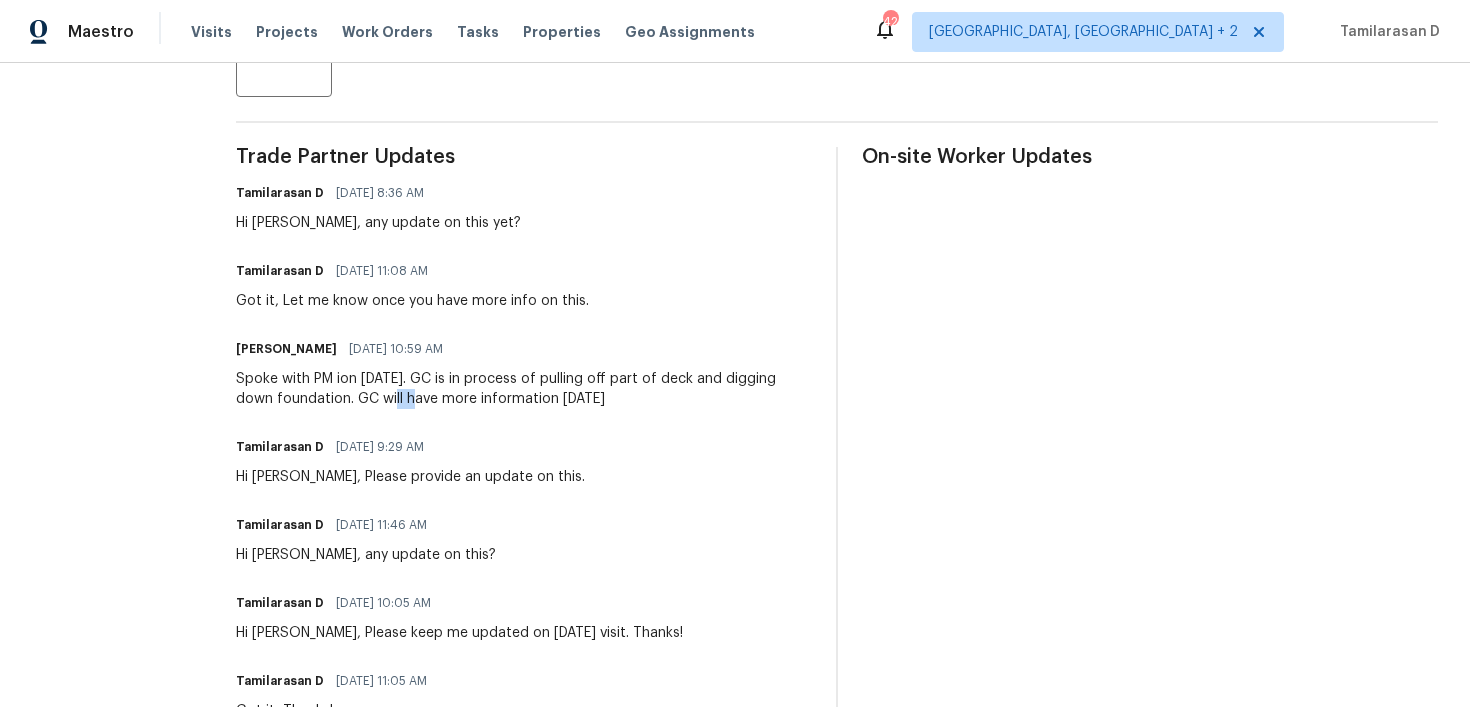 click on "Spoke with PM ion [DATE].  GC is in process of pulling off part of deck and digging down foundation. GC will have more information [DATE]" at bounding box center [524, 389] 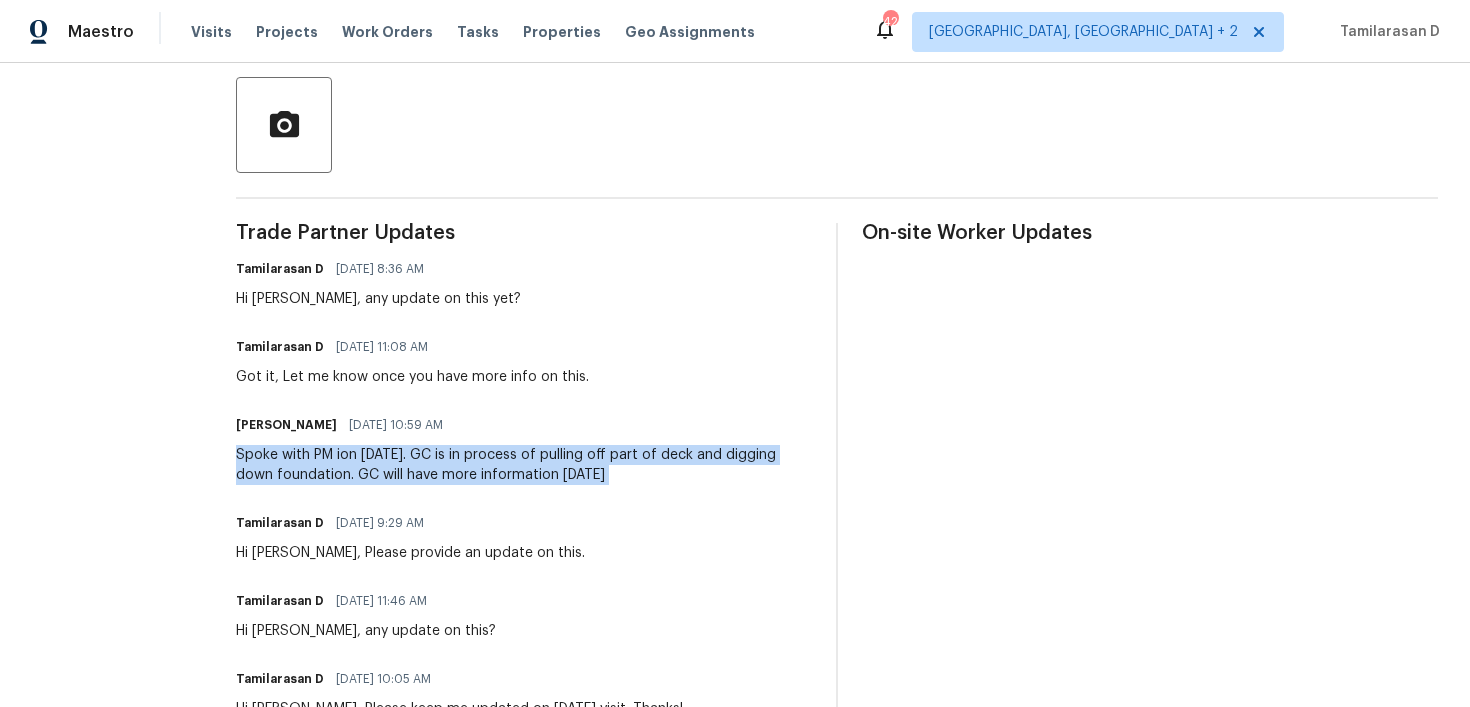scroll, scrollTop: 451, scrollLeft: 0, axis: vertical 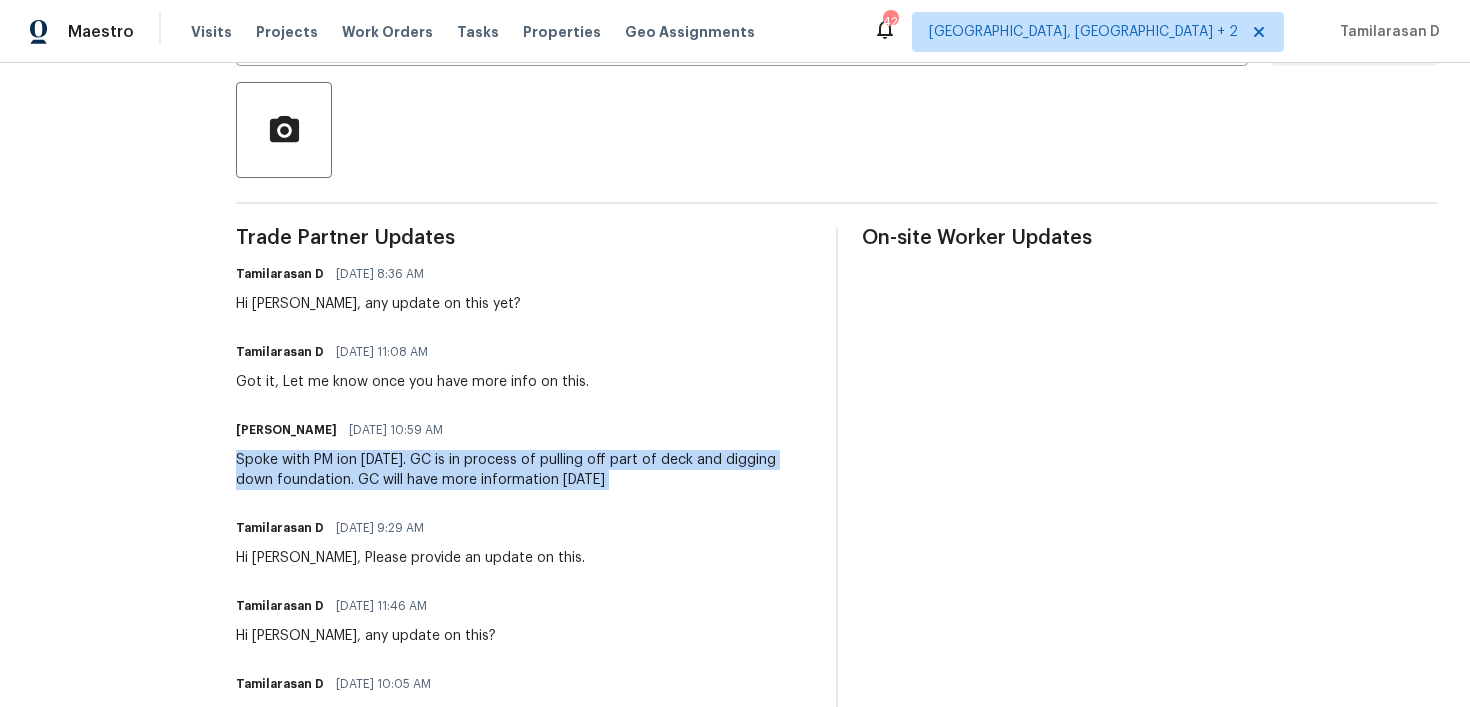 click on "Hi [PERSON_NAME], any update on this yet?" at bounding box center (378, 304) 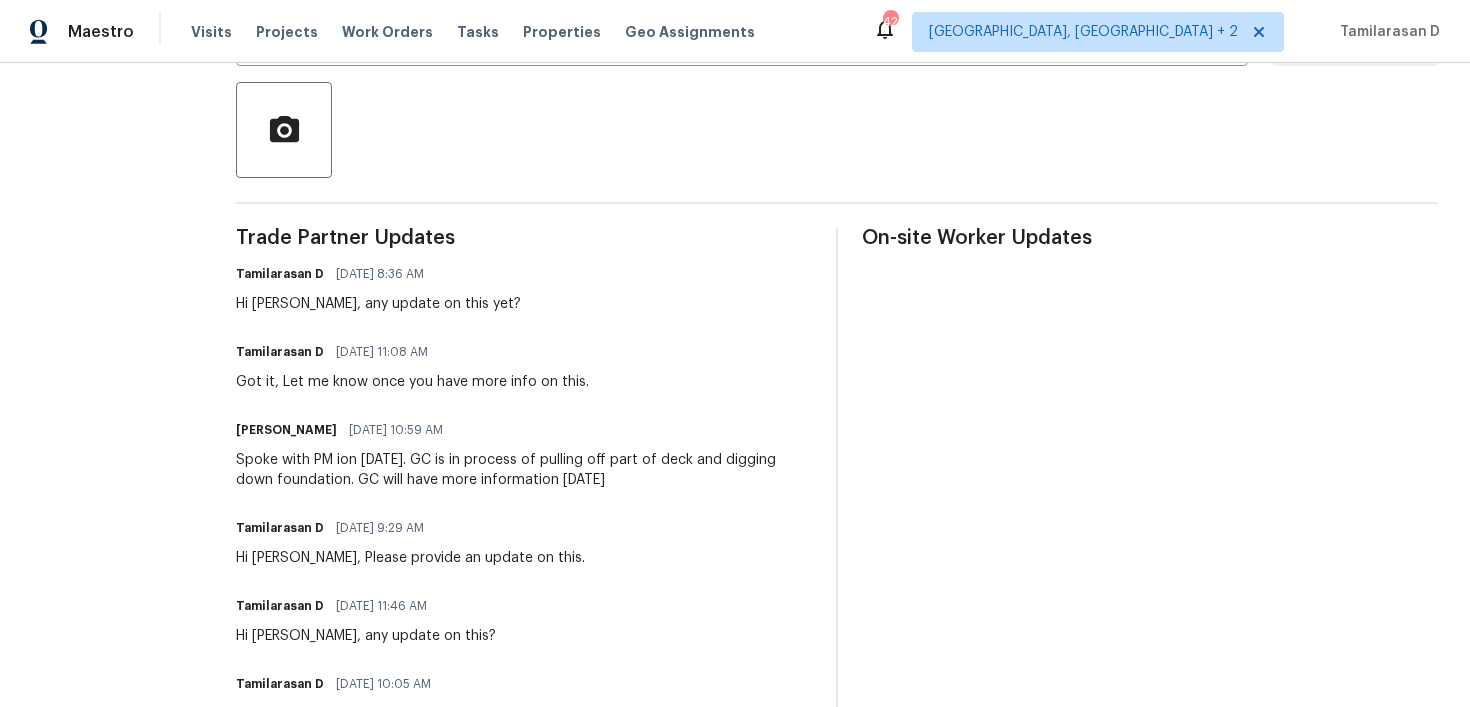 click on "Hi [PERSON_NAME], any update on this yet?" at bounding box center (378, 304) 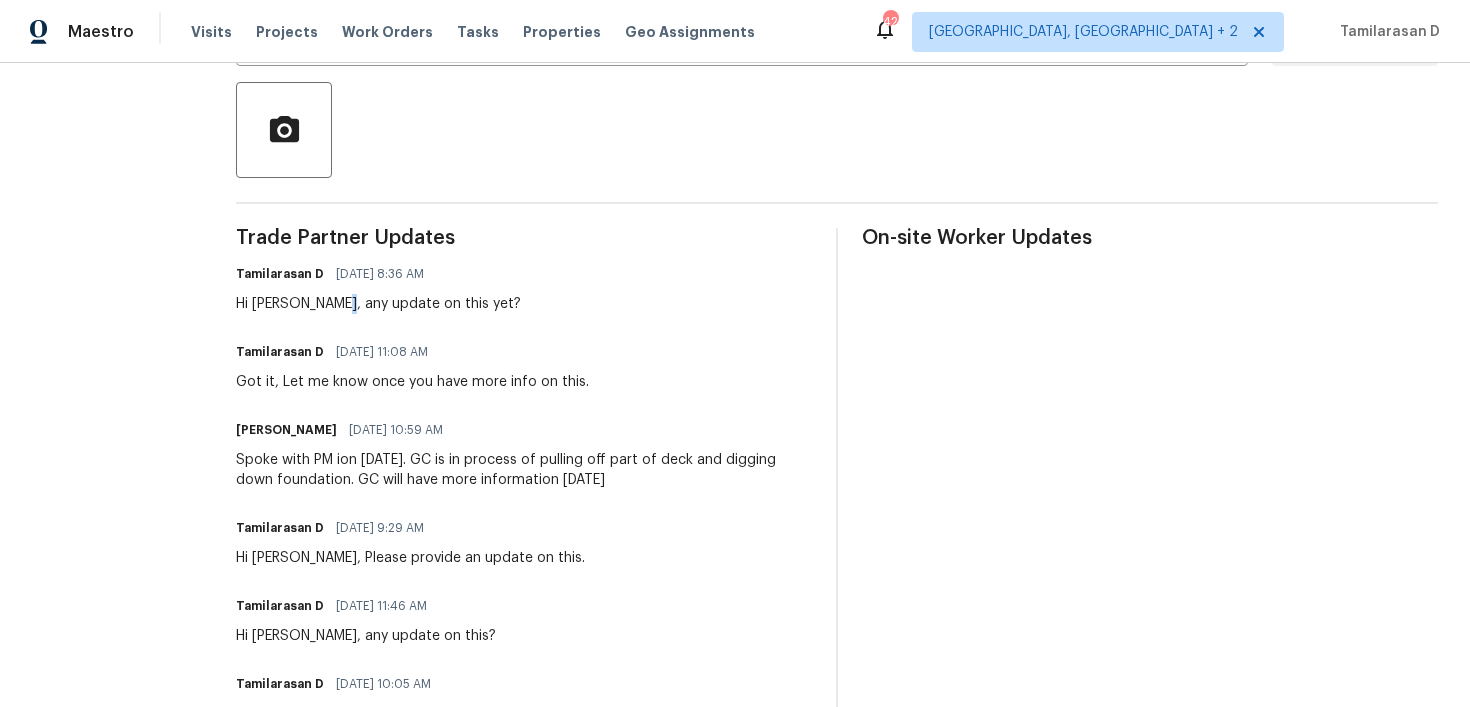 click on "Hi [PERSON_NAME], any update on this yet?" at bounding box center (378, 304) 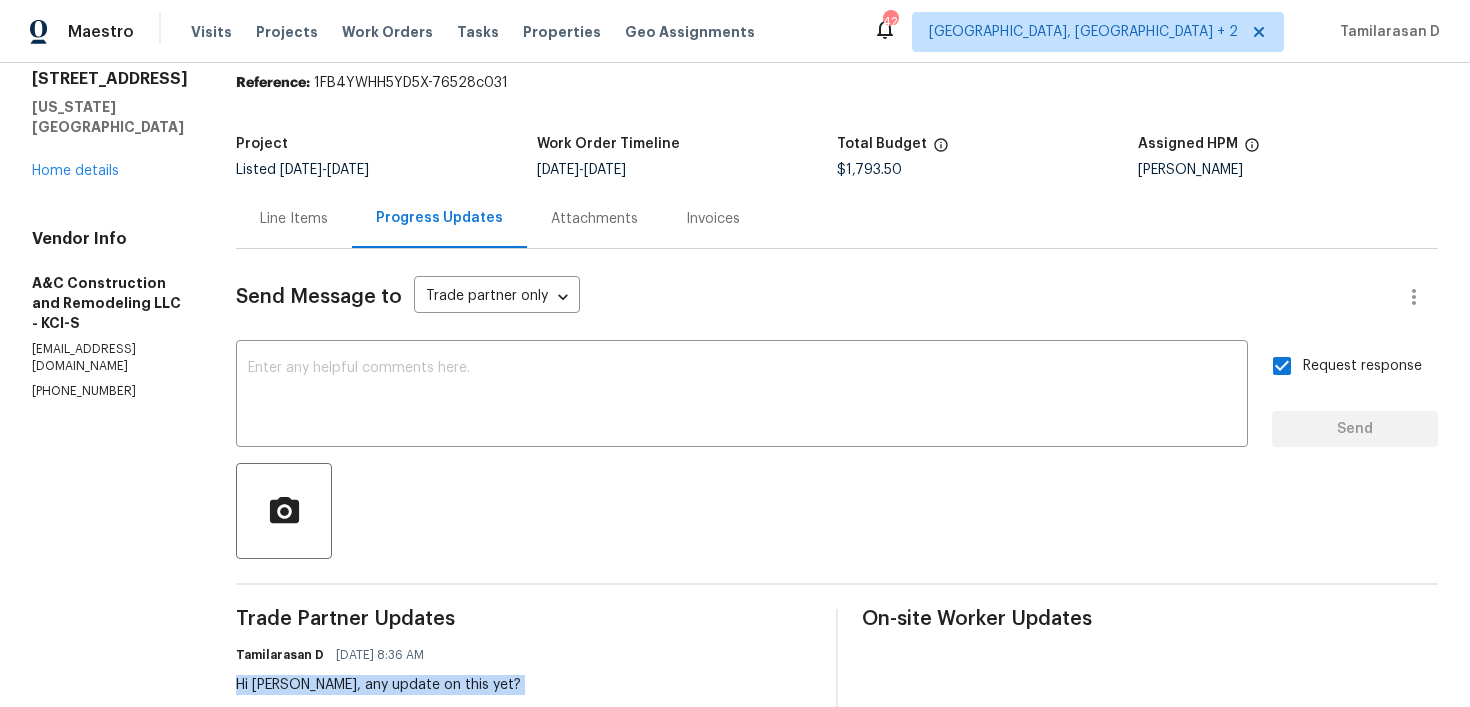 scroll, scrollTop: 35, scrollLeft: 0, axis: vertical 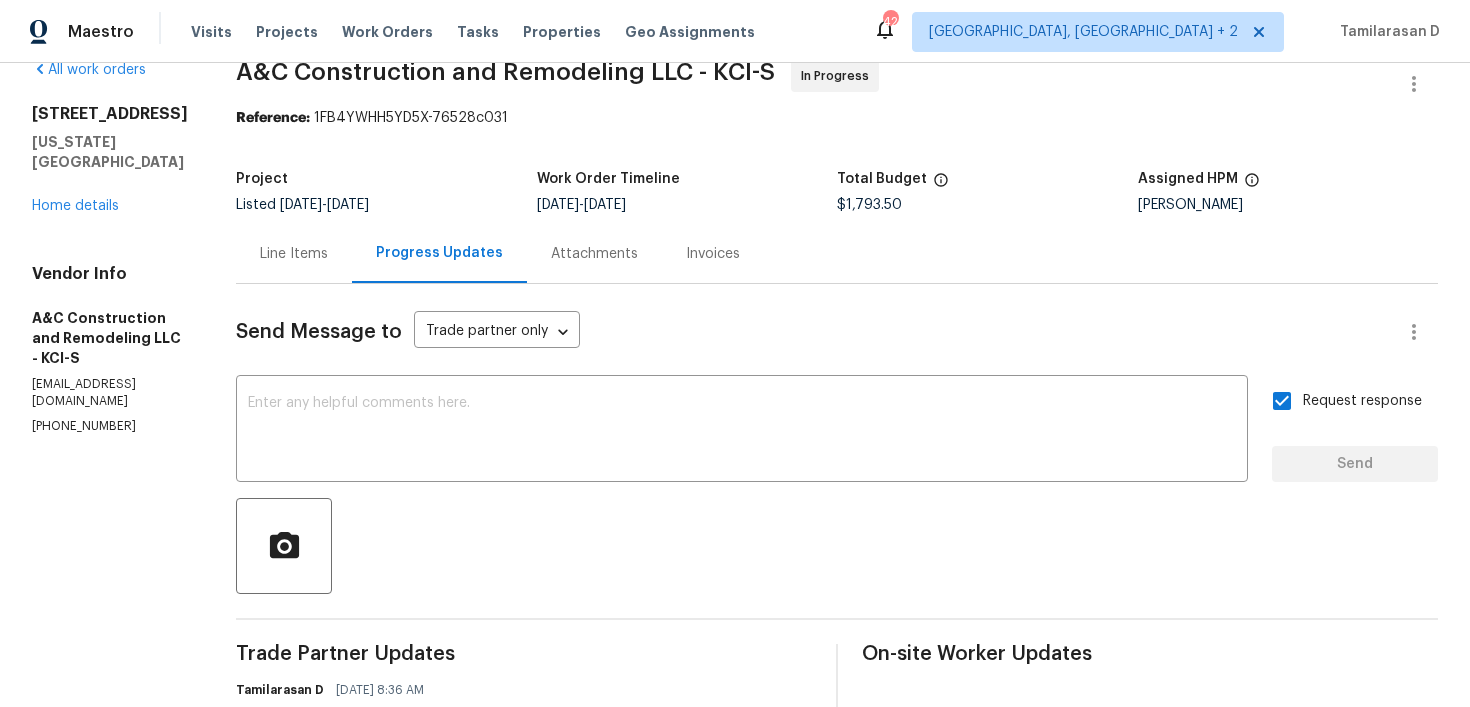 click on "Line Items" at bounding box center [294, 253] 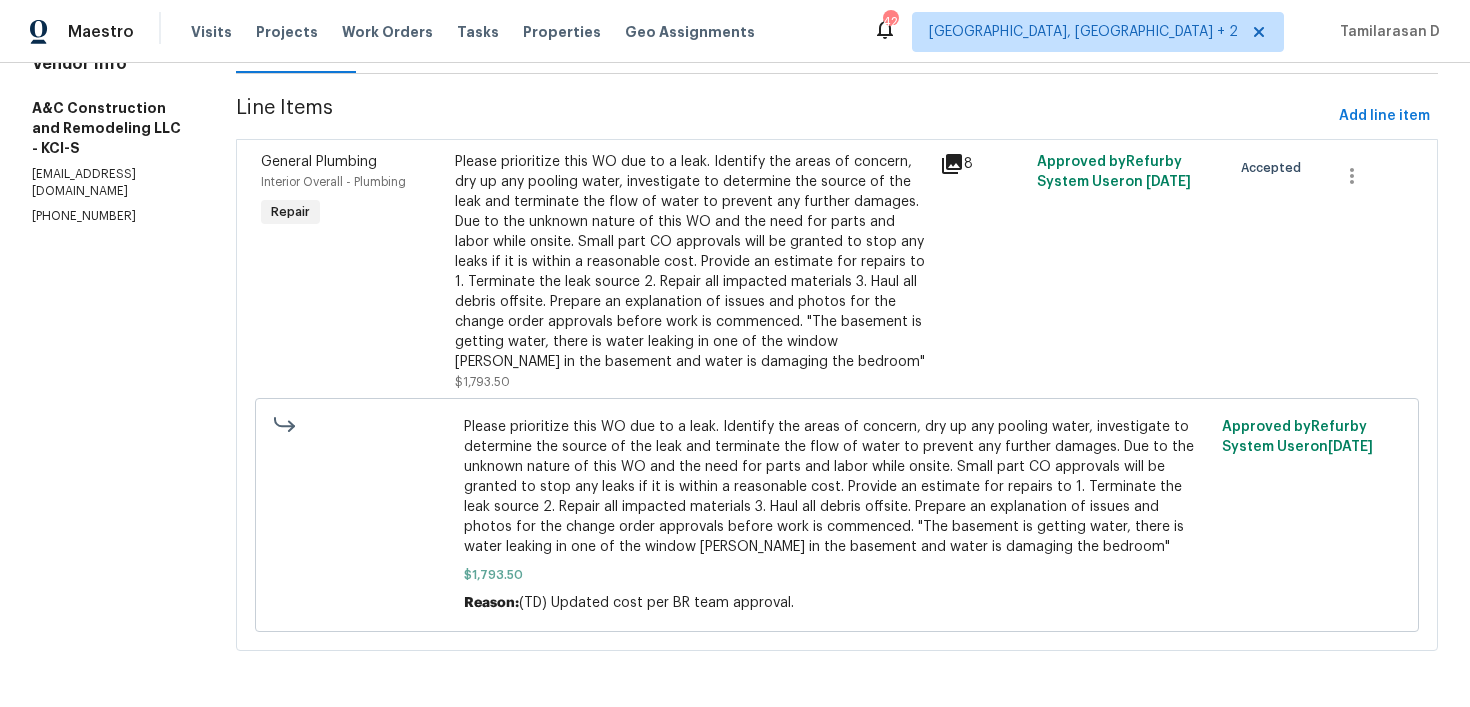 scroll, scrollTop: 0, scrollLeft: 0, axis: both 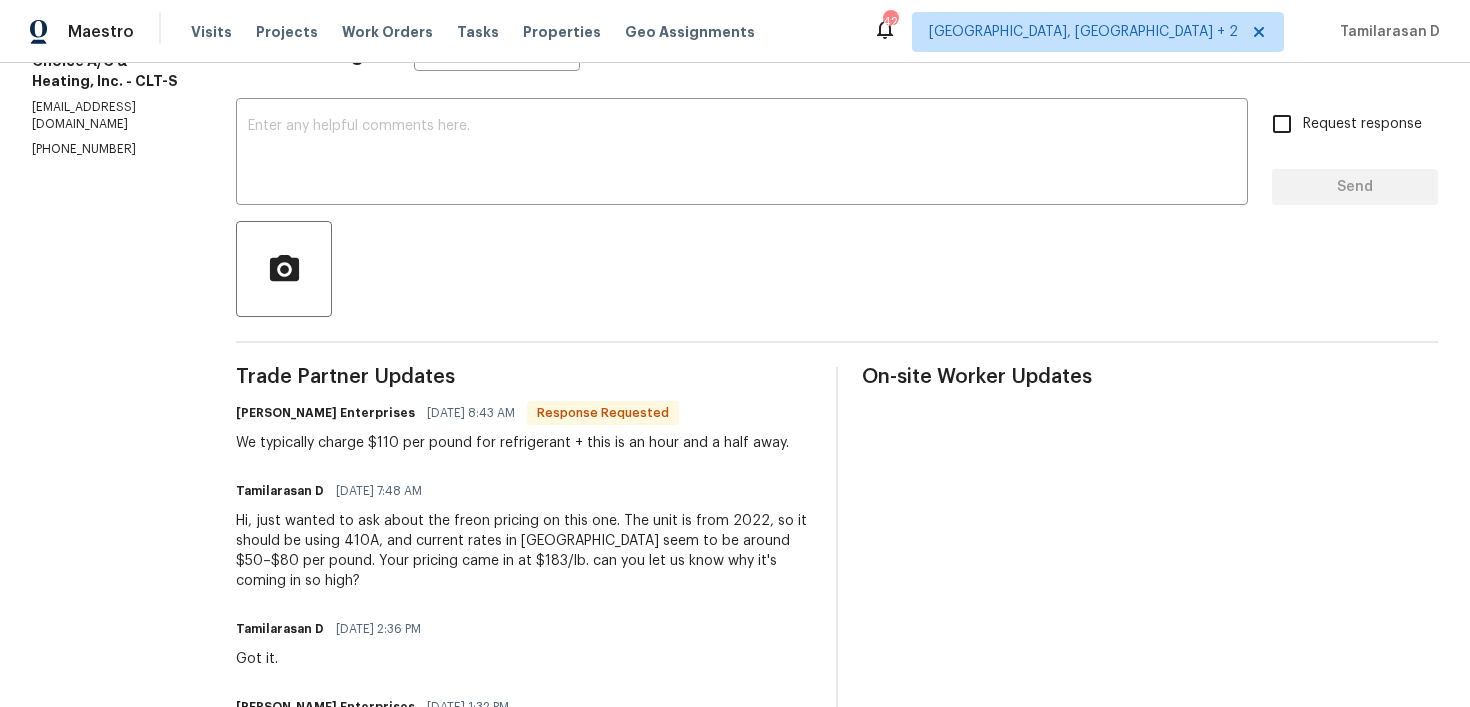 click on "We typically charge $110 per pound for refrigerant + this is an hour and a half away." at bounding box center (512, 443) 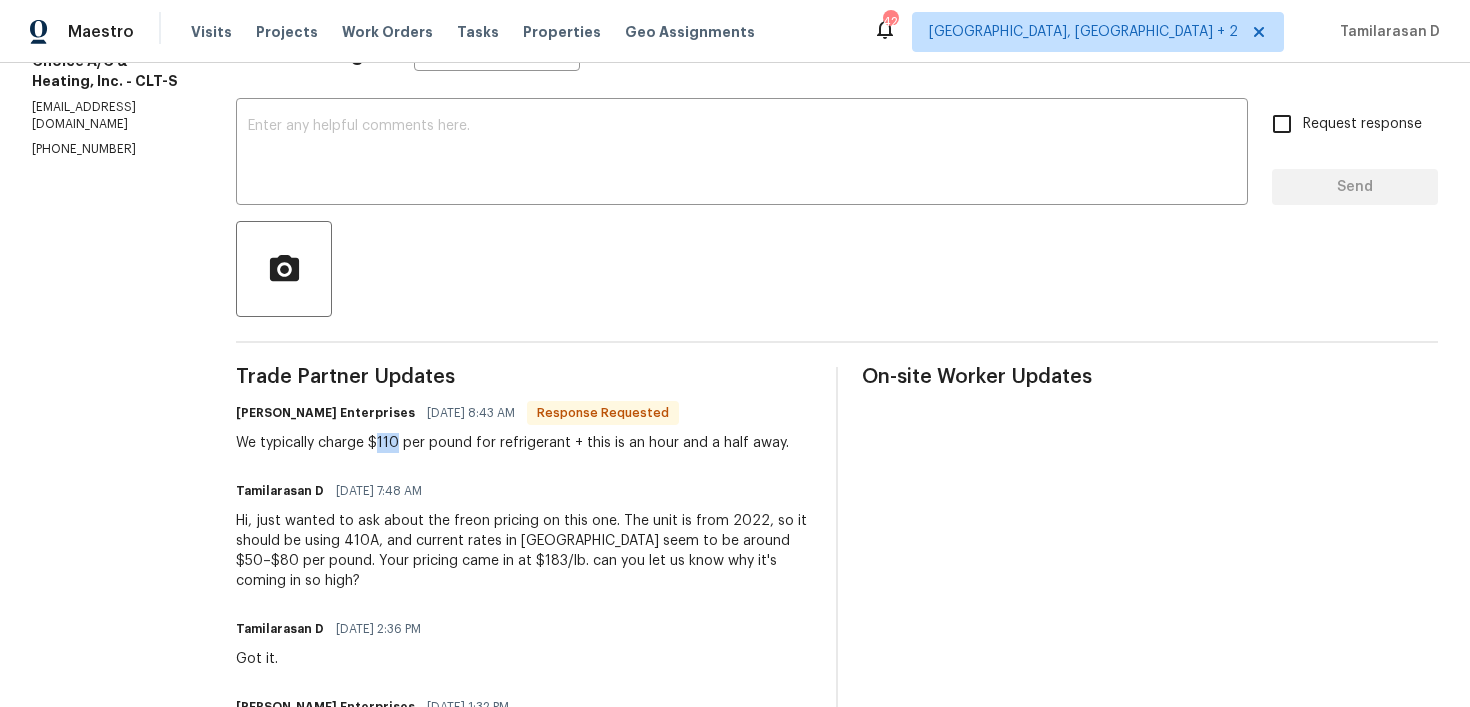 click on "We typically charge $110 per pound for refrigerant + this is an hour and a half away." at bounding box center (512, 443) 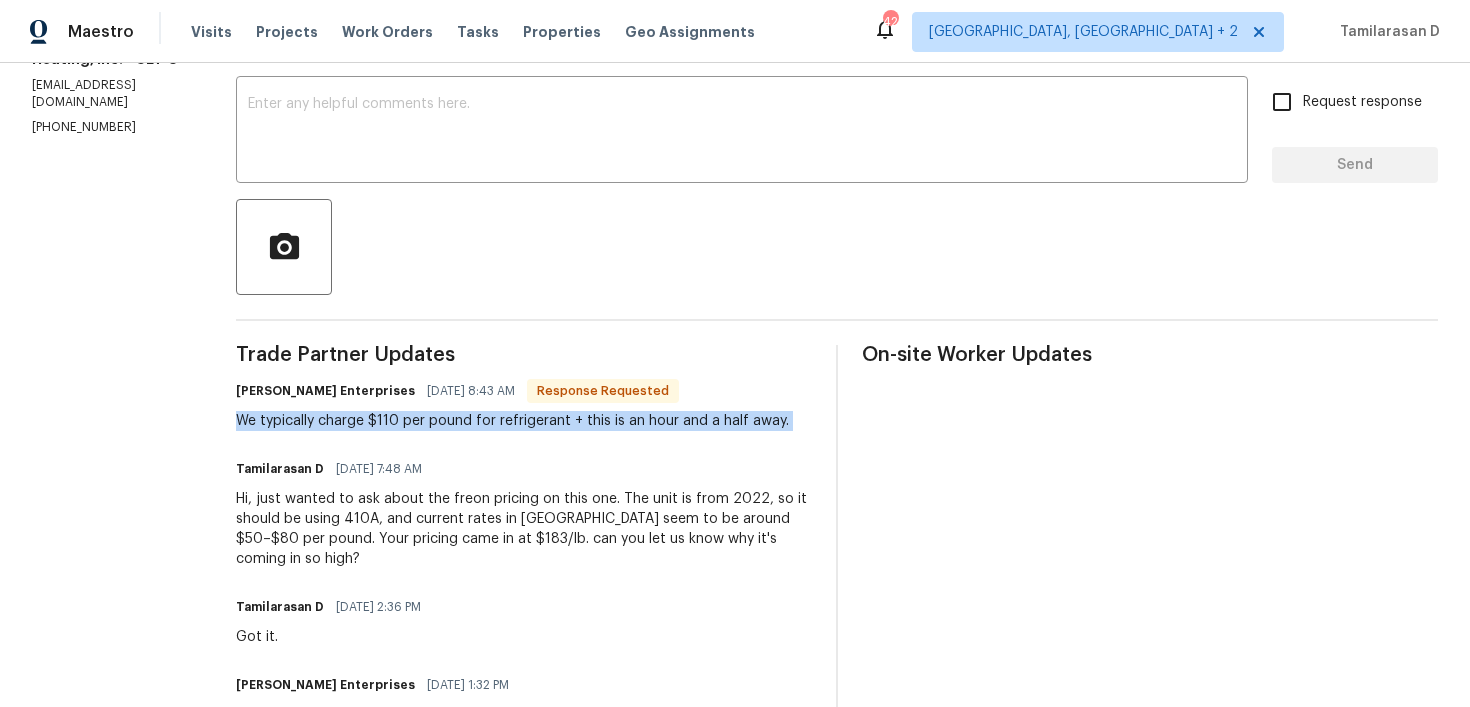 scroll, scrollTop: 335, scrollLeft: 0, axis: vertical 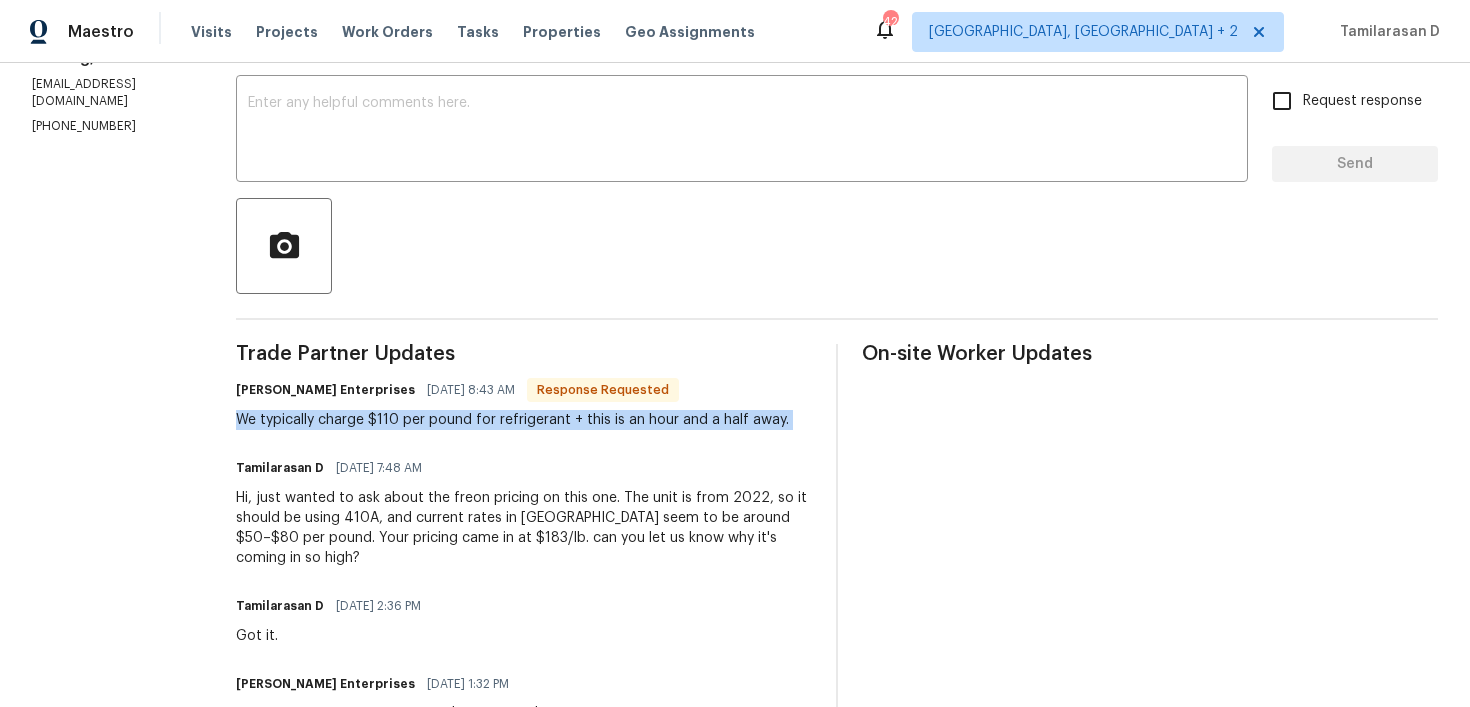 click on "We typically charge $110 per pound for refrigerant + this is an hour and a half away." at bounding box center [512, 420] 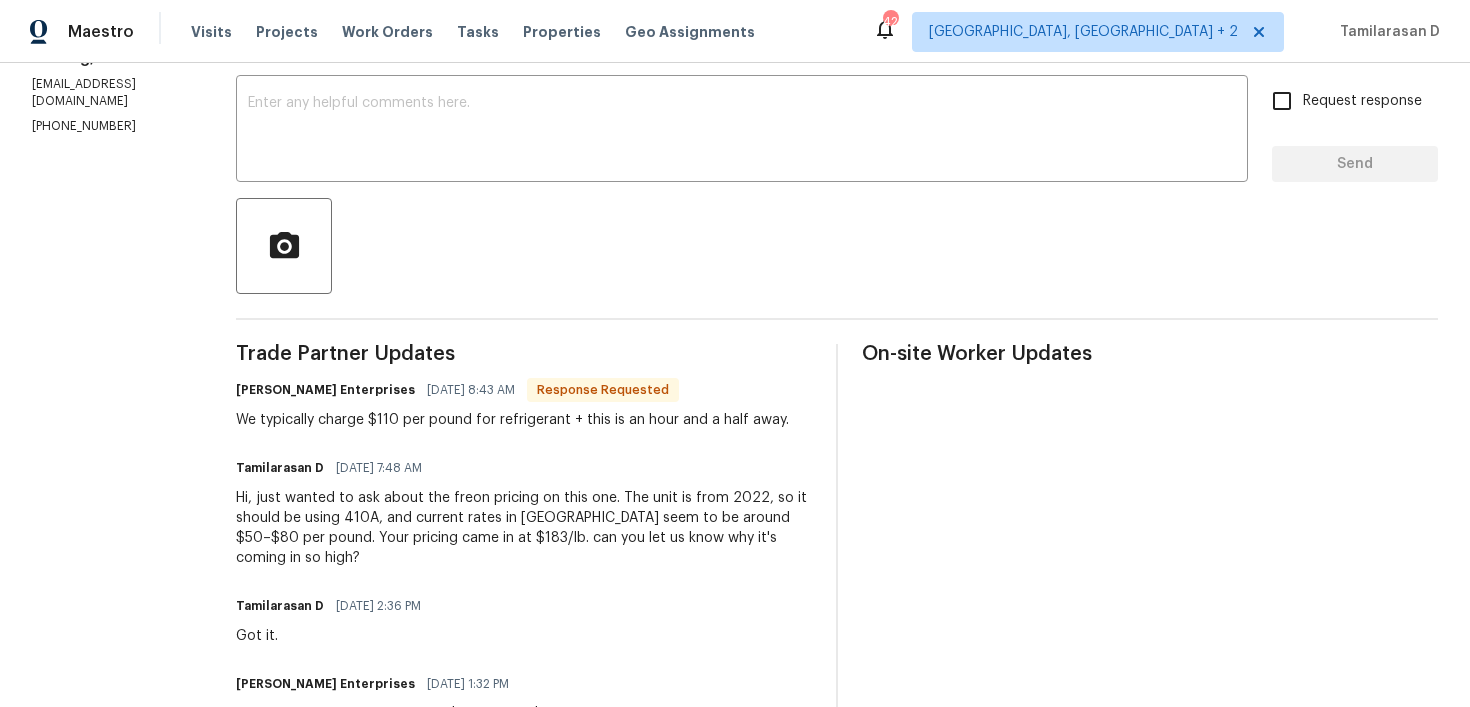 click on "We typically charge $110 per pound for refrigerant + this is an hour and a half away." at bounding box center [512, 420] 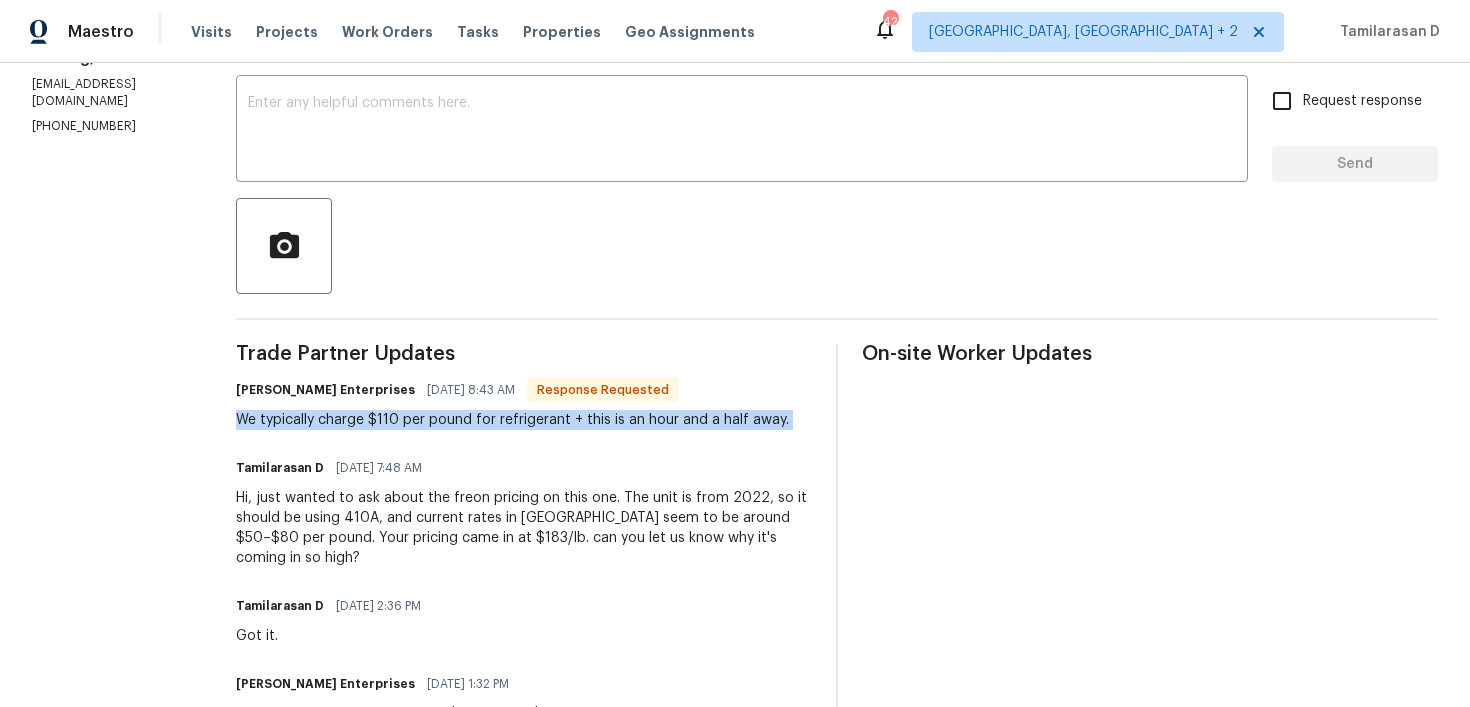 click on "We typically charge $110 per pound for refrigerant + this is an hour and a half away." at bounding box center (512, 420) 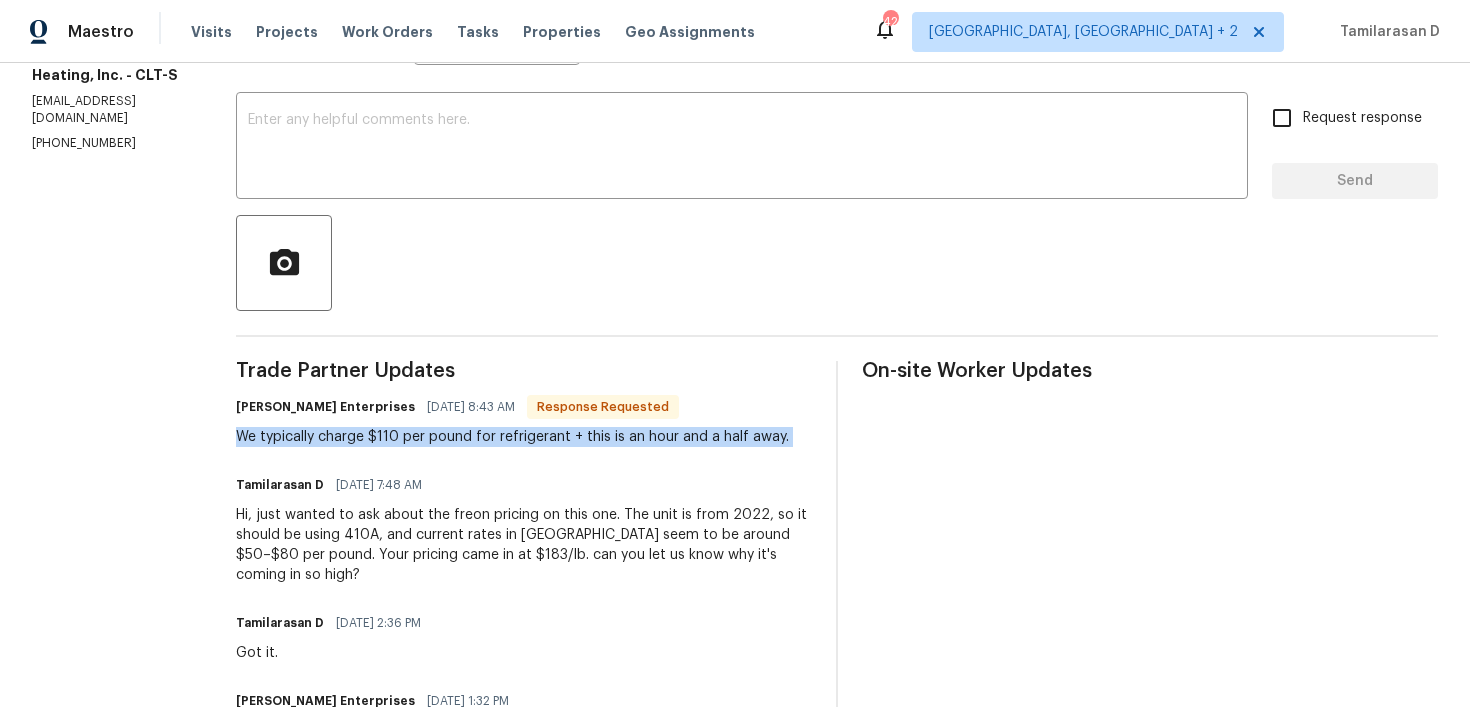 click on "Trade Partner Updates [PERSON_NAME] Enterprises [DATE] 8:43 AM Response Requested We typically charge $110 per pound for refrigerant + this is an hour and a half away. Tamilarasan D [DATE] 7:48 AM Hi, just wanted to ask about the freon pricing on this one. The unit is from 2022, so it should be using 410A, and current rates in [GEOGRAPHIC_DATA] seem to be around $50–$80 per pound. Your pricing came in at $183/lb. can you let us know why it's coming in so high? Tamilarasan D [DATE] 2:36 PM Got it. [PERSON_NAME] Enterprises [DATE] 1:32 PM Extended Area Trip Fee + Labor: $275
Freon: $550
Wire Kit for Compressor Starter: $125
Total: $950 Tamilarasan D [DATE] 1:16 PM Hi Team, could you please break down the cost for the freon and bad wire? Tamilarasan D [DATE] 4:51 PM Looking into this. [PERSON_NAME] Enterprises [DATE] 1:21 PM Diagnostic visit completed on [DATE];
Found no power to compressor, bad wire on starter and low 3lbs of refrigerant.
$950 for approval to repair Tamilarasan D [DATE] 10:13 AM" at bounding box center [524, 1013] 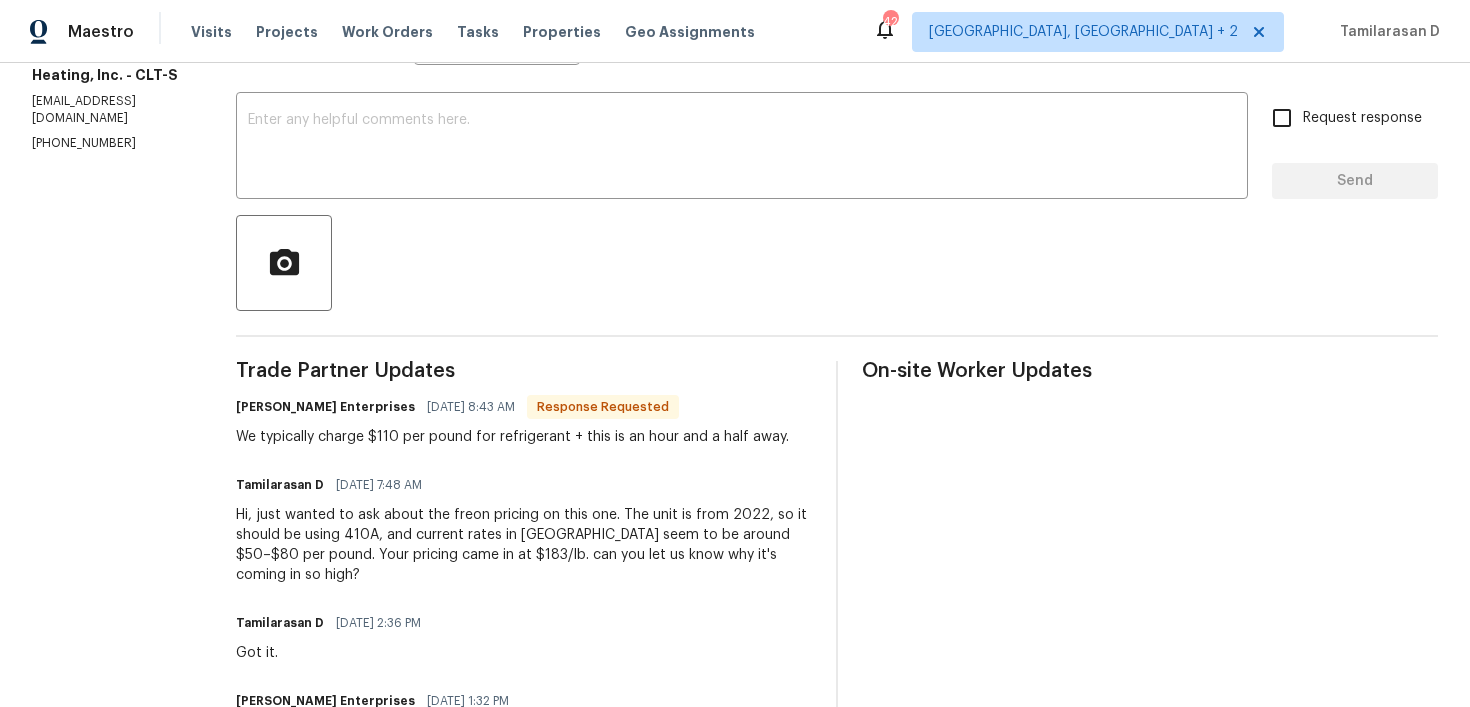 click on "Trade Partner Updates [PERSON_NAME] Enterprises [DATE] 8:43 AM Response Requested We typically charge $110 per pound for refrigerant + this is an hour and a half away. Tamilarasan D [DATE] 7:48 AM Hi, just wanted to ask about the freon pricing on this one. The unit is from 2022, so it should be using 410A, and current rates in [GEOGRAPHIC_DATA] seem to be around $50–$80 per pound. Your pricing came in at $183/lb. can you let us know why it's coming in so high? Tamilarasan D [DATE] 2:36 PM Got it. [PERSON_NAME] Enterprises [DATE] 1:32 PM Extended Area Trip Fee + Labor: $275
Freon: $550
Wire Kit for Compressor Starter: $125
Total: $950 Tamilarasan D [DATE] 1:16 PM Hi Team, could you please break down the cost for the freon and bad wire? Tamilarasan D [DATE] 4:51 PM Looking into this. [PERSON_NAME] Enterprises [DATE] 1:21 PM Diagnostic visit completed on [DATE];
Found no power to compressor, bad wire on starter and low 3lbs of refrigerant.
$950 for approval to repair Tamilarasan D [DATE] 10:13 AM" at bounding box center (524, 1013) 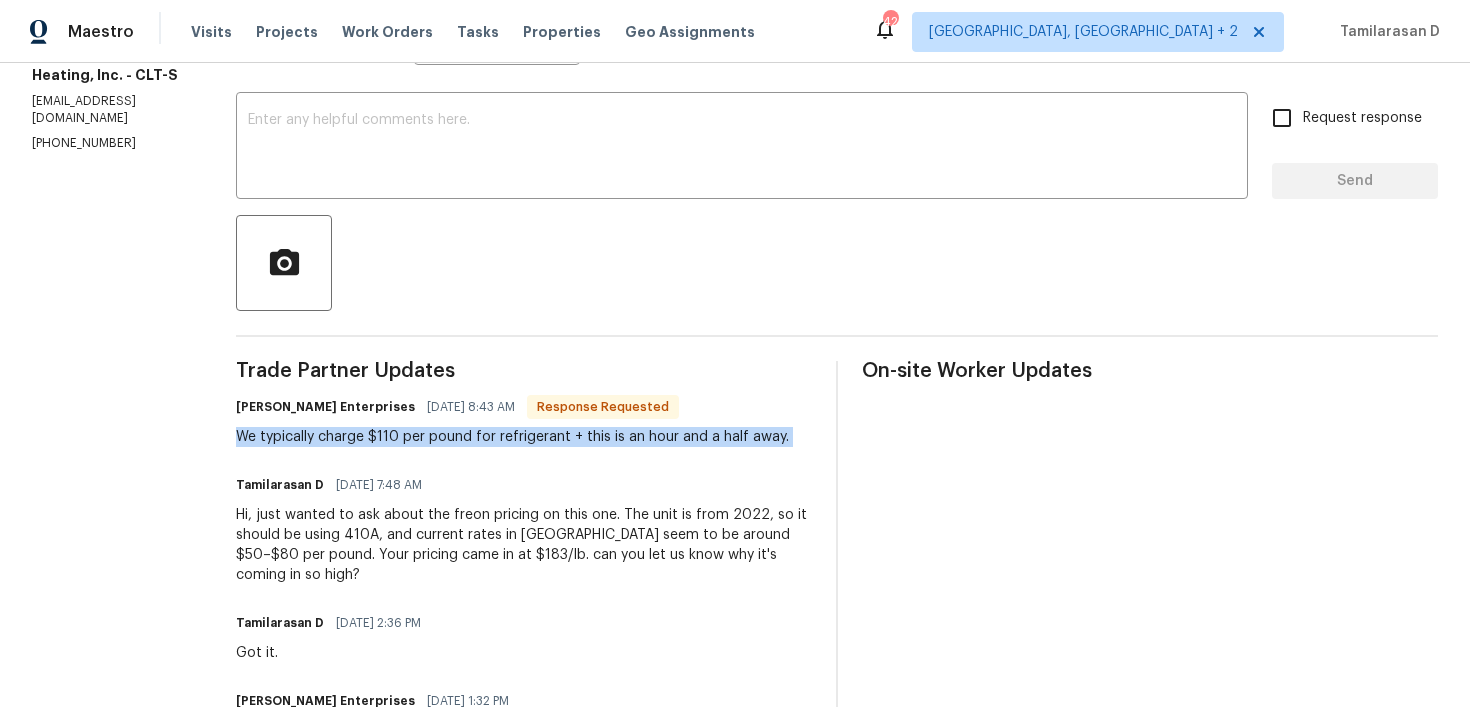 click on "We typically charge $110 per pound for refrigerant + this is an hour and a half away." at bounding box center [512, 437] 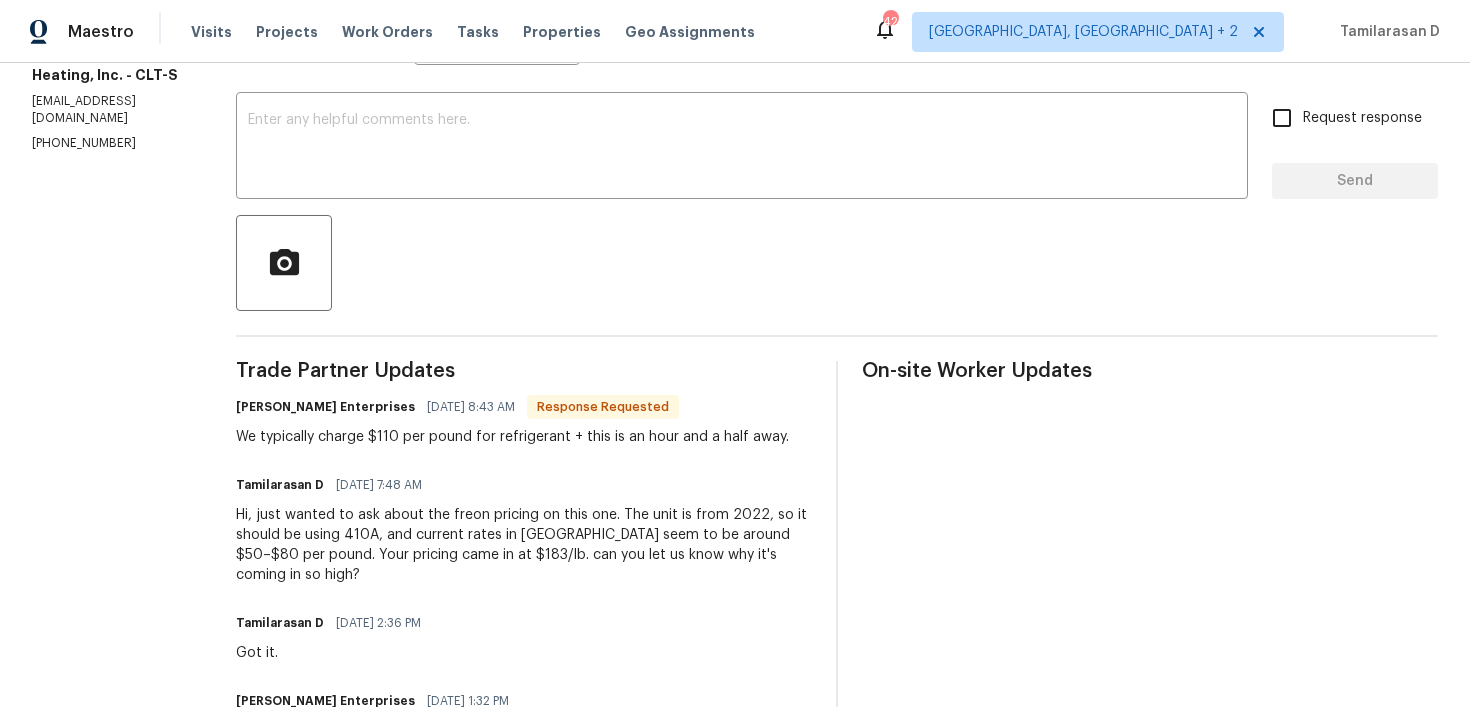 click on "We typically charge $110 per pound for refrigerant + this is an hour and a half away." at bounding box center [512, 437] 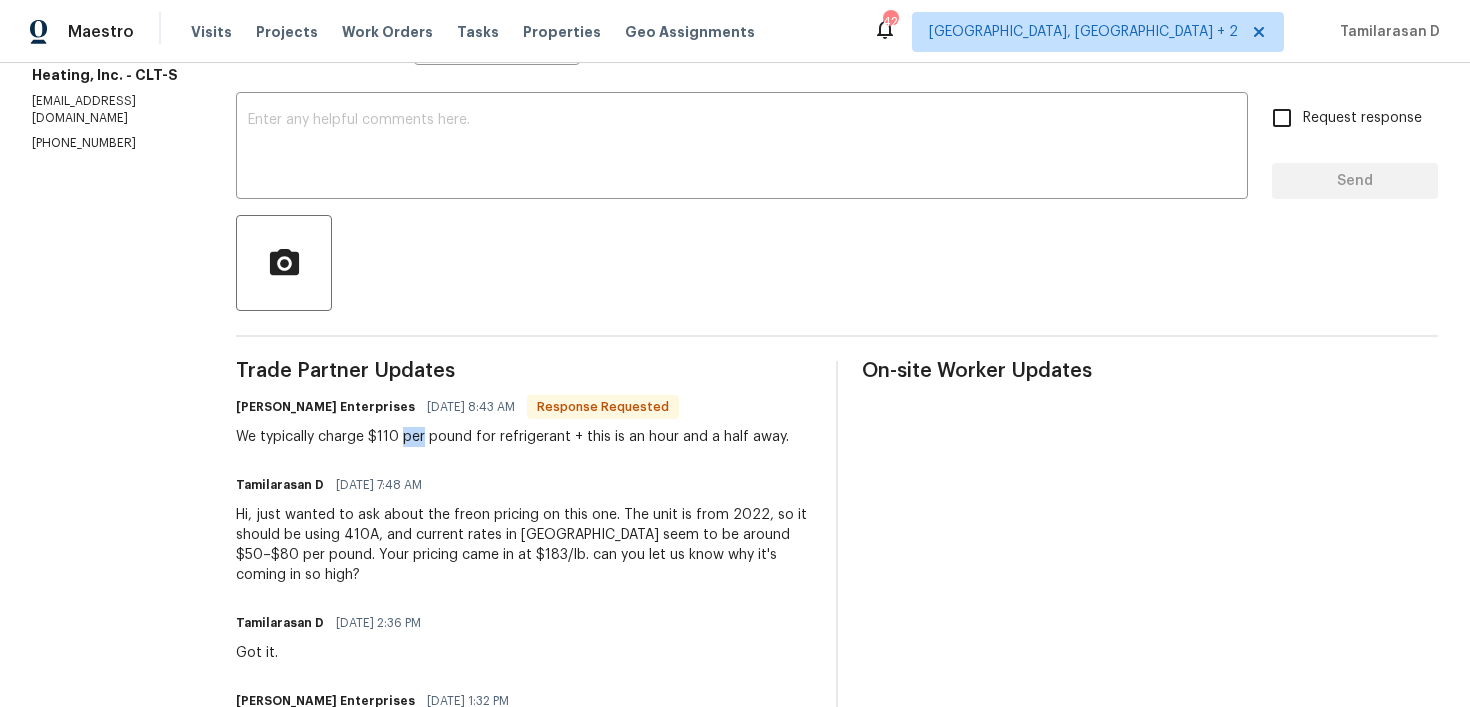 click on "We typically charge $110 per pound for refrigerant + this is an hour and a half away." at bounding box center [512, 437] 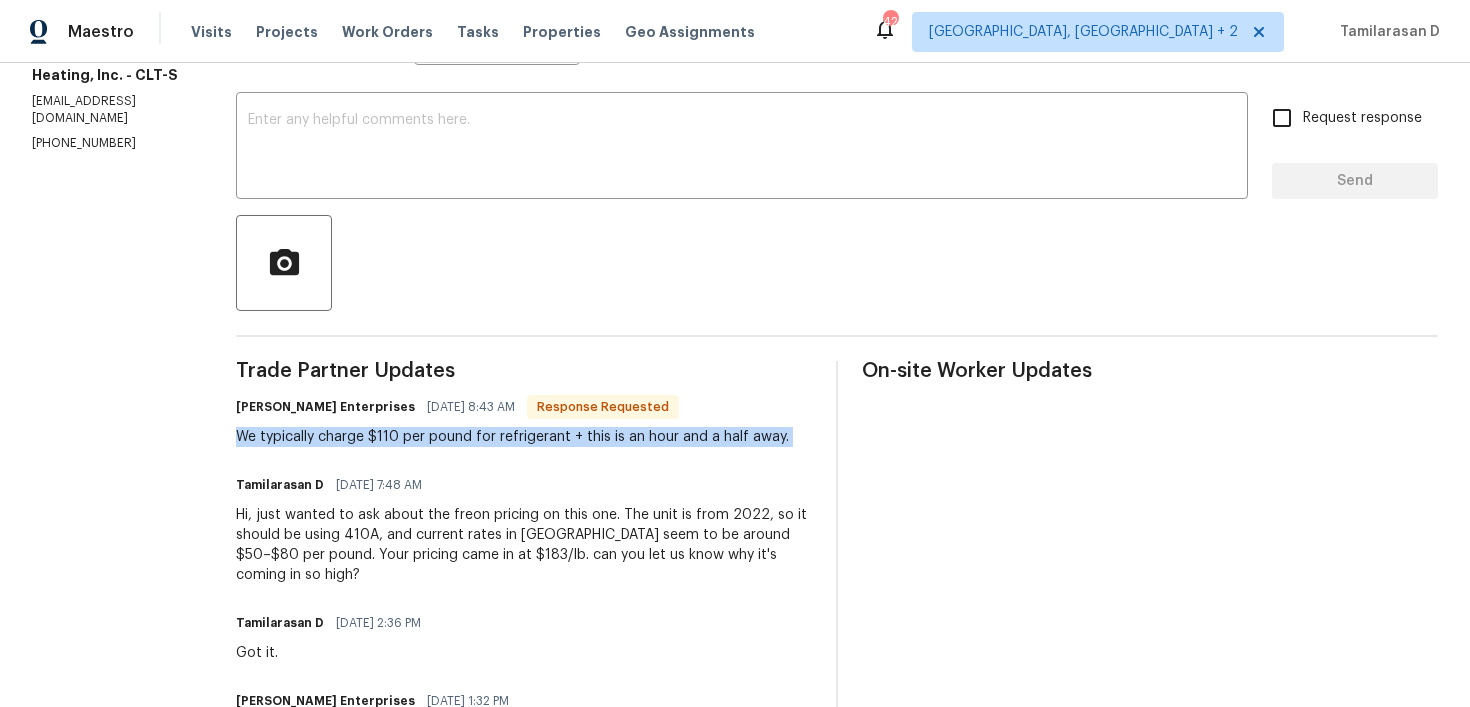 scroll, scrollTop: 301, scrollLeft: 0, axis: vertical 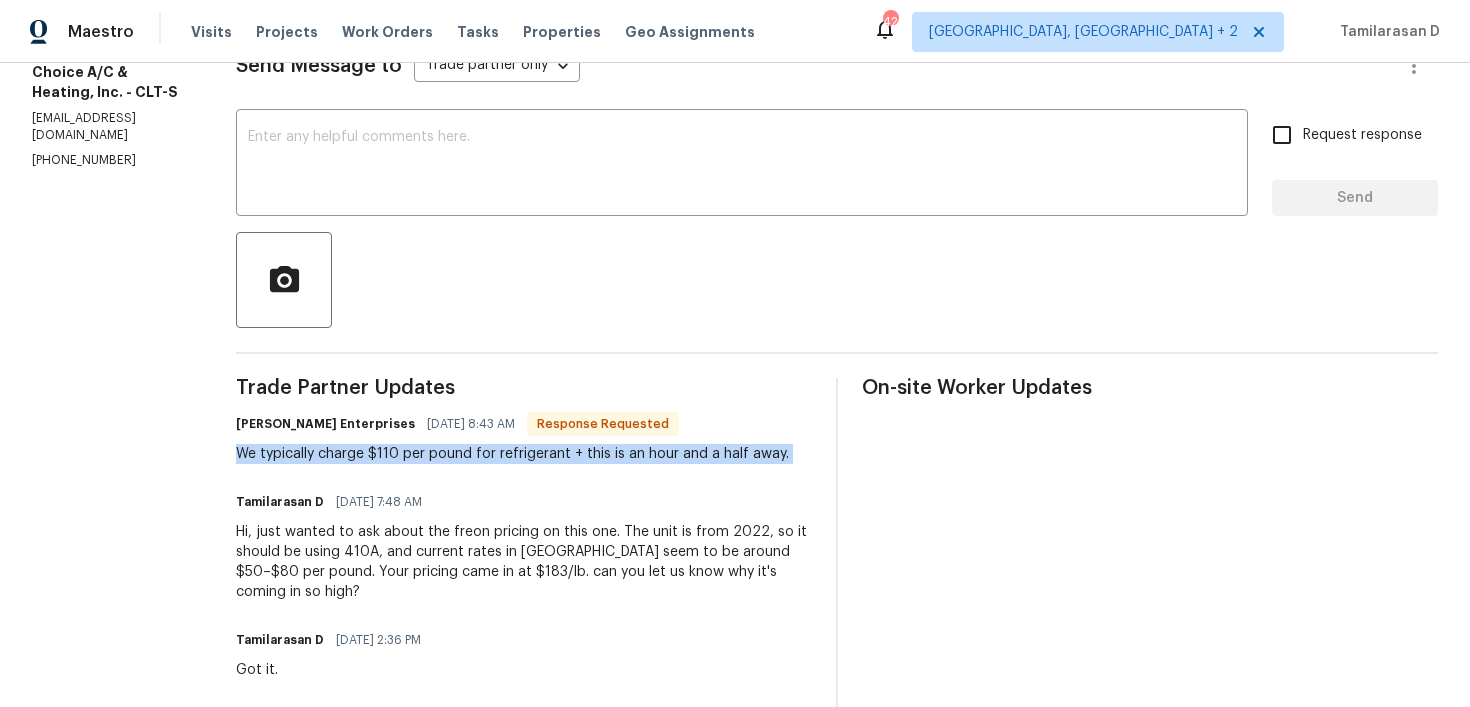 click on "We typically charge $110 per pound for refrigerant + this is an hour and a half away." at bounding box center (512, 454) 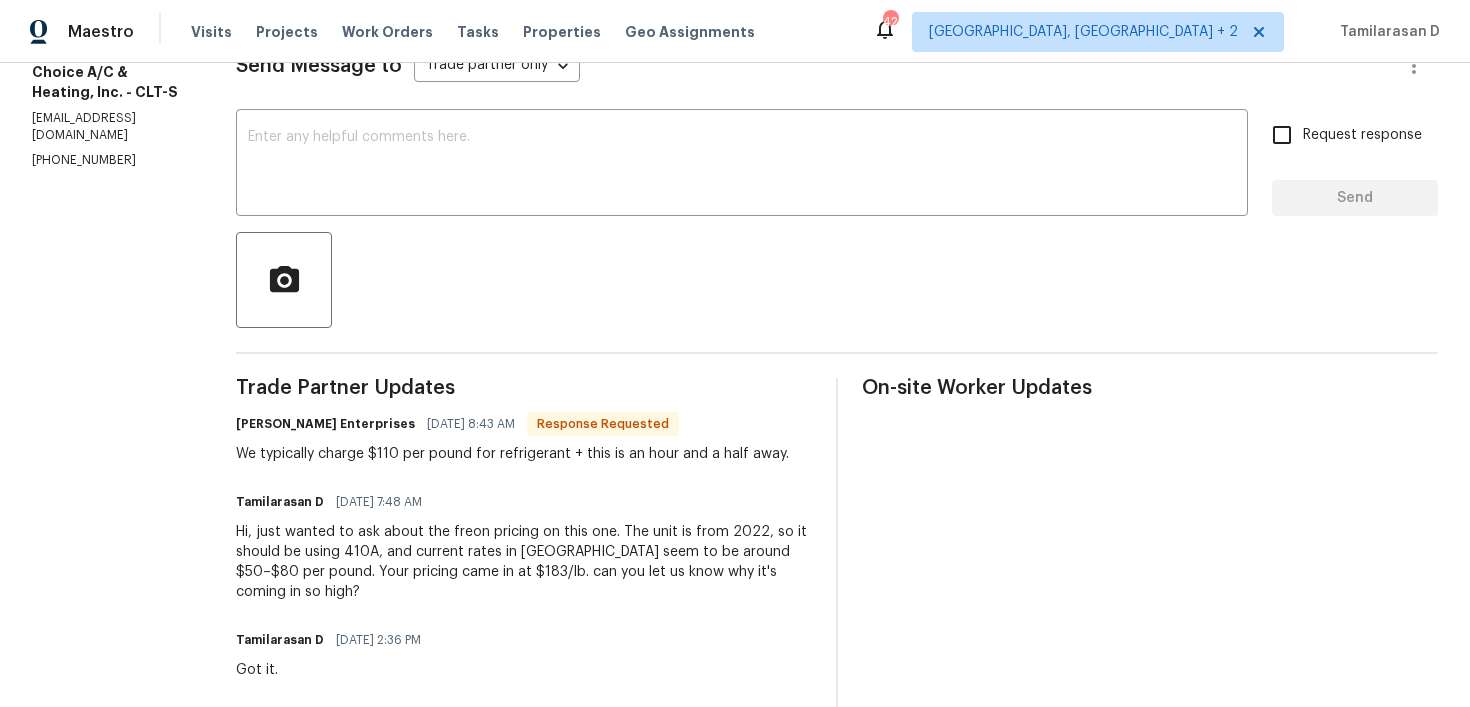 click on "We typically charge $110 per pound for refrigerant + this is an hour and a half away." at bounding box center (512, 454) 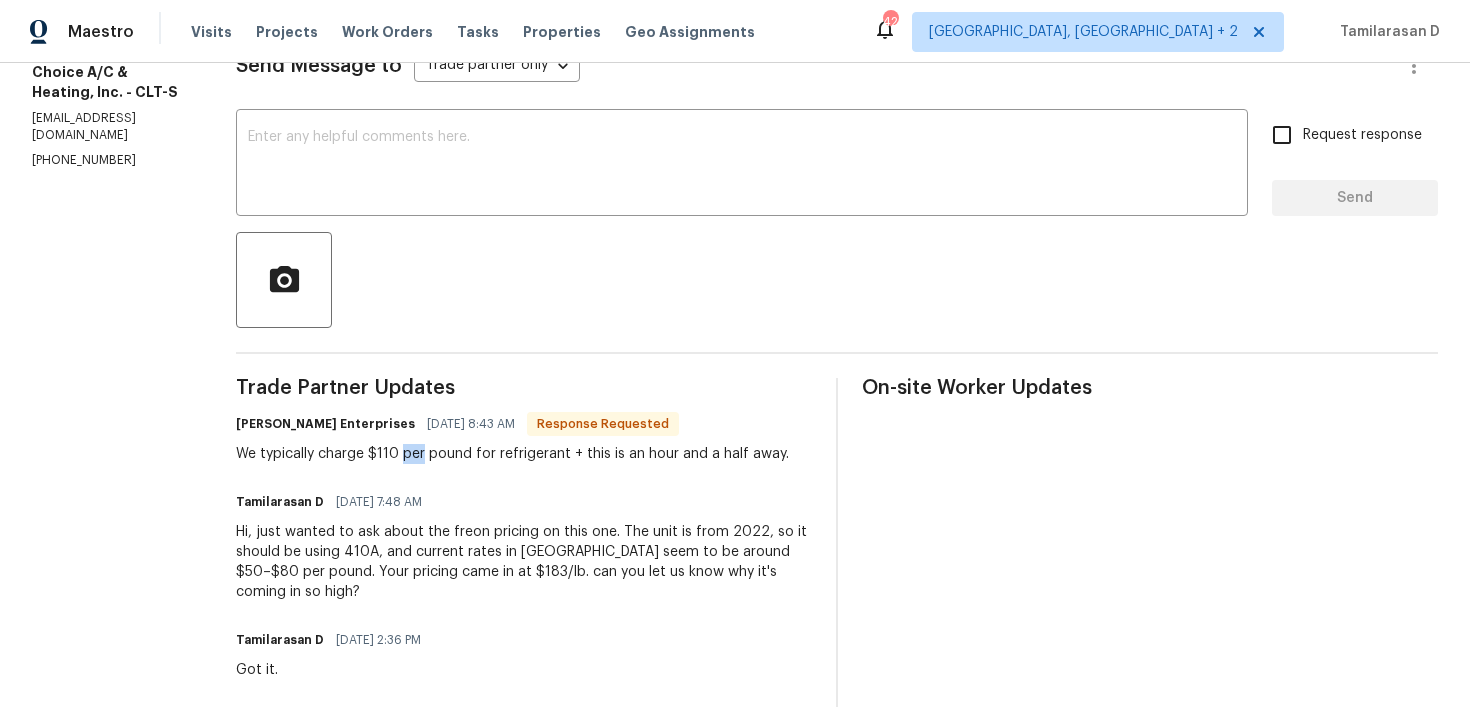 click on "We typically charge $110 per pound for refrigerant + this is an hour and a half away." at bounding box center (512, 454) 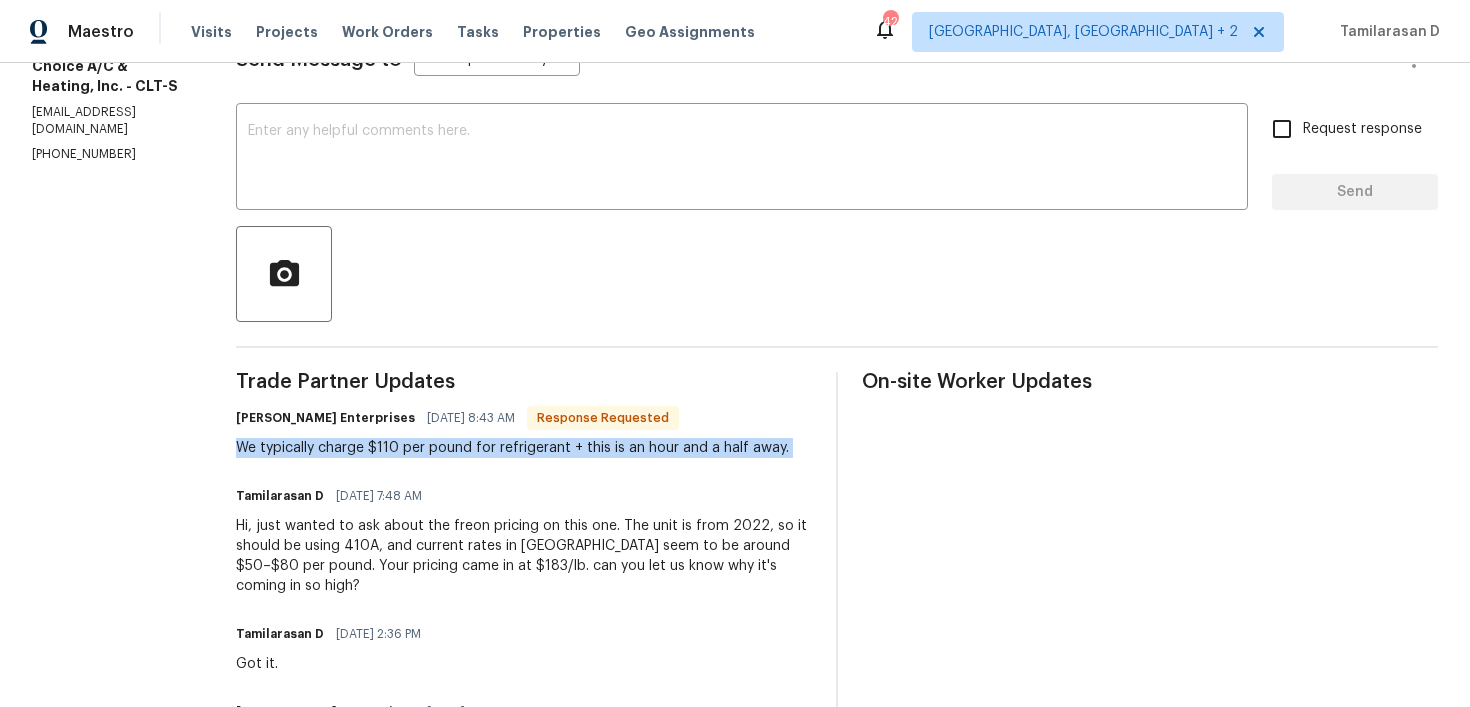 scroll, scrollTop: 301, scrollLeft: 0, axis: vertical 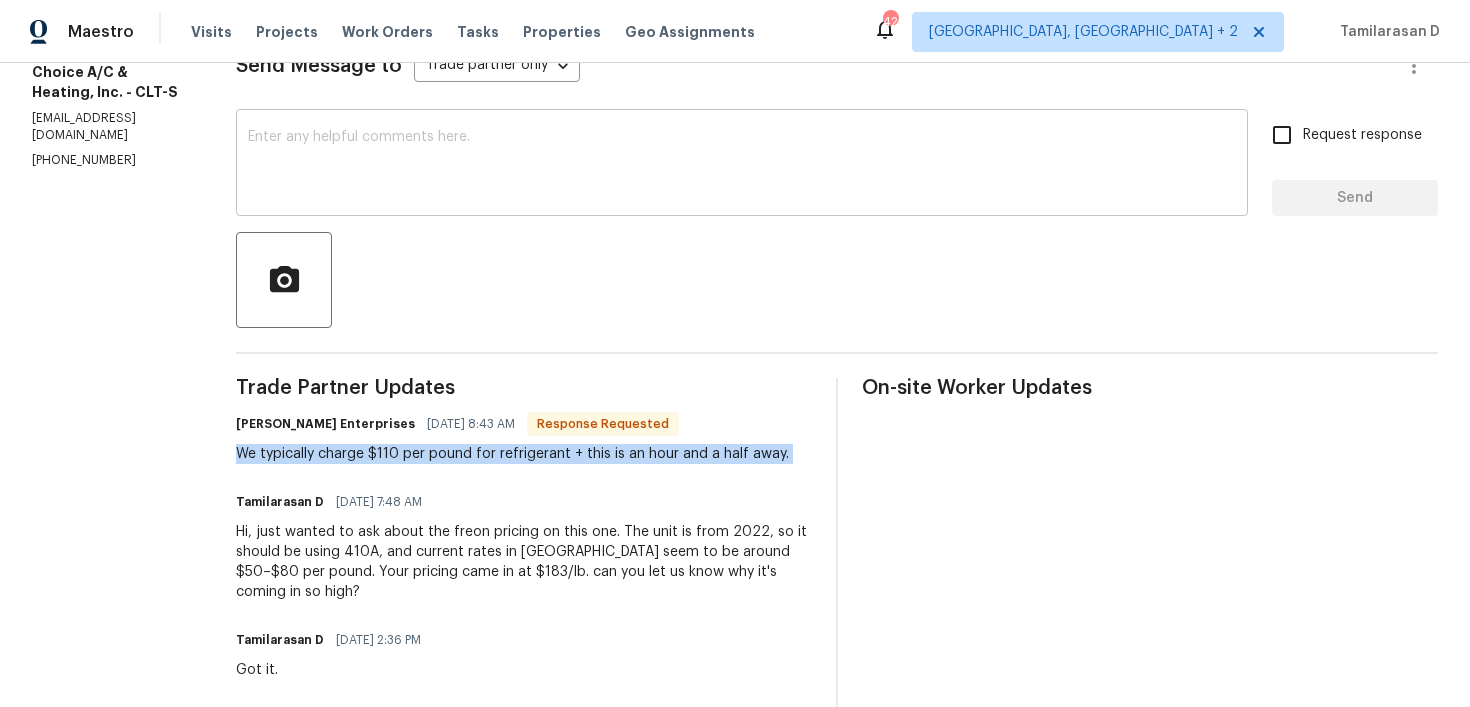 click at bounding box center [742, 165] 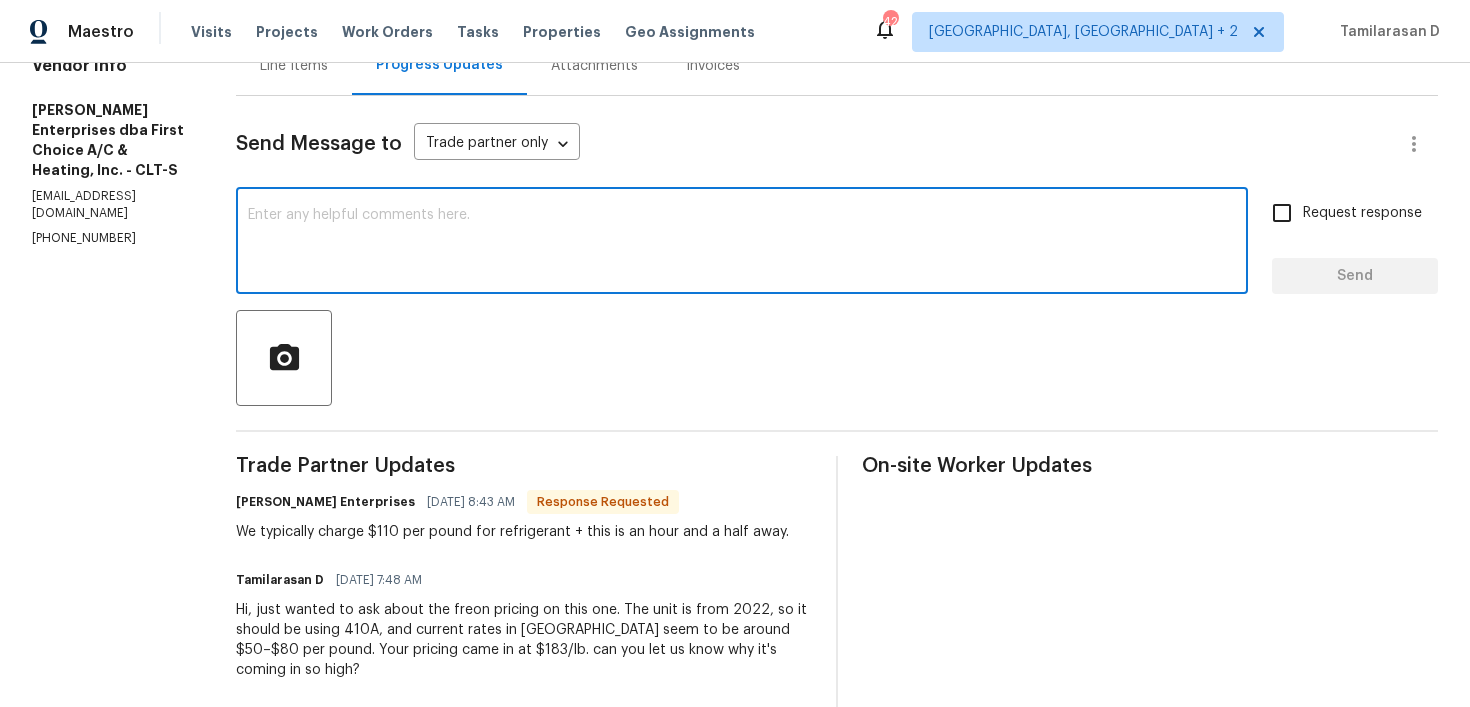 scroll, scrollTop: 218, scrollLeft: 0, axis: vertical 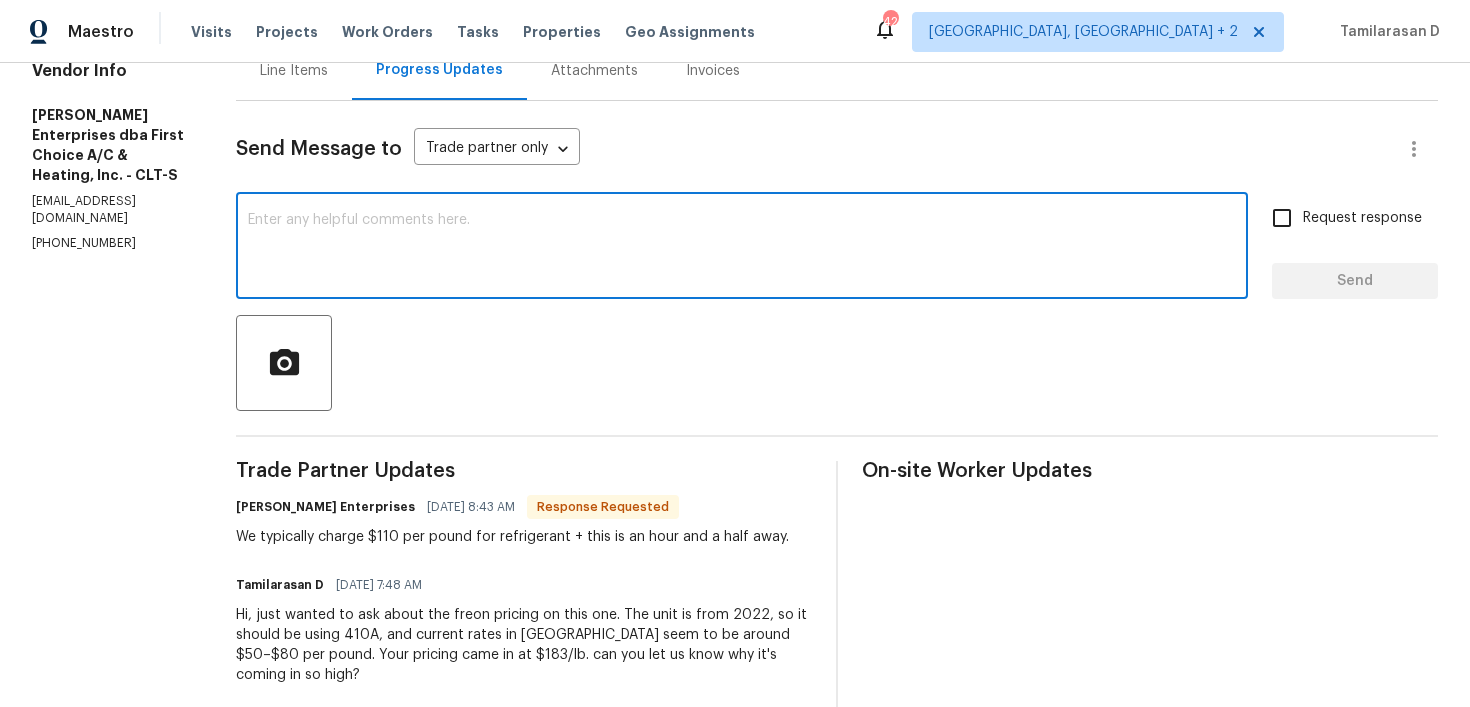 click on "We typically charge $110 per pound for refrigerant + this is an hour and a half away." at bounding box center (512, 537) 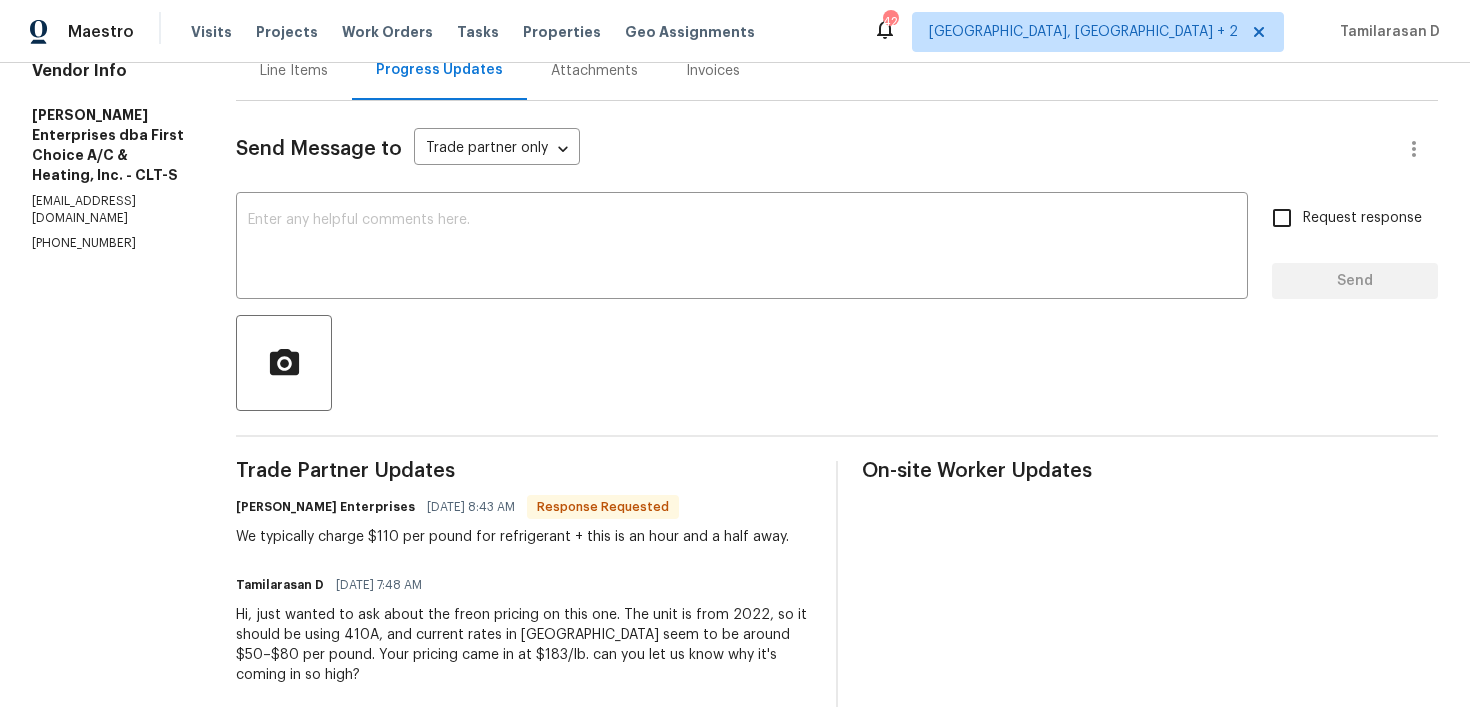 click on "We typically charge $110 per pound for refrigerant + this is an hour and a half away." at bounding box center [512, 537] 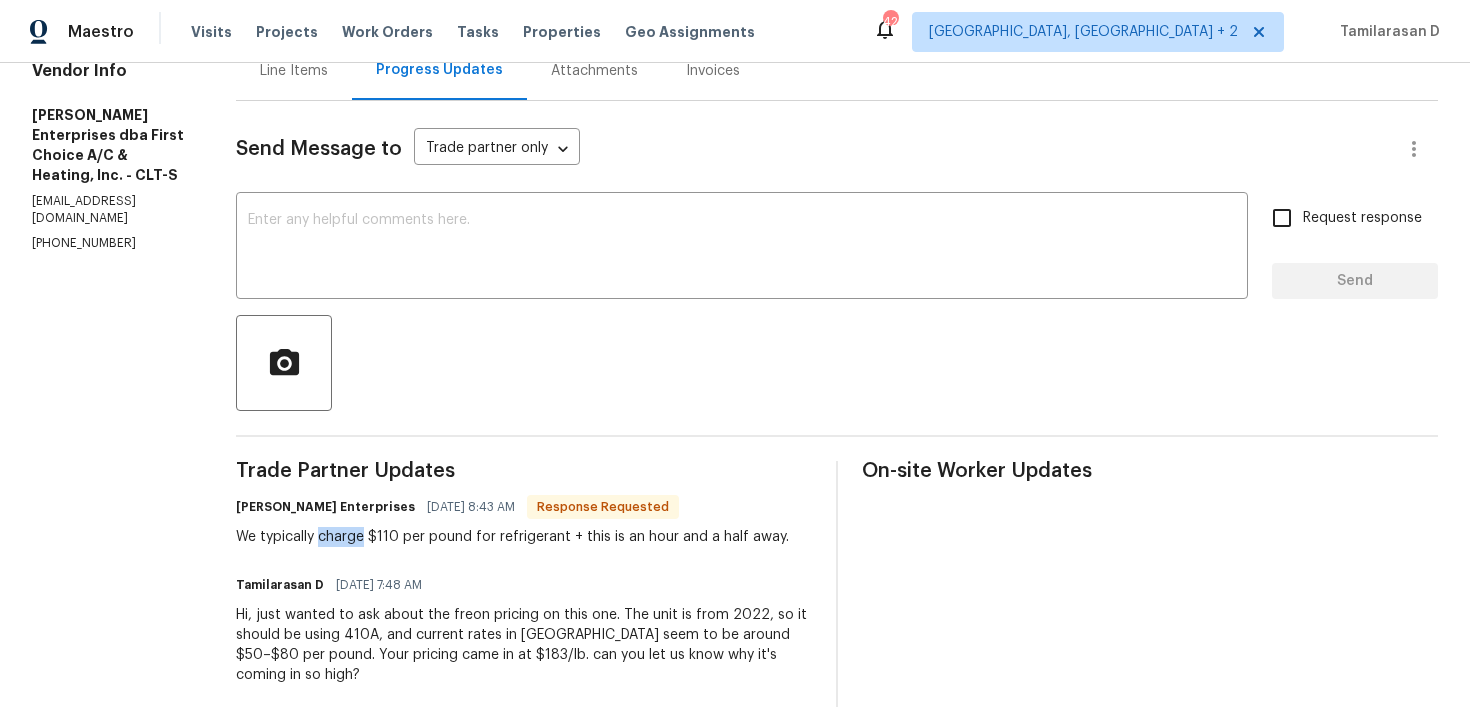 click on "We typically charge $110 per pound for refrigerant + this is an hour and a half away." at bounding box center (512, 537) 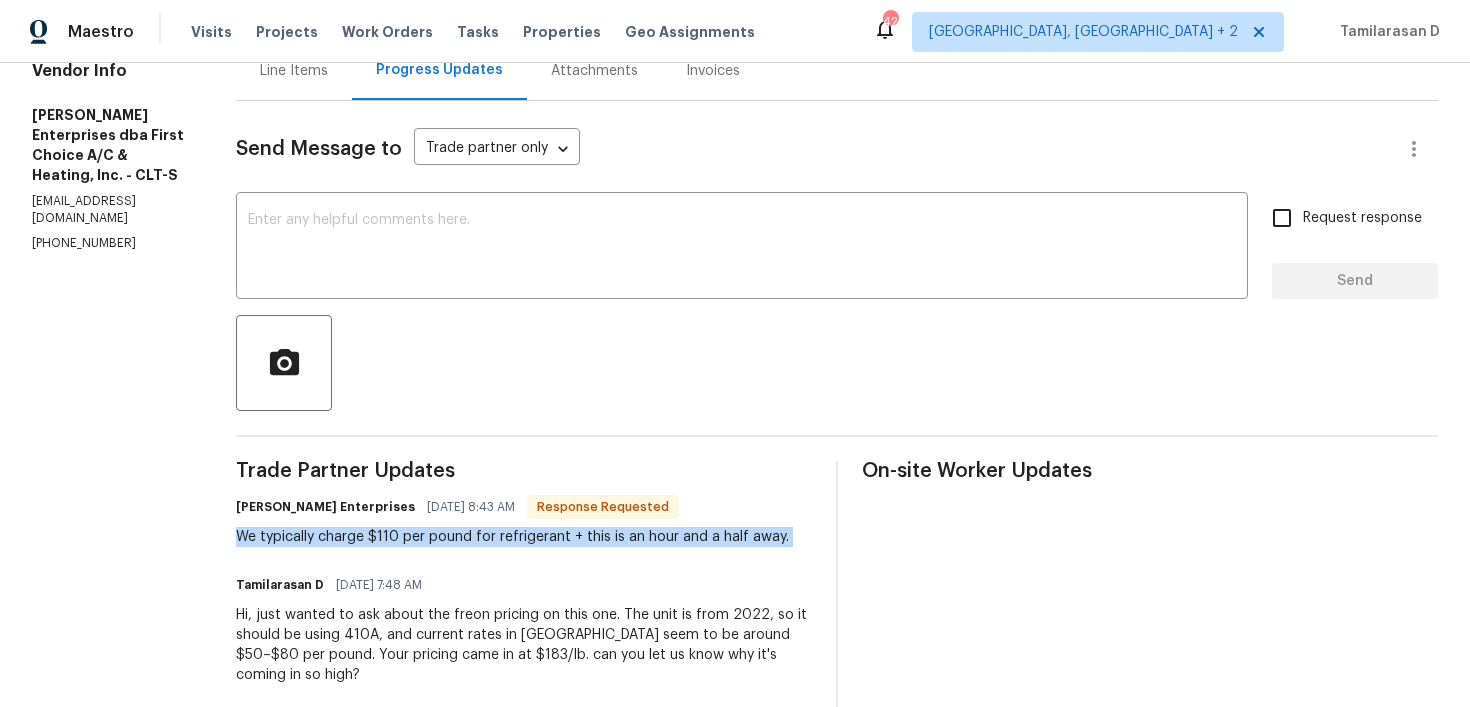 copy on "We typically charge $110 per pound for refrigerant + this is an hour and a half away." 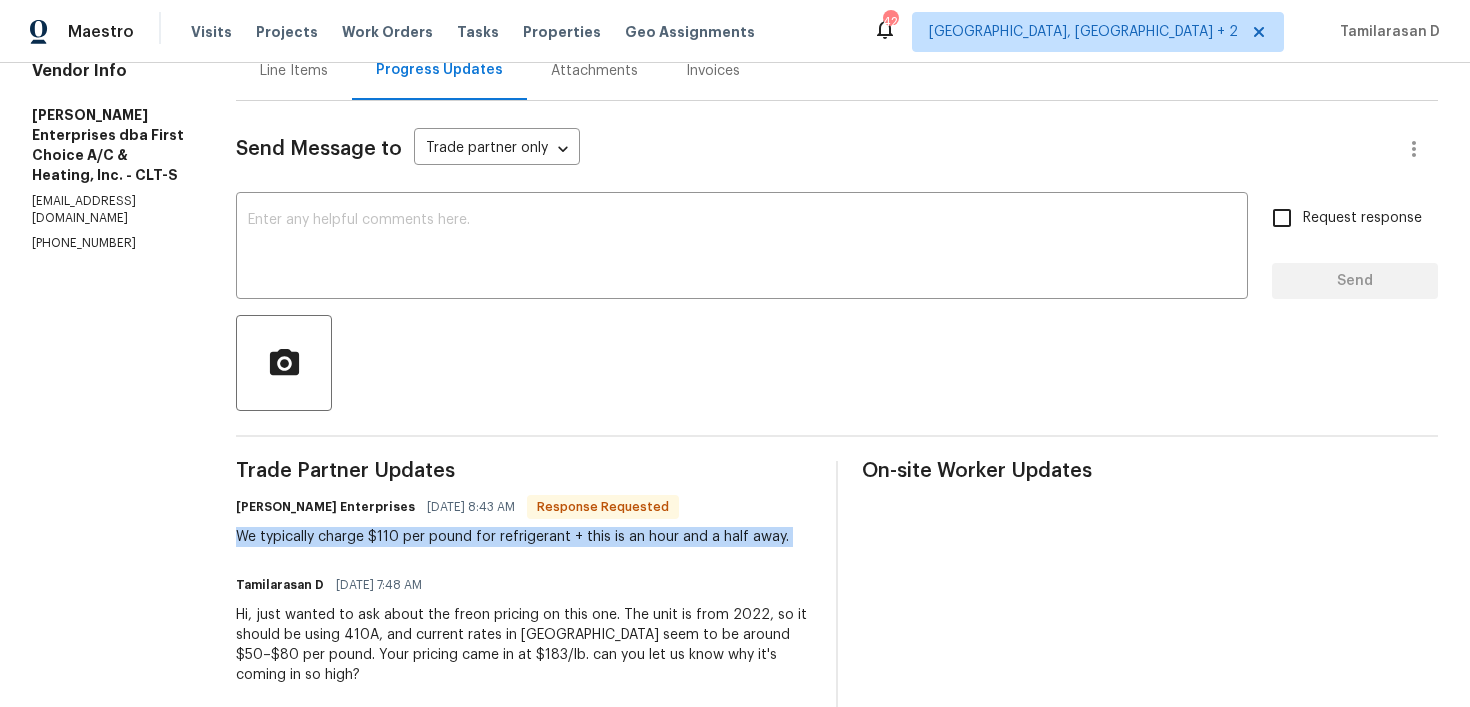 scroll, scrollTop: 0, scrollLeft: 0, axis: both 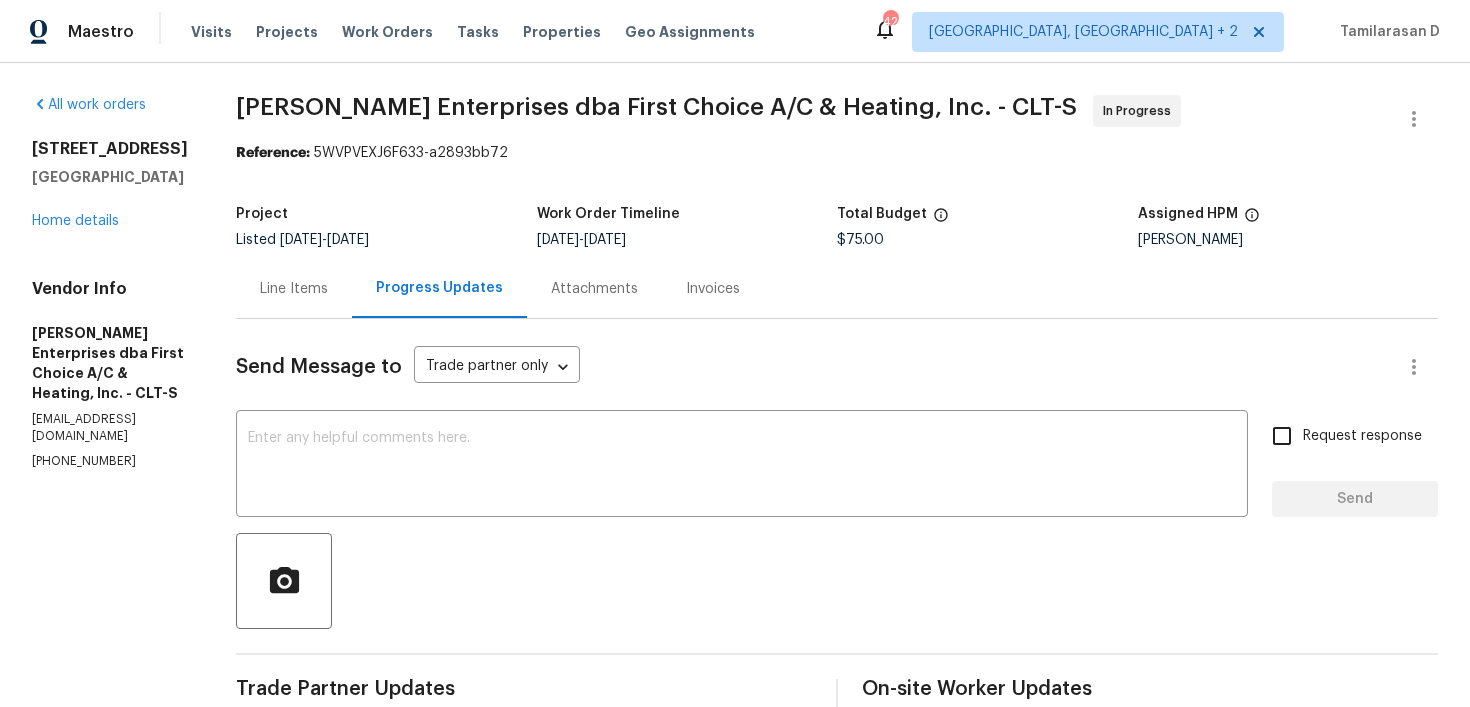 click on "[PHONE_NUMBER]" at bounding box center (110, 461) 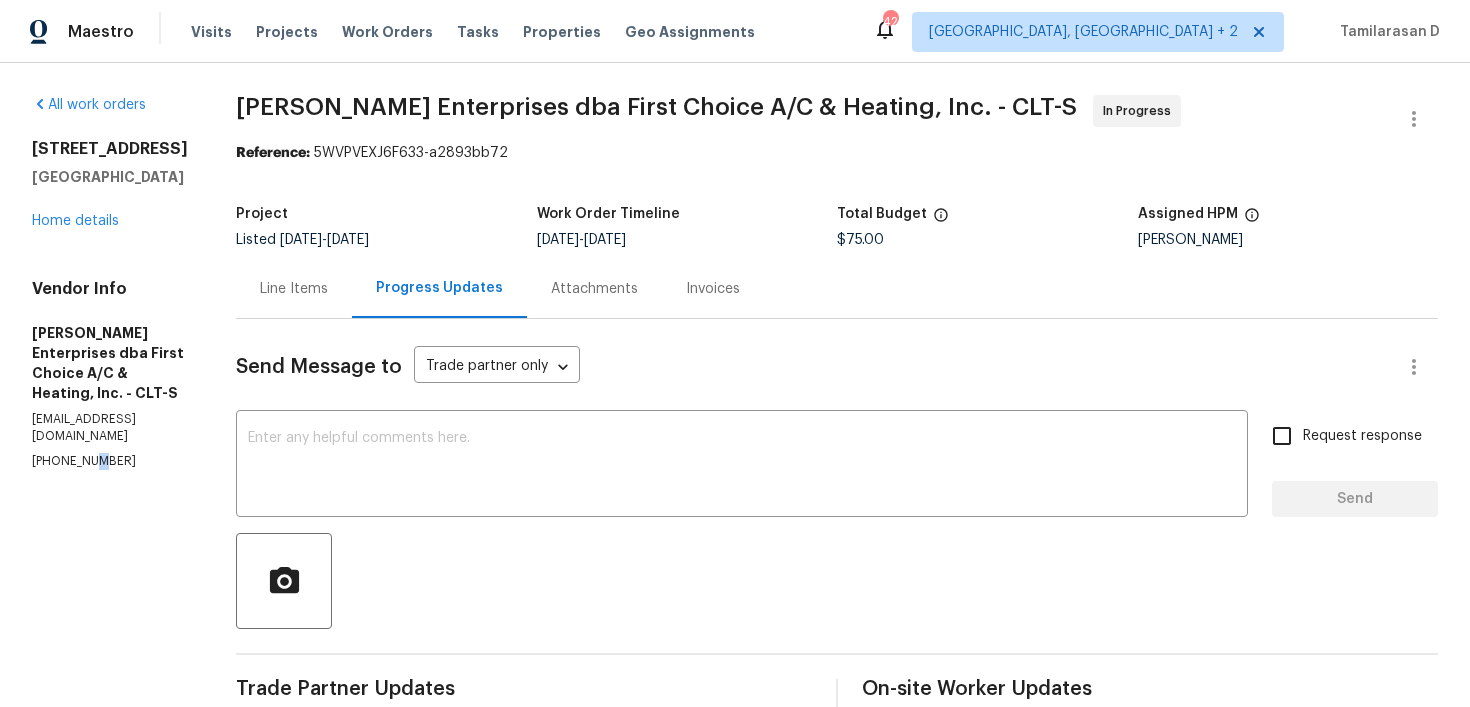 click on "[PHONE_NUMBER]" at bounding box center [110, 461] 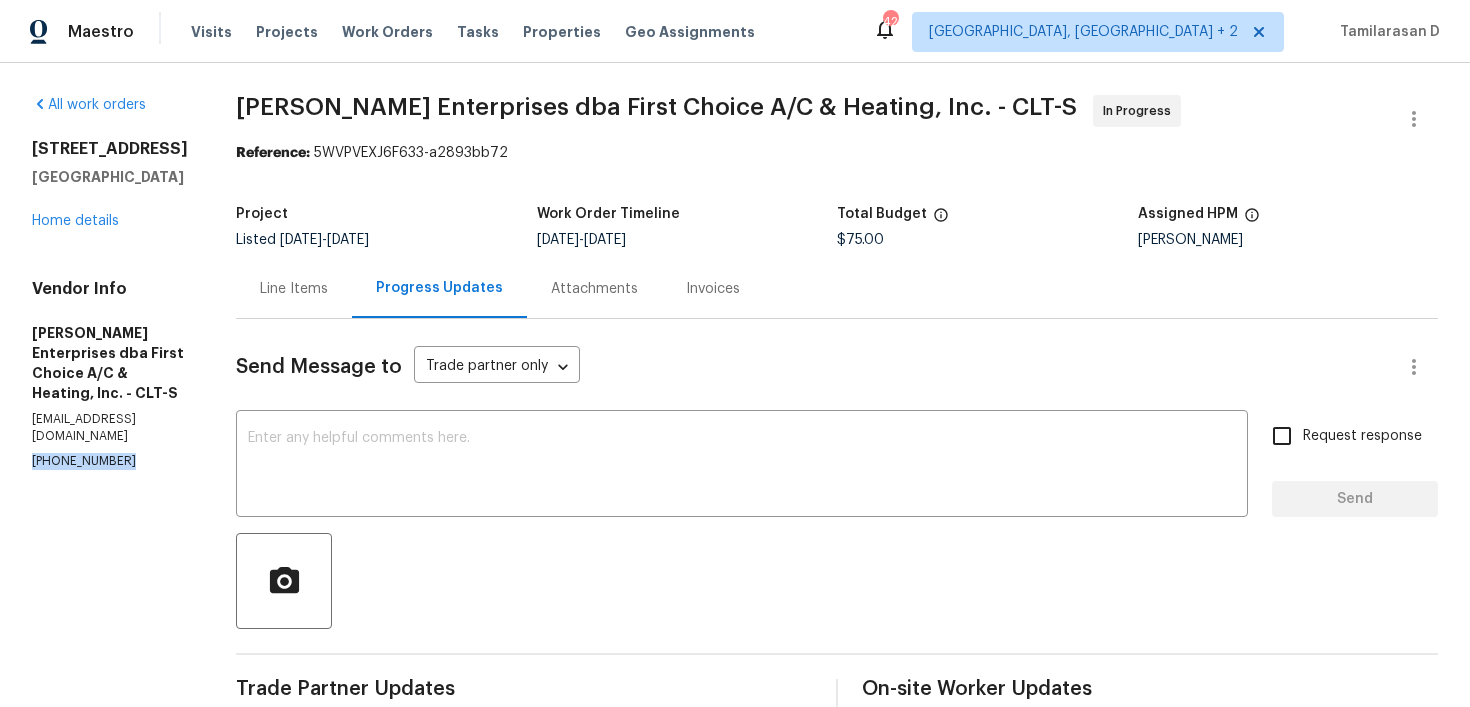 scroll, scrollTop: 250, scrollLeft: 0, axis: vertical 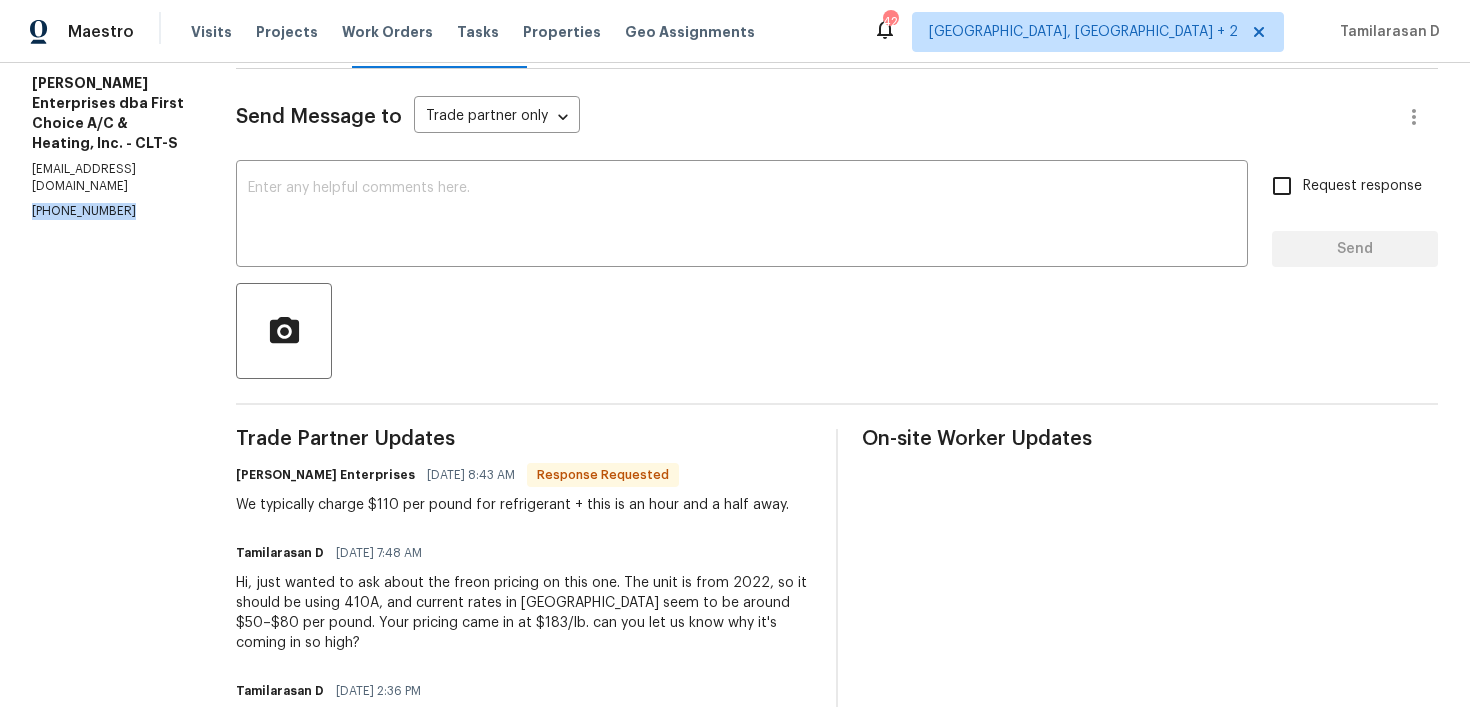 click on "Trade Partner Updates [PERSON_NAME] Enterprises [DATE] 8:43 AM Response Requested We typically charge $110 per pound for refrigerant + this is an hour and a half away. Tamilarasan D [DATE] 7:48 AM Hi, just wanted to ask about the freon pricing on this one. The unit is from 2022, so it should be using 410A, and current rates in [GEOGRAPHIC_DATA] seem to be around $50–$80 per pound. Your pricing came in at $183/lb. can you let us know why it's coming in so high? Tamilarasan D [DATE] 2:36 PM Got it. [PERSON_NAME] Enterprises [DATE] 1:32 PM Extended Area Trip Fee + Labor: $275
Freon: $550
Wire Kit for Compressor Starter: $125
Total: $950 Tamilarasan D [DATE] 1:16 PM Hi Team, could you please break down the cost for the freon and bad wire? Tamilarasan D [DATE] 4:51 PM Looking into this. [PERSON_NAME] Enterprises [DATE] 1:21 PM Diagnostic visit completed on [DATE];
Found no power to compressor, bad wire on starter and low 3lbs of refrigerant.
$950 for approval to repair Tamilarasan D [DATE] 10:13 AM" at bounding box center (524, 1081) 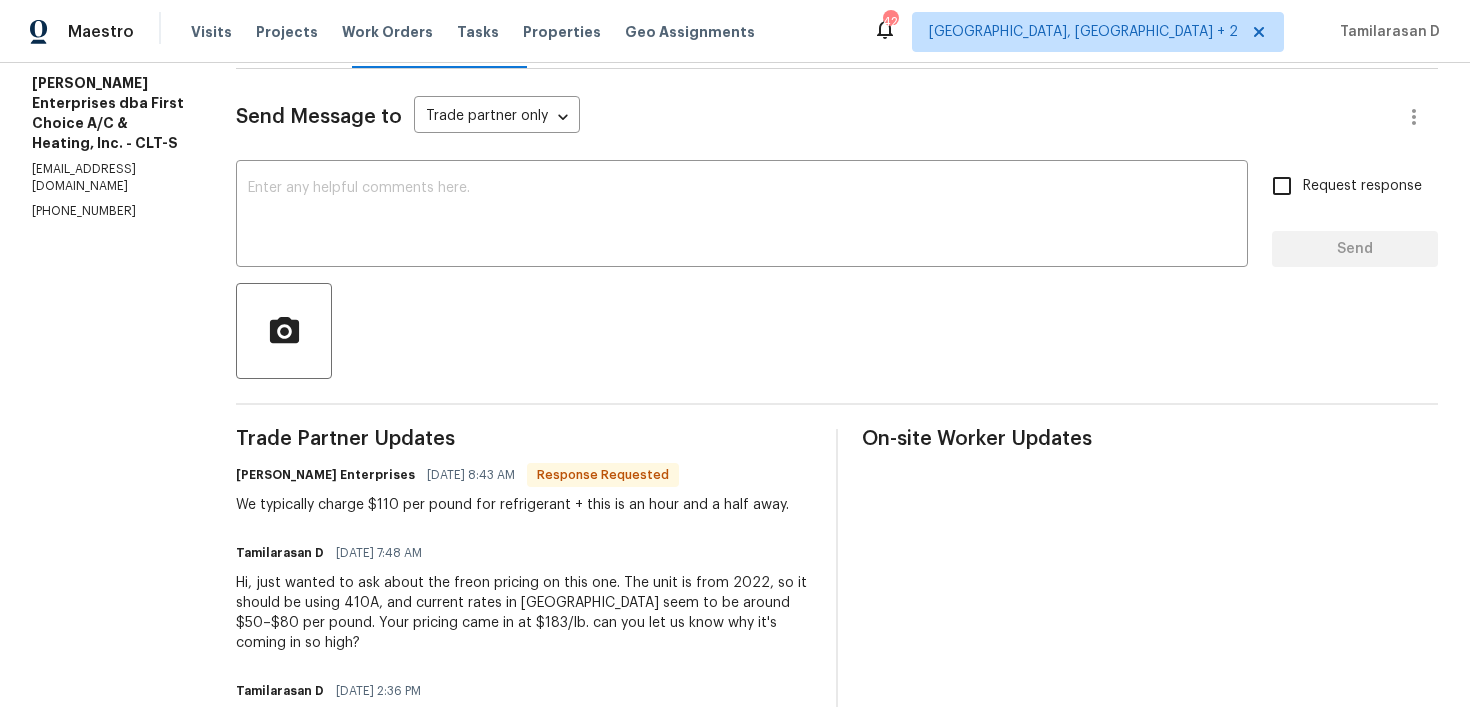 click on "We typically charge $110 per pound for refrigerant + this is an hour and a half away." at bounding box center [512, 505] 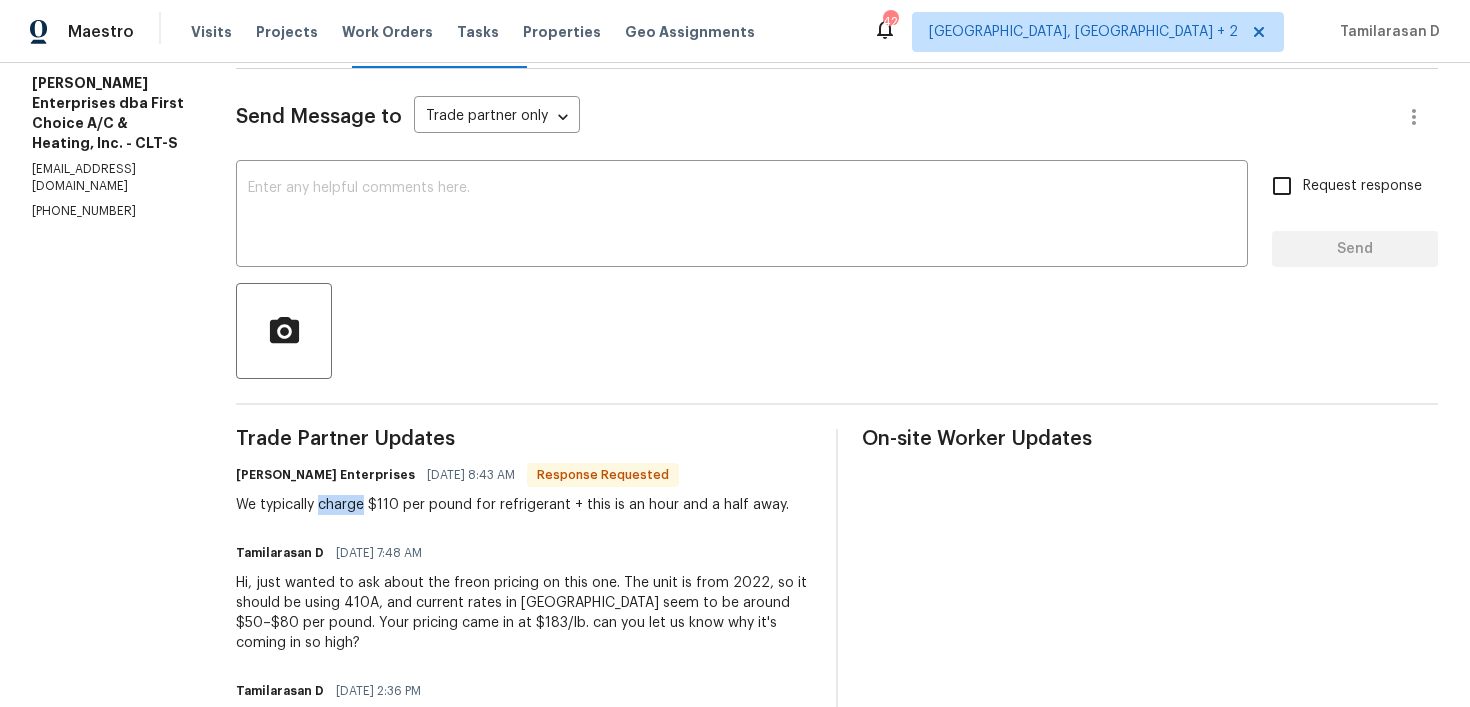 click on "We typically charge $110 per pound for refrigerant + this is an hour and a half away." at bounding box center (512, 505) 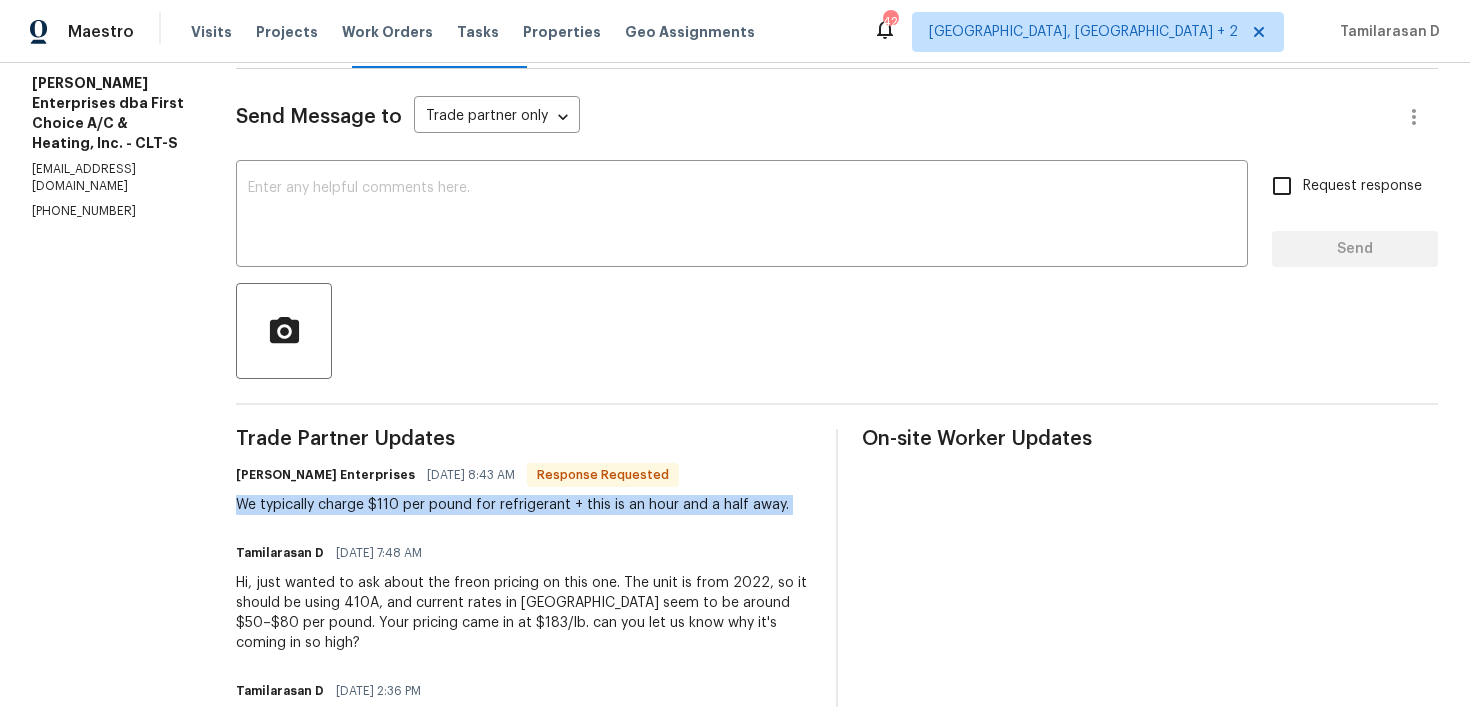 copy on "We typically charge $110 per pound for refrigerant + this is an hour and a half away." 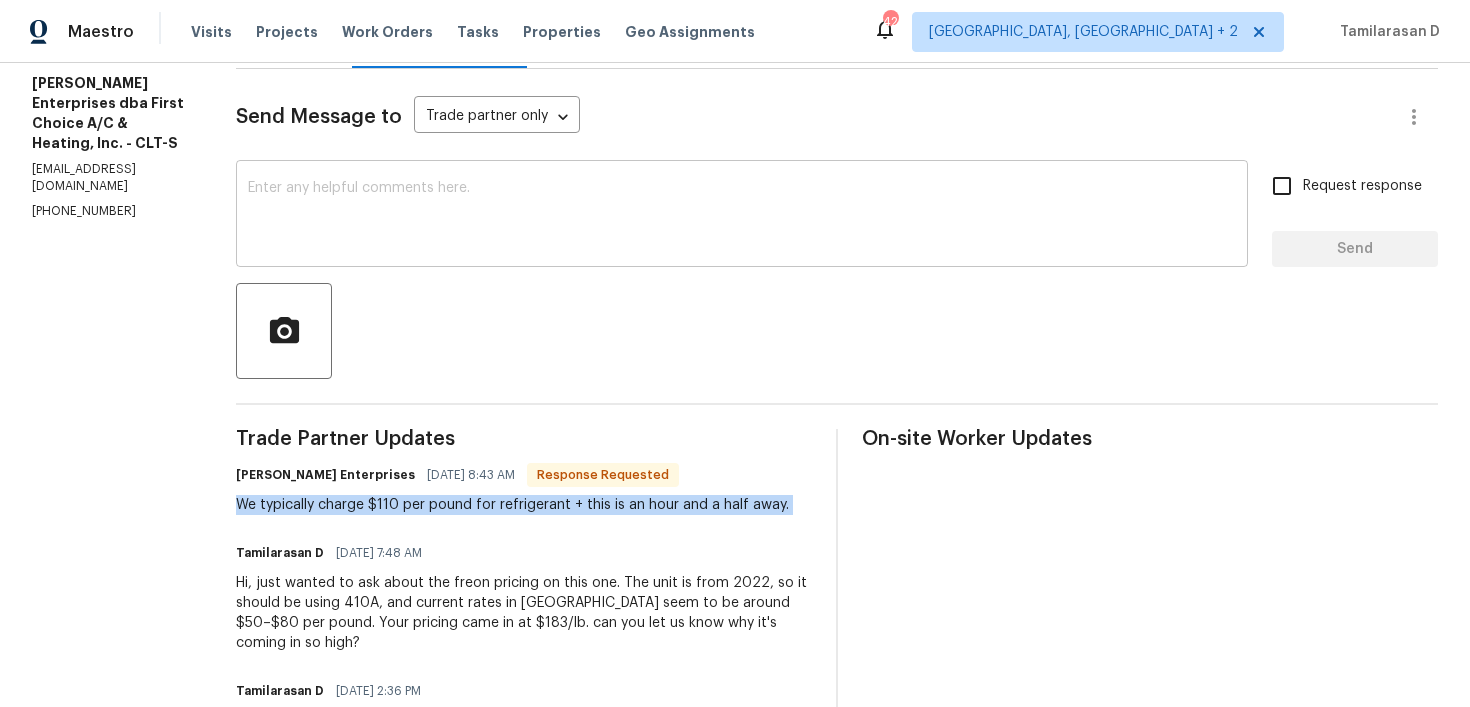 click at bounding box center [742, 216] 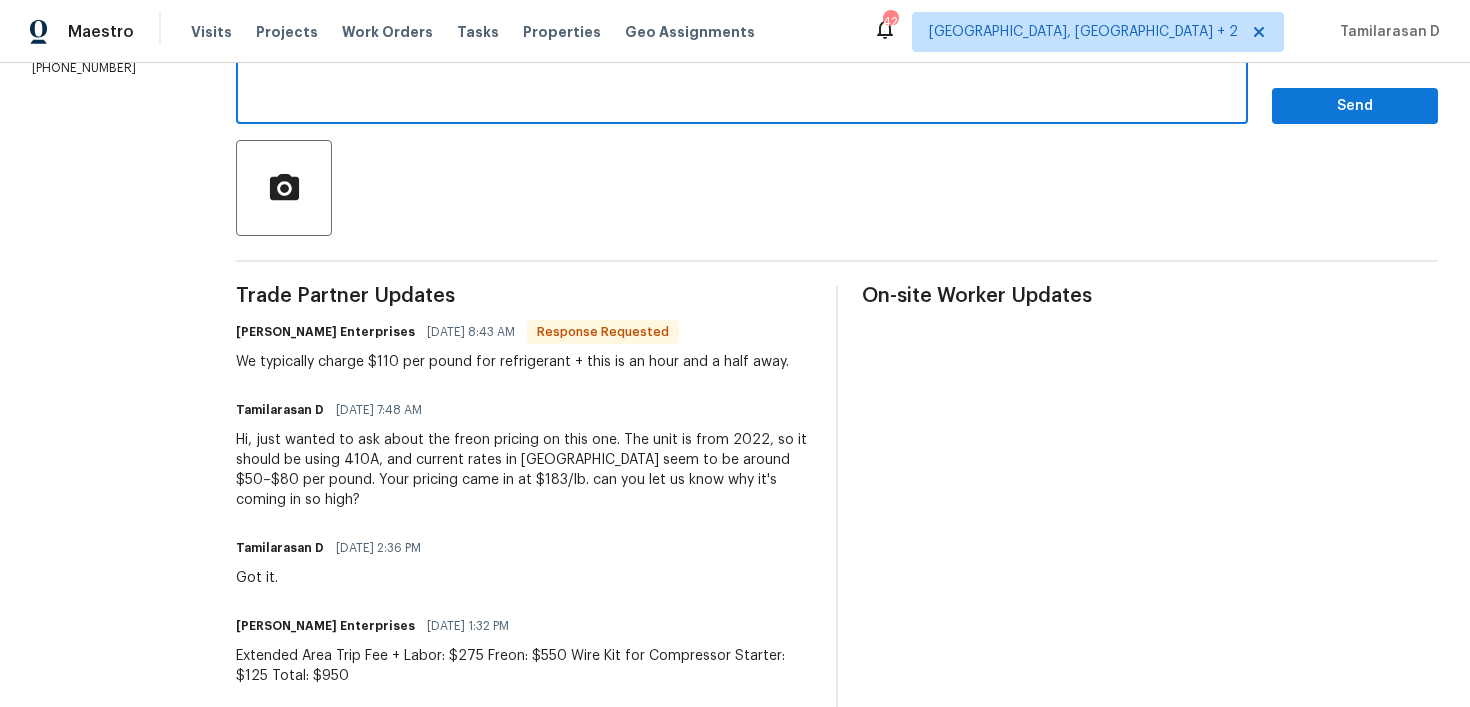 scroll, scrollTop: 344, scrollLeft: 0, axis: vertical 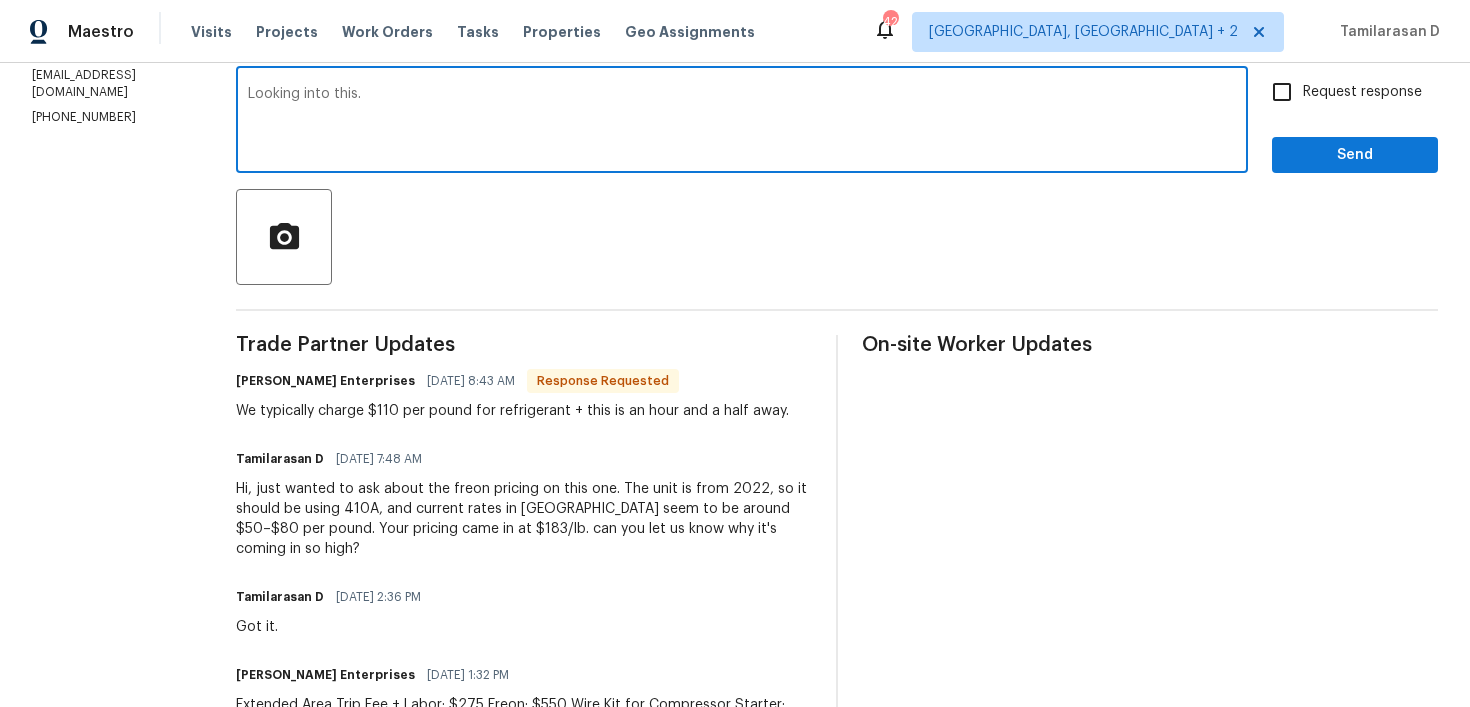type on "Looking into this." 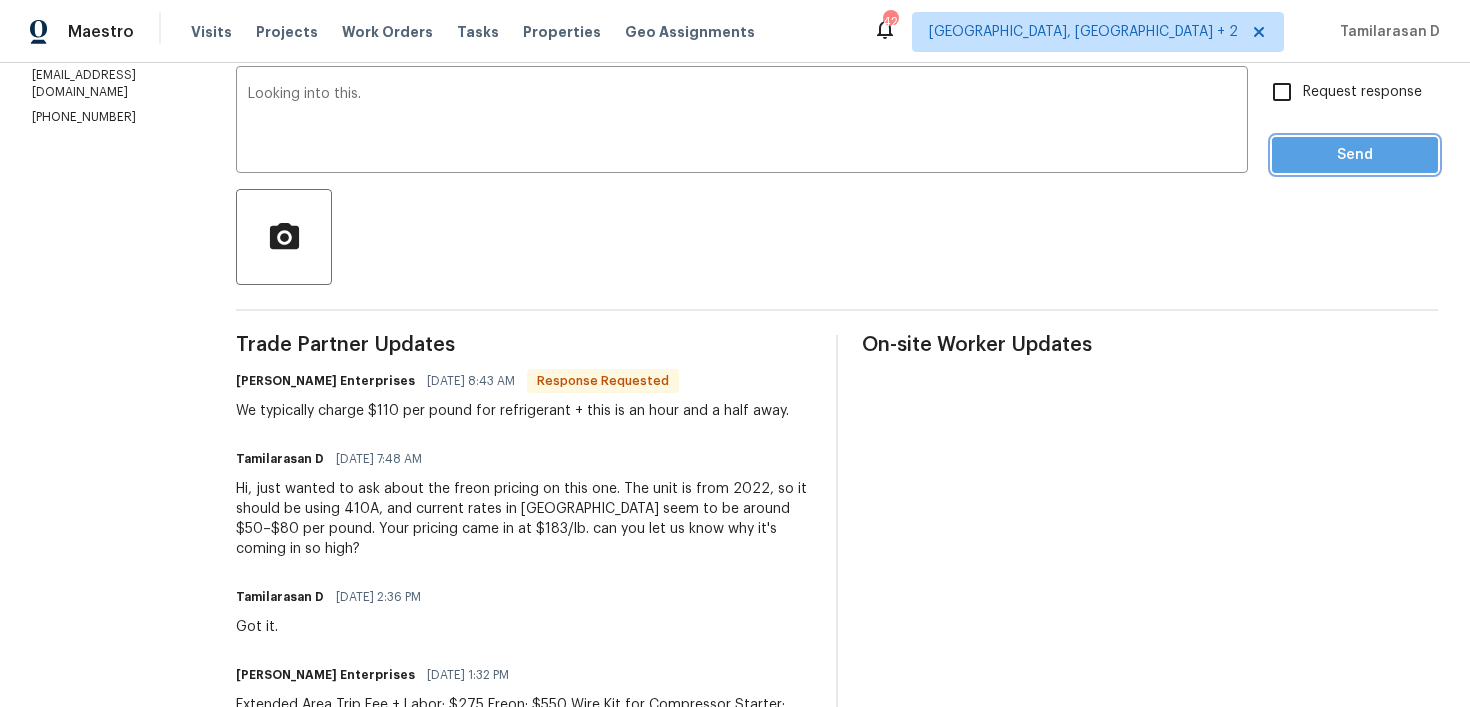click on "Send" at bounding box center [1355, 155] 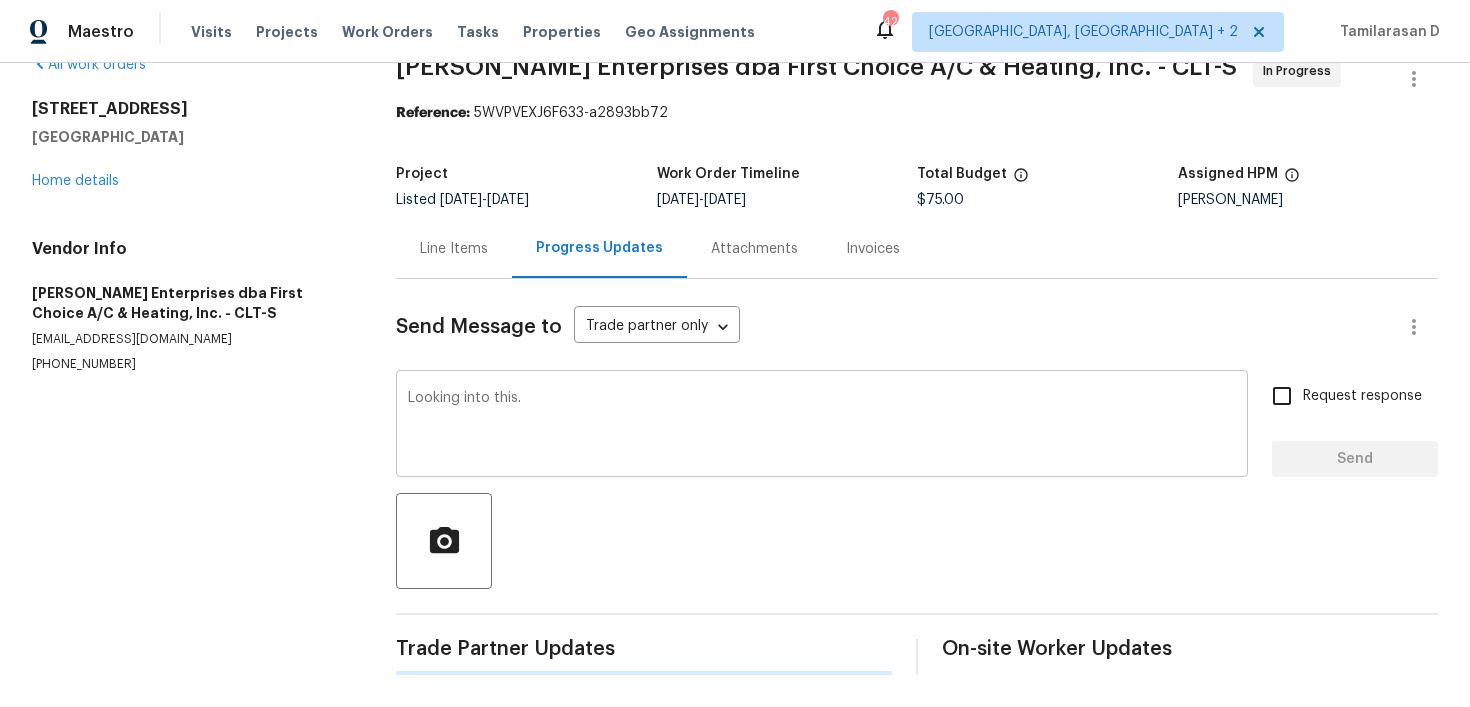scroll, scrollTop: 0, scrollLeft: 0, axis: both 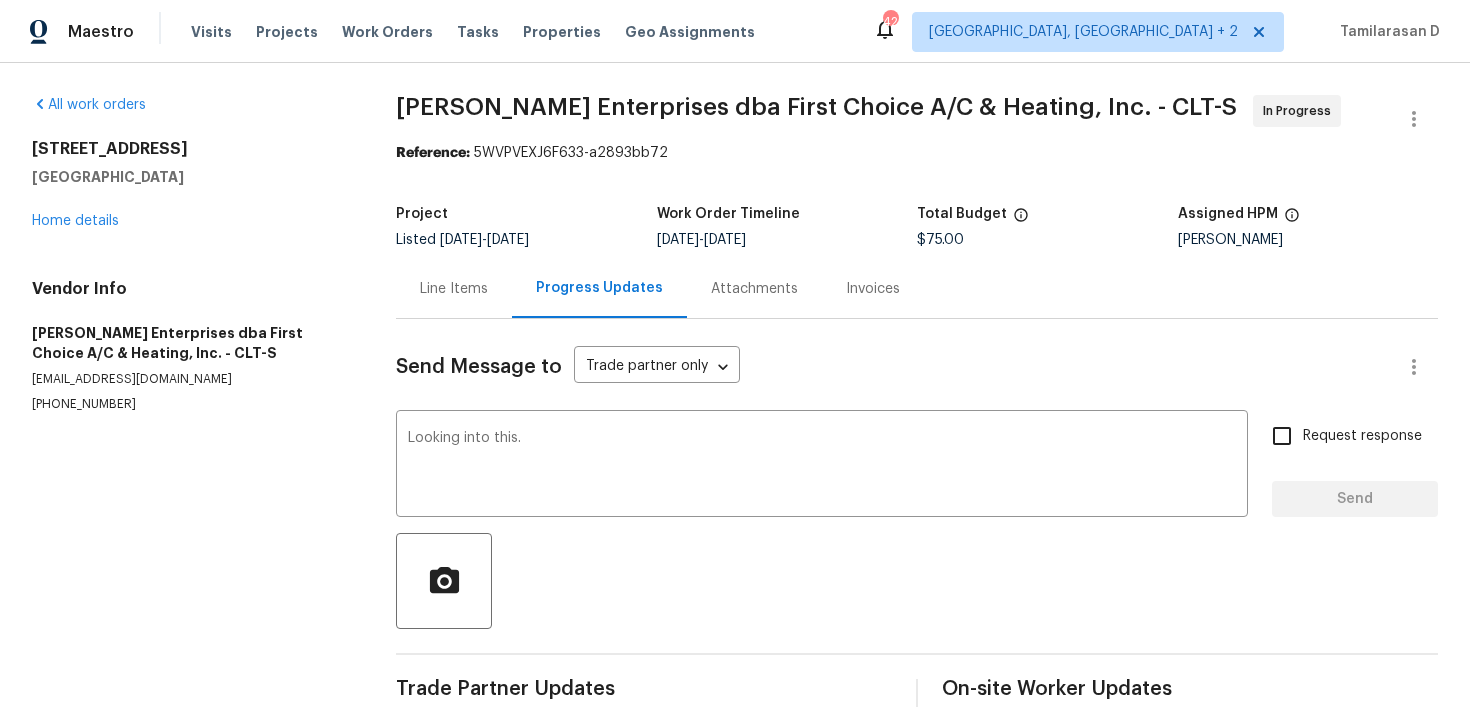 type 